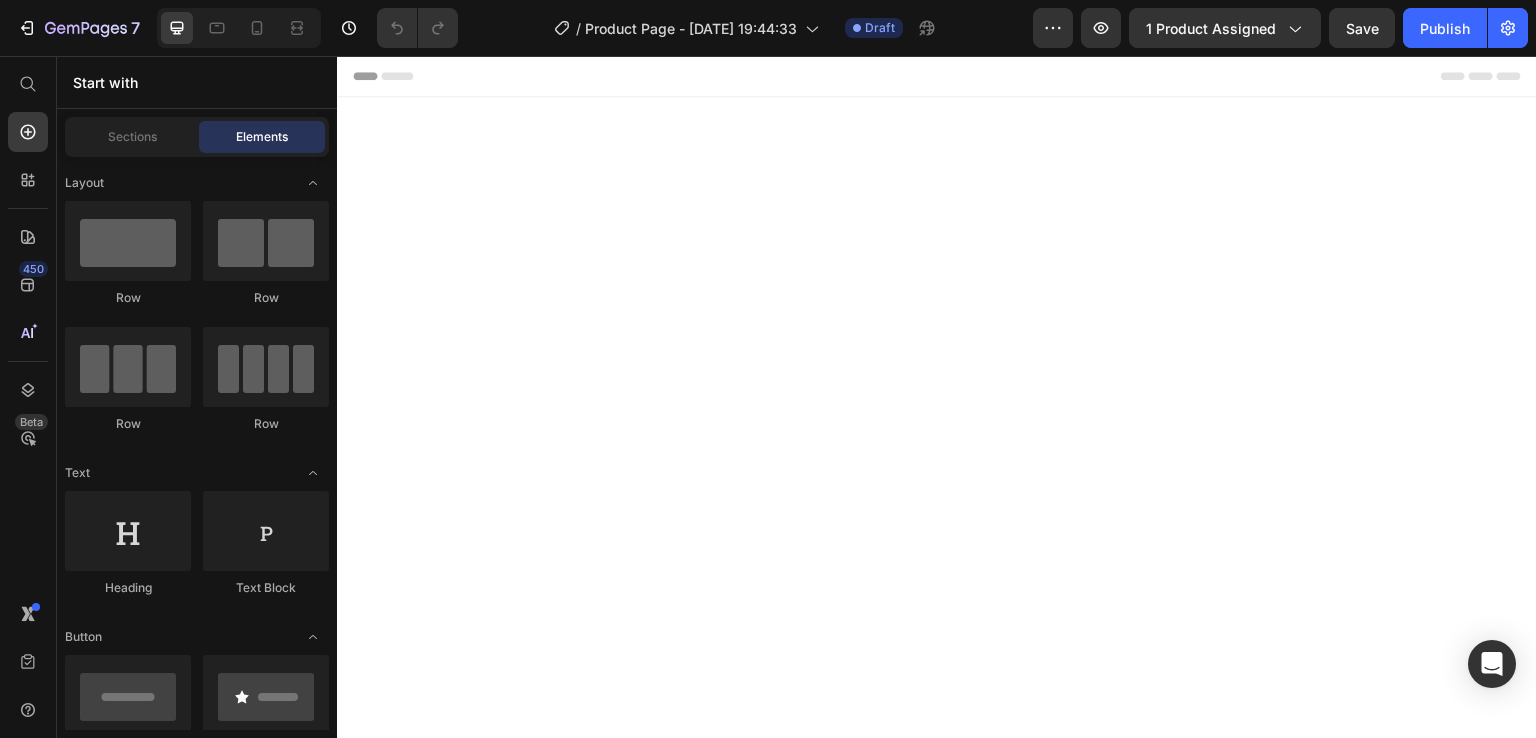 scroll, scrollTop: 2180, scrollLeft: 0, axis: vertical 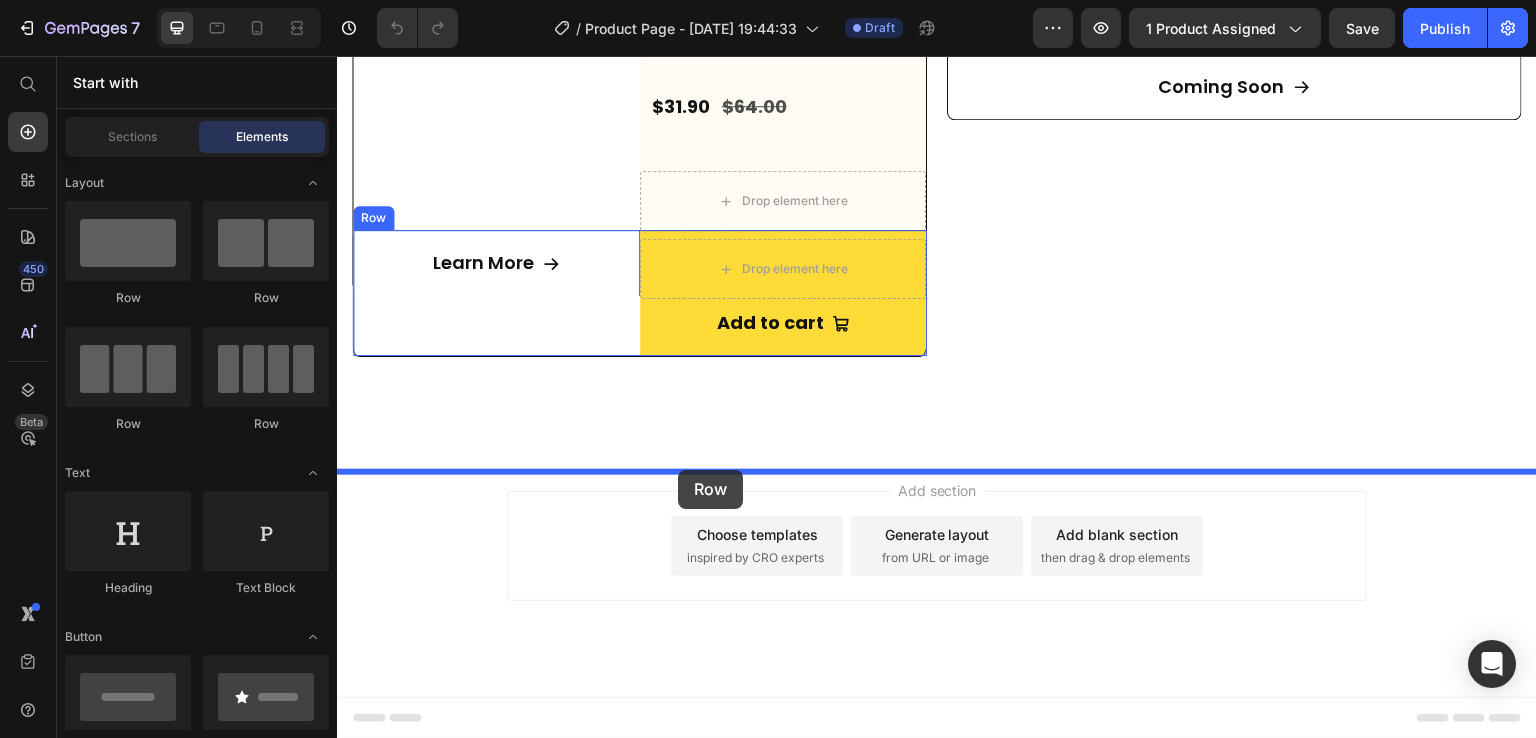 drag, startPoint x: 610, startPoint y: 299, endPoint x: 678, endPoint y: 470, distance: 184.02446 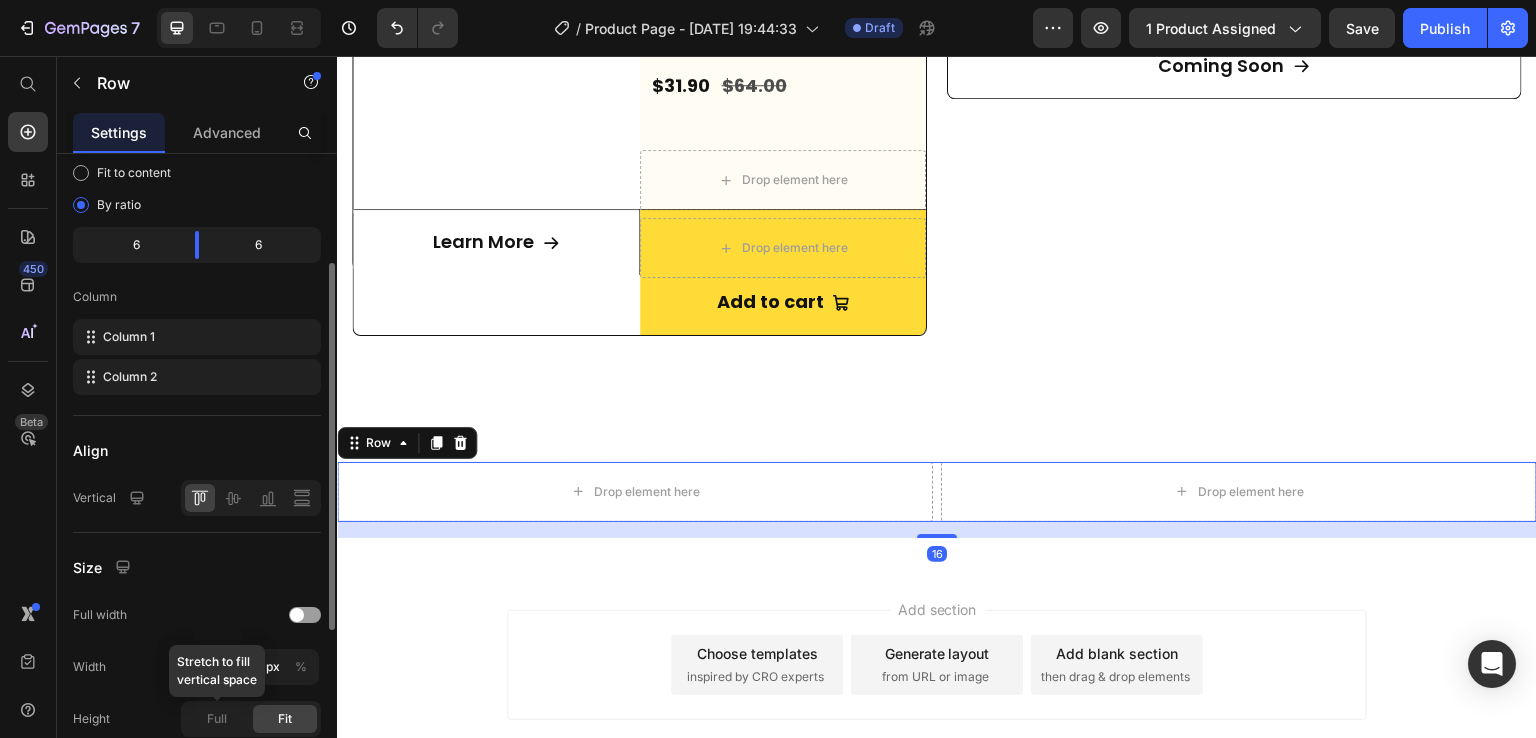 scroll, scrollTop: 192, scrollLeft: 0, axis: vertical 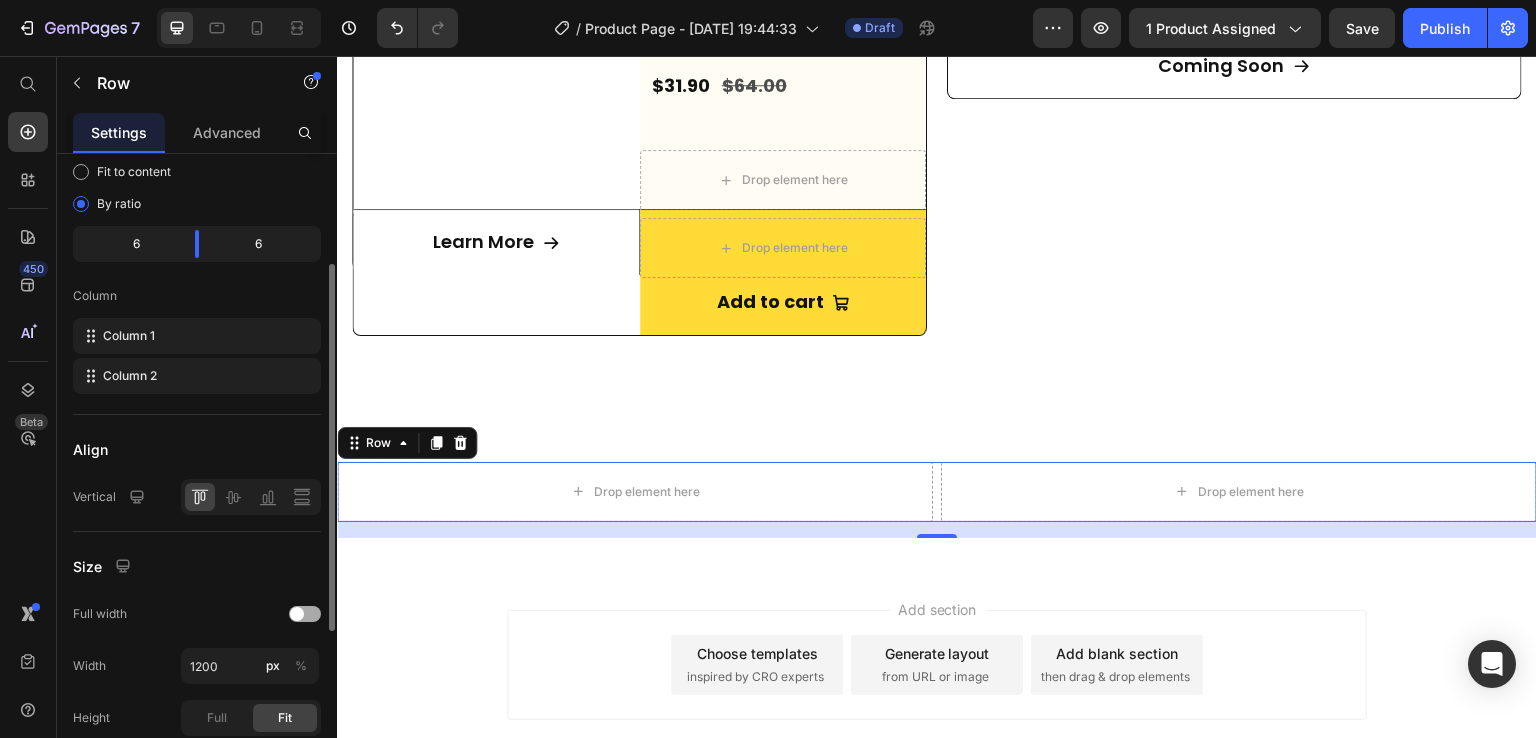 click at bounding box center [305, 614] 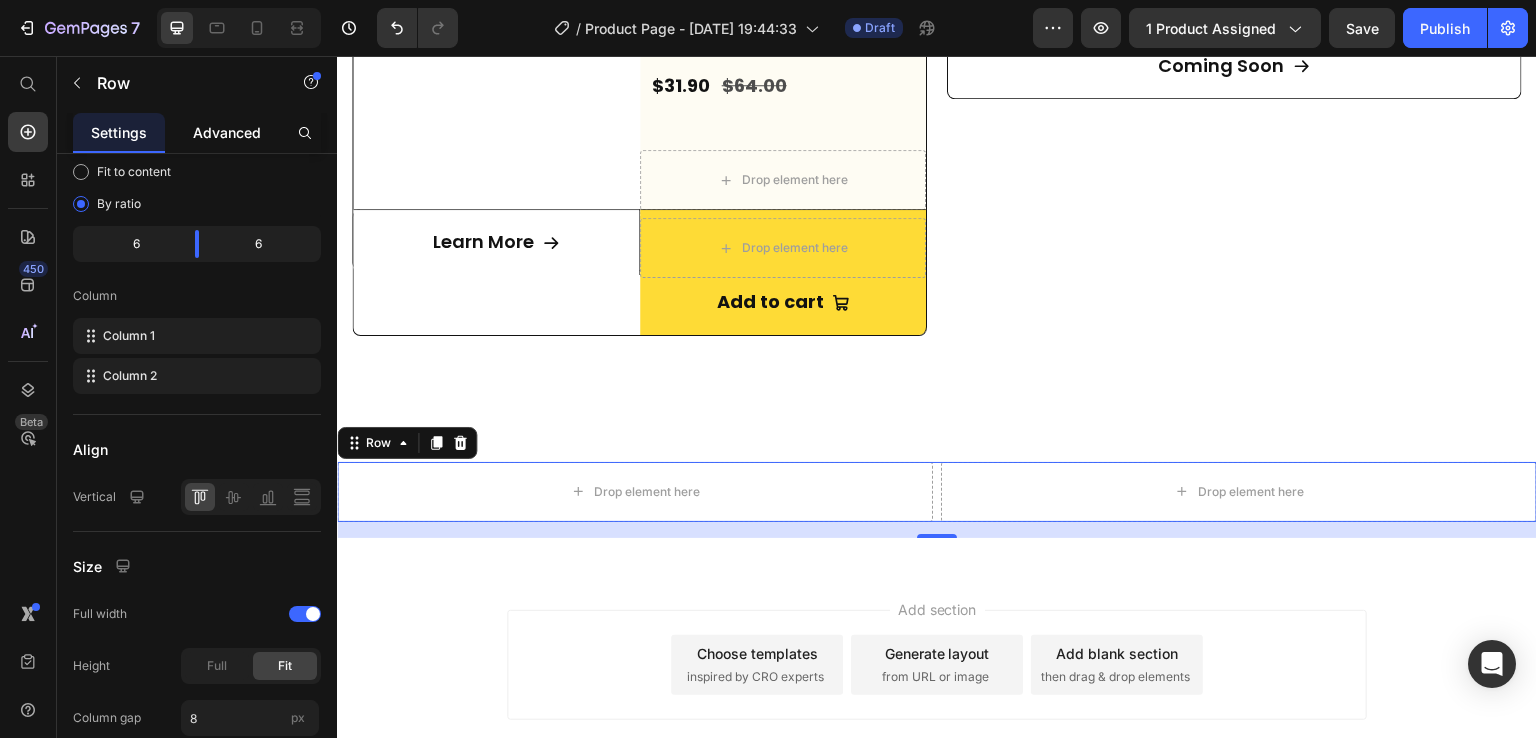 click on "Advanced" at bounding box center (227, 132) 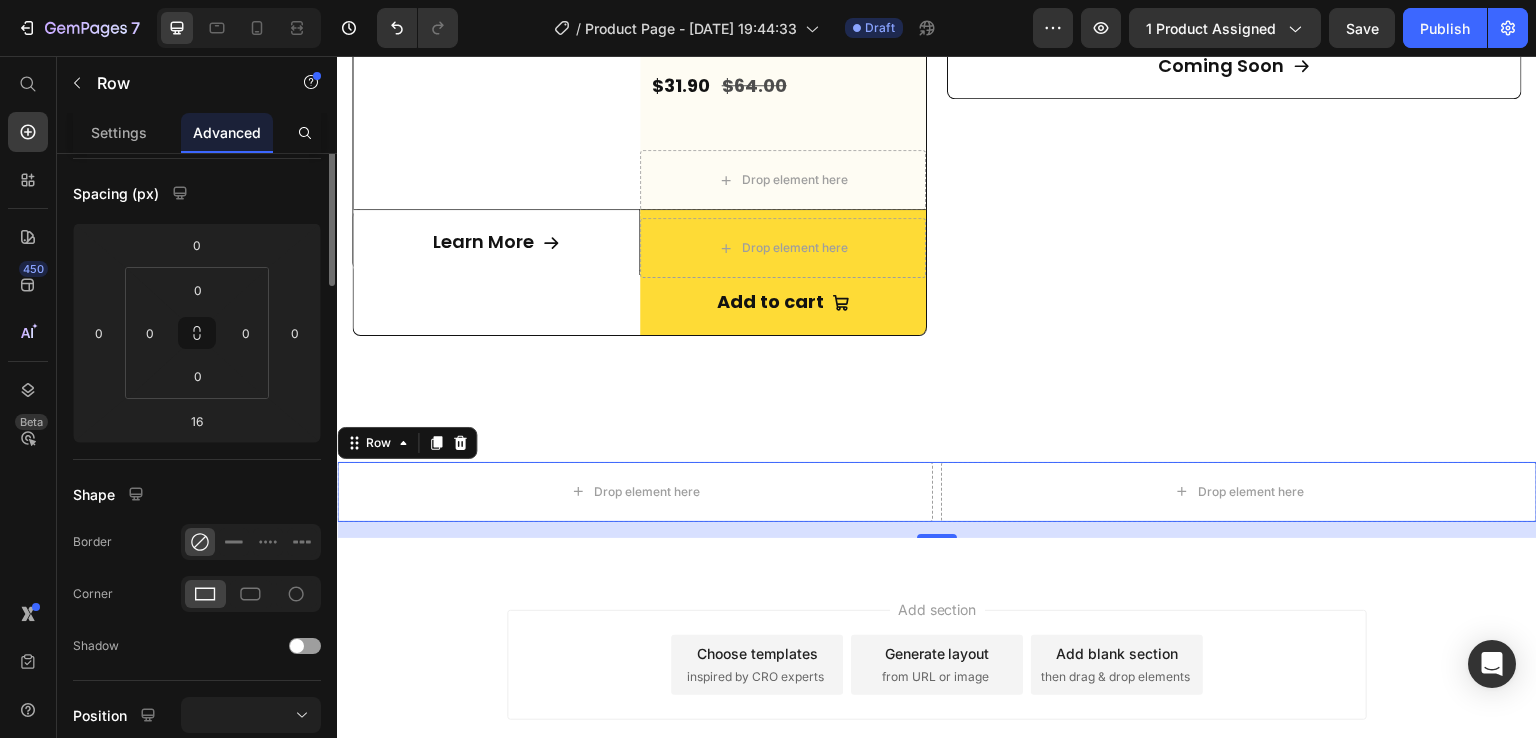 scroll, scrollTop: 0, scrollLeft: 0, axis: both 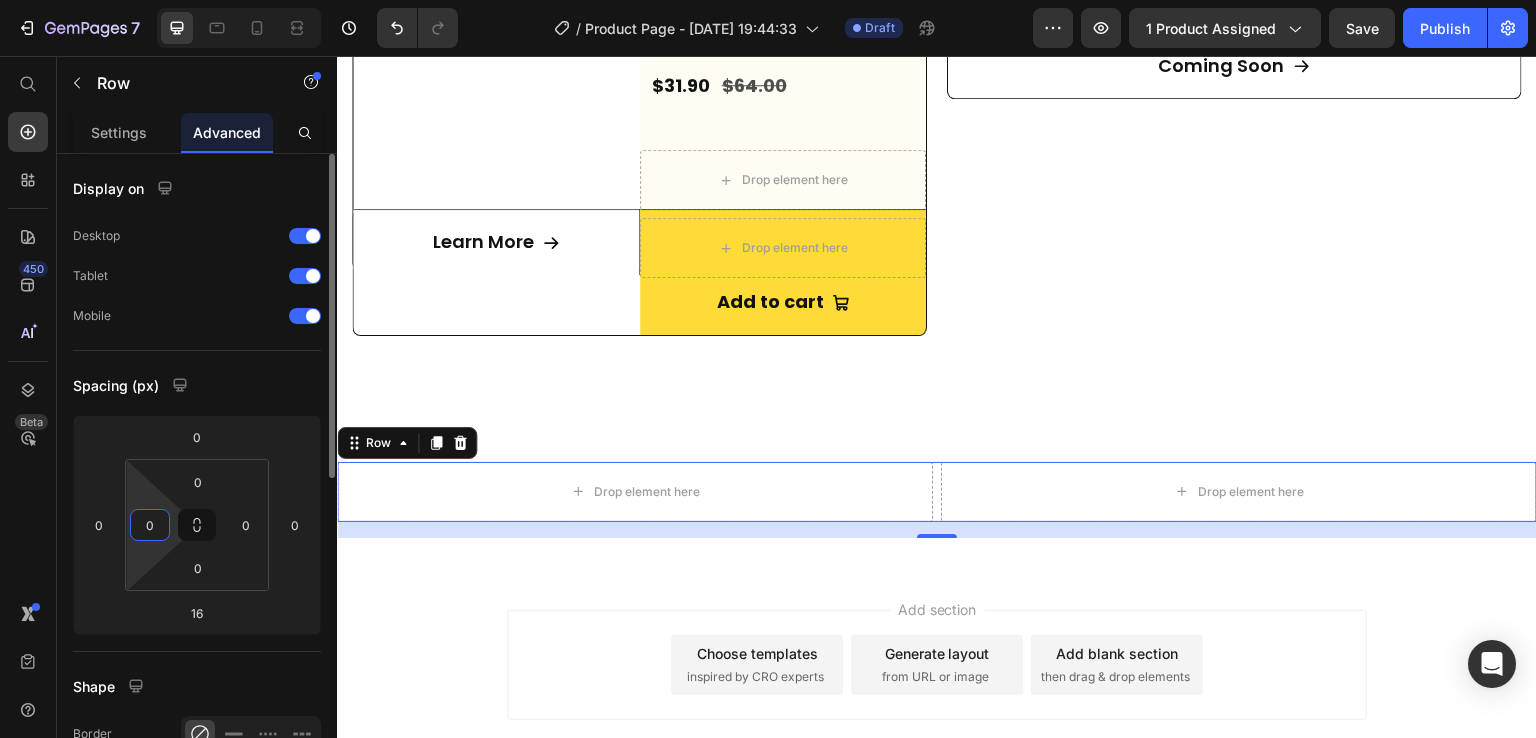click on "0" at bounding box center (150, 525) 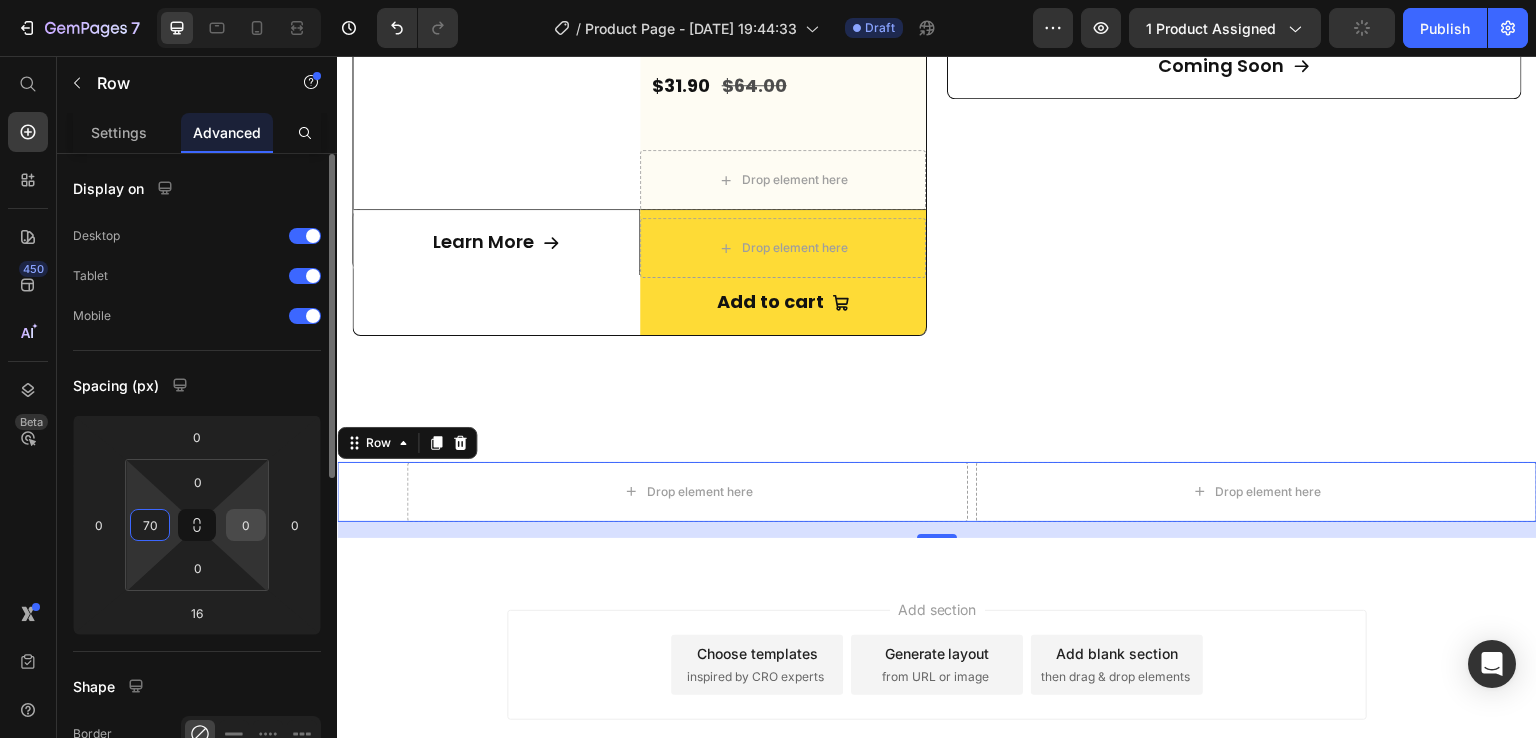 type on "70" 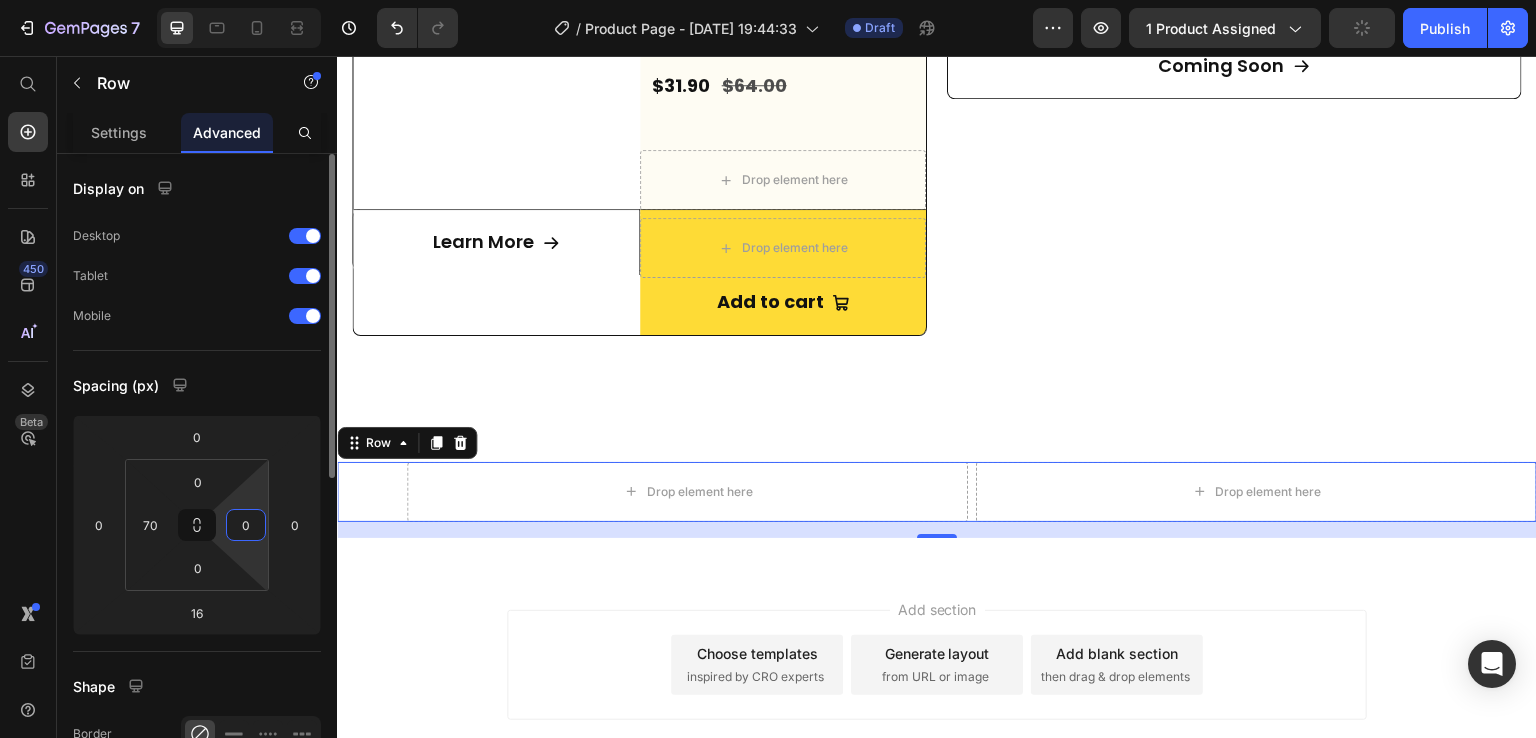 click on "0" at bounding box center (246, 525) 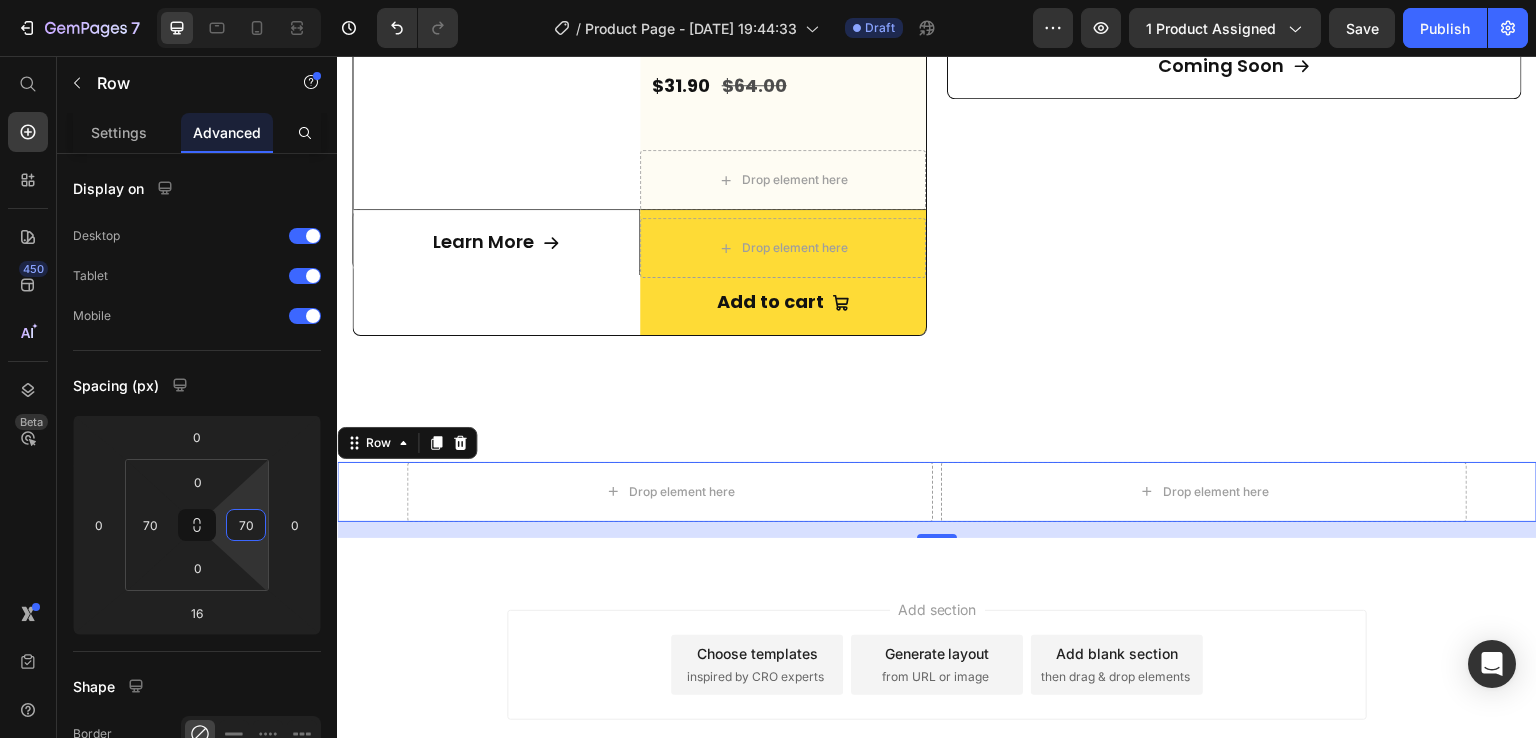 type on "70" 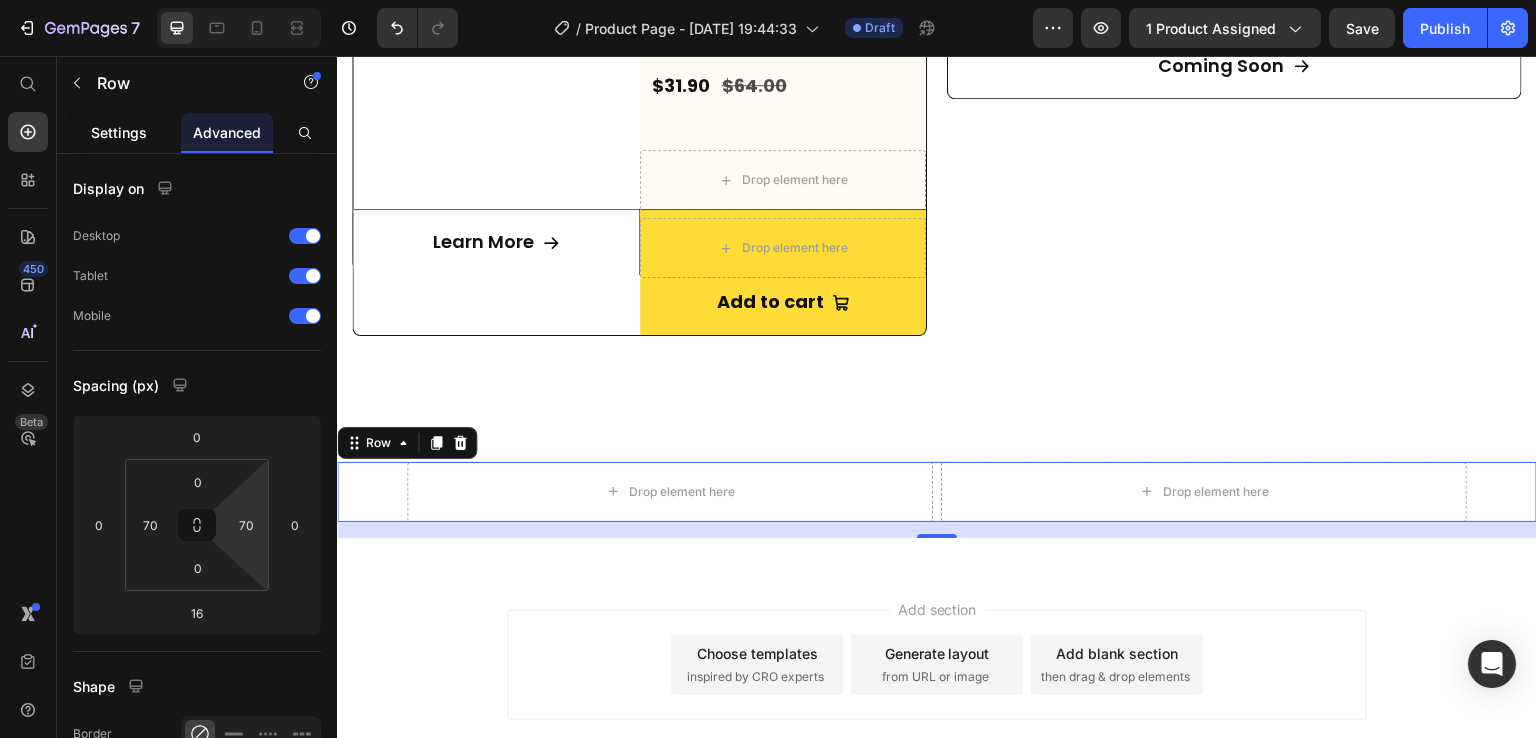 click on "Settings" at bounding box center [119, 132] 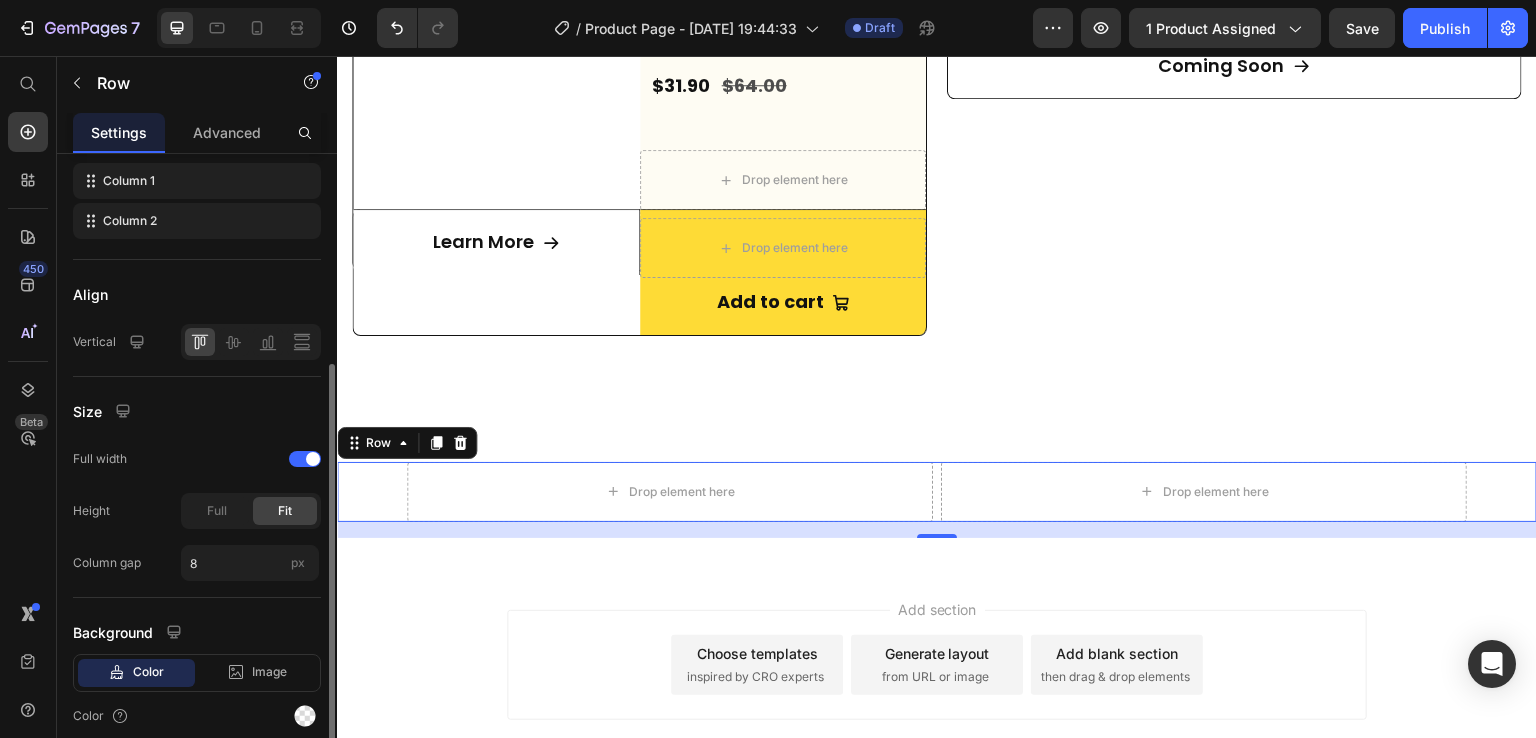 scroll, scrollTop: 348, scrollLeft: 0, axis: vertical 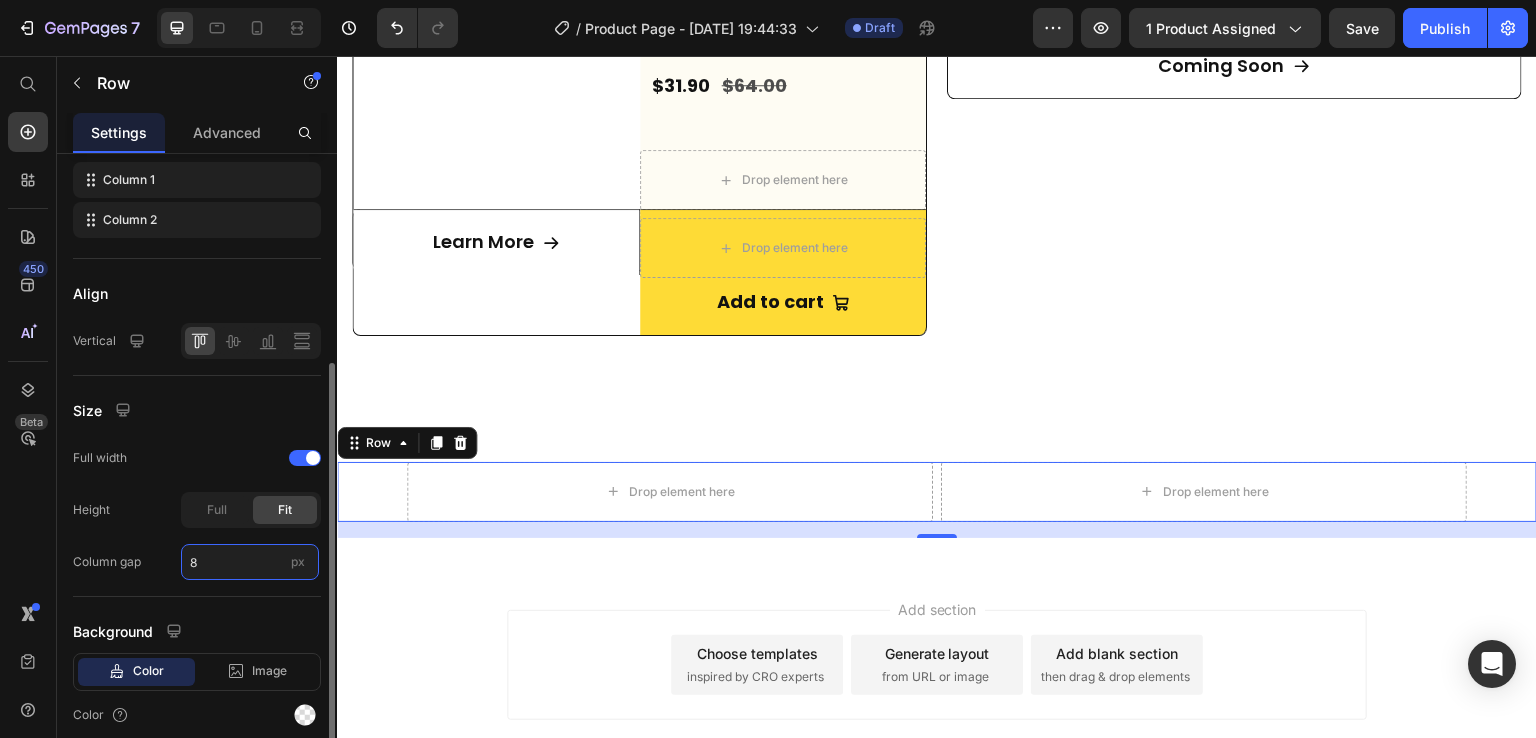 click on "8" at bounding box center (250, 562) 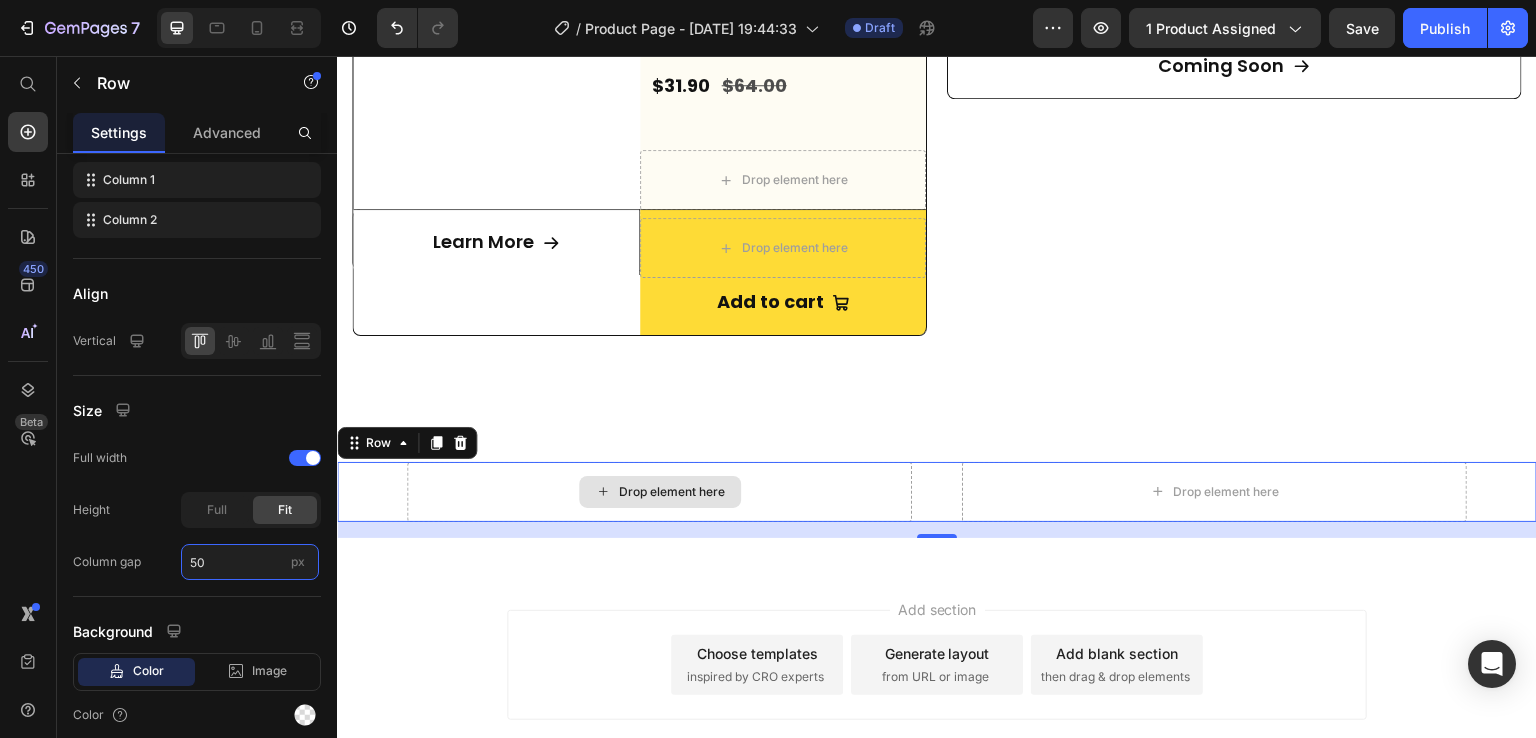 paste on "Copy element from Gempages!" 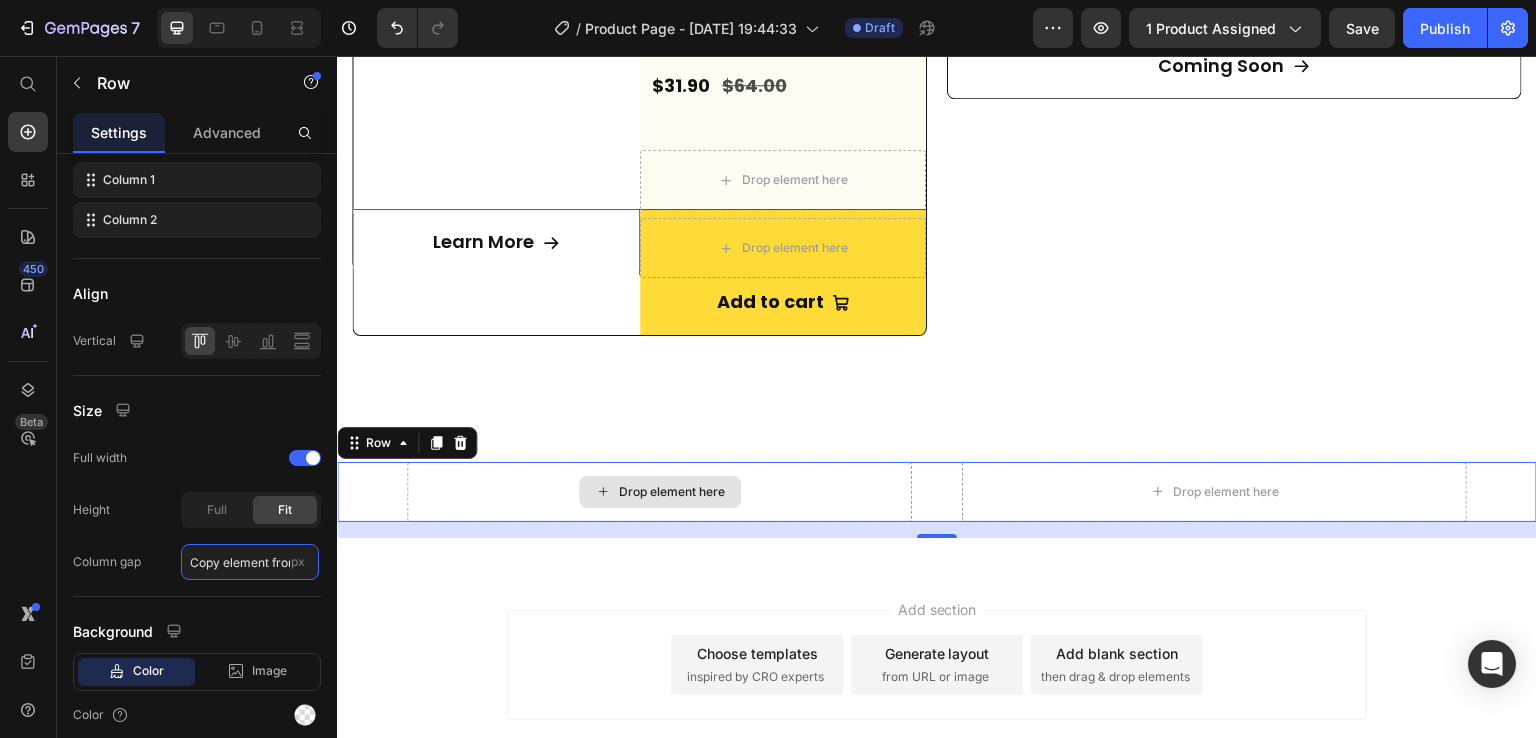 scroll, scrollTop: 0, scrollLeft: 76, axis: horizontal 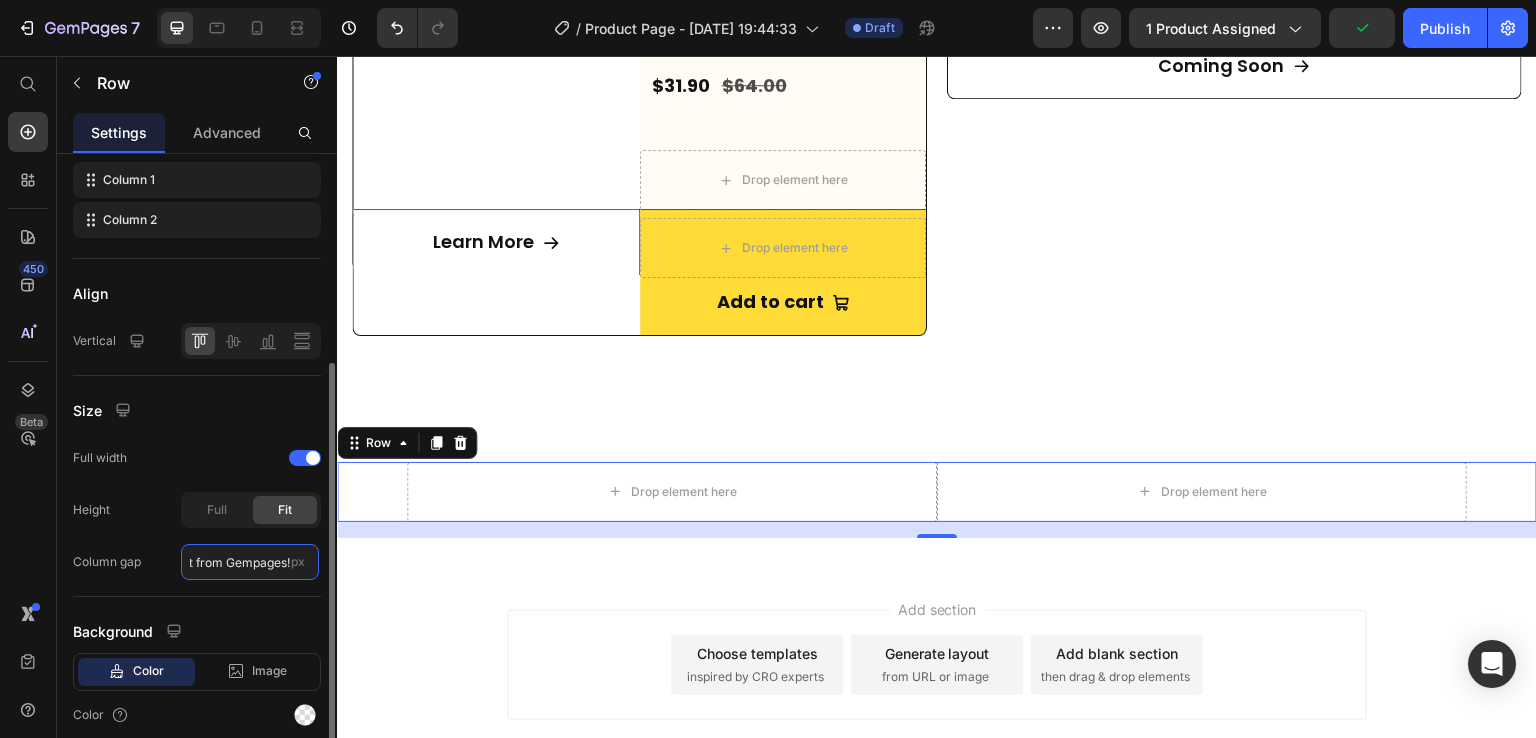 click on "Copy element from Gempages!" at bounding box center [250, 562] 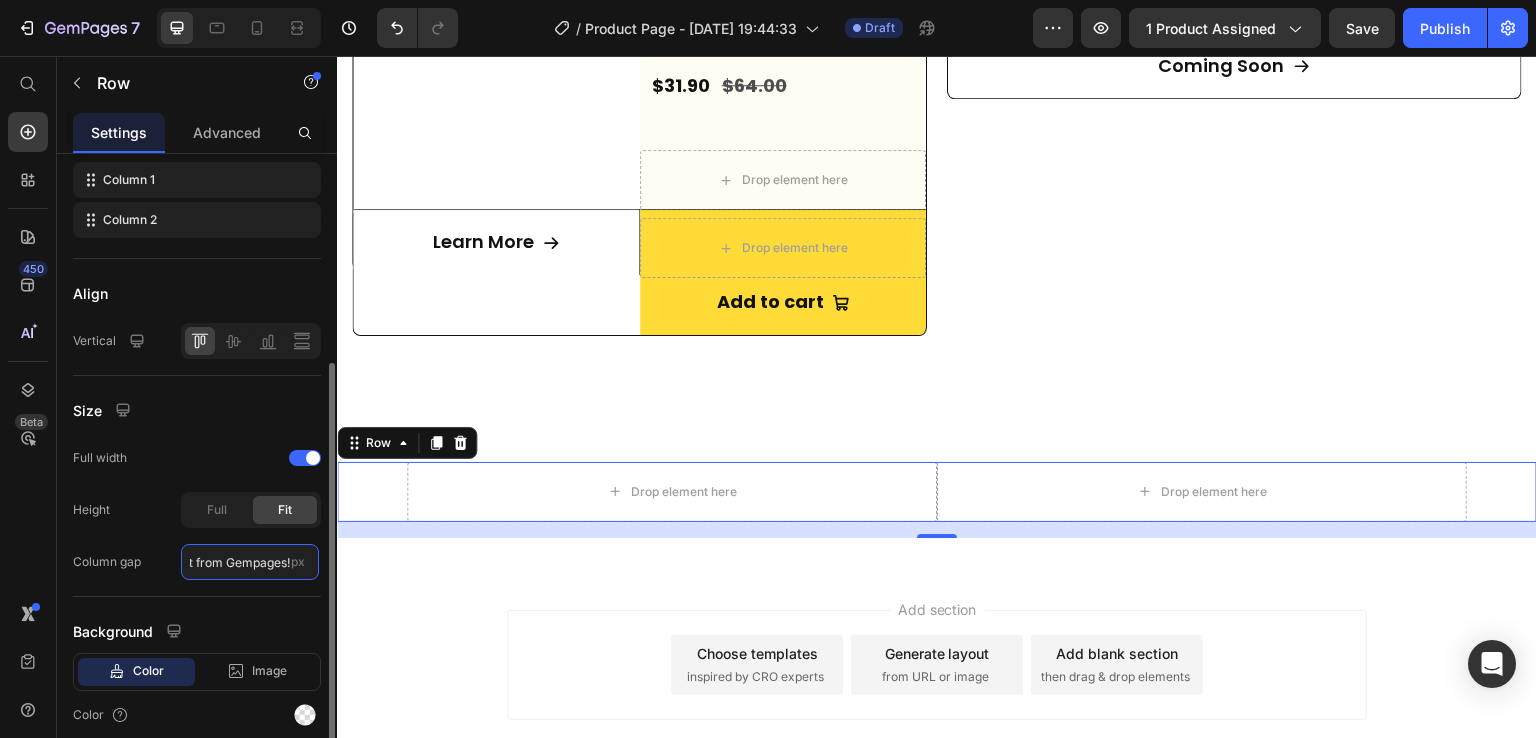 click on "Copy element from Gempages!" at bounding box center [250, 562] 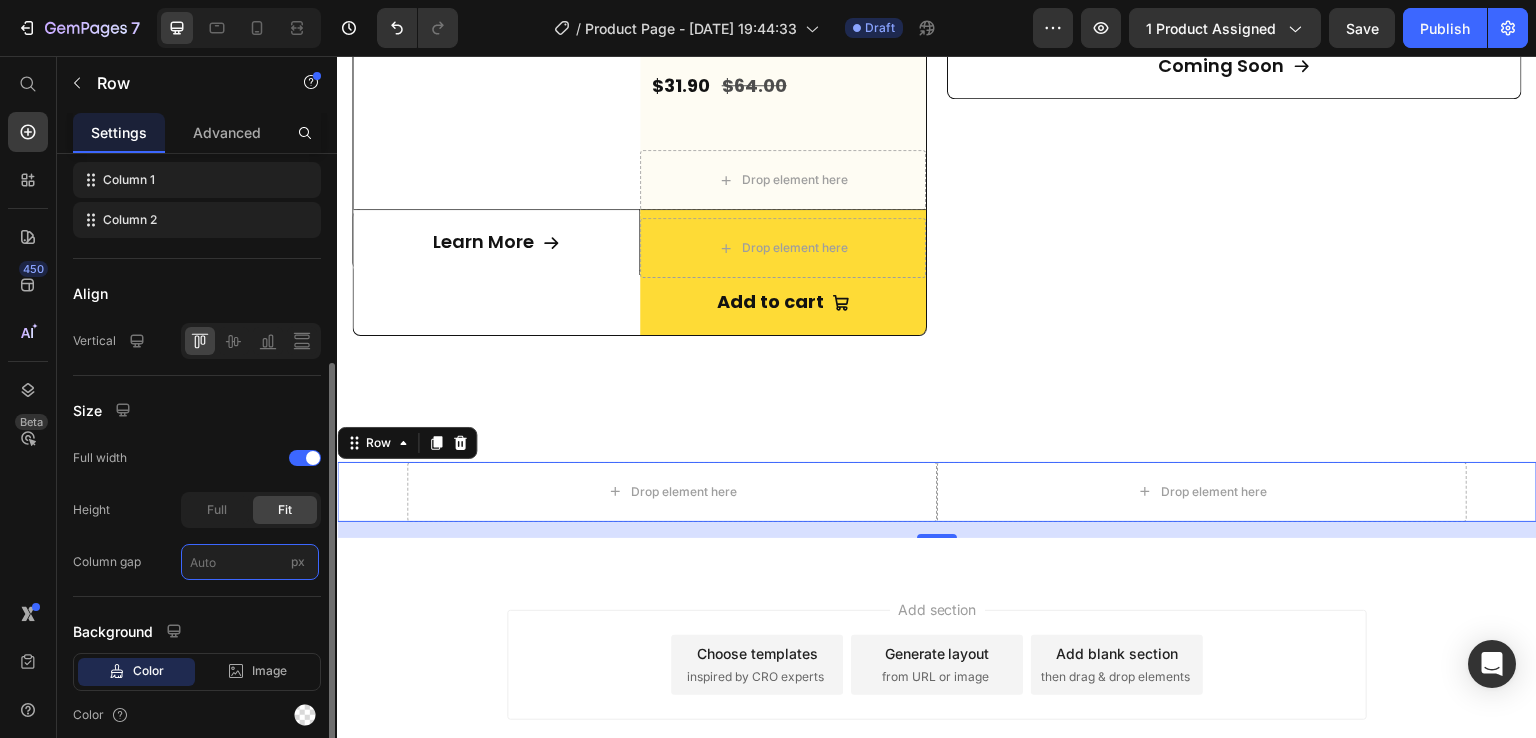 scroll, scrollTop: 0, scrollLeft: 0, axis: both 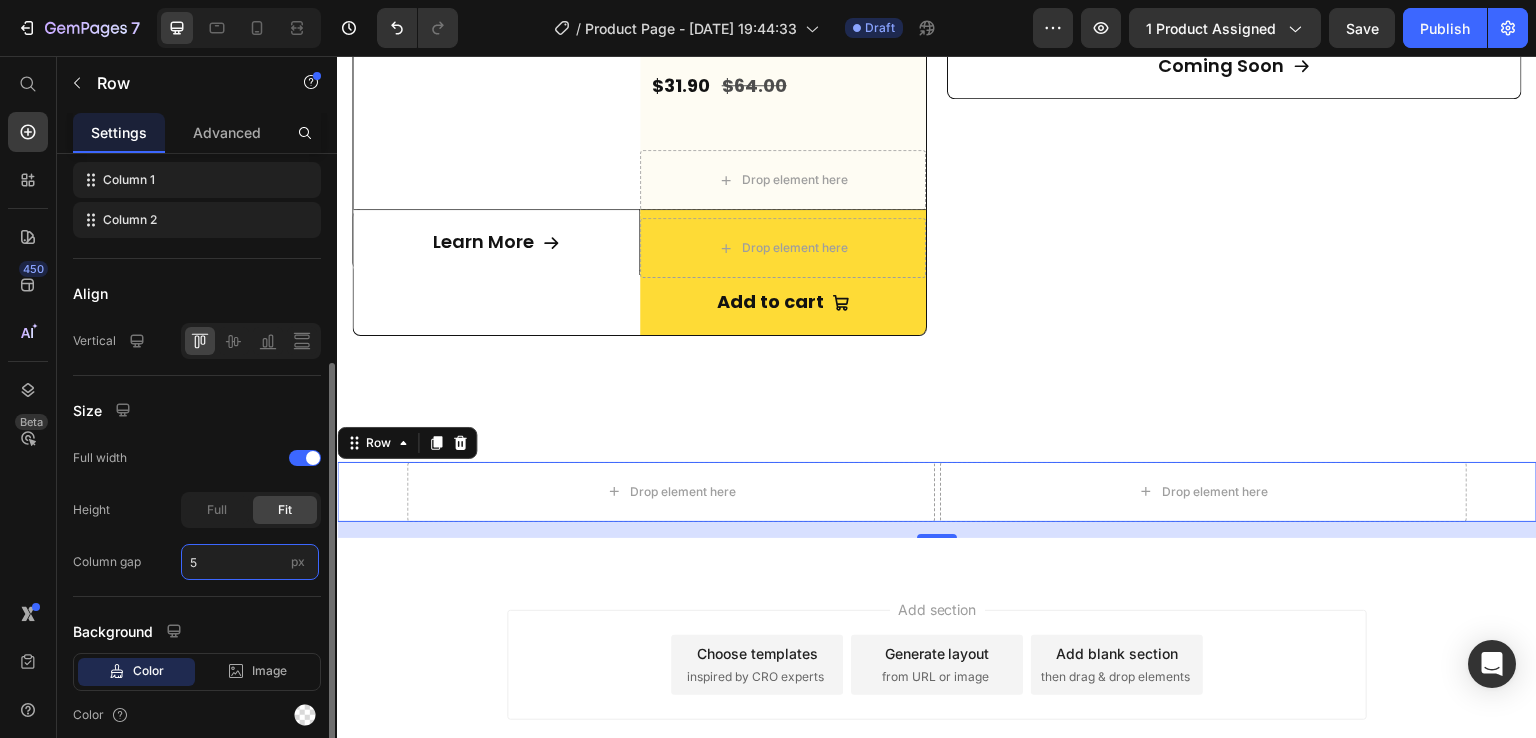 type on "50" 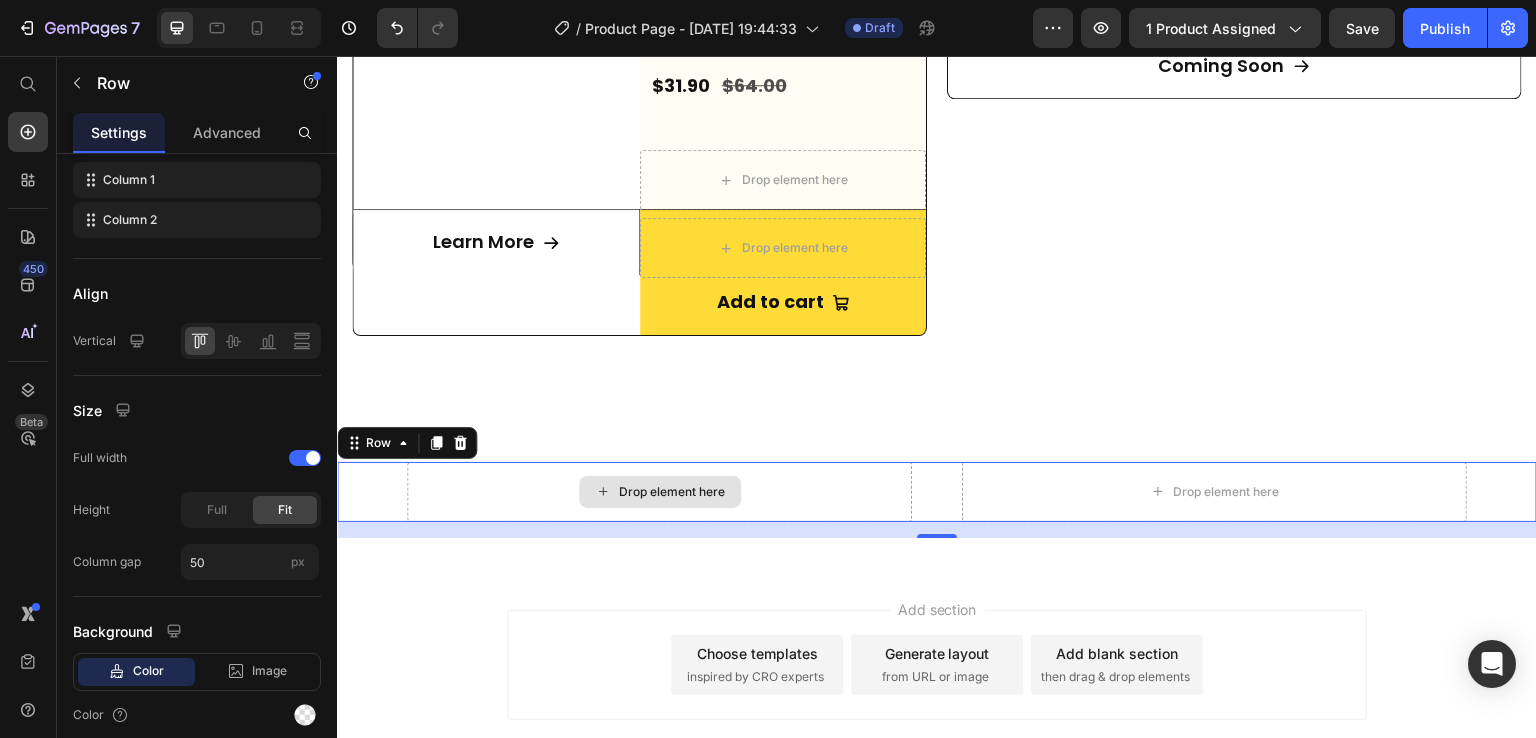 click on "Drop element here" at bounding box center [659, 492] 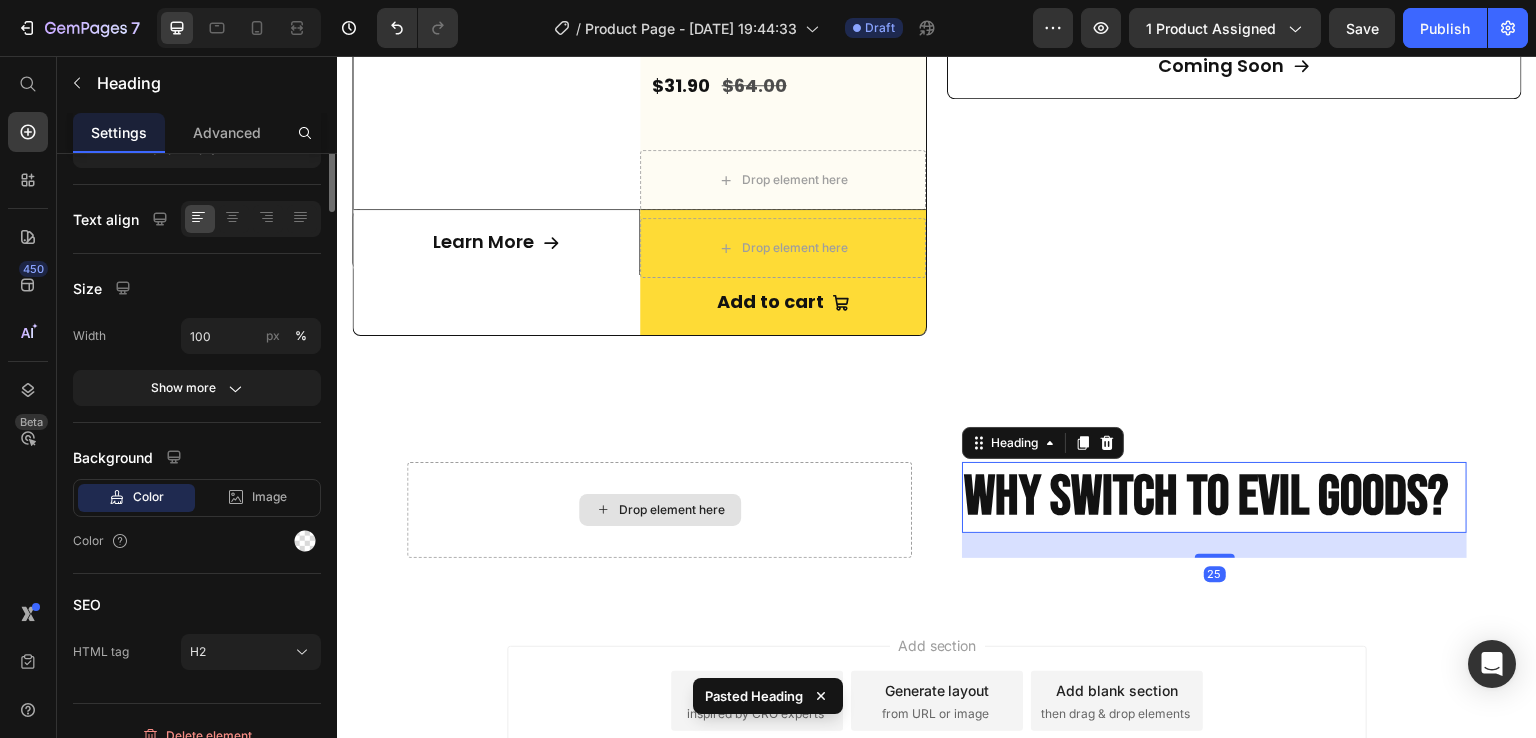 scroll, scrollTop: 0, scrollLeft: 0, axis: both 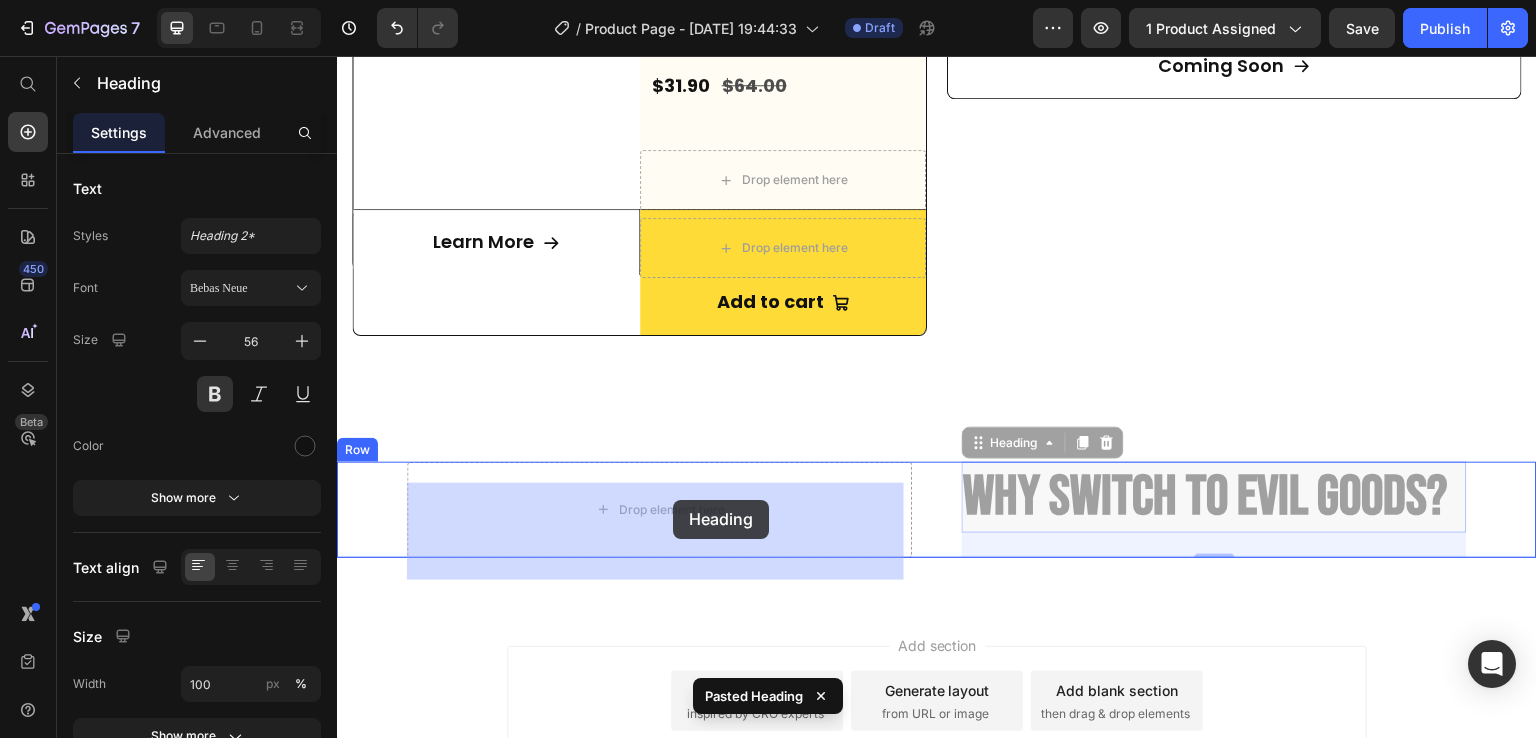 drag, startPoint x: 1022, startPoint y: 470, endPoint x: 673, endPoint y: 500, distance: 350.28702 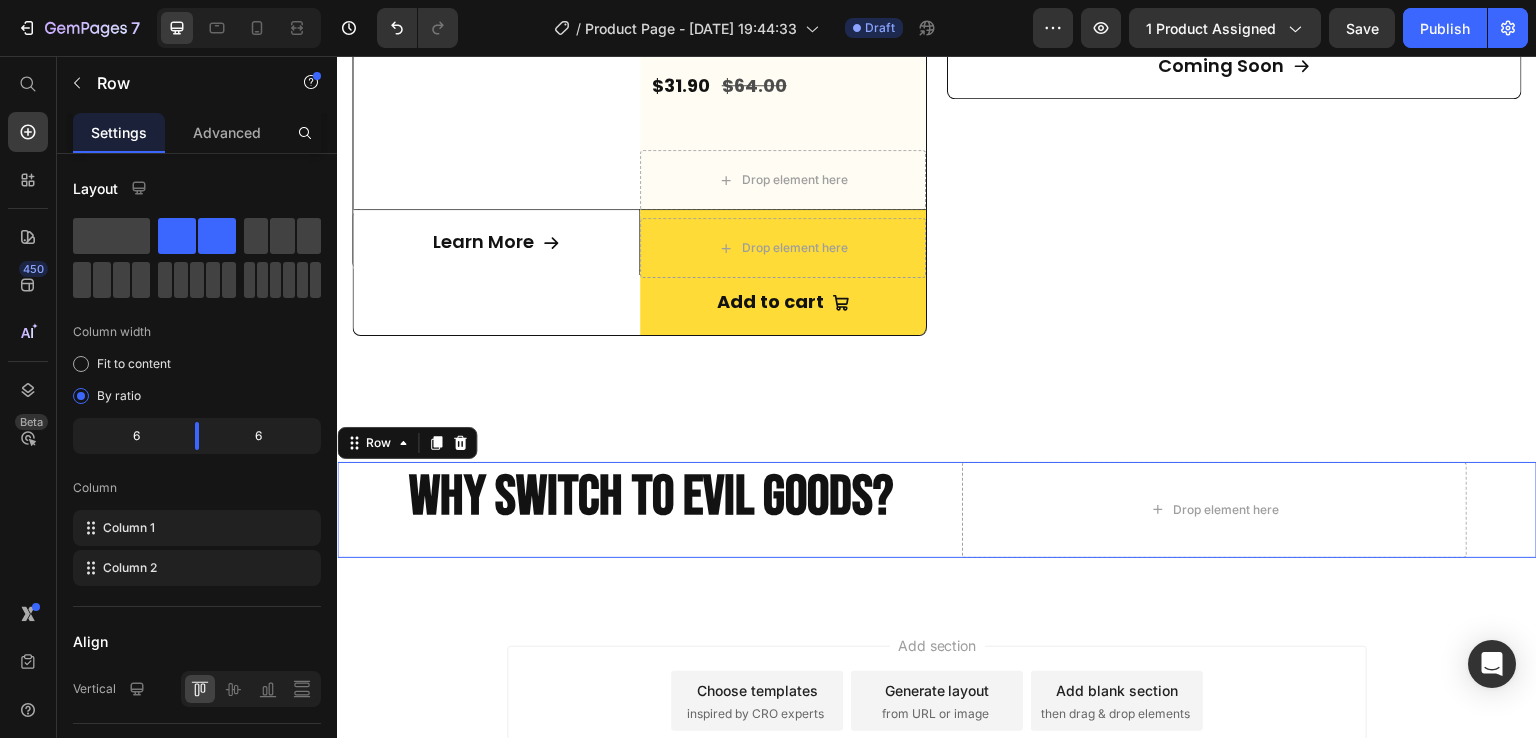 click on "WHY SWITCH TO EVIL GOODS? Heading
Drop element here Row   0" at bounding box center [937, 510] 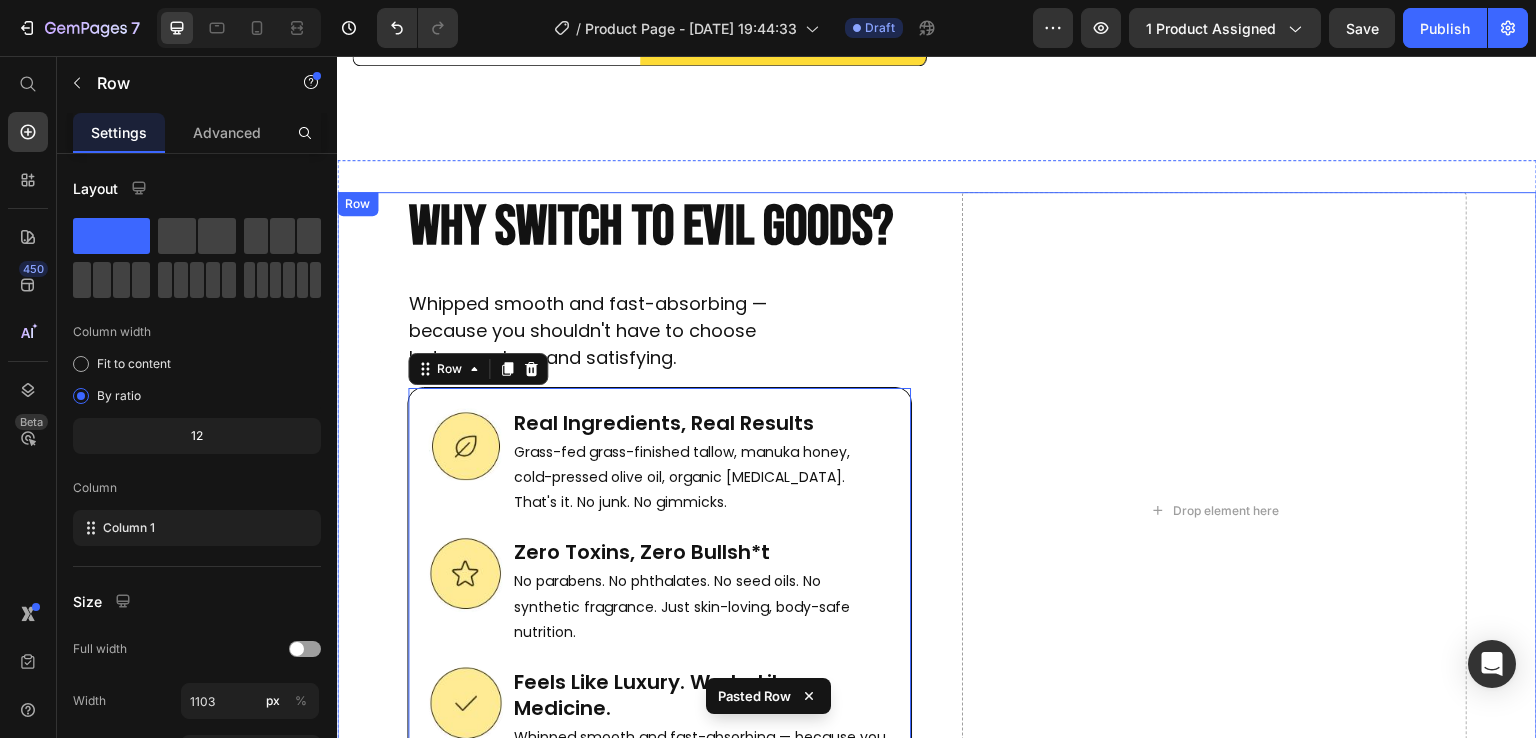 scroll, scrollTop: 7494, scrollLeft: 0, axis: vertical 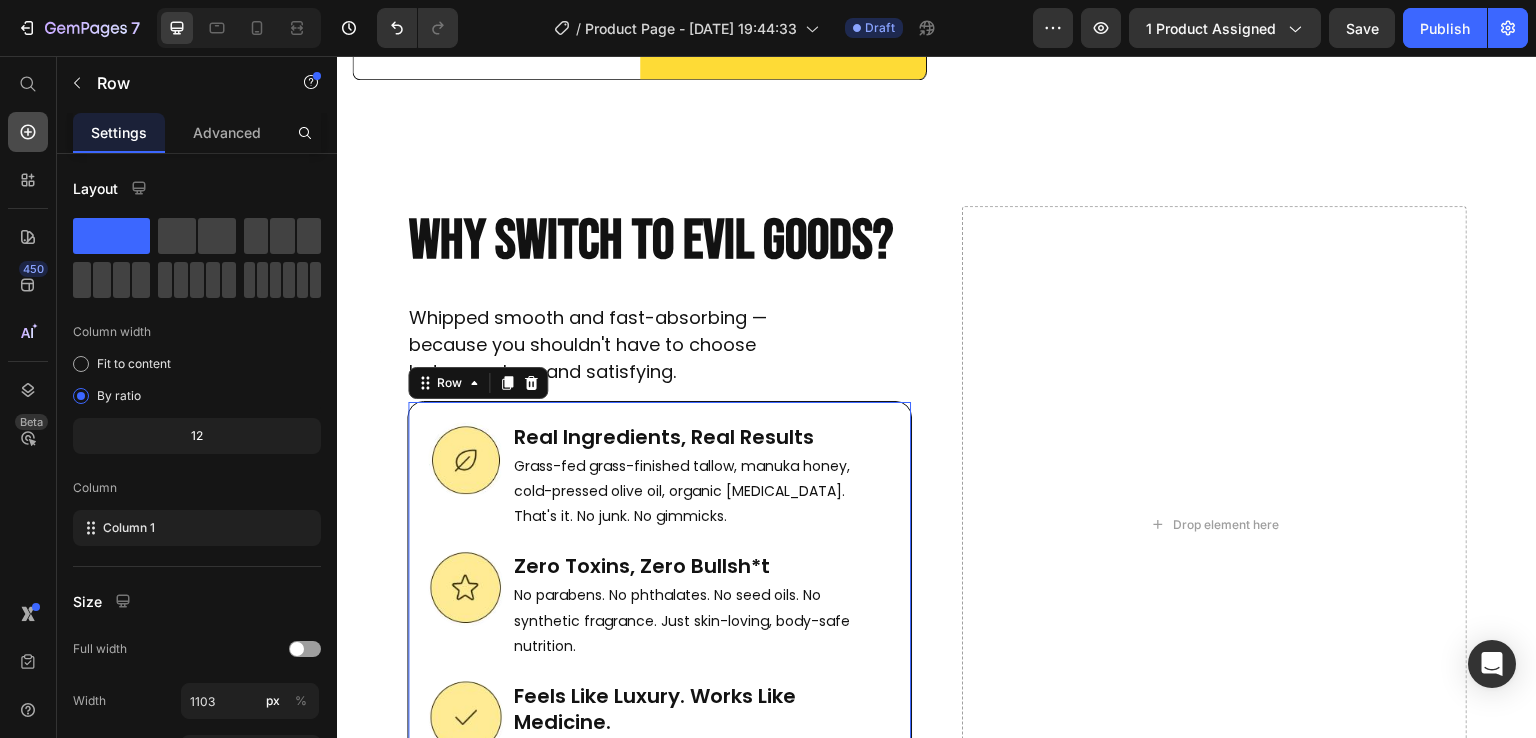 click 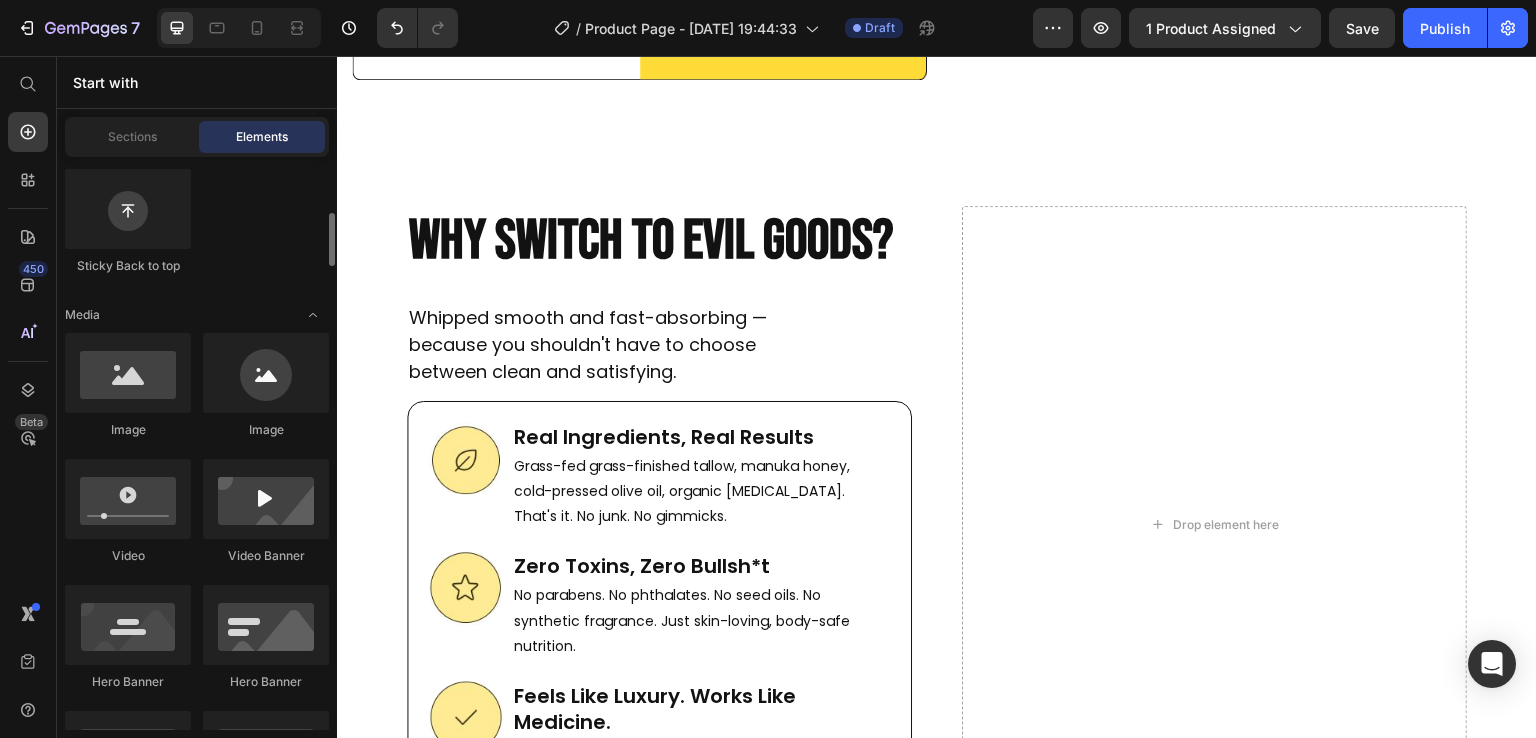 scroll, scrollTop: 612, scrollLeft: 0, axis: vertical 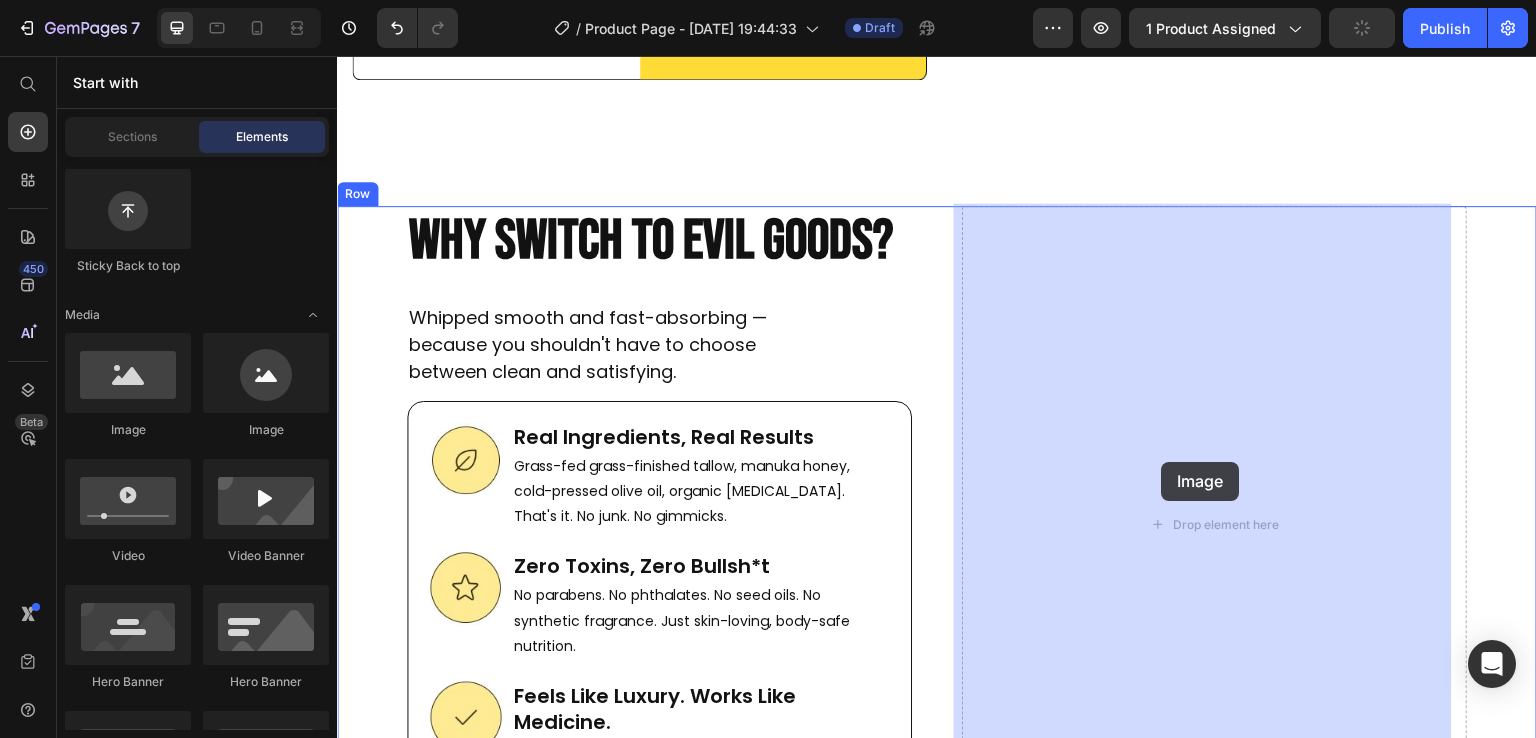 drag, startPoint x: 501, startPoint y: 457, endPoint x: 1119, endPoint y: 438, distance: 618.292 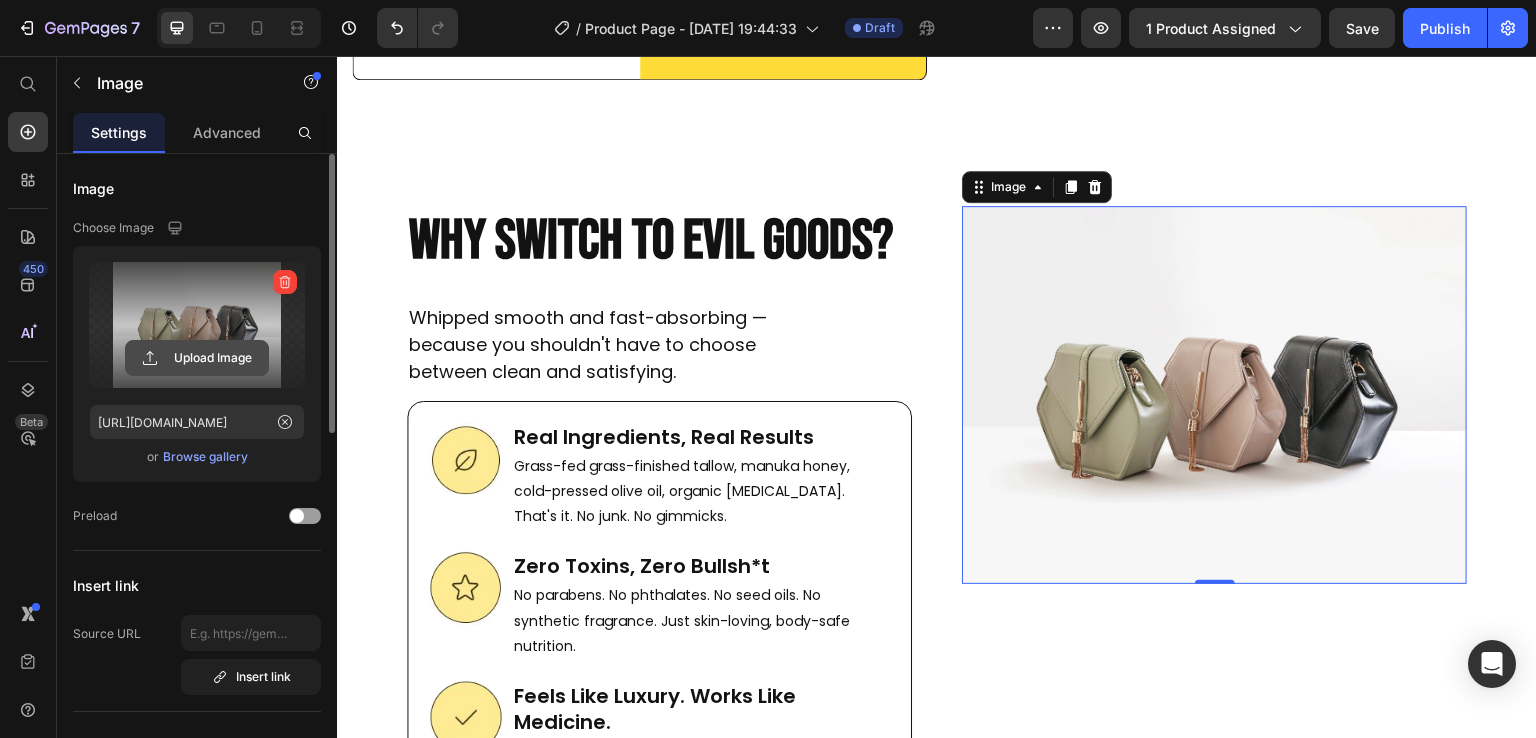 click 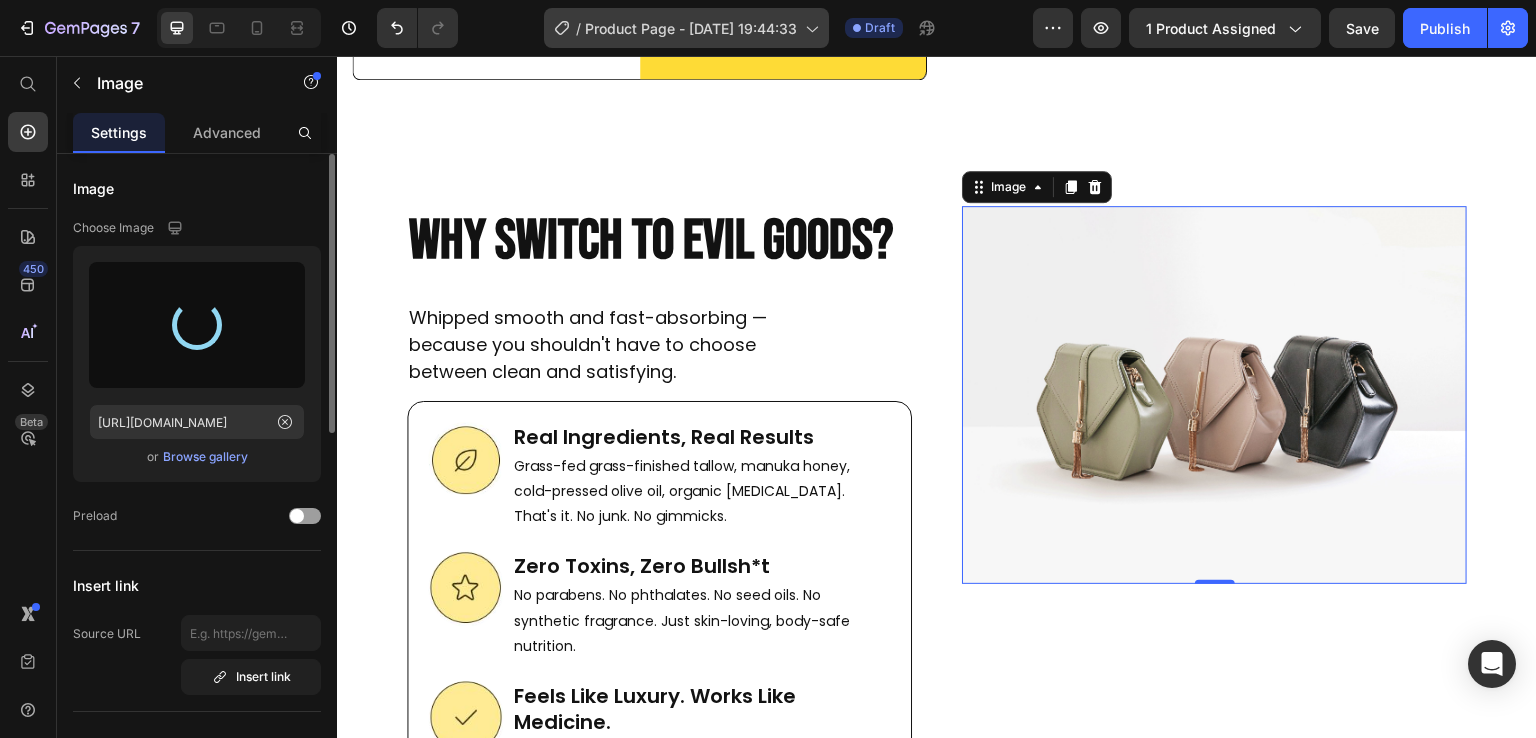 type on "[URL][DOMAIN_NAME]" 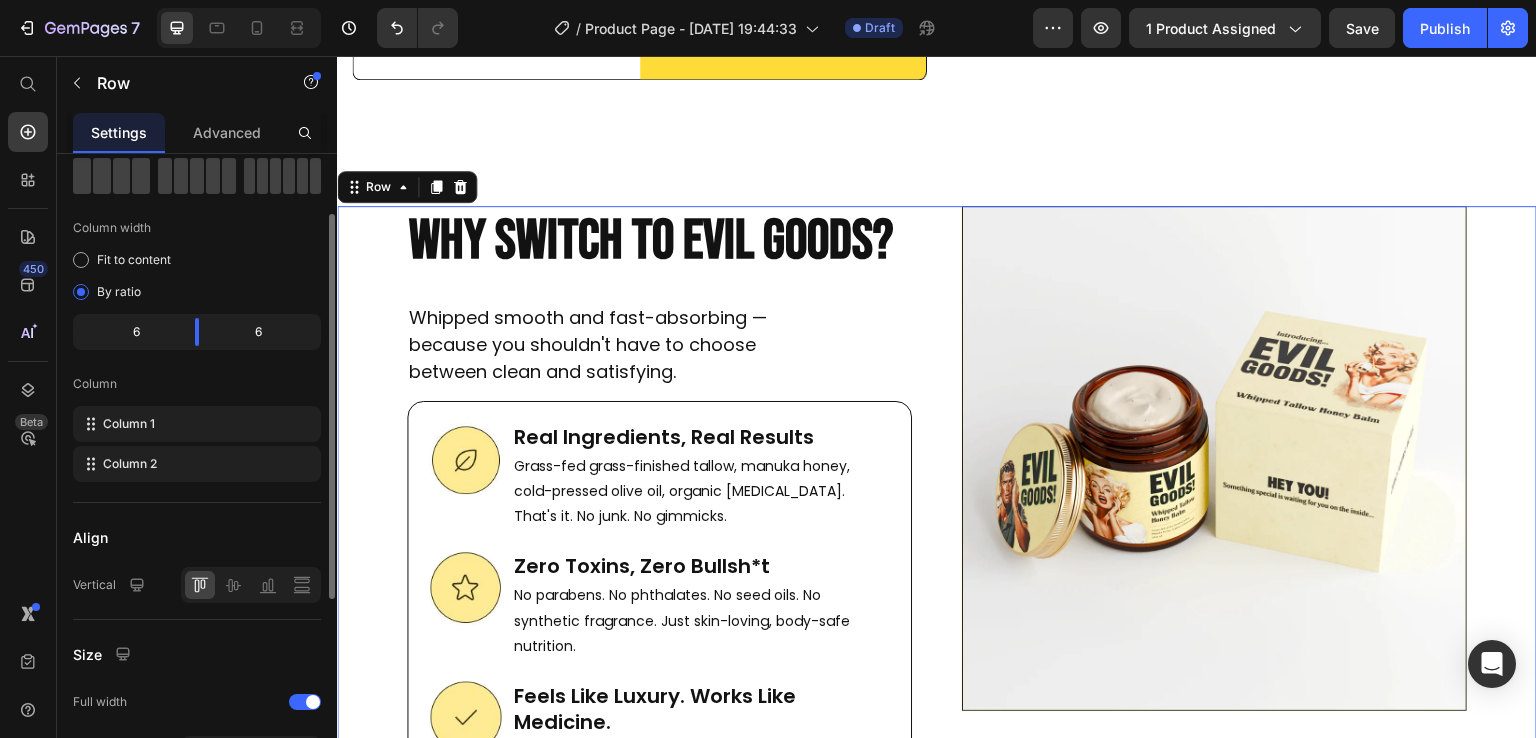 scroll, scrollTop: 102, scrollLeft: 0, axis: vertical 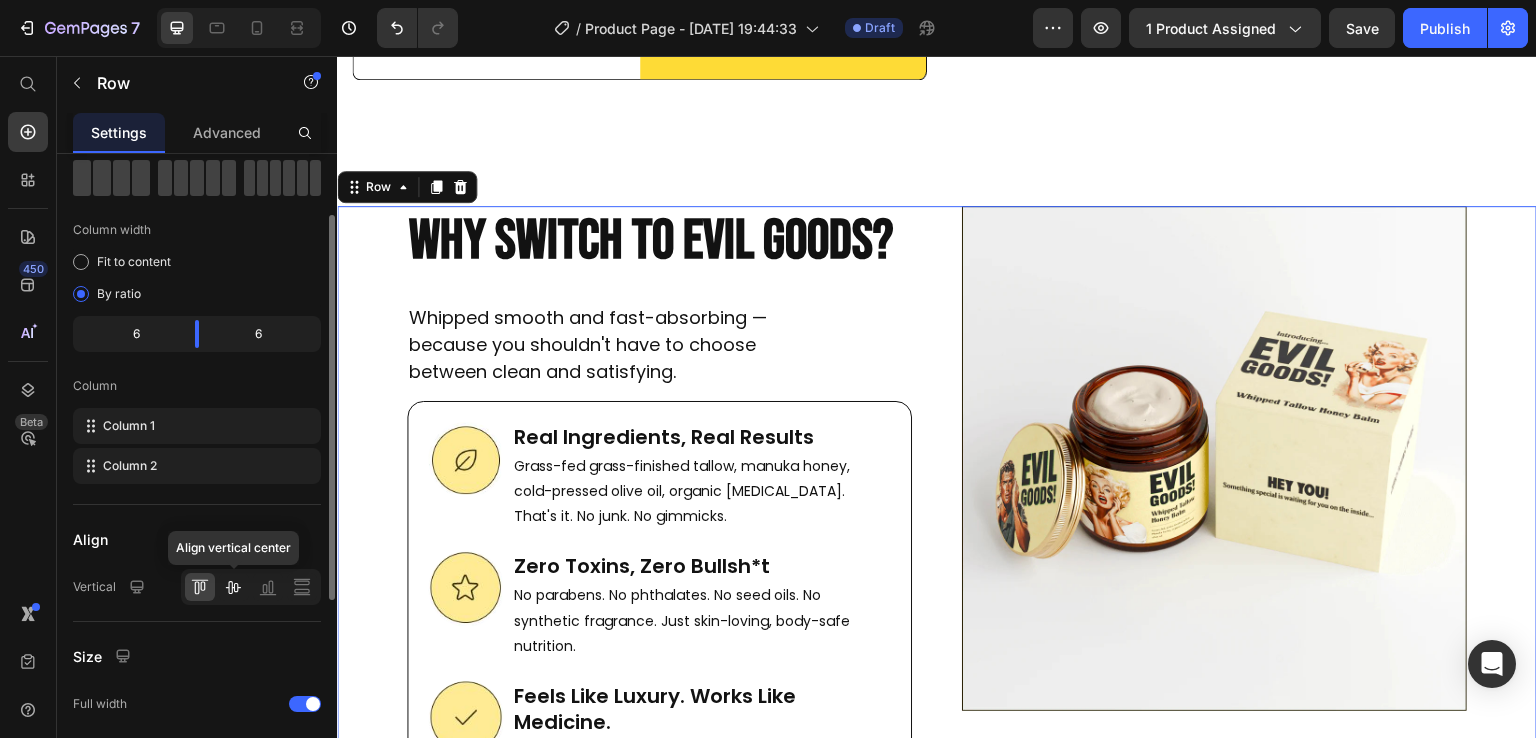 click 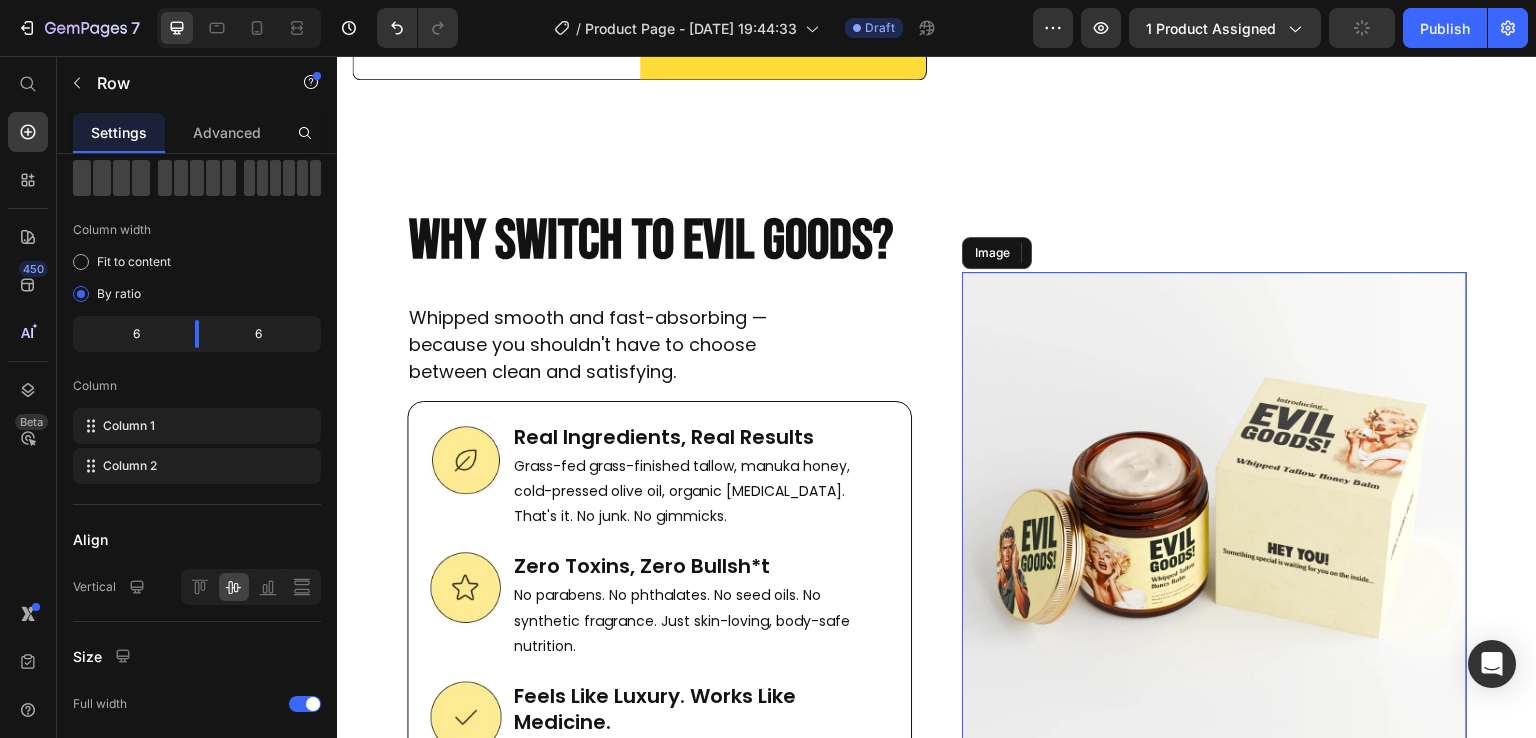 click at bounding box center (1214, 524) 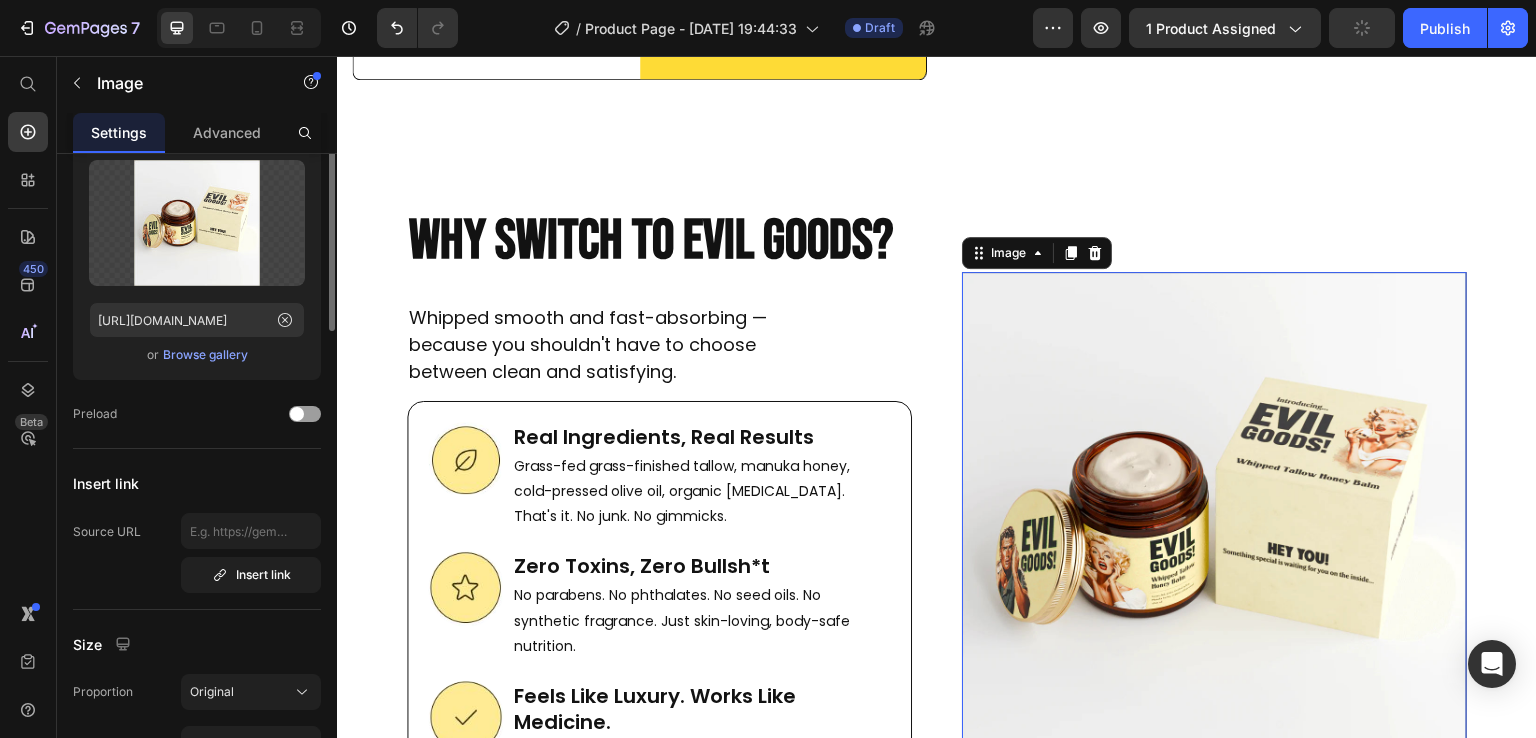 scroll, scrollTop: 0, scrollLeft: 0, axis: both 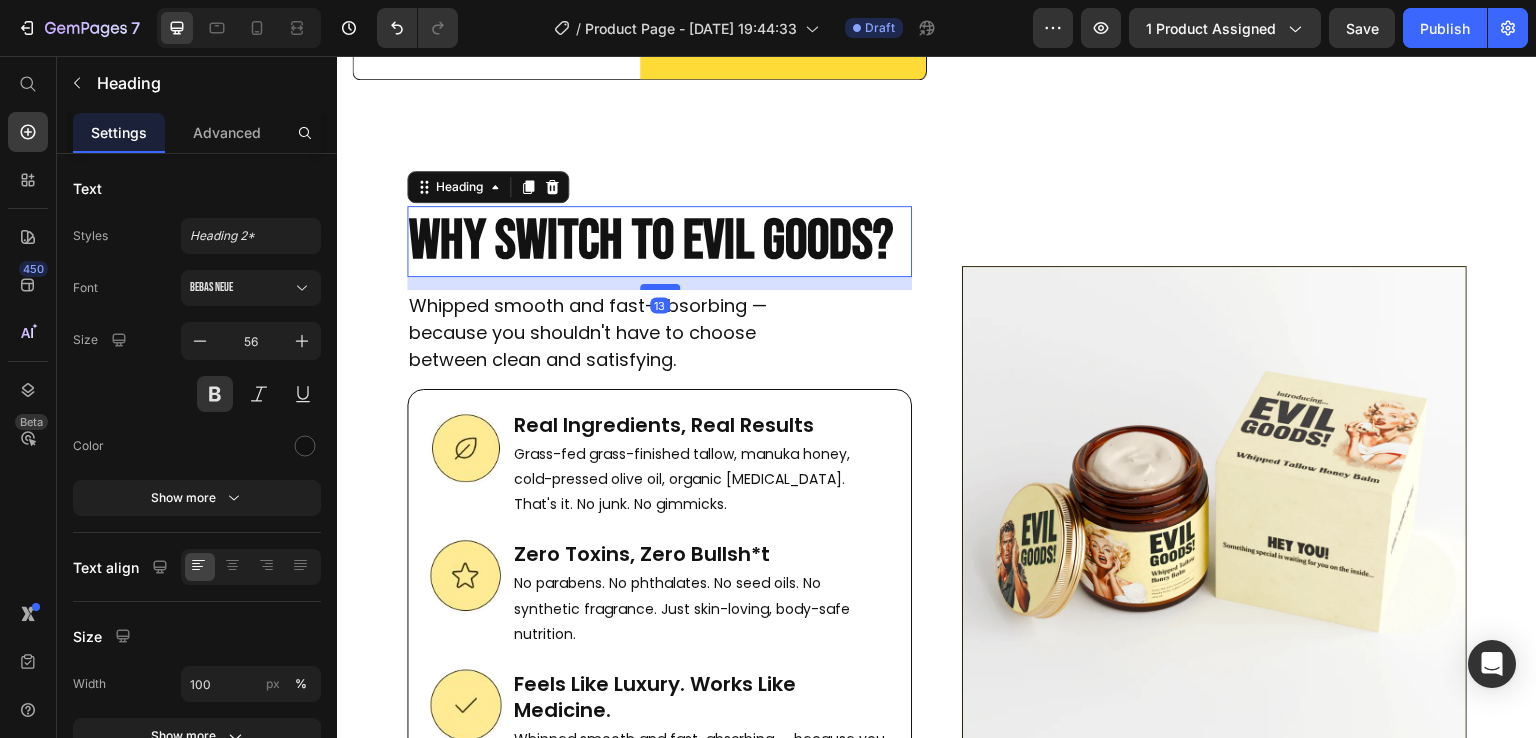 drag, startPoint x: 665, startPoint y: 297, endPoint x: 665, endPoint y: 285, distance: 12 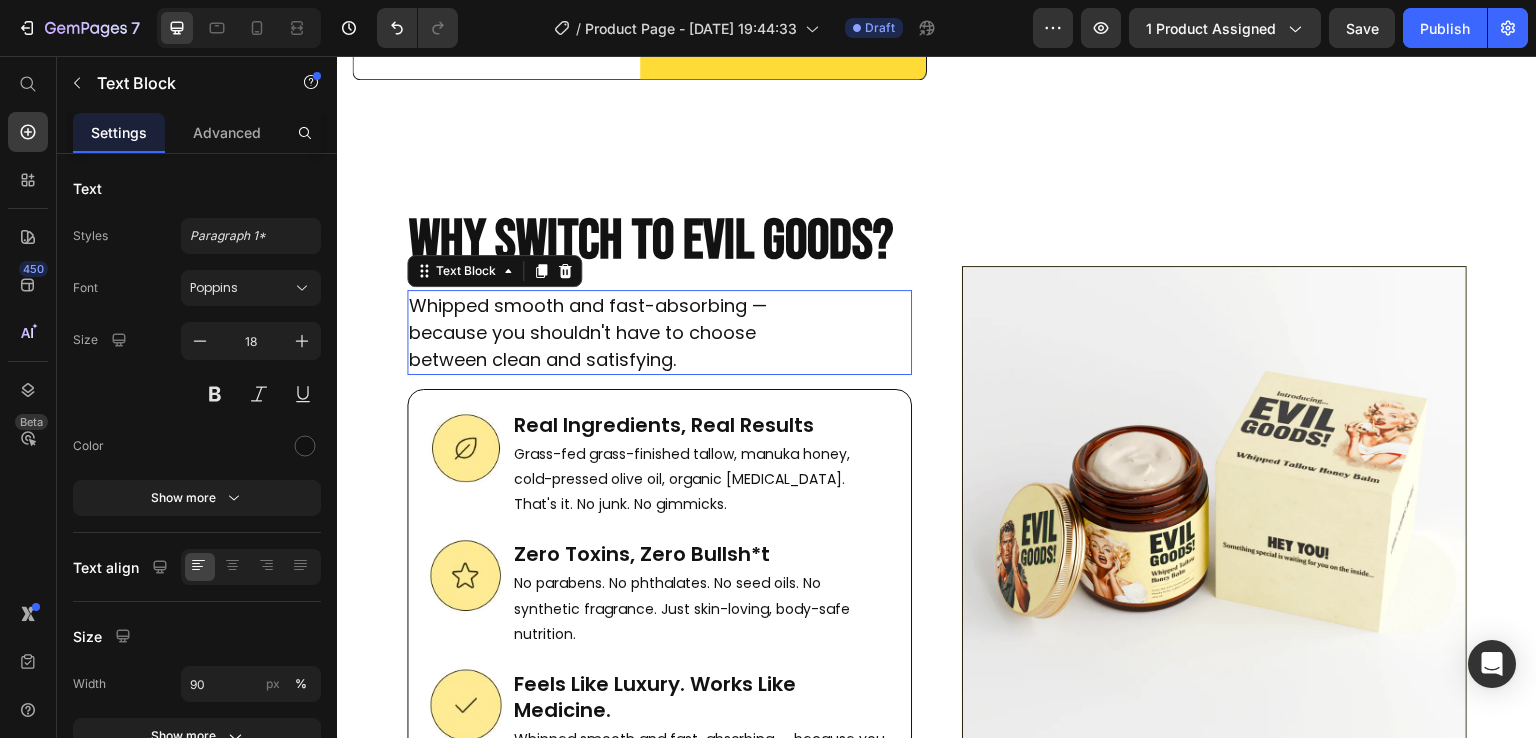 click on "Whipped smooth and fast-absorbing — because you shouldn't have to choose between clean and satisfying." at bounding box center [612, 332] 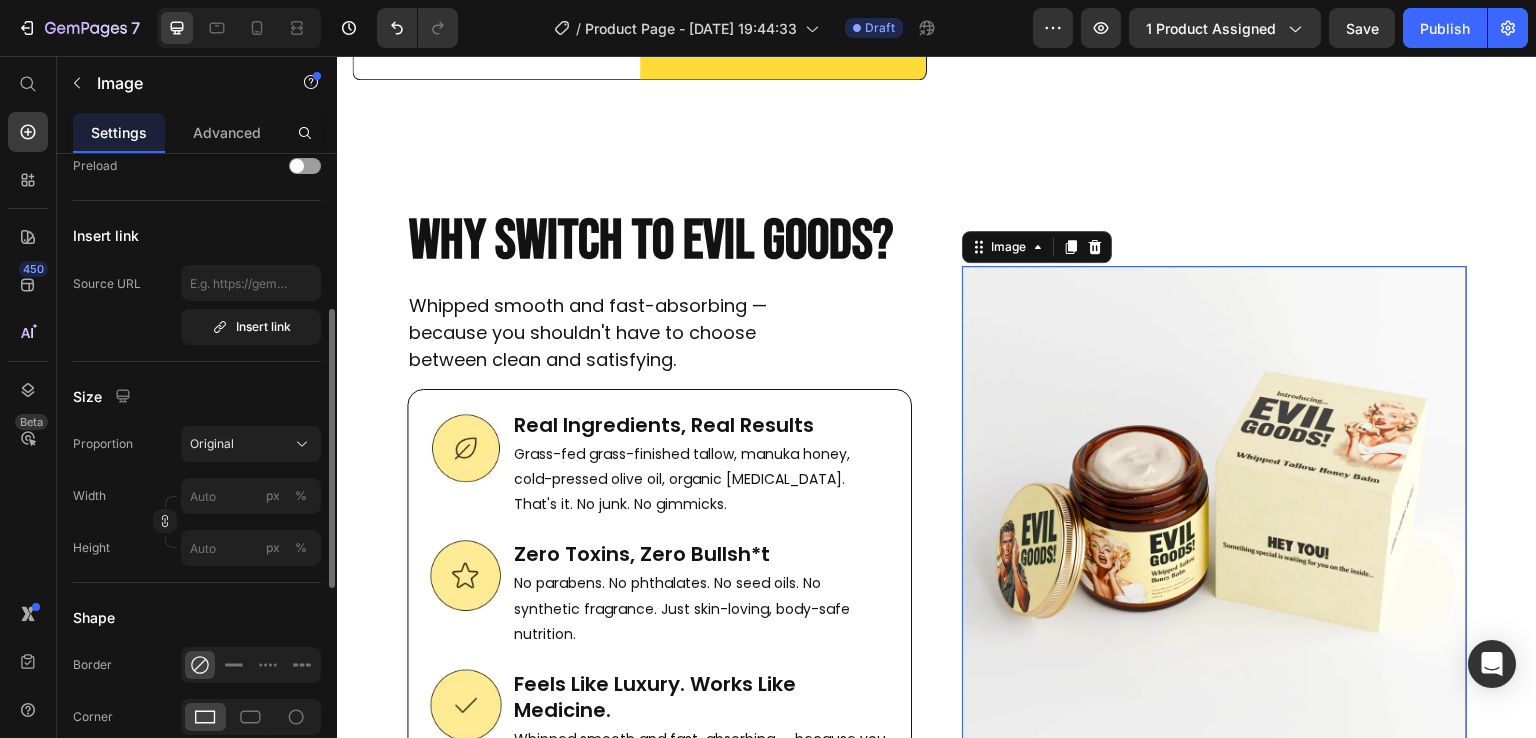 scroll, scrollTop: 352, scrollLeft: 0, axis: vertical 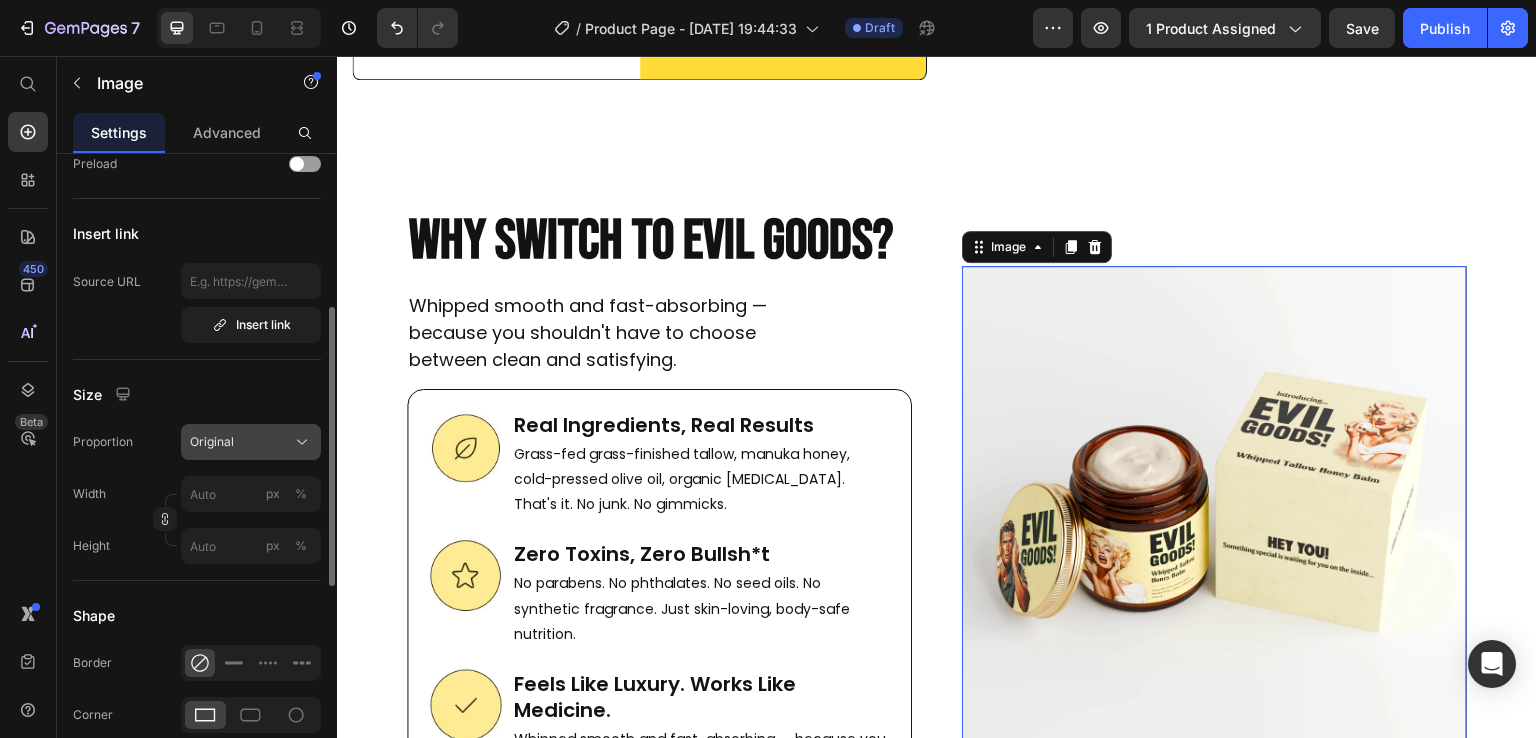 click on "Original" at bounding box center (251, 442) 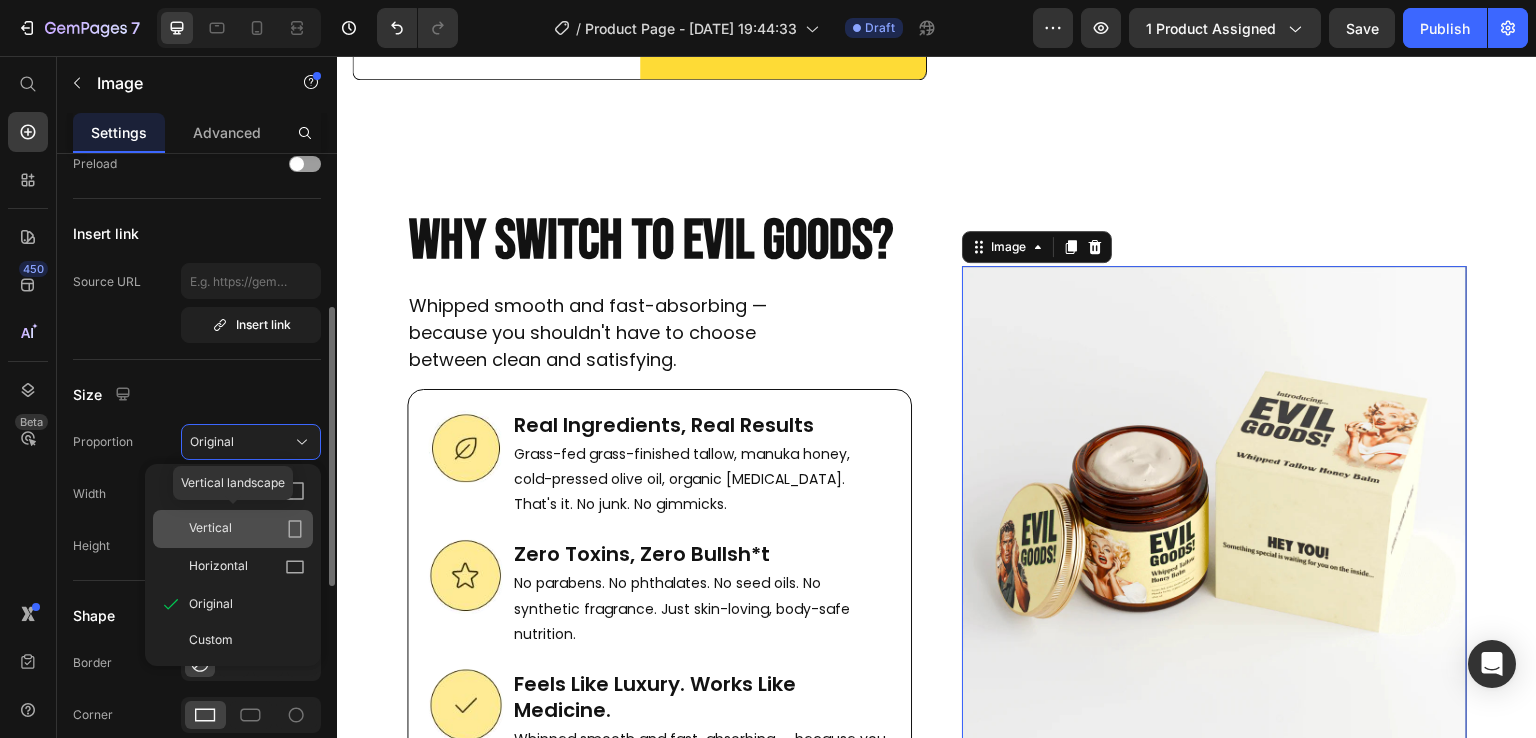 click on "Vertical" at bounding box center [247, 529] 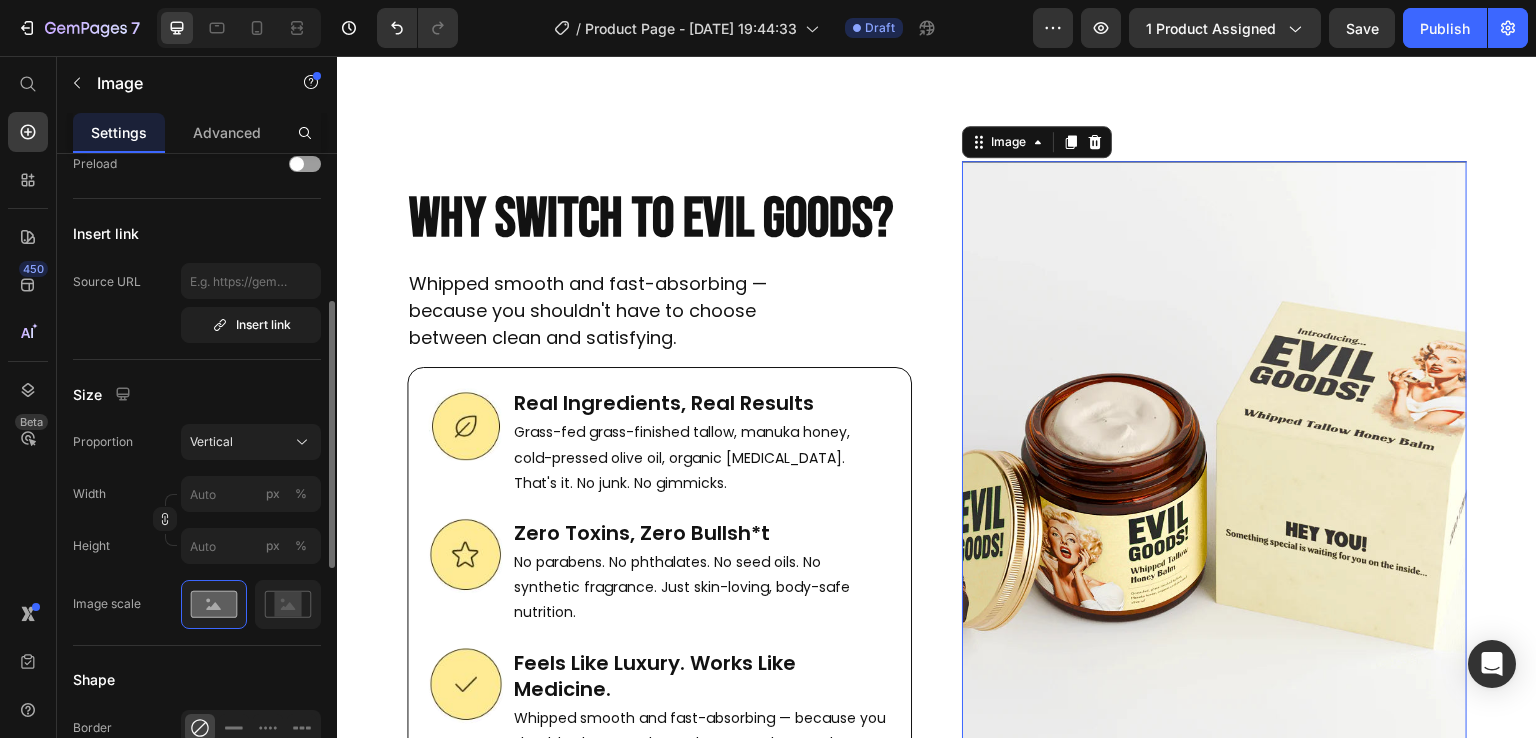 scroll, scrollTop: 7459, scrollLeft: 0, axis: vertical 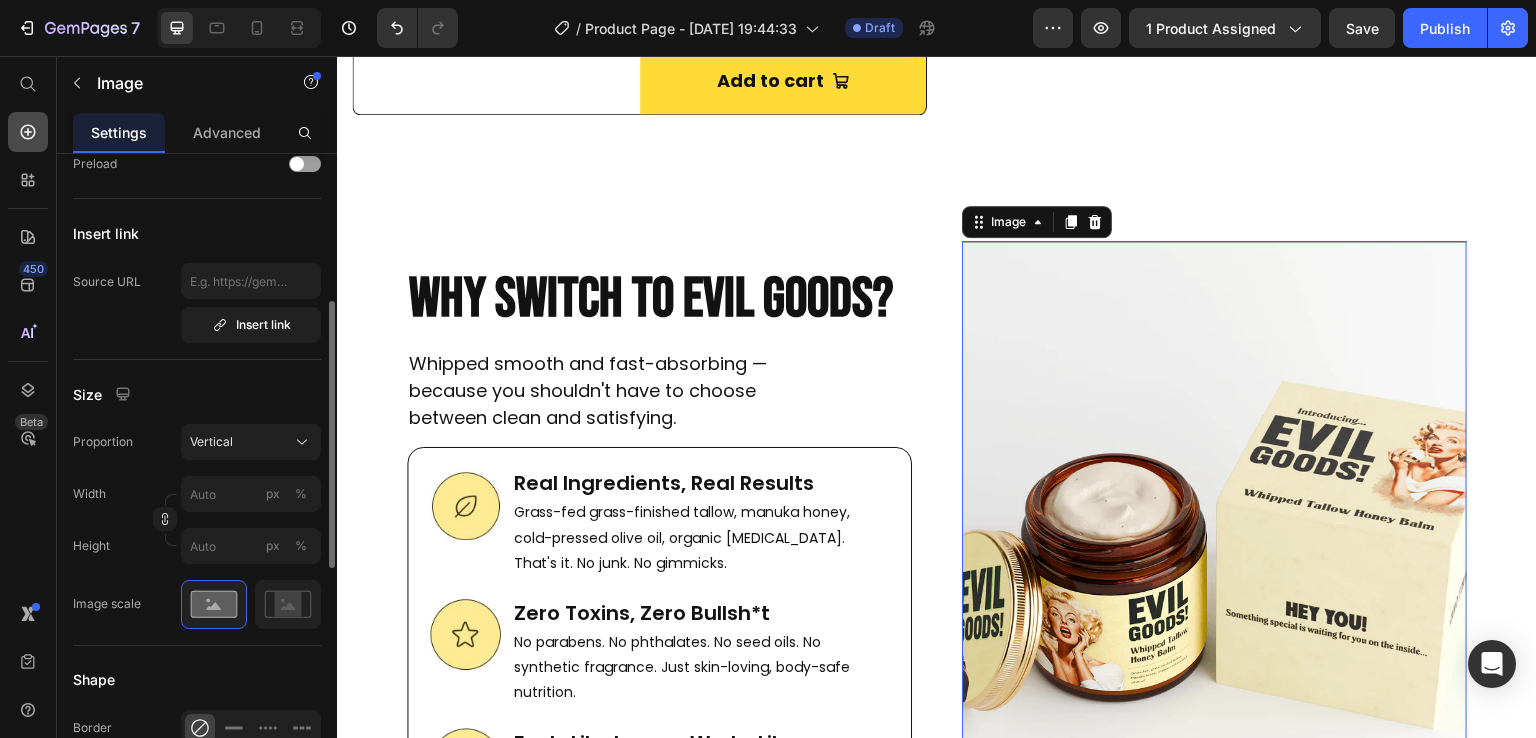 click 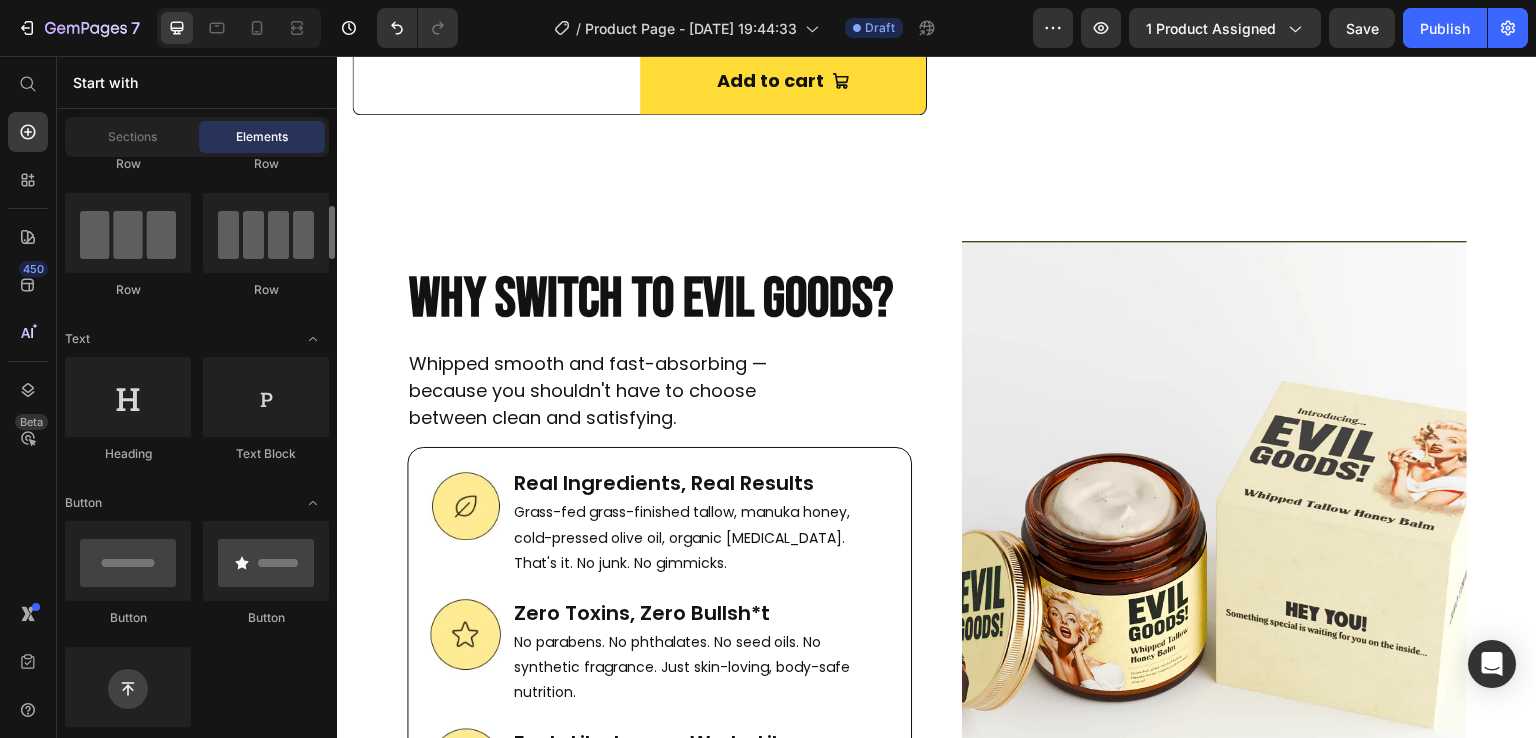 scroll, scrollTop: 0, scrollLeft: 0, axis: both 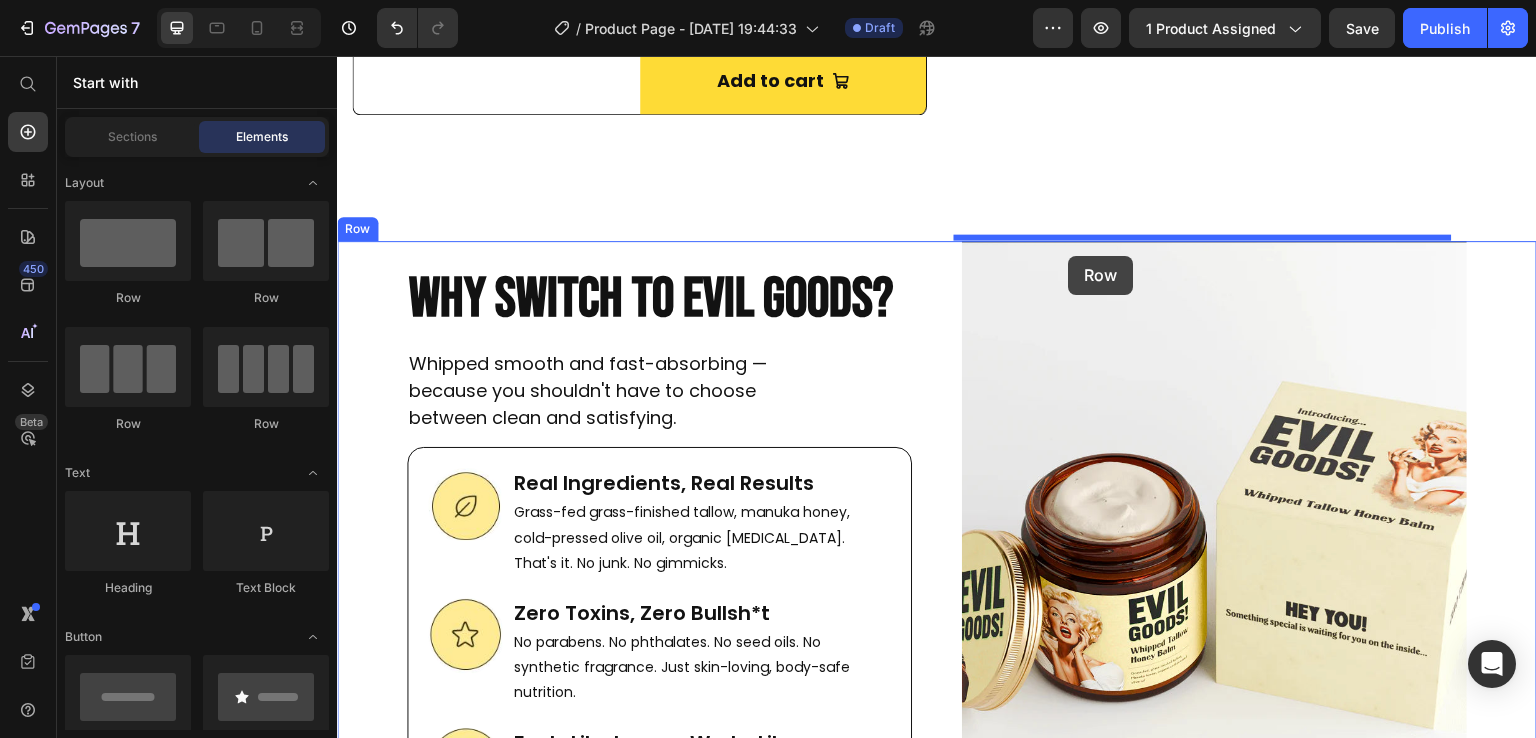 drag, startPoint x: 710, startPoint y: 228, endPoint x: 1071, endPoint y: 256, distance: 362.08426 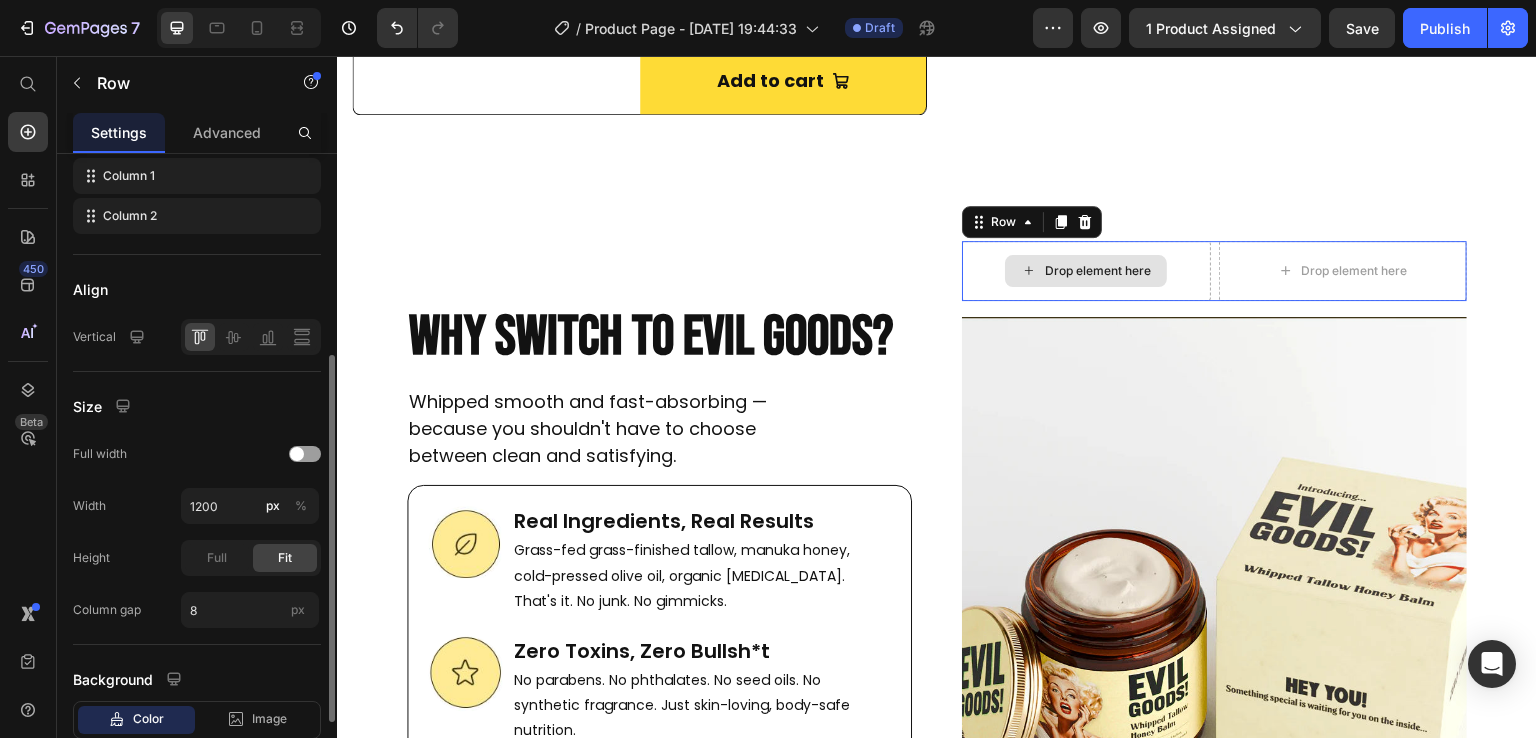 scroll, scrollTop: 0, scrollLeft: 0, axis: both 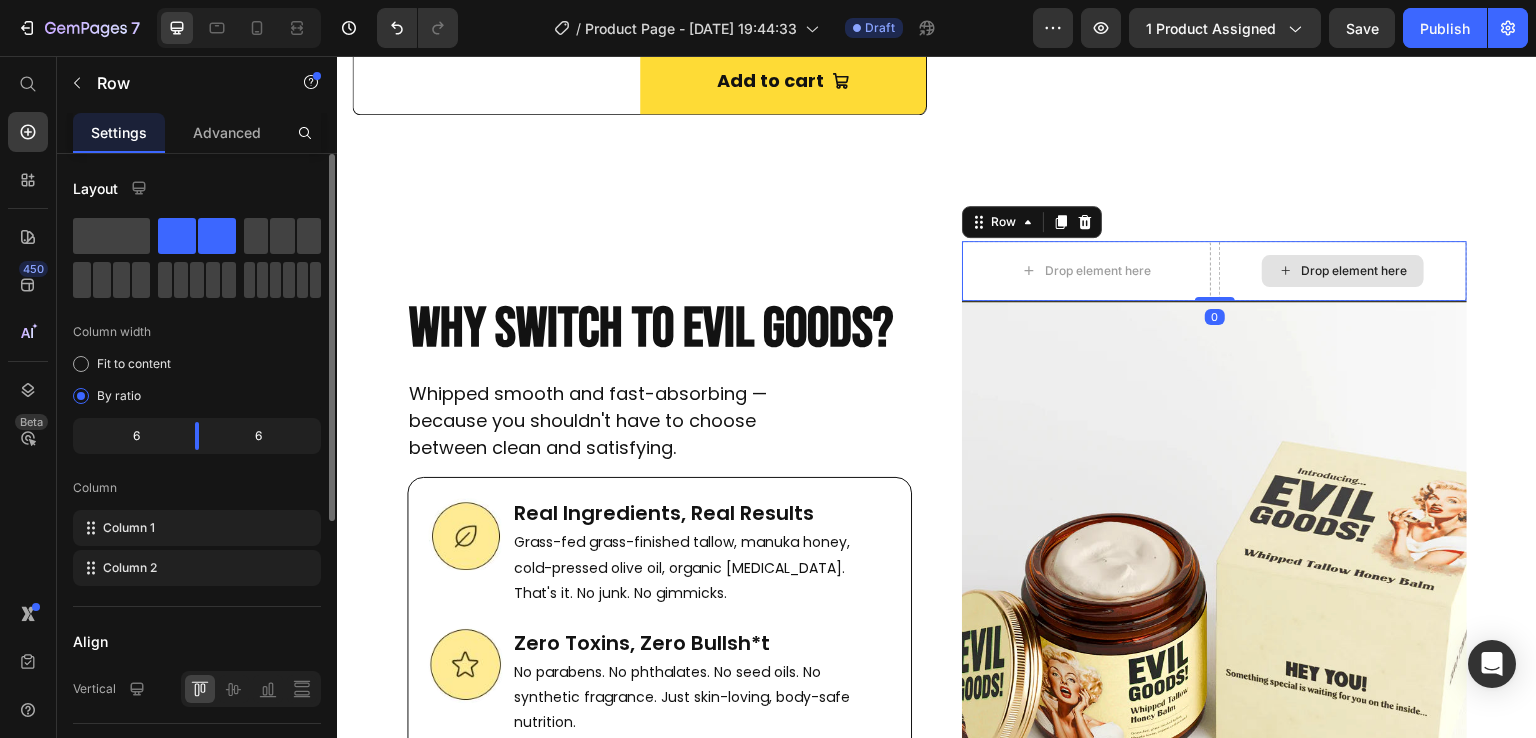 drag, startPoint x: 1211, startPoint y: 313, endPoint x: 1208, endPoint y: 289, distance: 24.186773 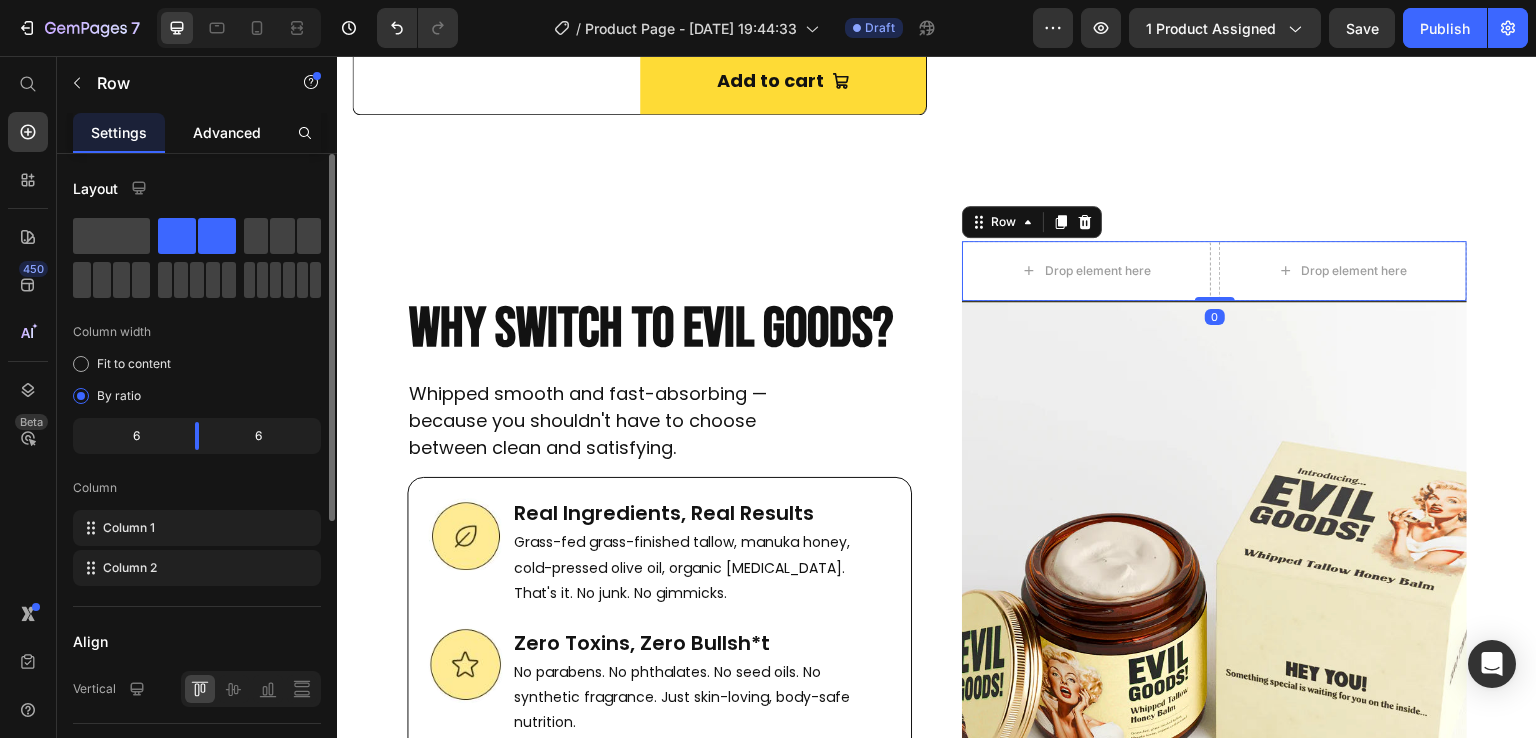 click on "Advanced" at bounding box center (227, 132) 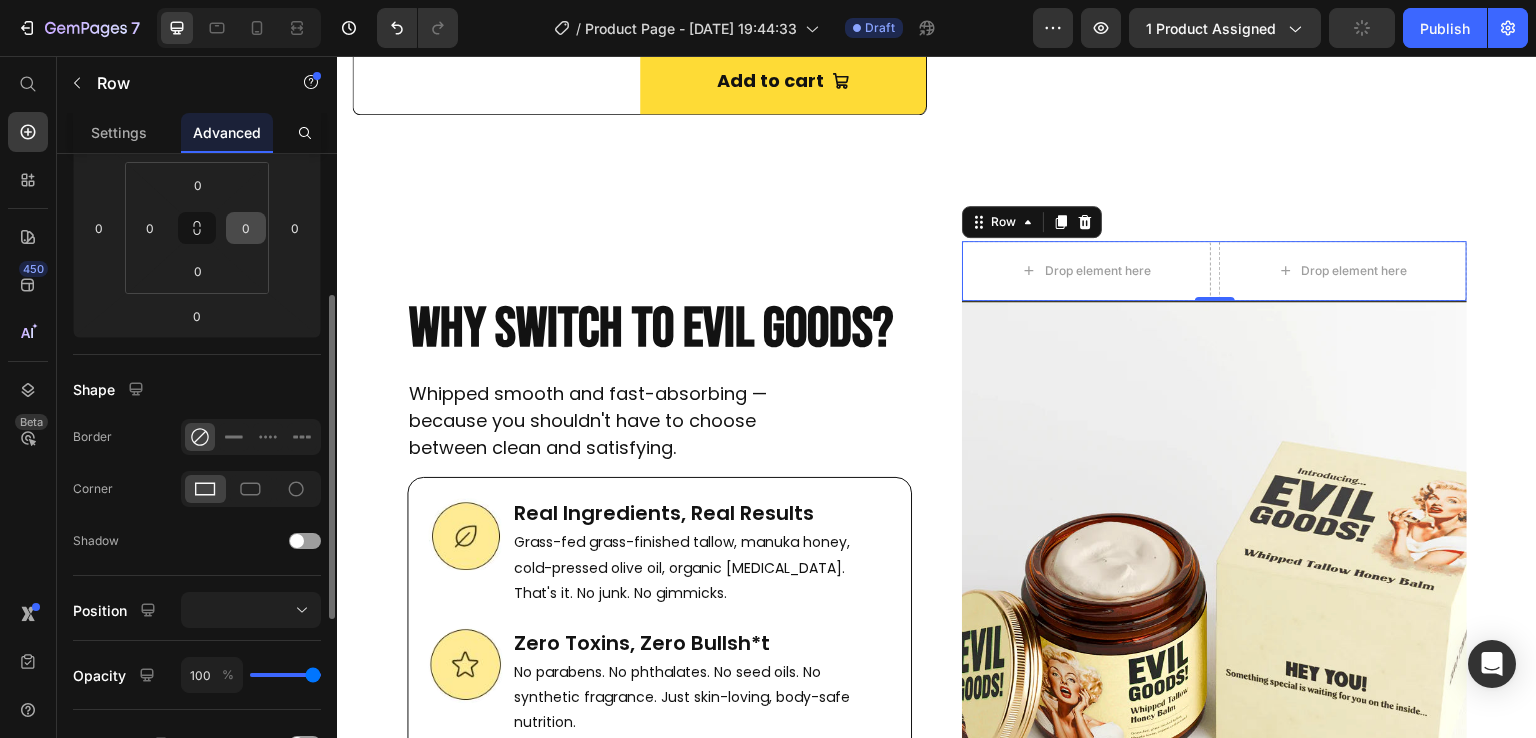 scroll, scrollTop: 299, scrollLeft: 0, axis: vertical 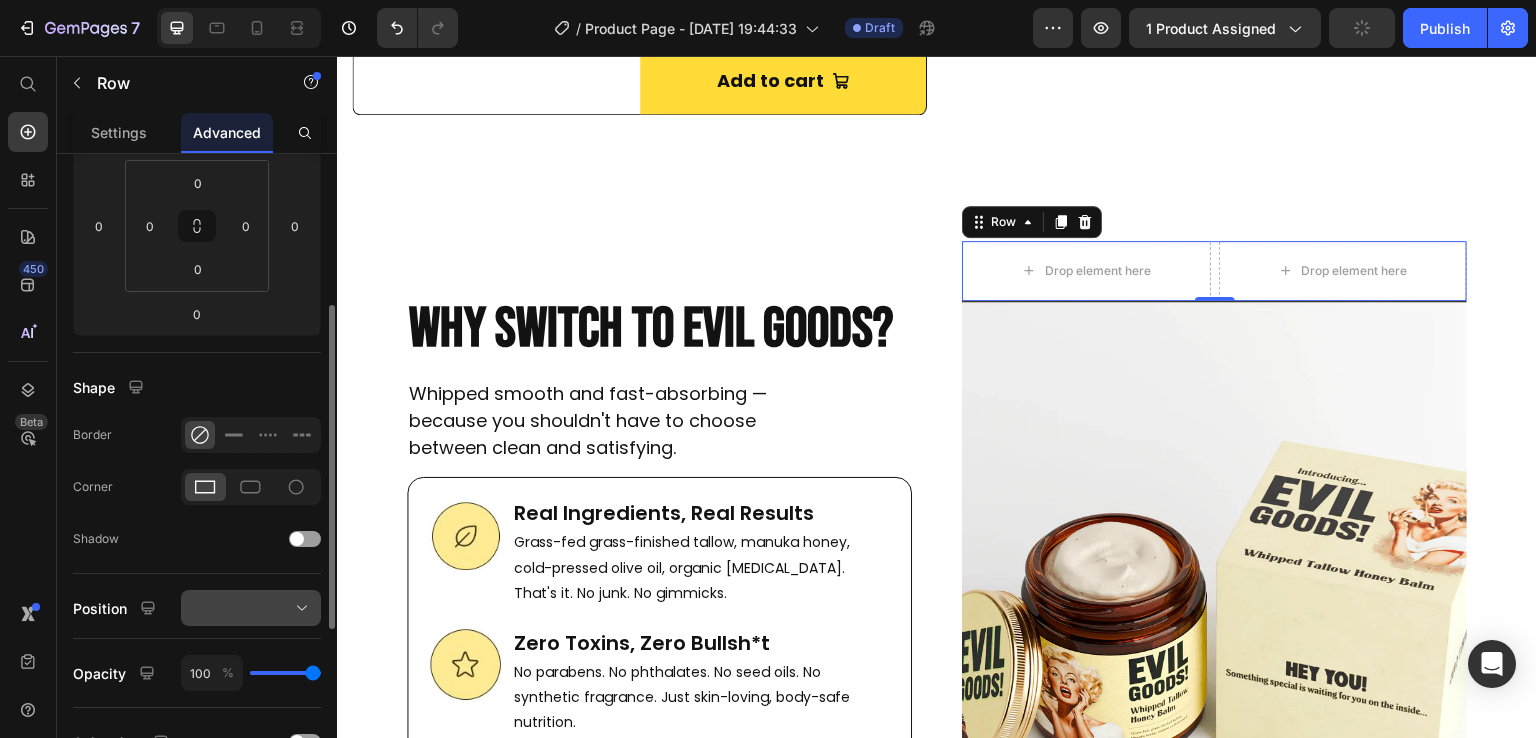 click at bounding box center [251, 608] 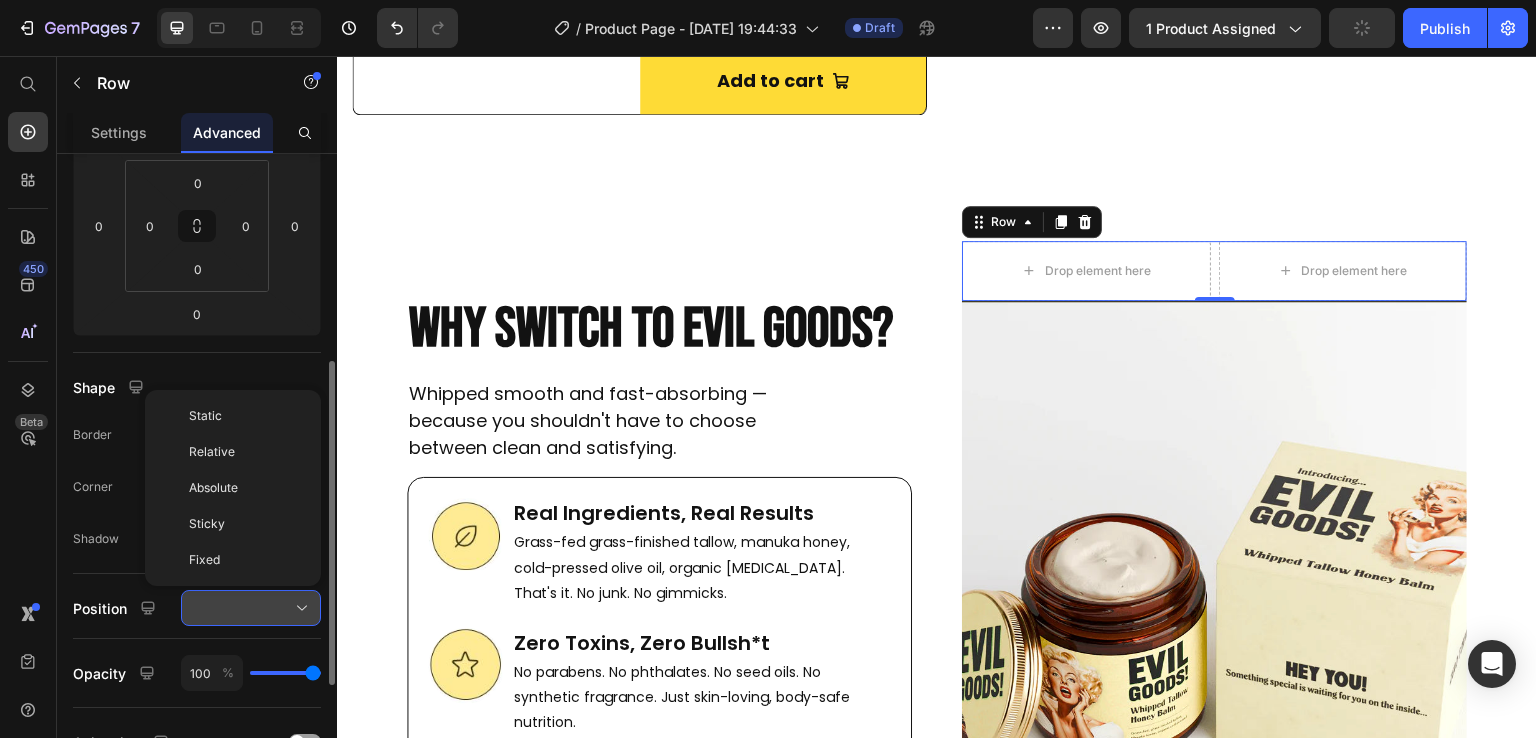 scroll, scrollTop: 336, scrollLeft: 0, axis: vertical 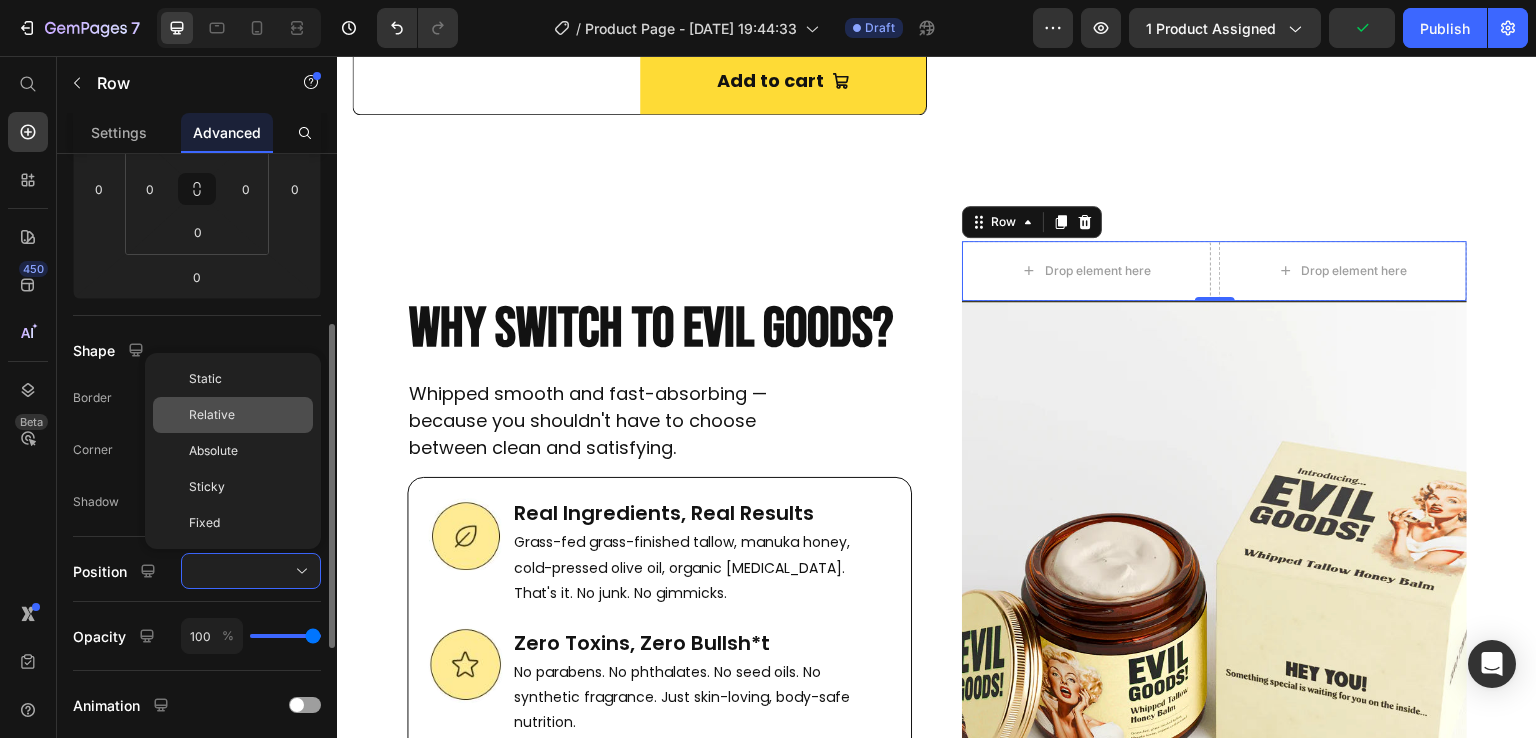 click on "Relative" 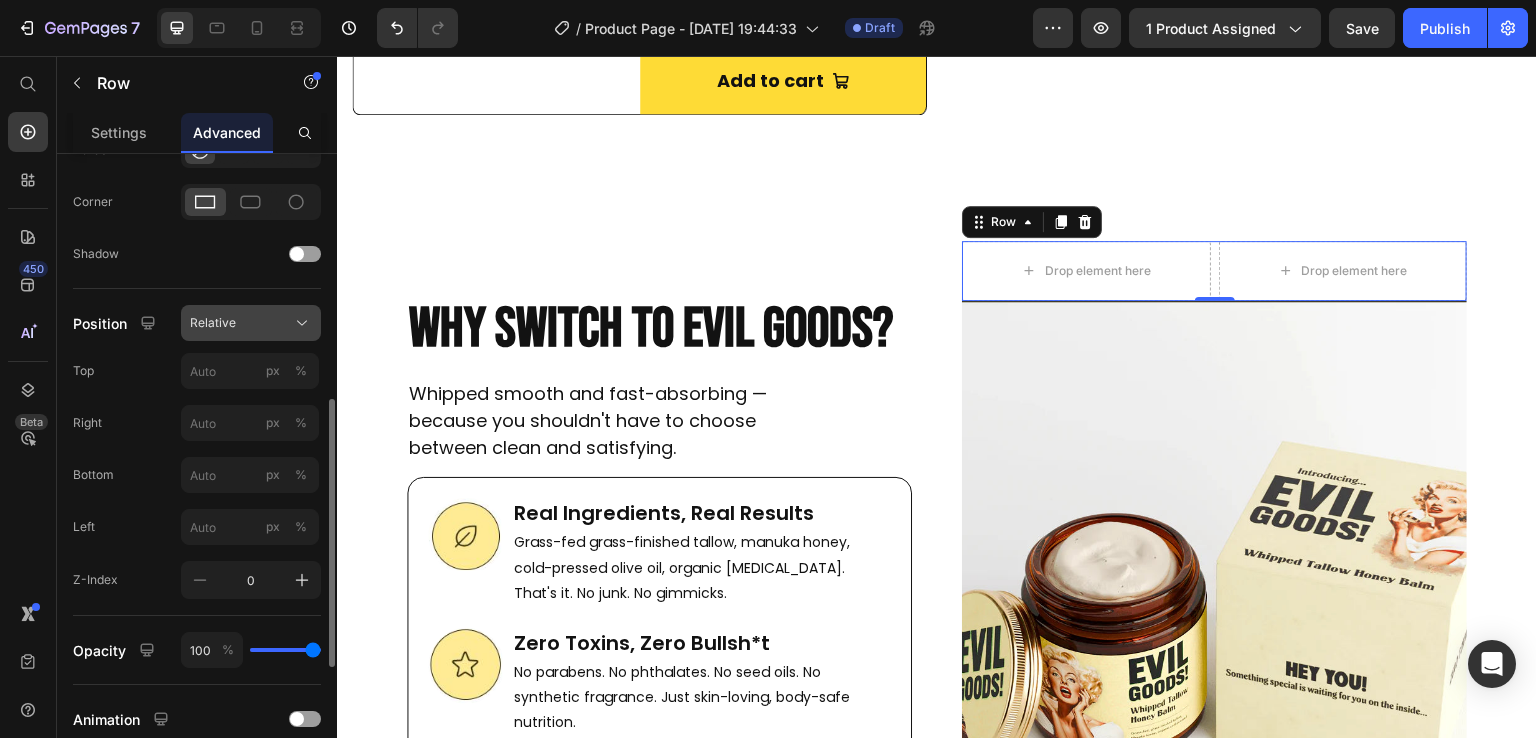 scroll, scrollTop: 584, scrollLeft: 0, axis: vertical 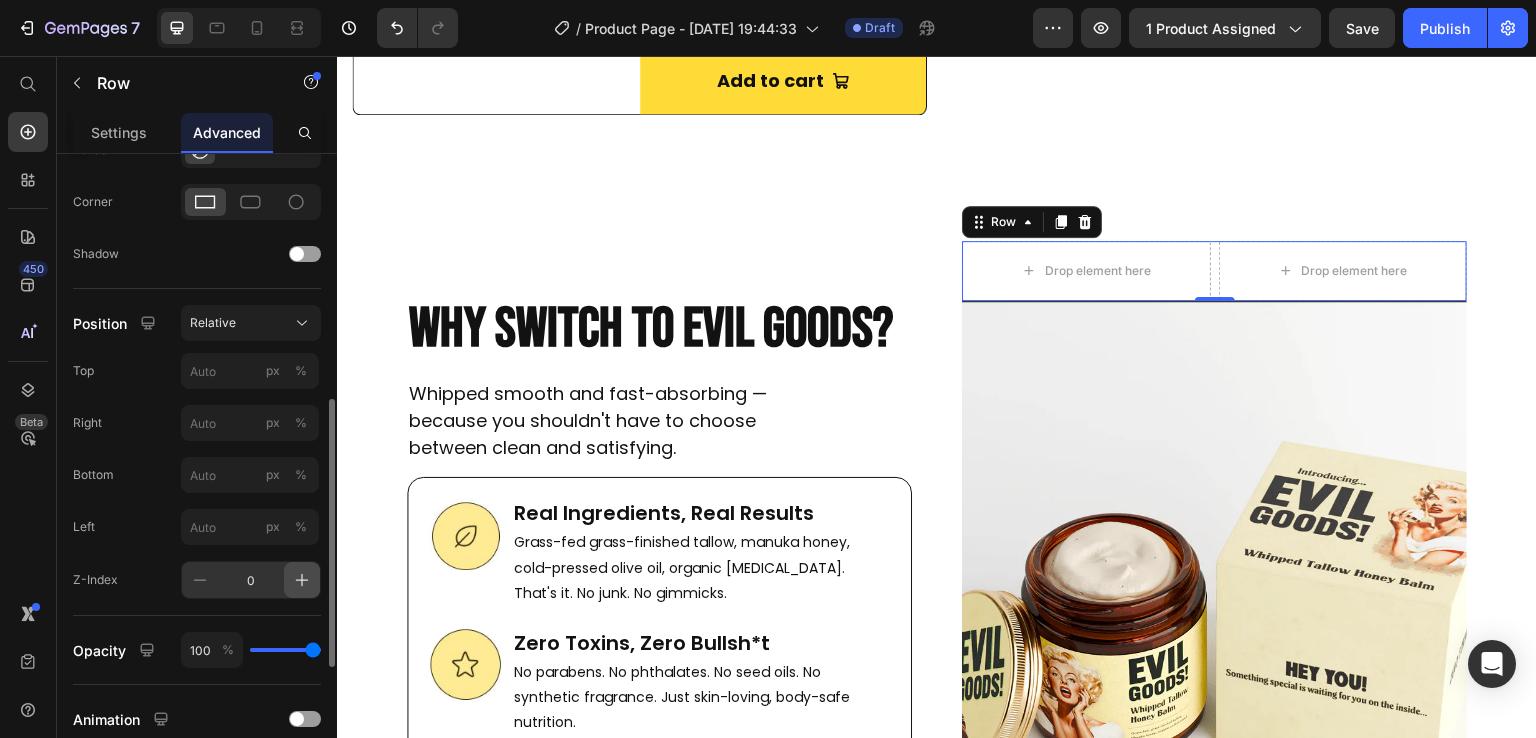 click 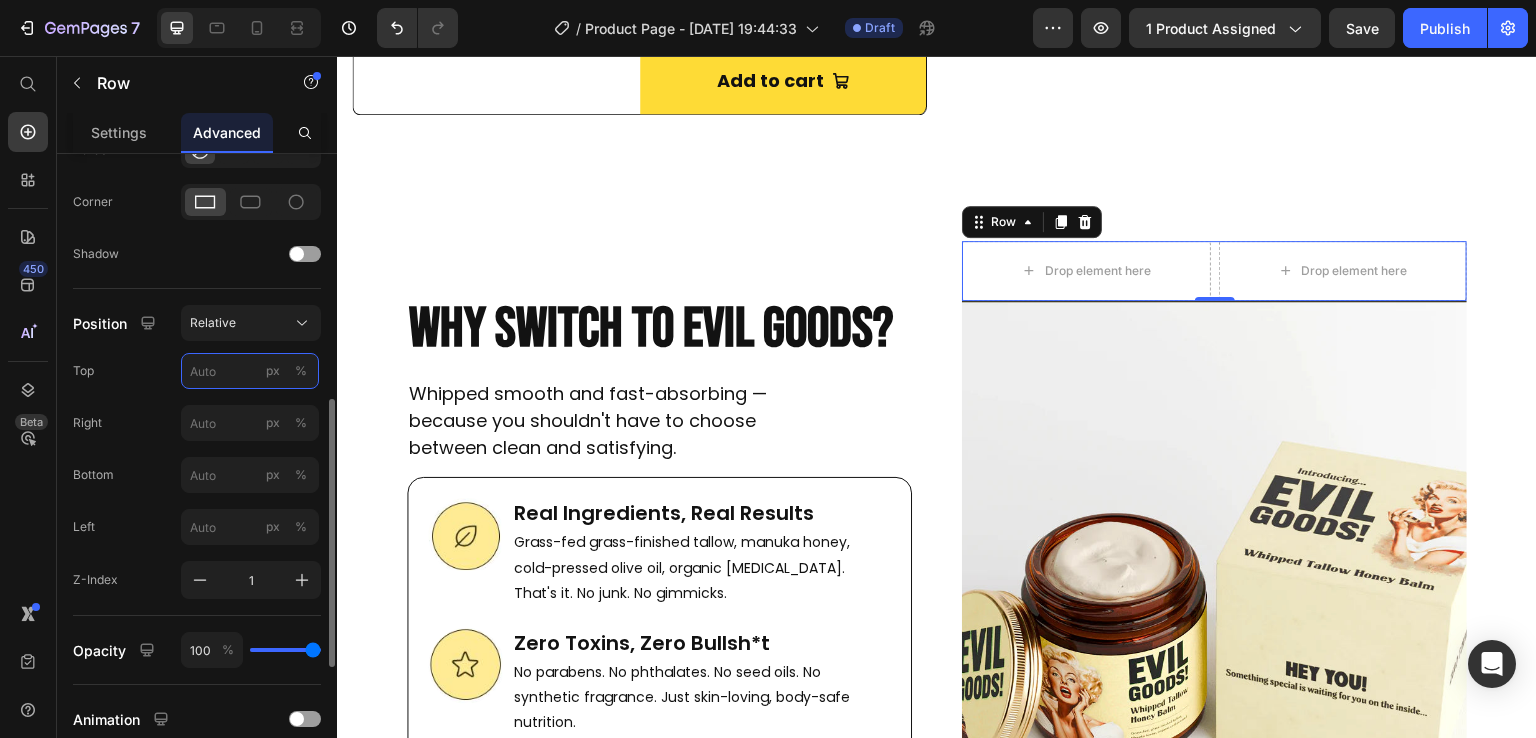 click on "px %" at bounding box center (250, 371) 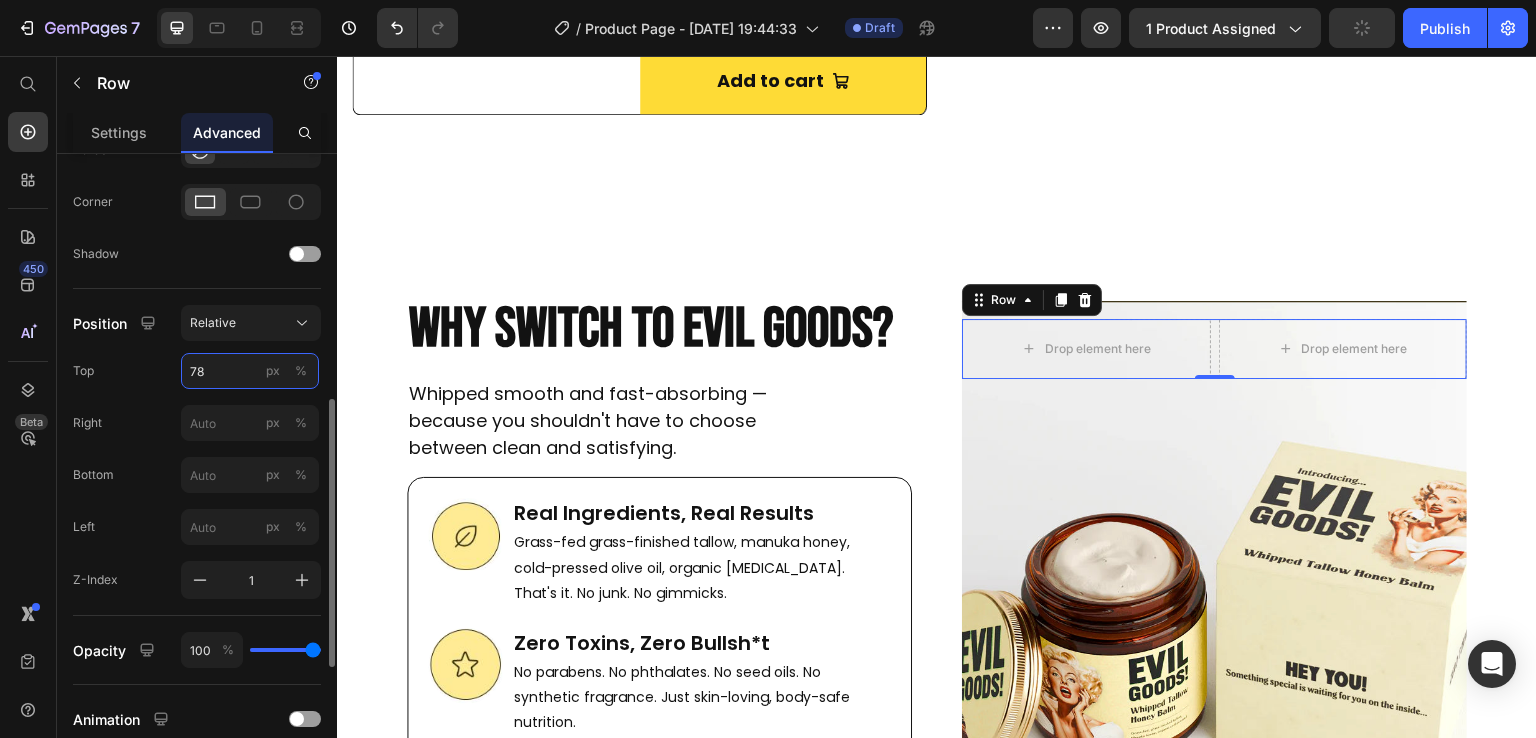 type on "79" 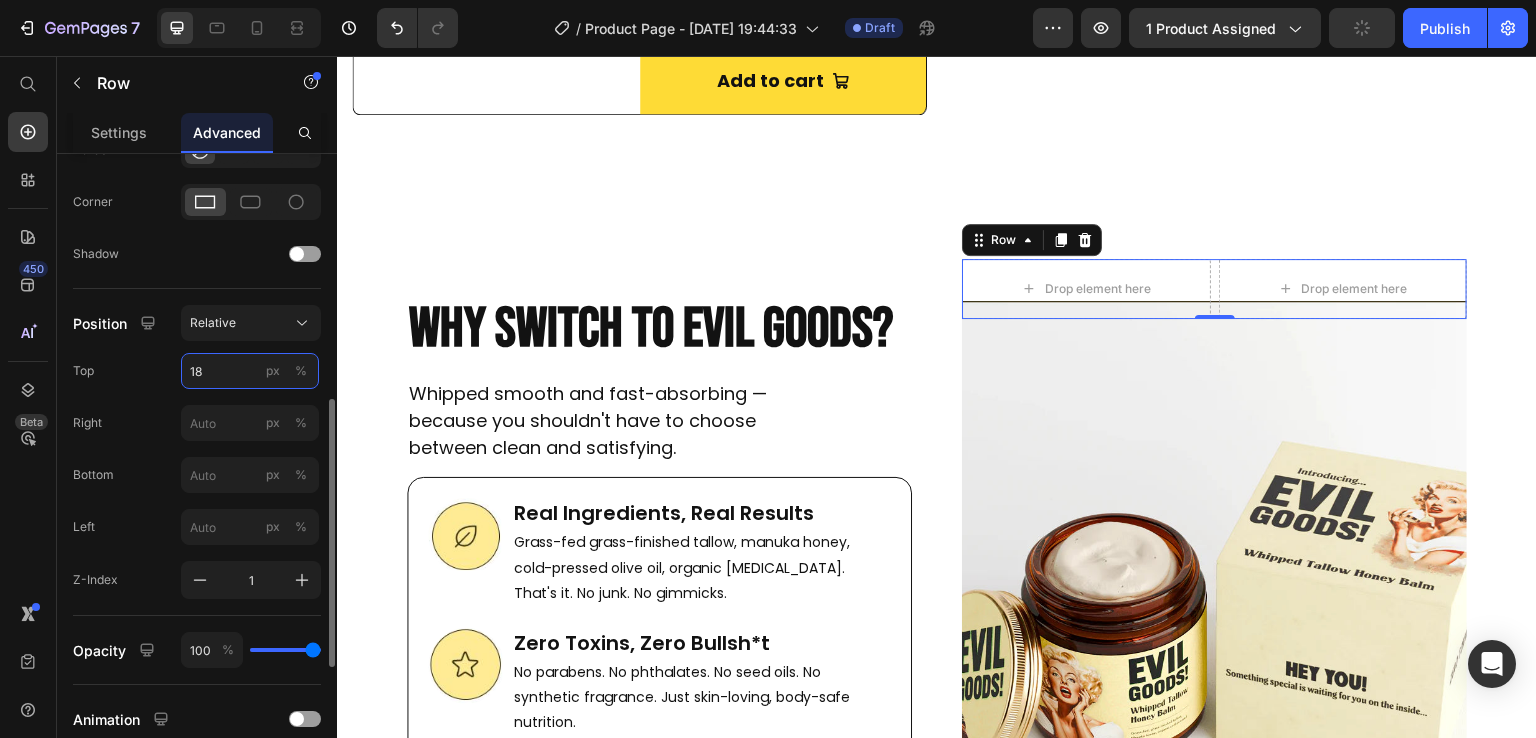 type on "19" 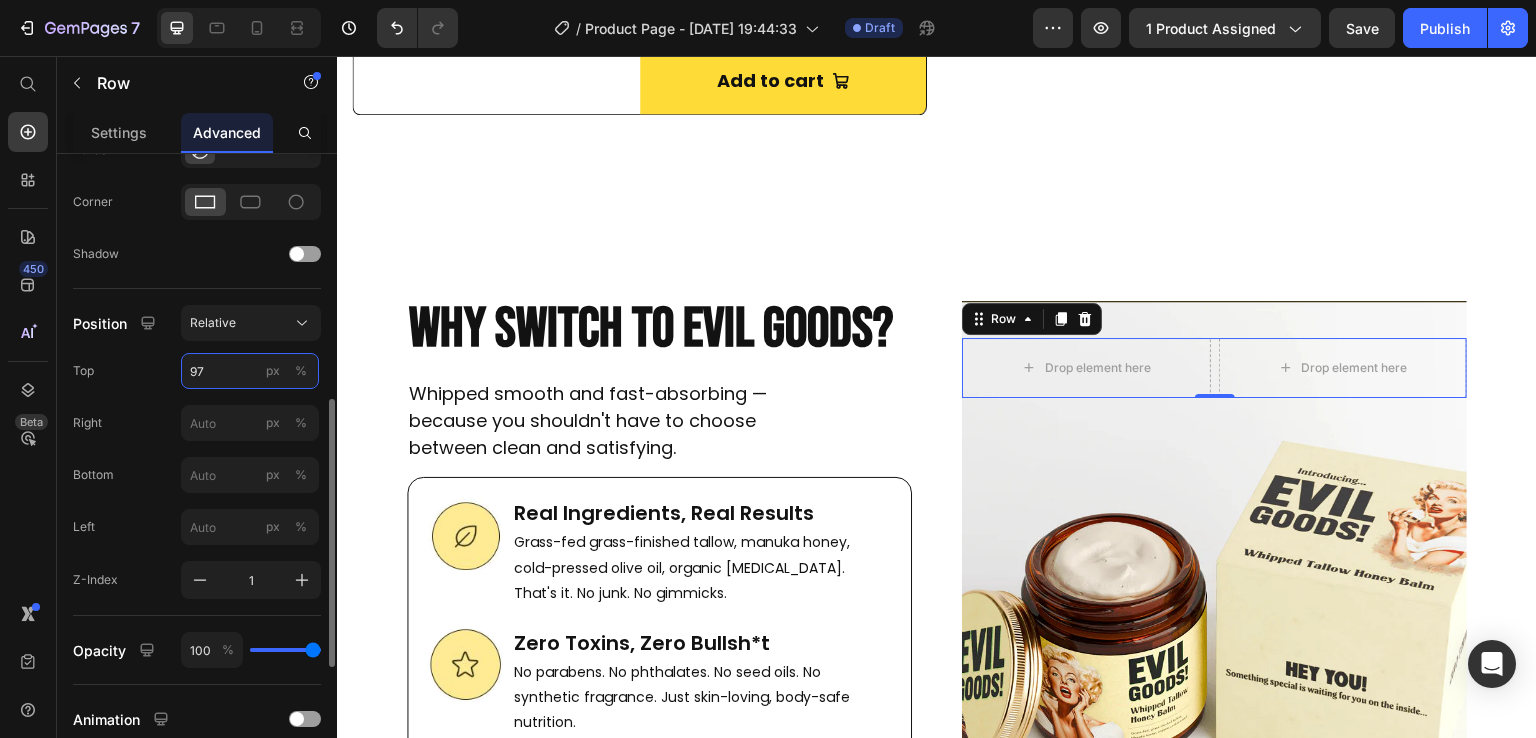 type on "98" 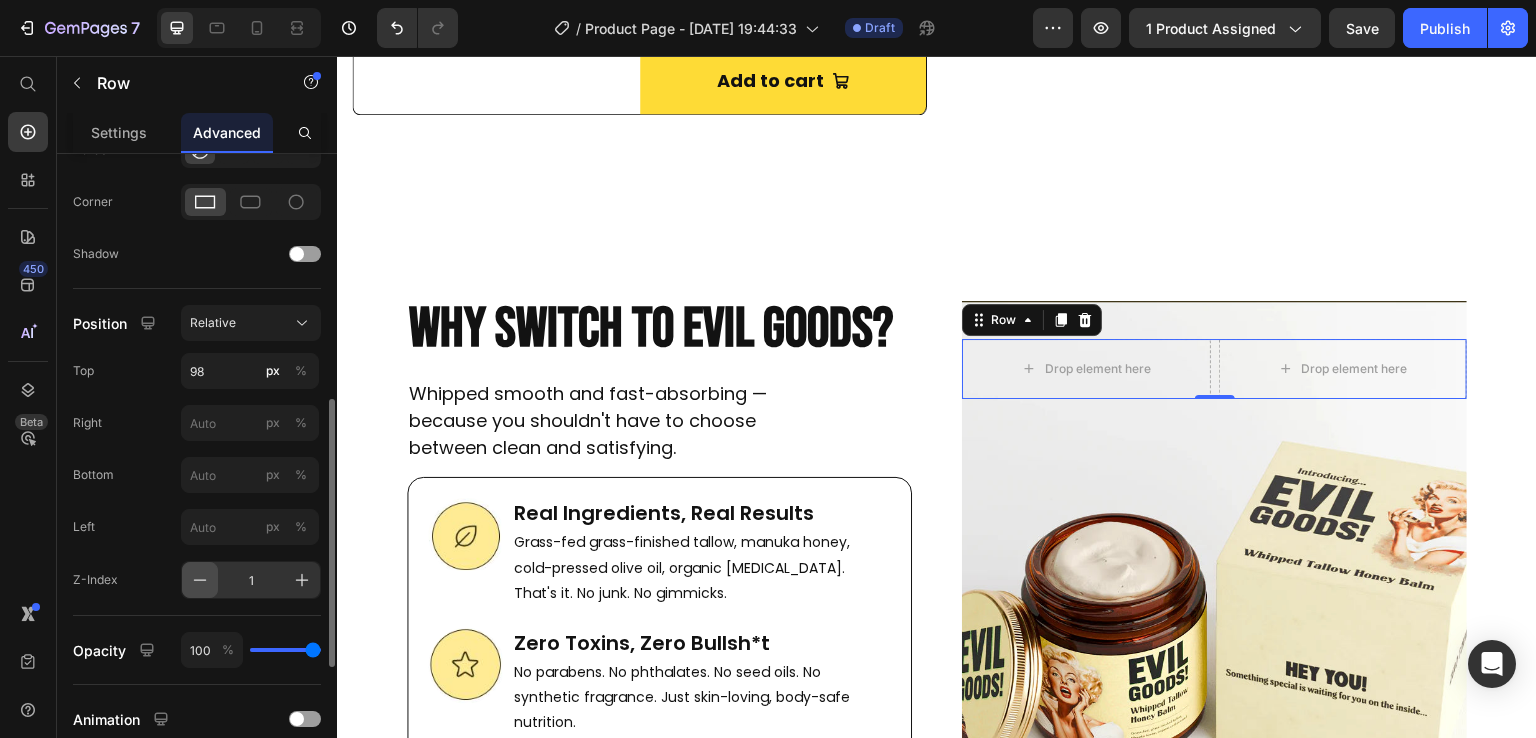 click 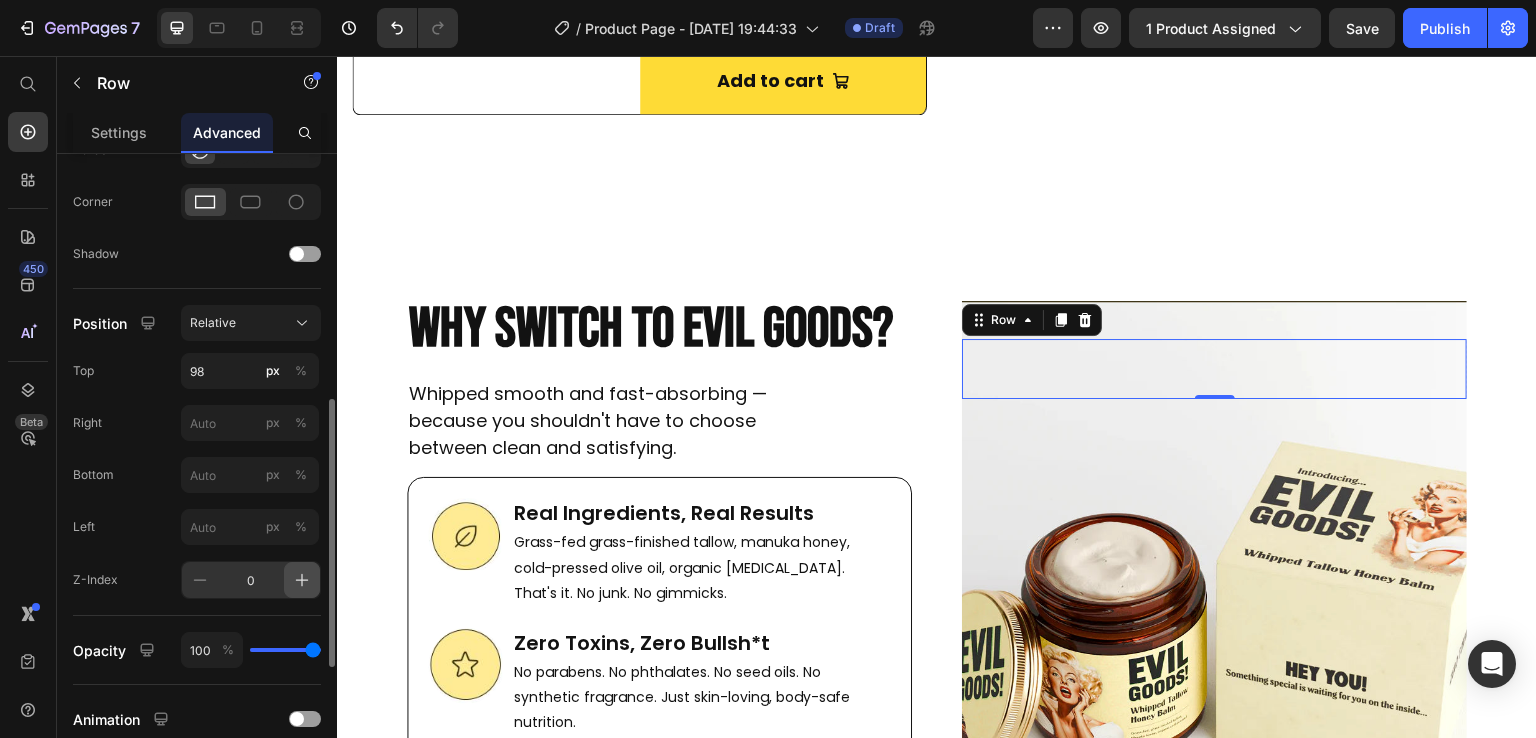 click 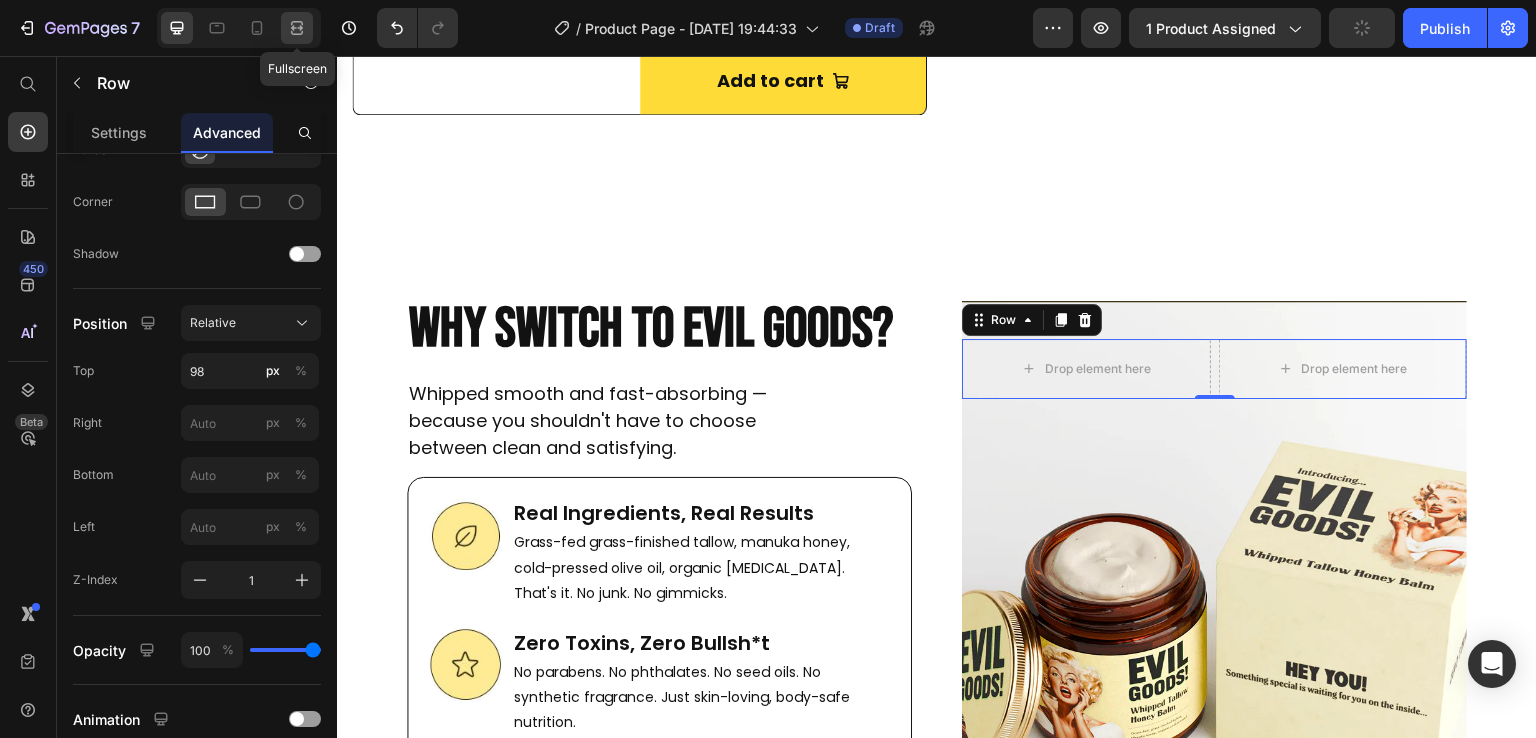 click 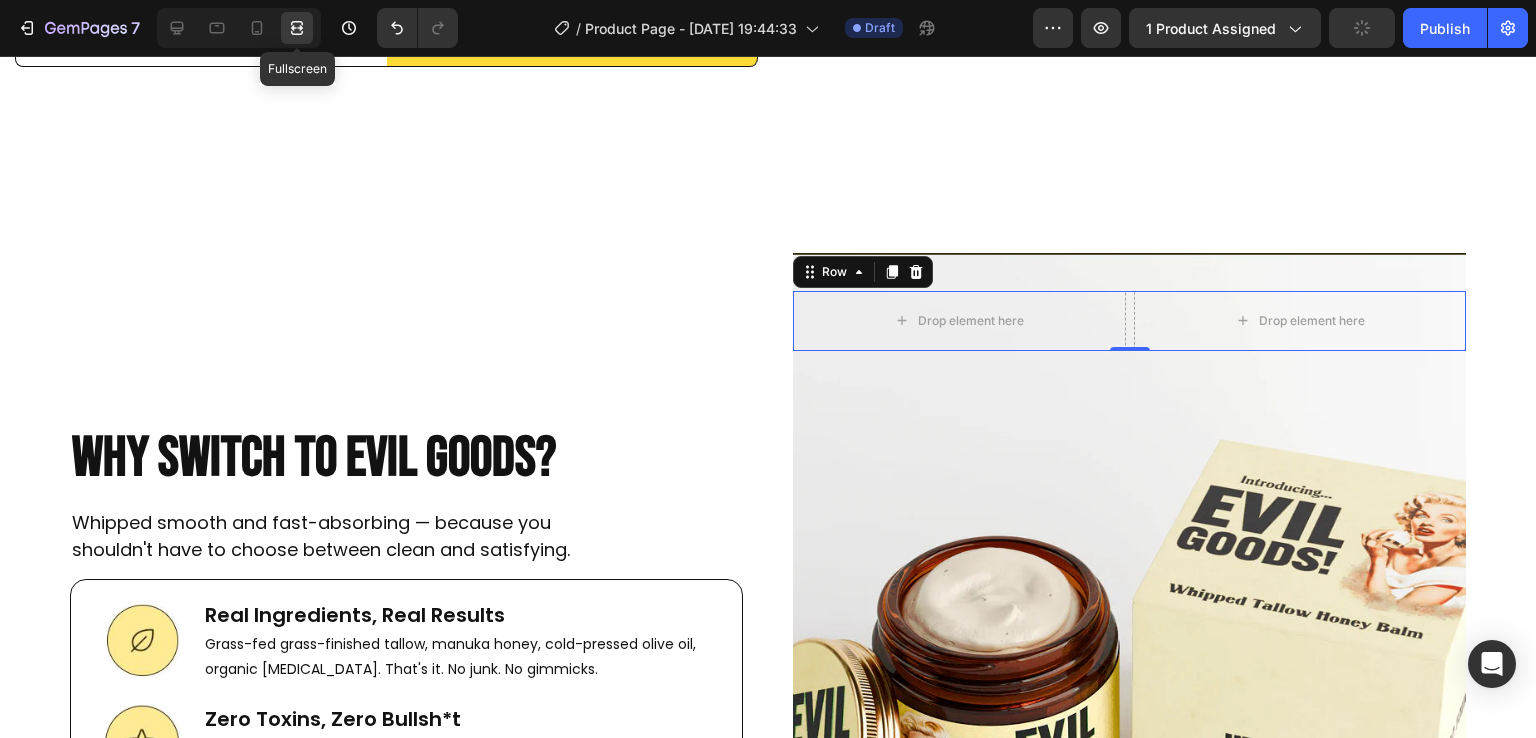 scroll, scrollTop: 7411, scrollLeft: 0, axis: vertical 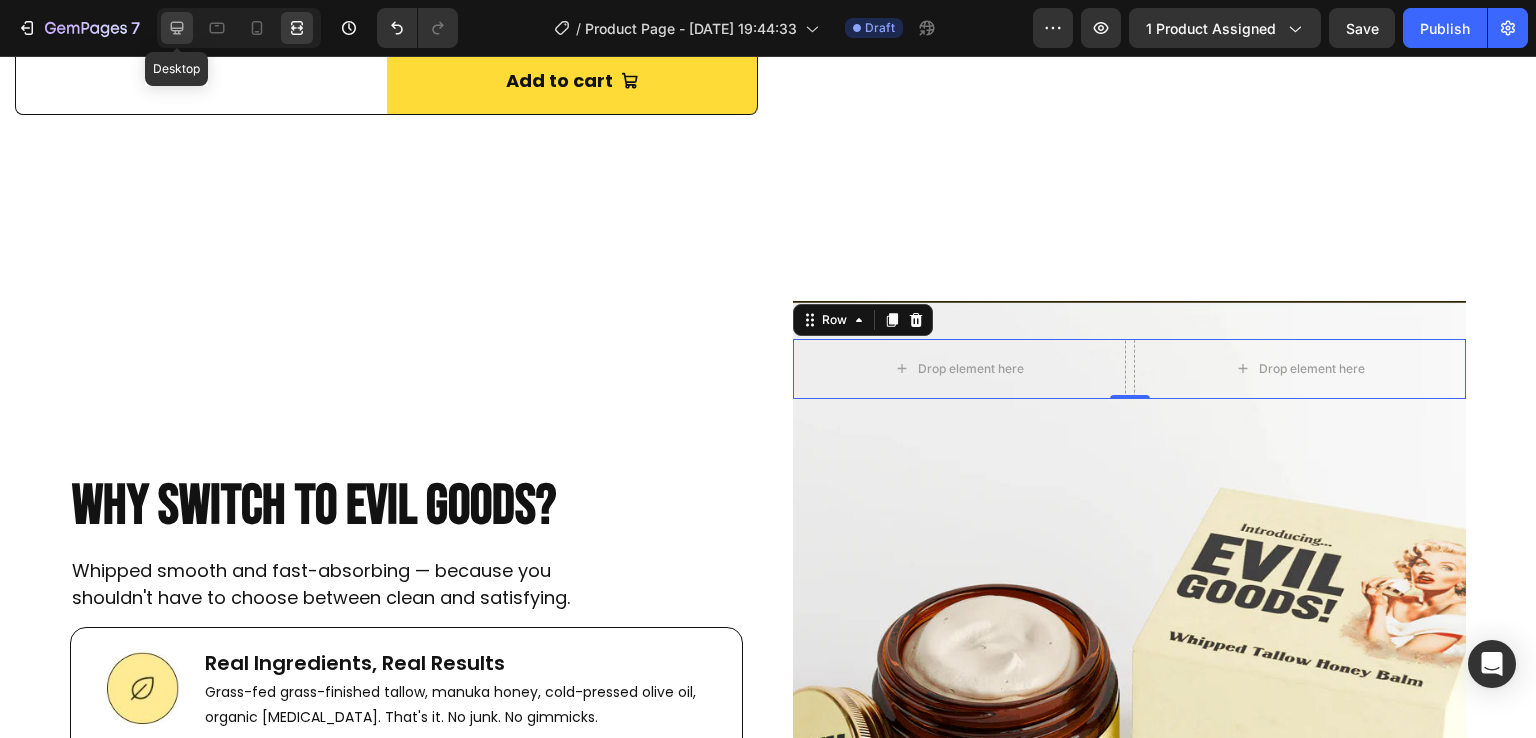 click 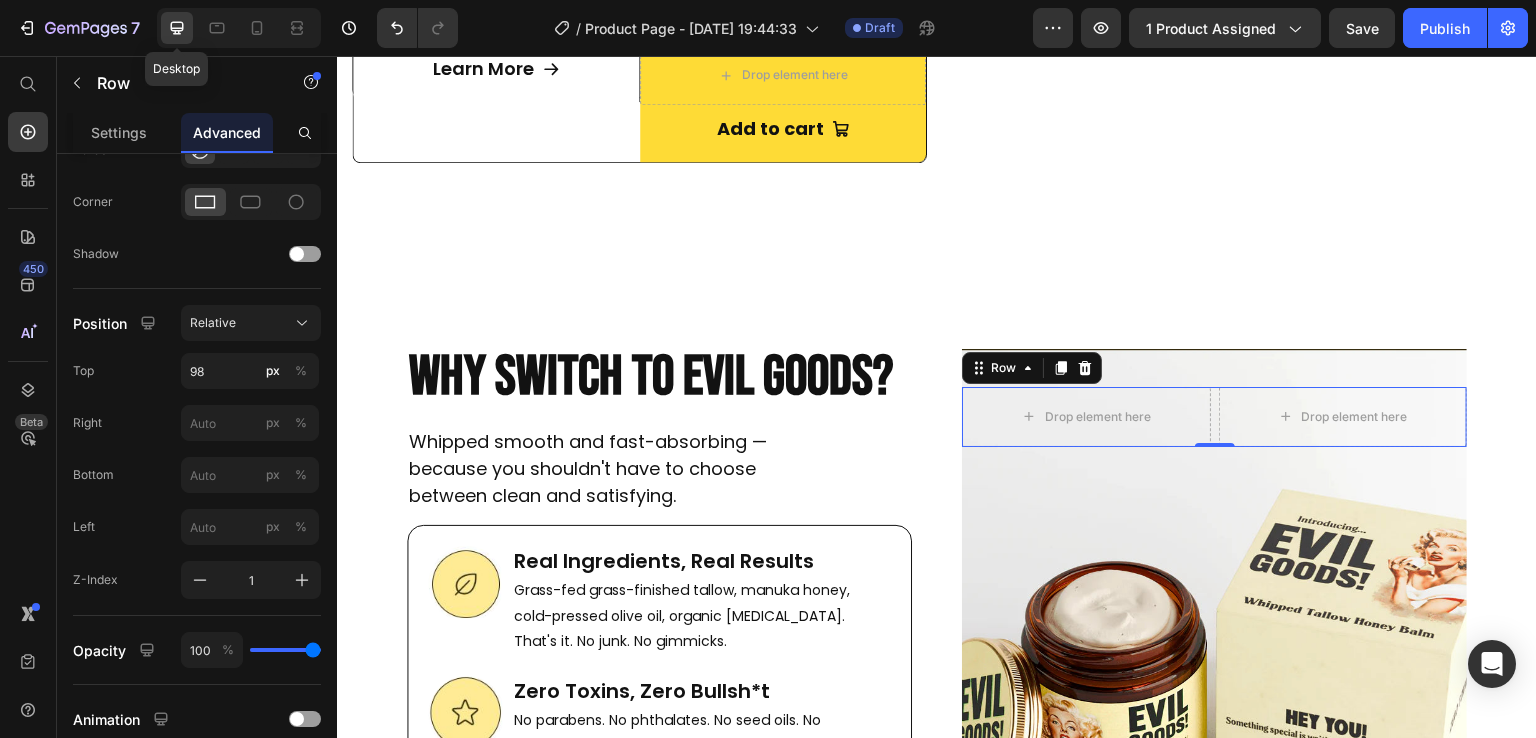 scroll, scrollTop: 7459, scrollLeft: 0, axis: vertical 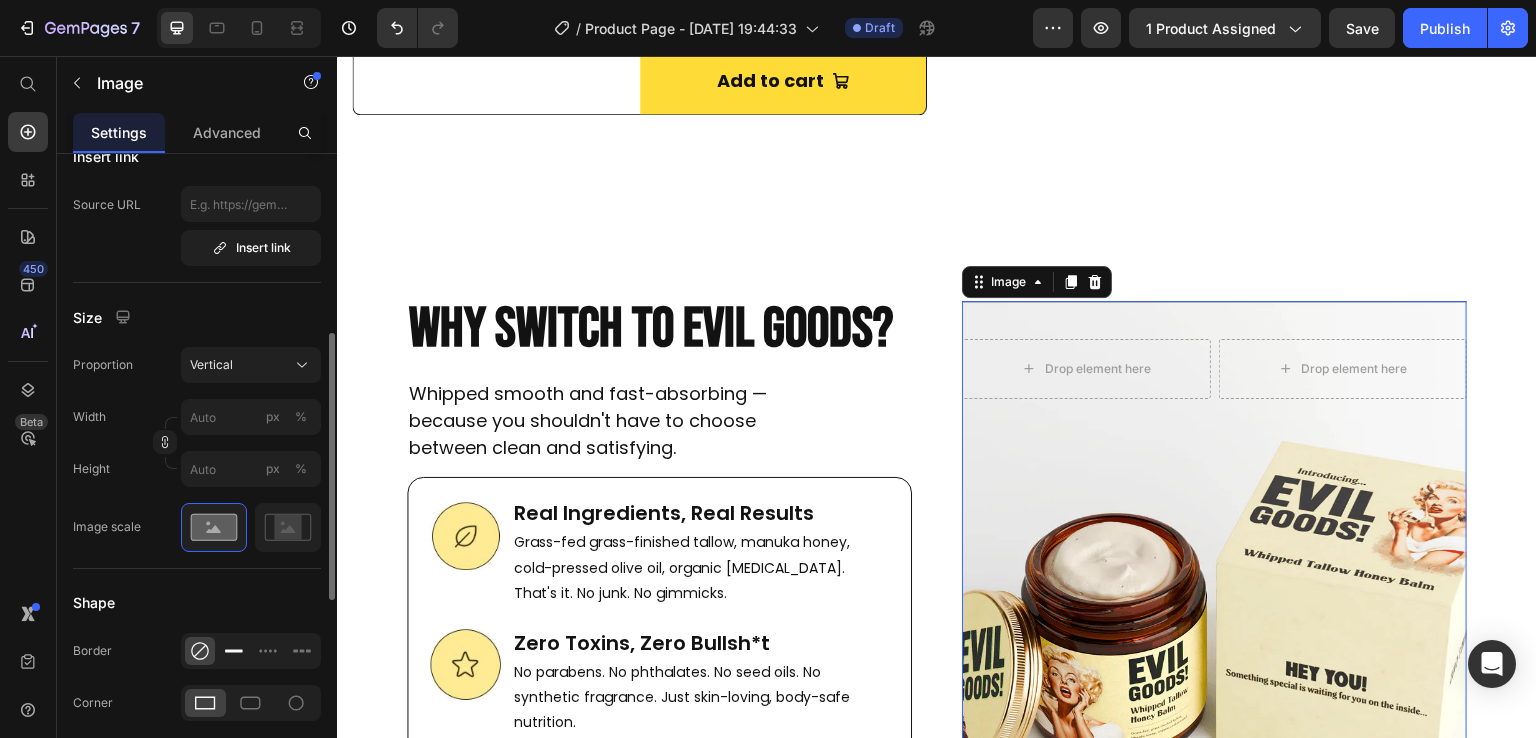 click 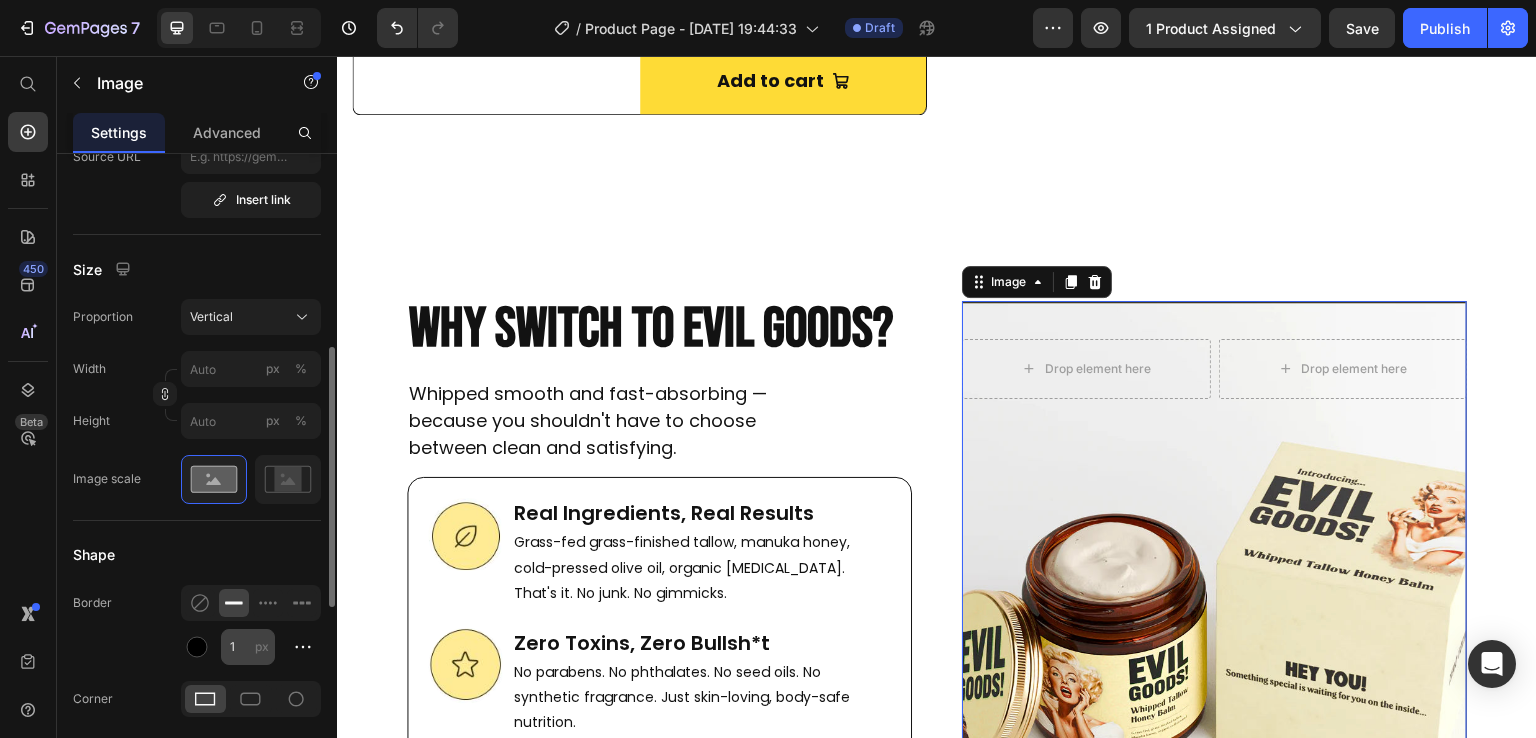 scroll, scrollTop: 478, scrollLeft: 0, axis: vertical 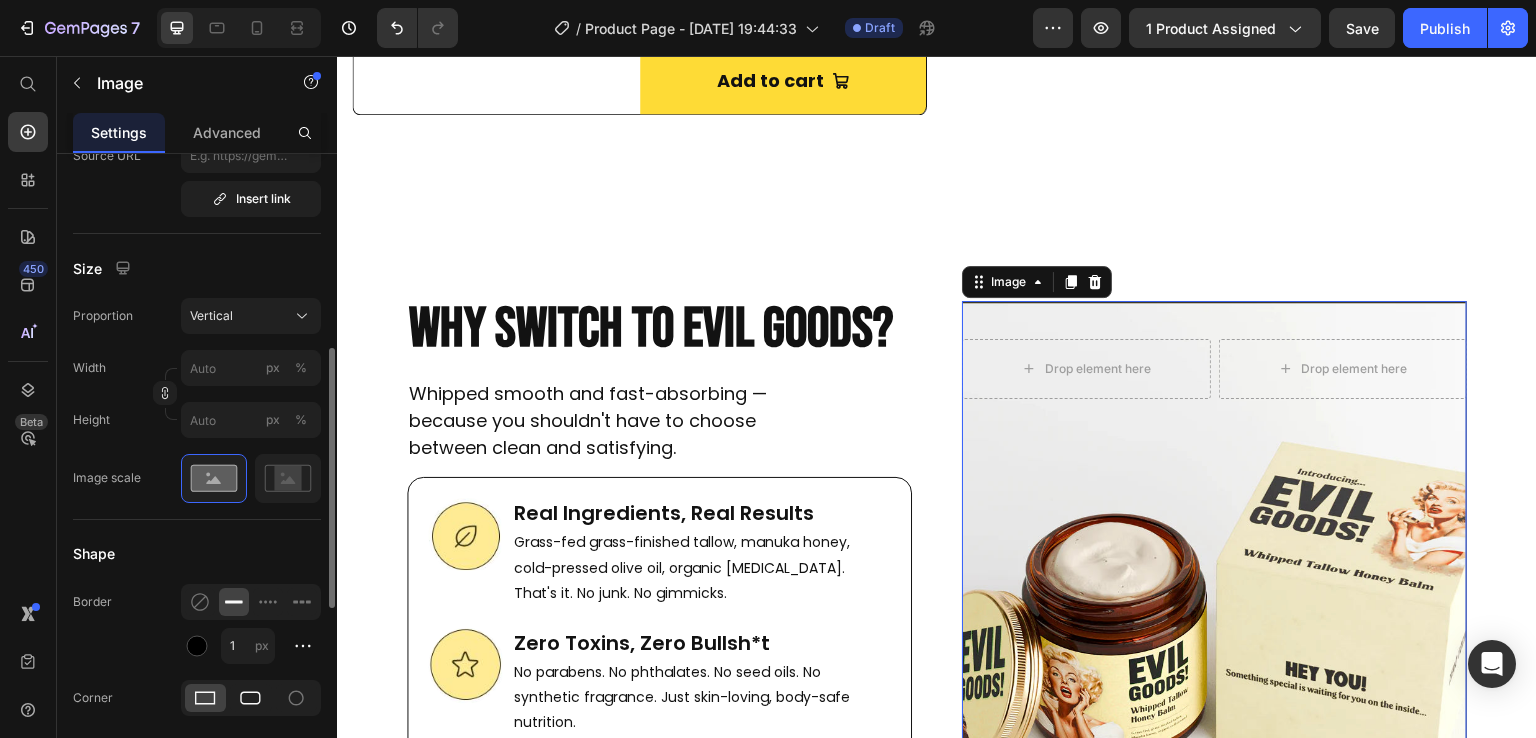 click 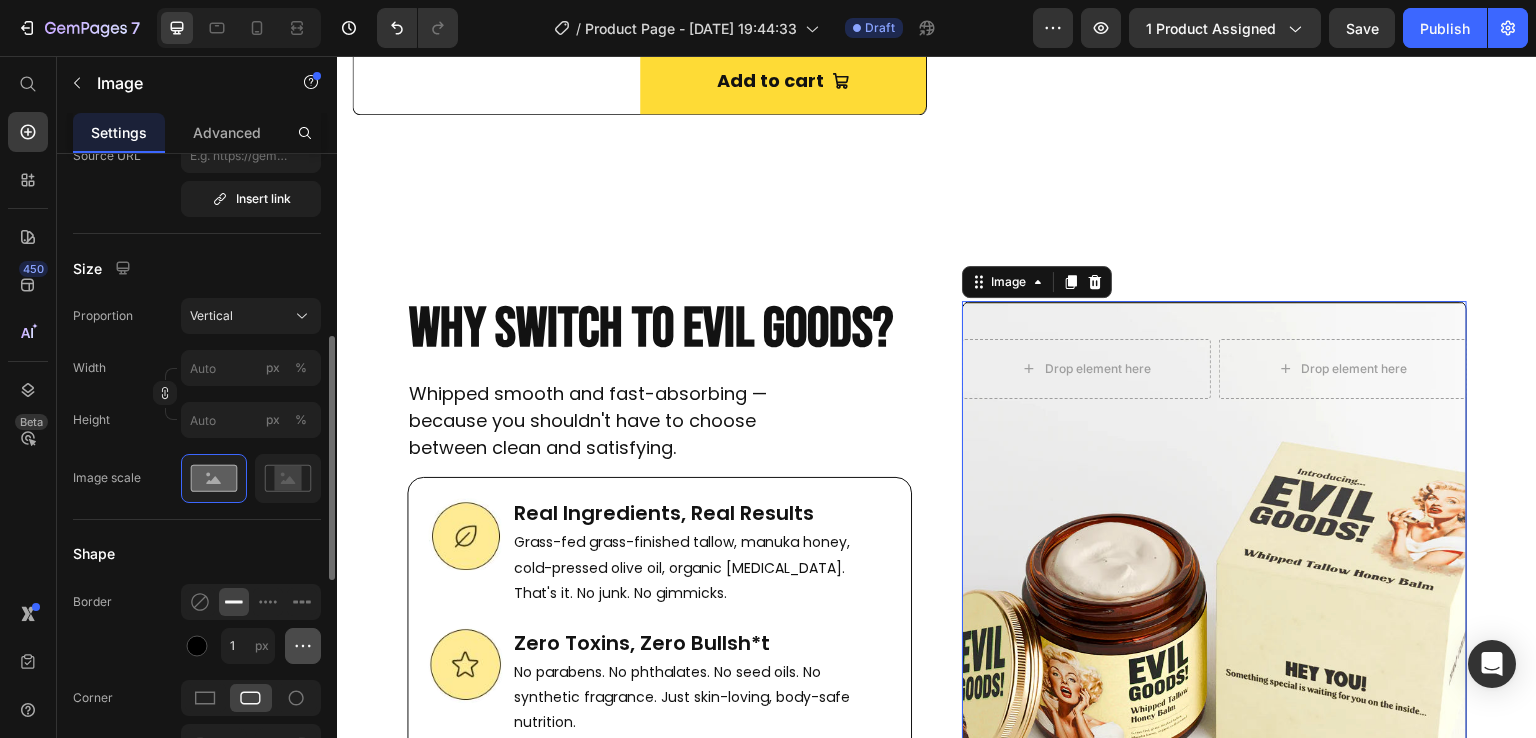 click 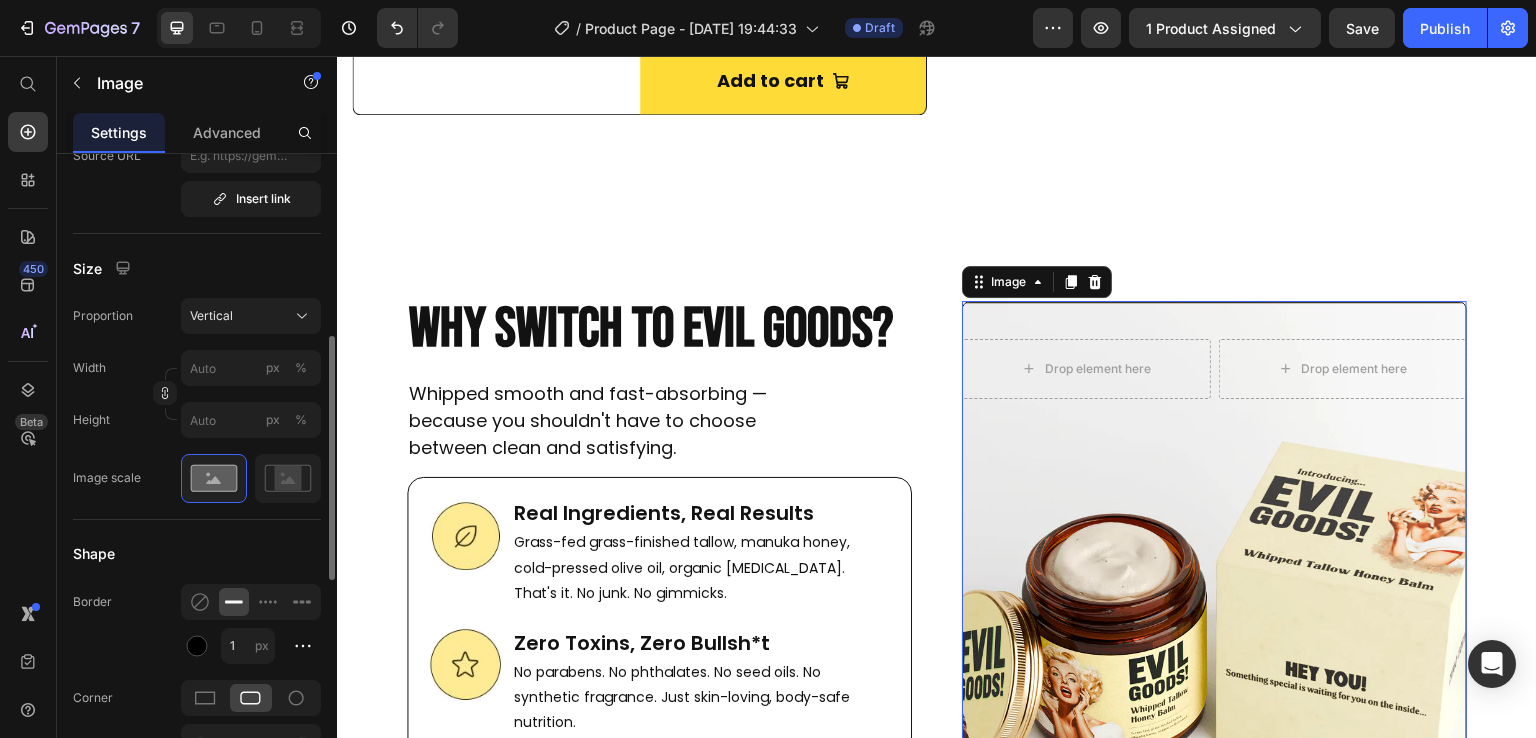 click on "Shape Border 1 px Corner 8 8 8 8 Shadow" 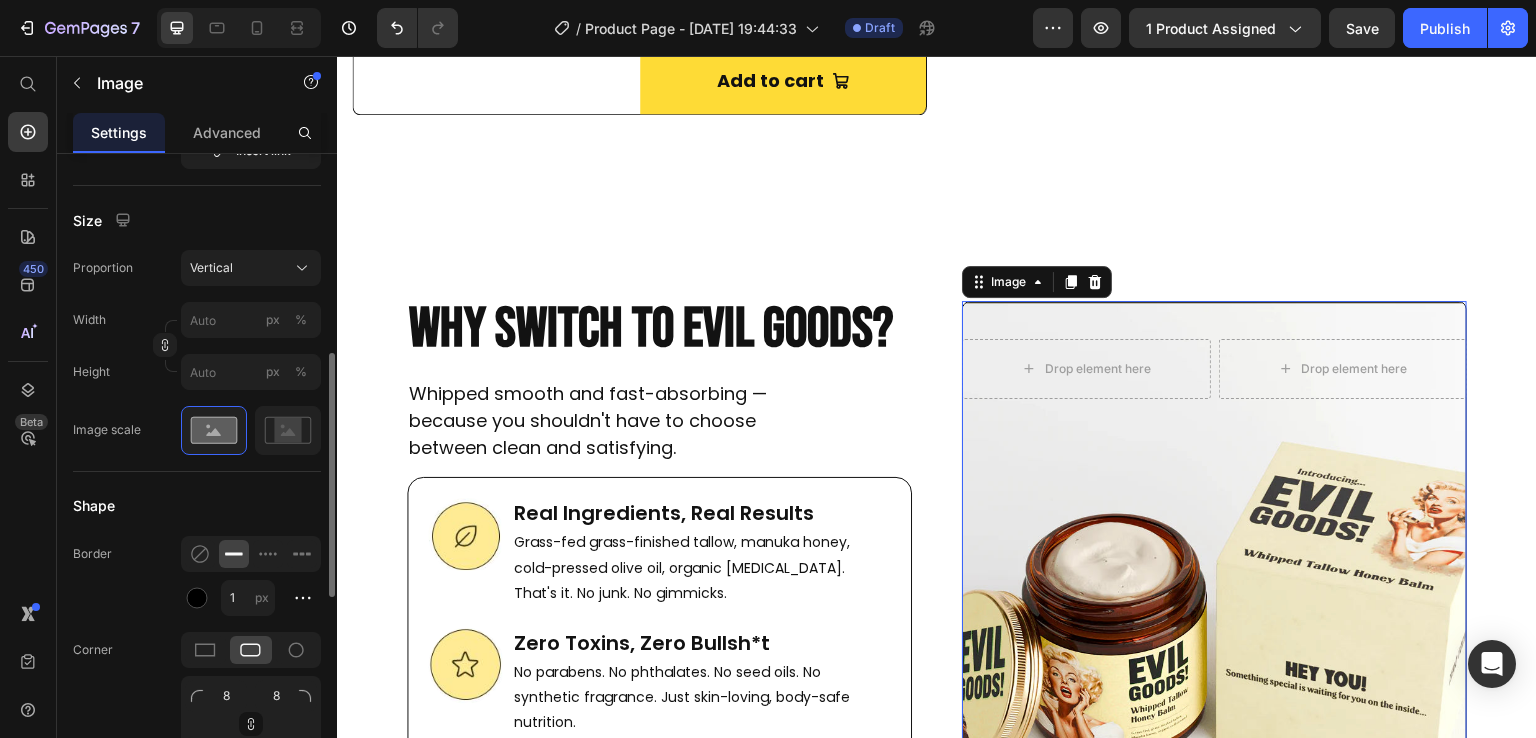 scroll, scrollTop: 525, scrollLeft: 0, axis: vertical 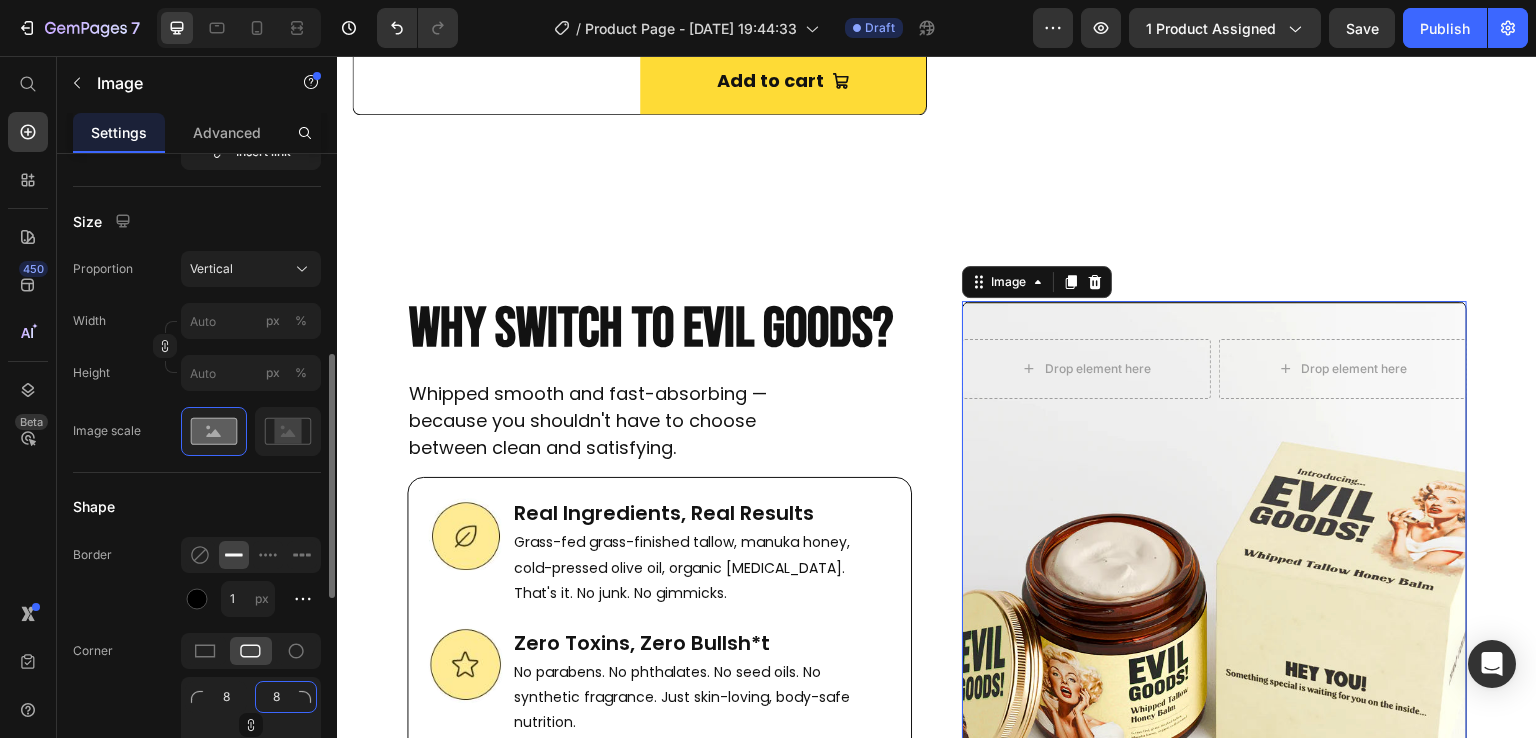 click on "8" 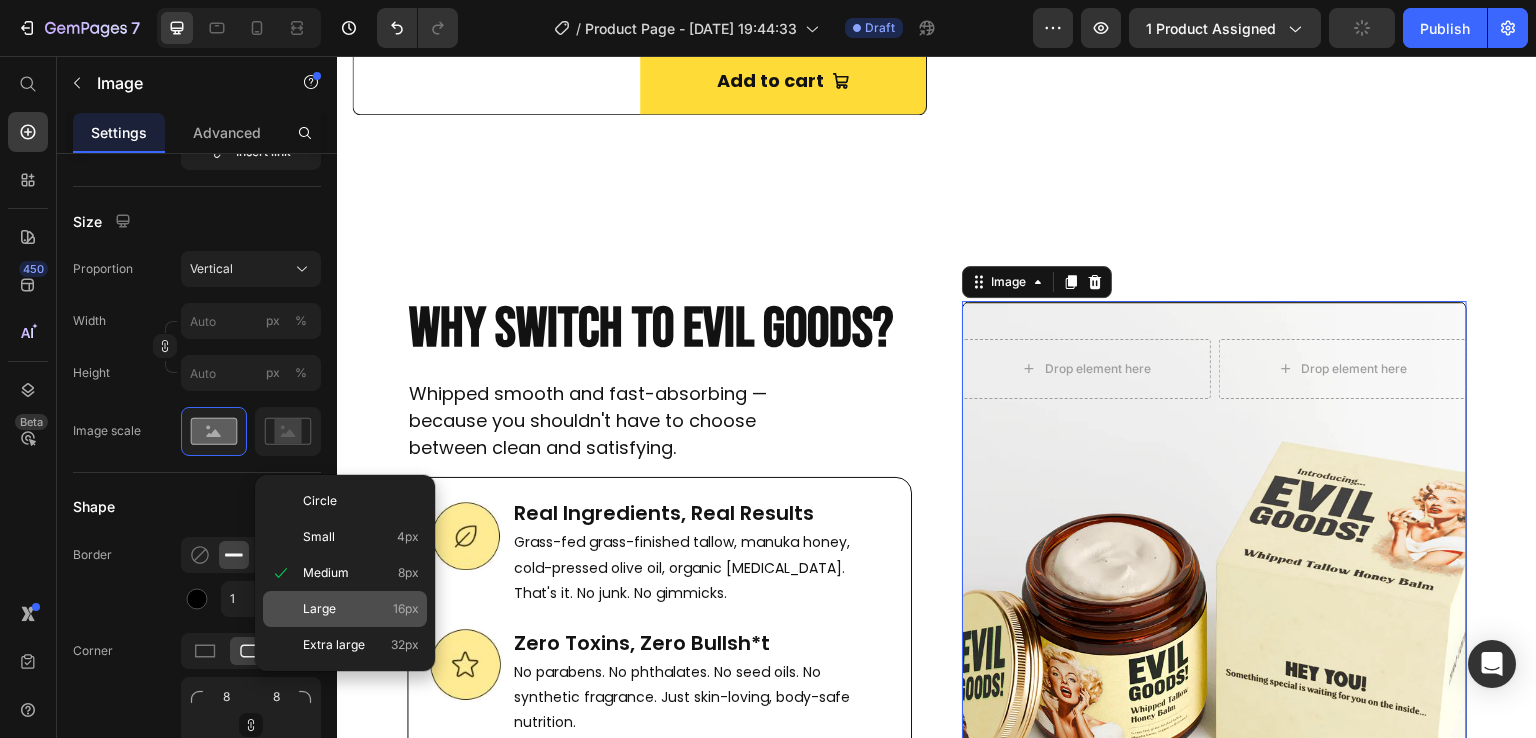 click on "Large 16px" at bounding box center [361, 609] 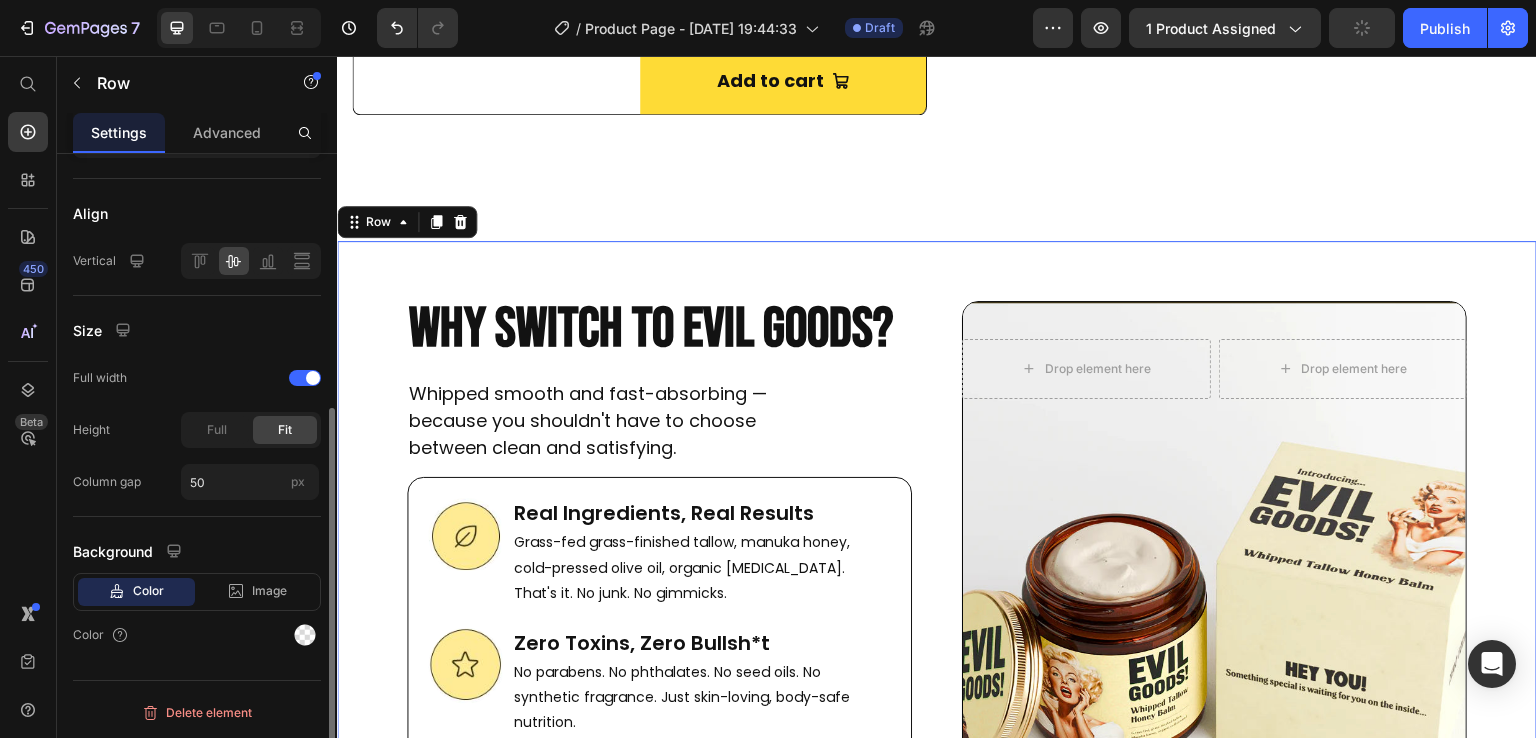 scroll, scrollTop: 0, scrollLeft: 0, axis: both 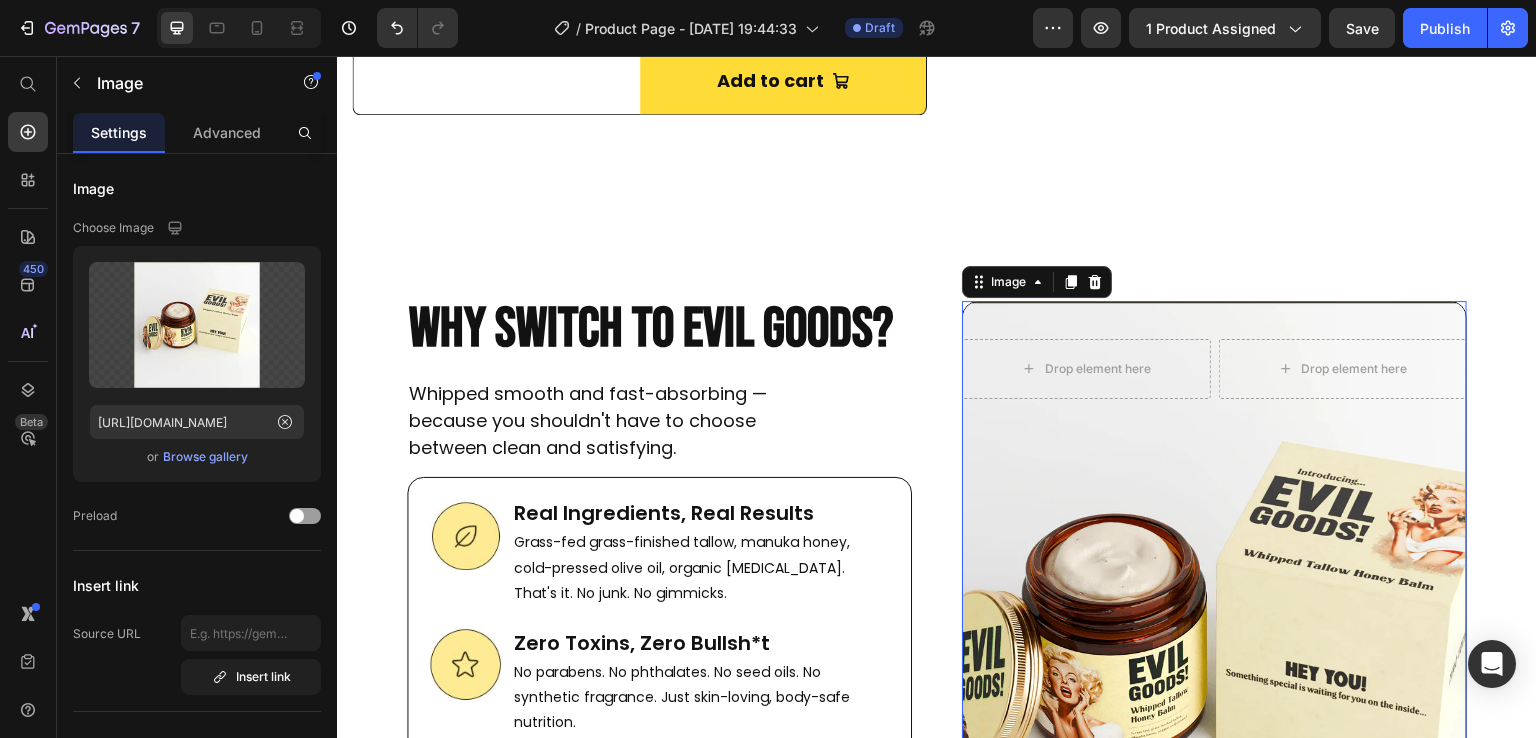 click at bounding box center [1214, 637] 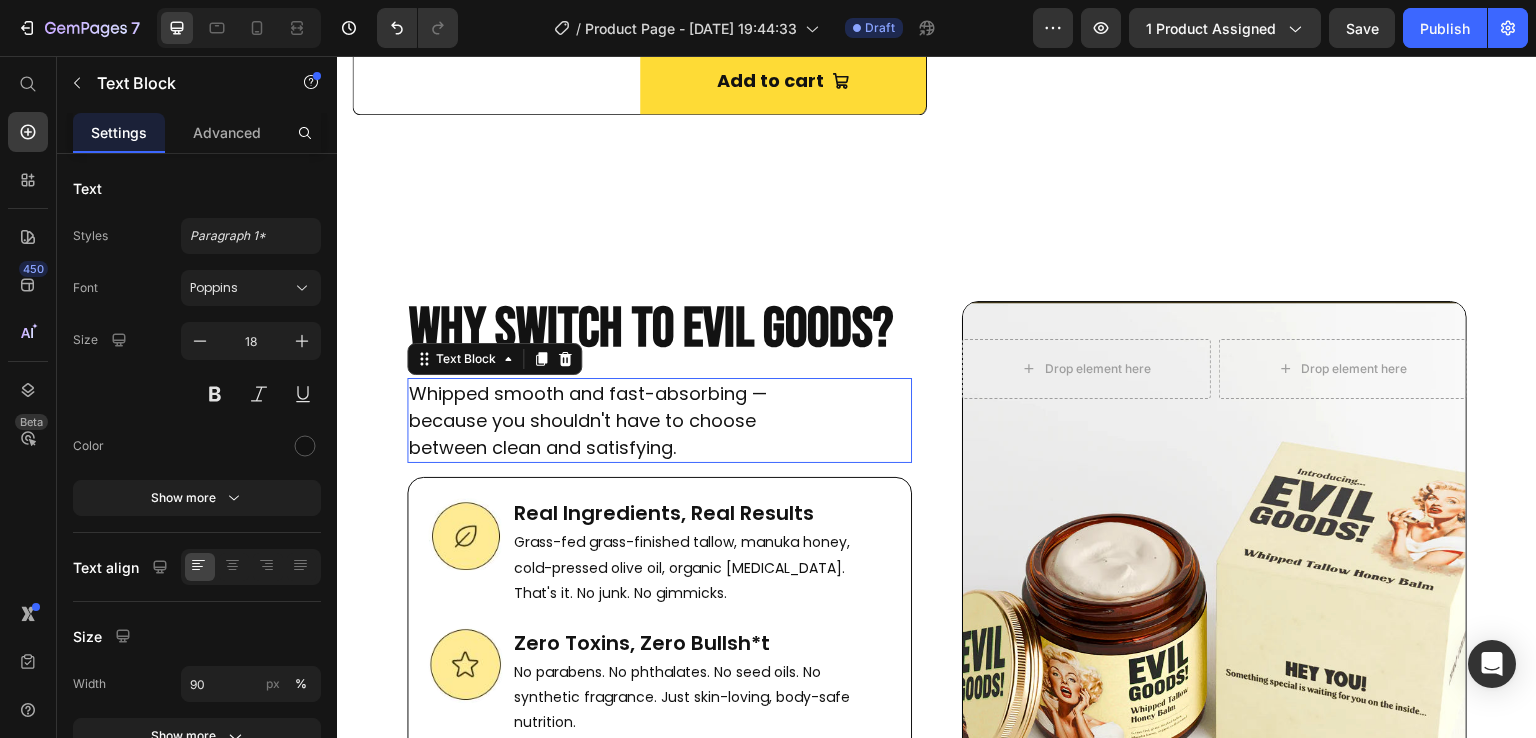 click on "Whipped smooth and fast-absorbing — because you shouldn't have to choose between clean and satisfying. Text Block   0" at bounding box center [659, 420] 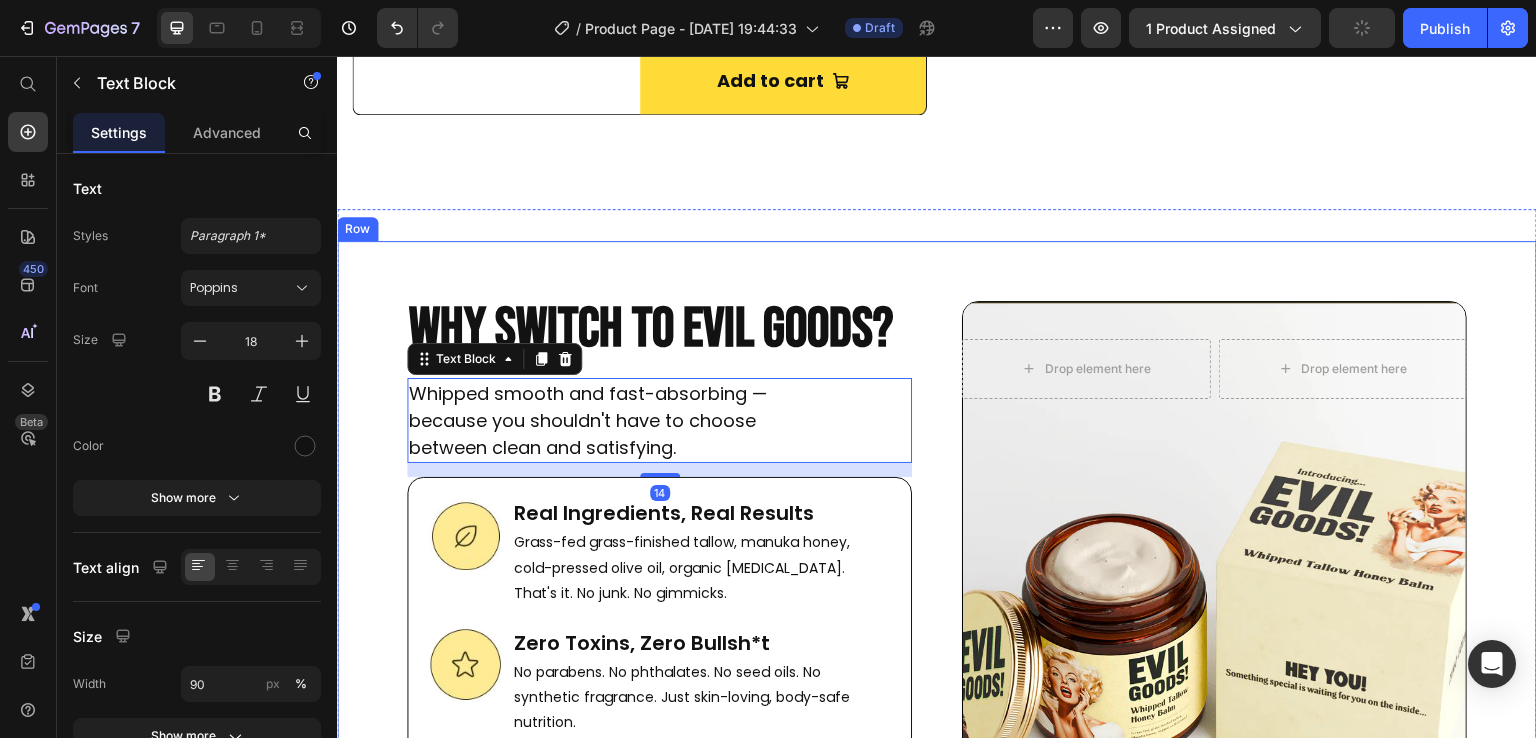 click on "WHY SWITCH TO EVIL GOODS? Heading Whipped smooth and fast-absorbing — because you shouldn't have to choose between clean and satisfying. Text Block   14 Image Real Ingredients, Real Results Heading Grass-fed grass-finished tallow, manuka honey, cold-pressed olive oil, organic [MEDICAL_DATA]. That's it. No junk. No gimmicks. Text Block Row Image Zero Toxins, Zero Bullsh*t Heading No parabens. No phthalates. No seed oils. No synthetic fragrance. Just skin-loving, body-safe nutrition. Text Block Row Image Feels Like Luxury. Works Like Medicine. Heading Whipped smooth and fast-absorbing — because you shouldn’t have to choose between clean and effective. Text Block Row Row
Drop element here
Drop element here Row Image Row" at bounding box center [937, 607] 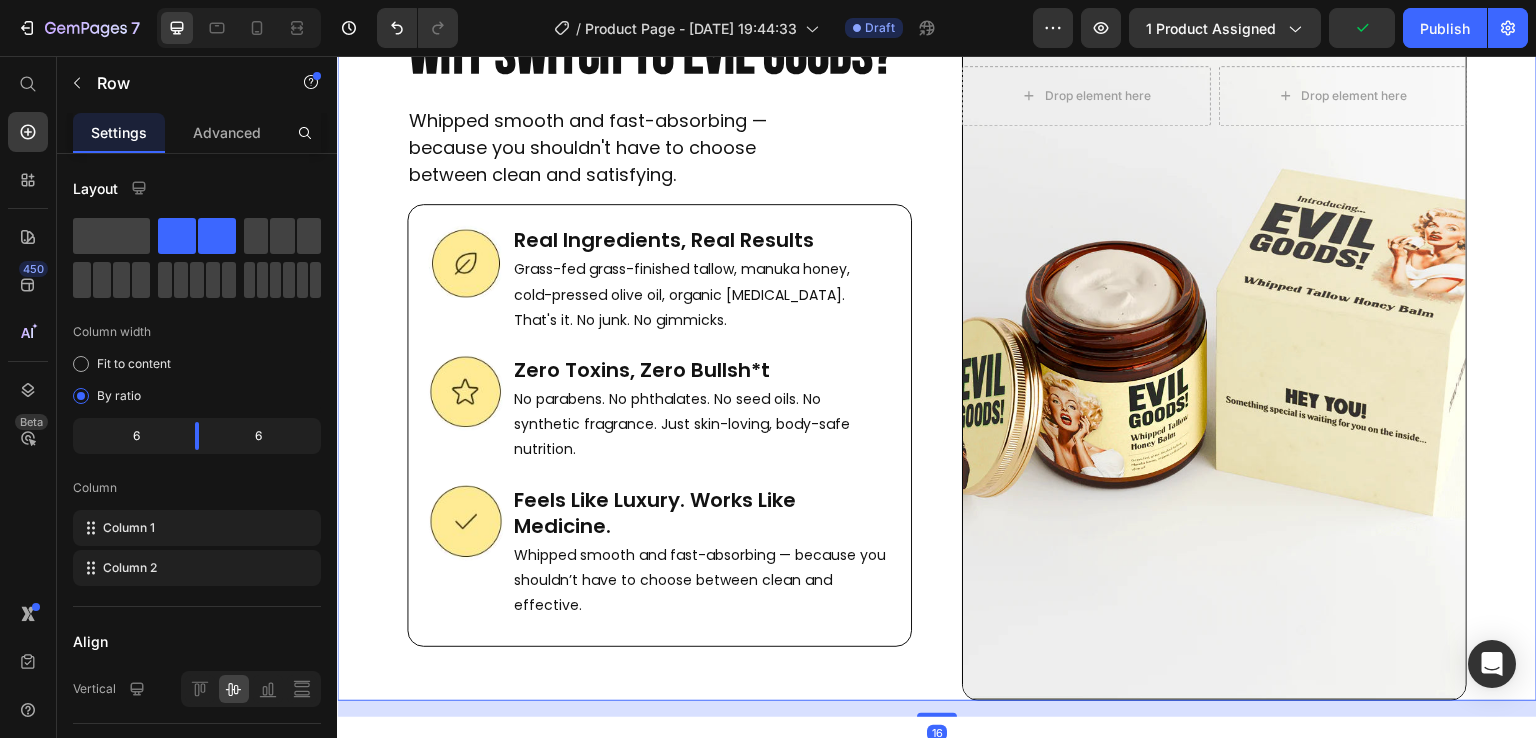 scroll, scrollTop: 7736, scrollLeft: 0, axis: vertical 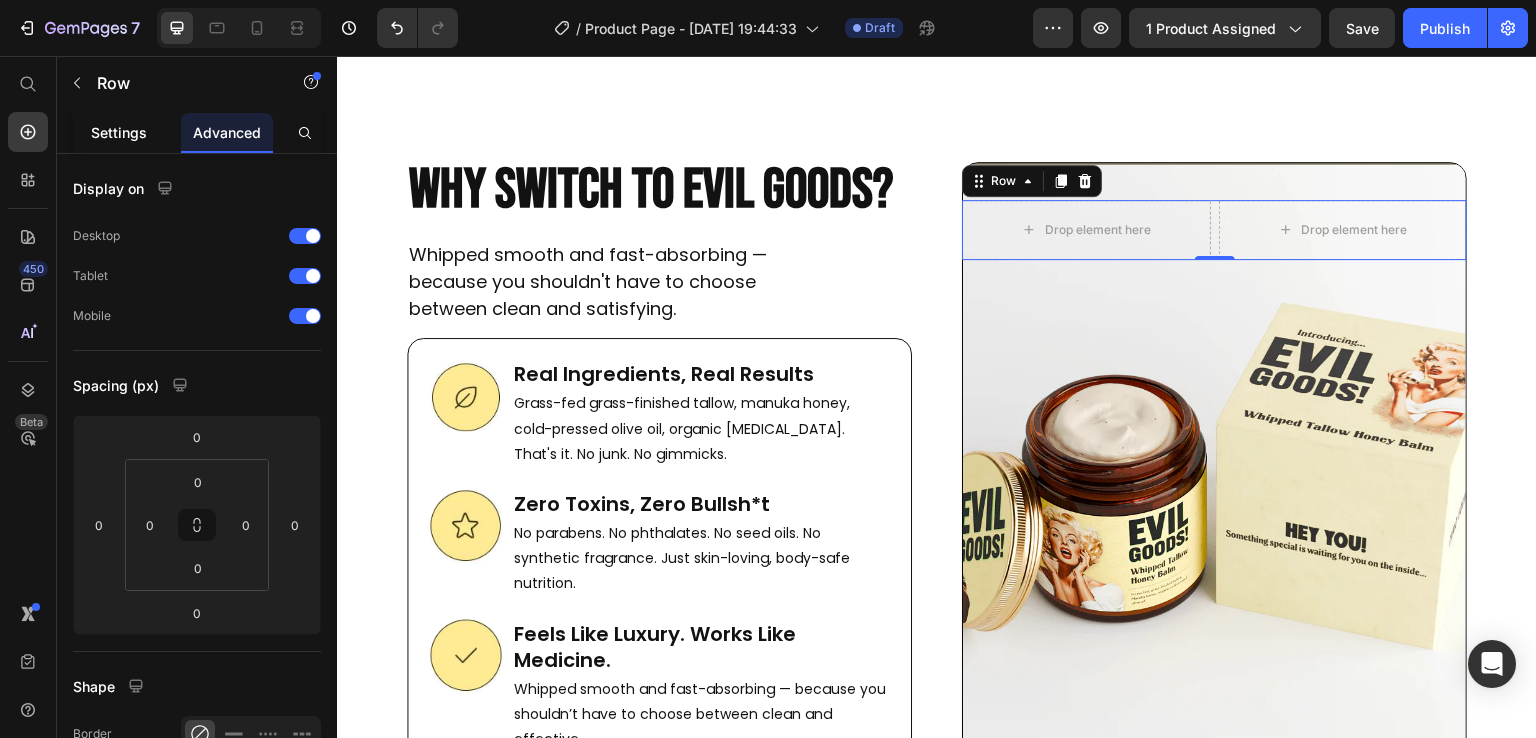 click on "Settings" at bounding box center (119, 132) 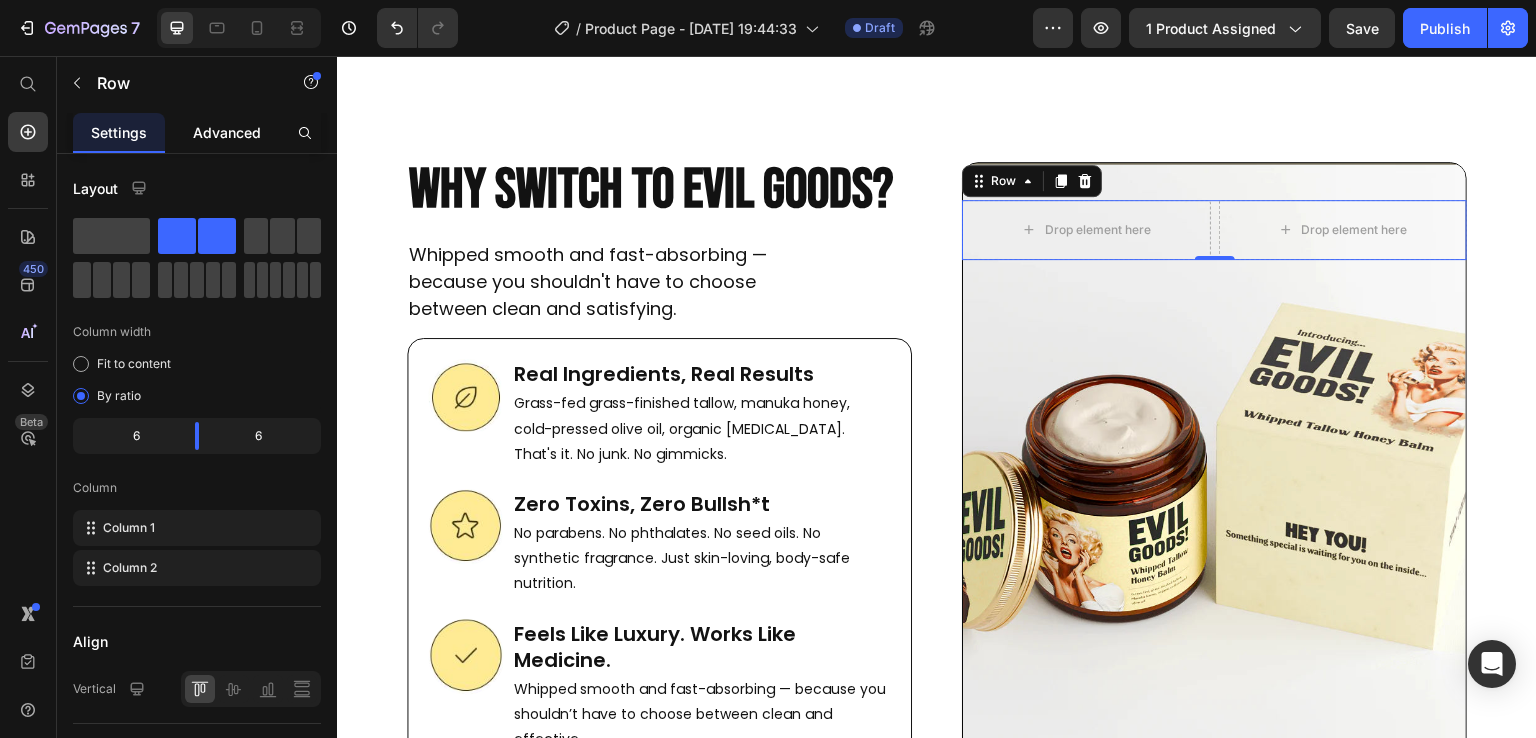 click on "Advanced" at bounding box center (227, 132) 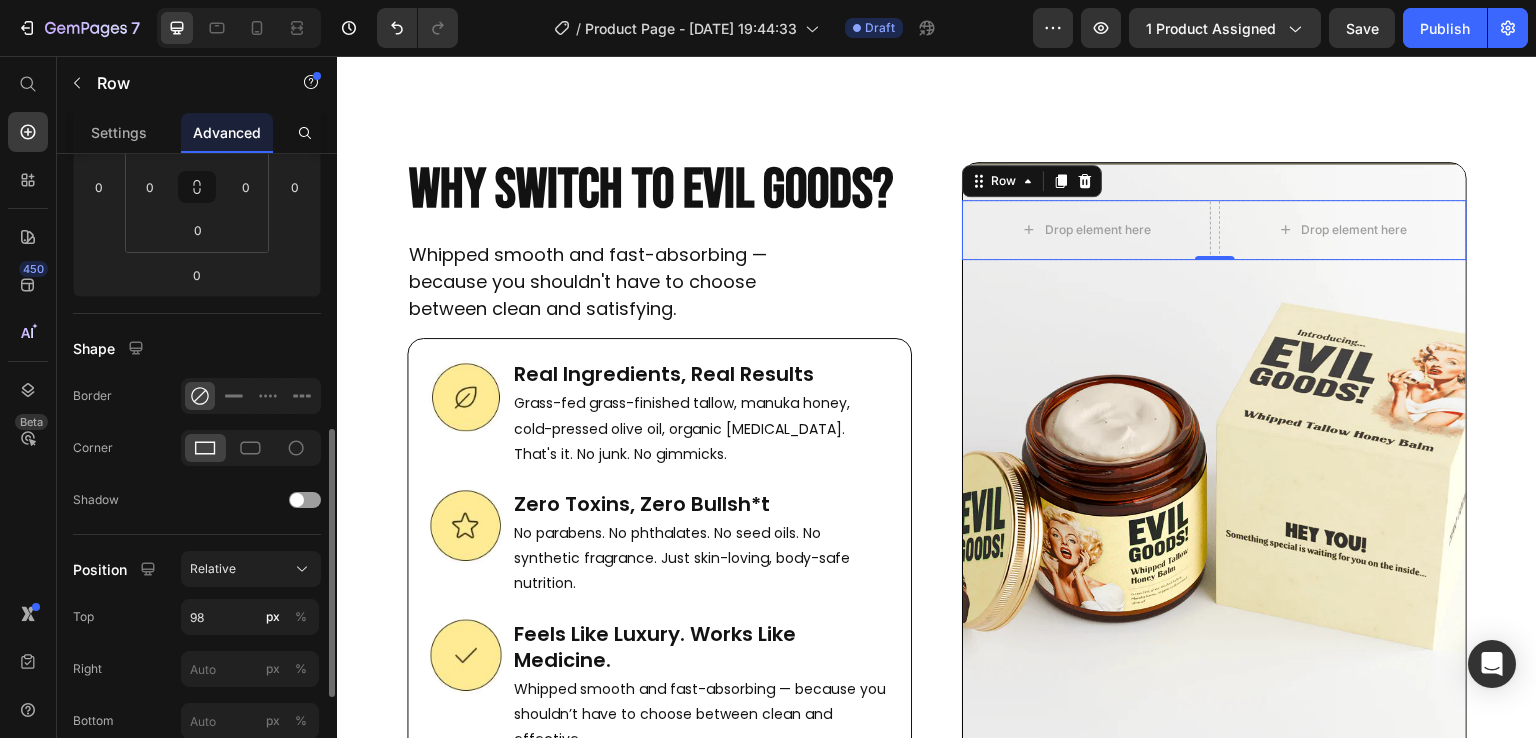 scroll, scrollTop: 476, scrollLeft: 0, axis: vertical 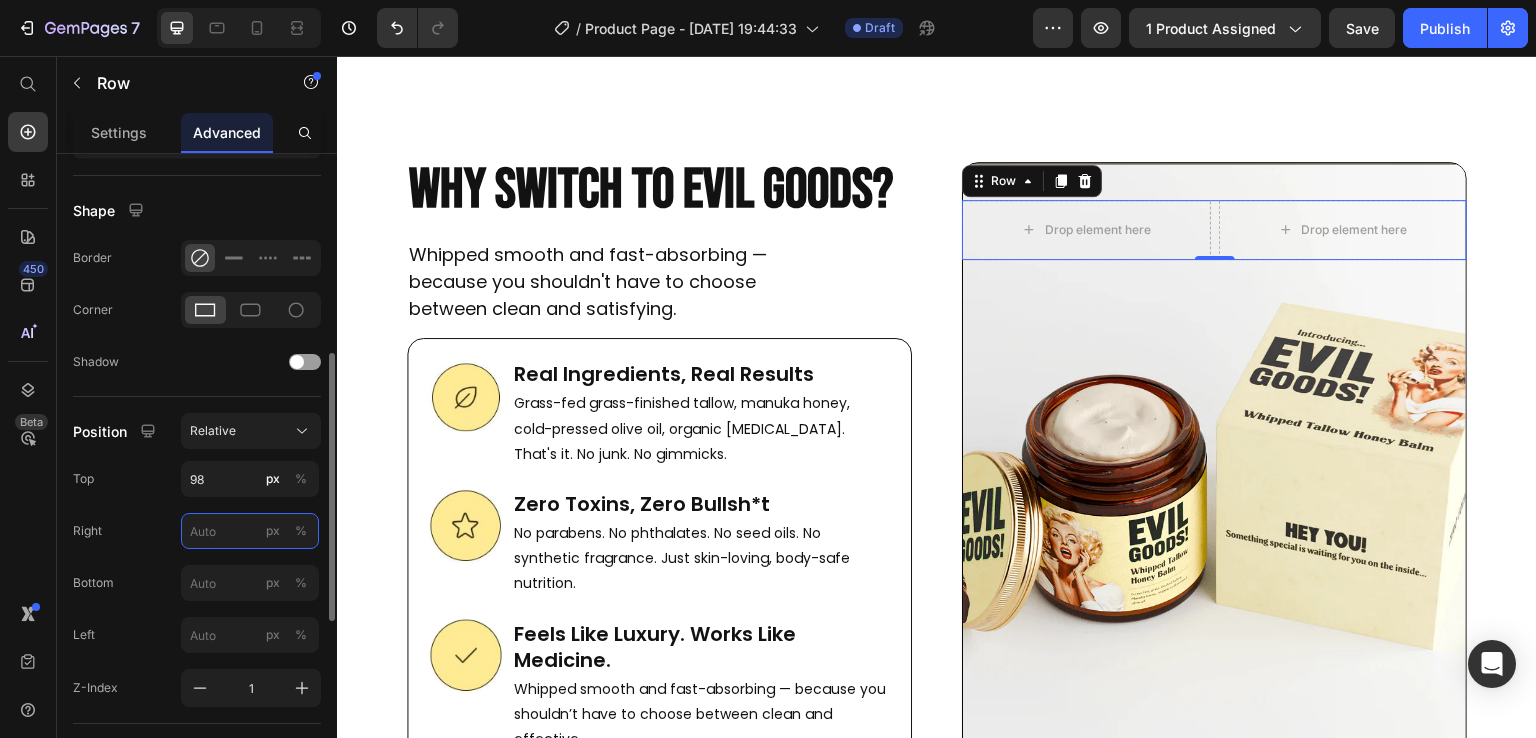 click on "px %" at bounding box center (250, 531) 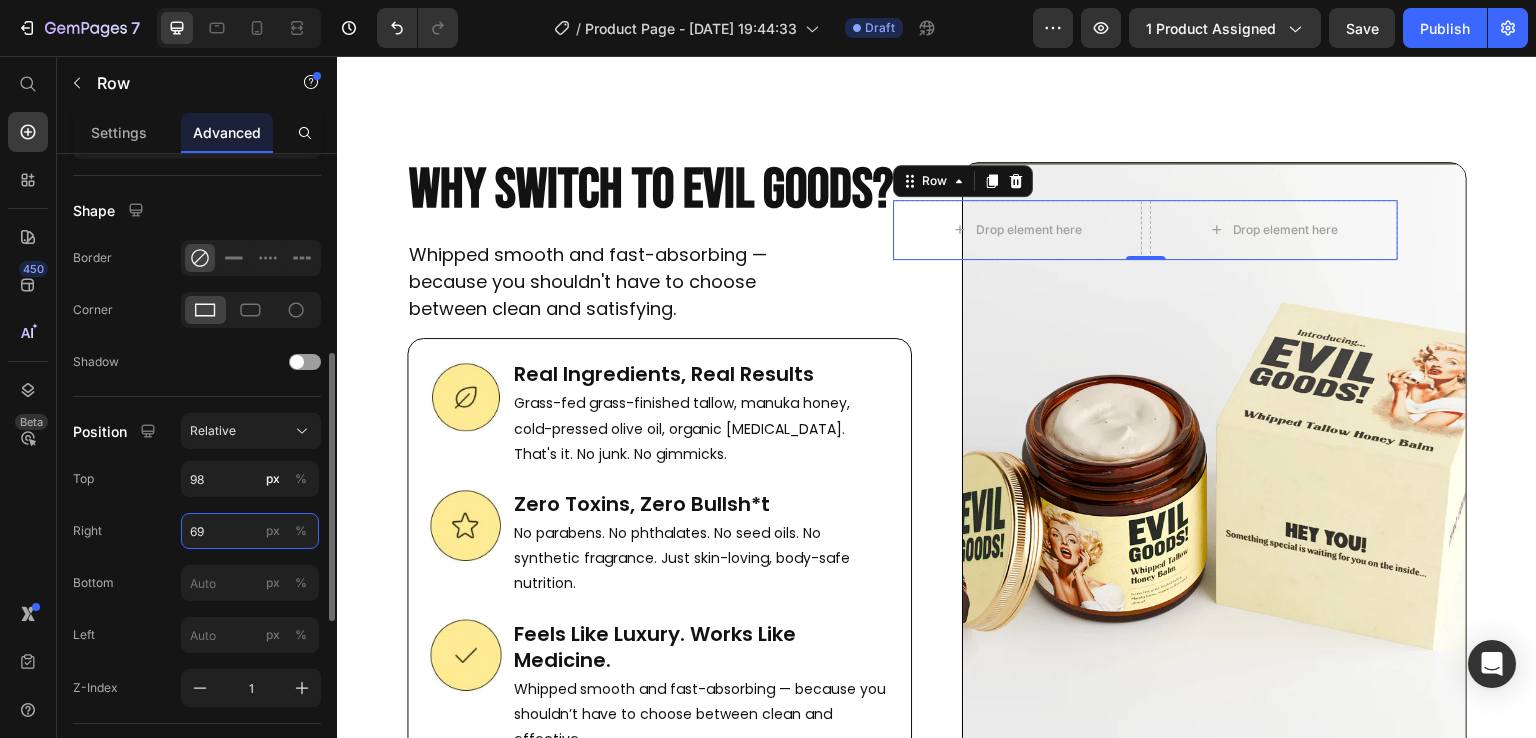 type on "70" 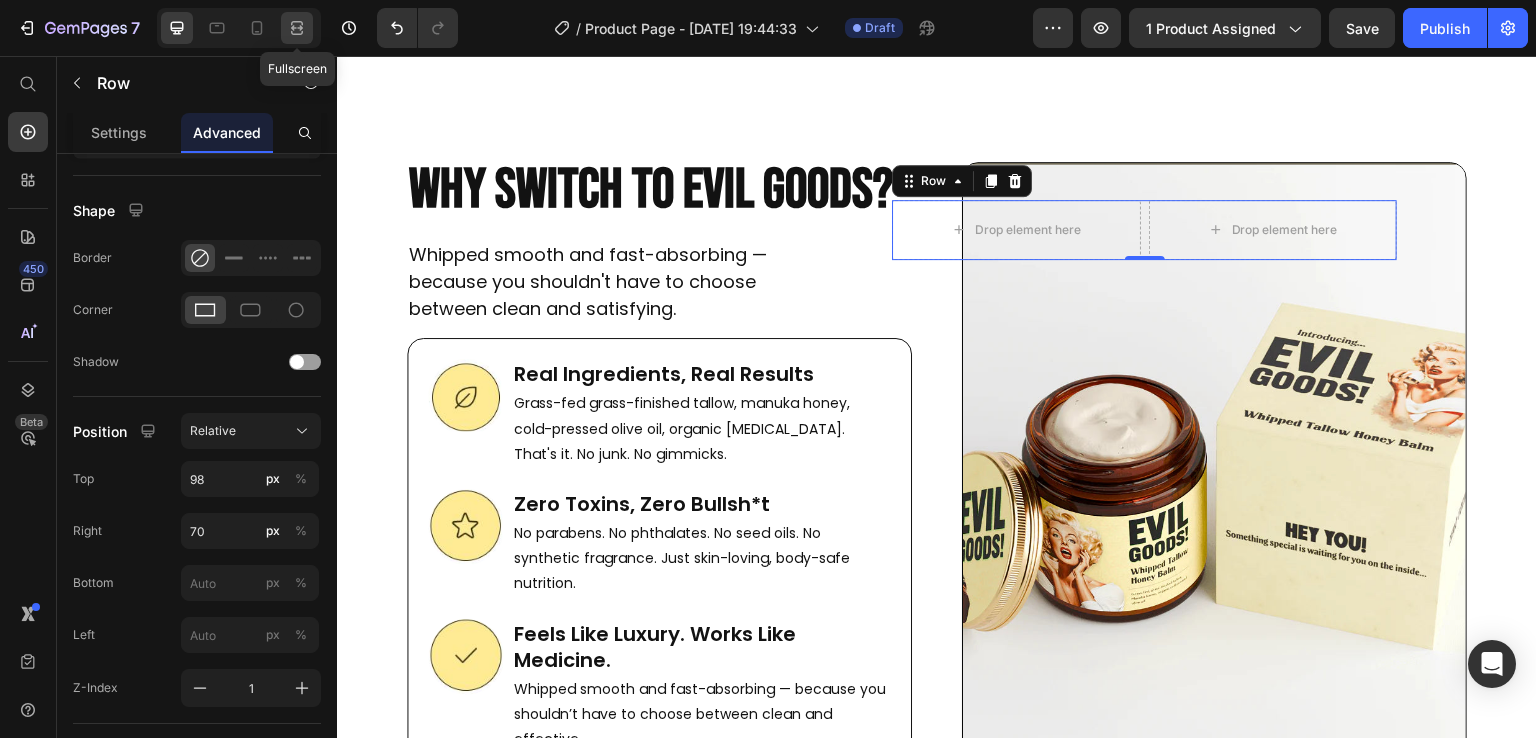 click 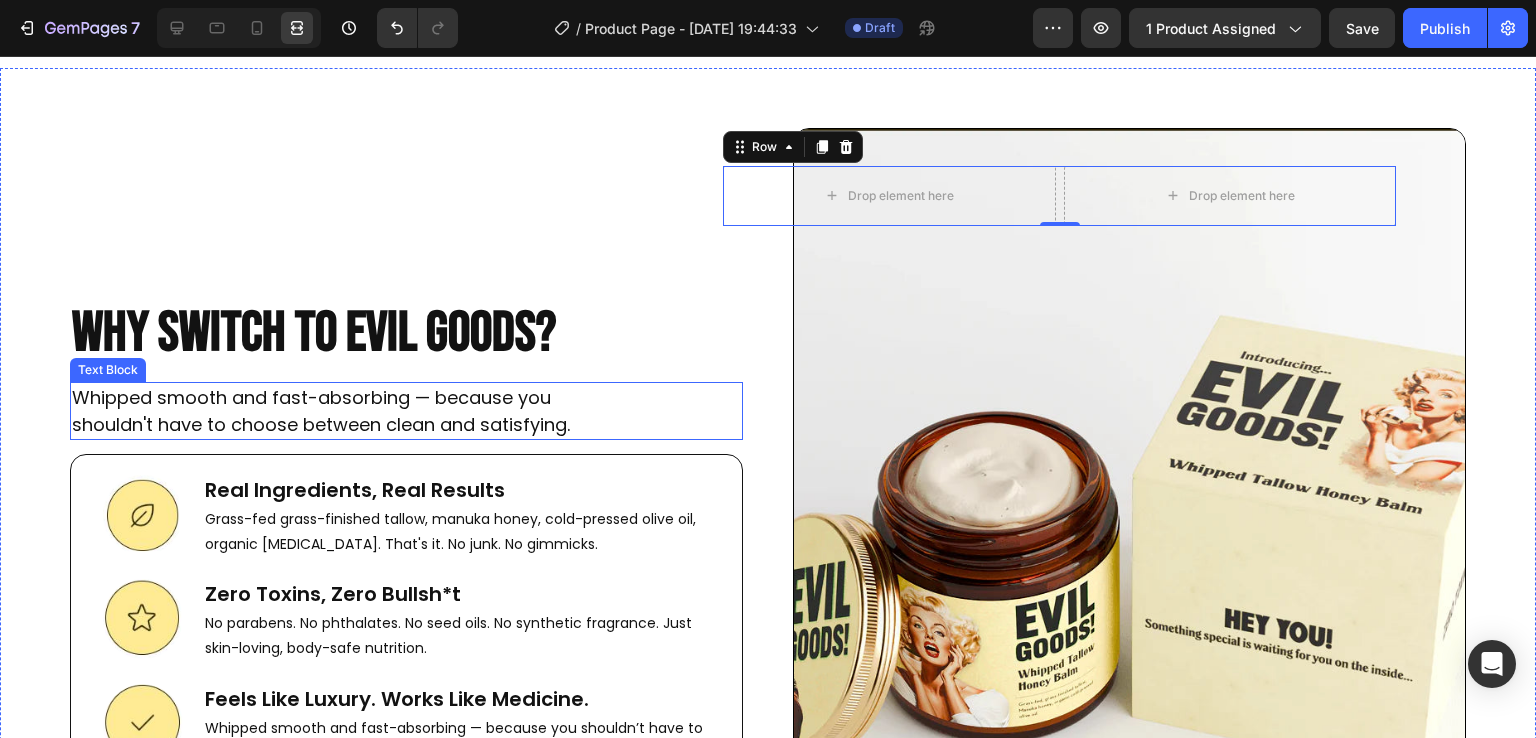 scroll, scrollTop: 7484, scrollLeft: 0, axis: vertical 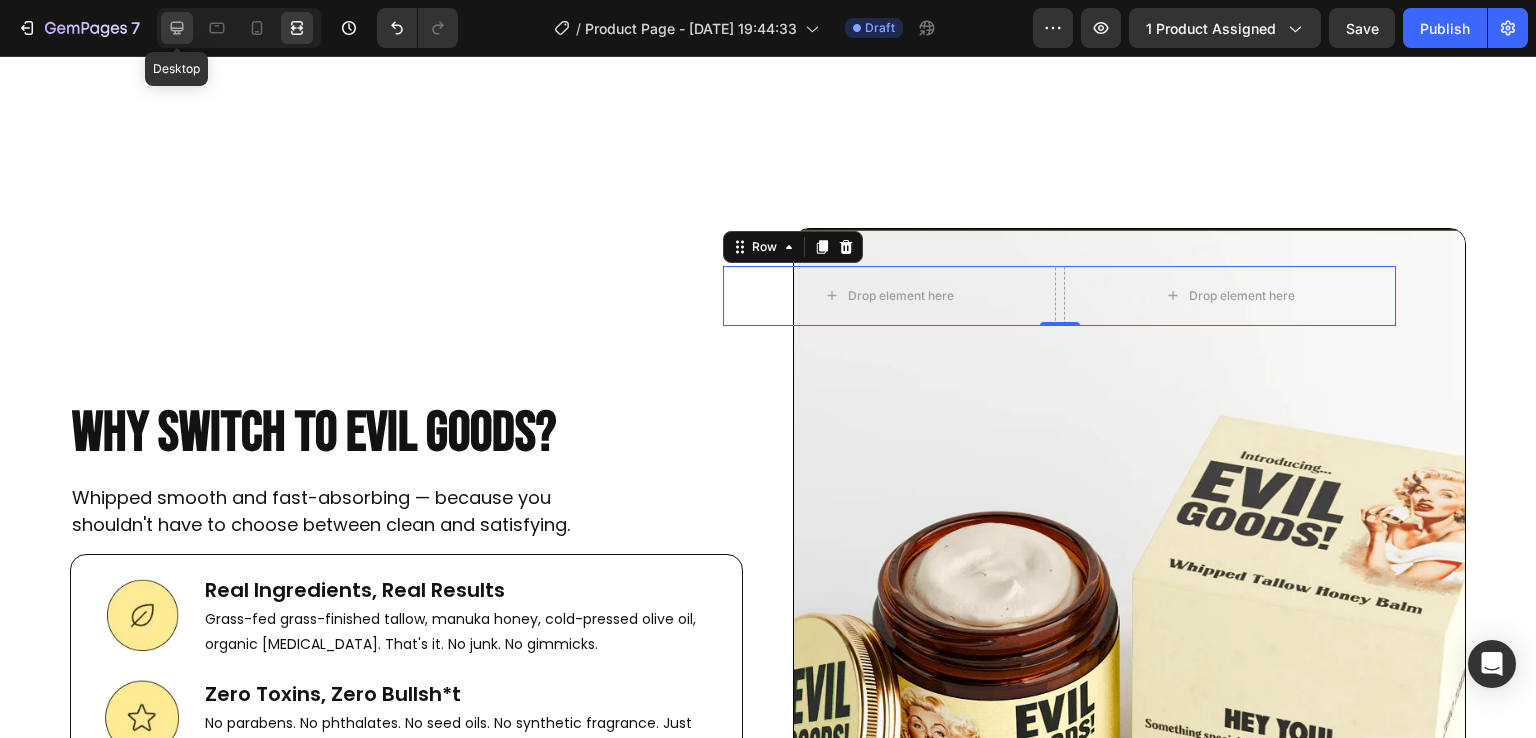 click 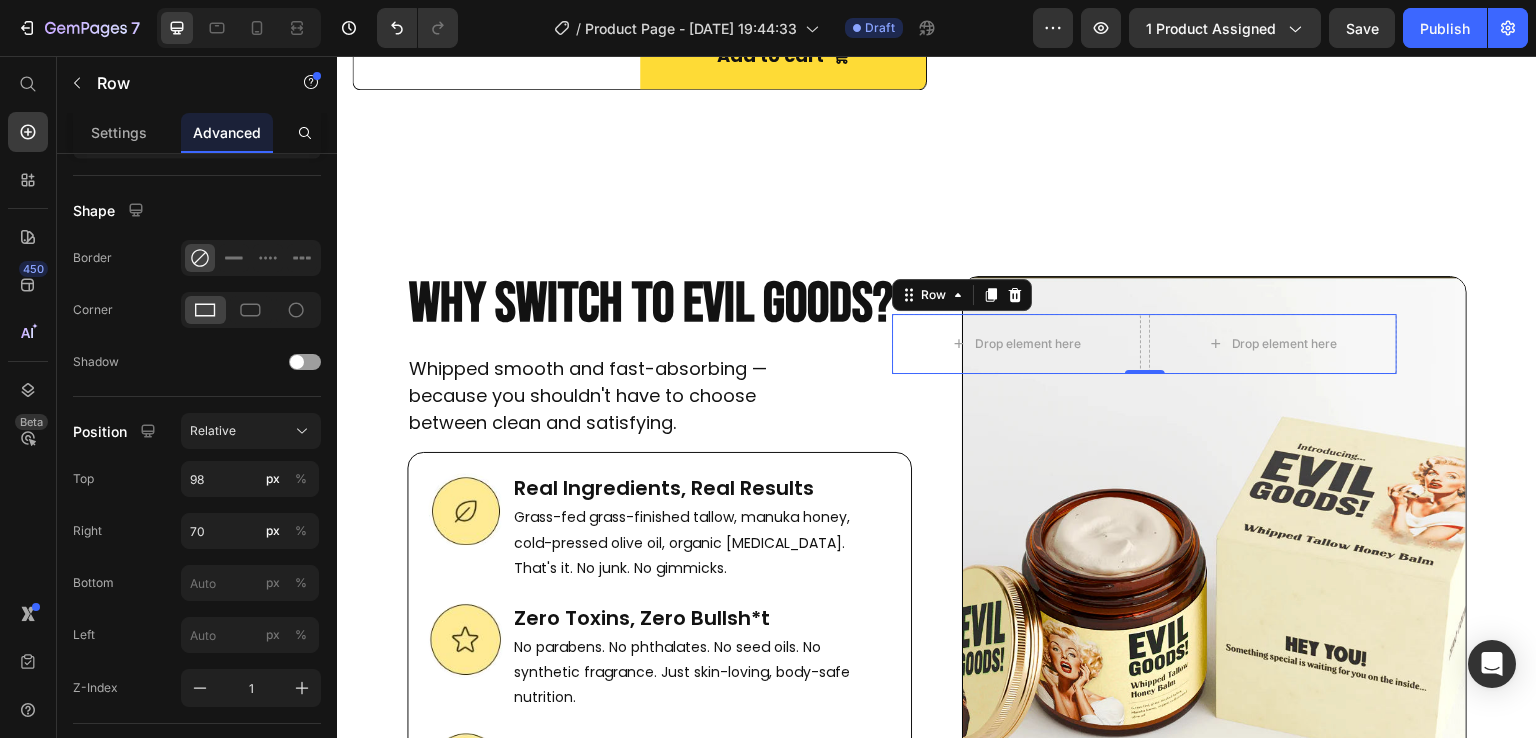 click on "0" at bounding box center (1145, 390) 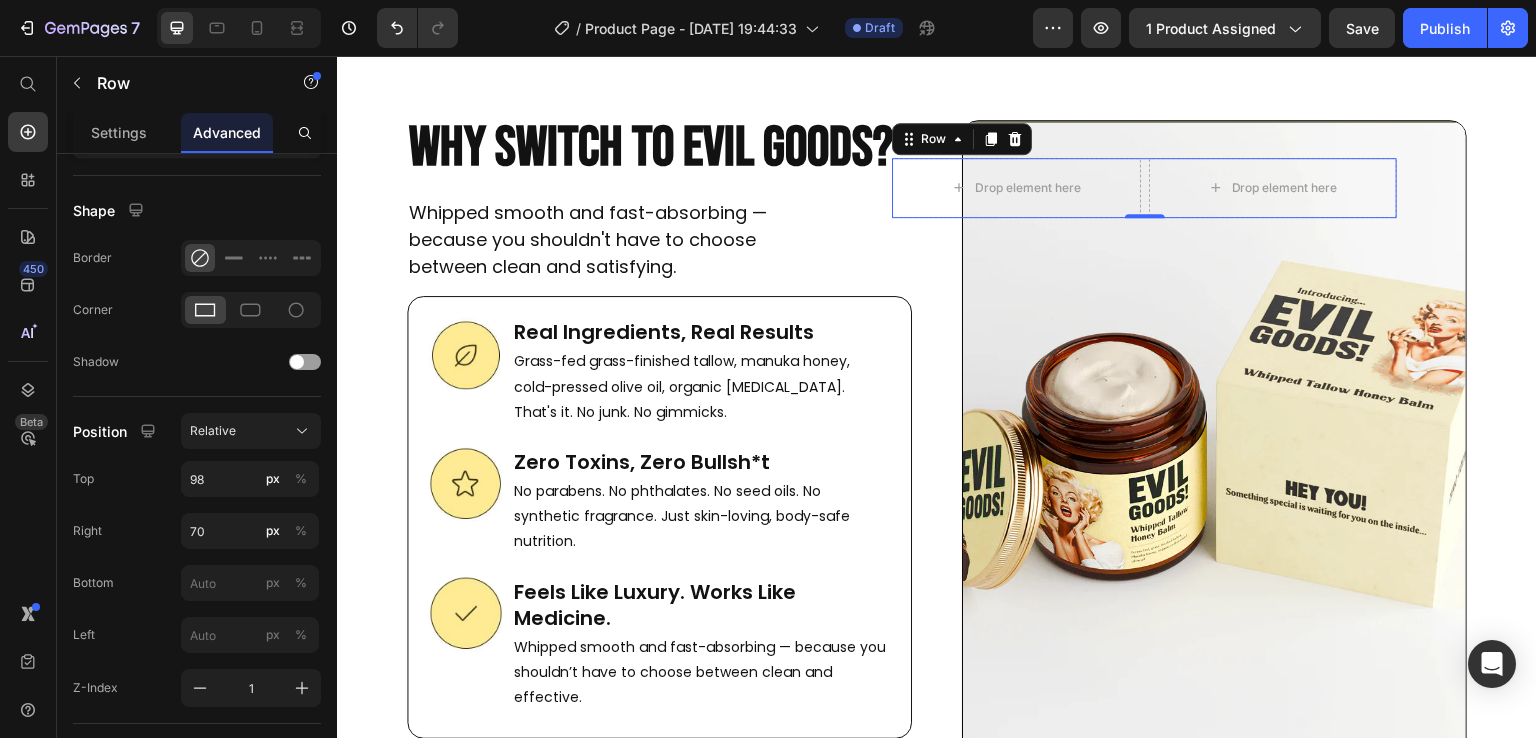 scroll, scrollTop: 7682, scrollLeft: 0, axis: vertical 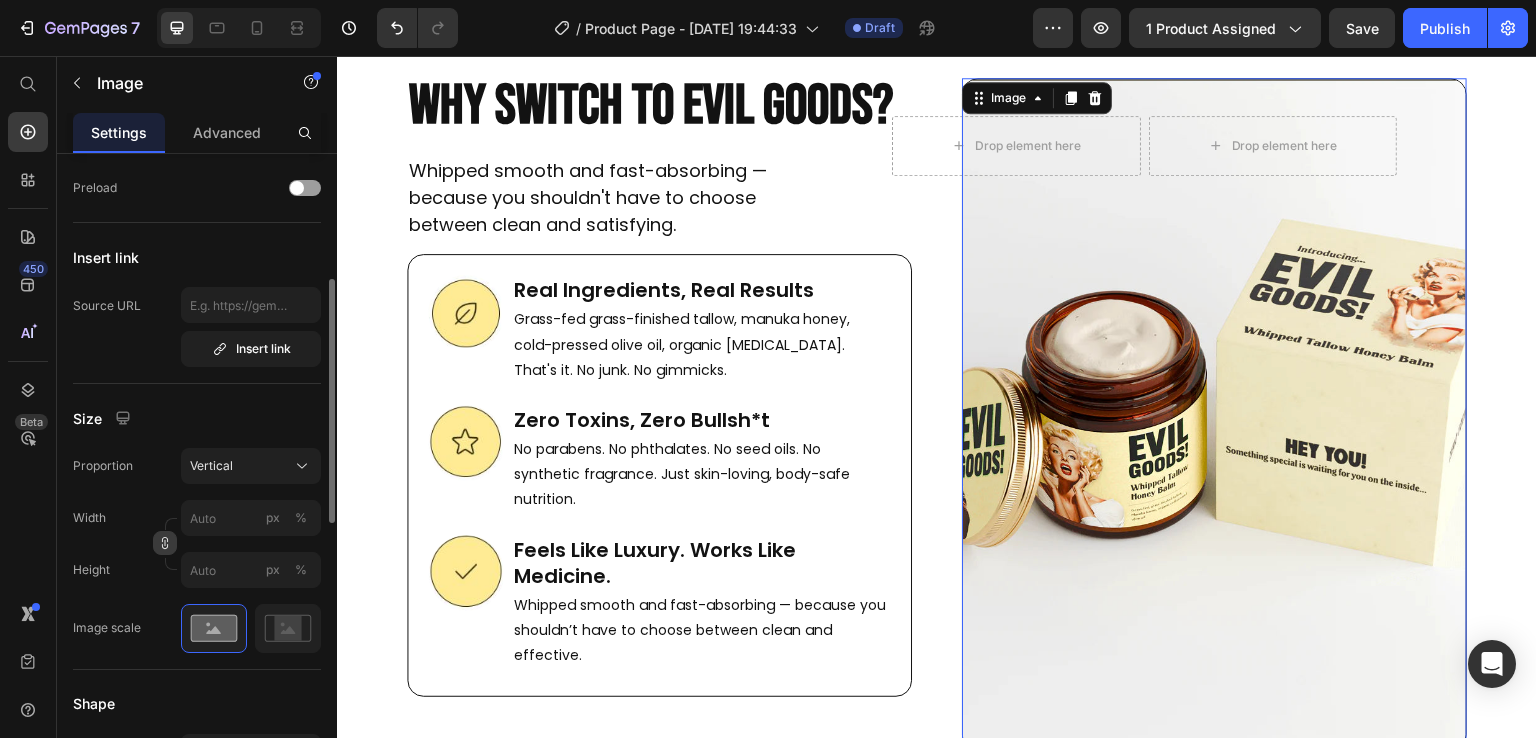 click 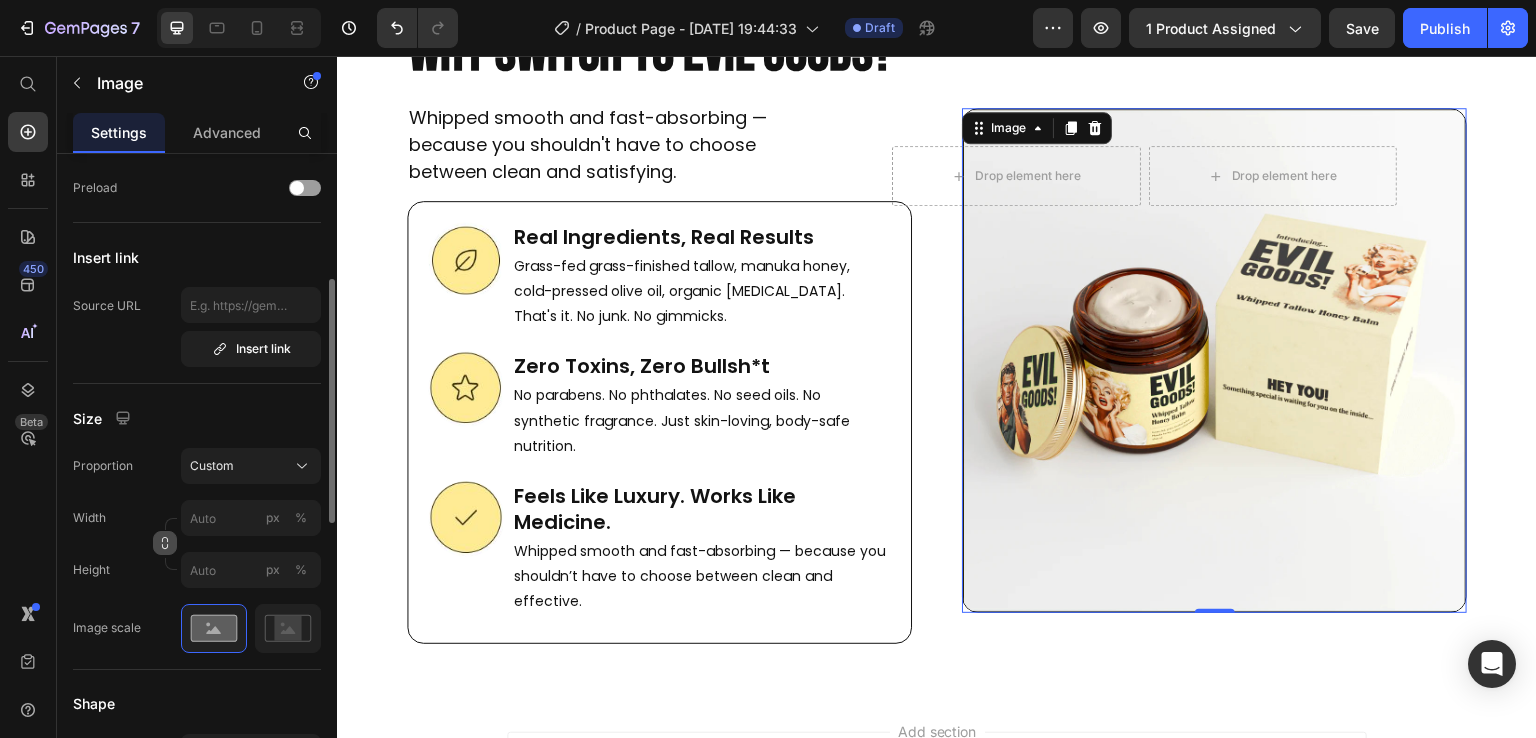 scroll, scrollTop: 7633, scrollLeft: 0, axis: vertical 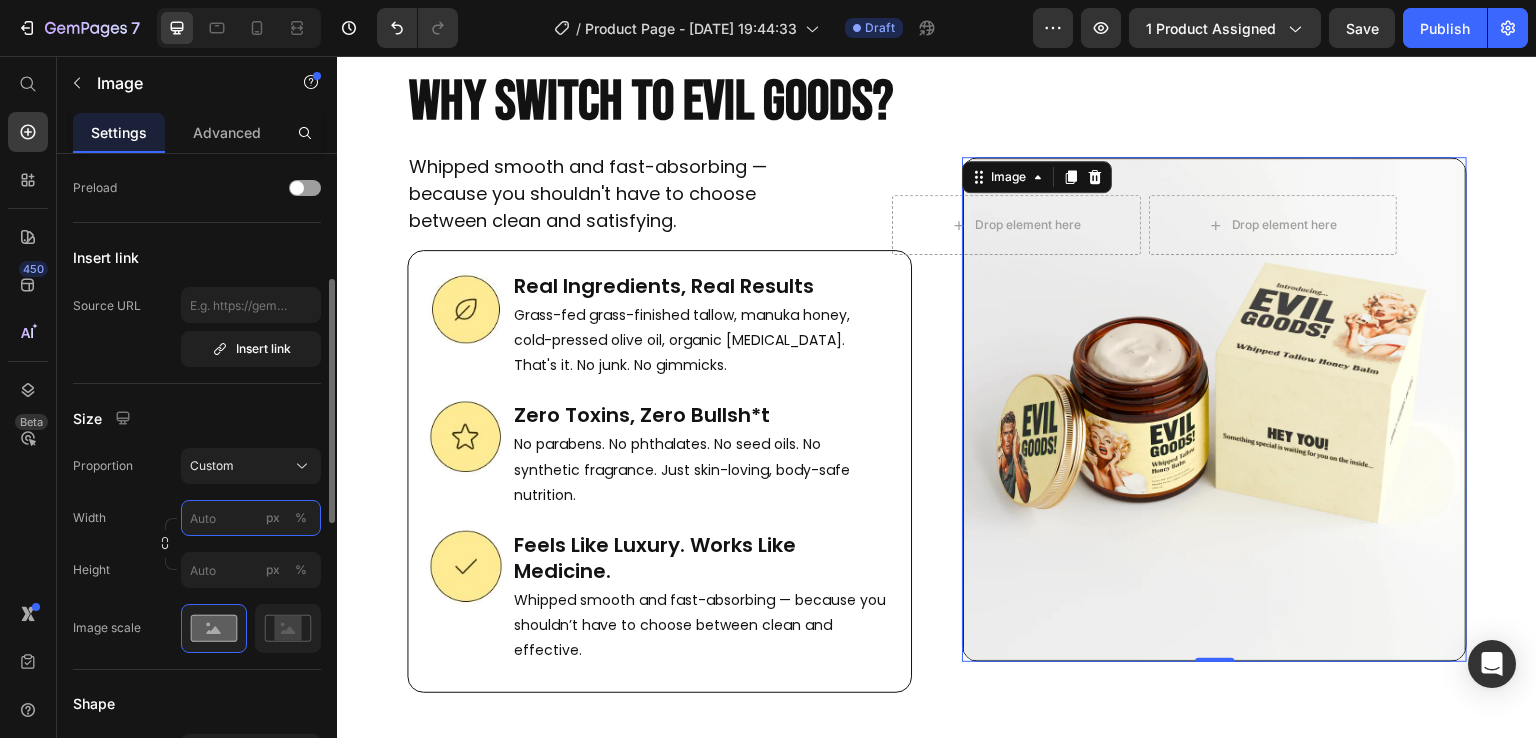 click on "px %" at bounding box center [251, 518] 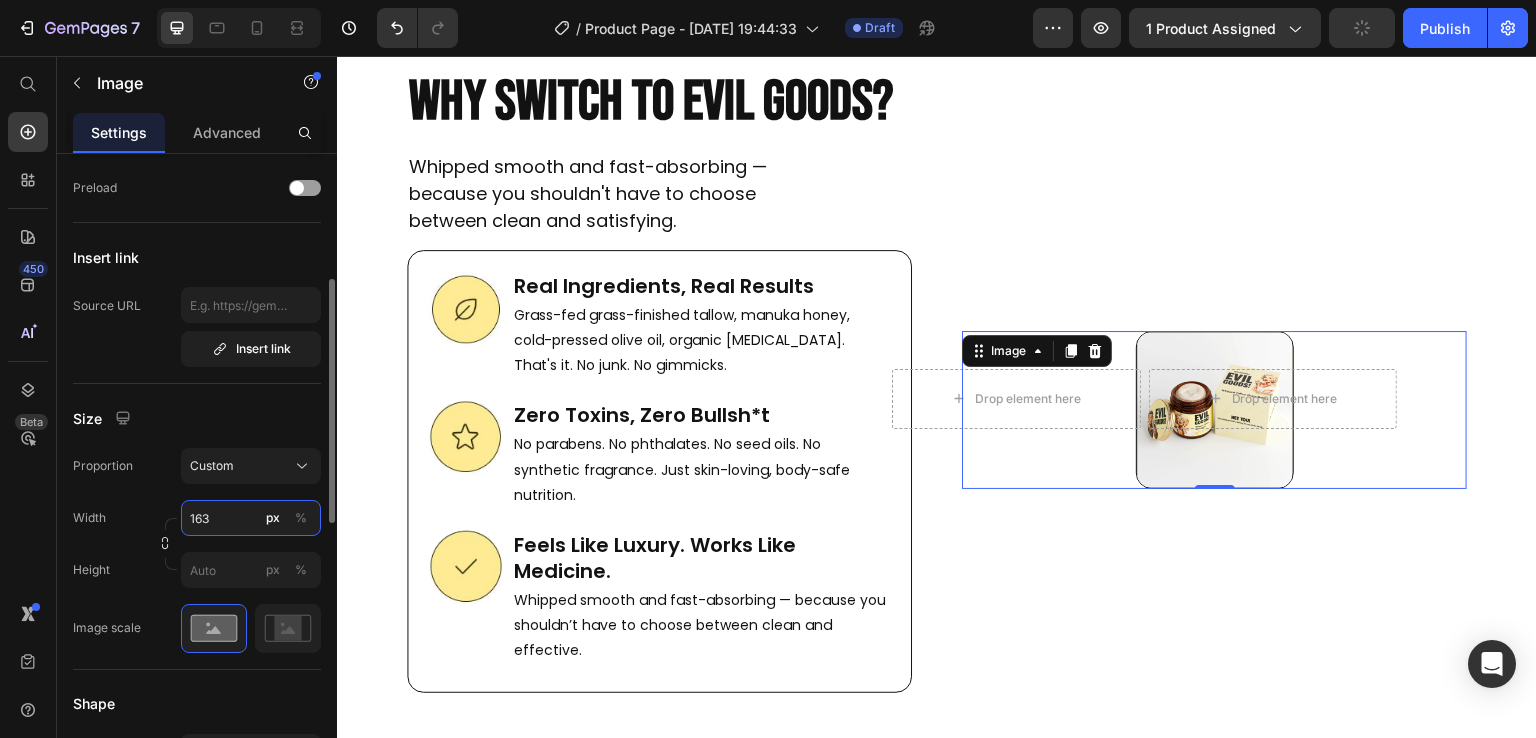 type on "164" 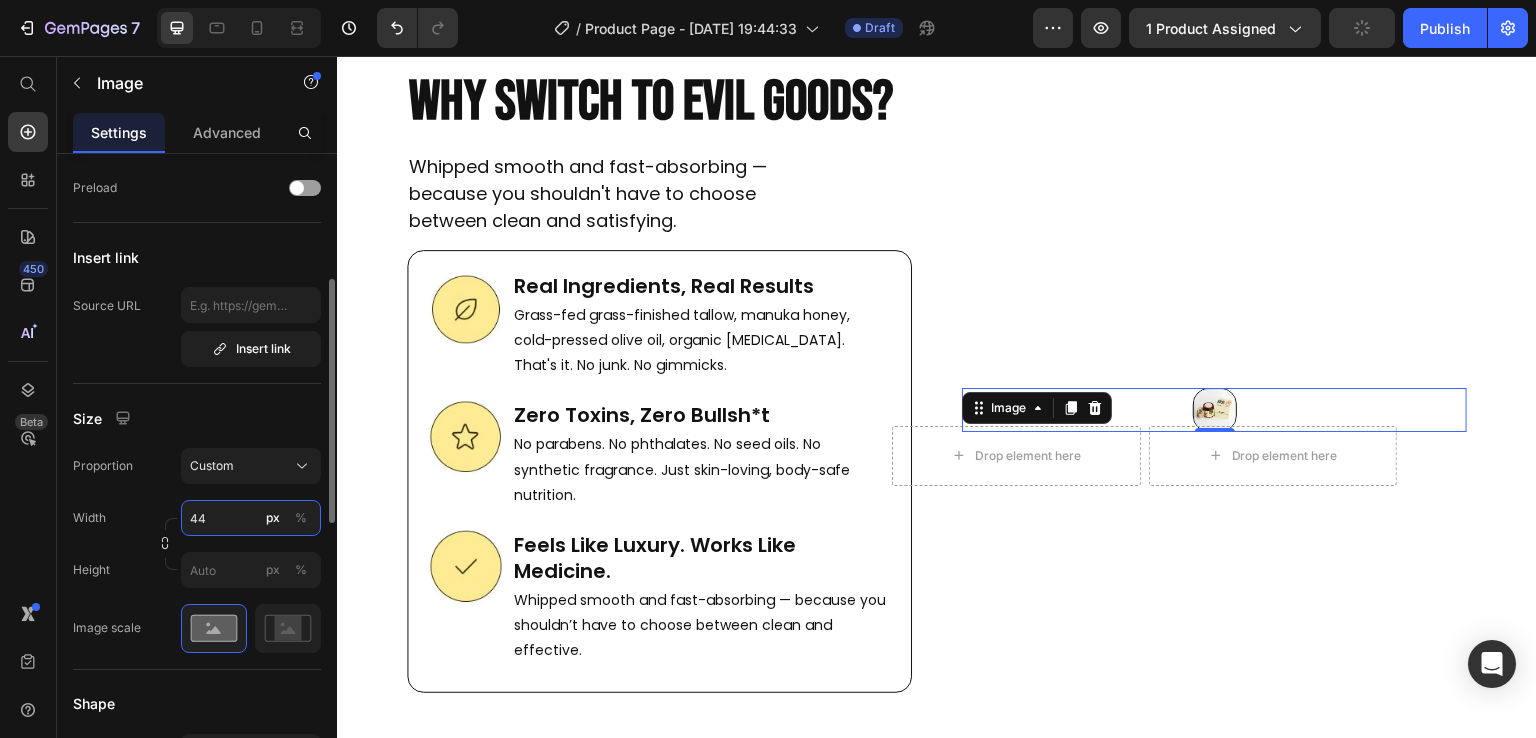 type on "45" 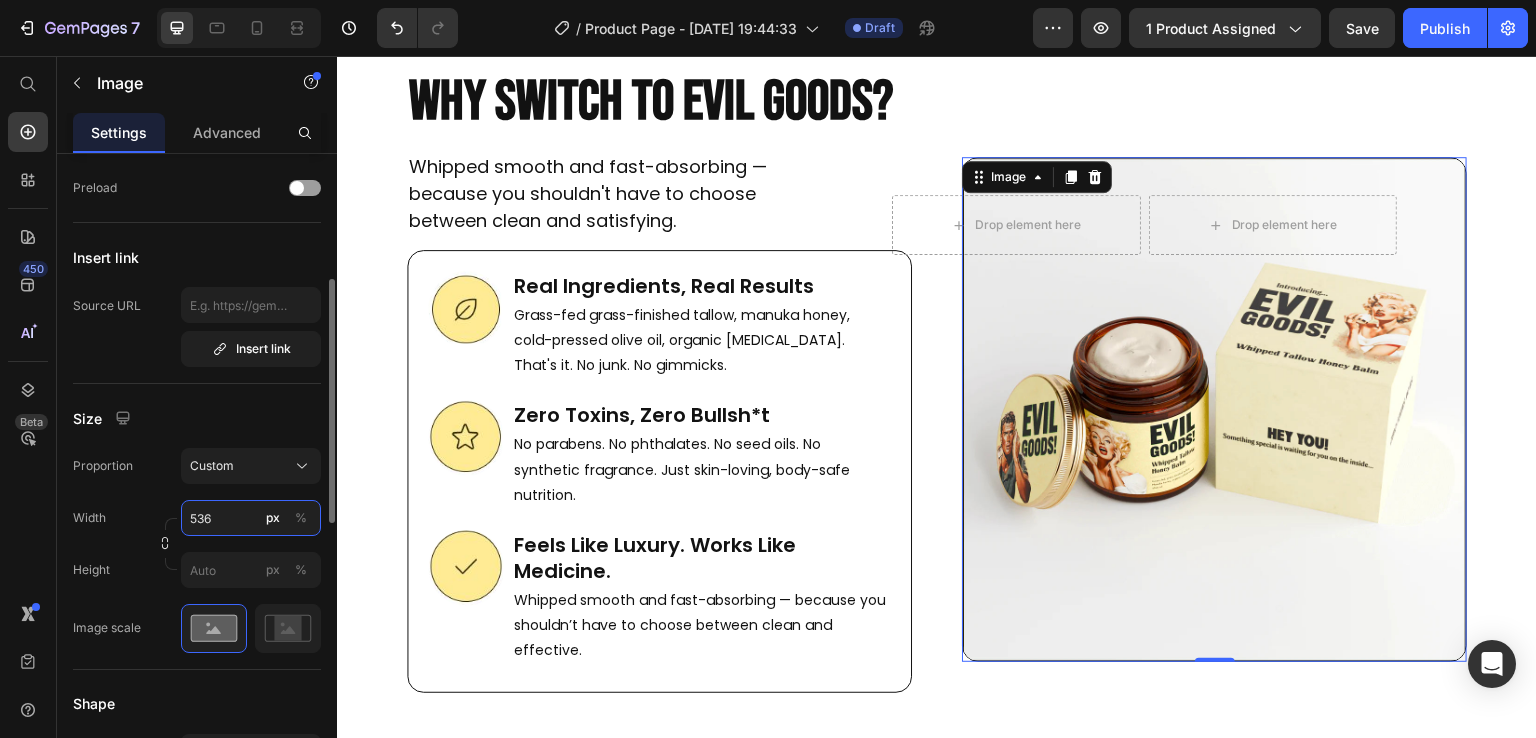 type on "537" 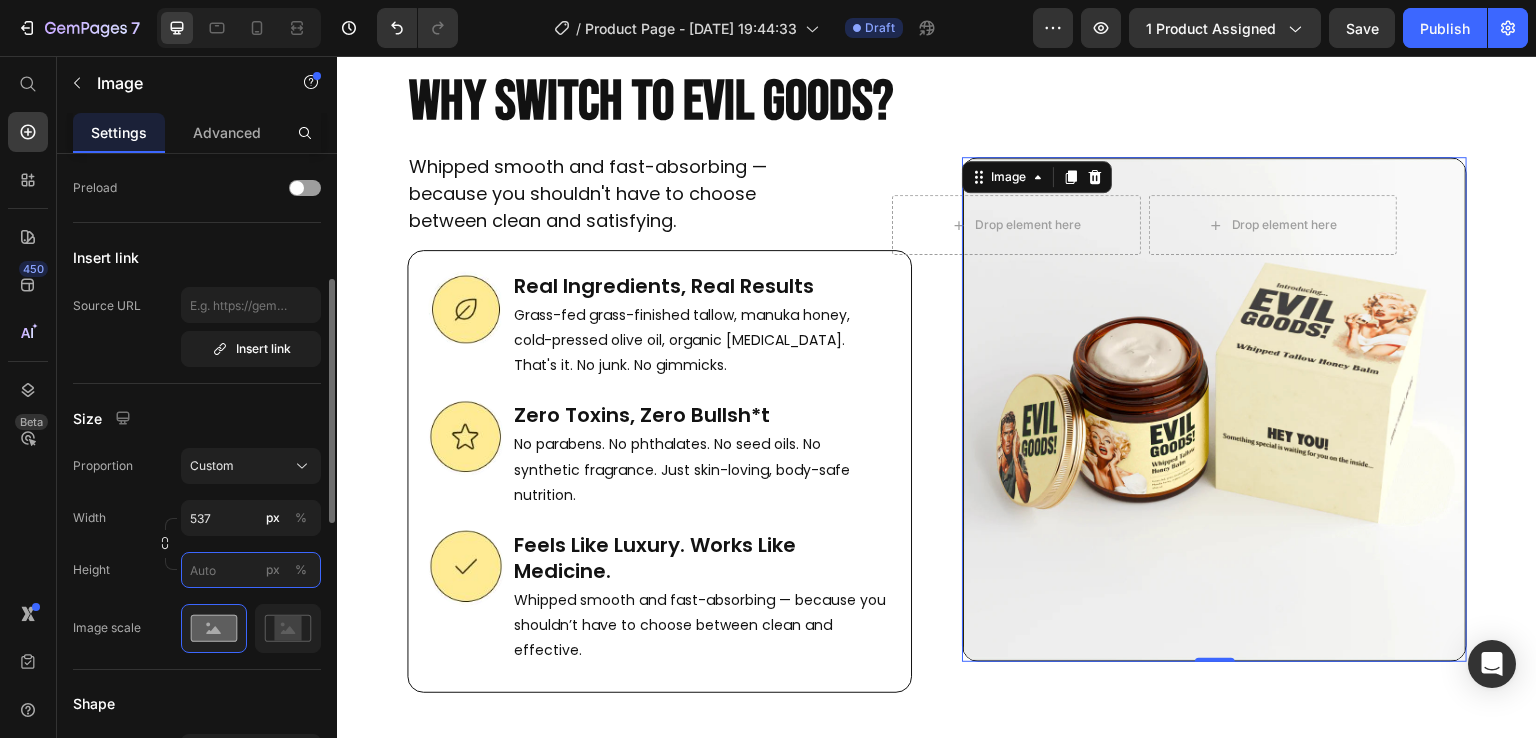 click on "px %" at bounding box center [251, 570] 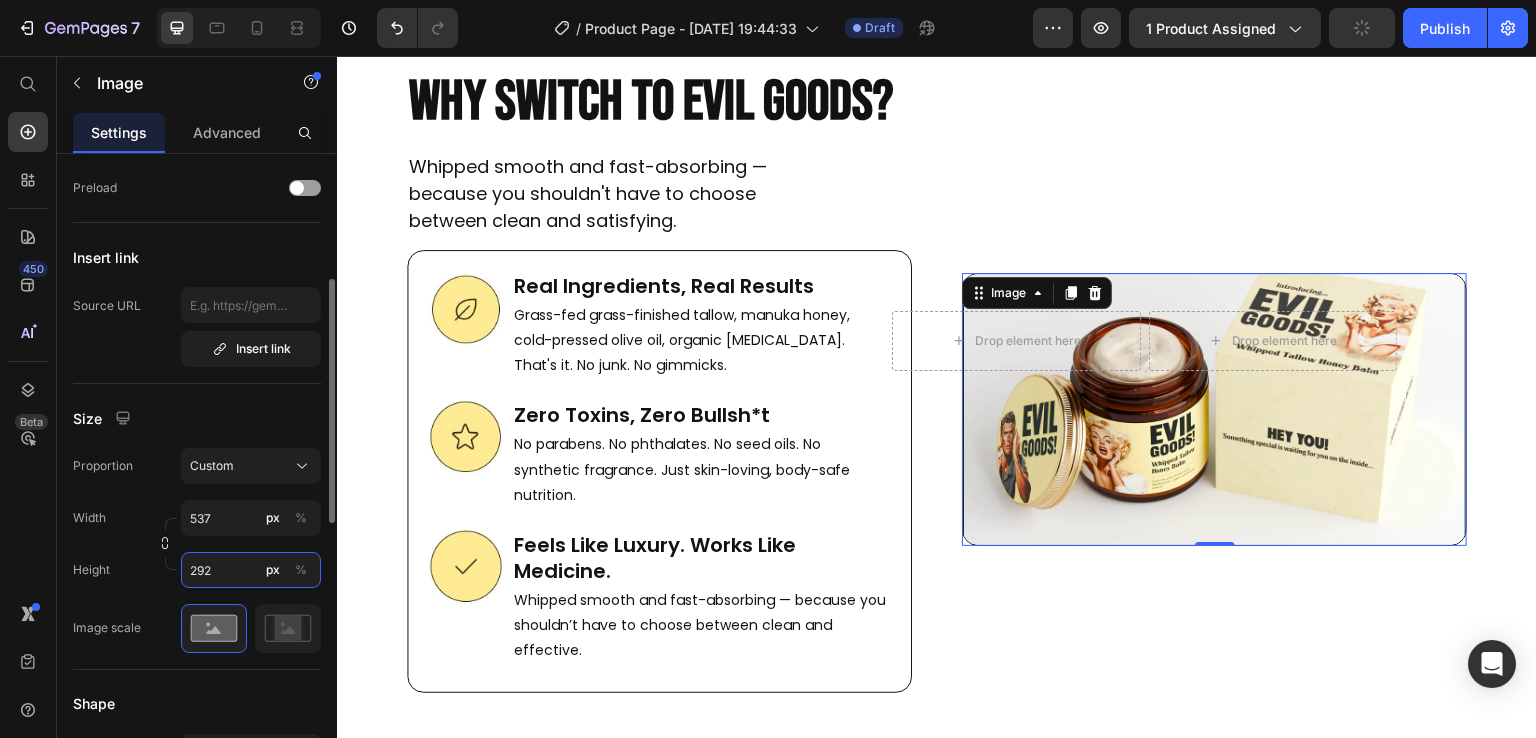 type on "293" 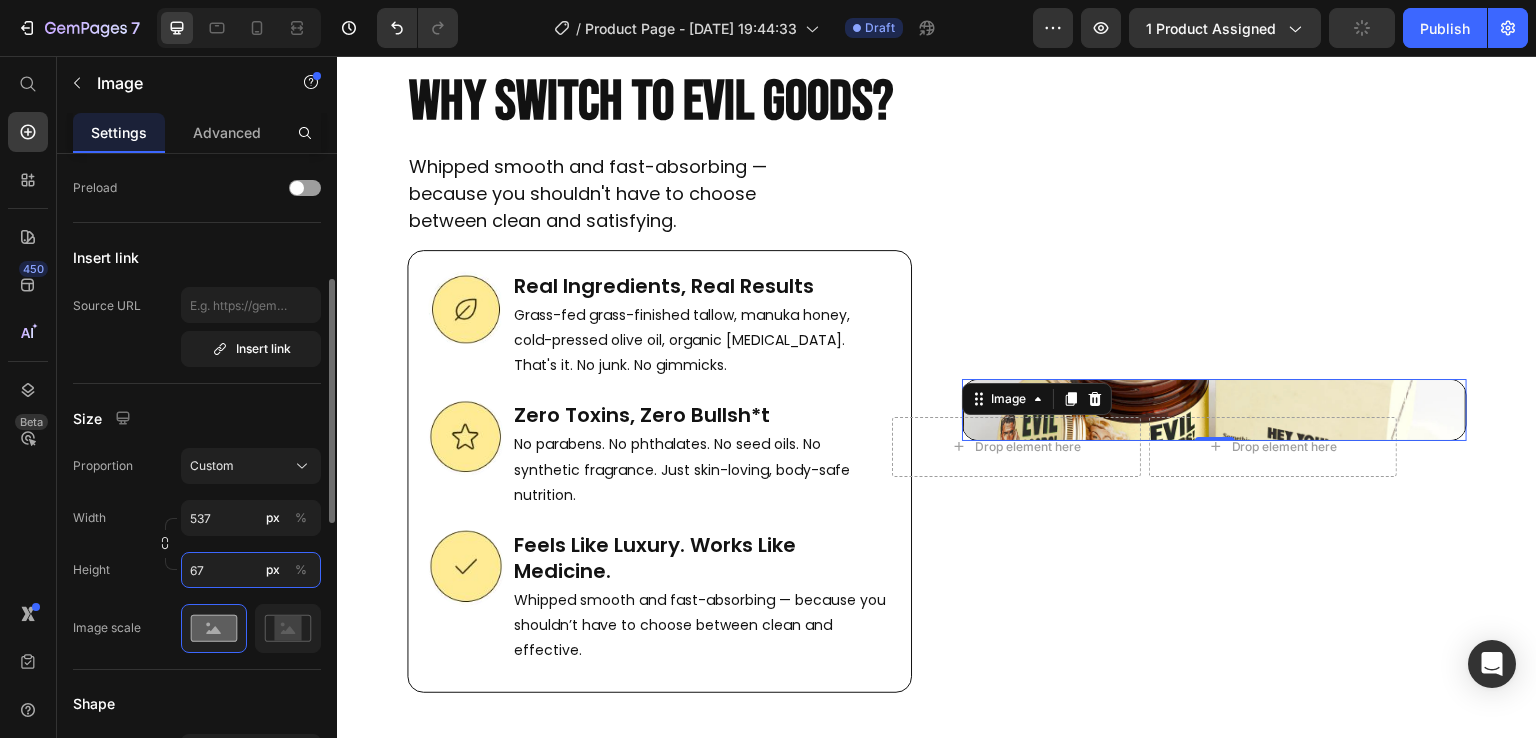 type on "68" 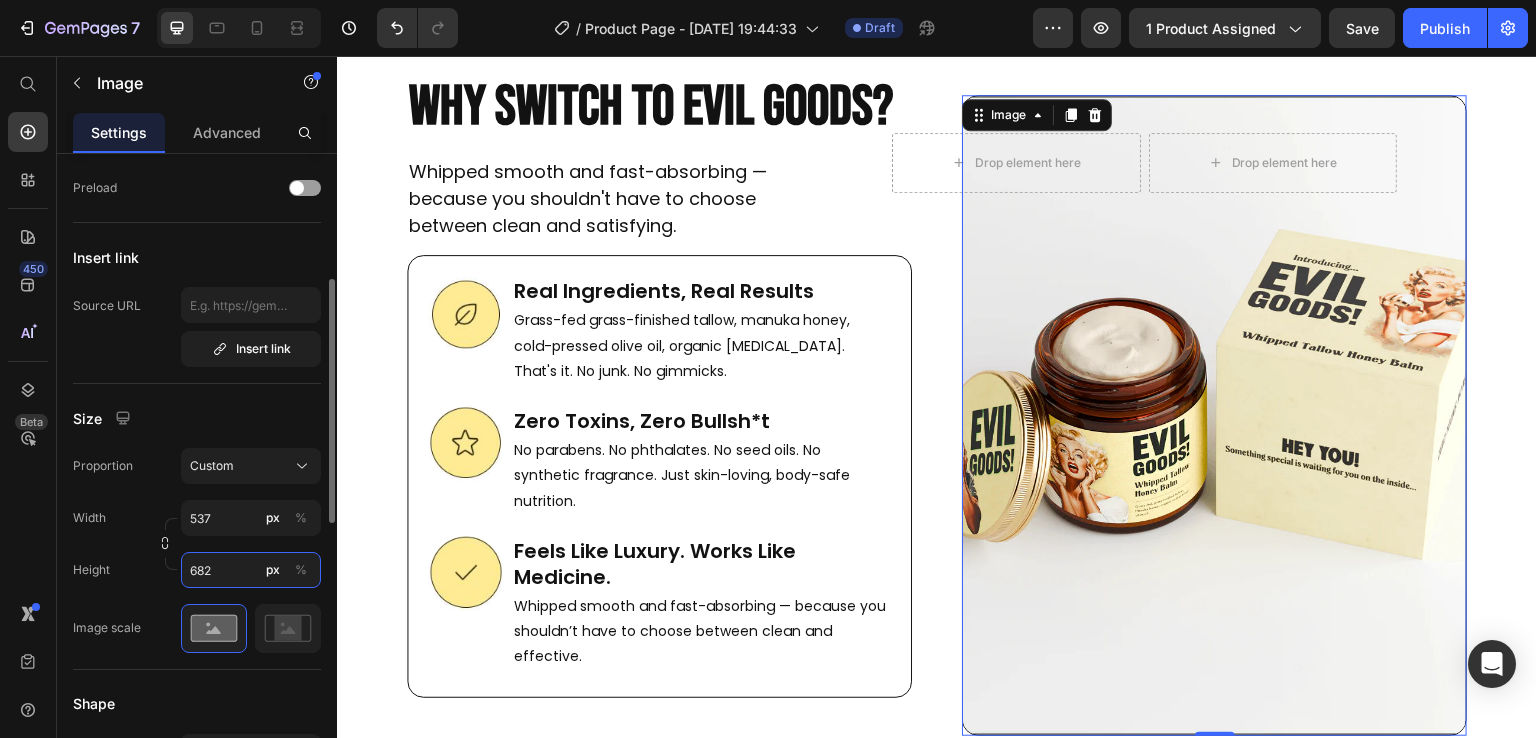scroll, scrollTop: 7666, scrollLeft: 0, axis: vertical 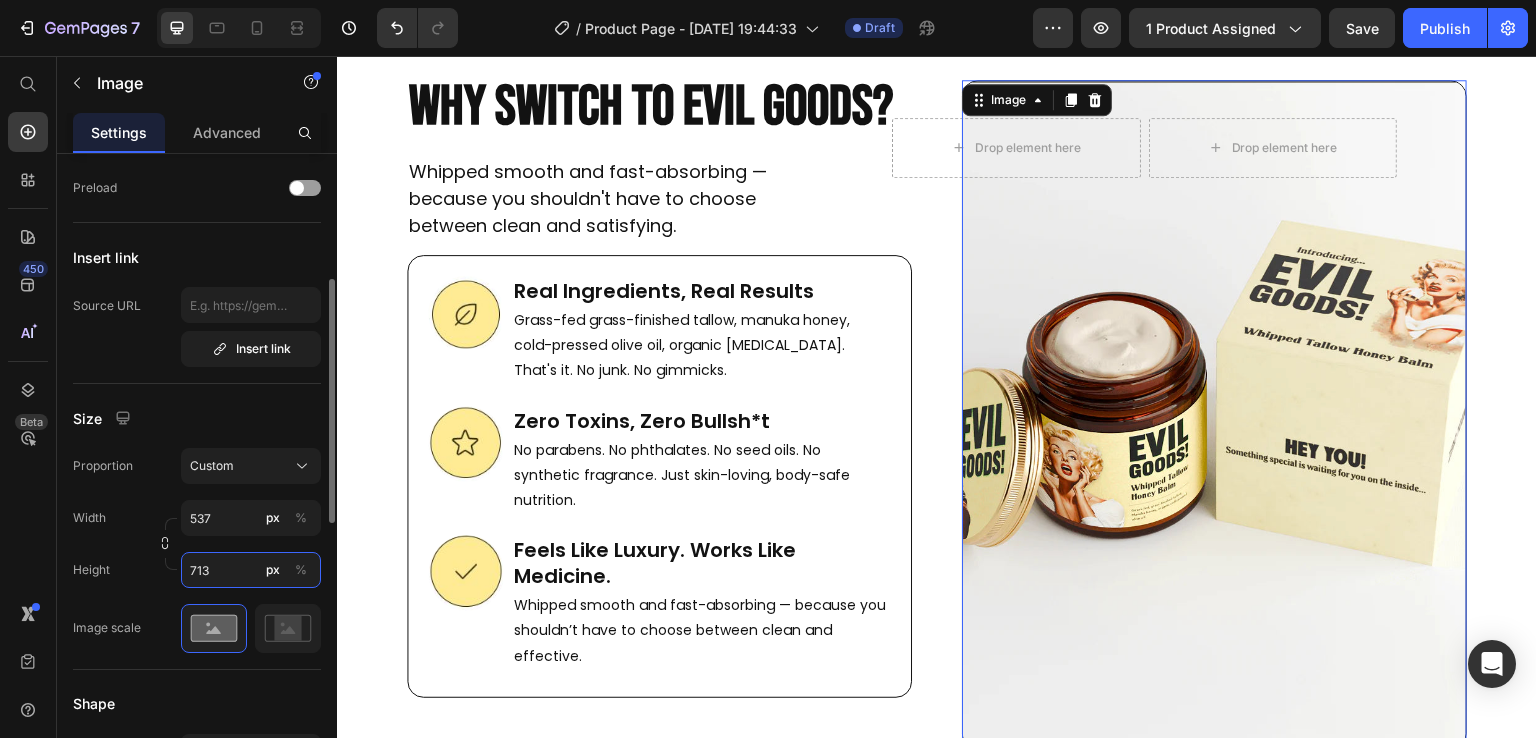 type on "714" 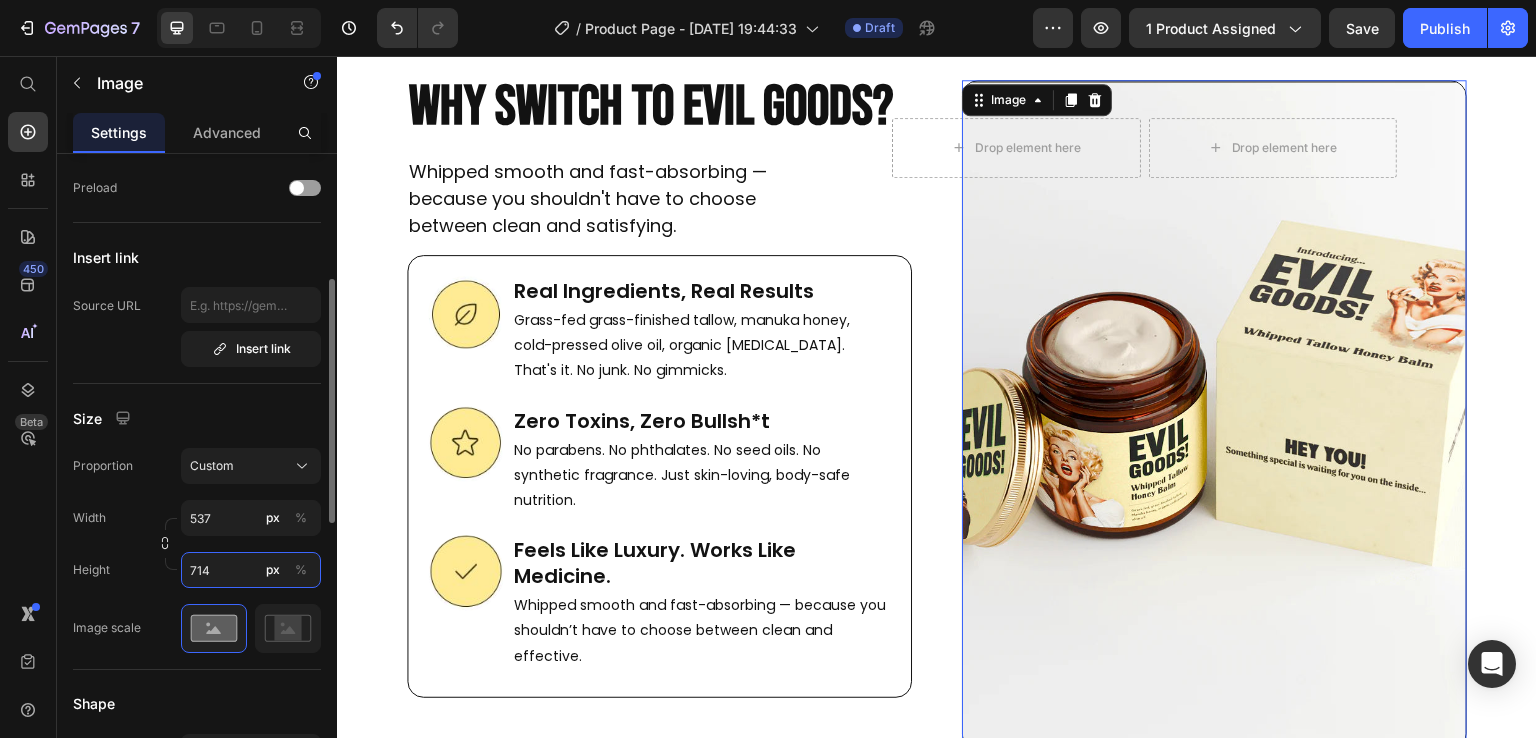 scroll, scrollTop: 7681, scrollLeft: 0, axis: vertical 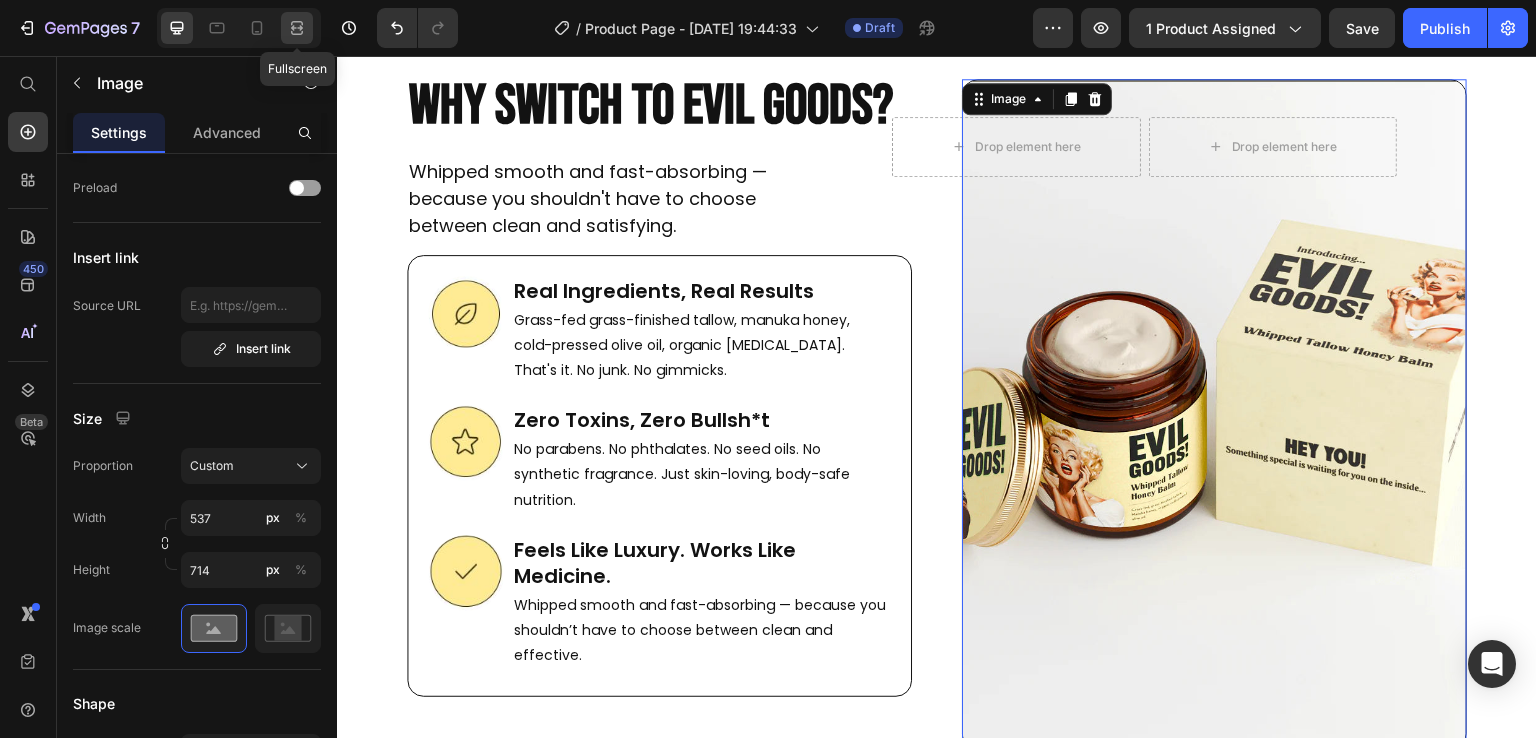 click 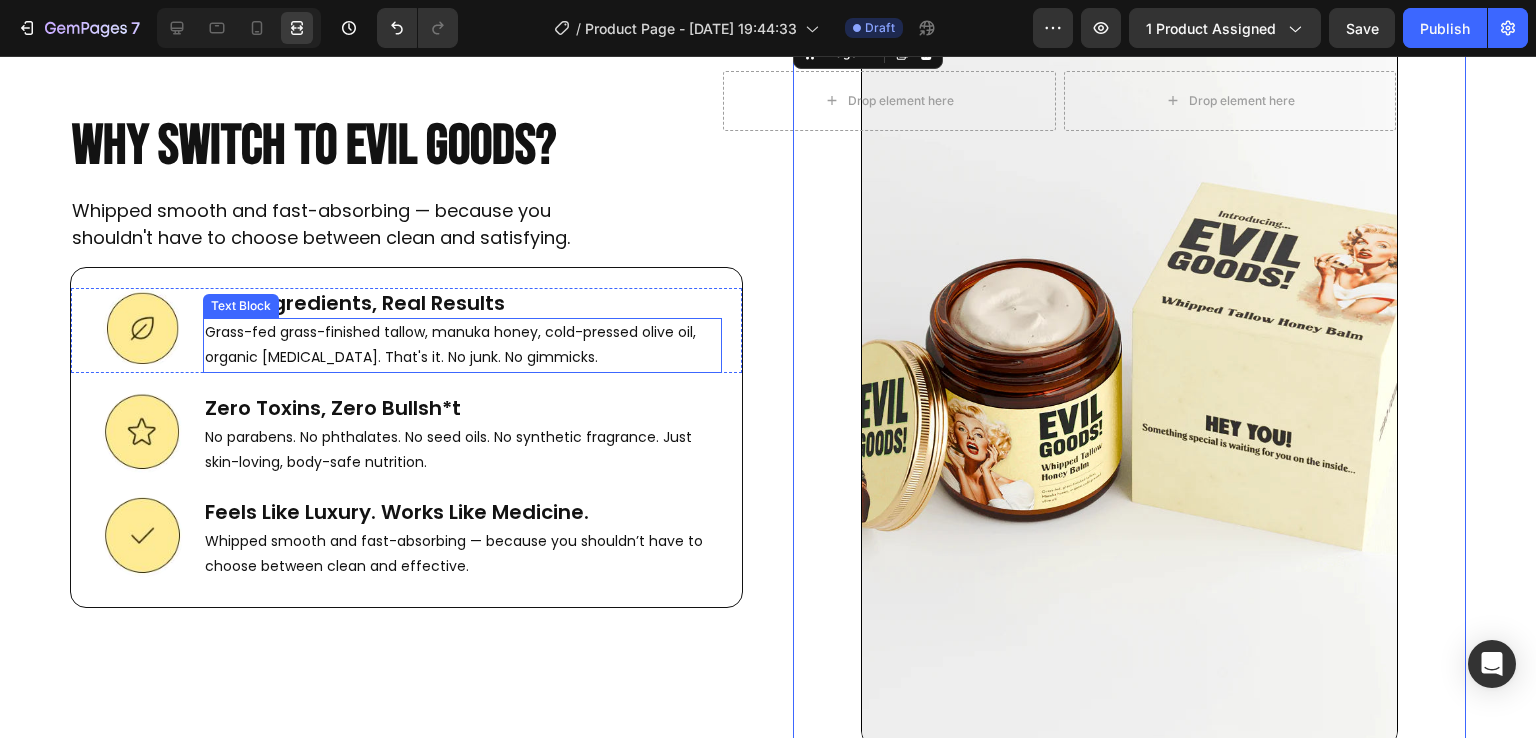 scroll, scrollTop: 7658, scrollLeft: 0, axis: vertical 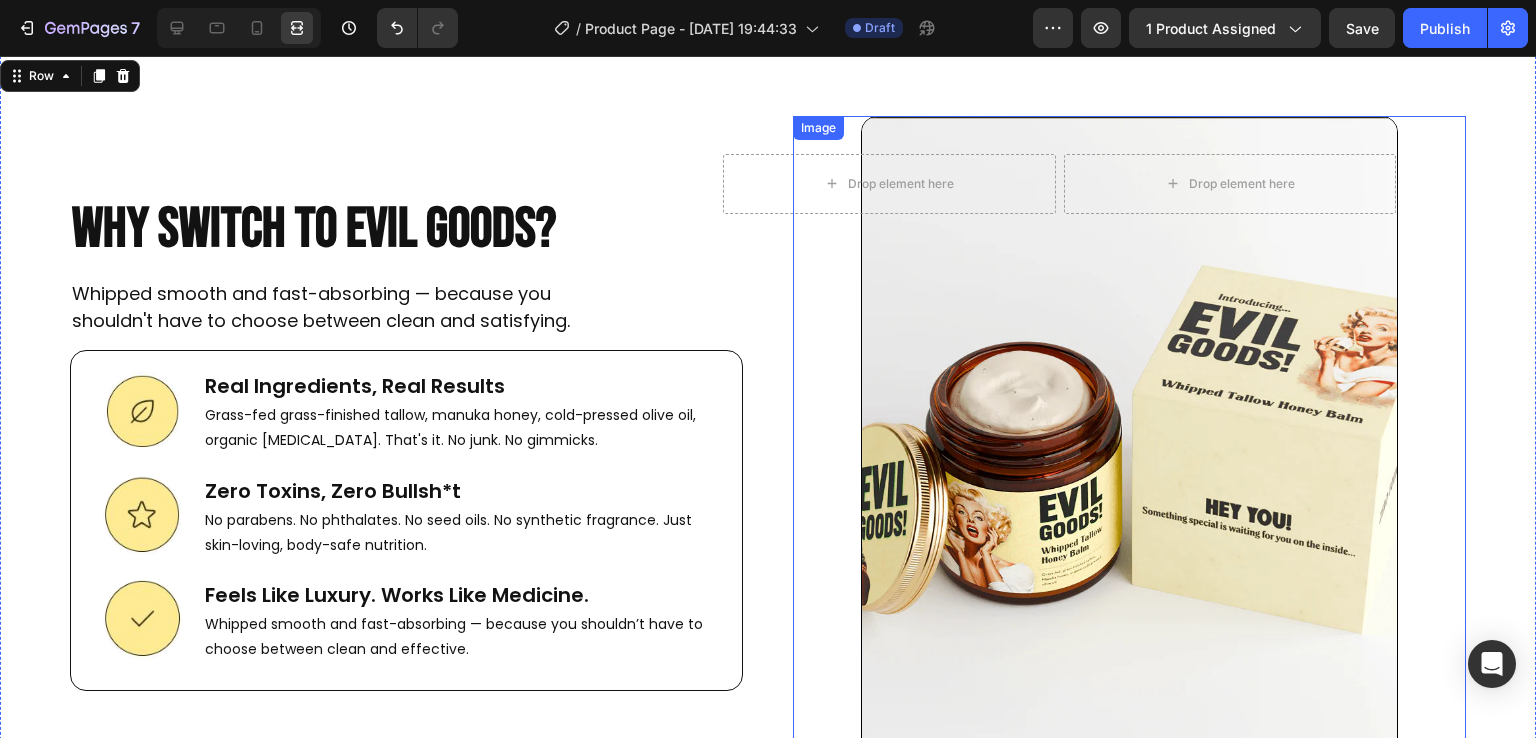 click at bounding box center [1129, 473] 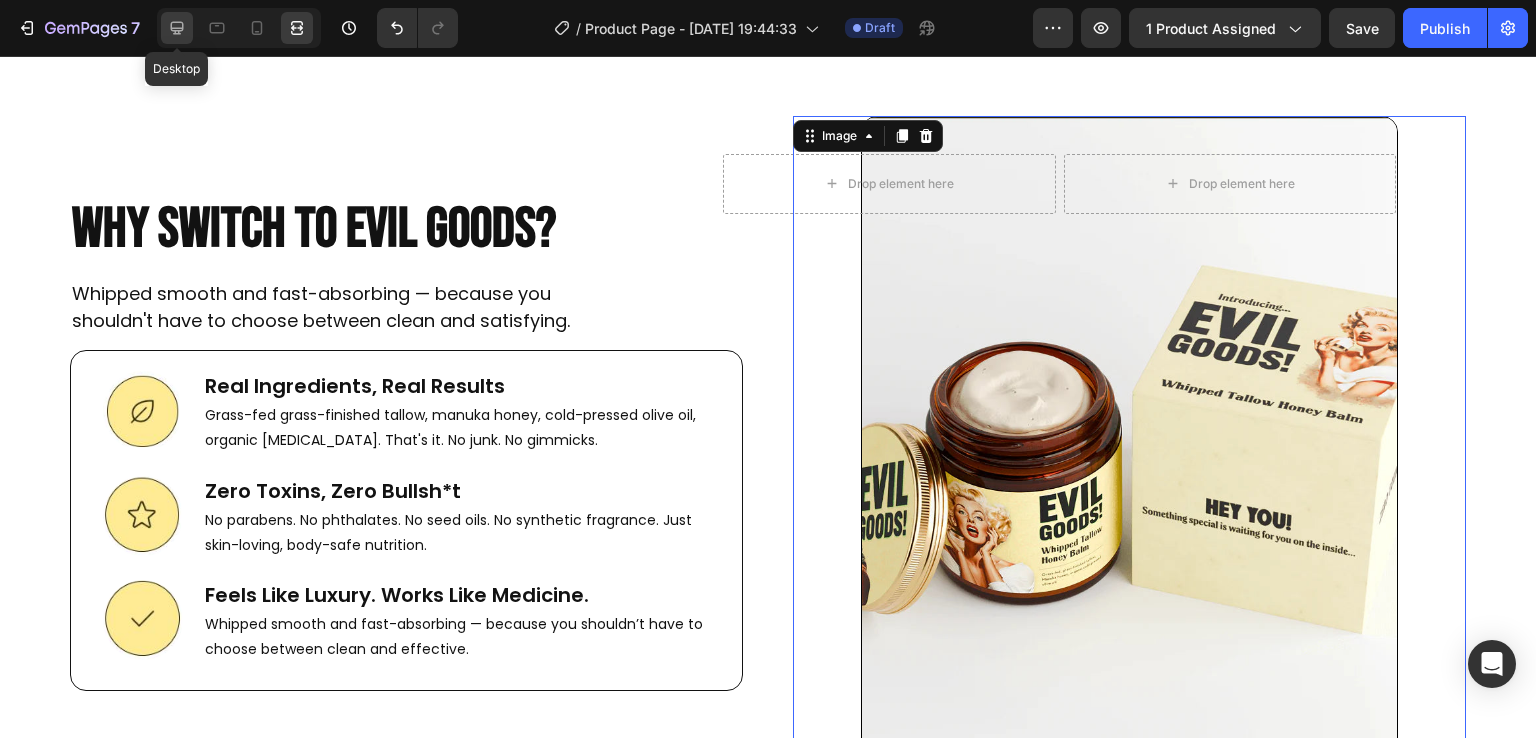 click 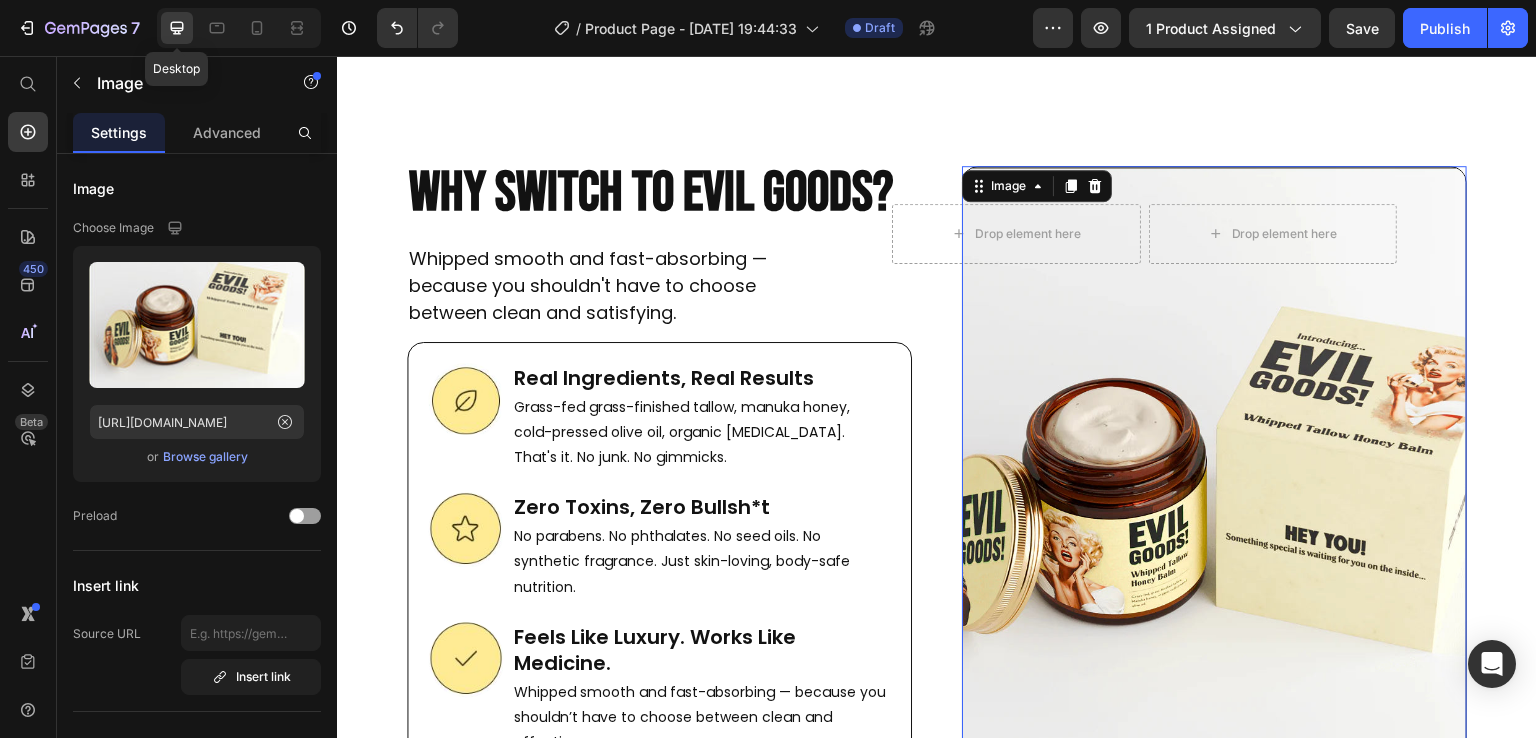 scroll, scrollTop: 7554, scrollLeft: 0, axis: vertical 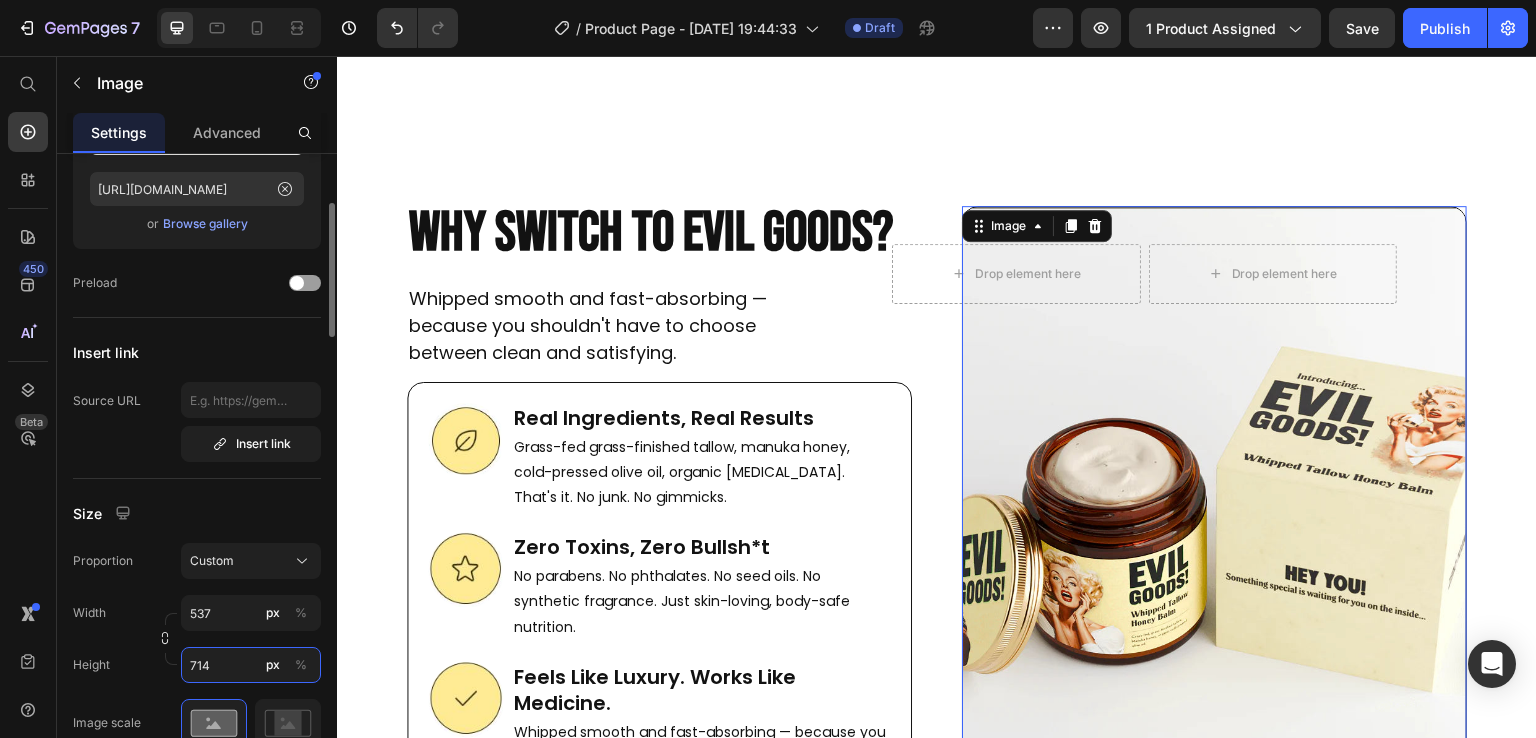 click on "714" at bounding box center [251, 665] 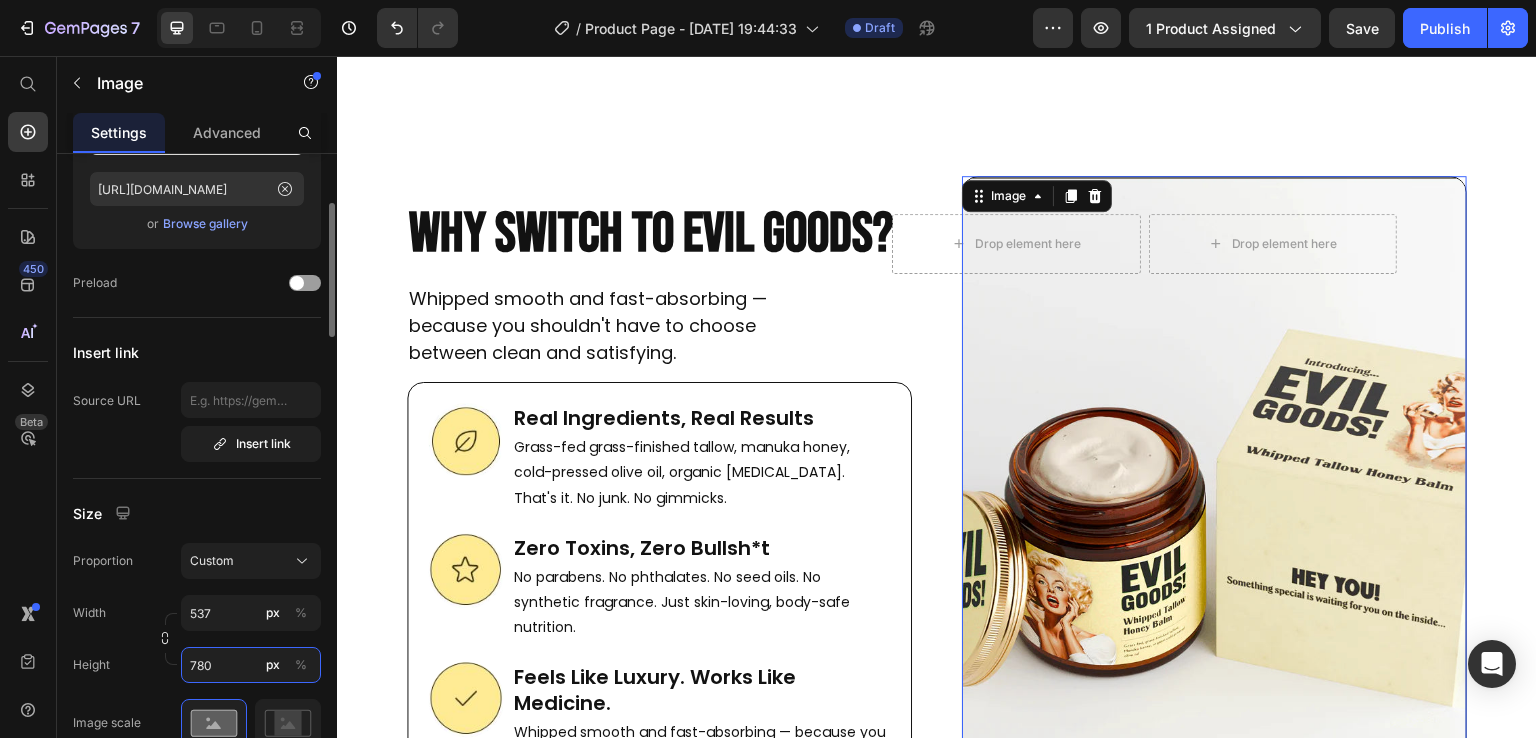 scroll, scrollTop: 7584, scrollLeft: 0, axis: vertical 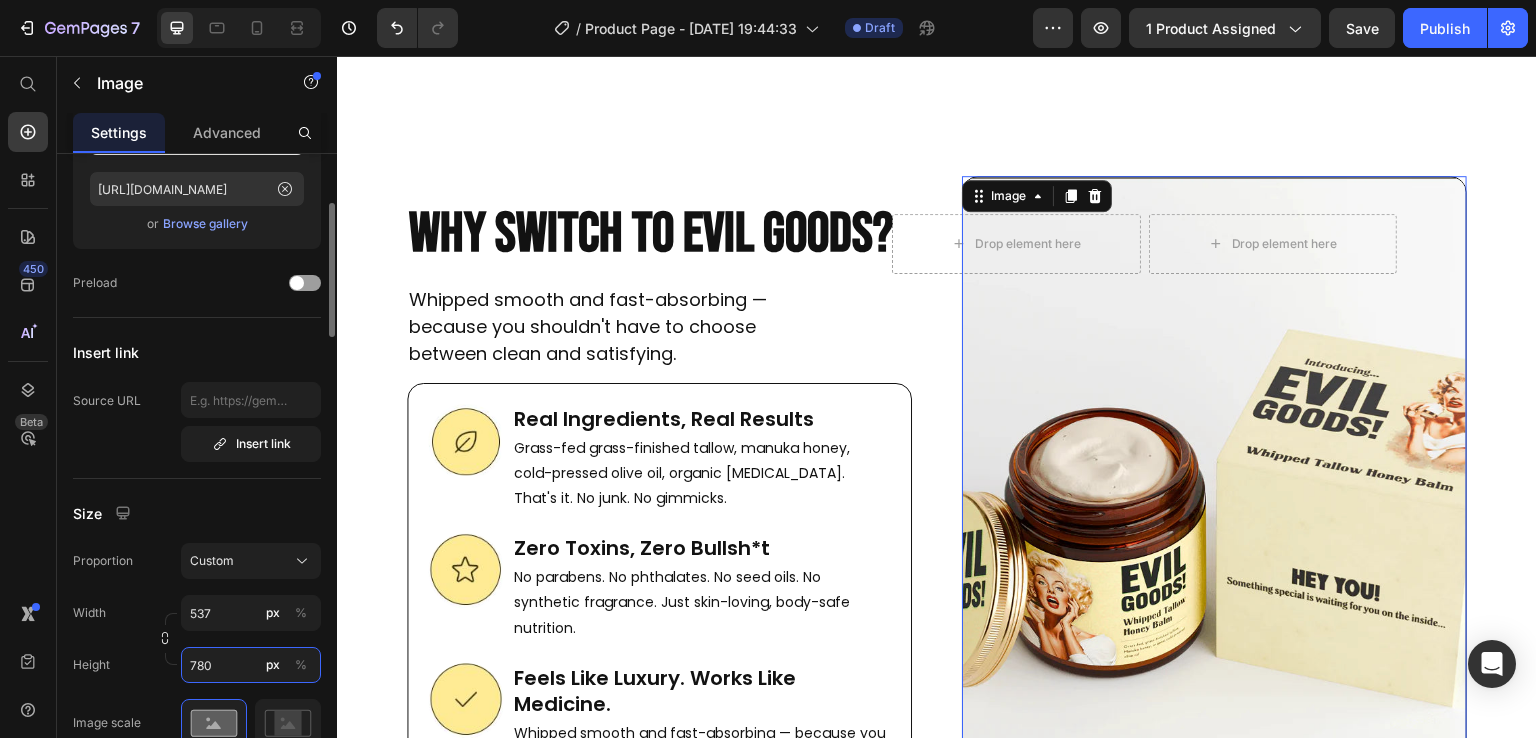 type on "781" 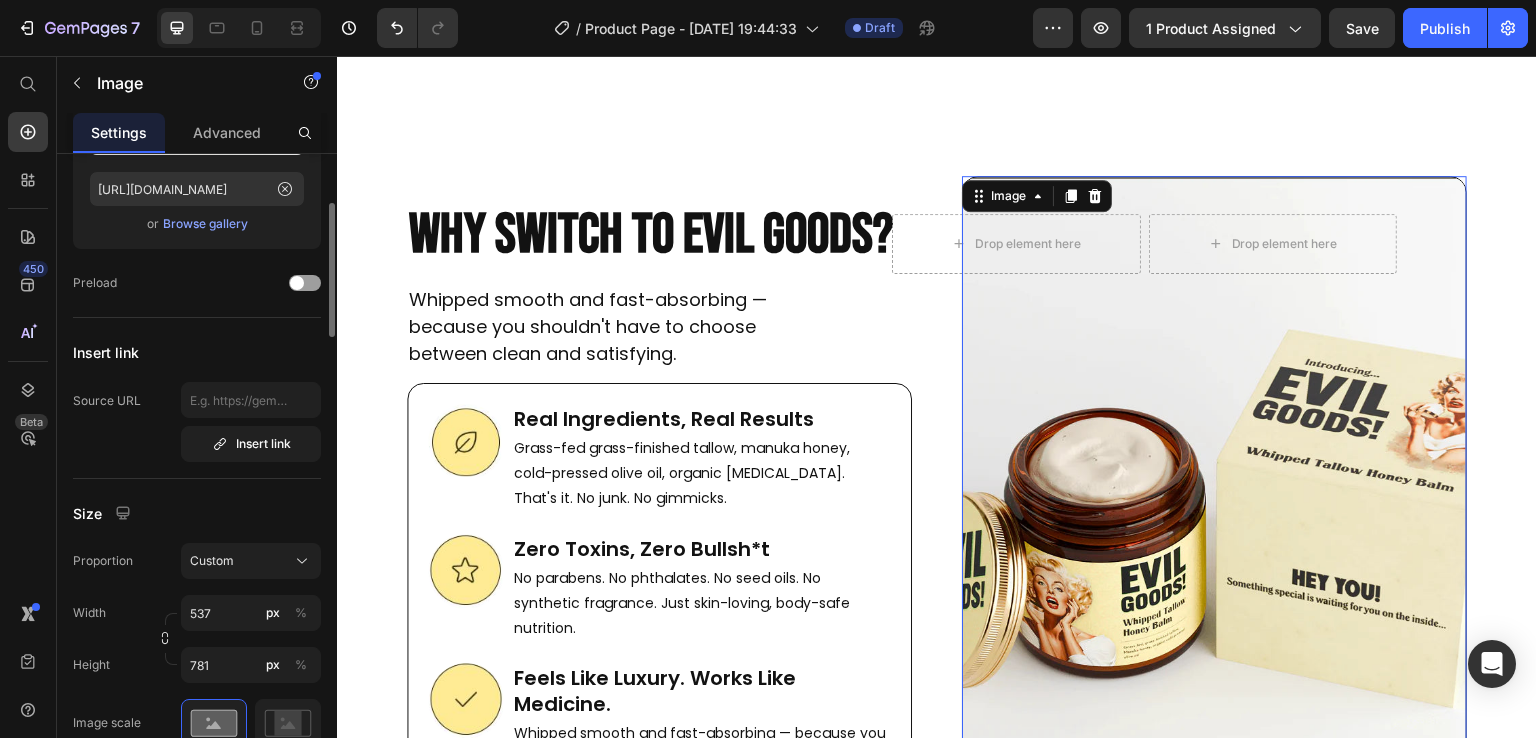 click on "Proportion Custom Width 537 px % Height 781 px %" at bounding box center [197, 613] 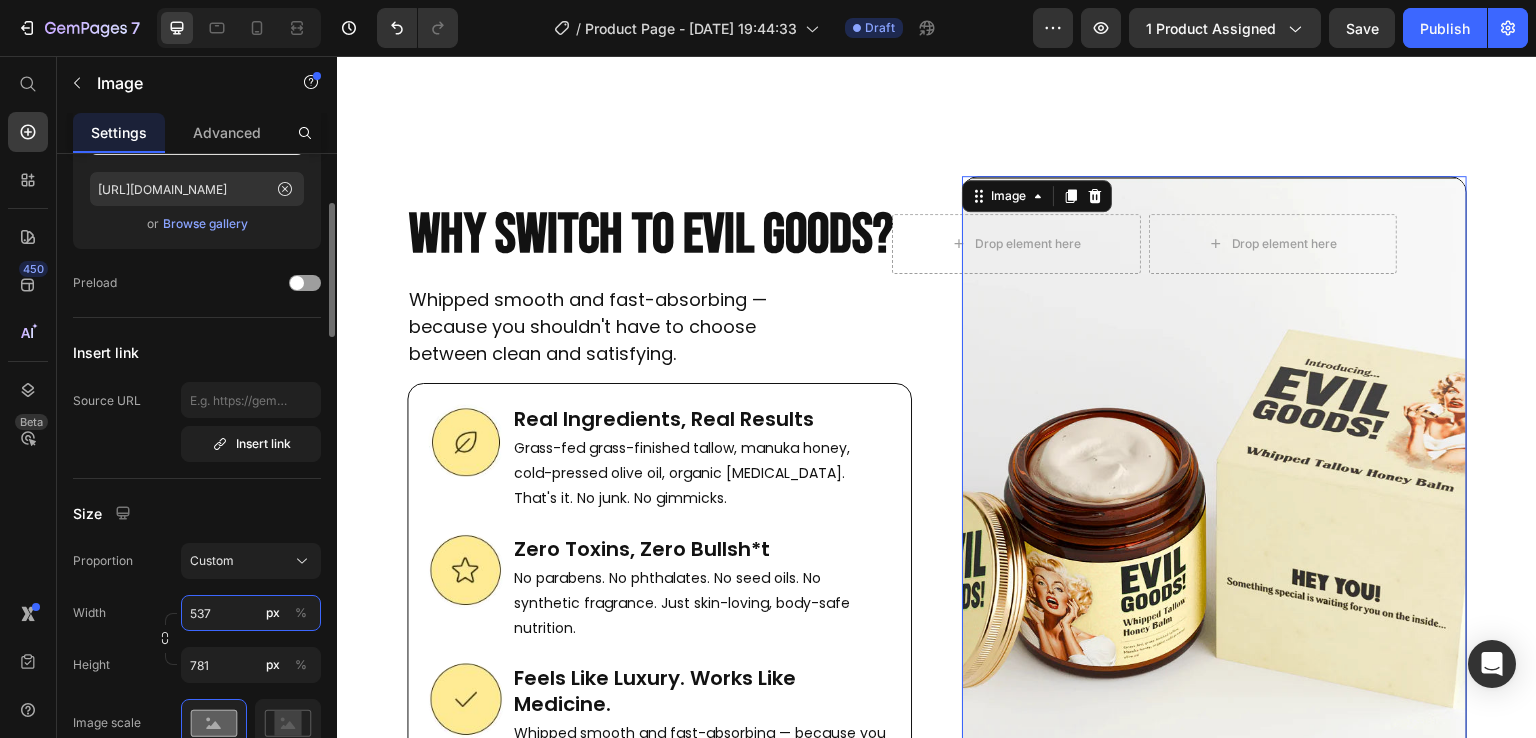 click on "537" at bounding box center [251, 613] 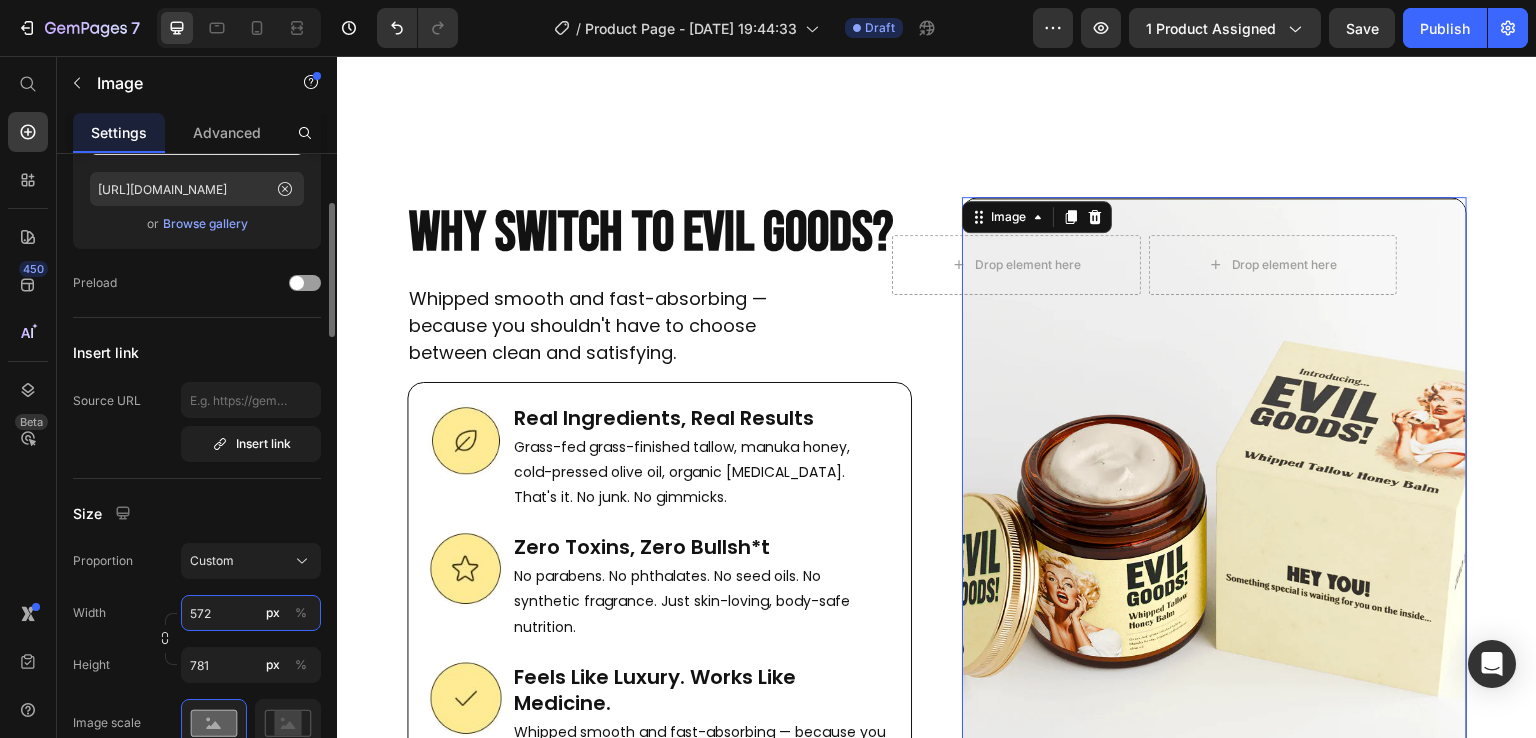 type on "571" 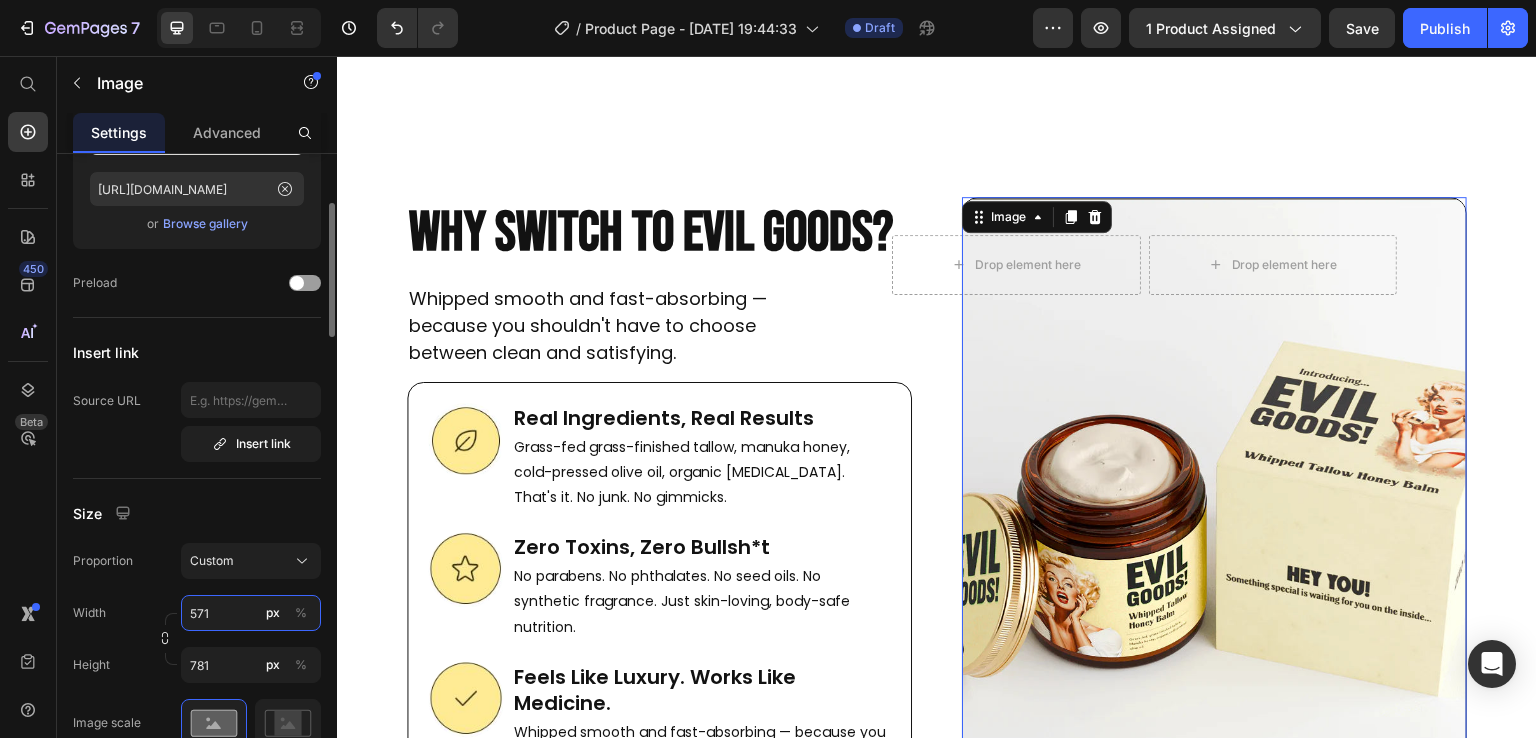 scroll, scrollTop: 7564, scrollLeft: 0, axis: vertical 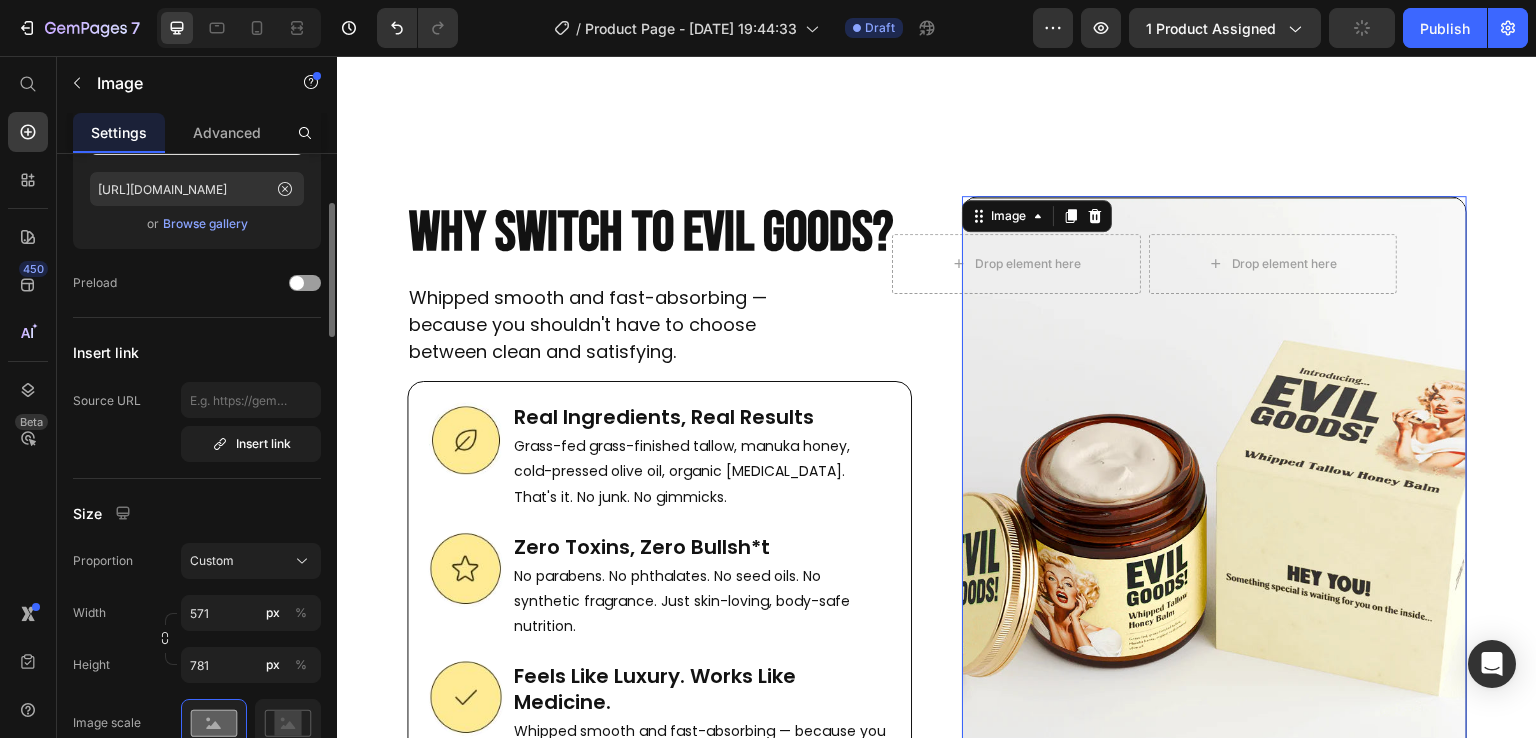 click on "Proportion Custom Width 571 px % Height 781 px %" at bounding box center [197, 613] 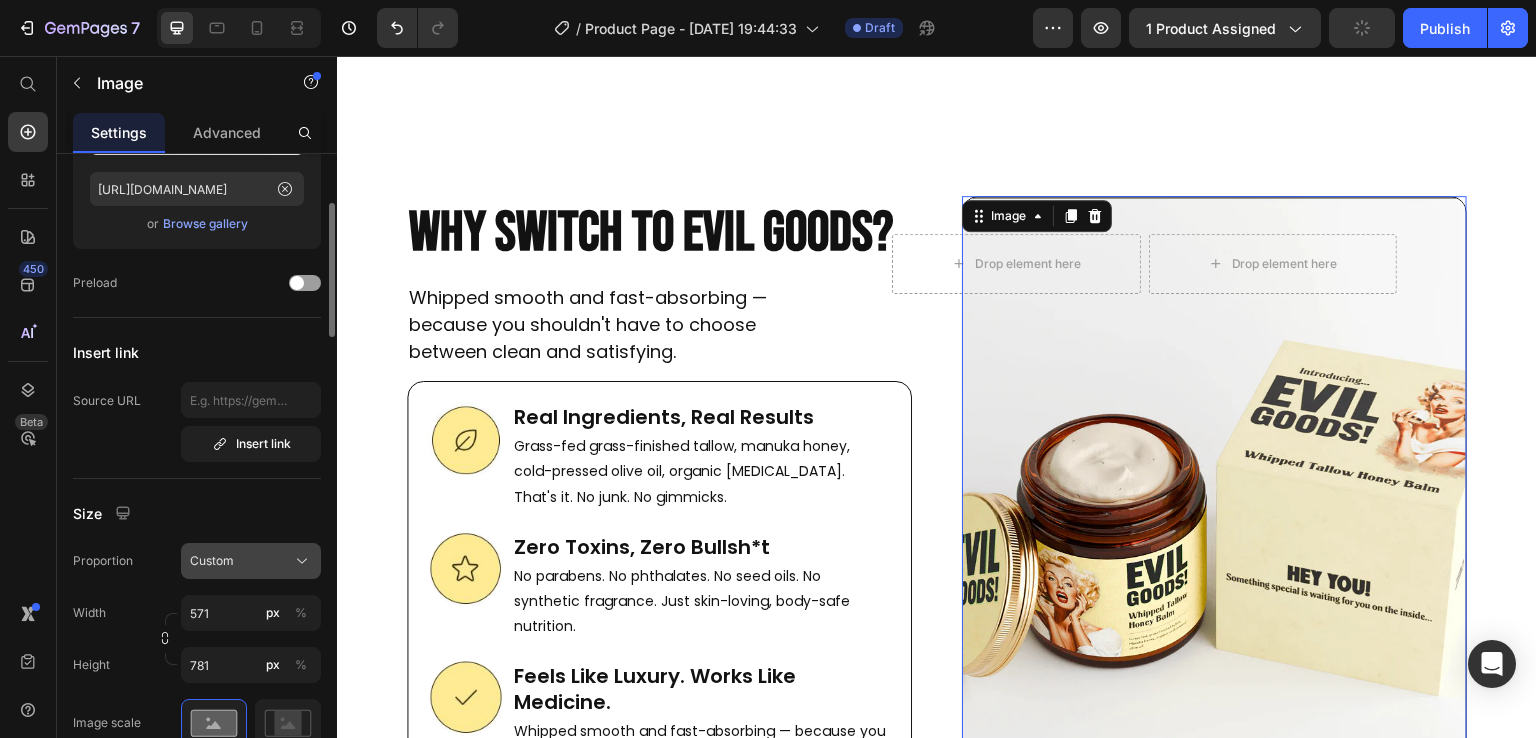 click on "Custom" 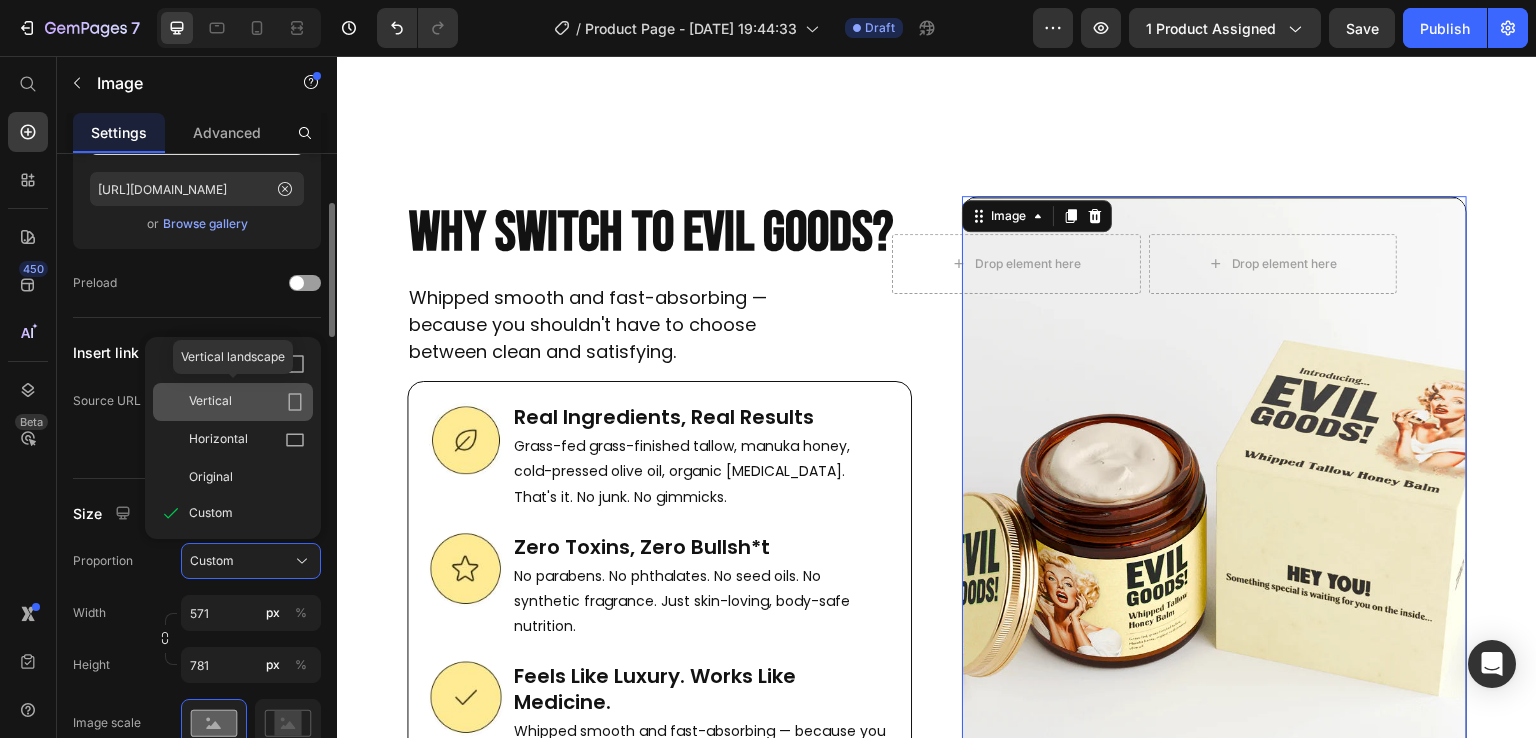 click 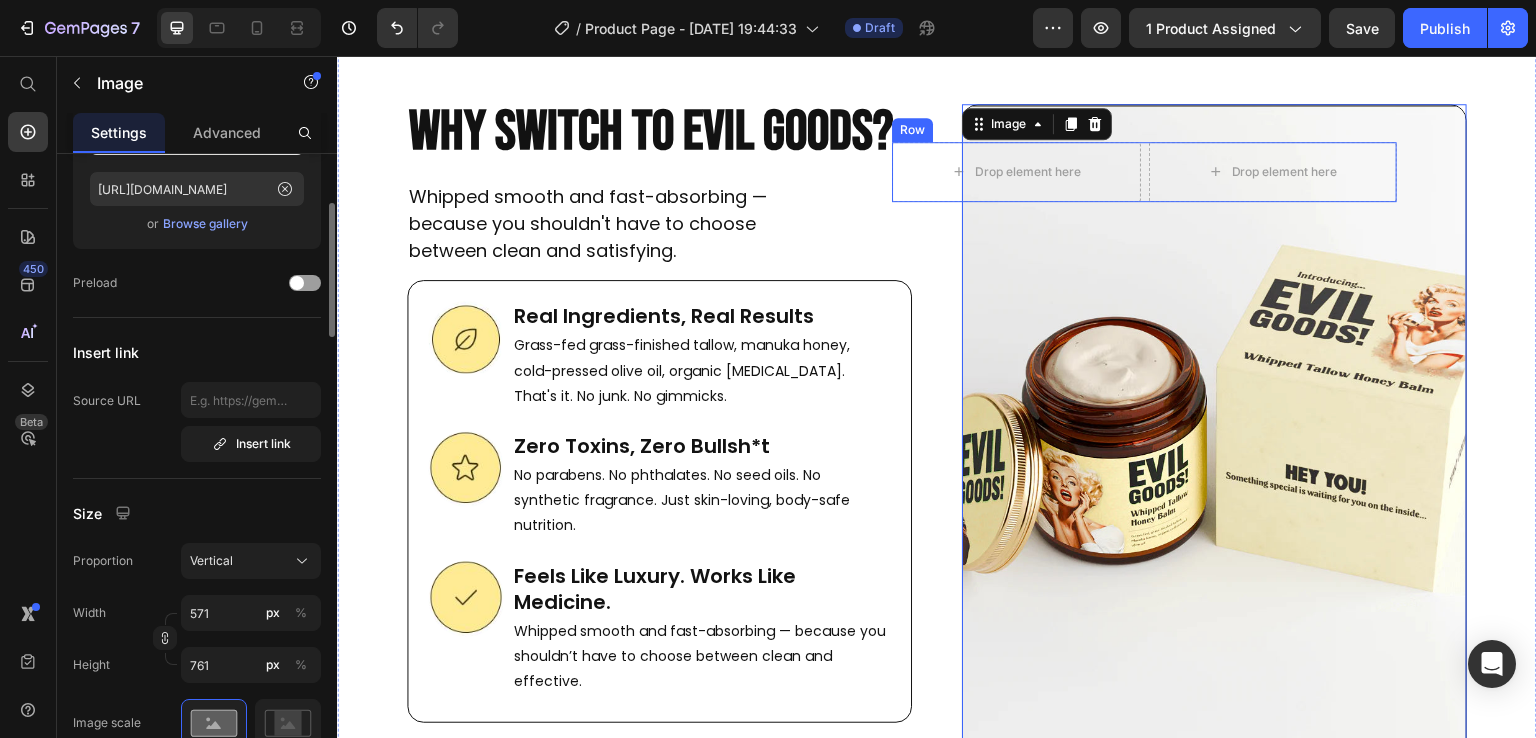 scroll, scrollTop: 7655, scrollLeft: 0, axis: vertical 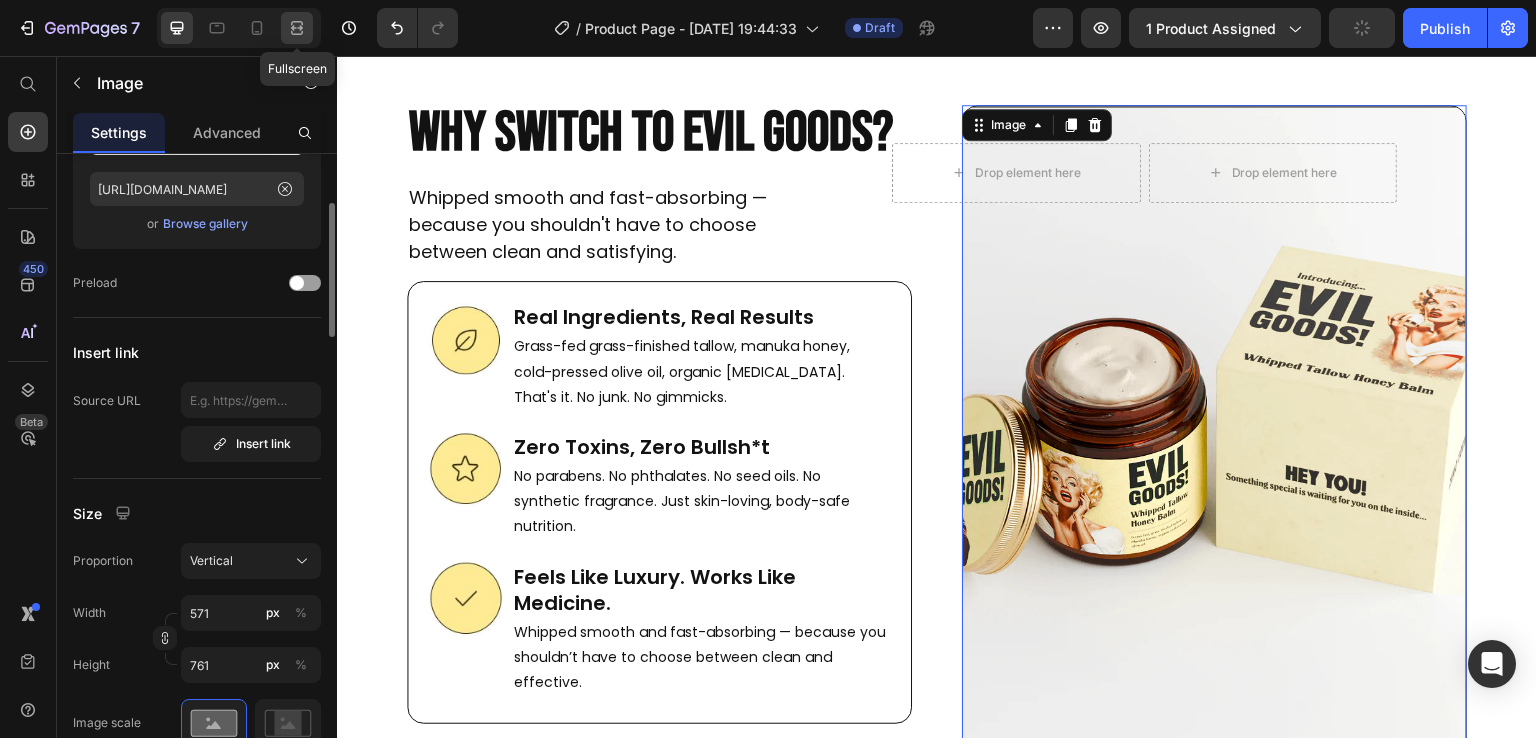 click 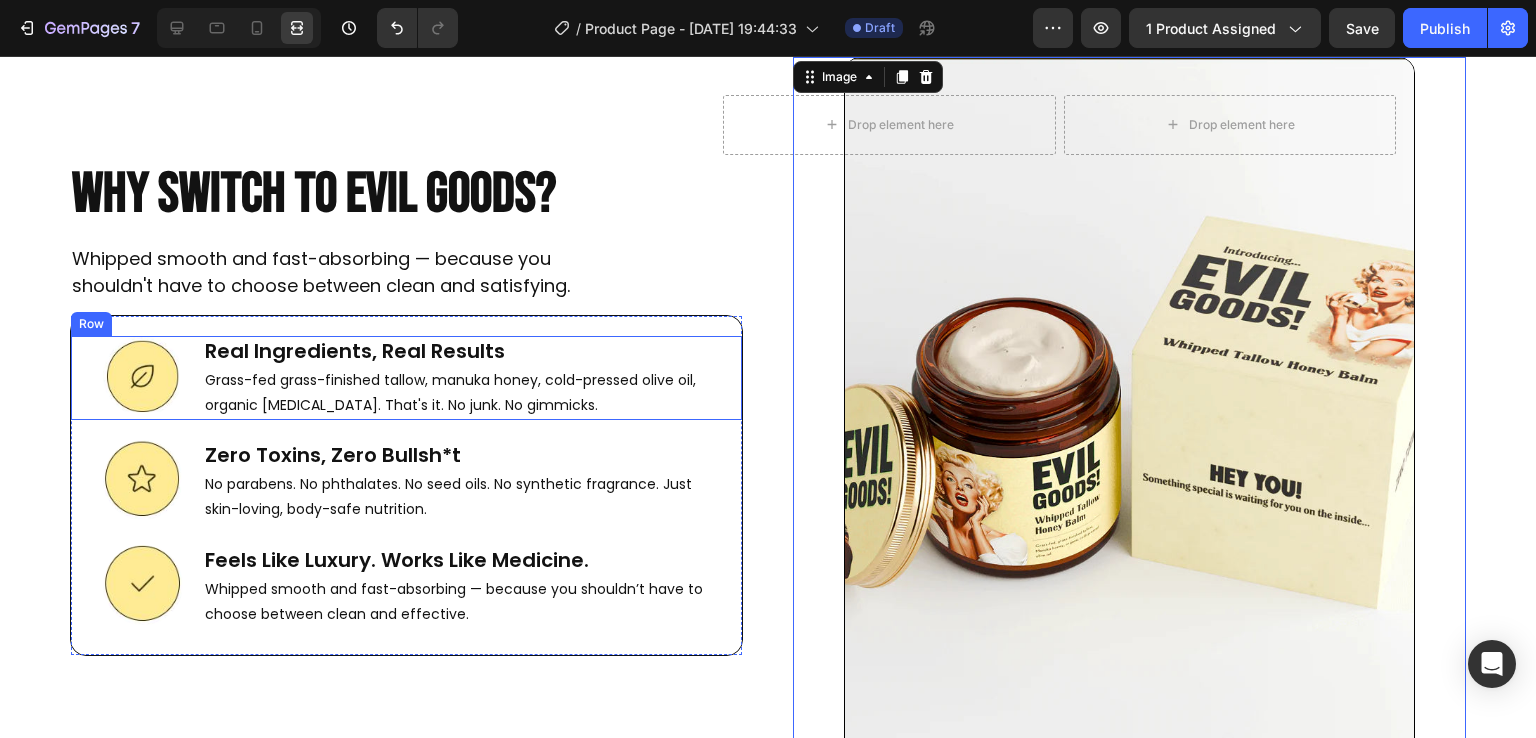 scroll, scrollTop: 7654, scrollLeft: 0, axis: vertical 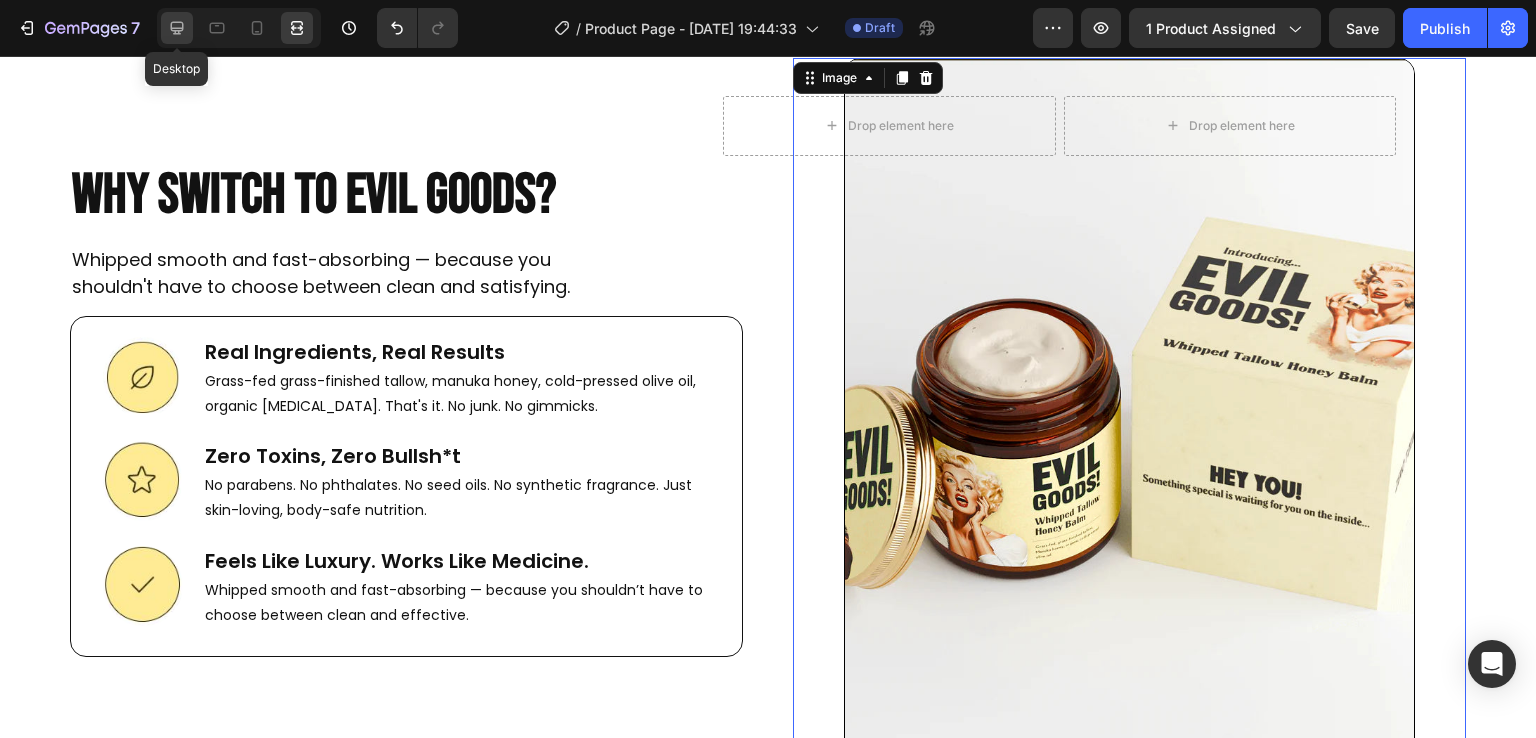 click 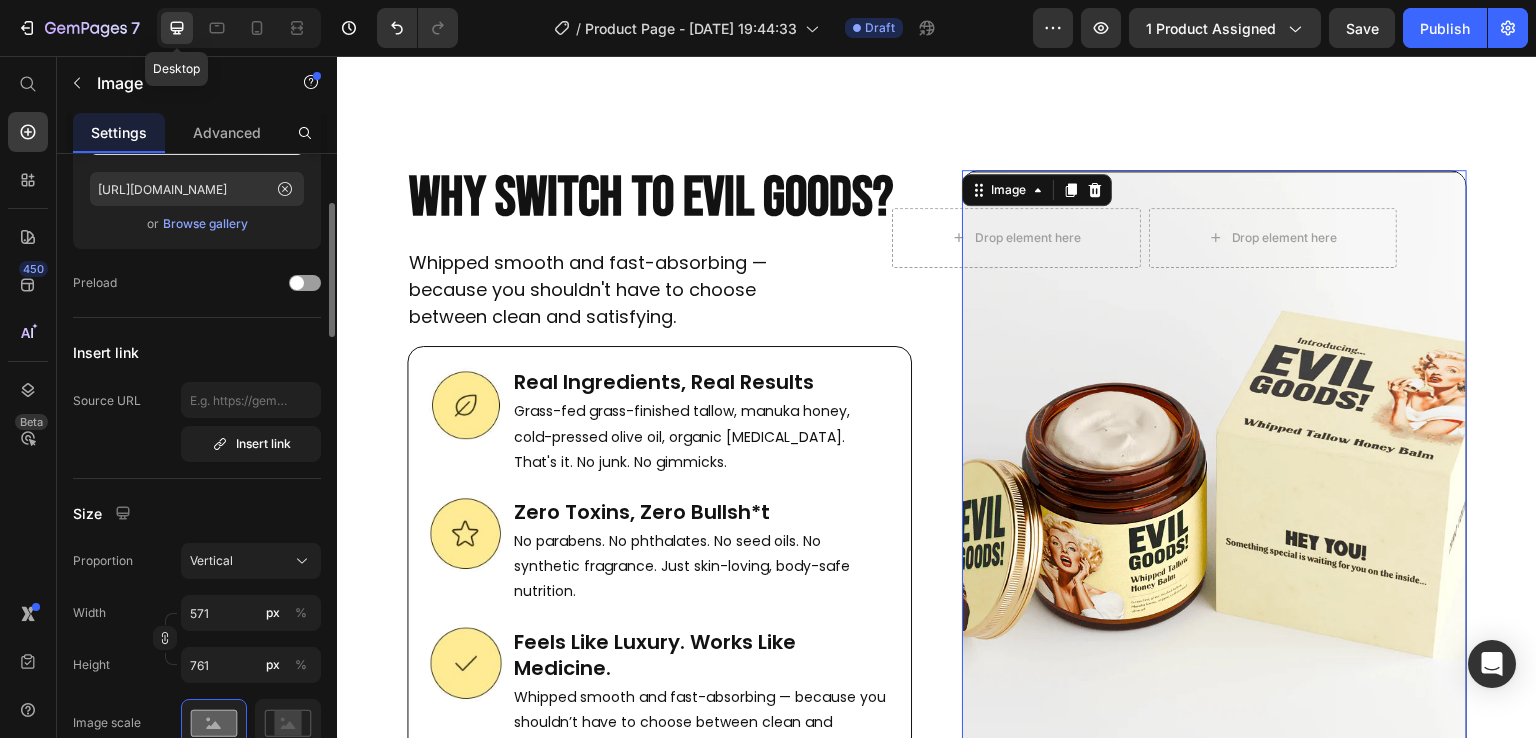 scroll, scrollTop: 7588, scrollLeft: 0, axis: vertical 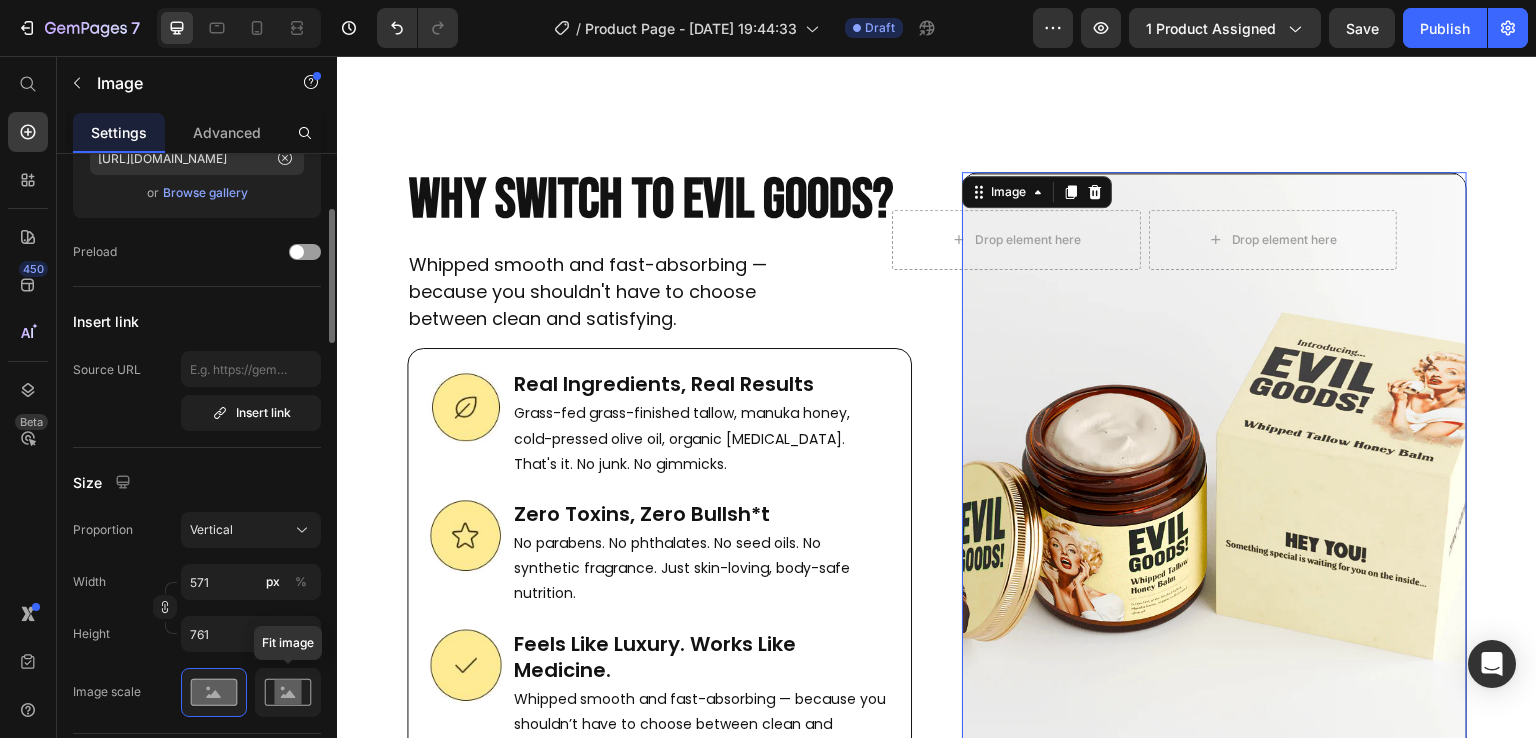 click 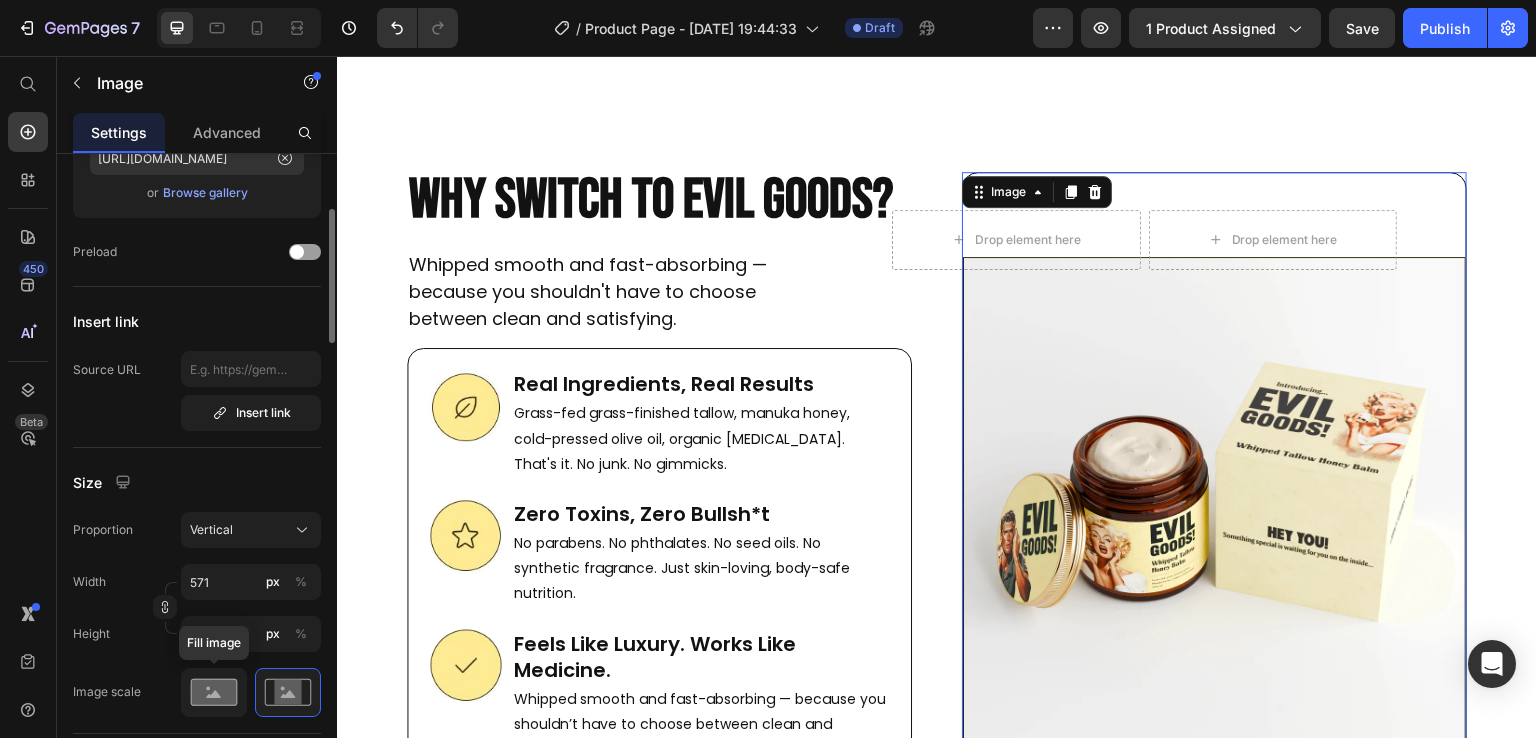 click 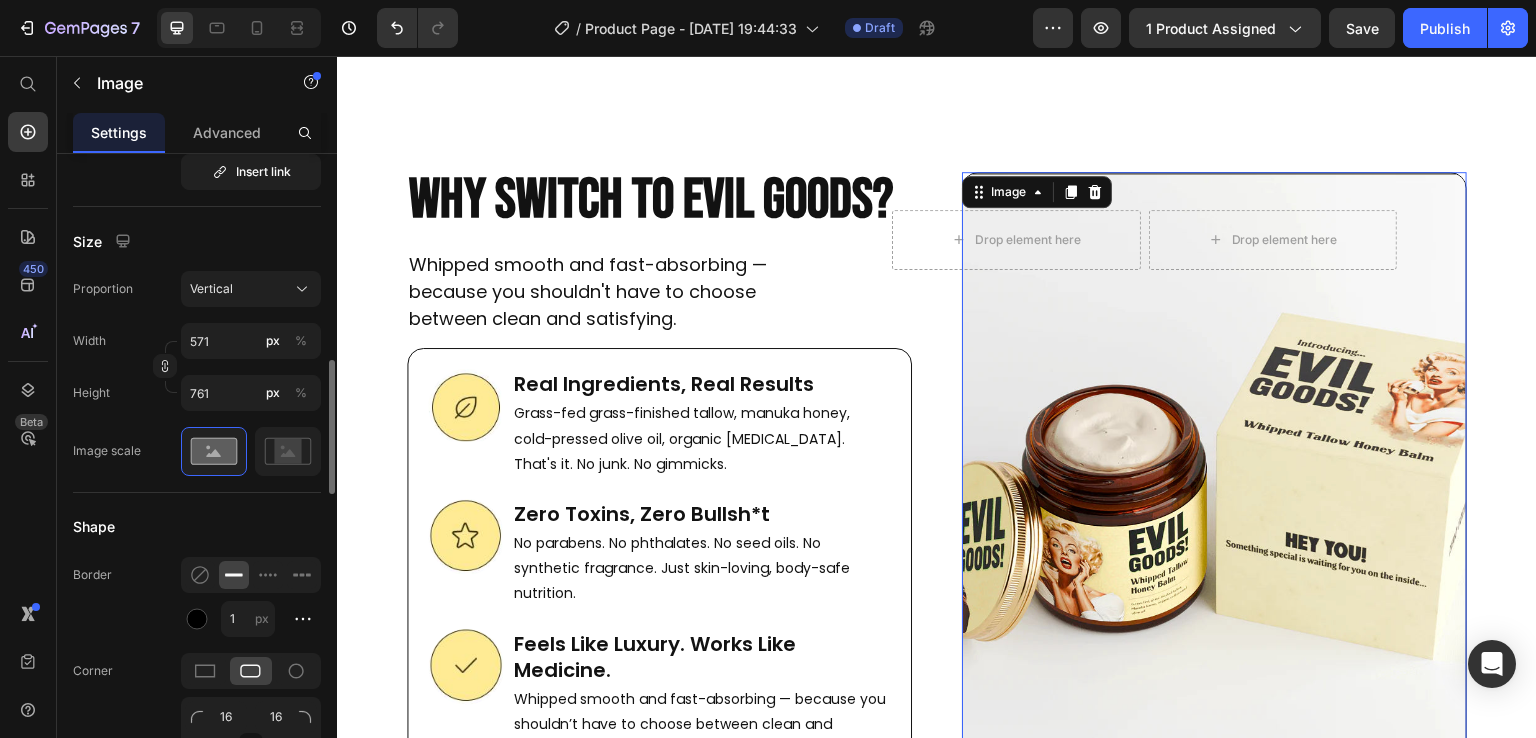 scroll, scrollTop: 618, scrollLeft: 0, axis: vertical 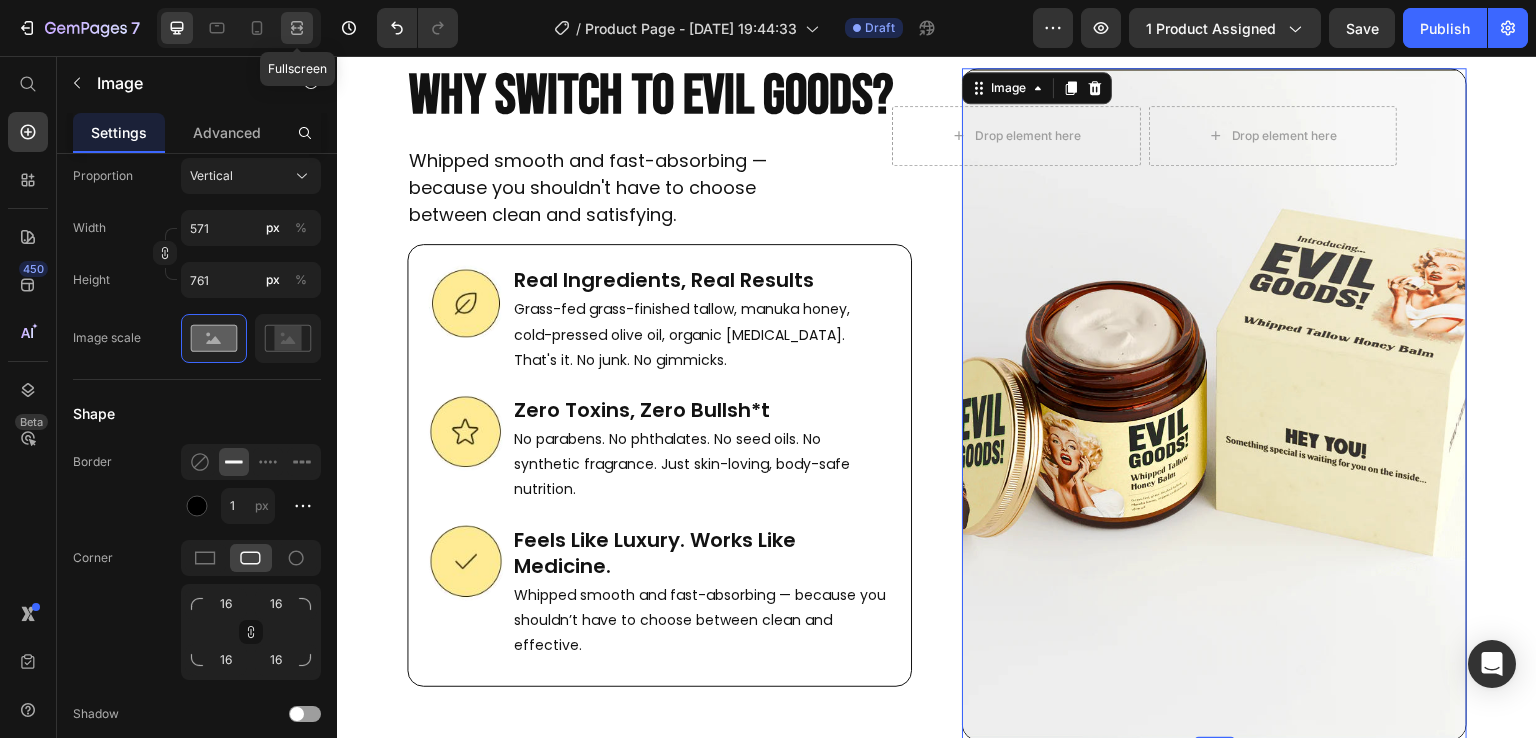 click 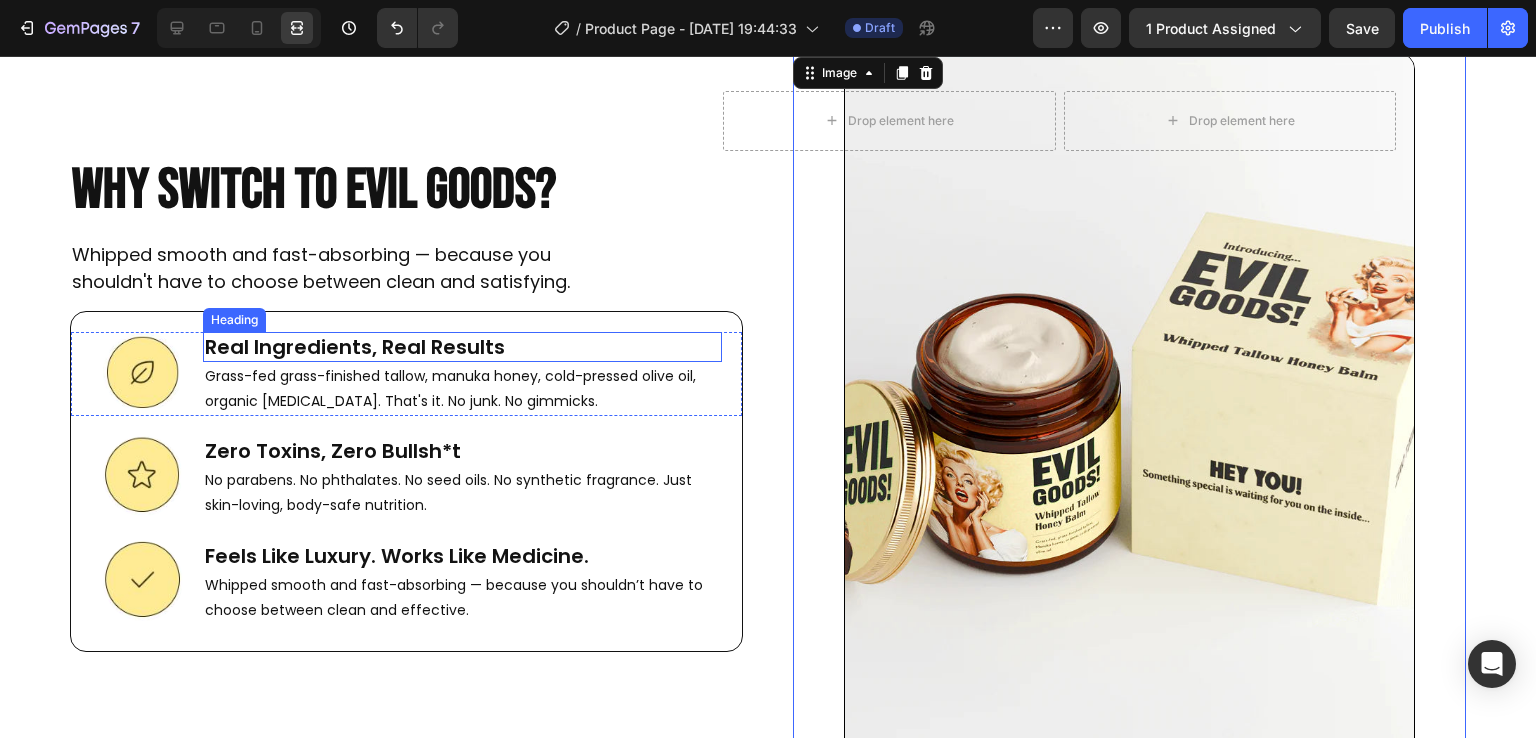 scroll, scrollTop: 7596, scrollLeft: 0, axis: vertical 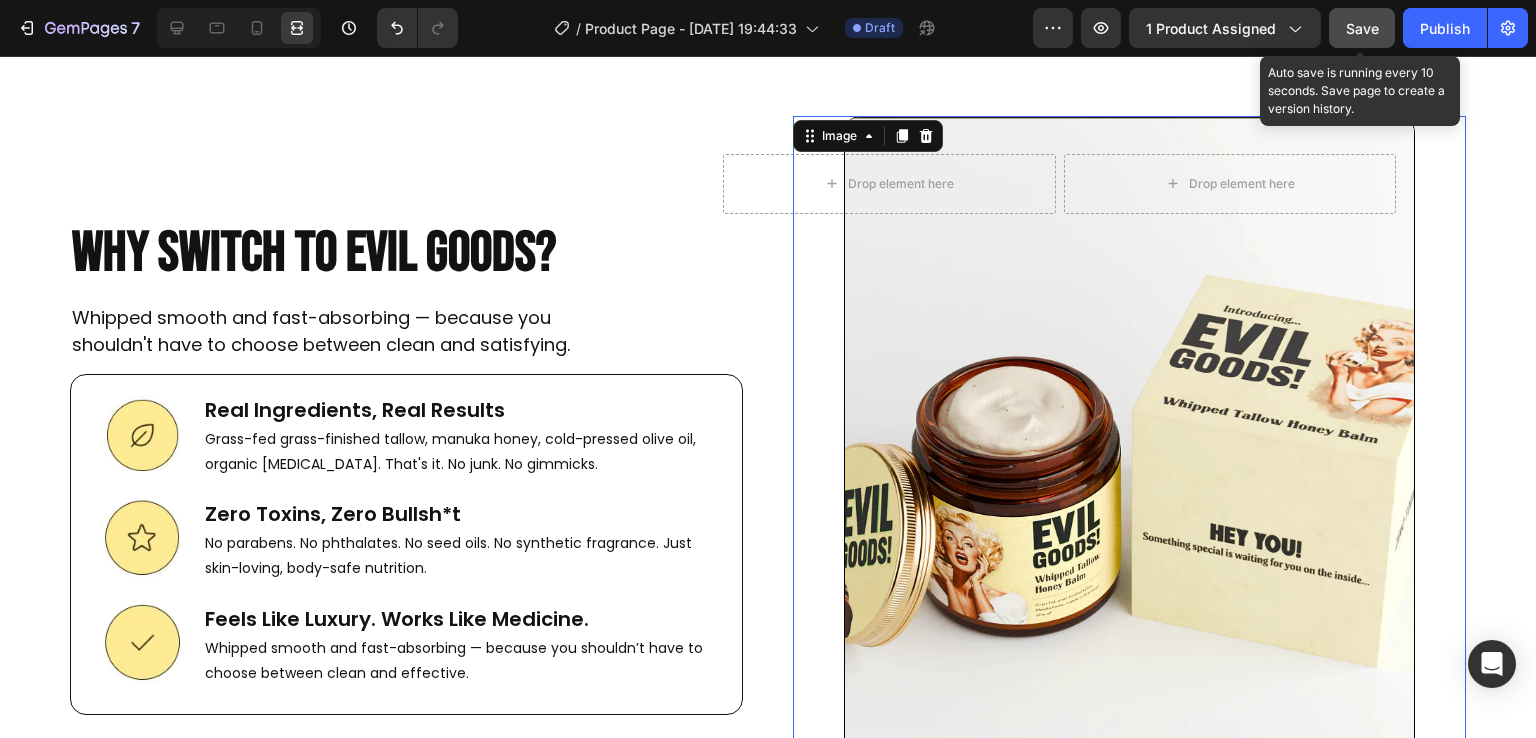 click on "Save" at bounding box center [1362, 28] 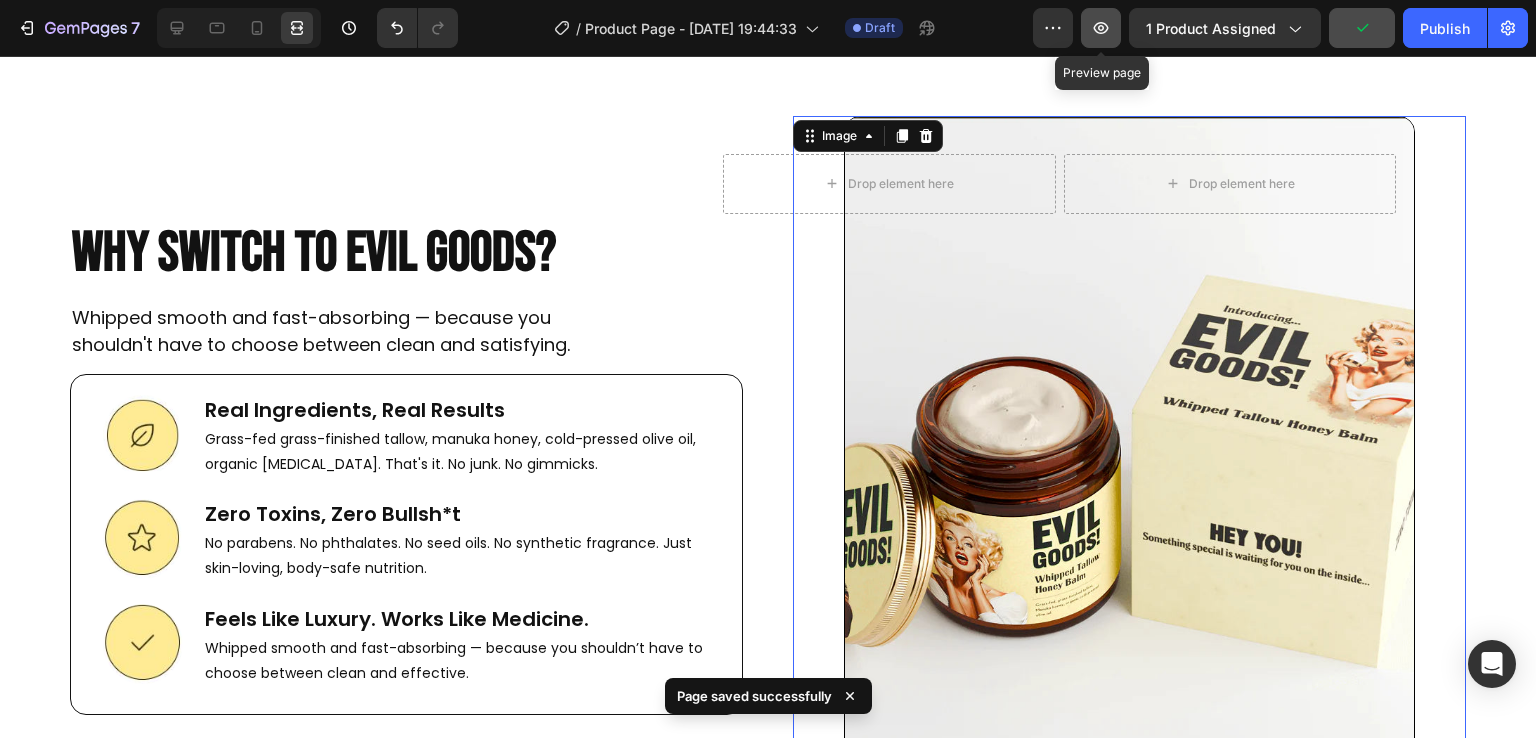 click 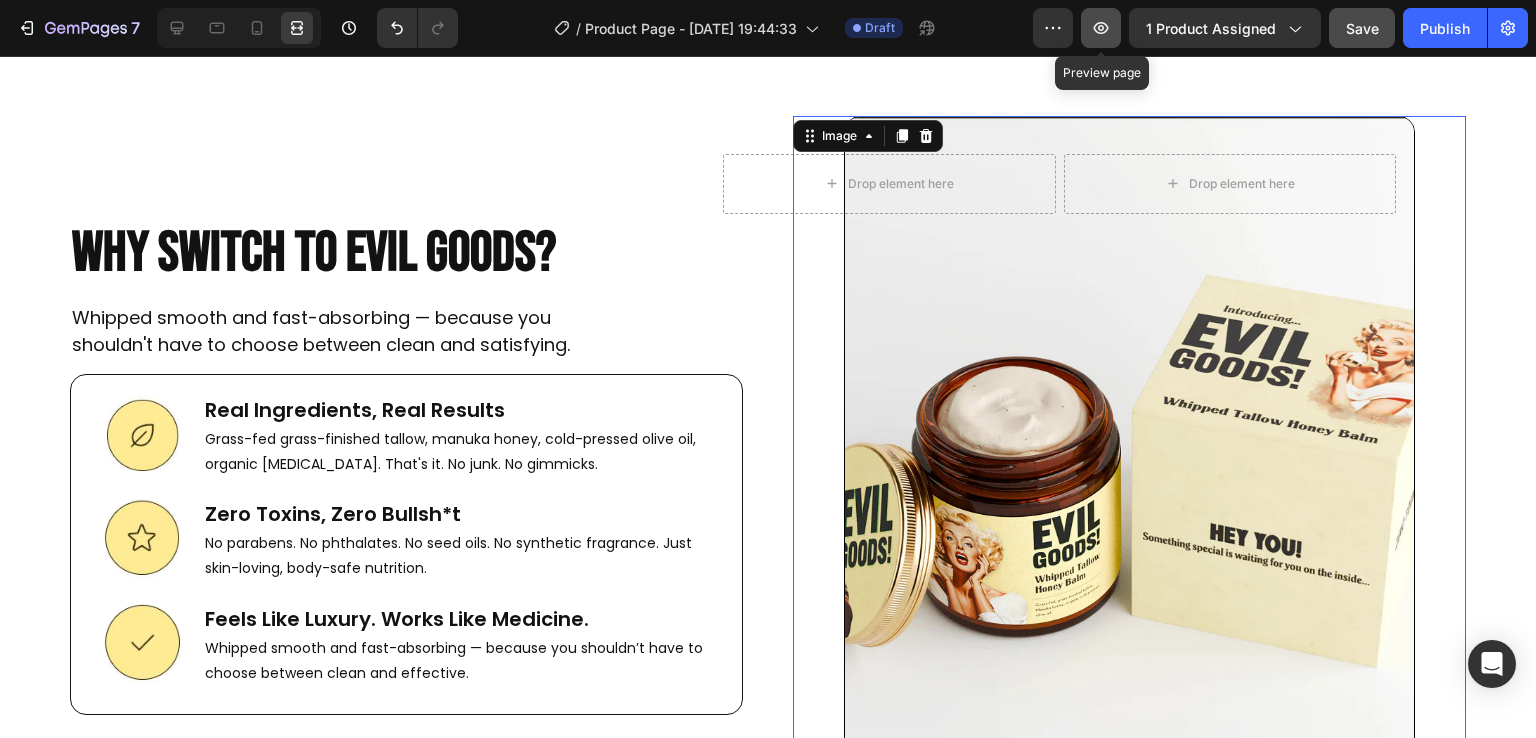 click 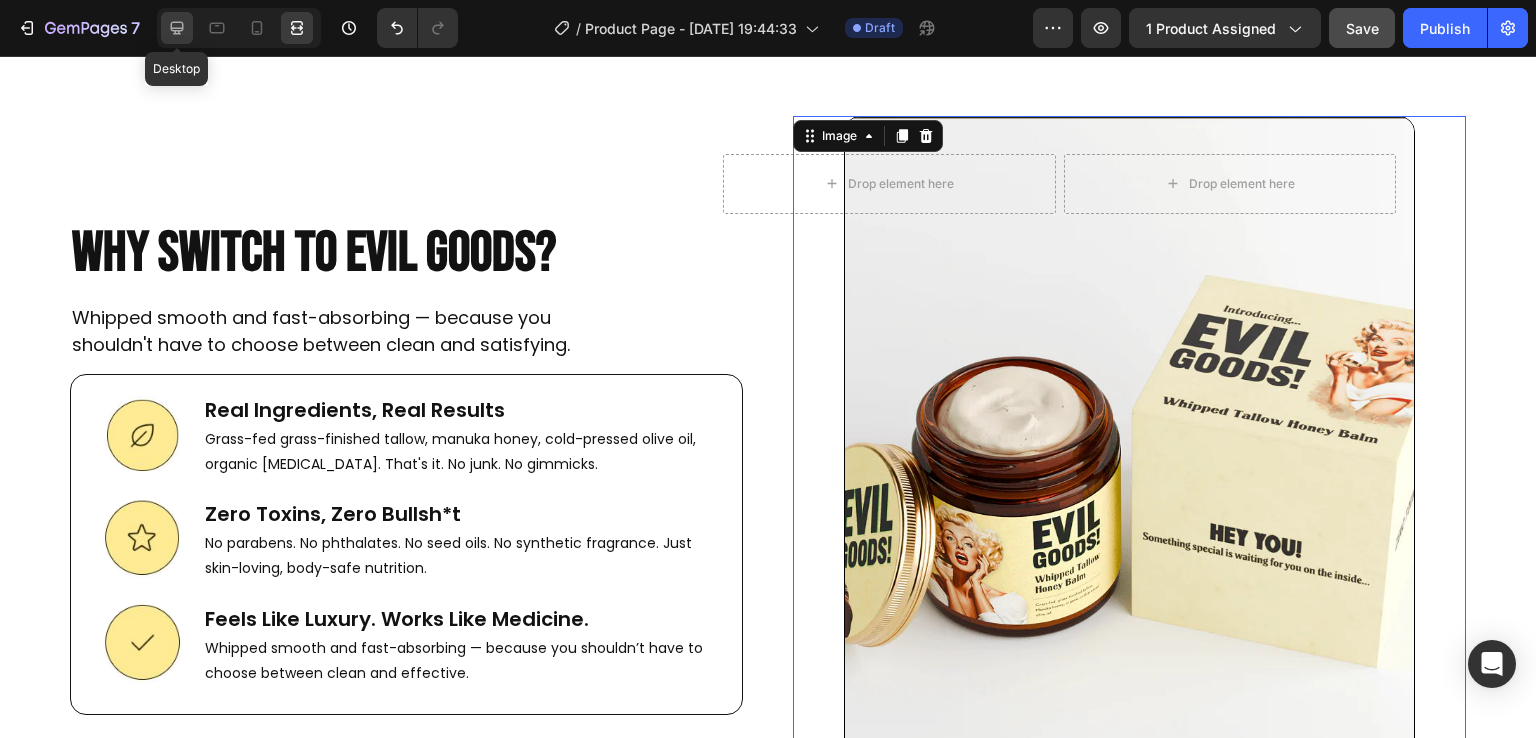click 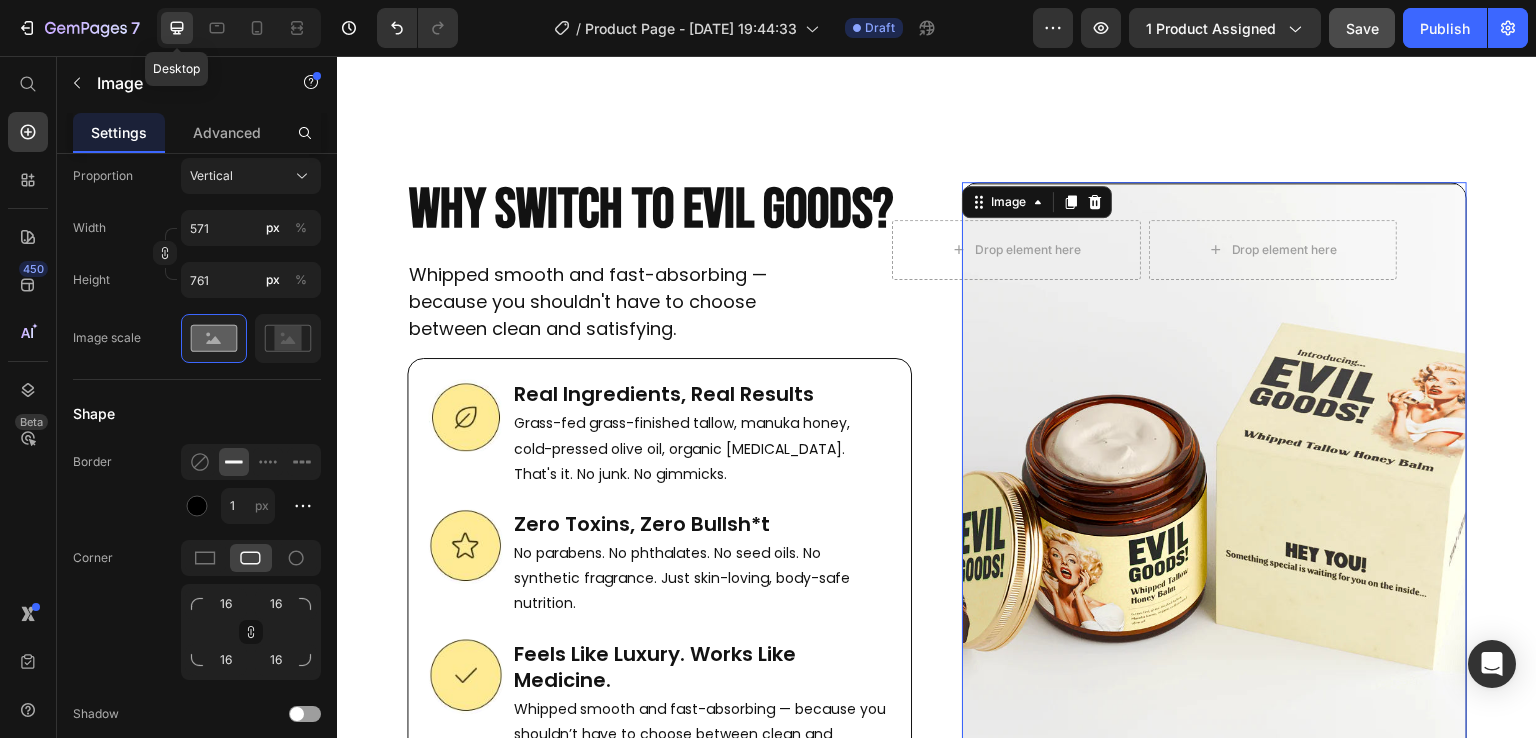 scroll, scrollTop: 7531, scrollLeft: 0, axis: vertical 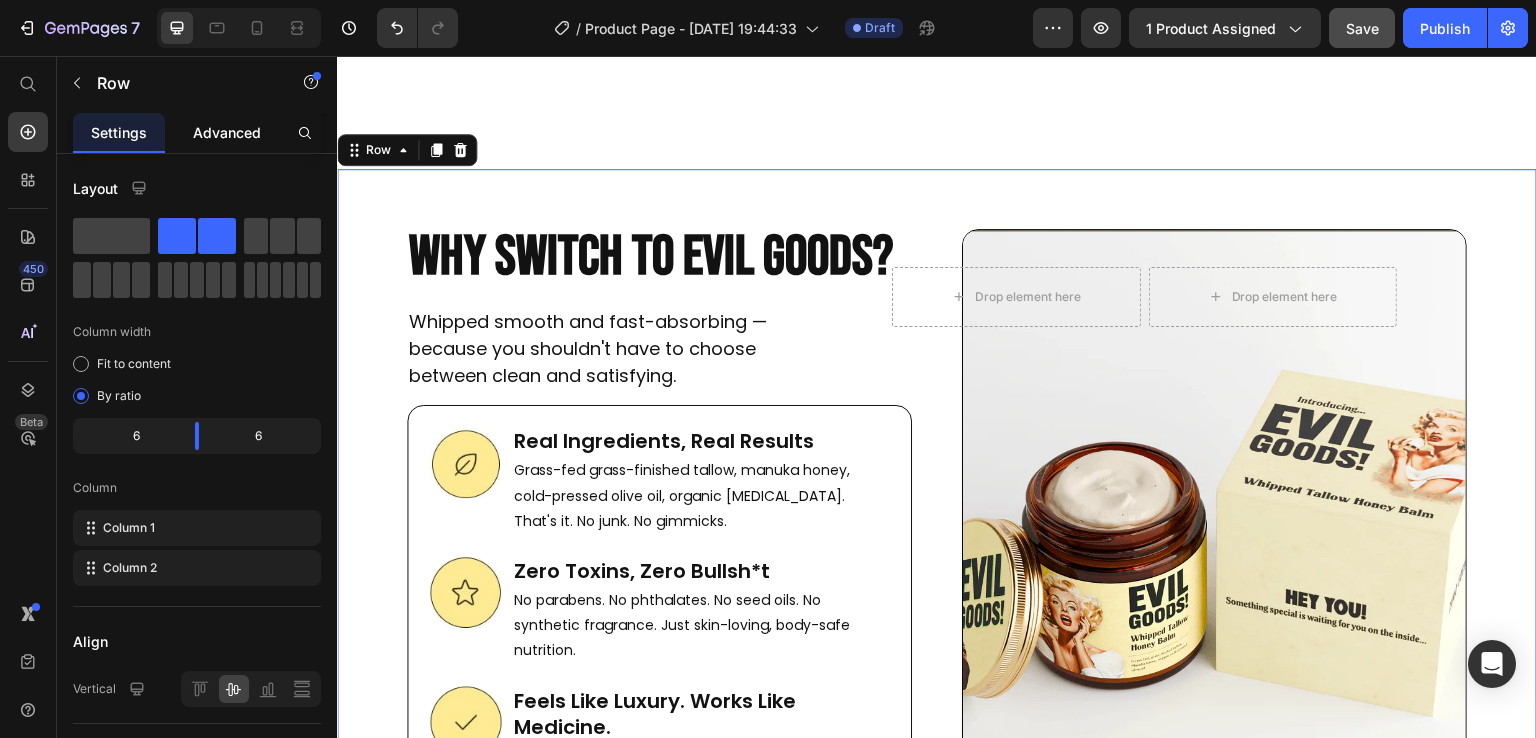 click on "Advanced" 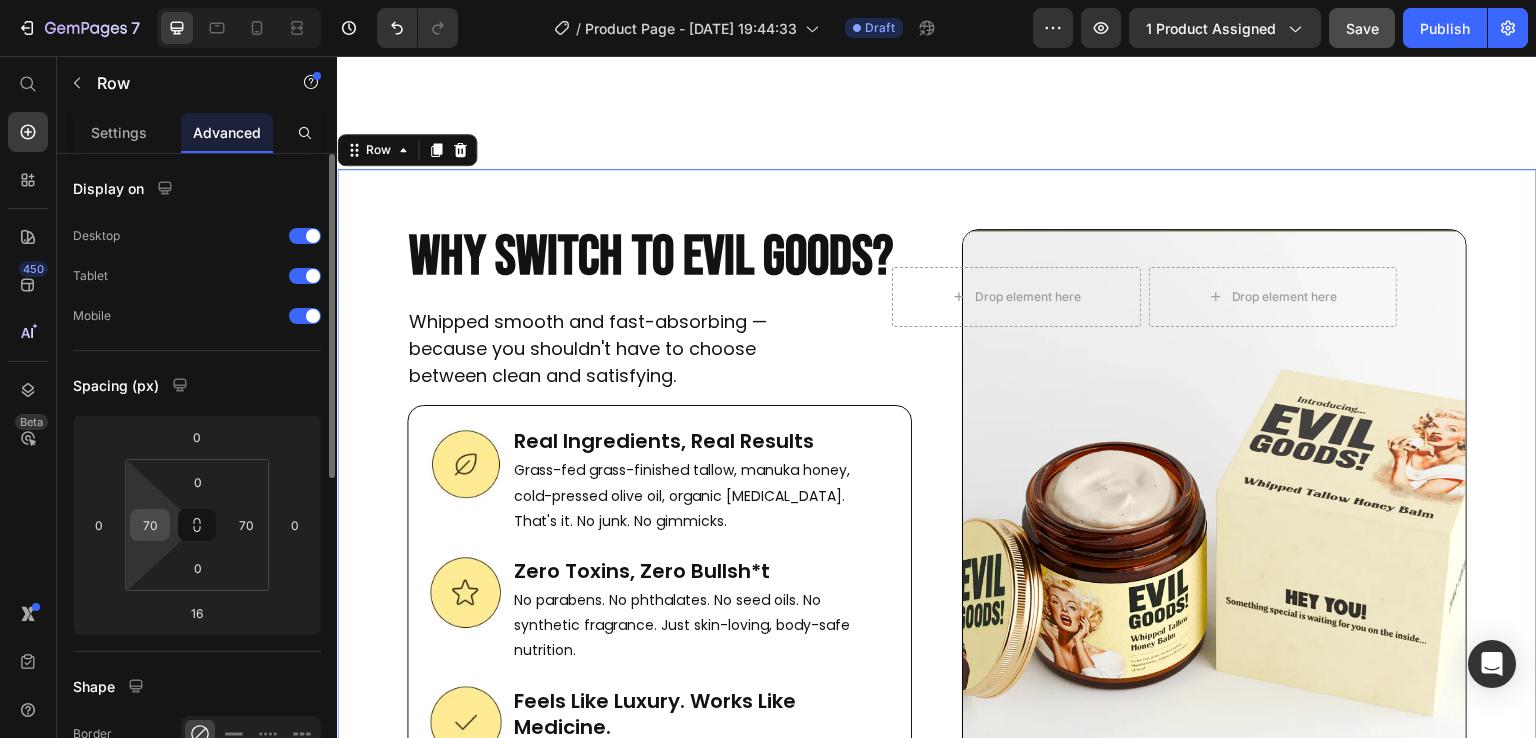click on "70" at bounding box center (150, 525) 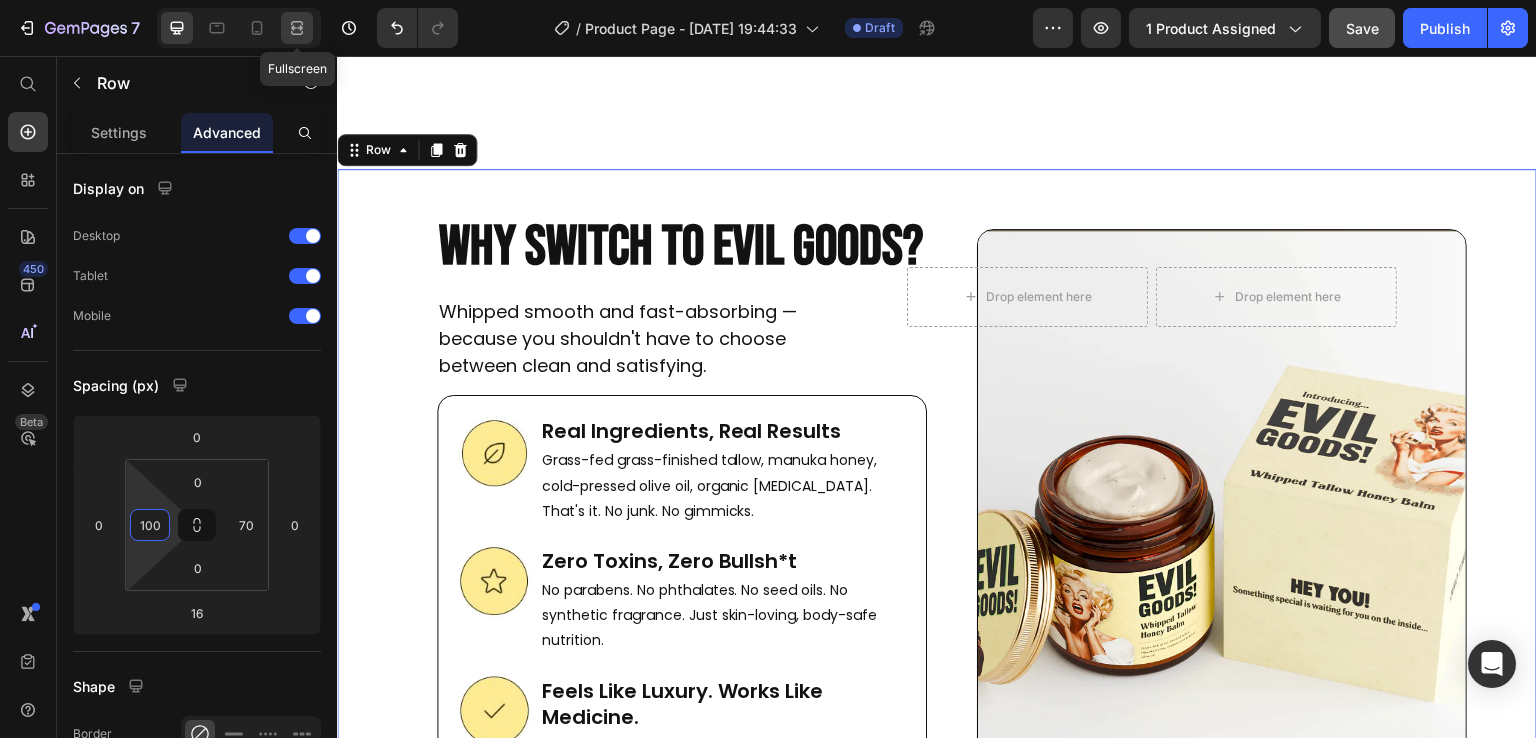 type on "100" 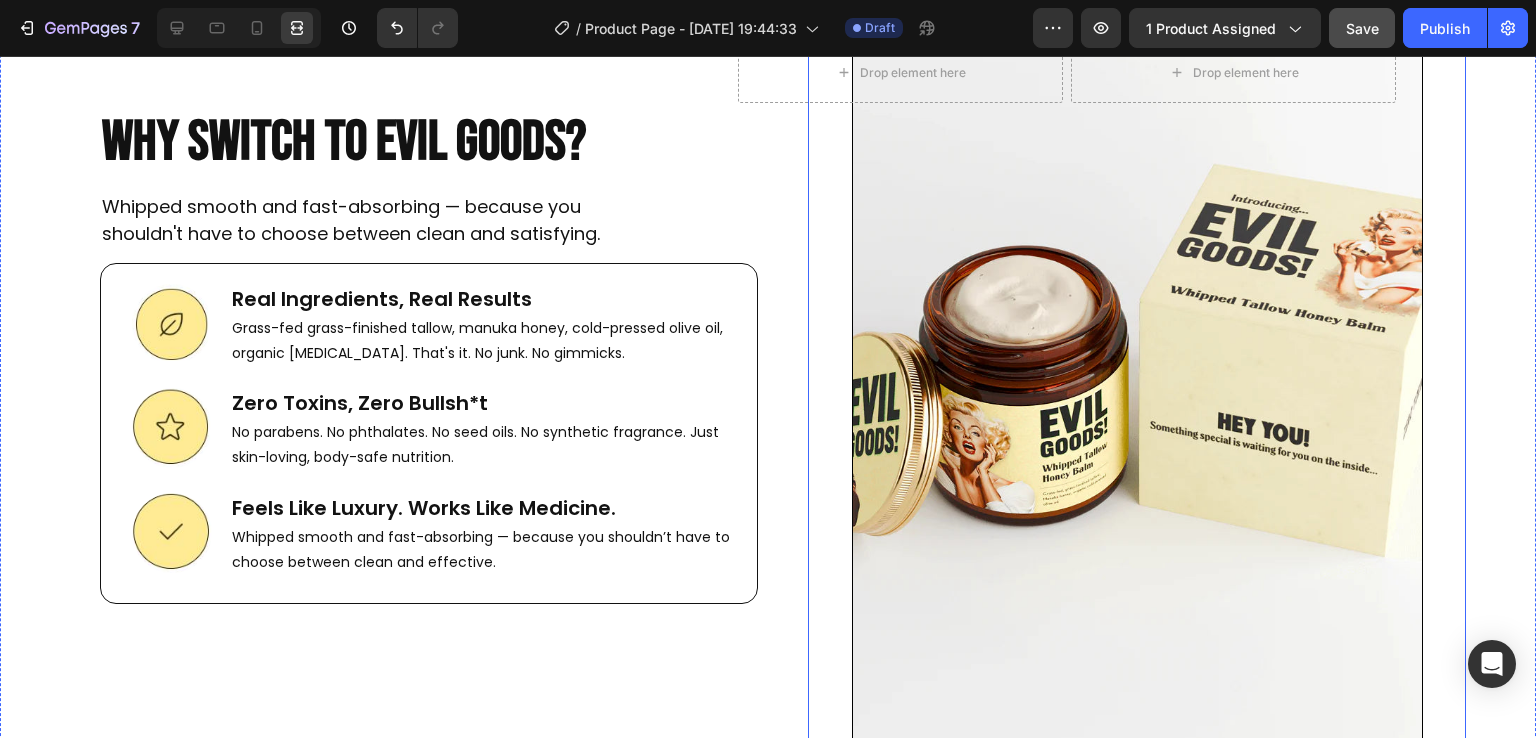 scroll, scrollTop: 7706, scrollLeft: 0, axis: vertical 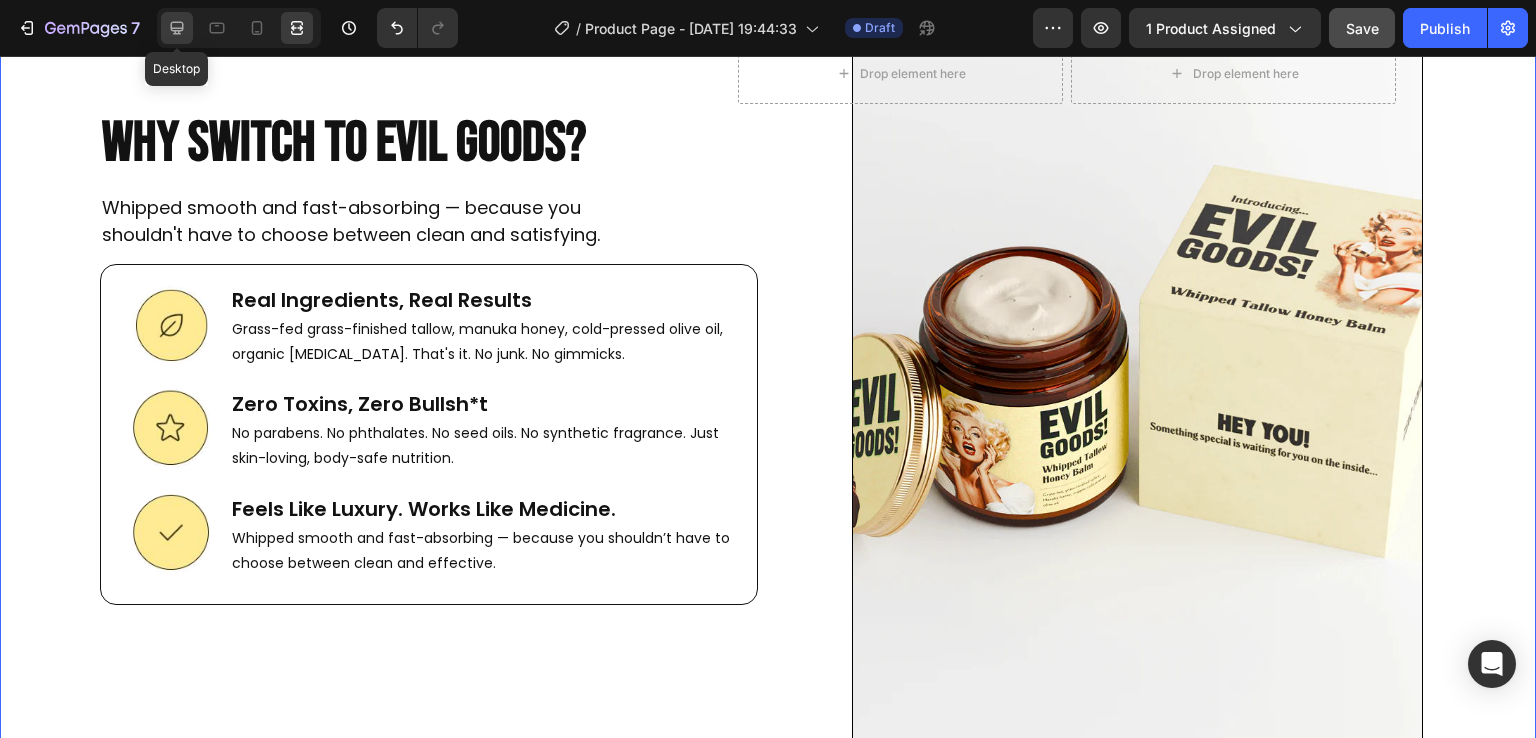 click 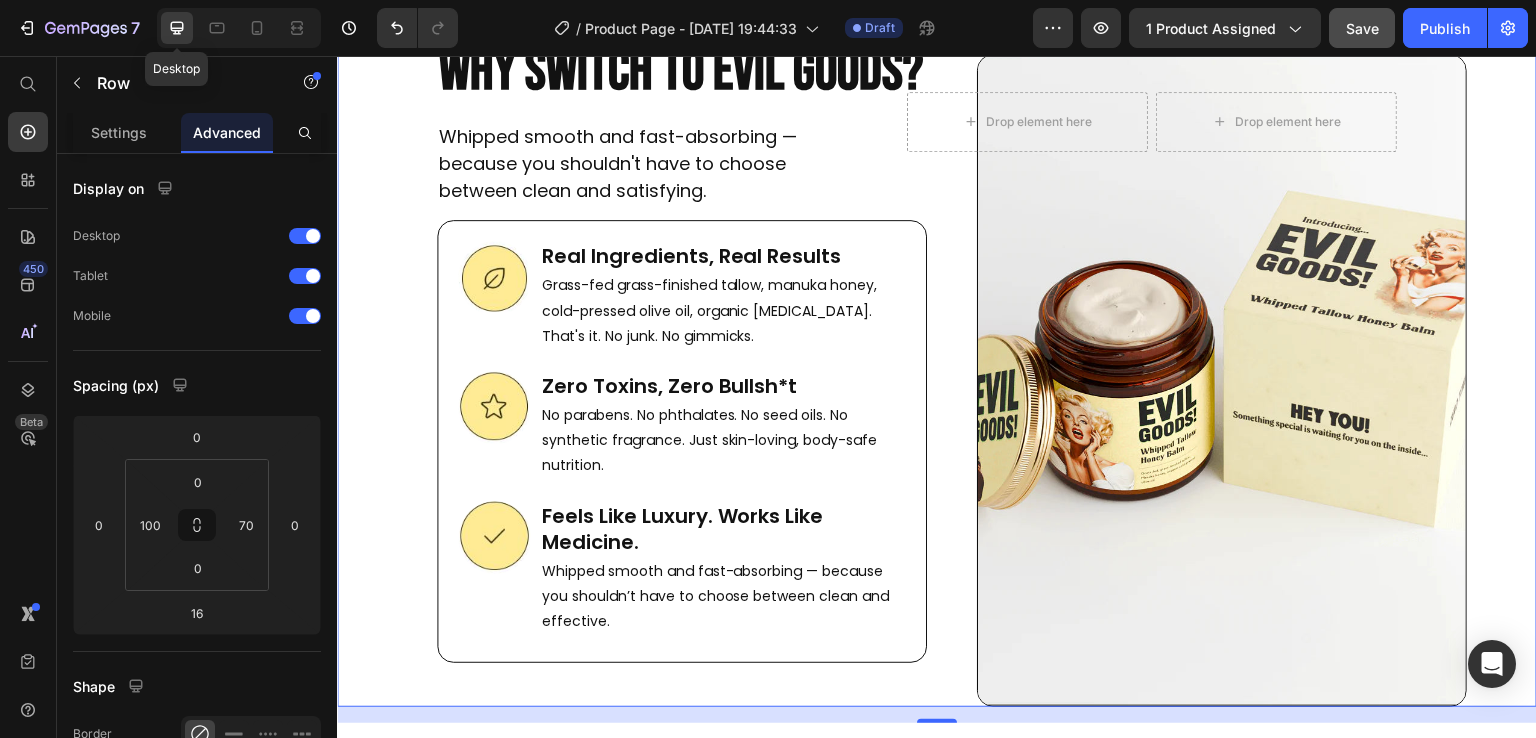 scroll, scrollTop: 7596, scrollLeft: 0, axis: vertical 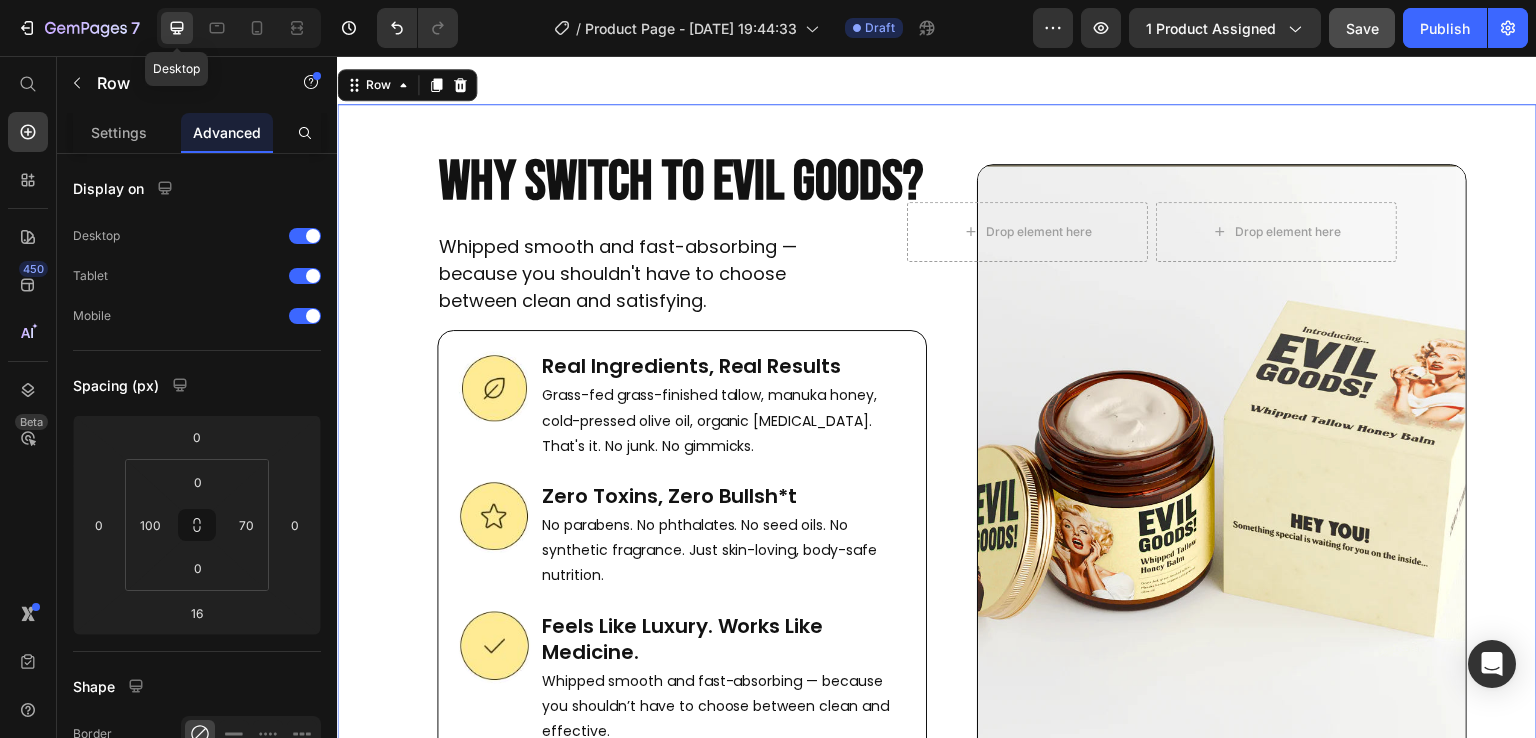 click 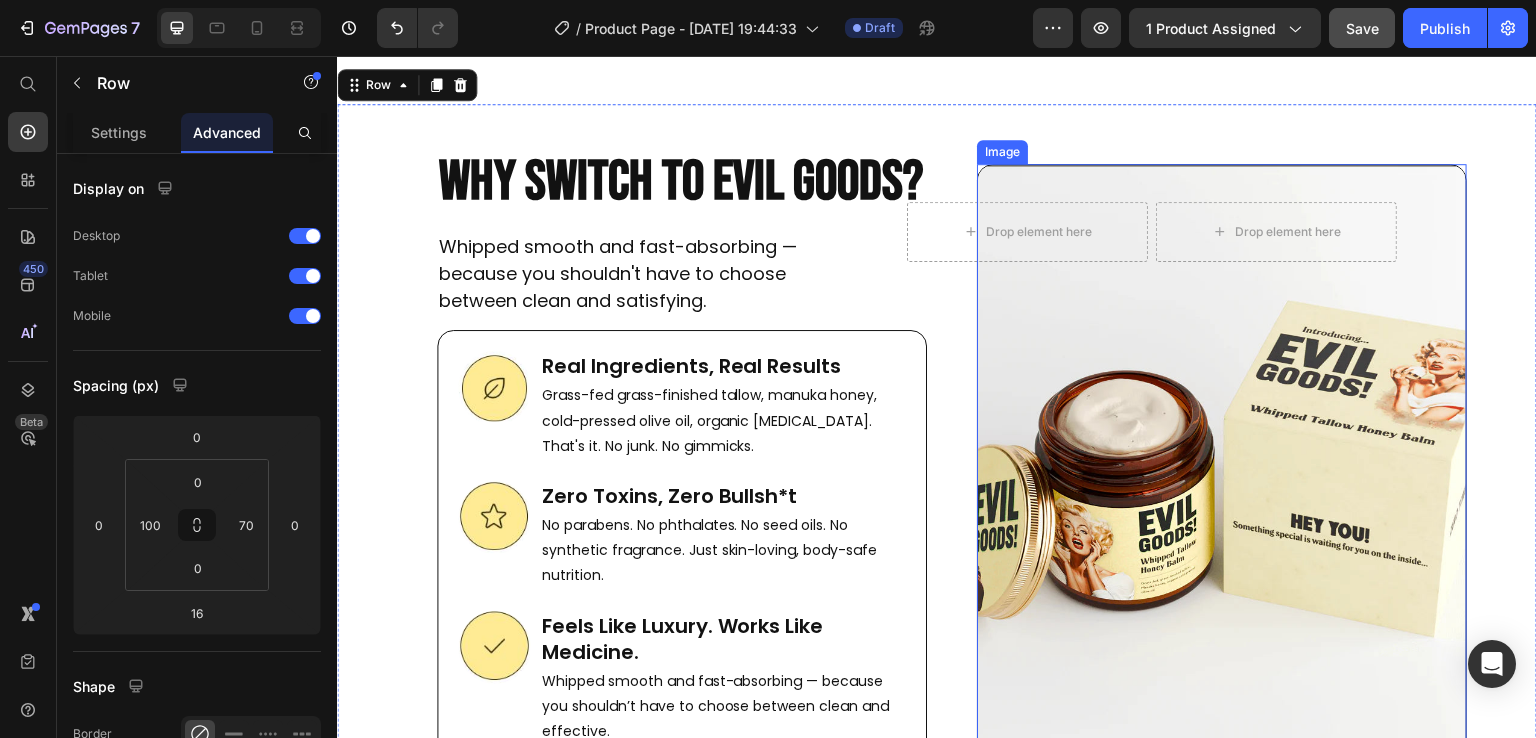 click at bounding box center (1222, 490) 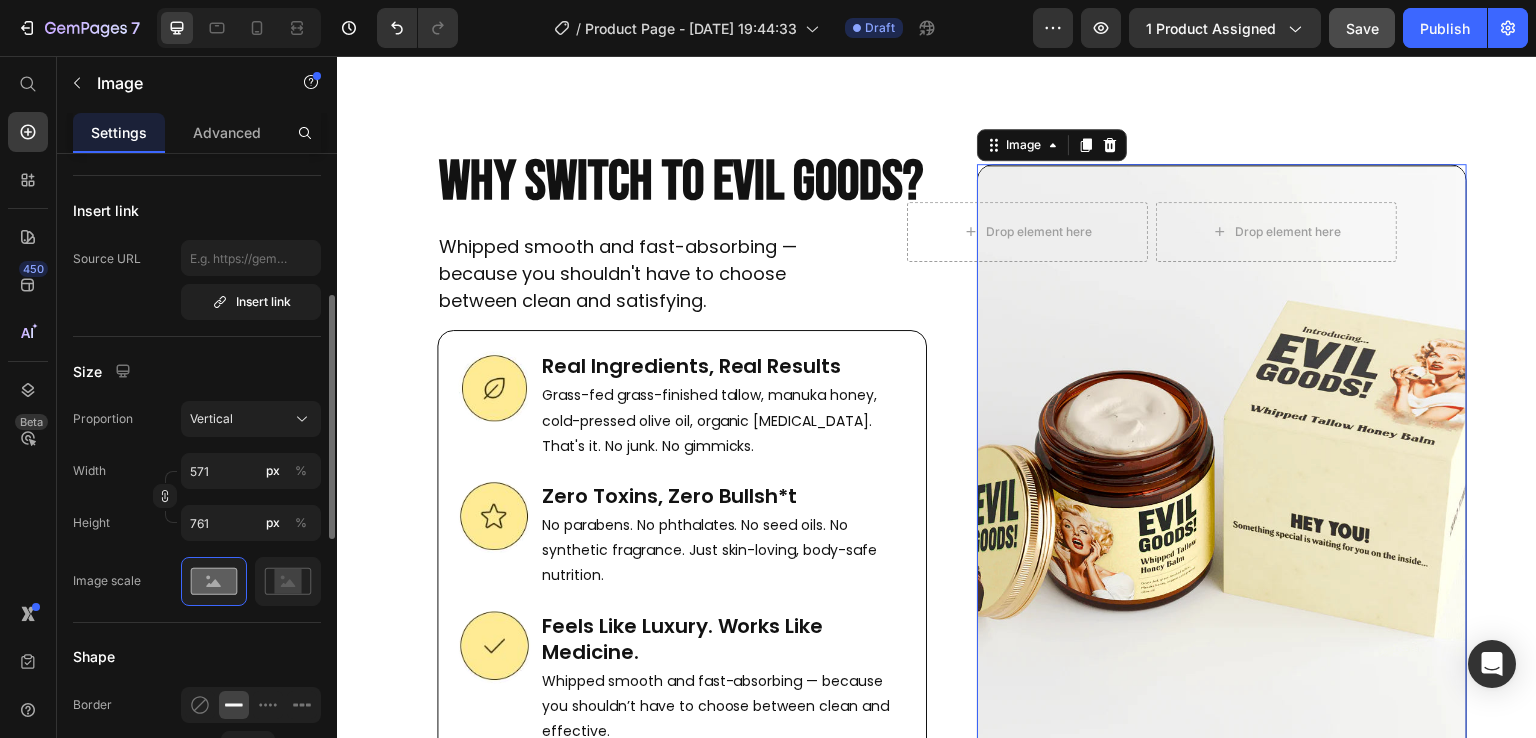 scroll, scrollTop: 376, scrollLeft: 0, axis: vertical 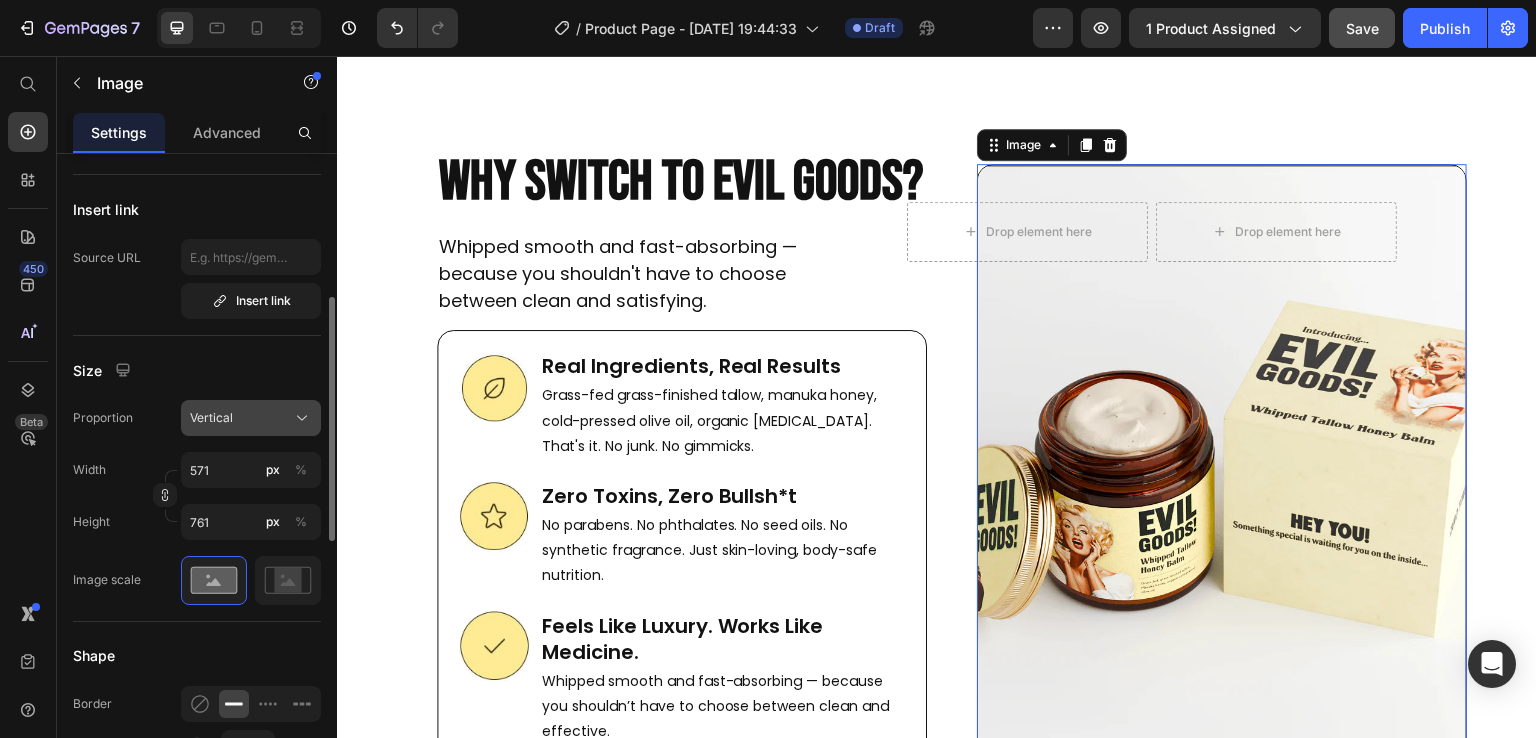 click on "Vertical" at bounding box center [251, 418] 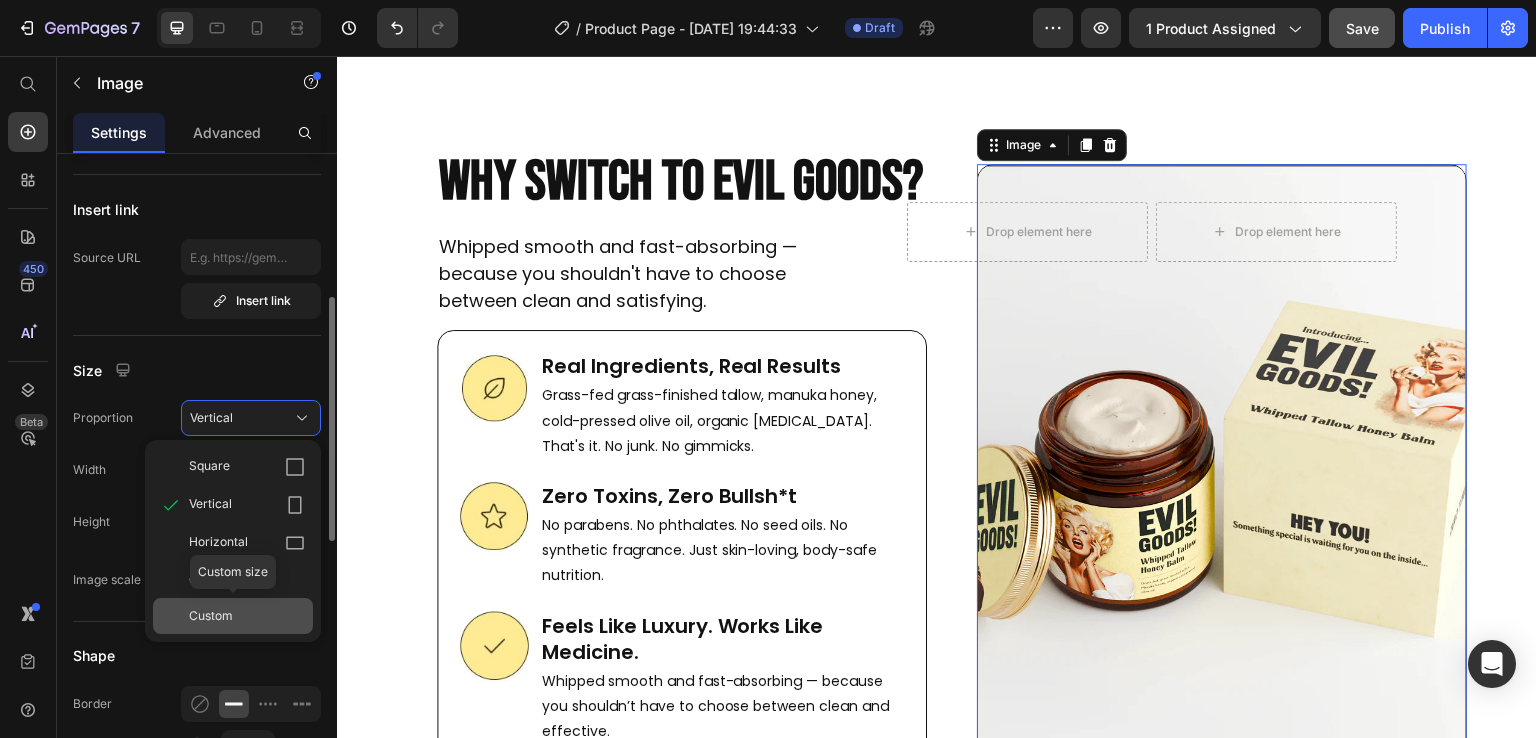 click on "Custom" 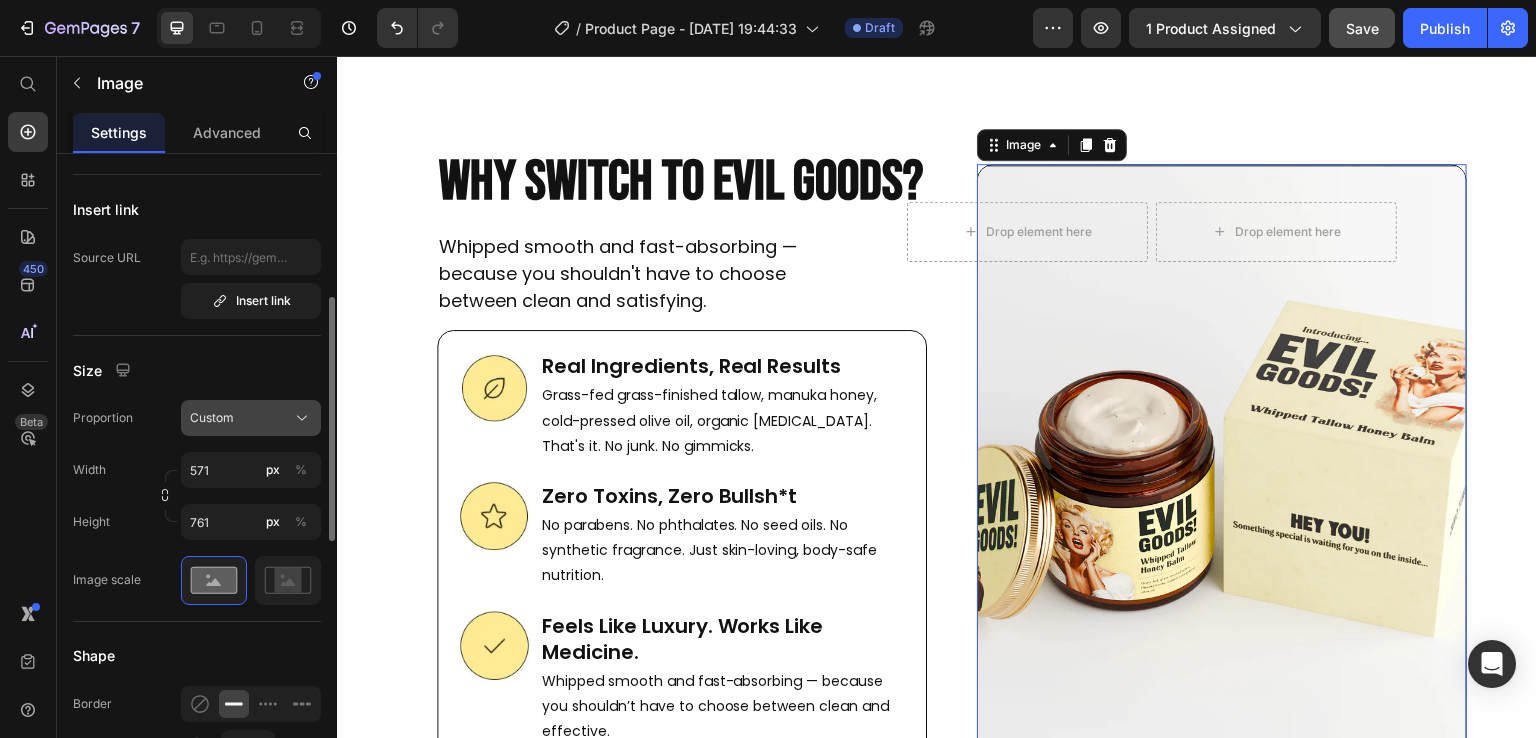 click on "Custom" 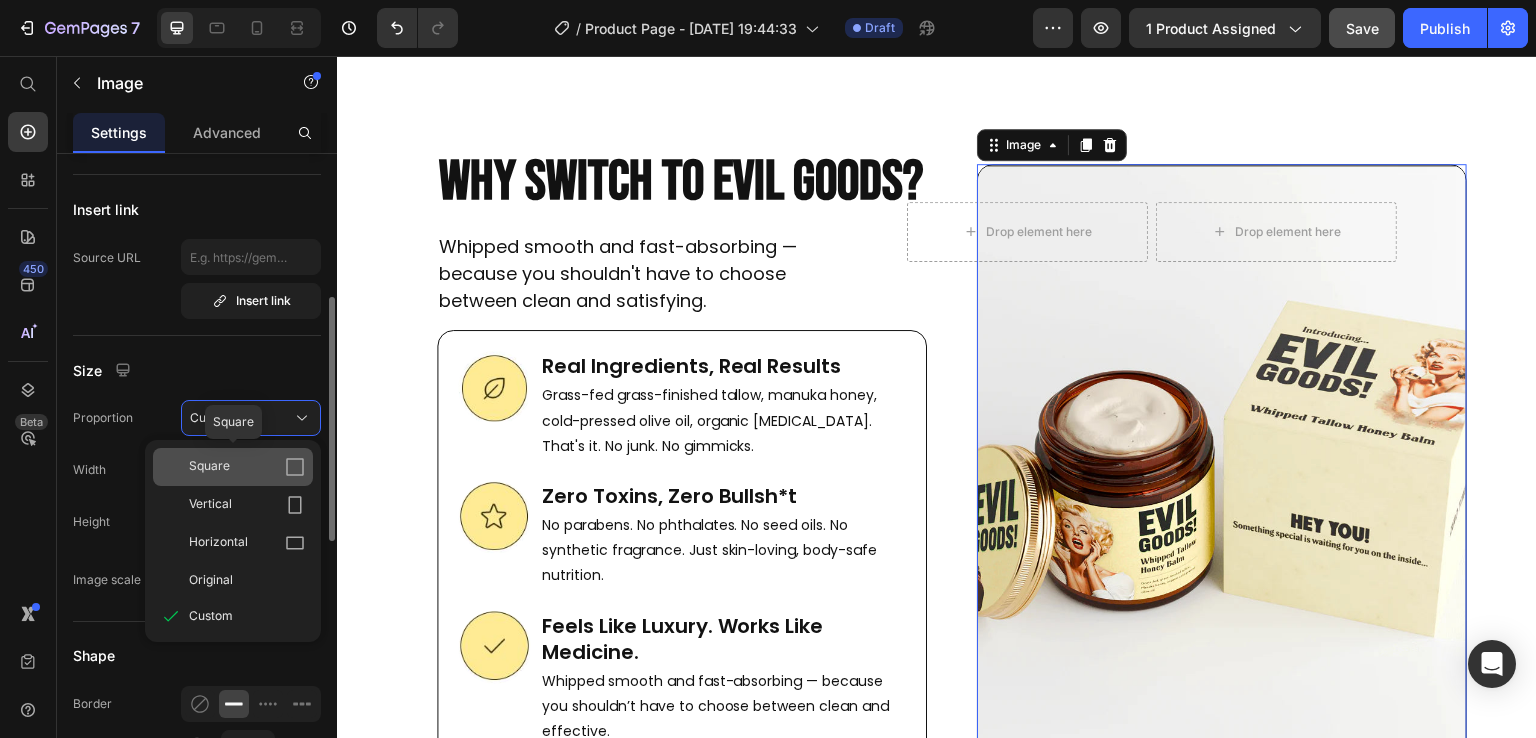 click on "Square" at bounding box center [247, 467] 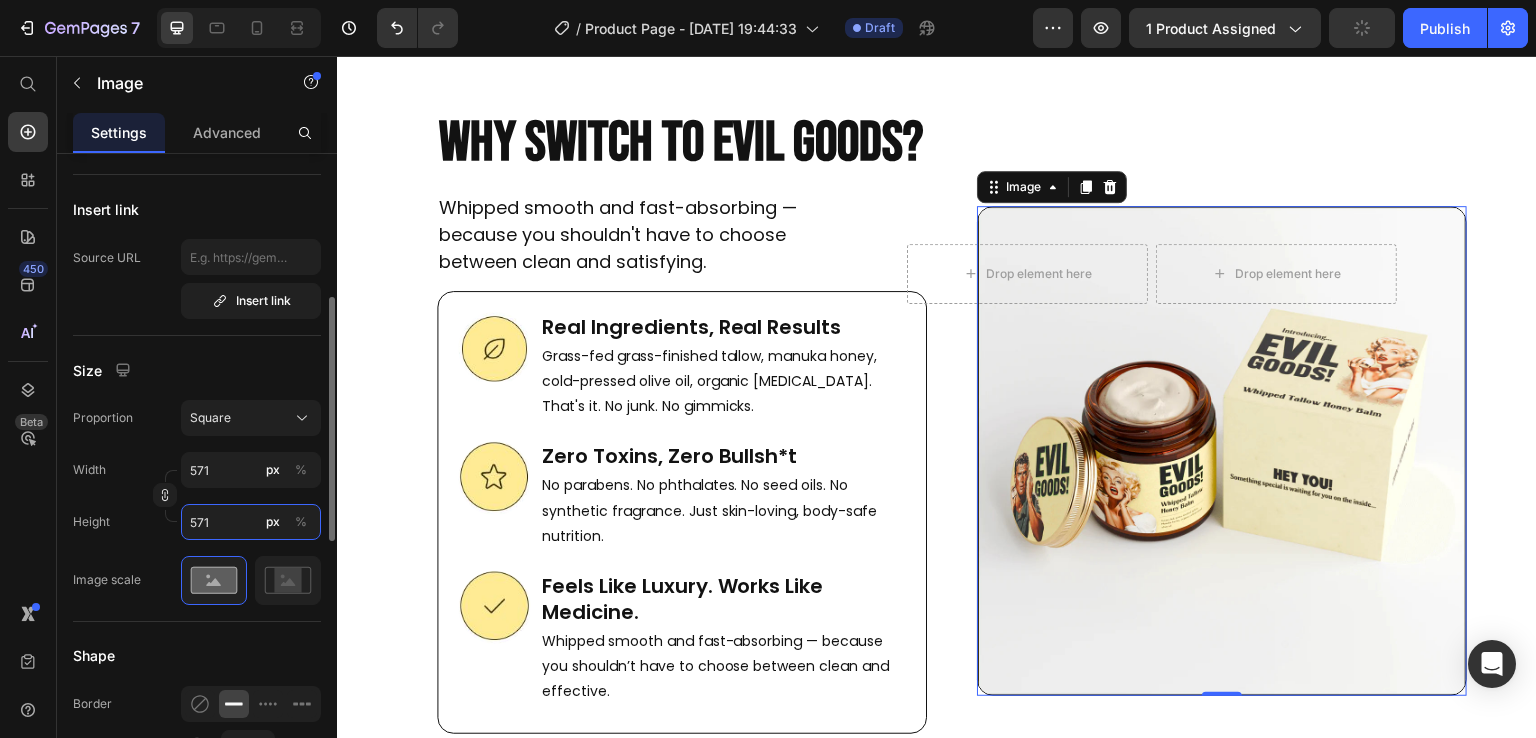 click on "571" at bounding box center (251, 522) 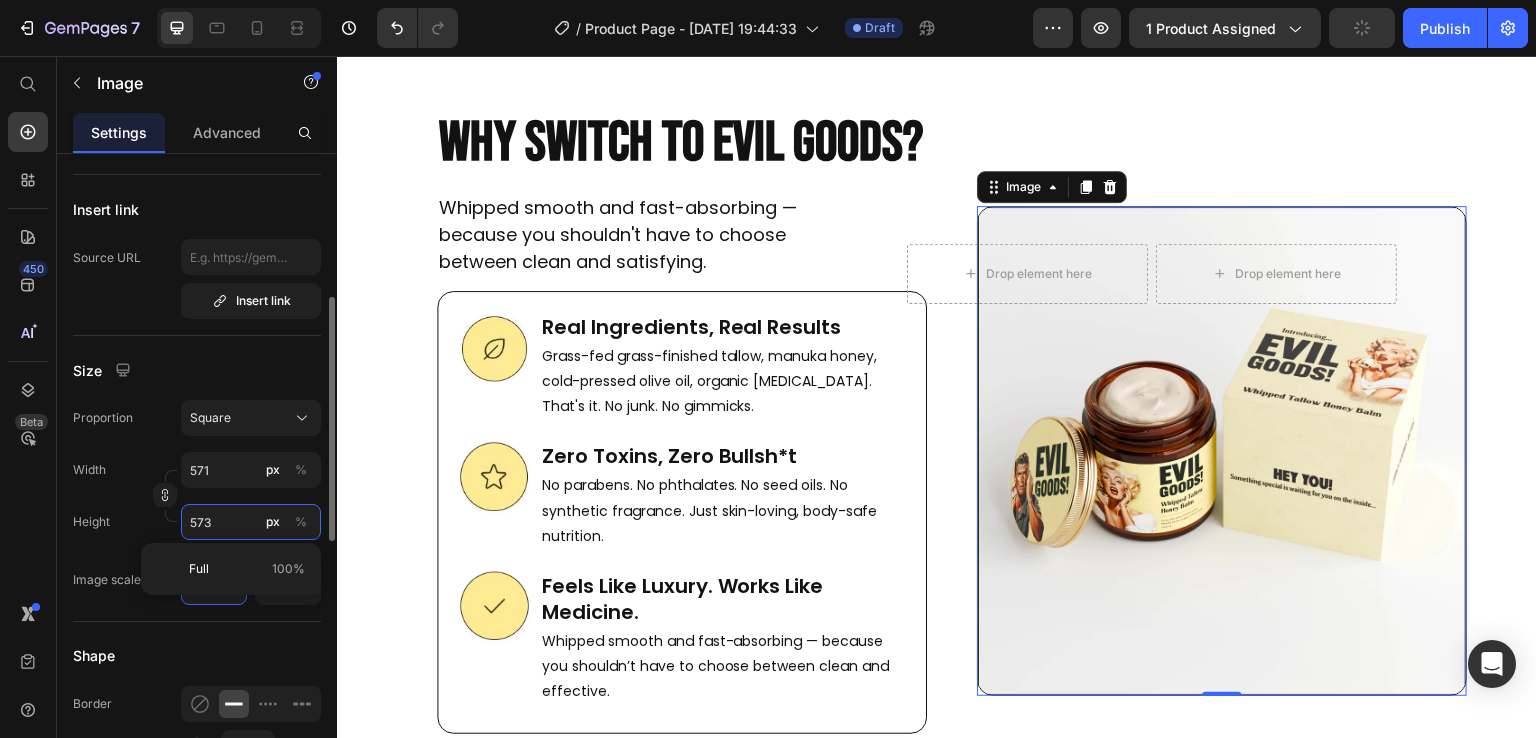 type on "574" 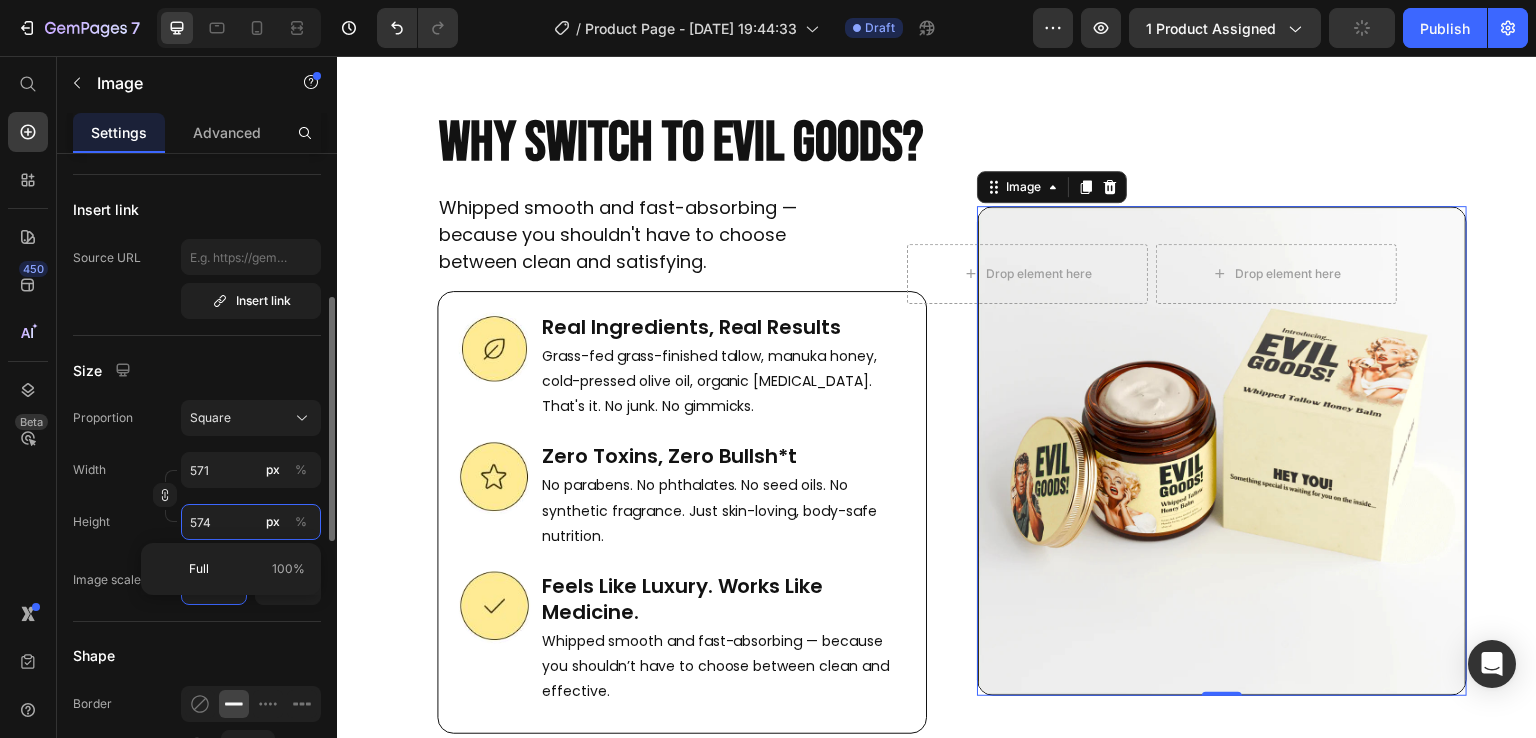 type on "575" 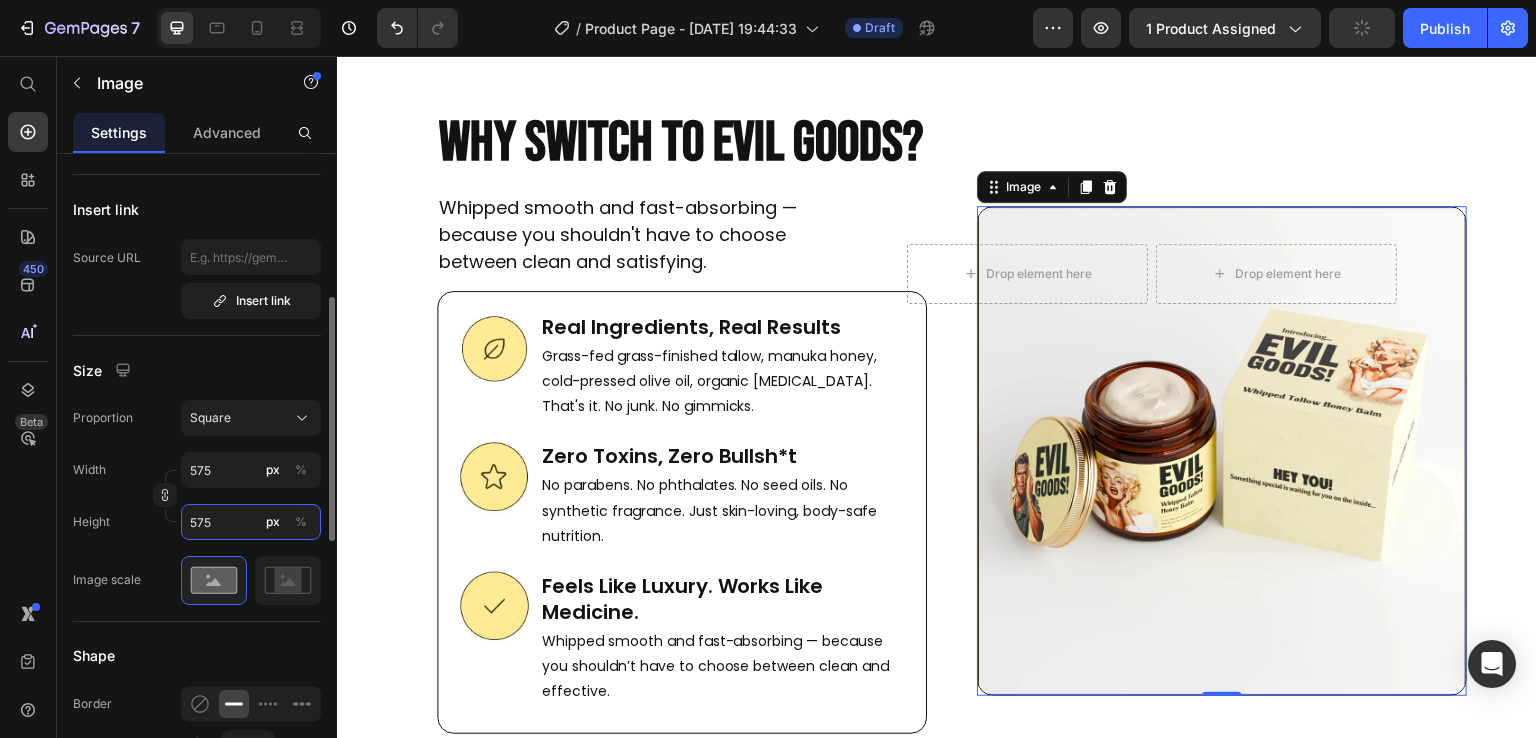 type on "576" 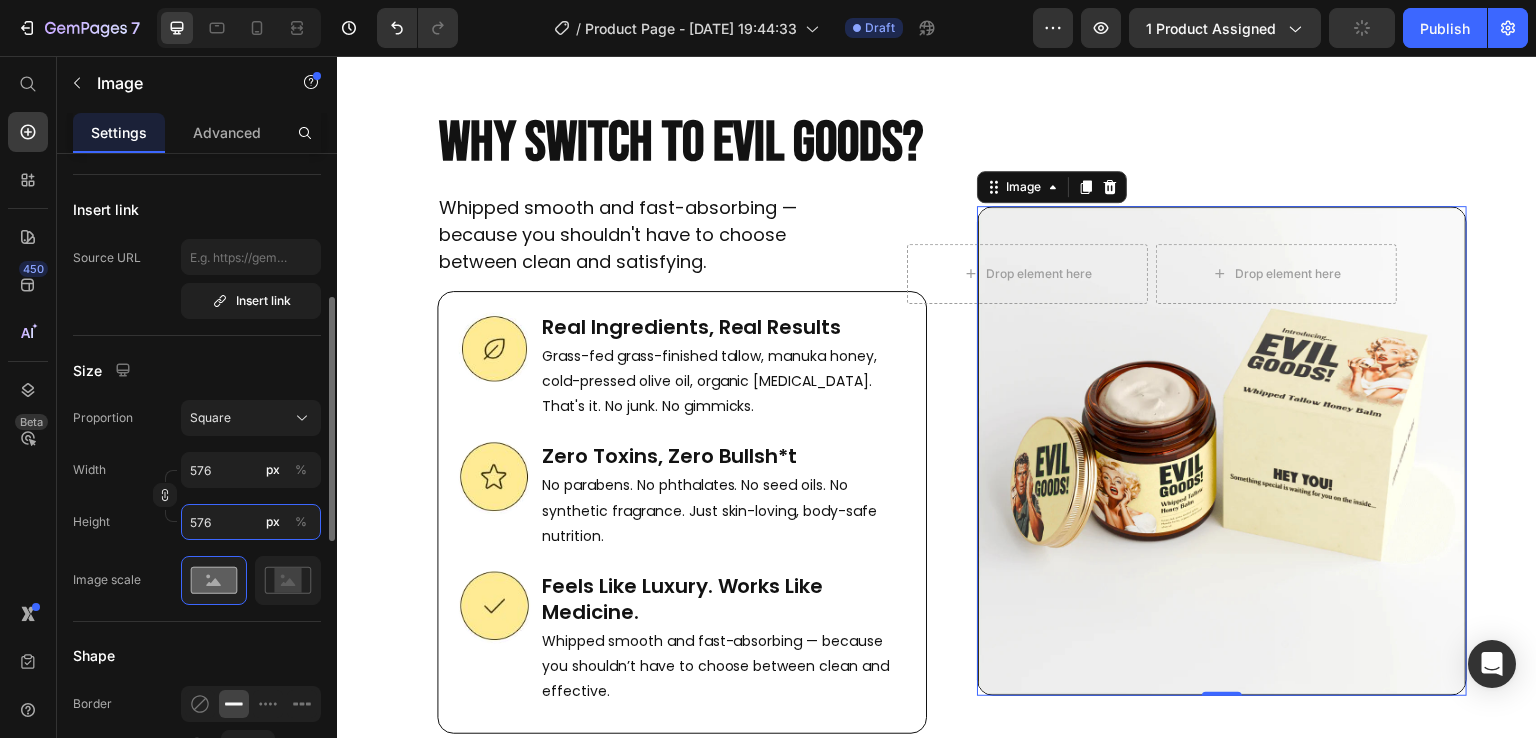 type on "577" 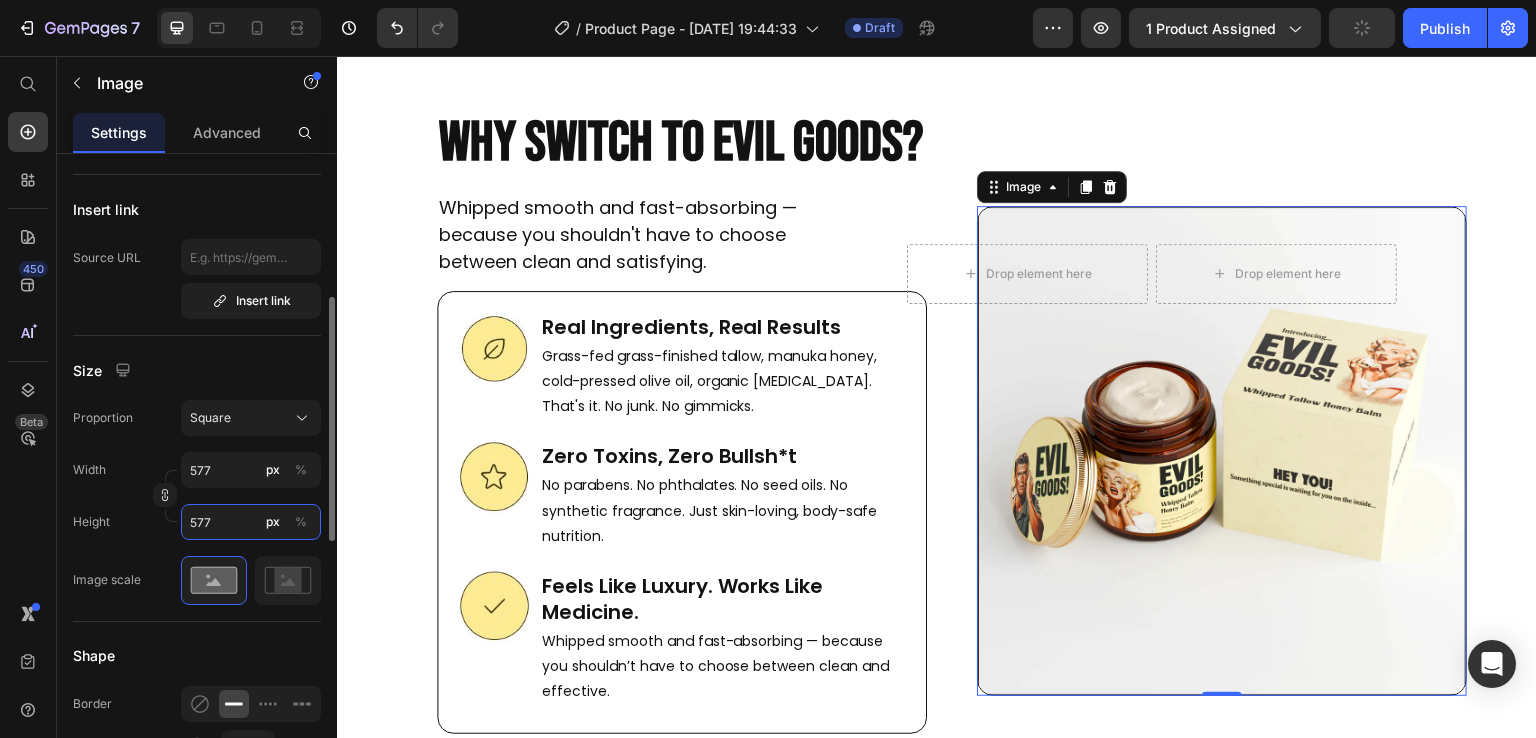 type on "578" 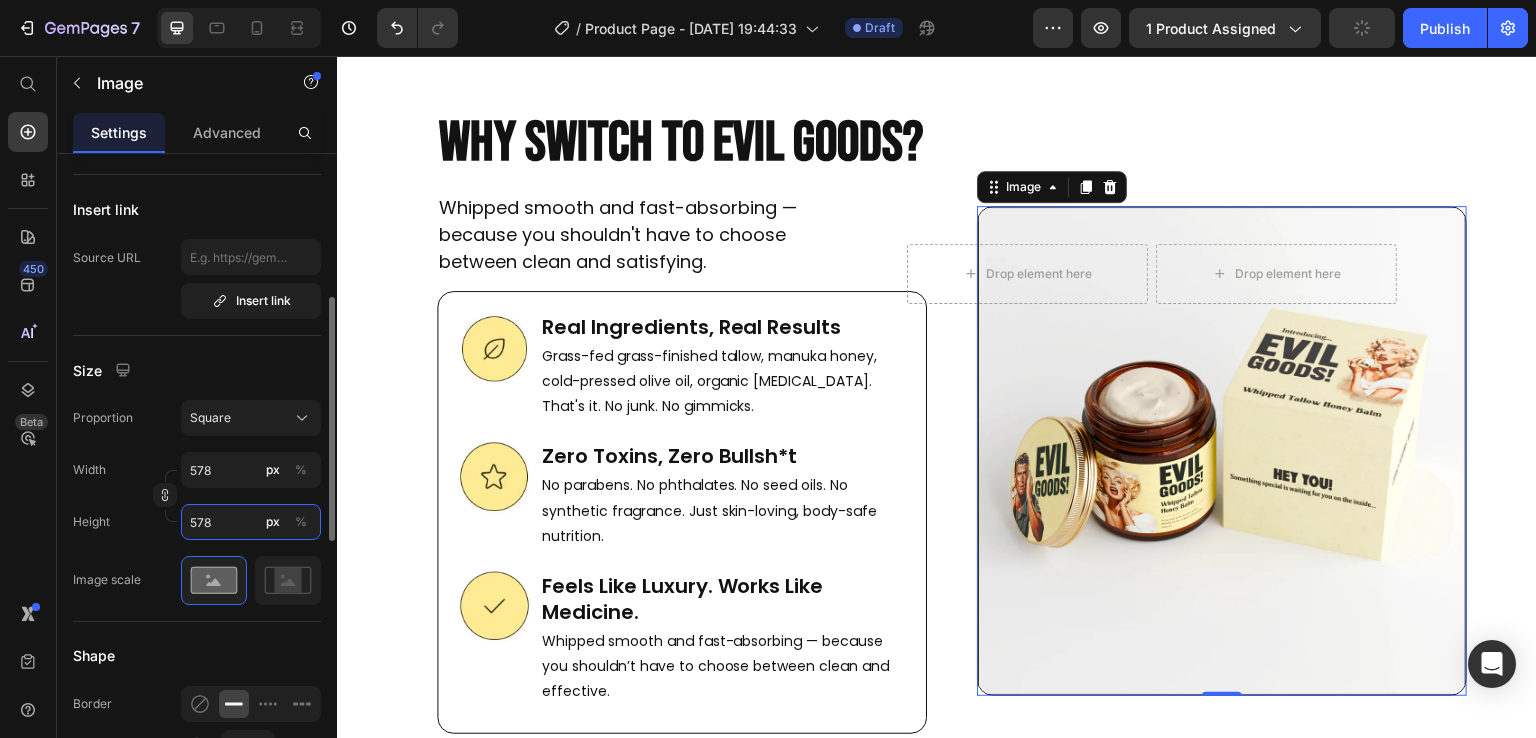 type on "579" 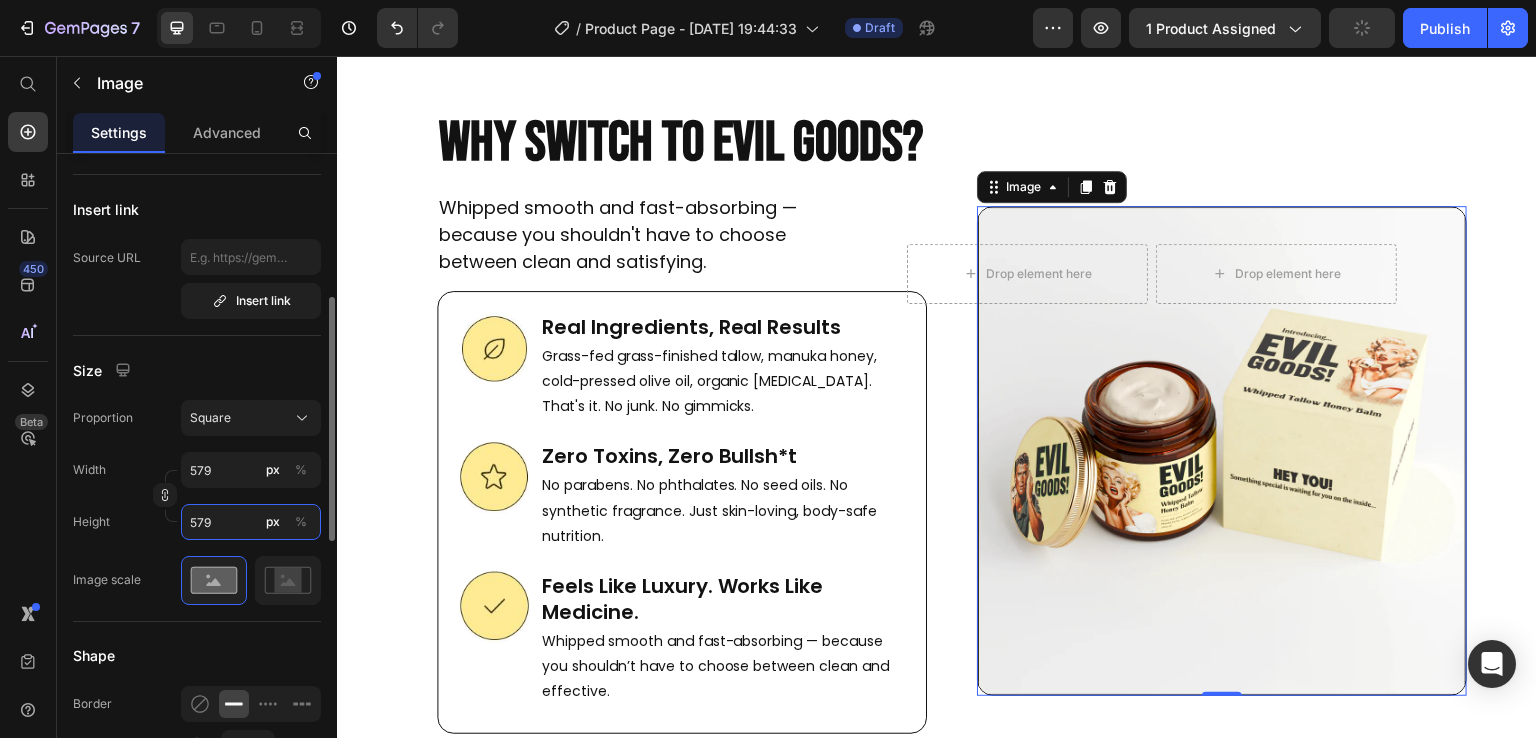 type on "580" 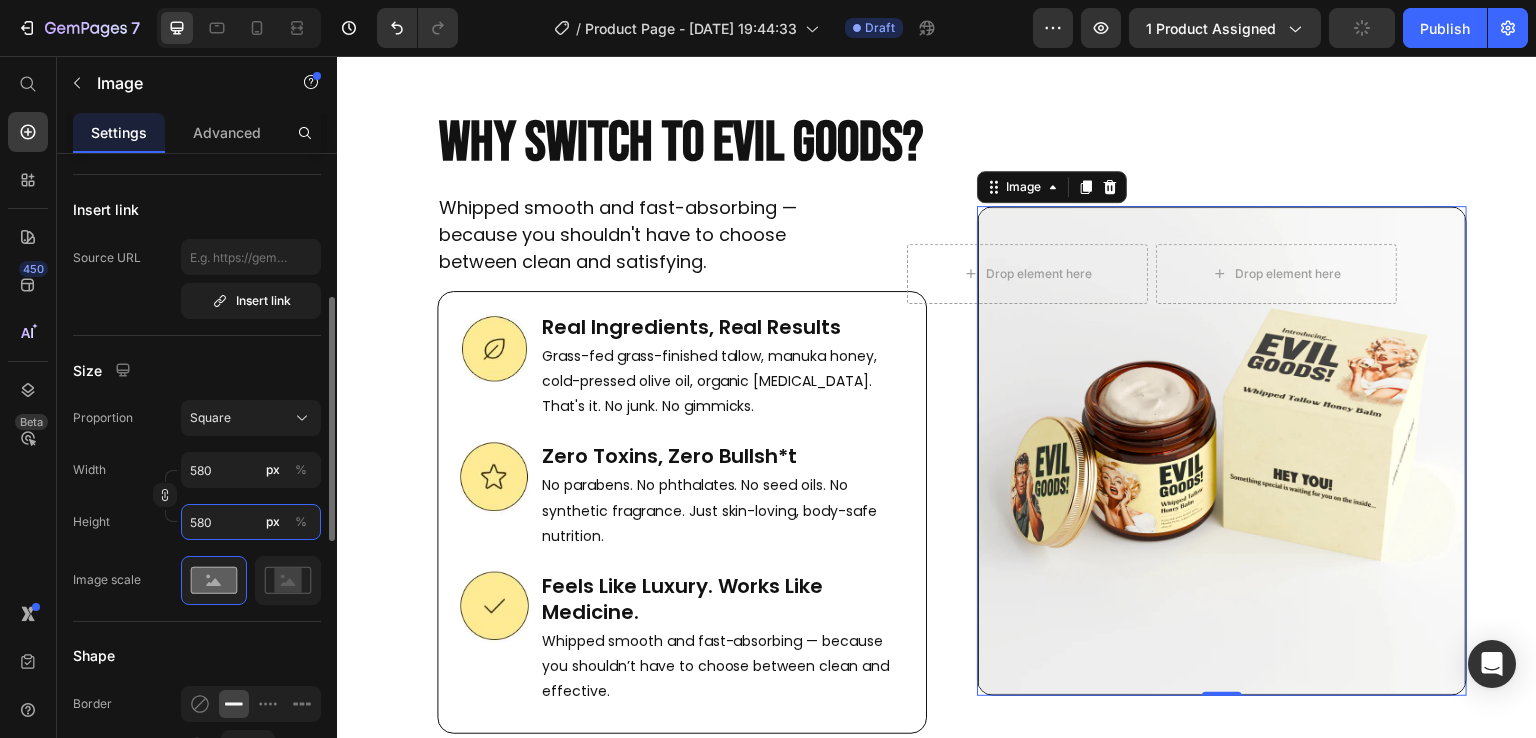 type on "581" 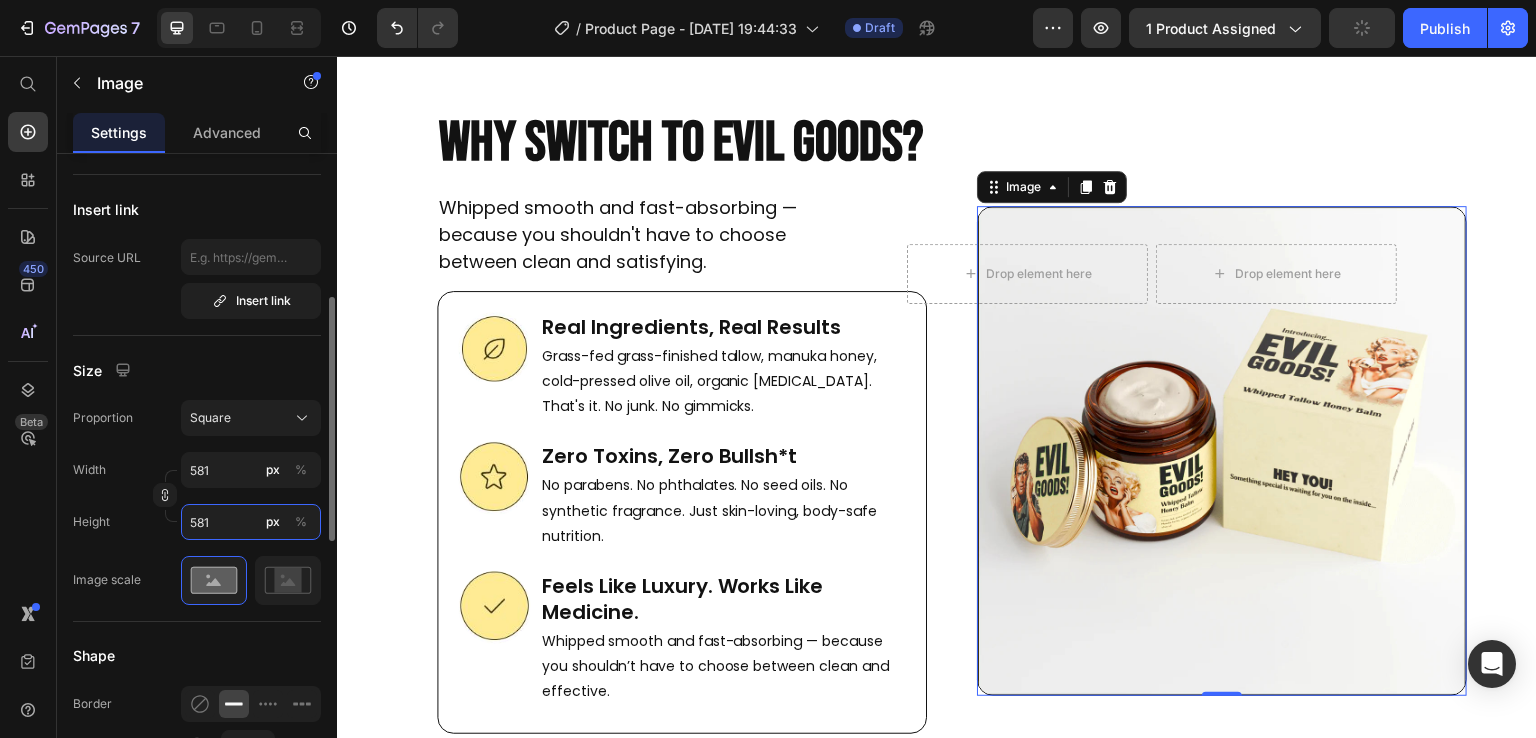 type on "582" 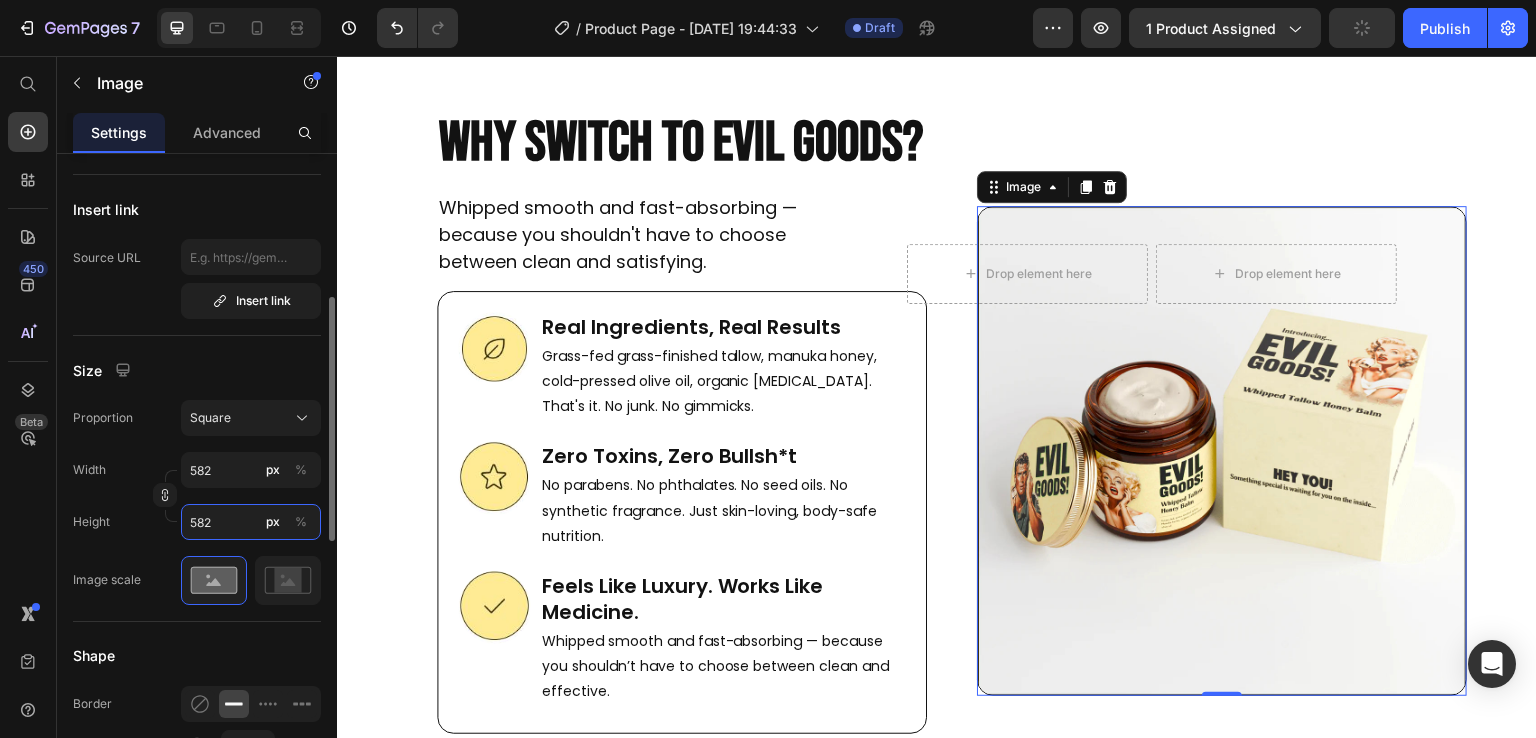 type on "583" 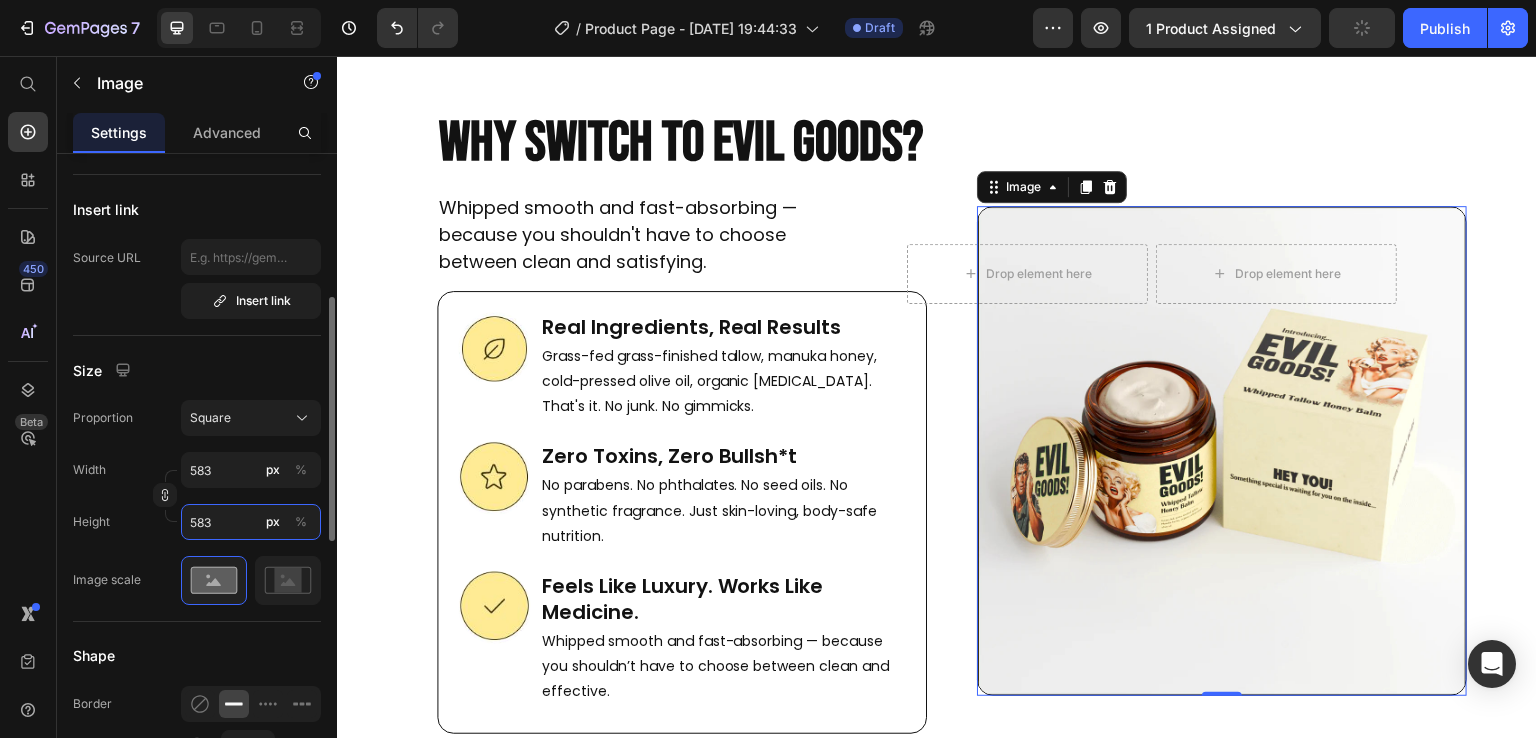 type on "584" 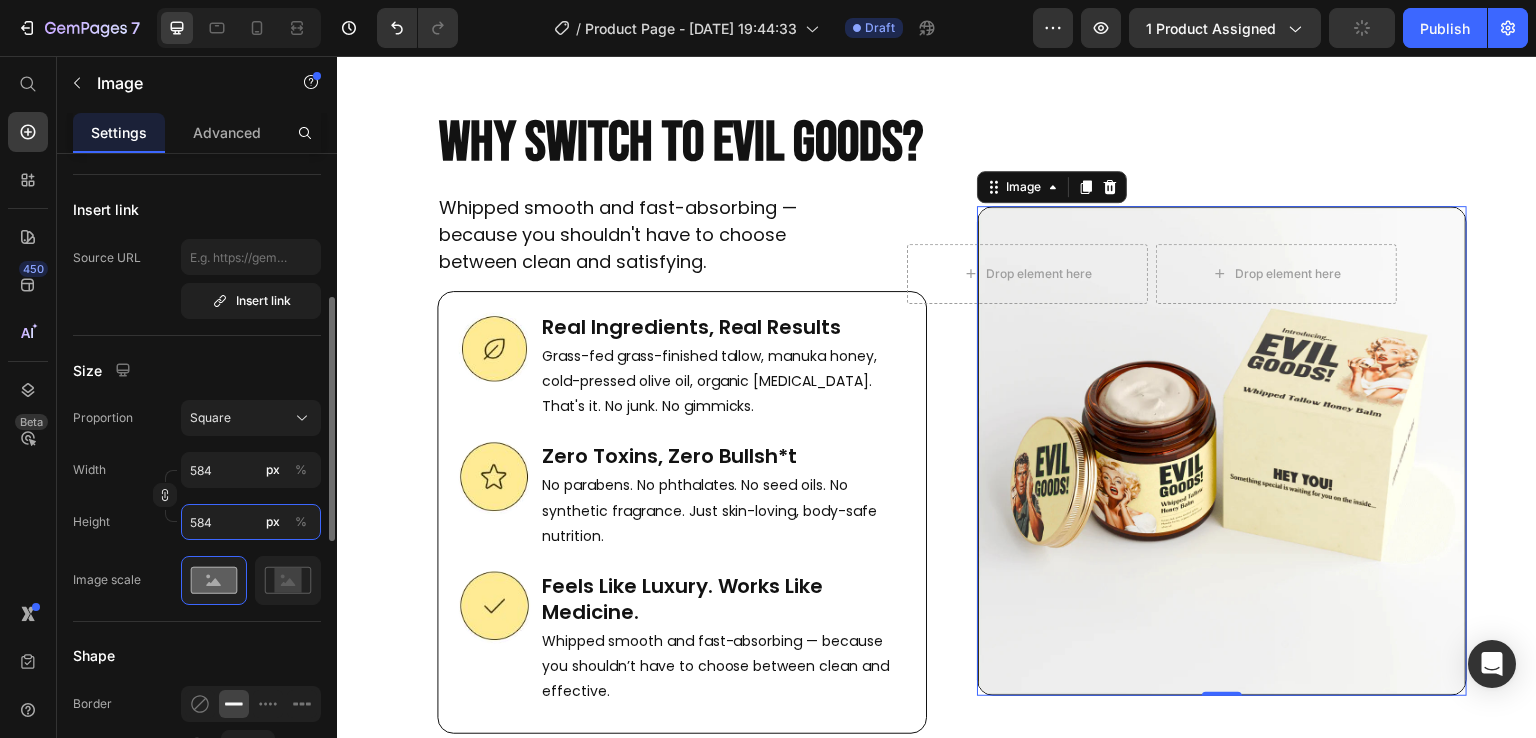 type on "585" 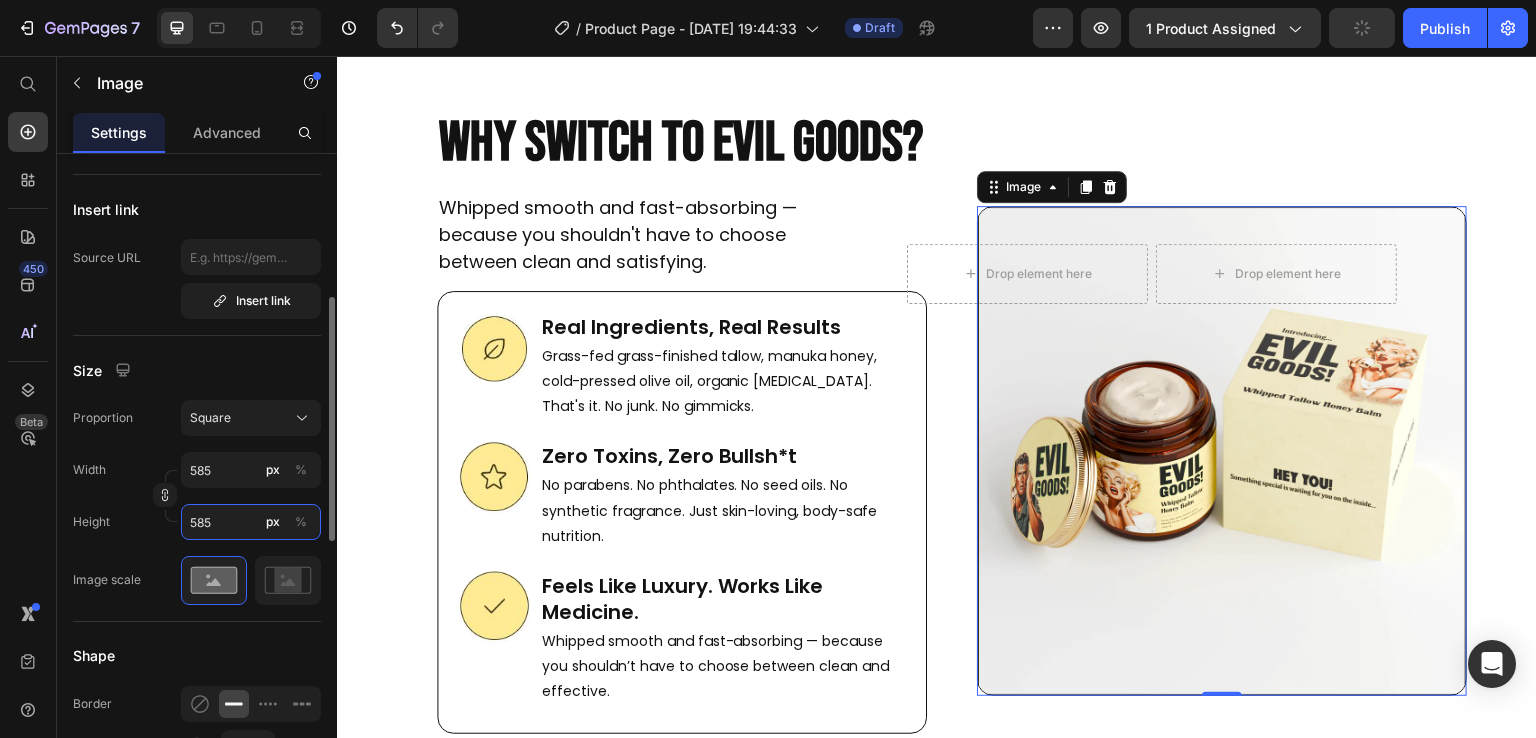 type on "586" 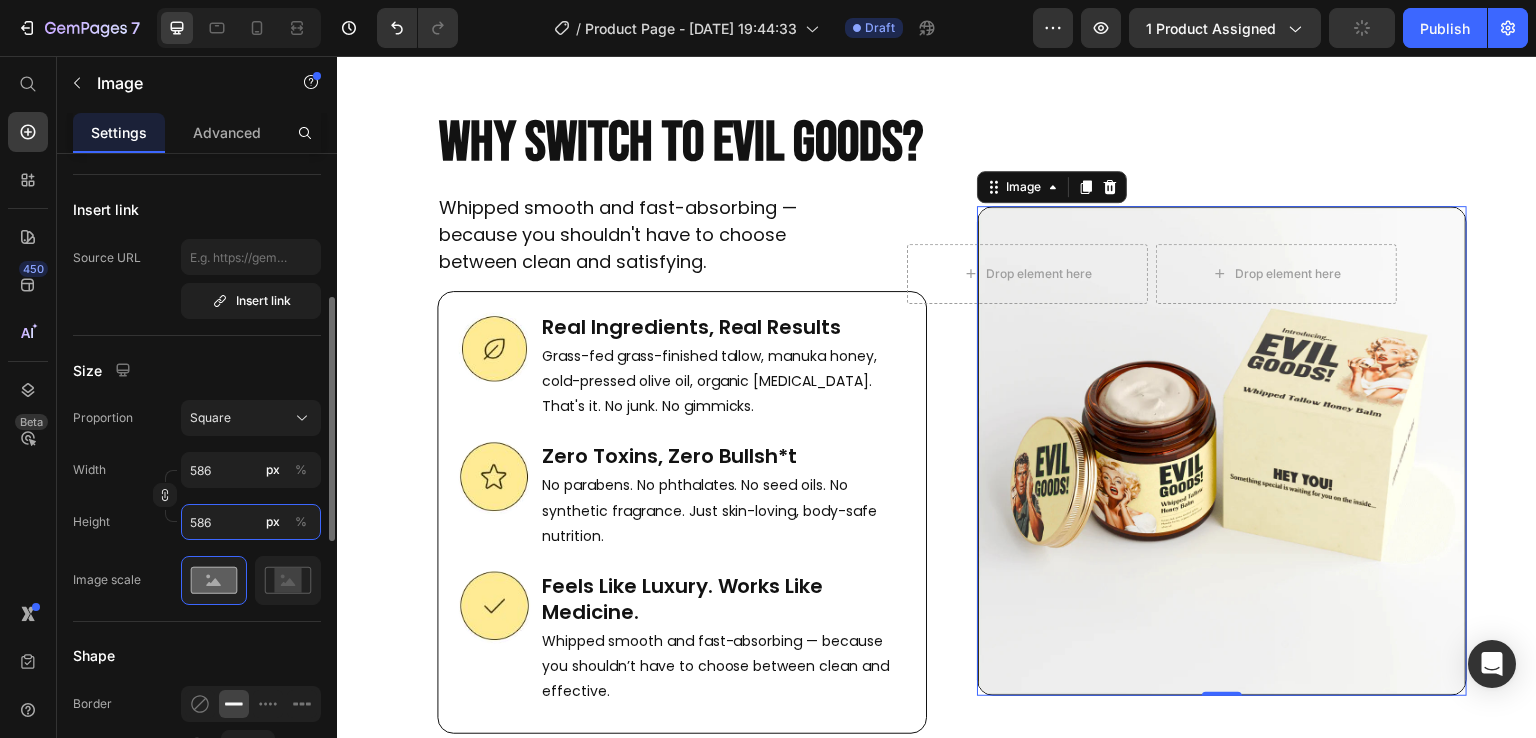 type on "587" 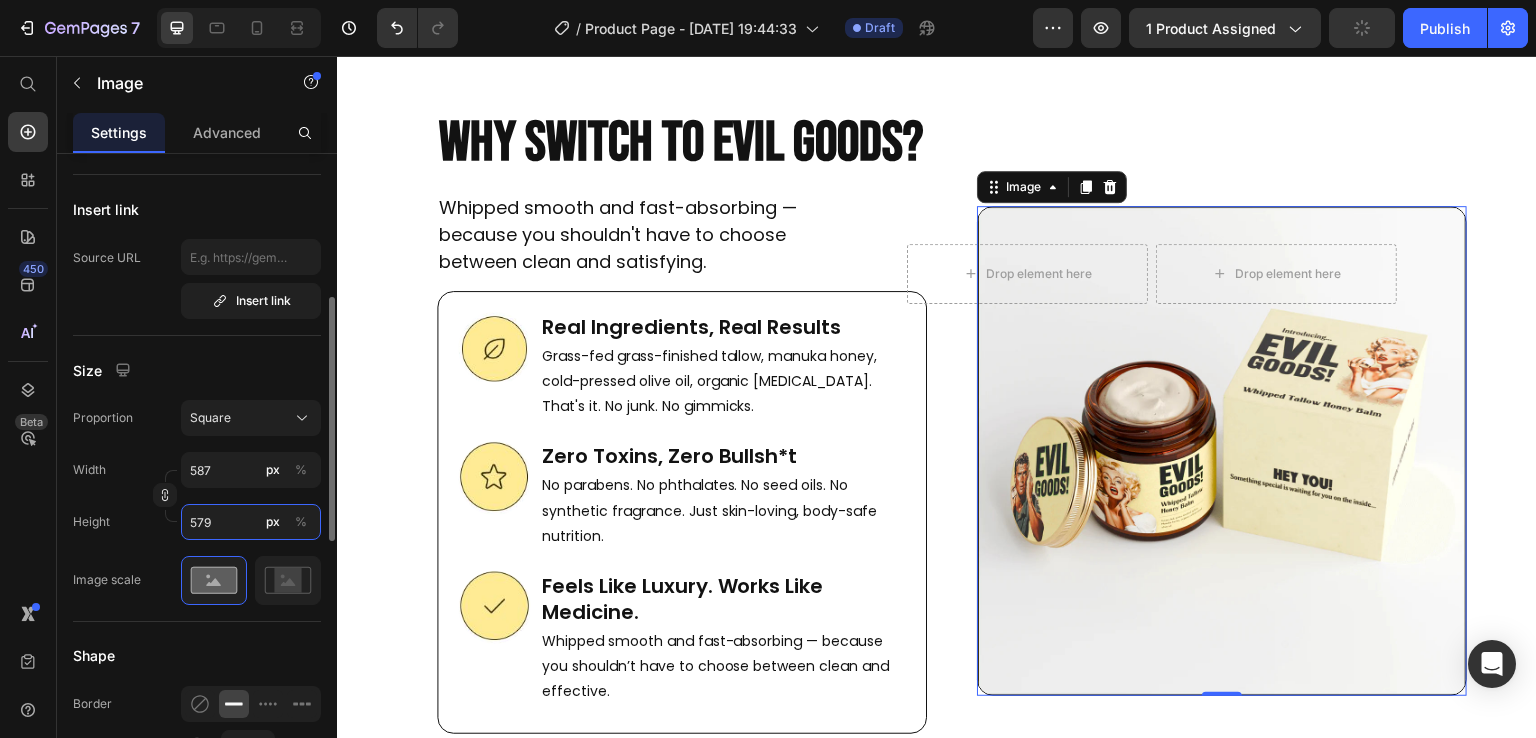 type on "580" 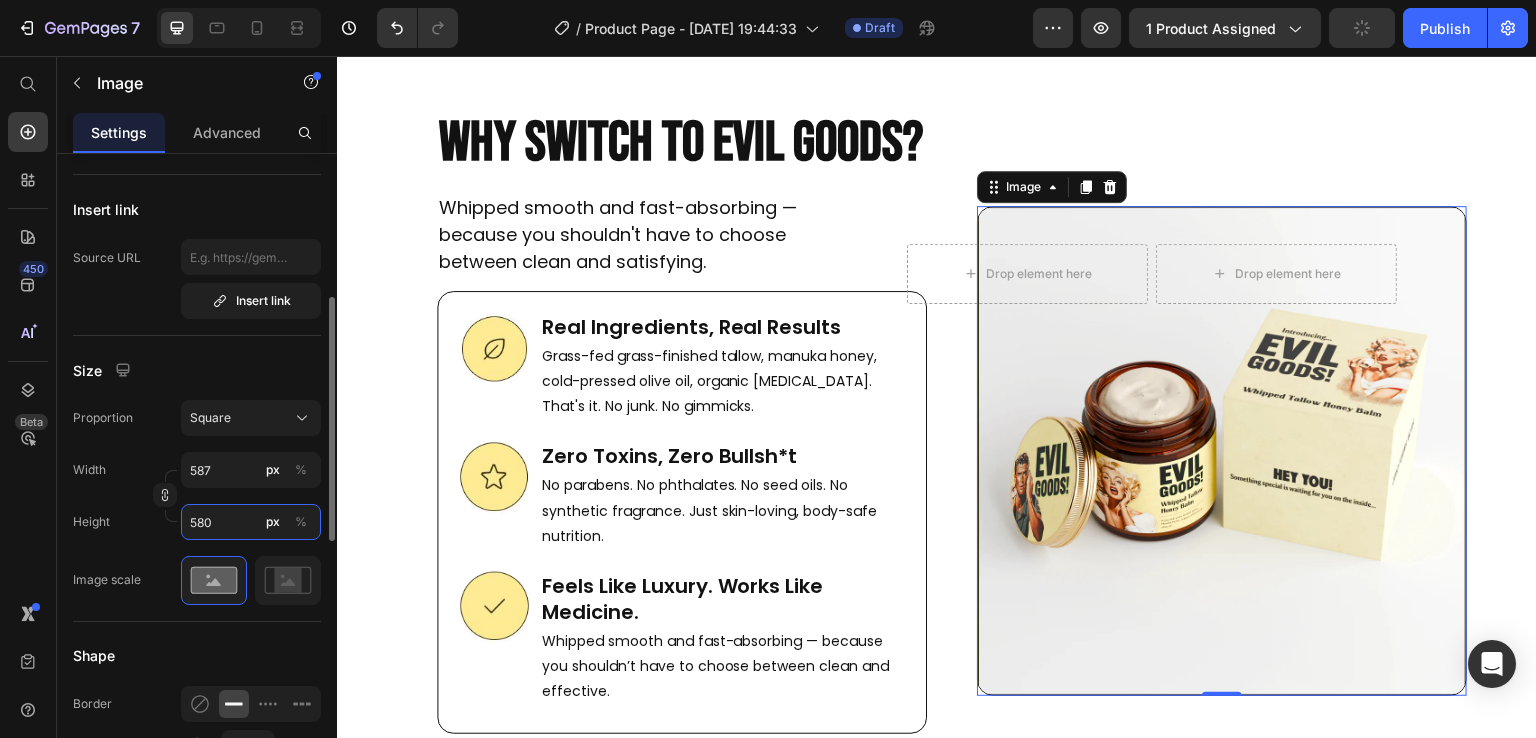 type on "581" 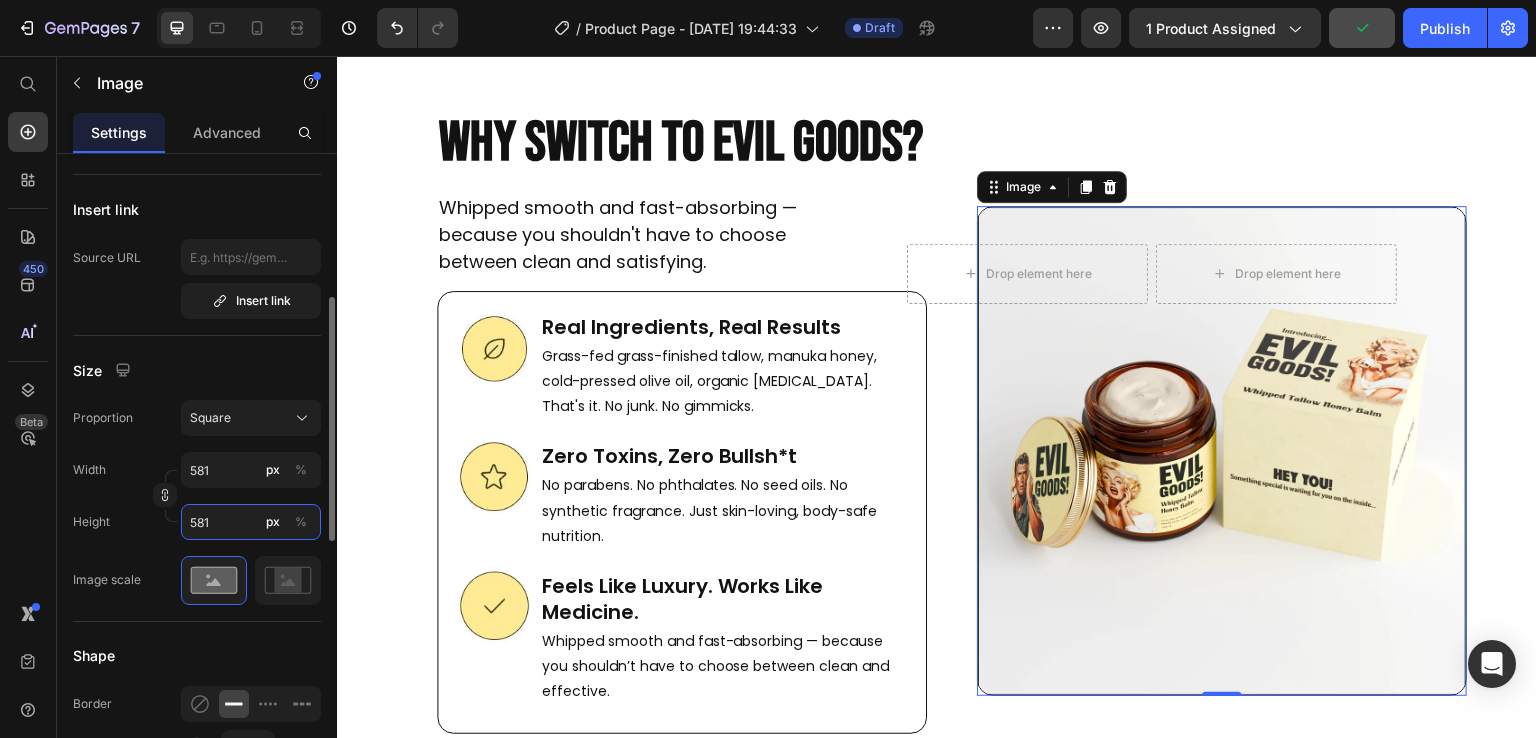 type on "582" 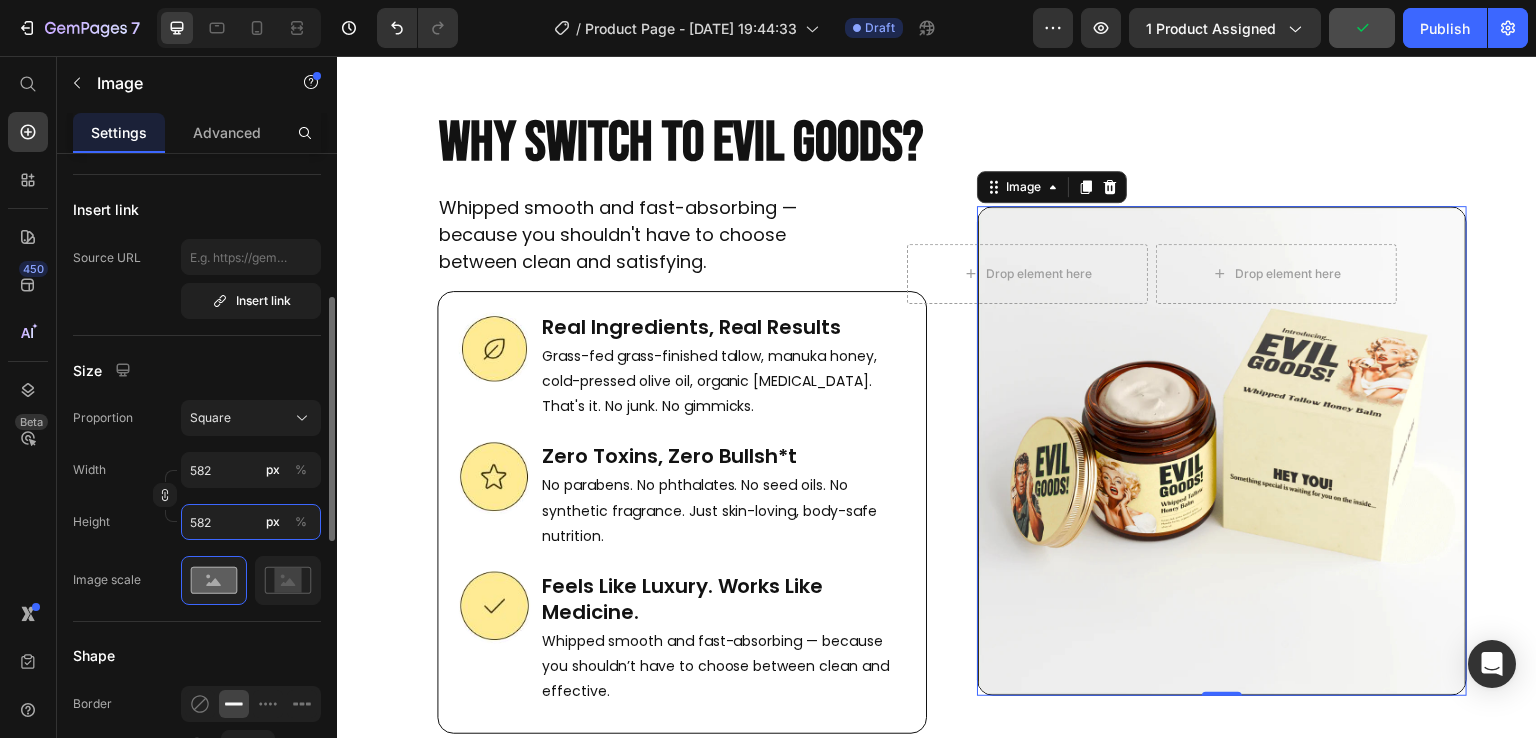 type on "583" 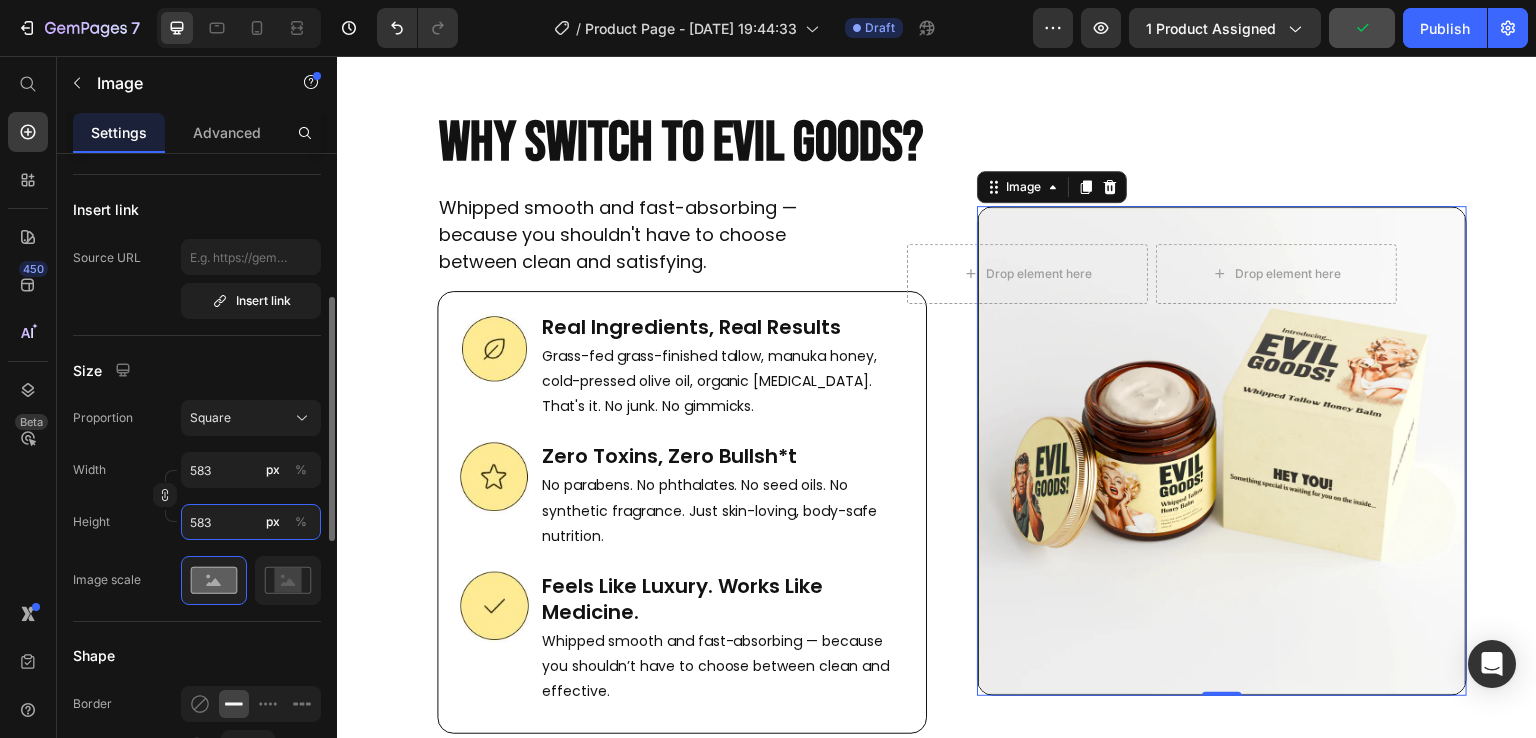 type on "584" 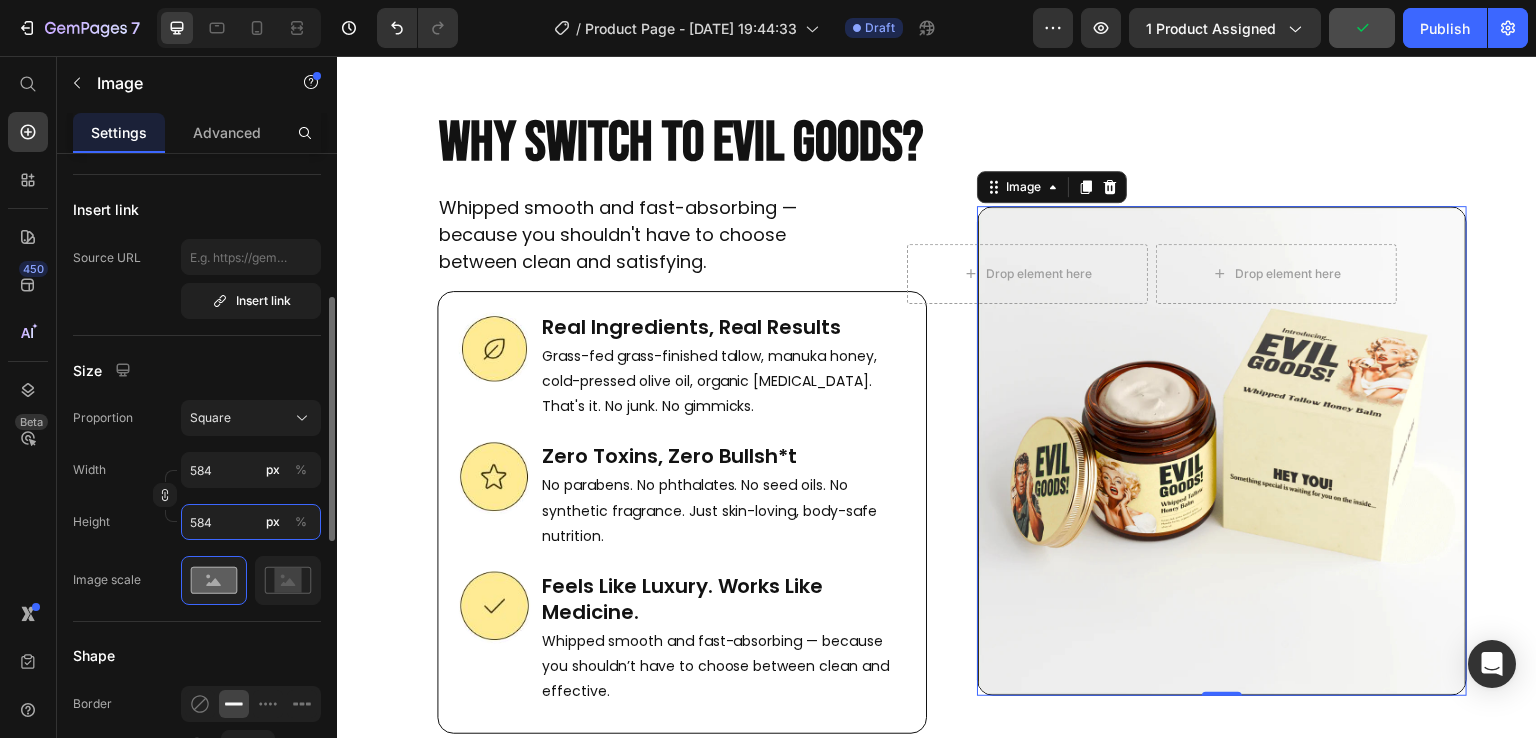 type on "585" 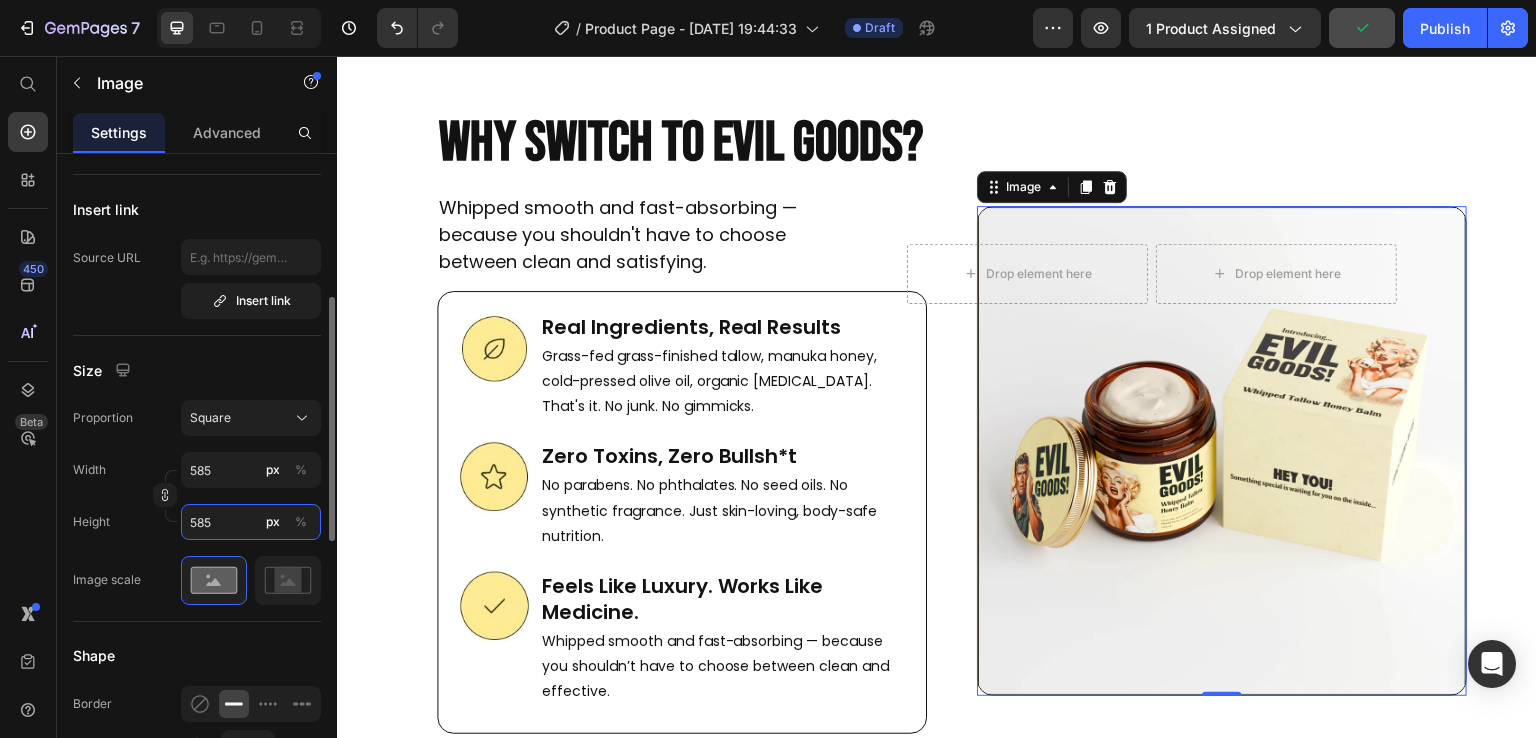 type on "586" 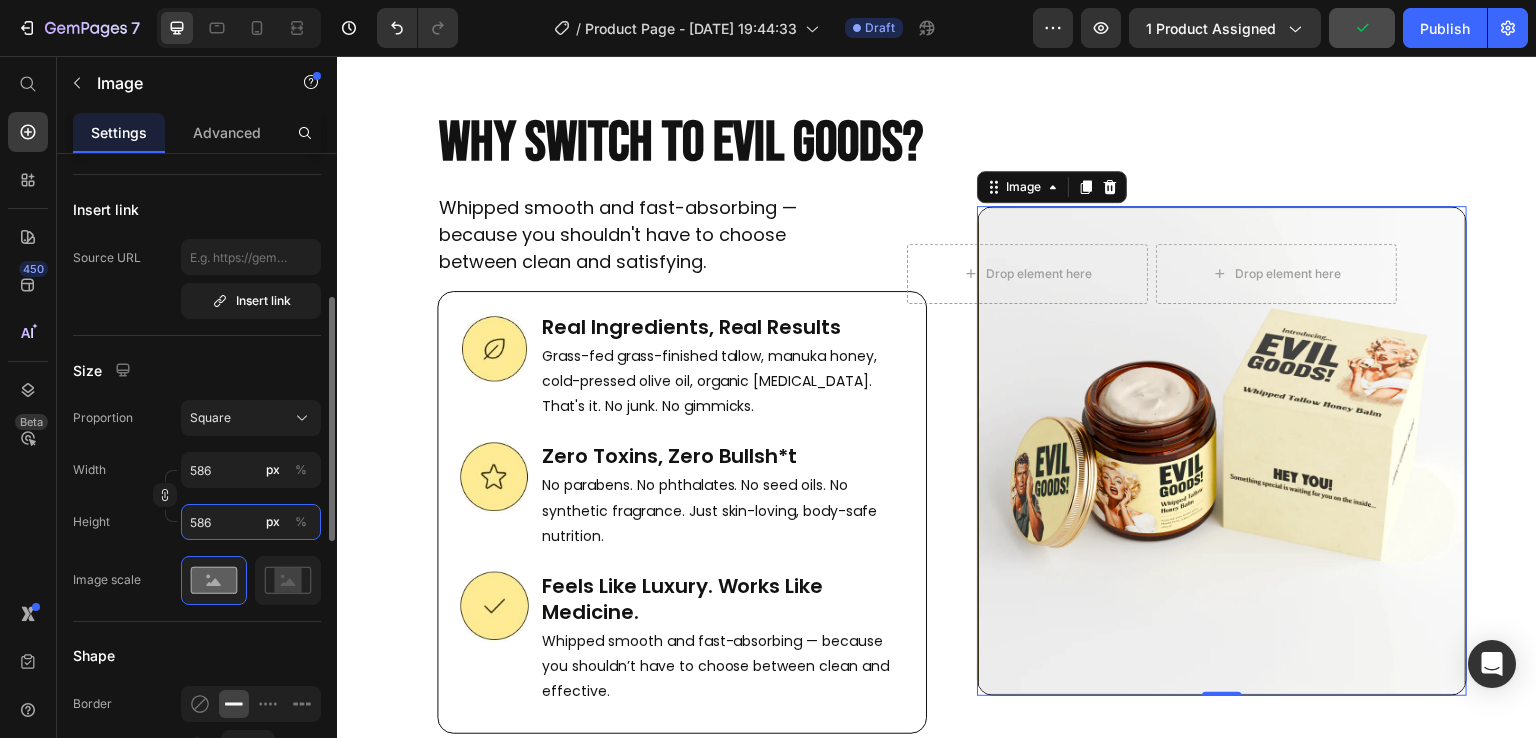 type on "587" 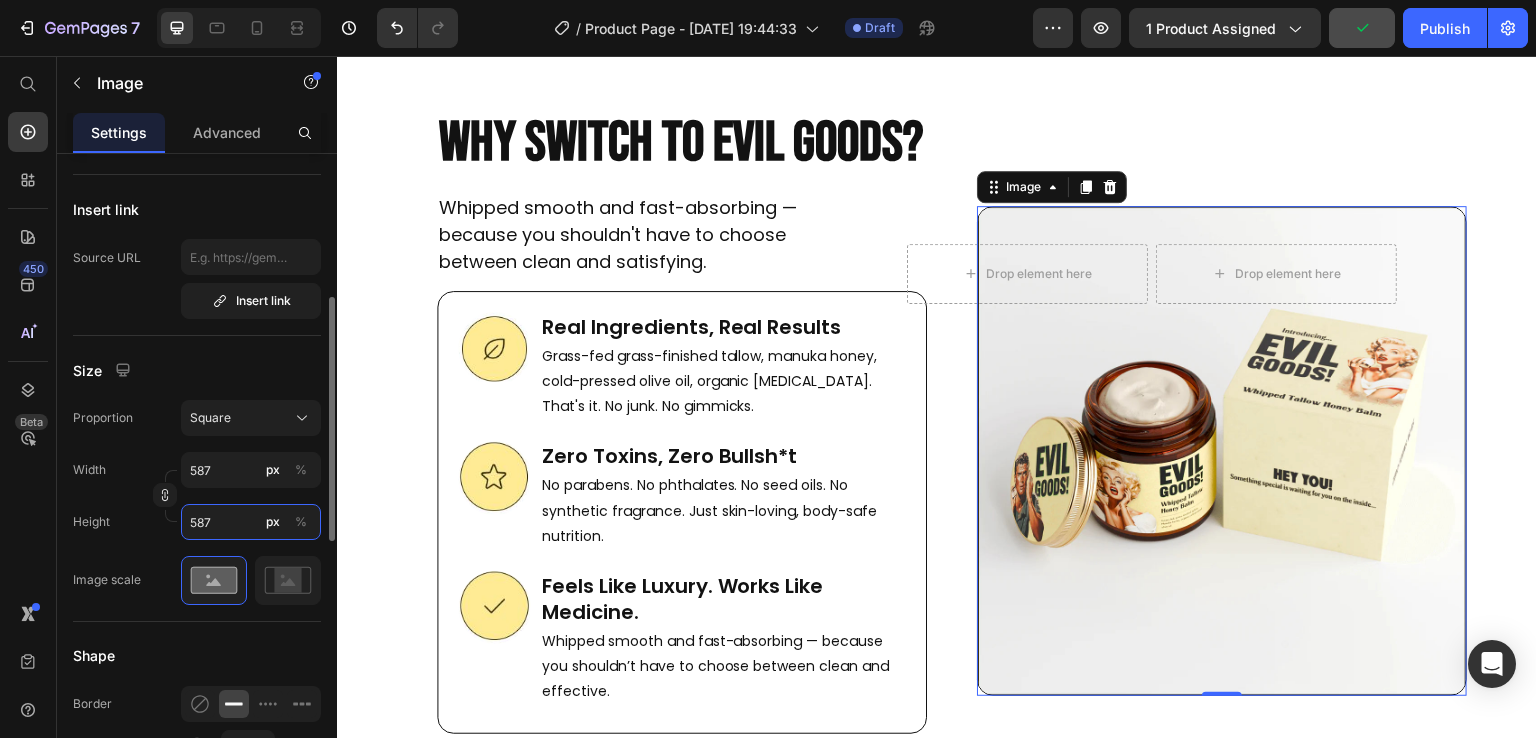 type on "588" 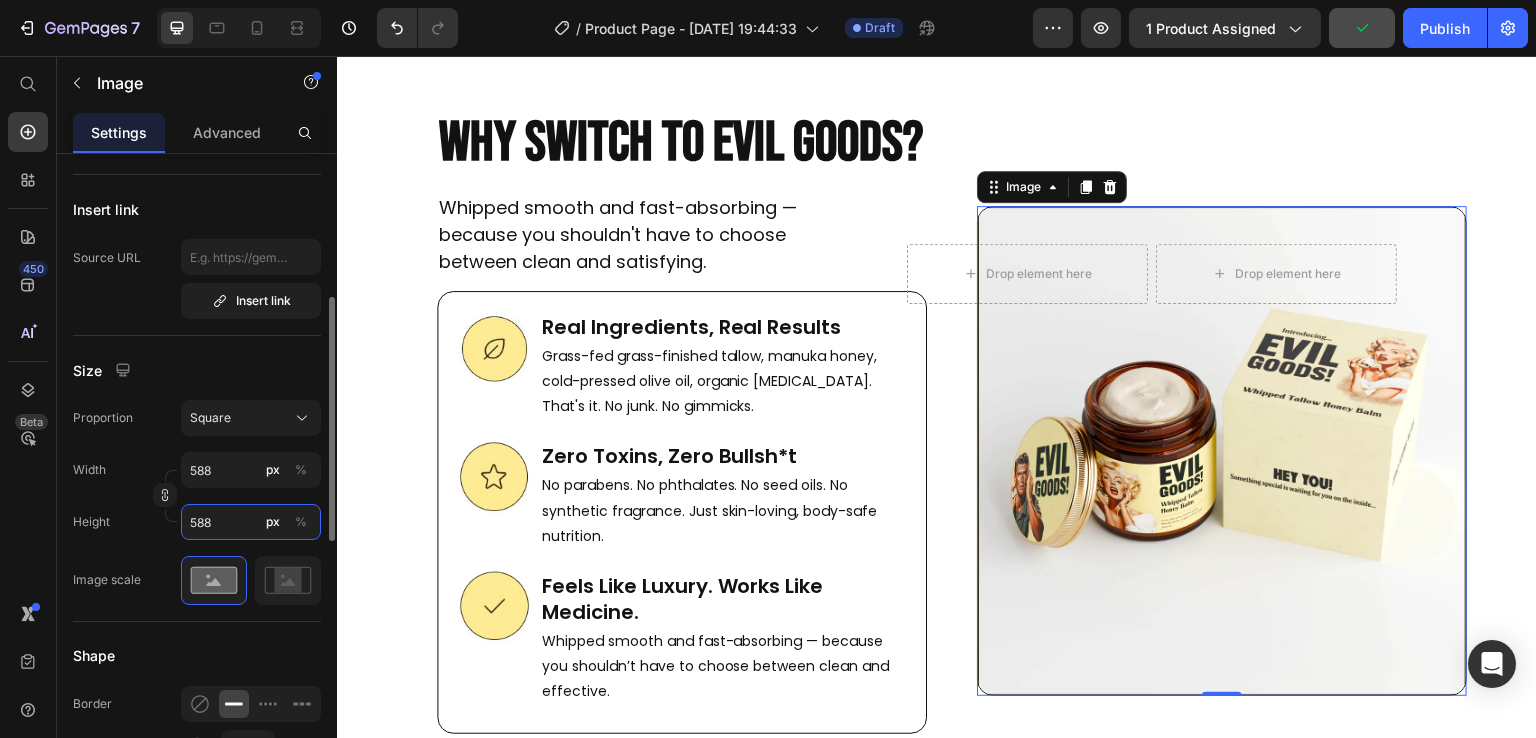 type on "589" 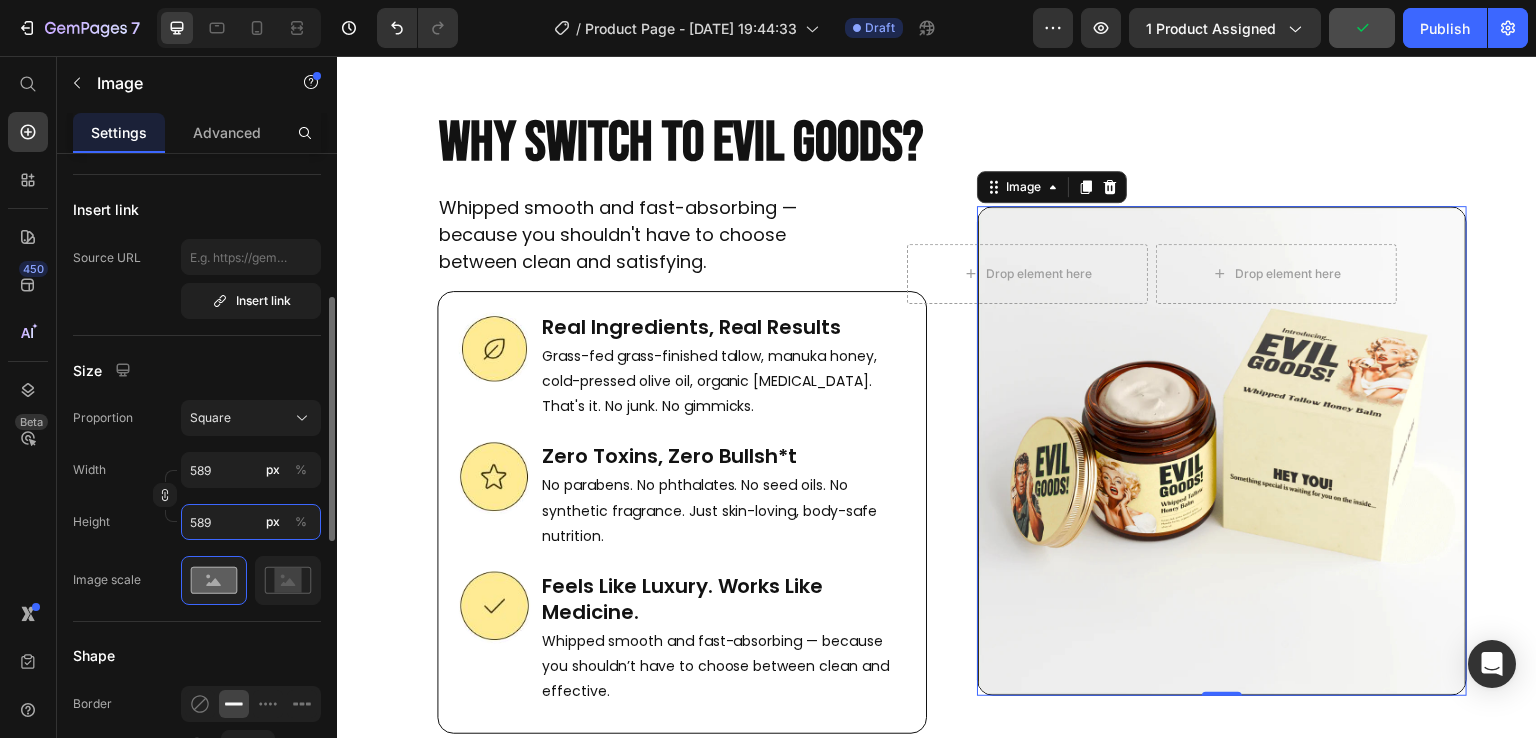type on "590" 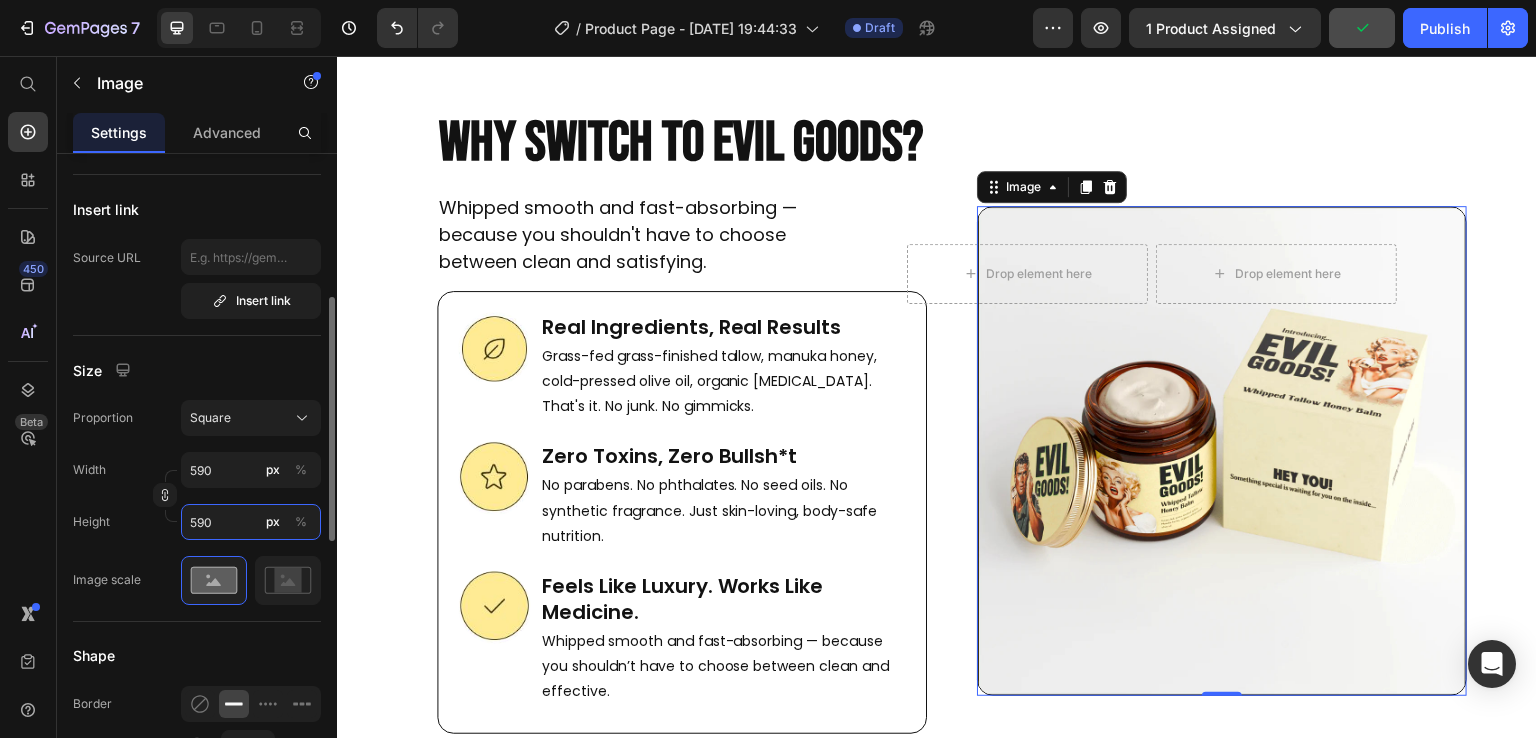 type on "591" 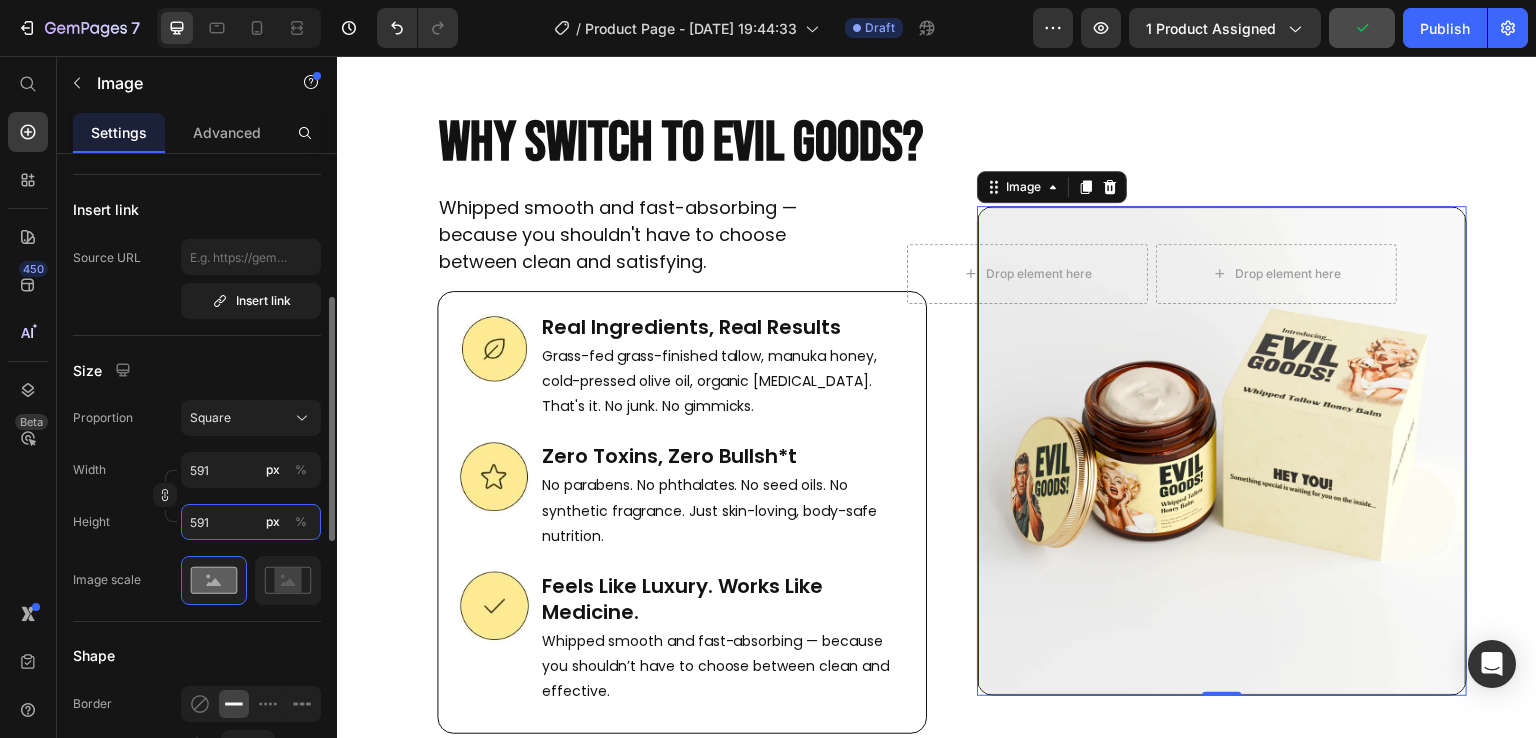 type on "592" 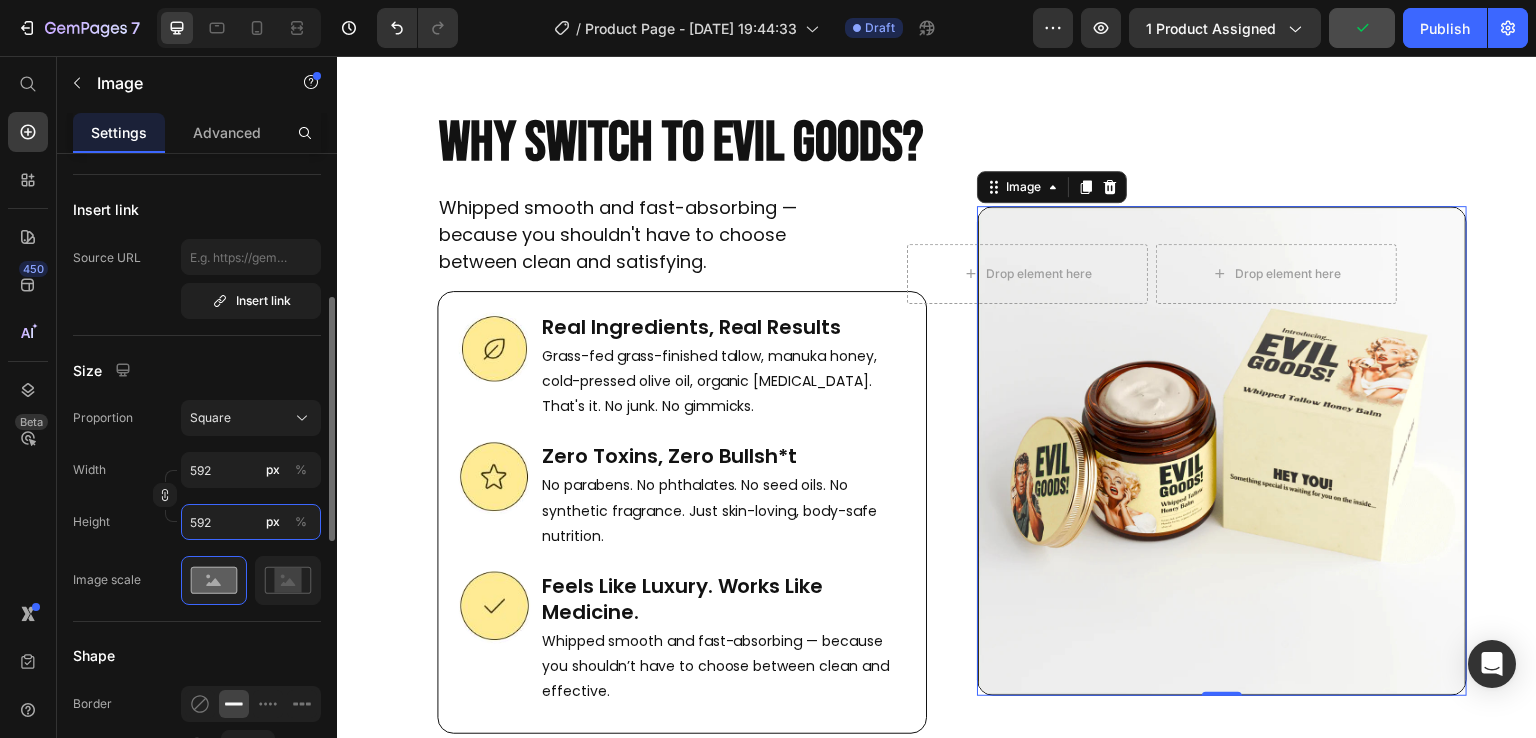 type on "593" 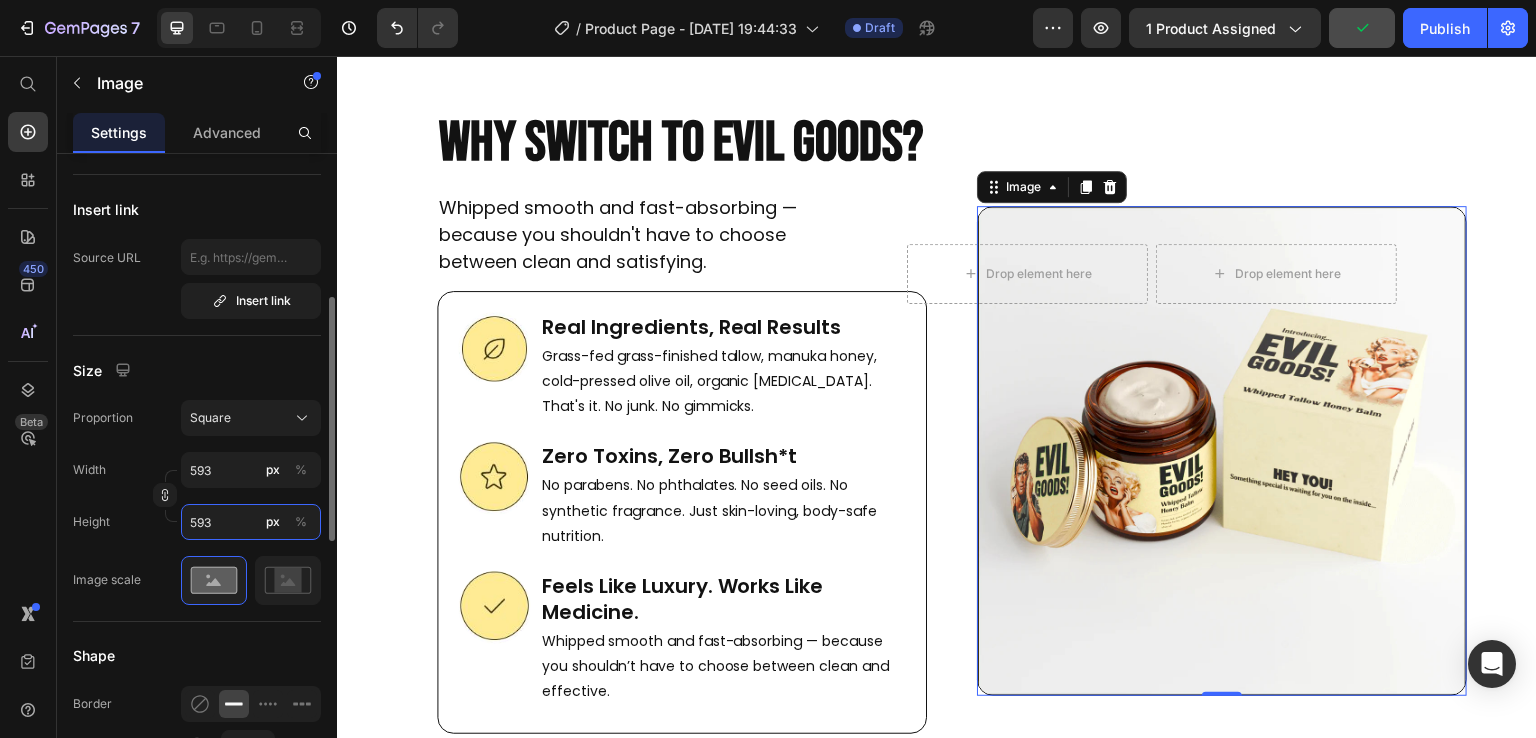 type on "594" 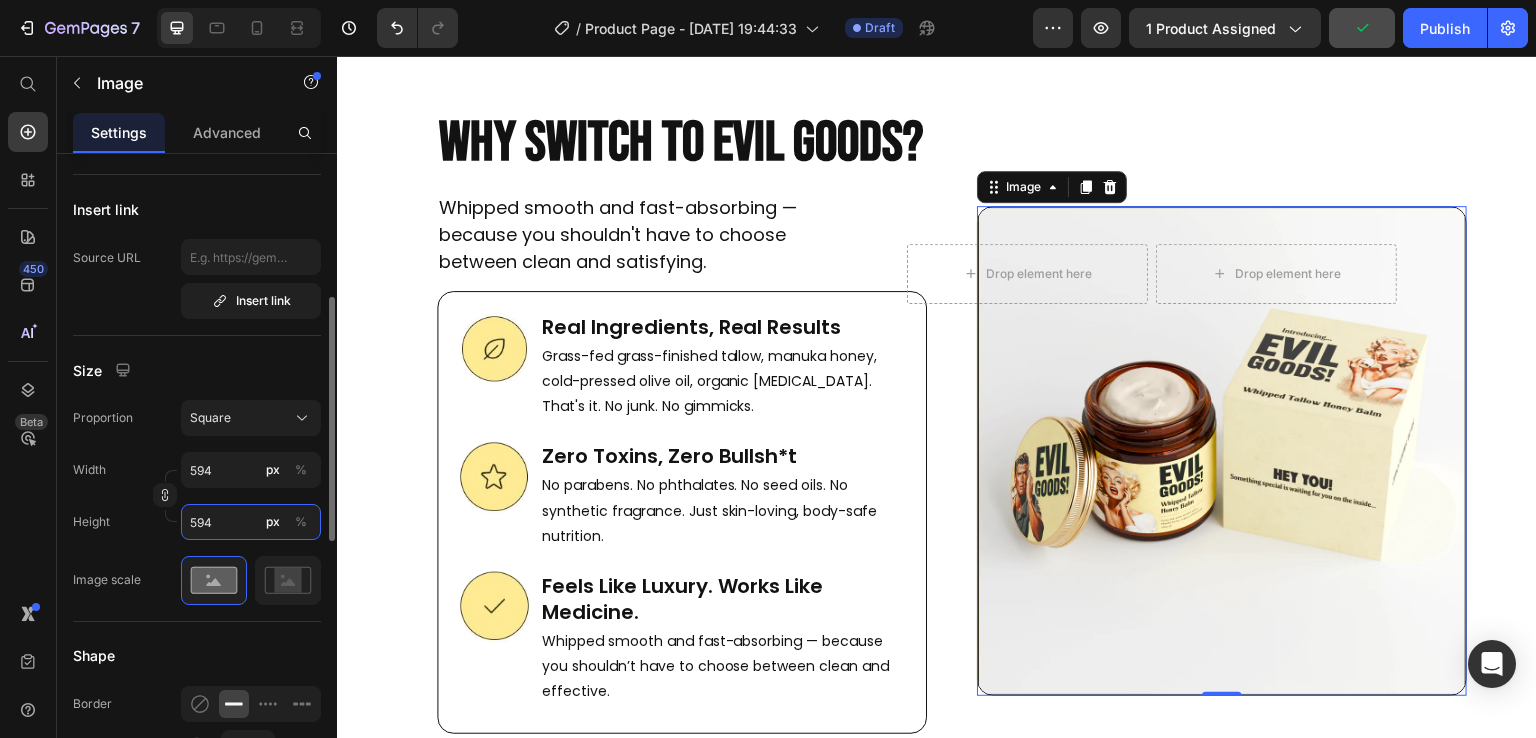 type on "595" 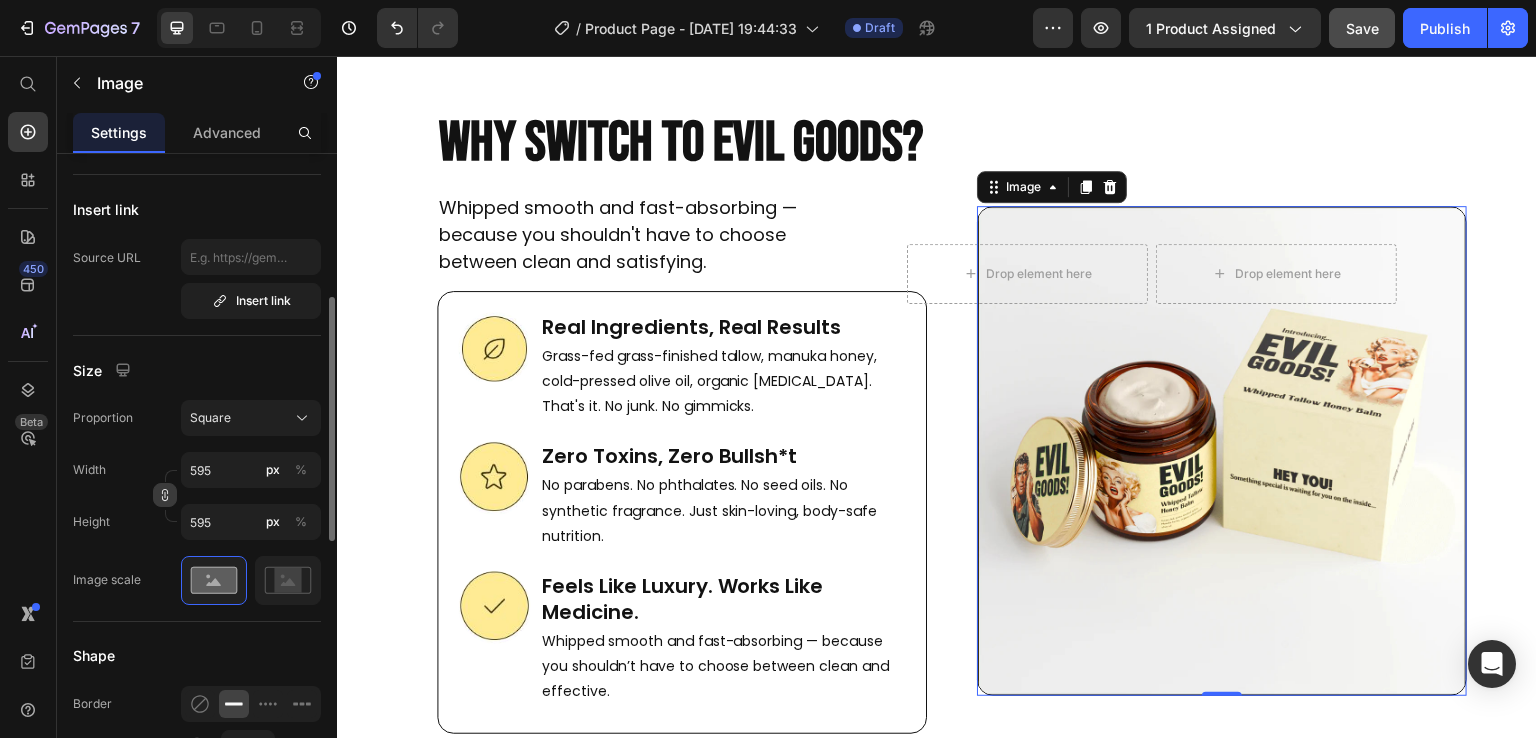 click 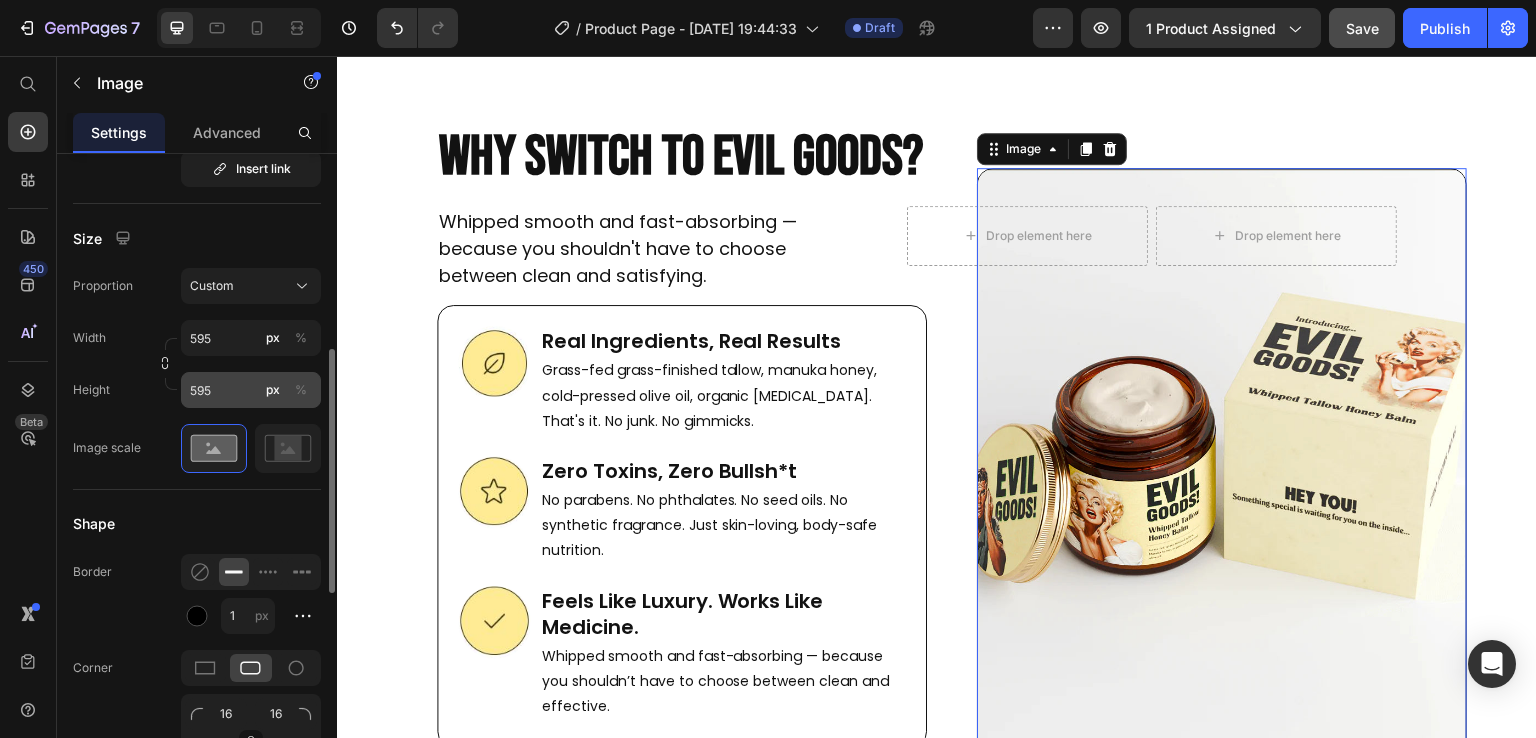 scroll, scrollTop: 509, scrollLeft: 0, axis: vertical 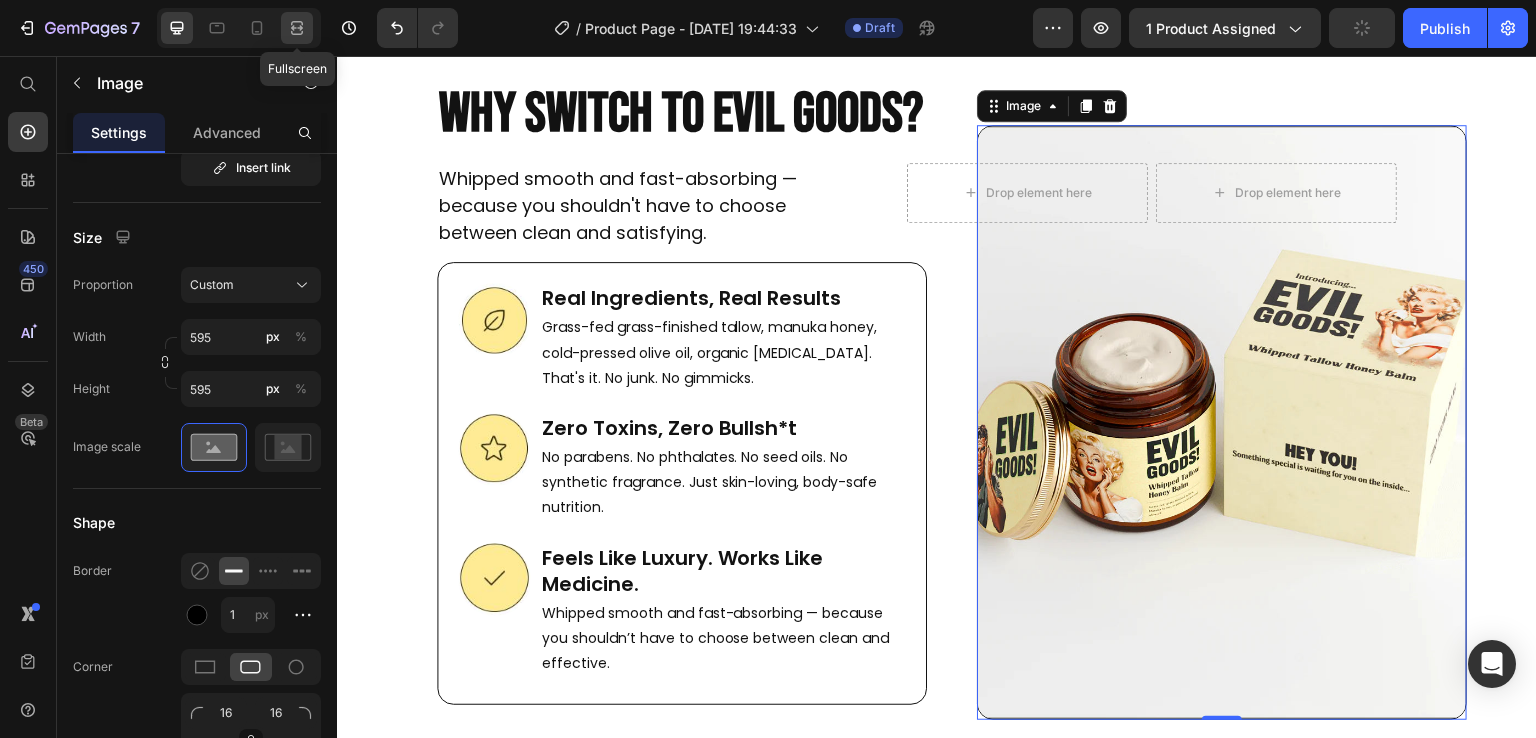 click 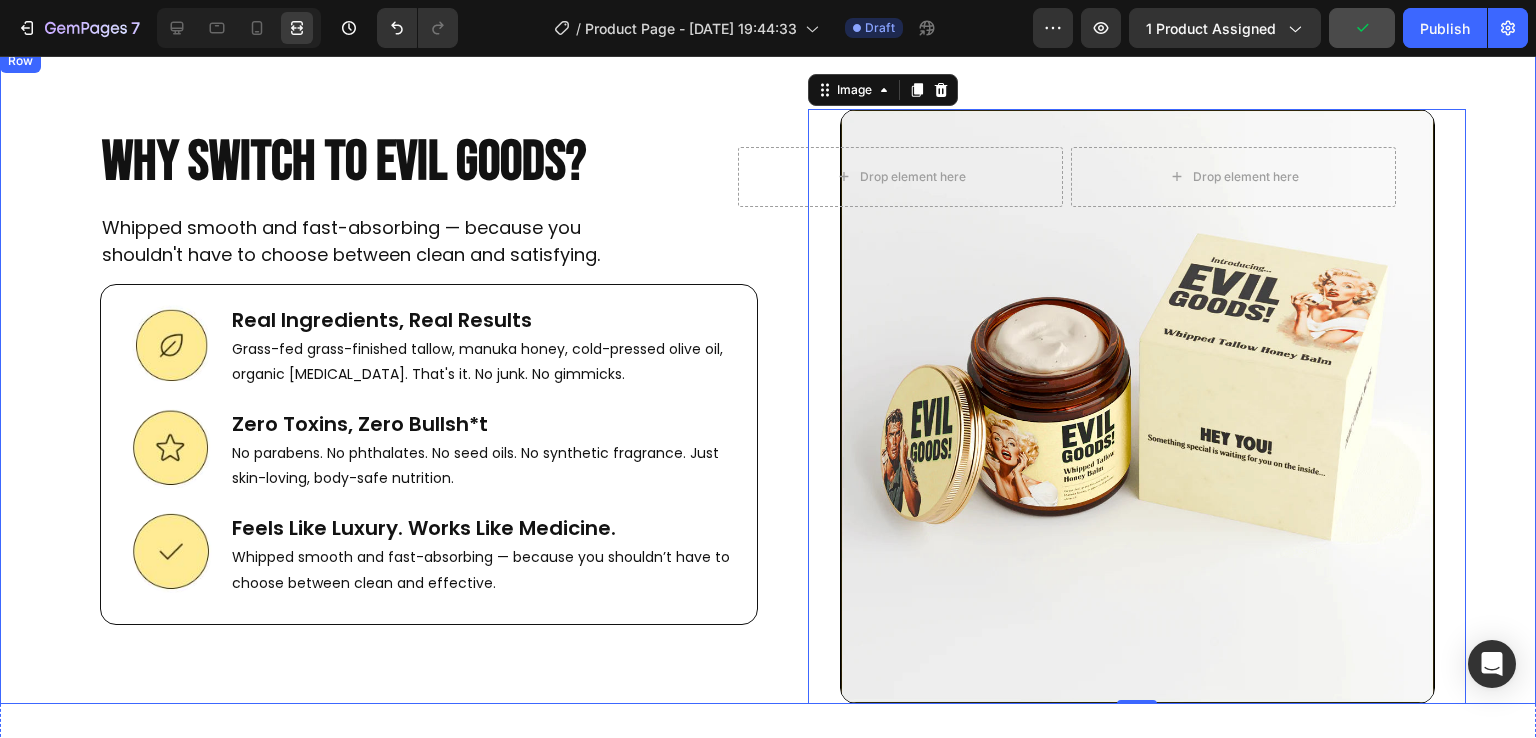 scroll, scrollTop: 7604, scrollLeft: 0, axis: vertical 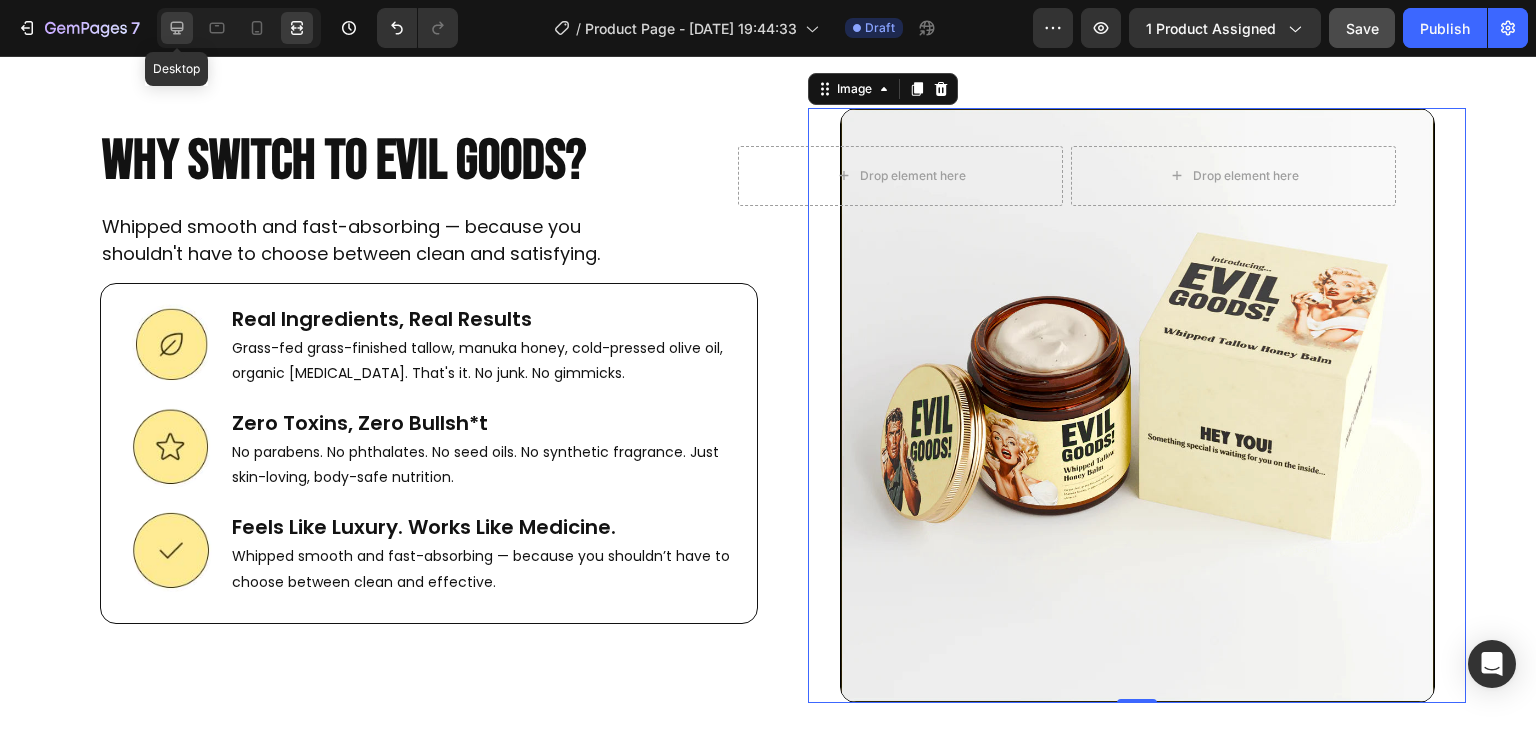 click 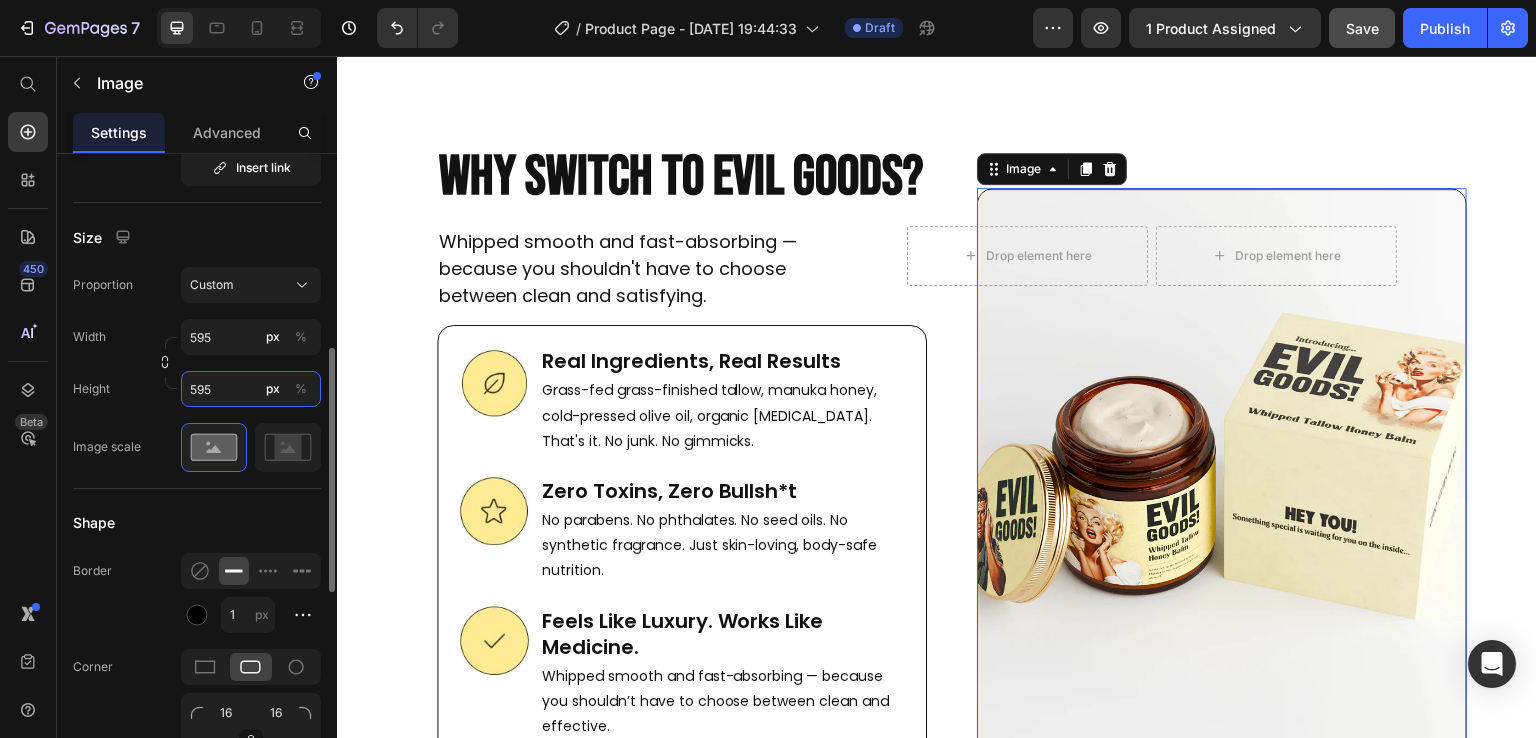 click on "595" at bounding box center [251, 389] 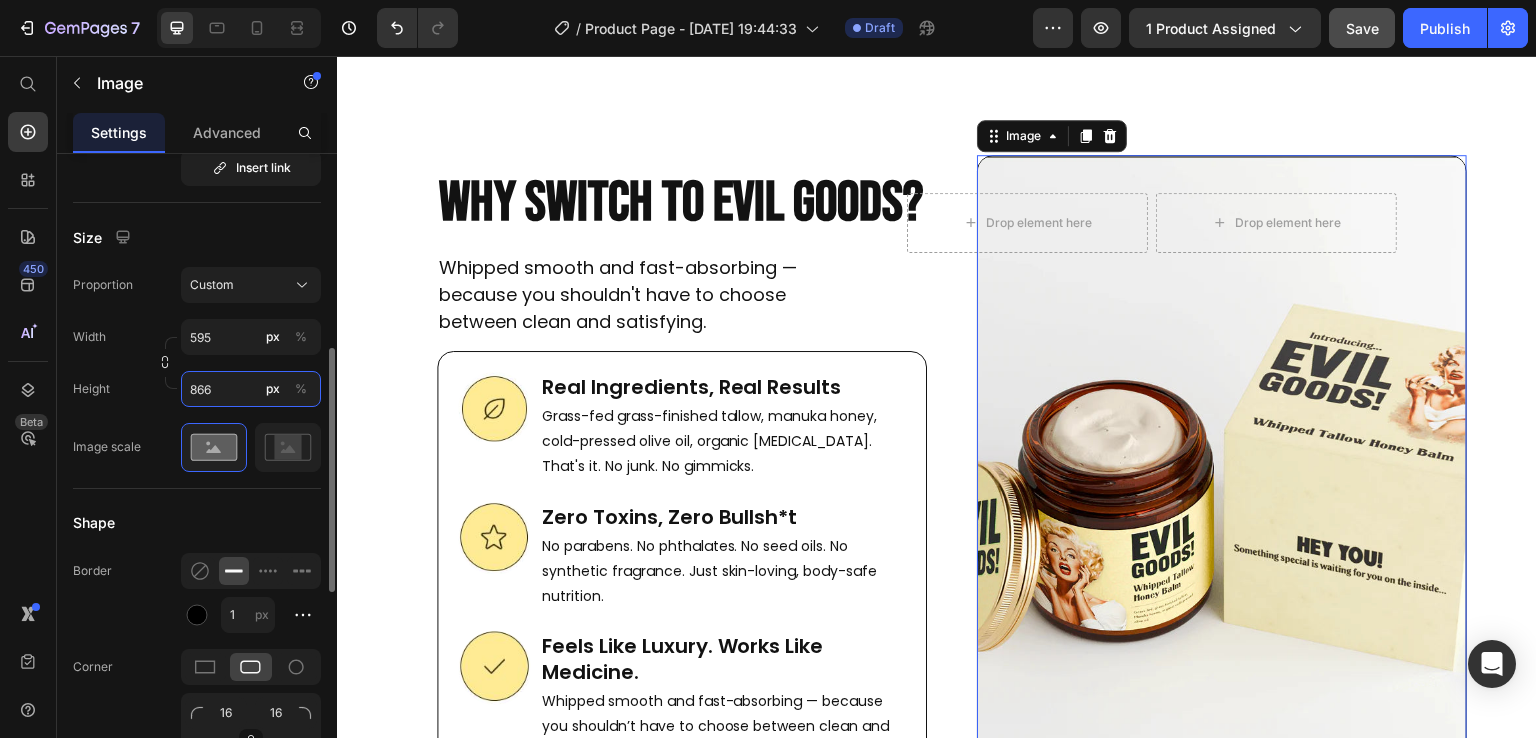 scroll, scrollTop: 7609, scrollLeft: 0, axis: vertical 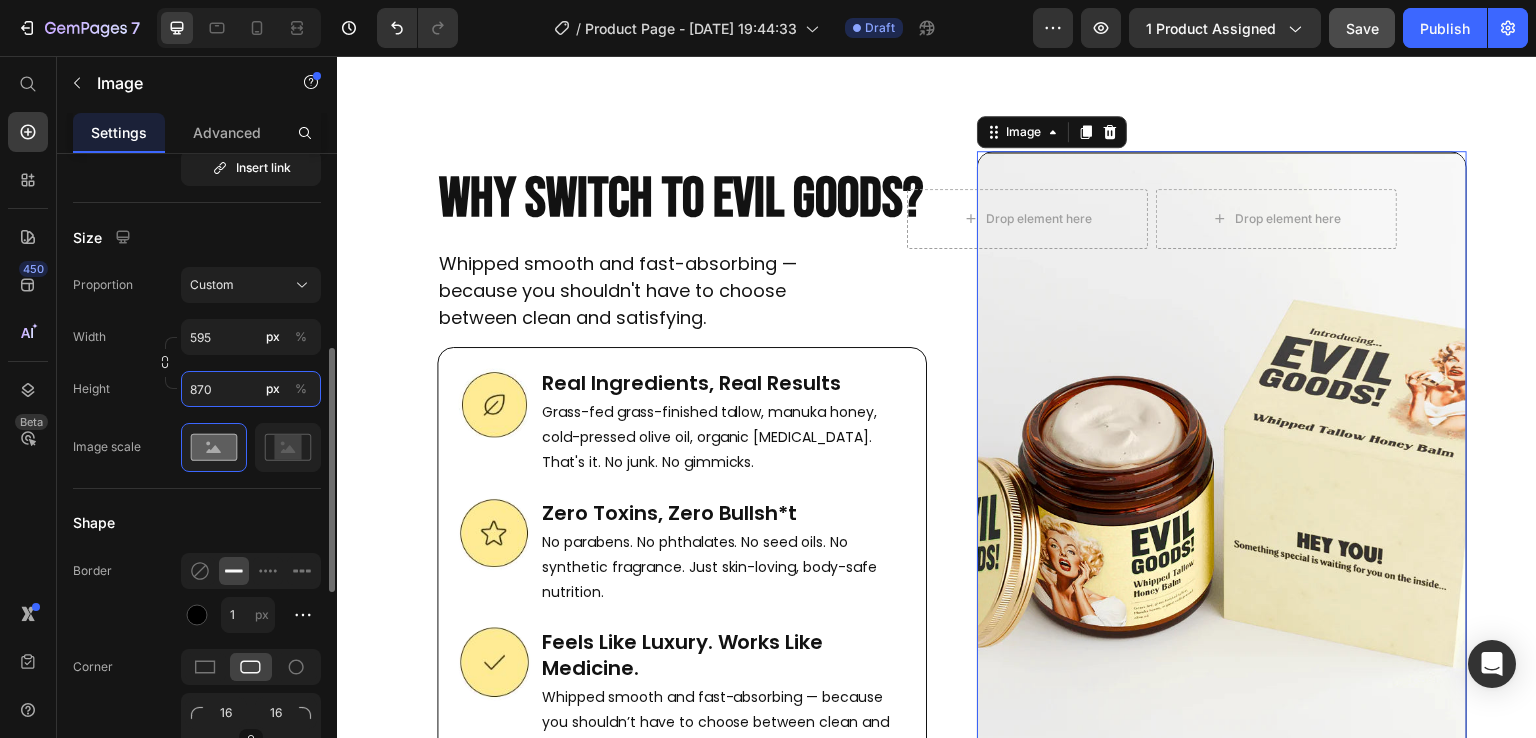 type on "871" 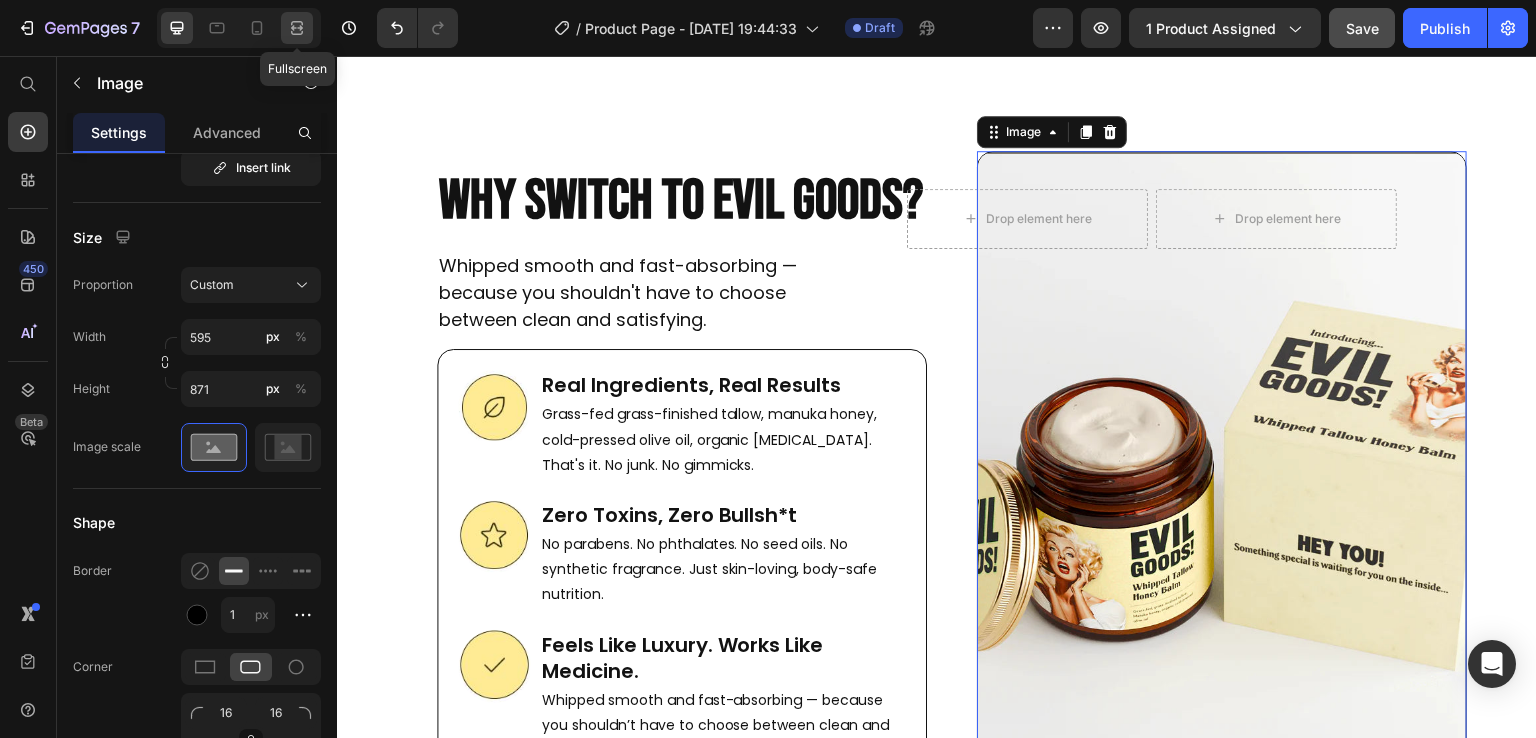 click 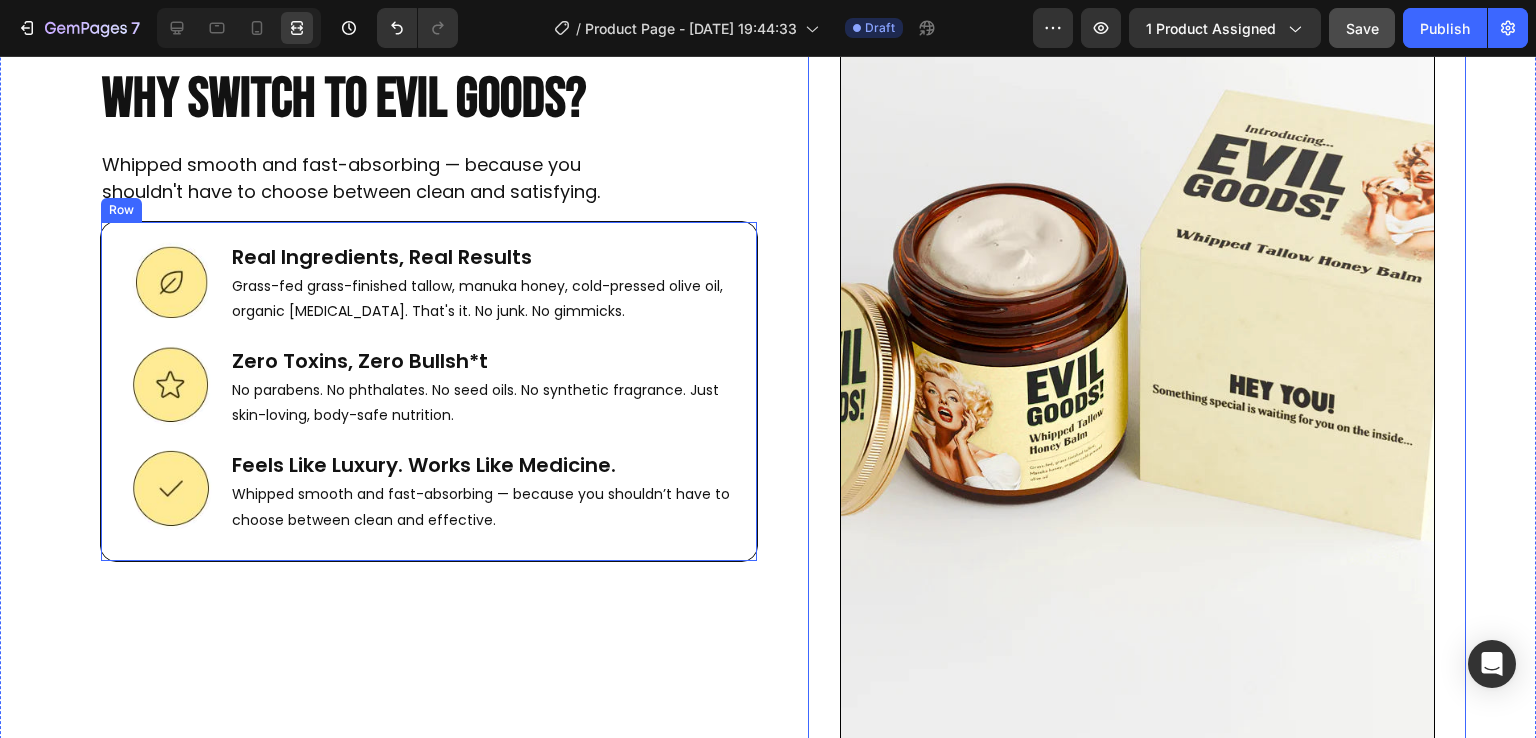 scroll, scrollTop: 7805, scrollLeft: 0, axis: vertical 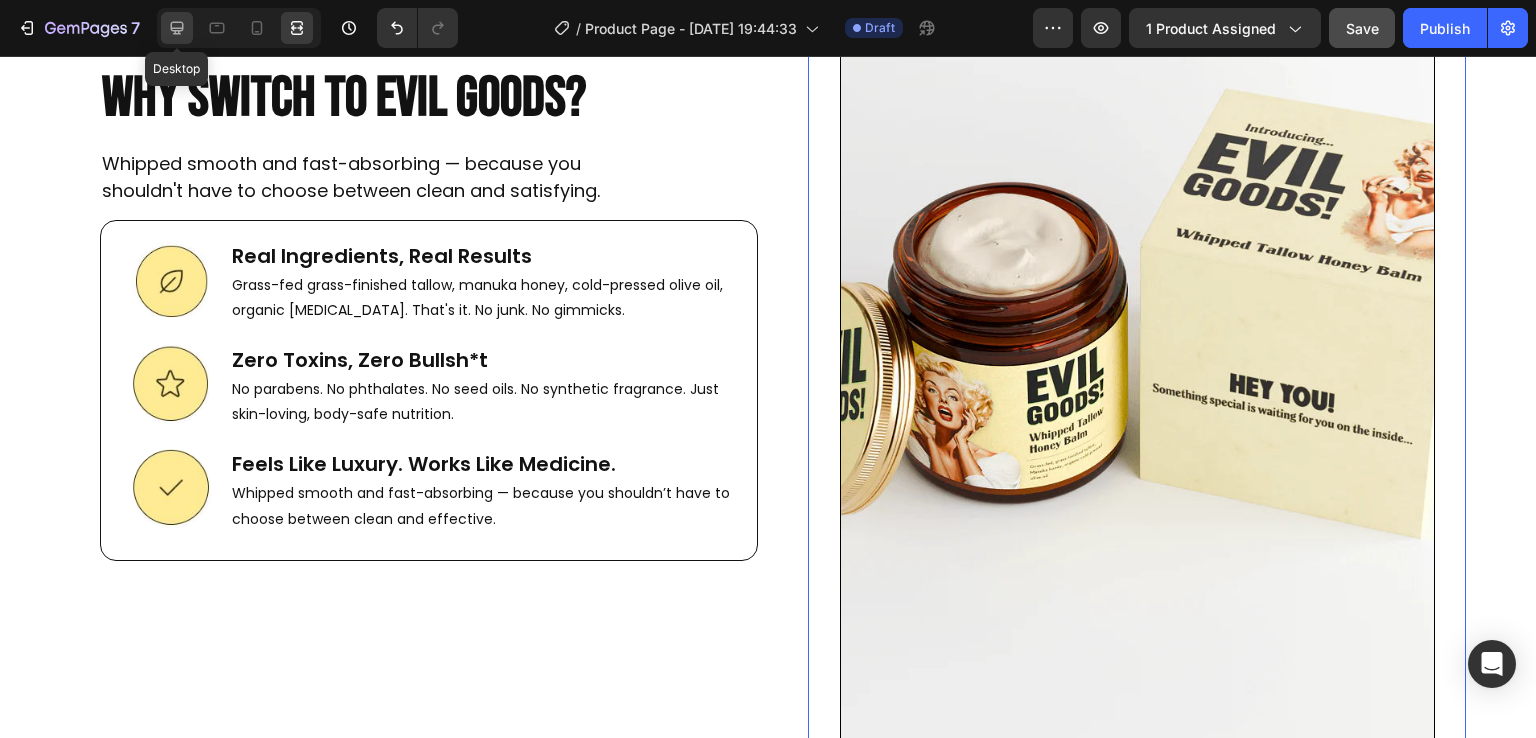 click 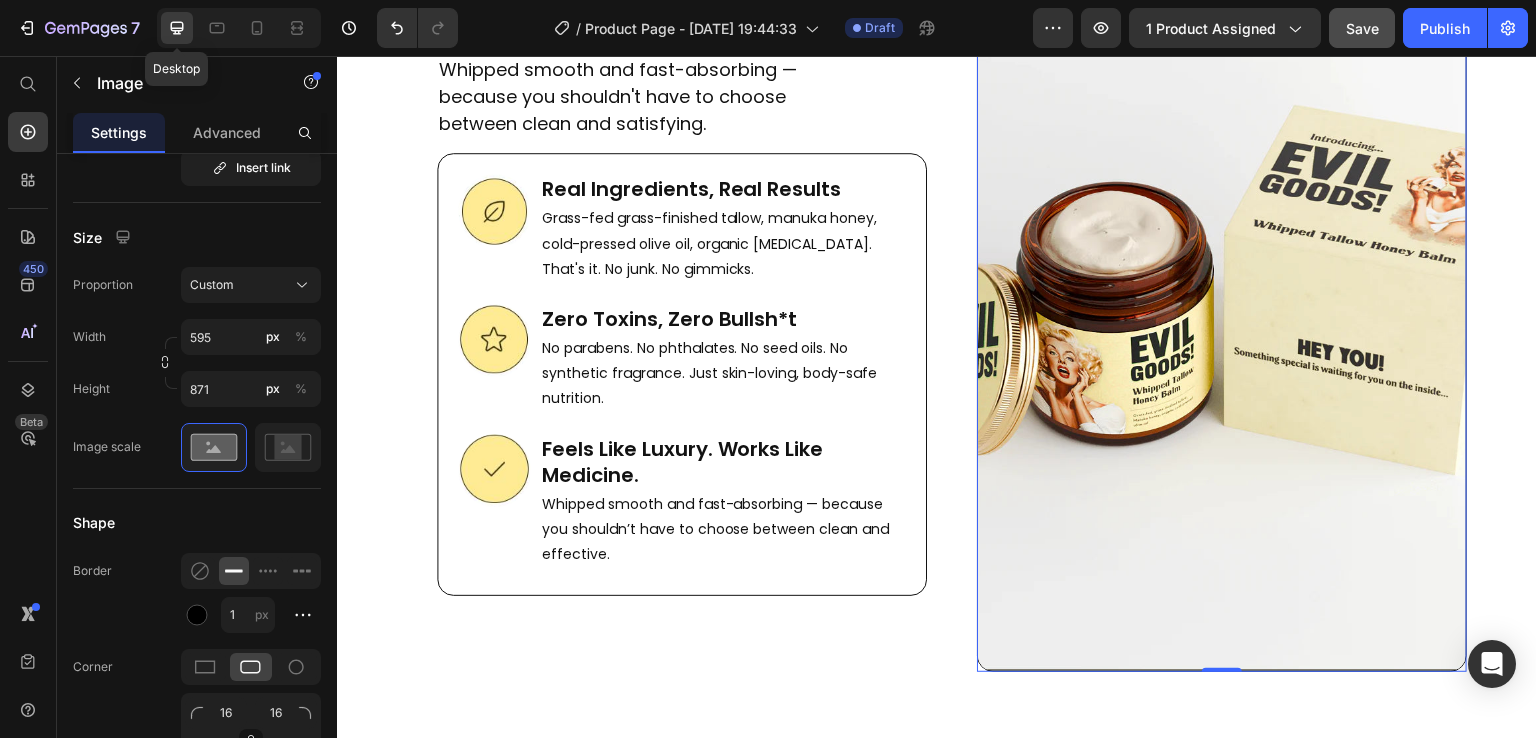 scroll, scrollTop: 7673, scrollLeft: 0, axis: vertical 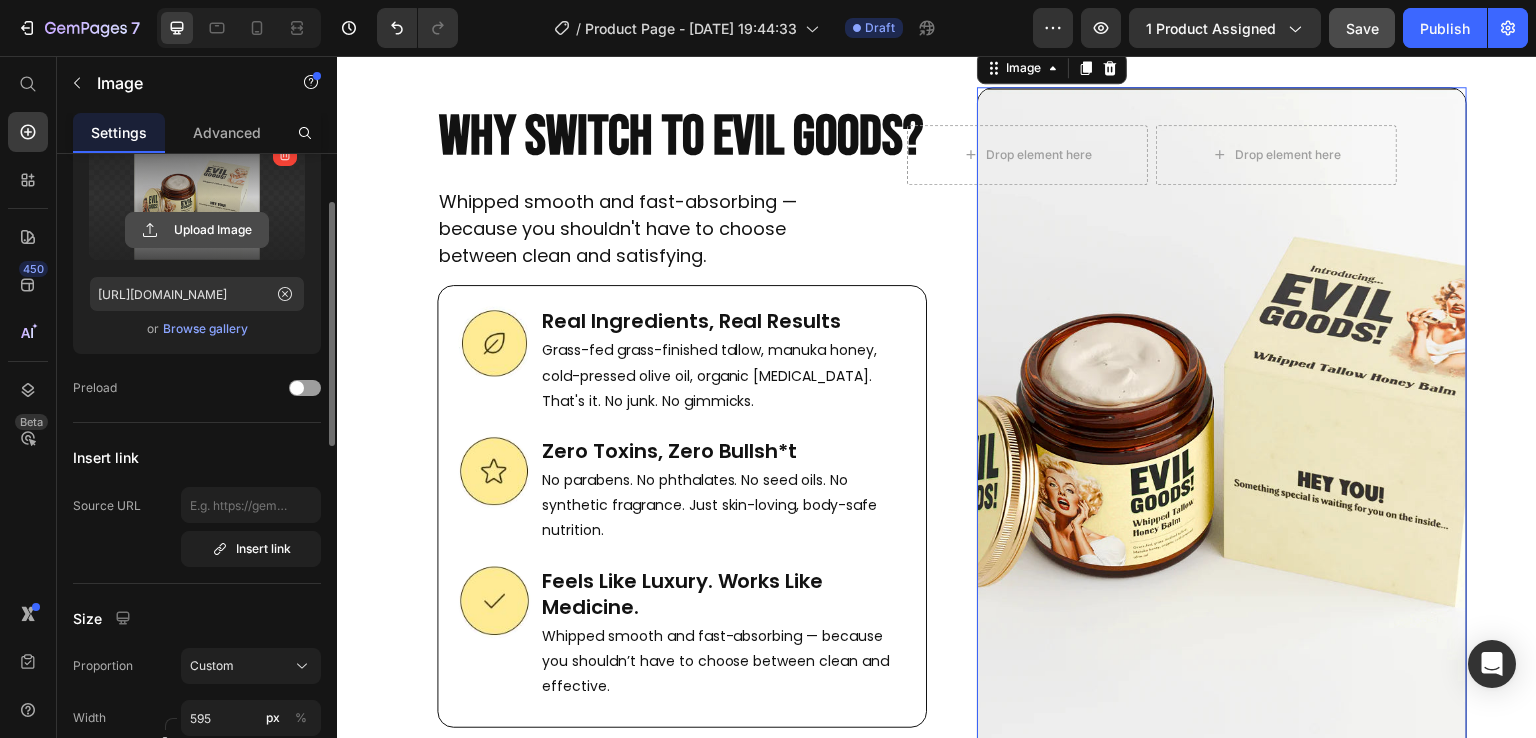 click 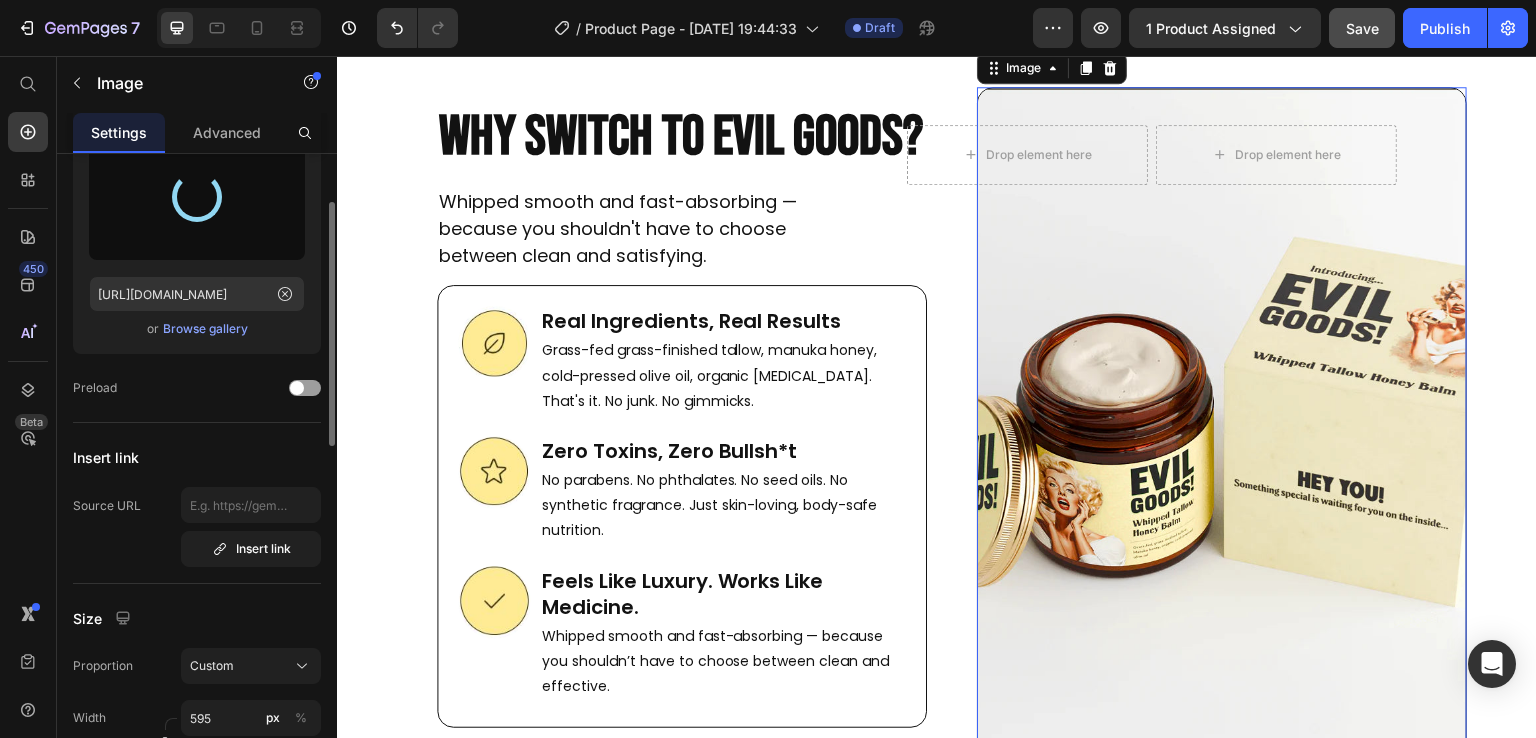 type on "[URL][DOMAIN_NAME]" 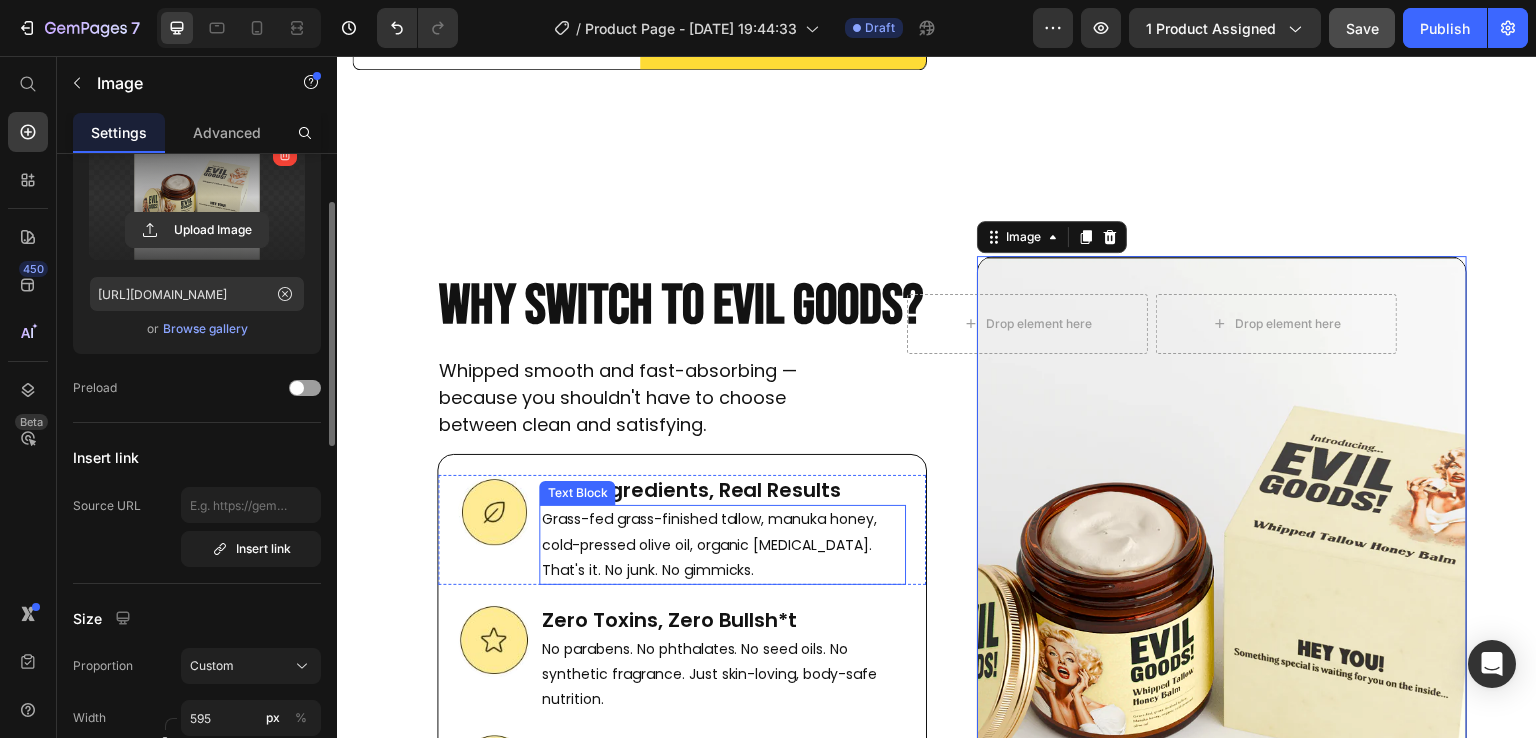 scroll, scrollTop: 7500, scrollLeft: 0, axis: vertical 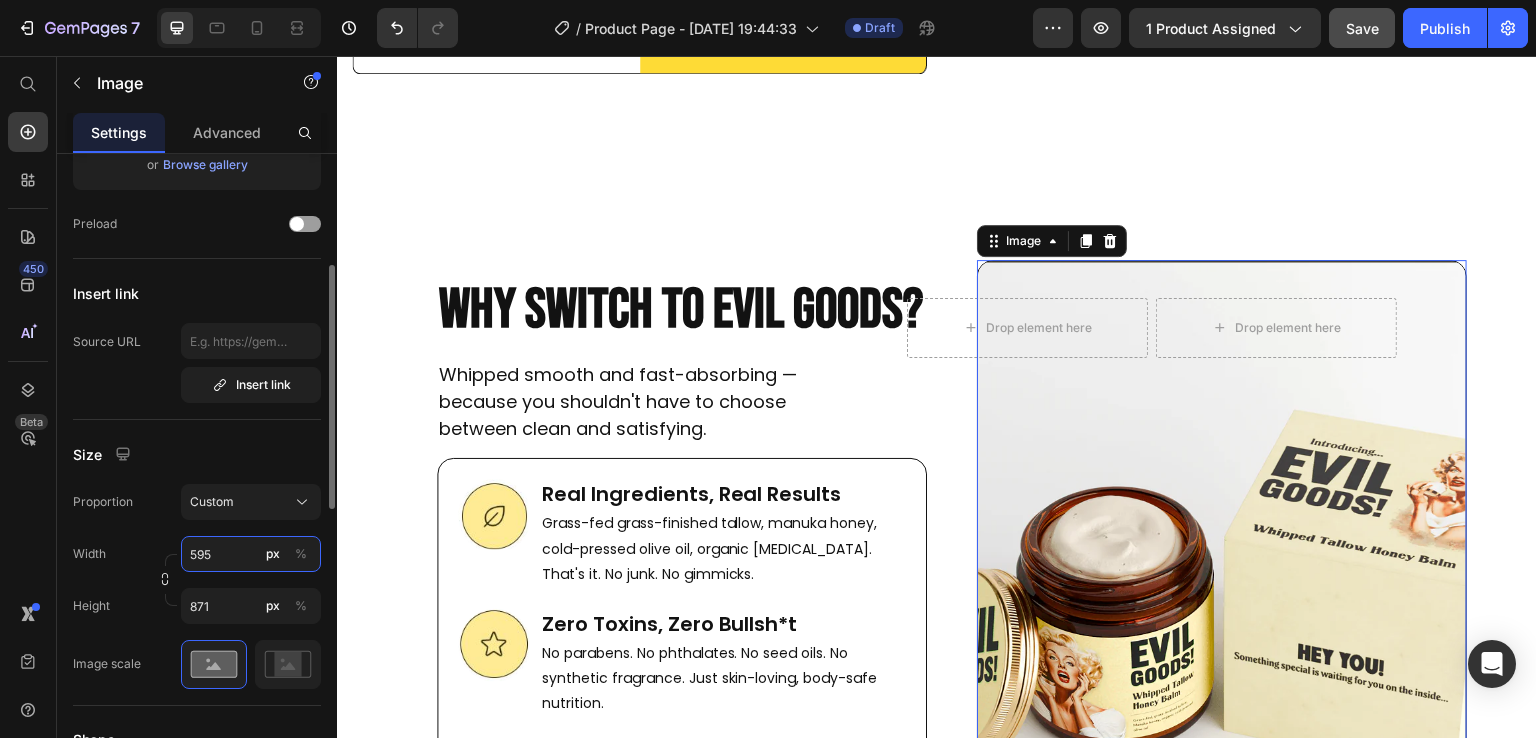 click on "595" at bounding box center [251, 554] 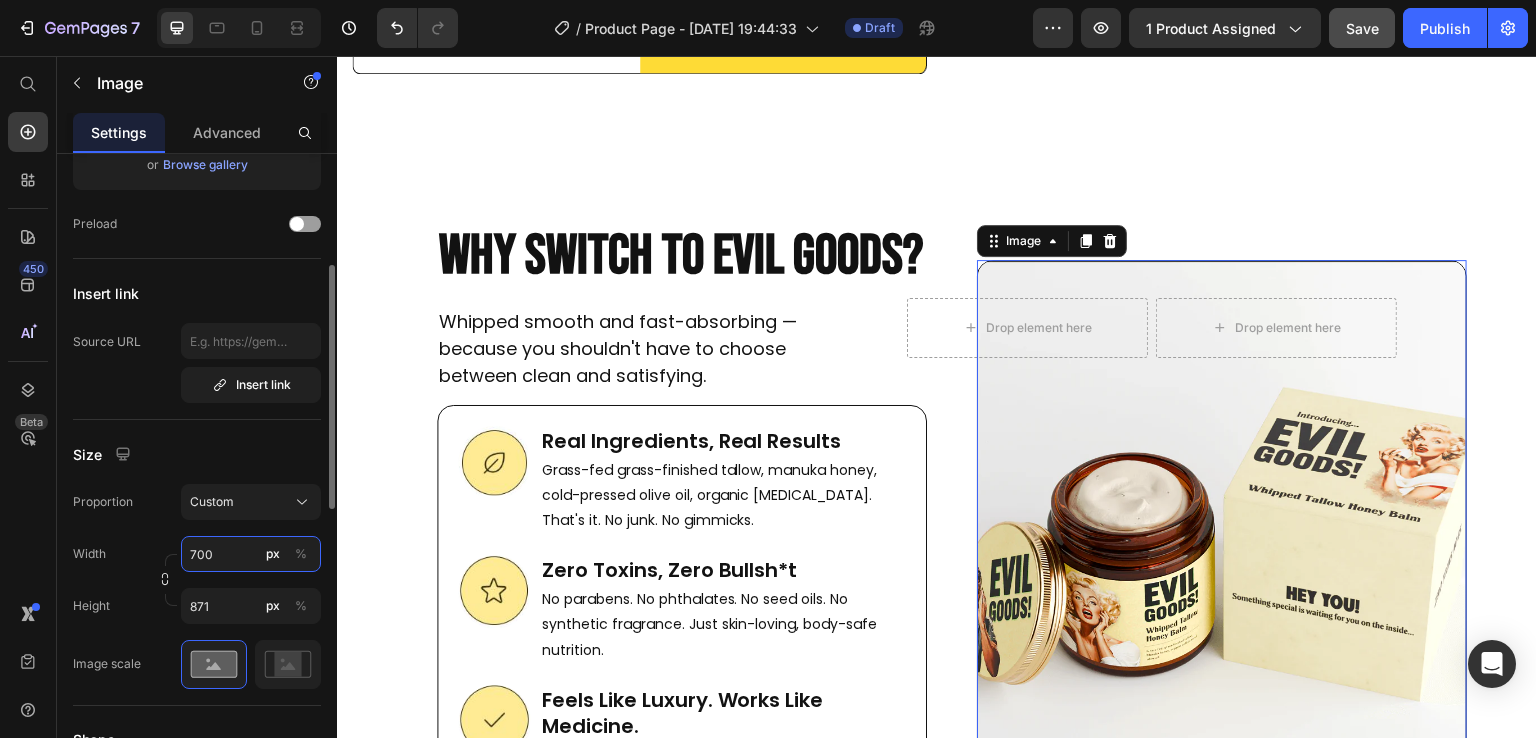 type on "699" 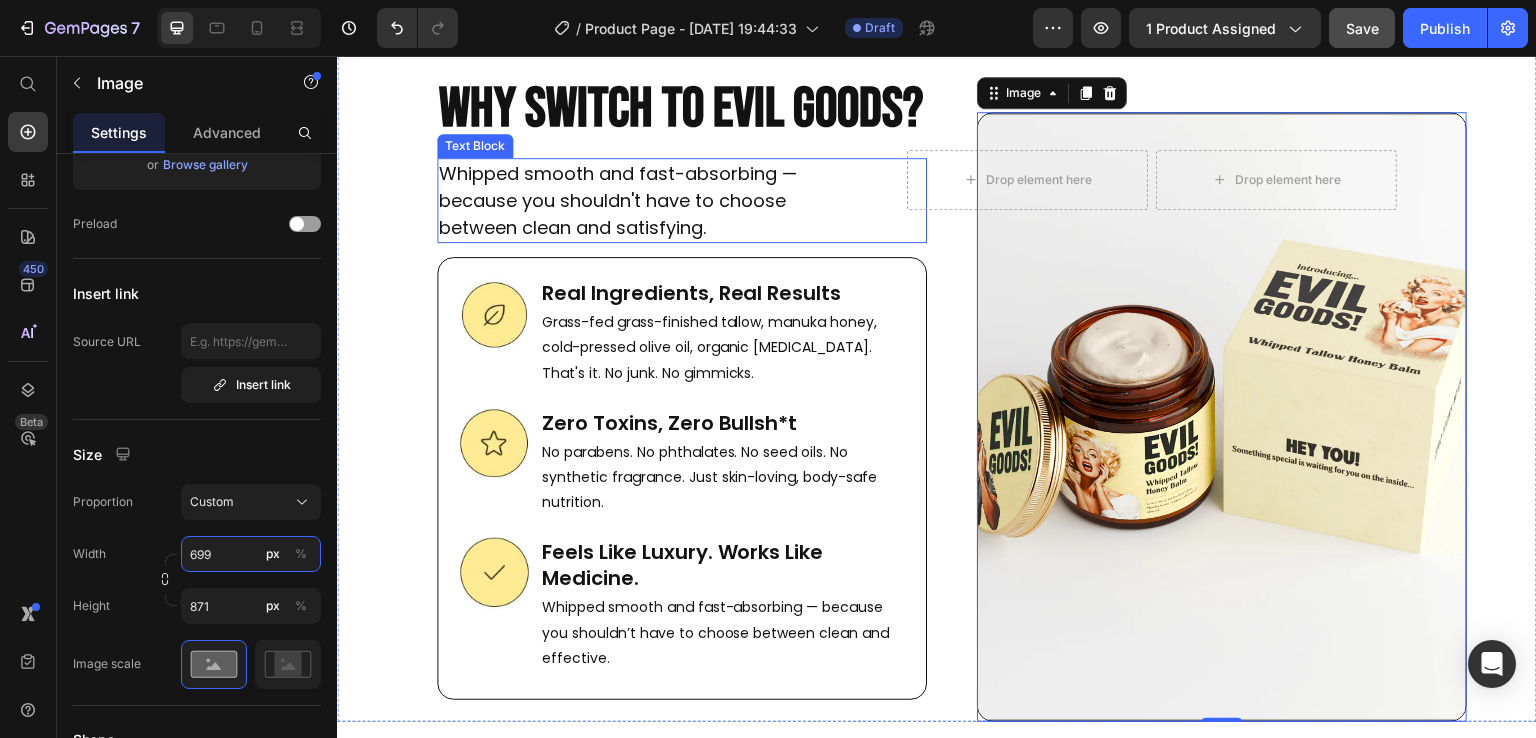 scroll, scrollTop: 7652, scrollLeft: 0, axis: vertical 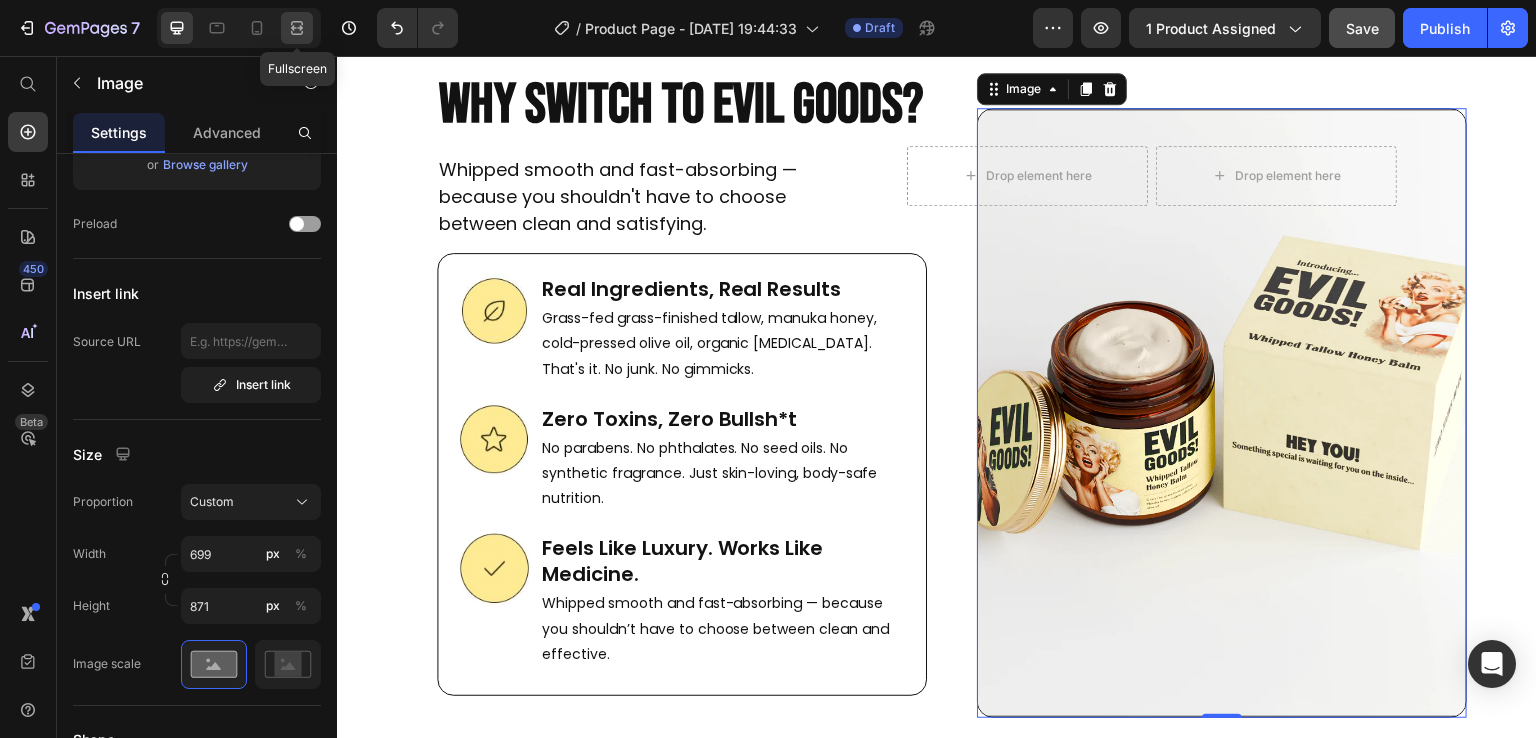 click 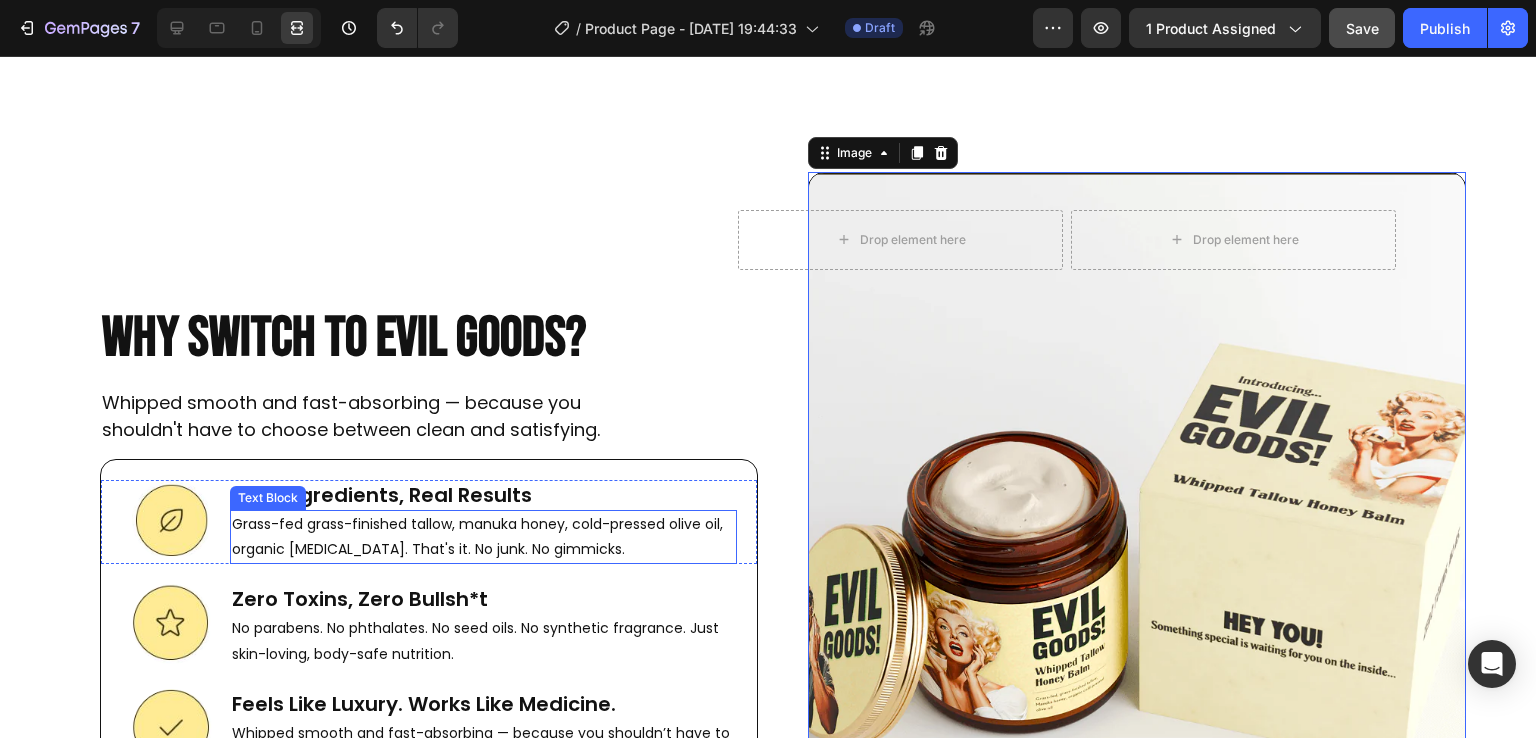 scroll, scrollTop: 7539, scrollLeft: 0, axis: vertical 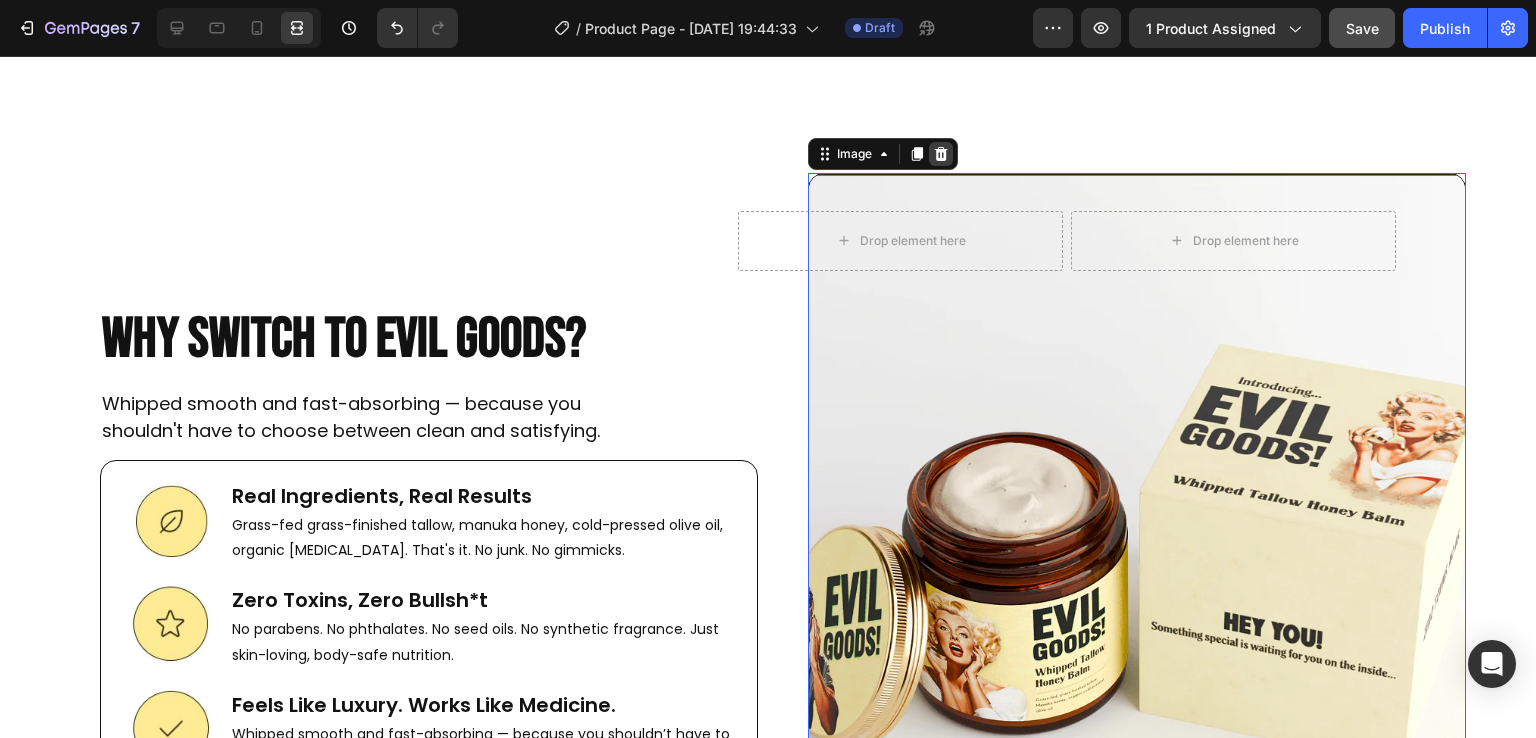 click 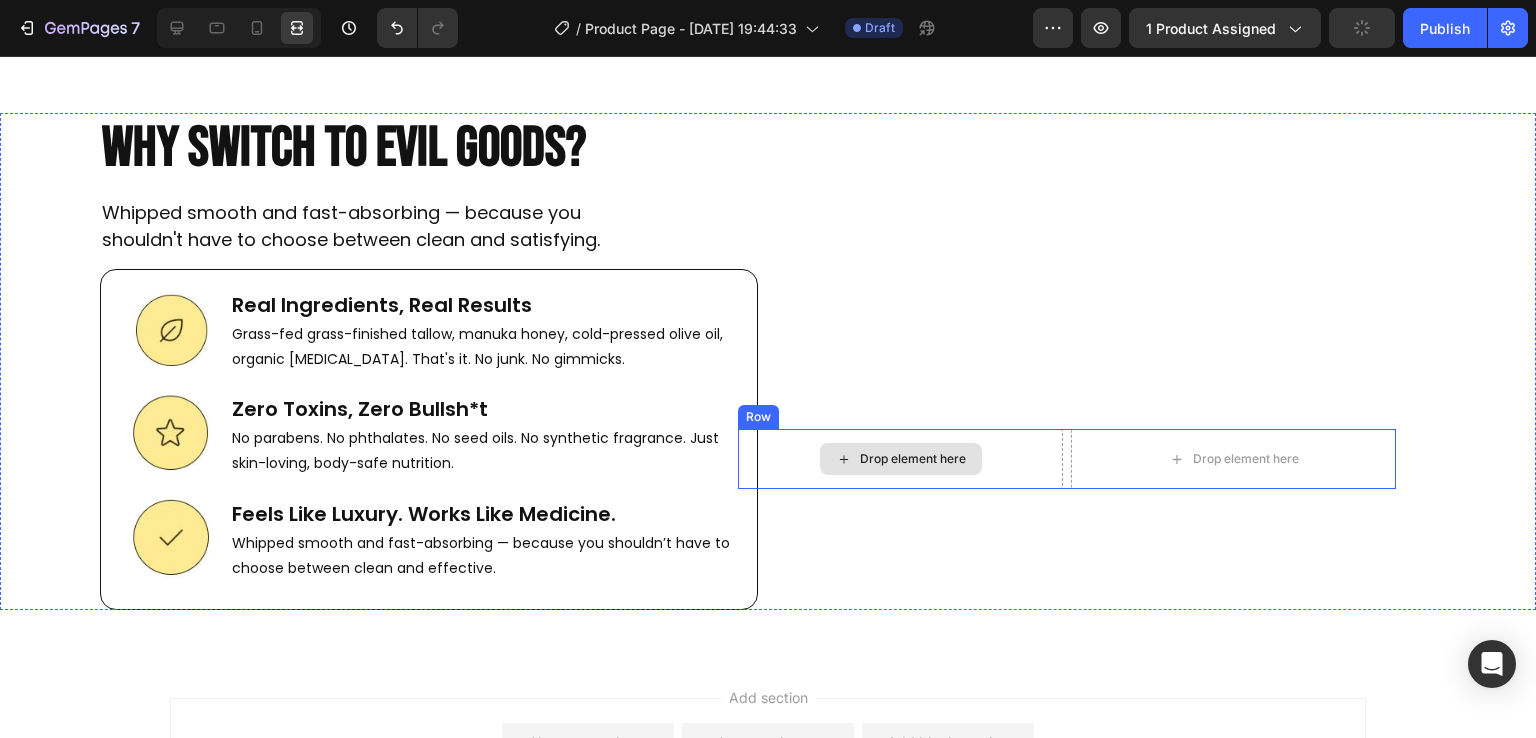 click on "Drop element here" at bounding box center (900, 459) 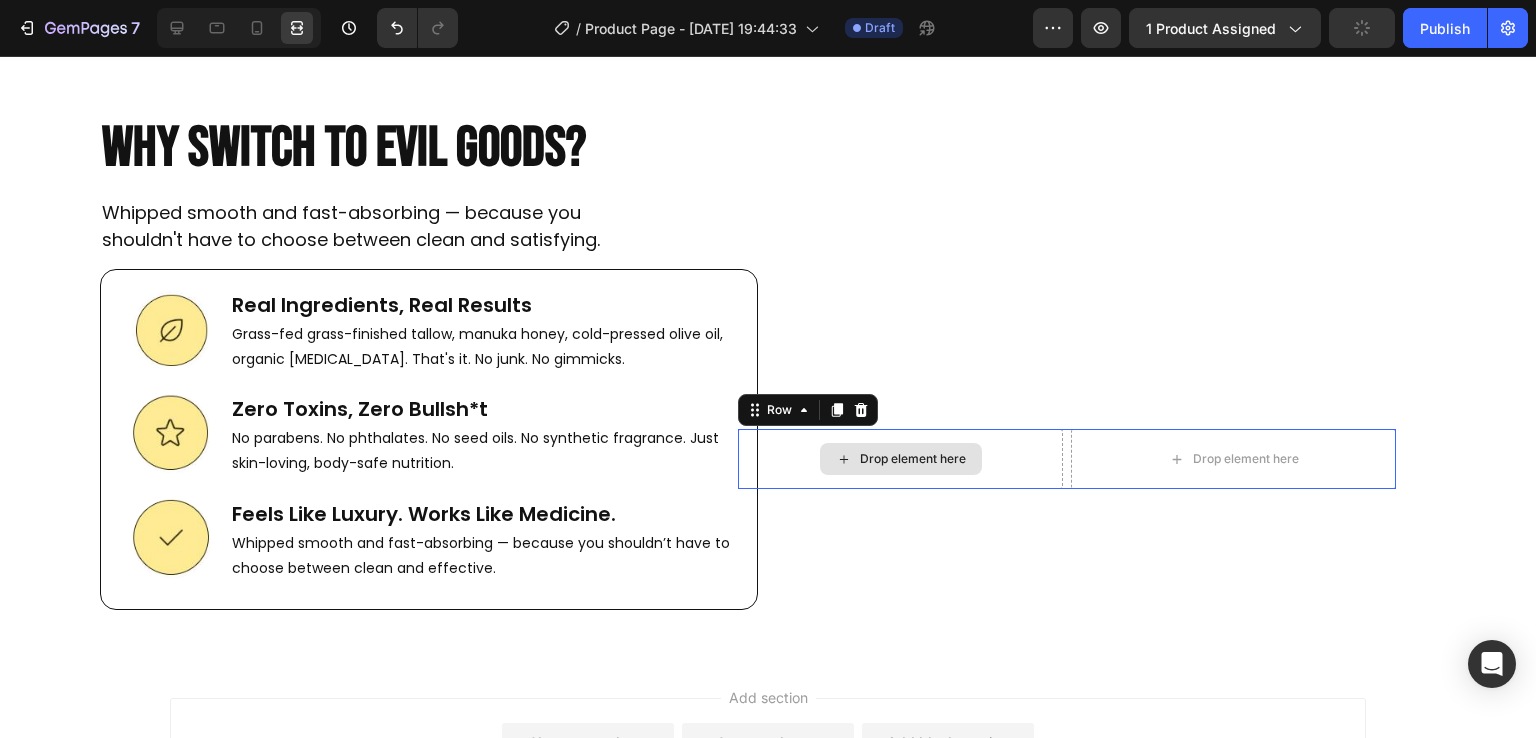 scroll, scrollTop: 0, scrollLeft: 0, axis: both 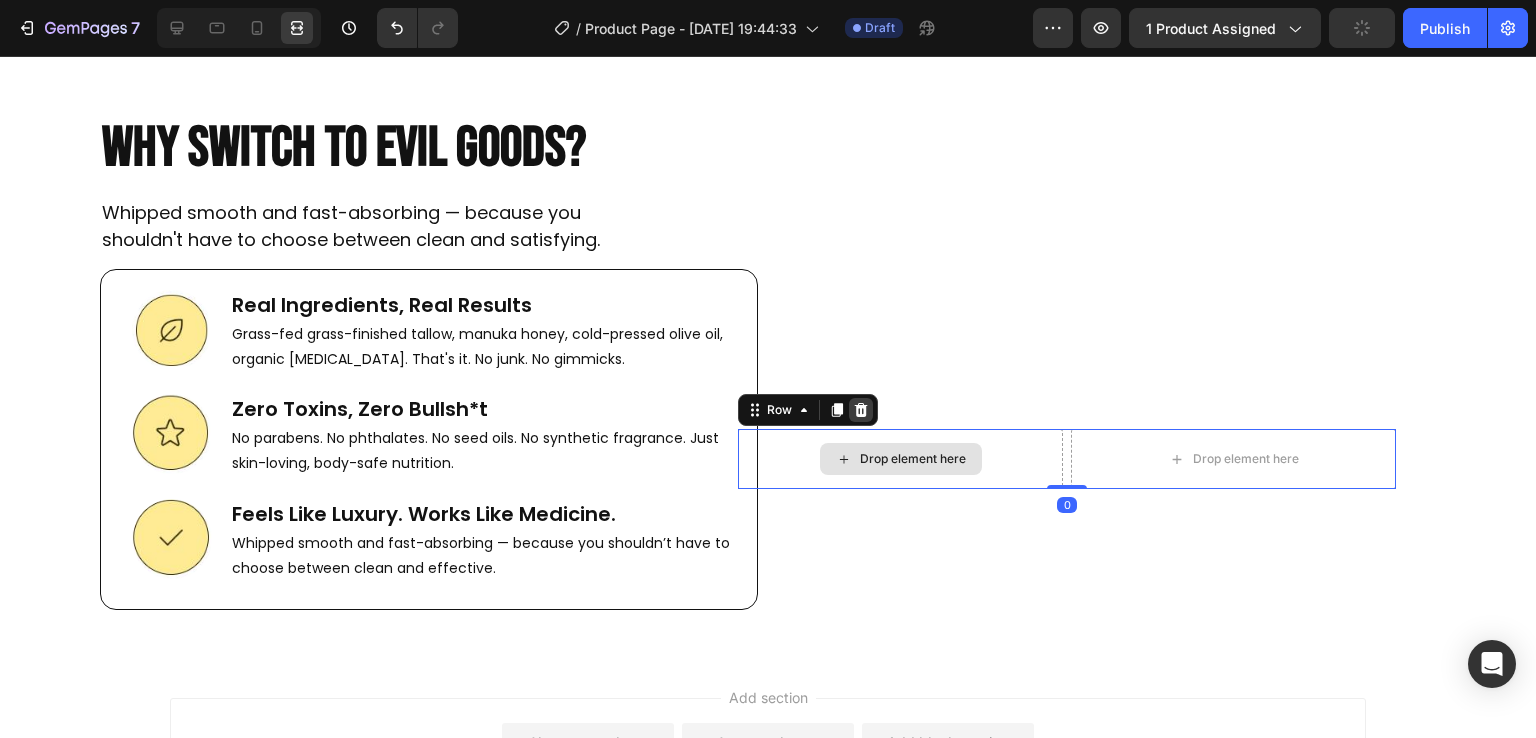click 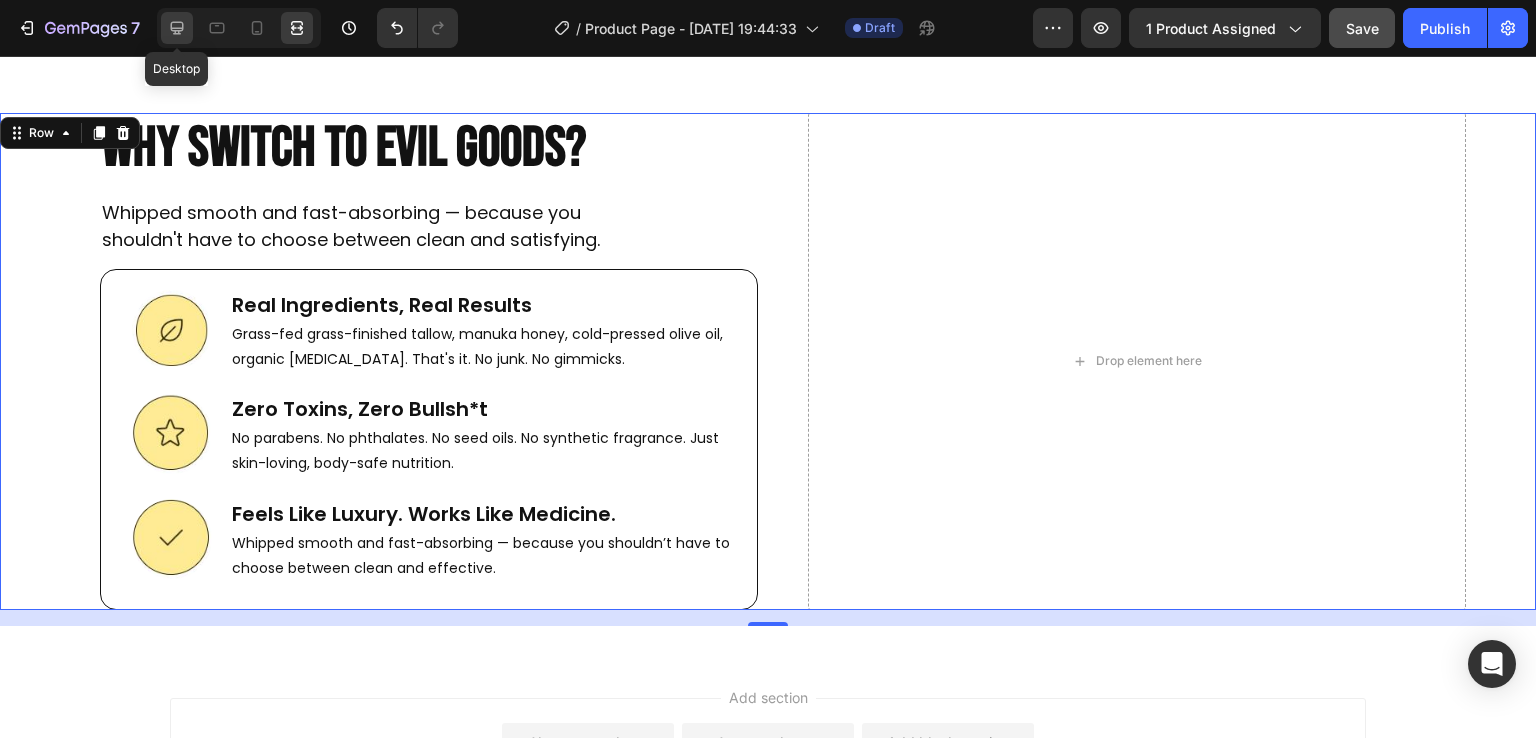 click 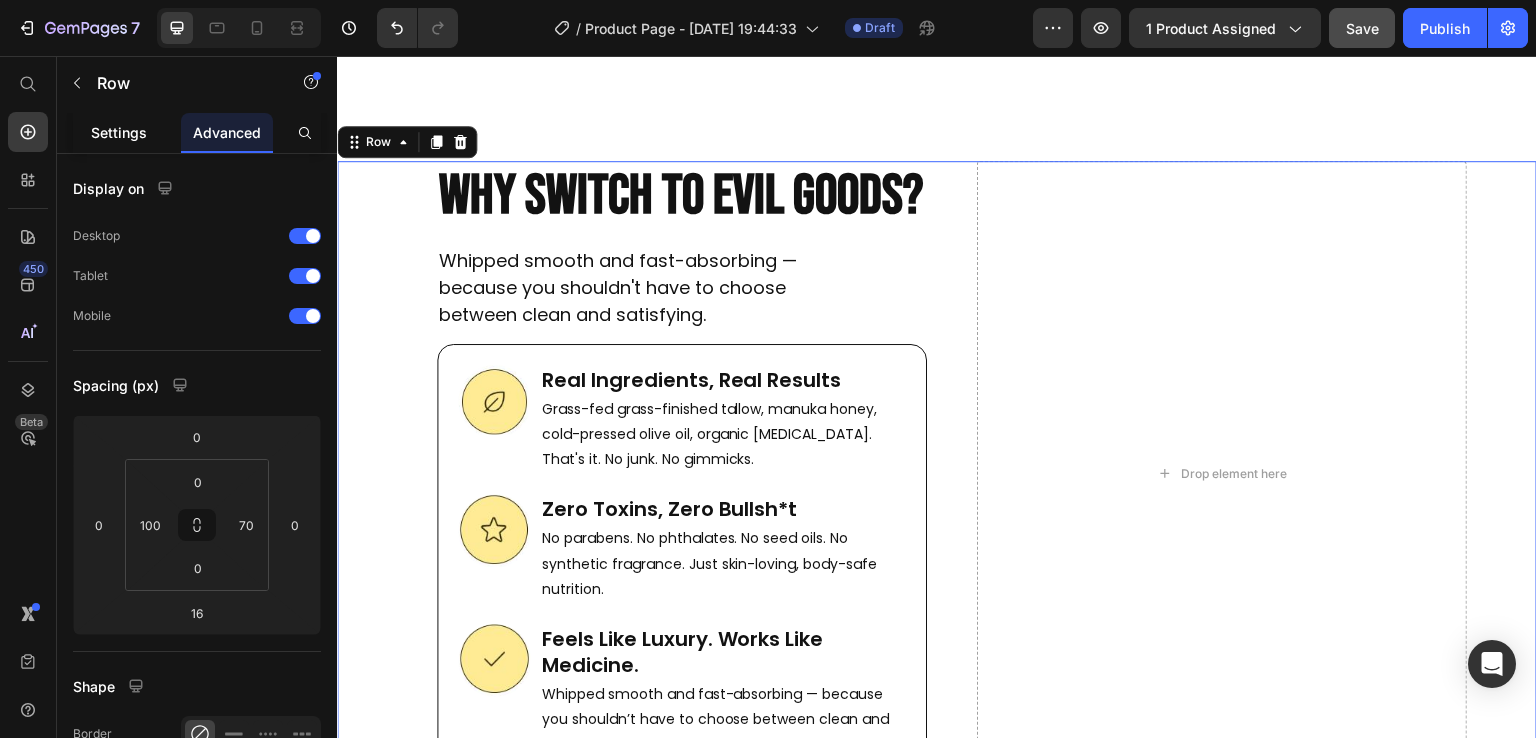 click on "Settings" 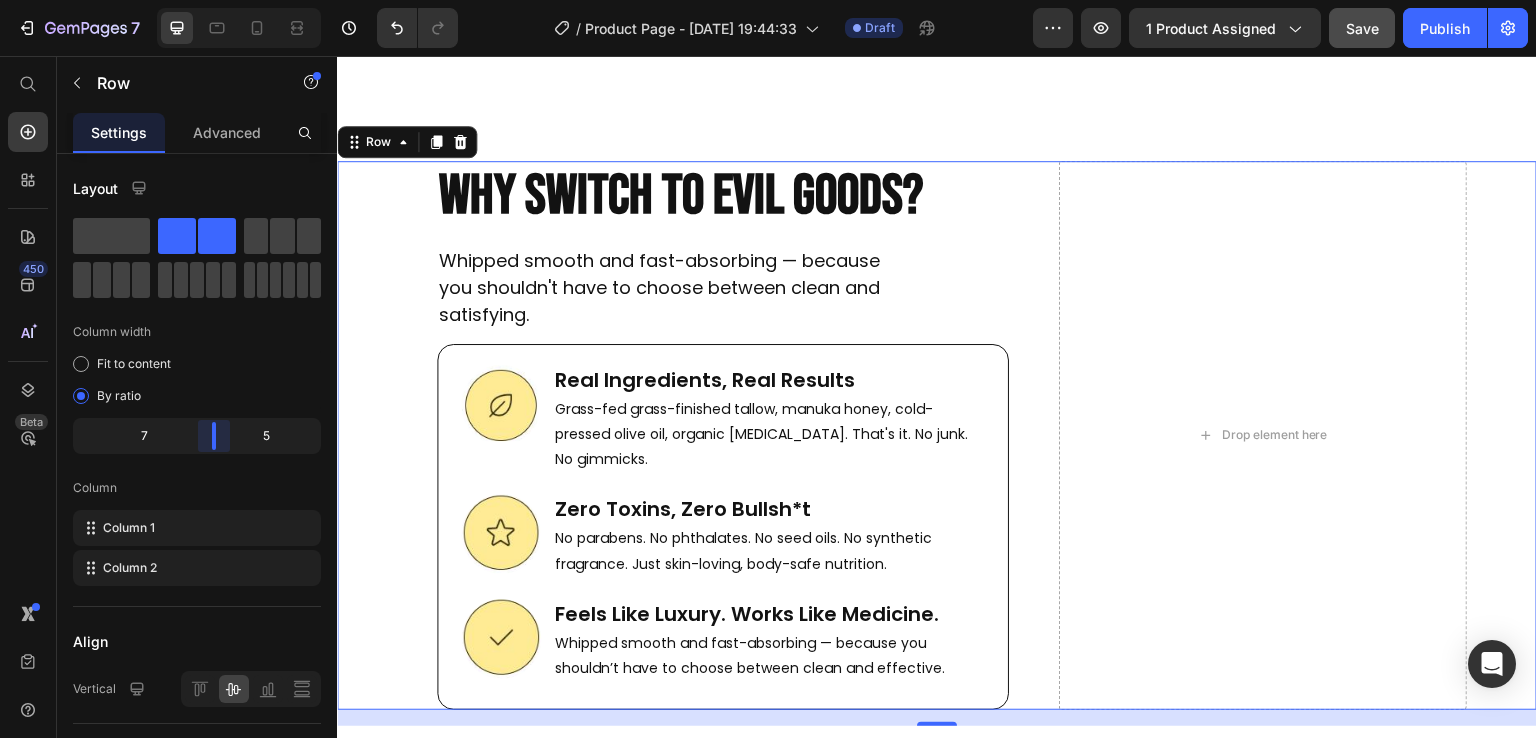drag, startPoint x: 192, startPoint y: 438, endPoint x: 215, endPoint y: 438, distance: 23 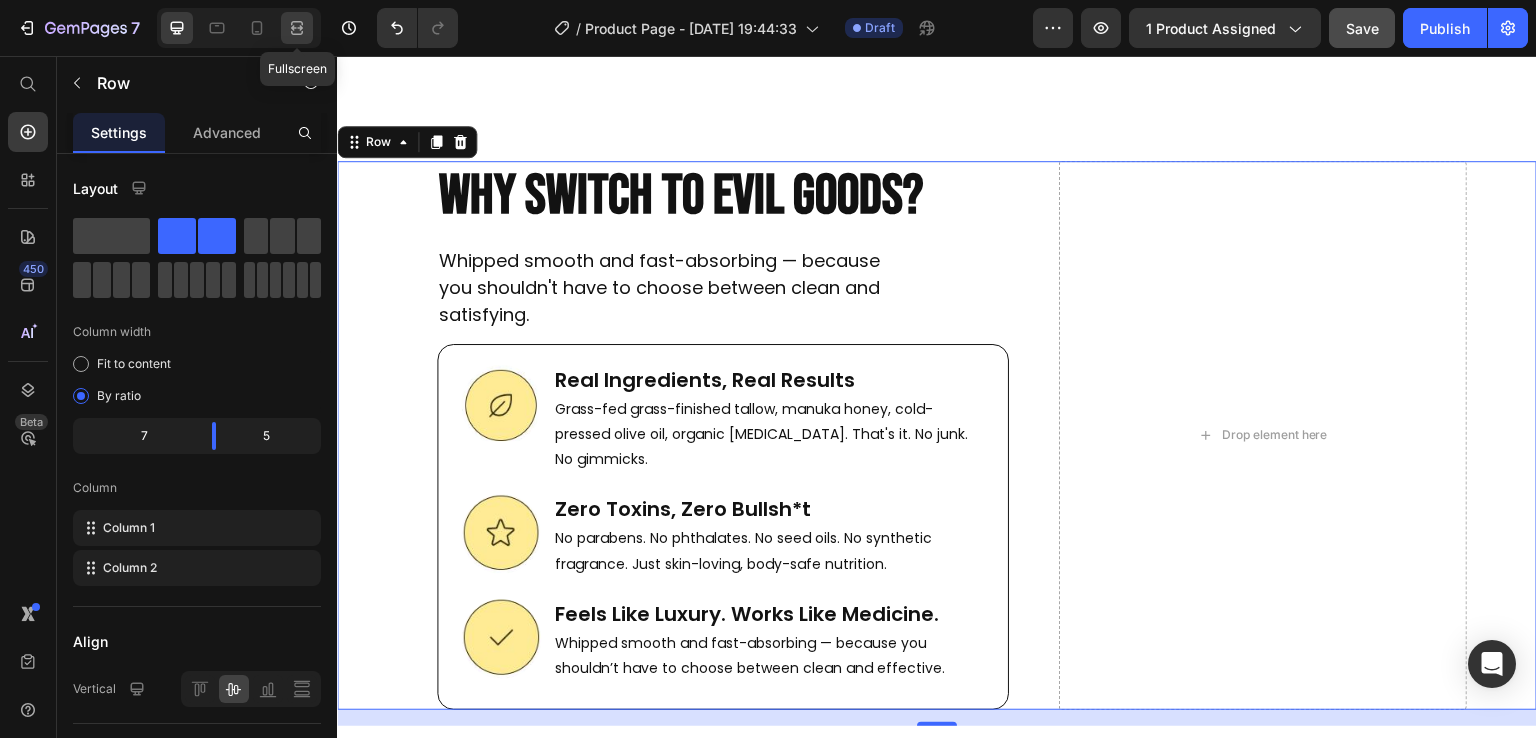 click 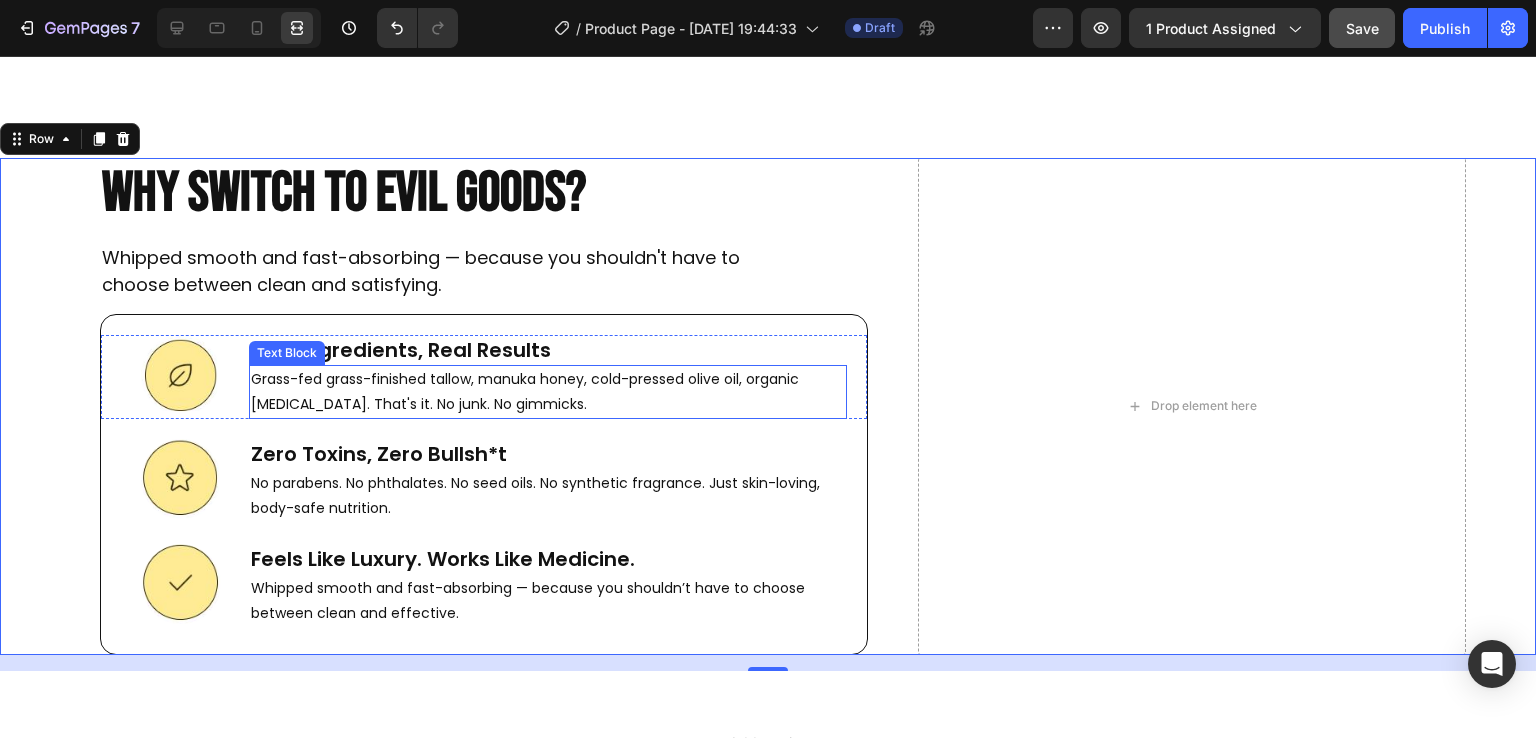 scroll, scrollTop: 7495, scrollLeft: 0, axis: vertical 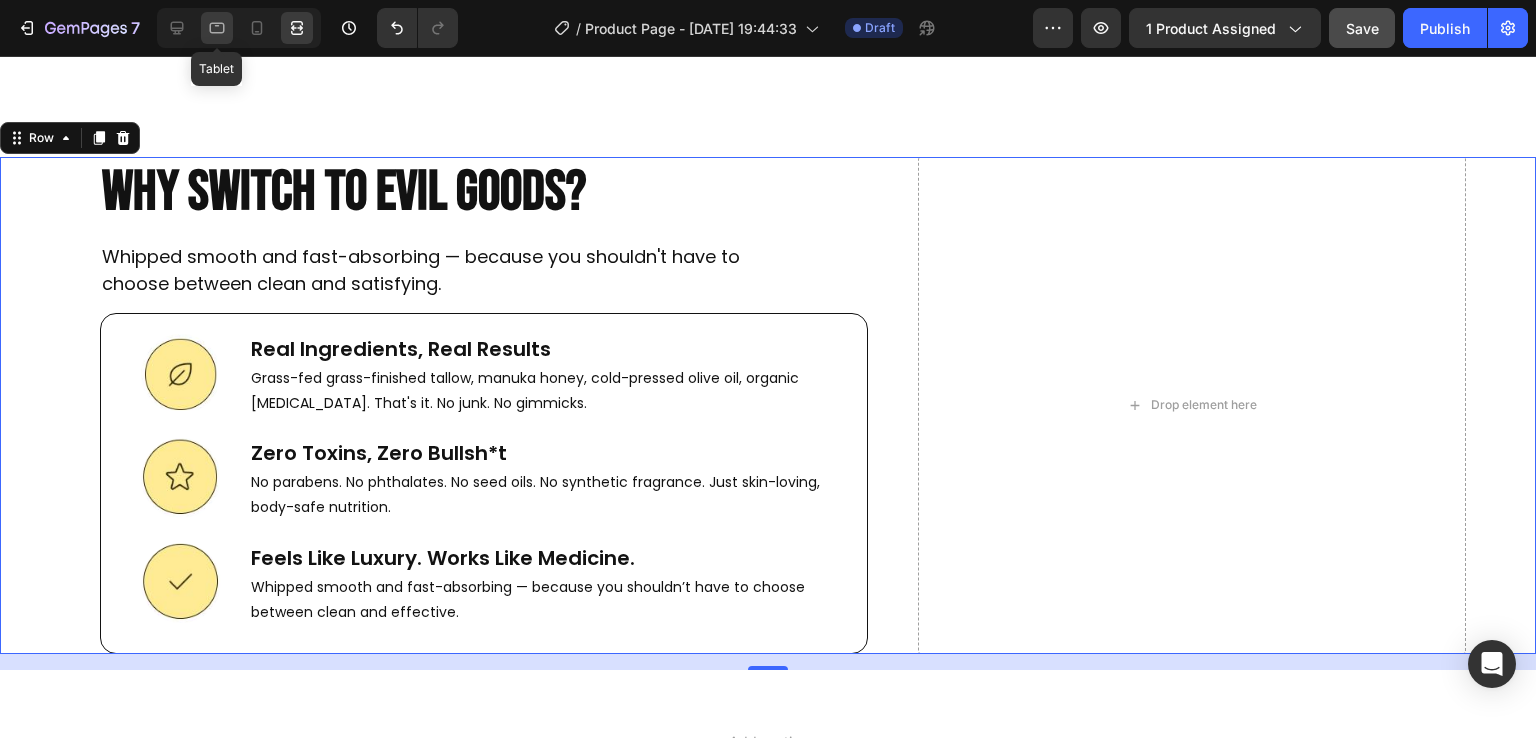click 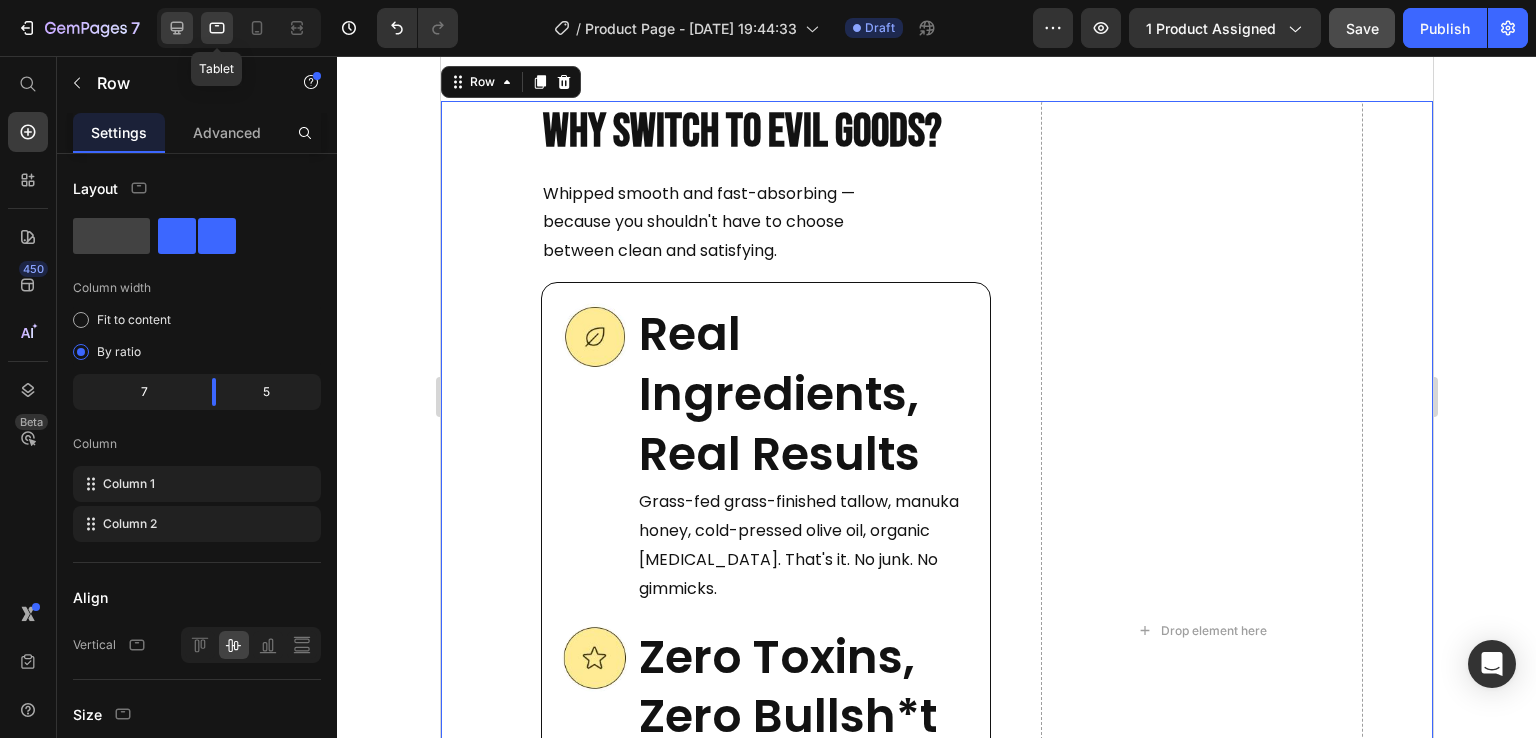 scroll, scrollTop: 7801, scrollLeft: 0, axis: vertical 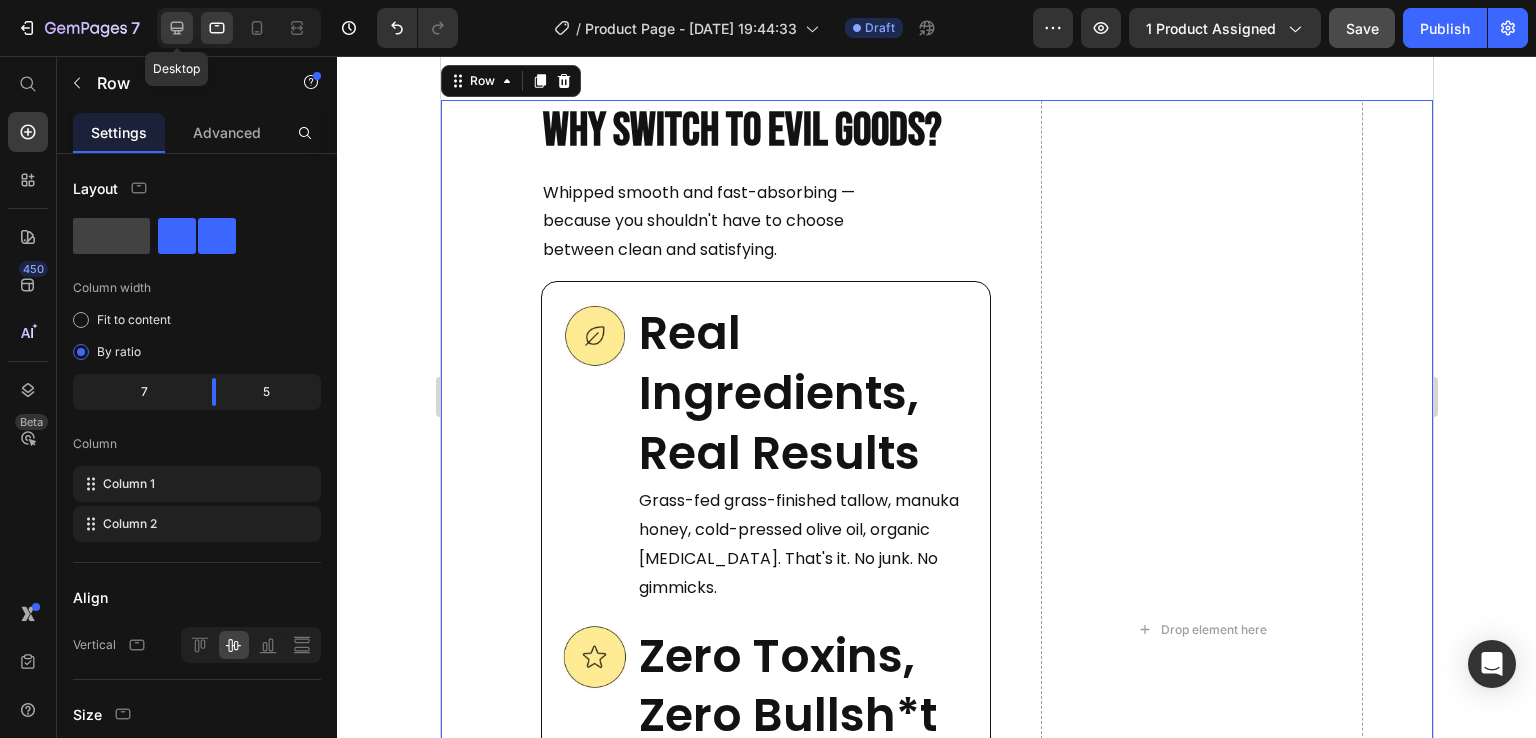 click 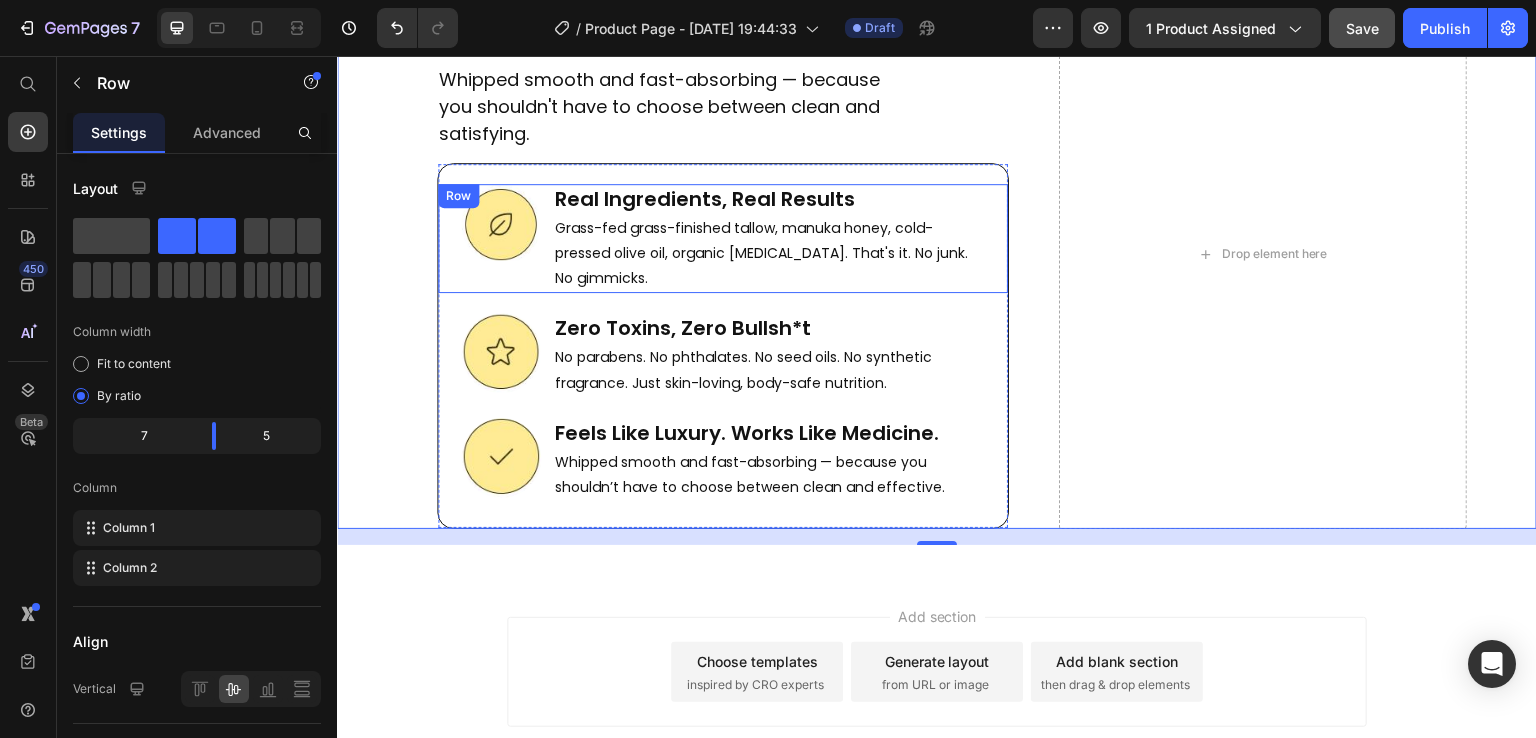 scroll, scrollTop: 7571, scrollLeft: 0, axis: vertical 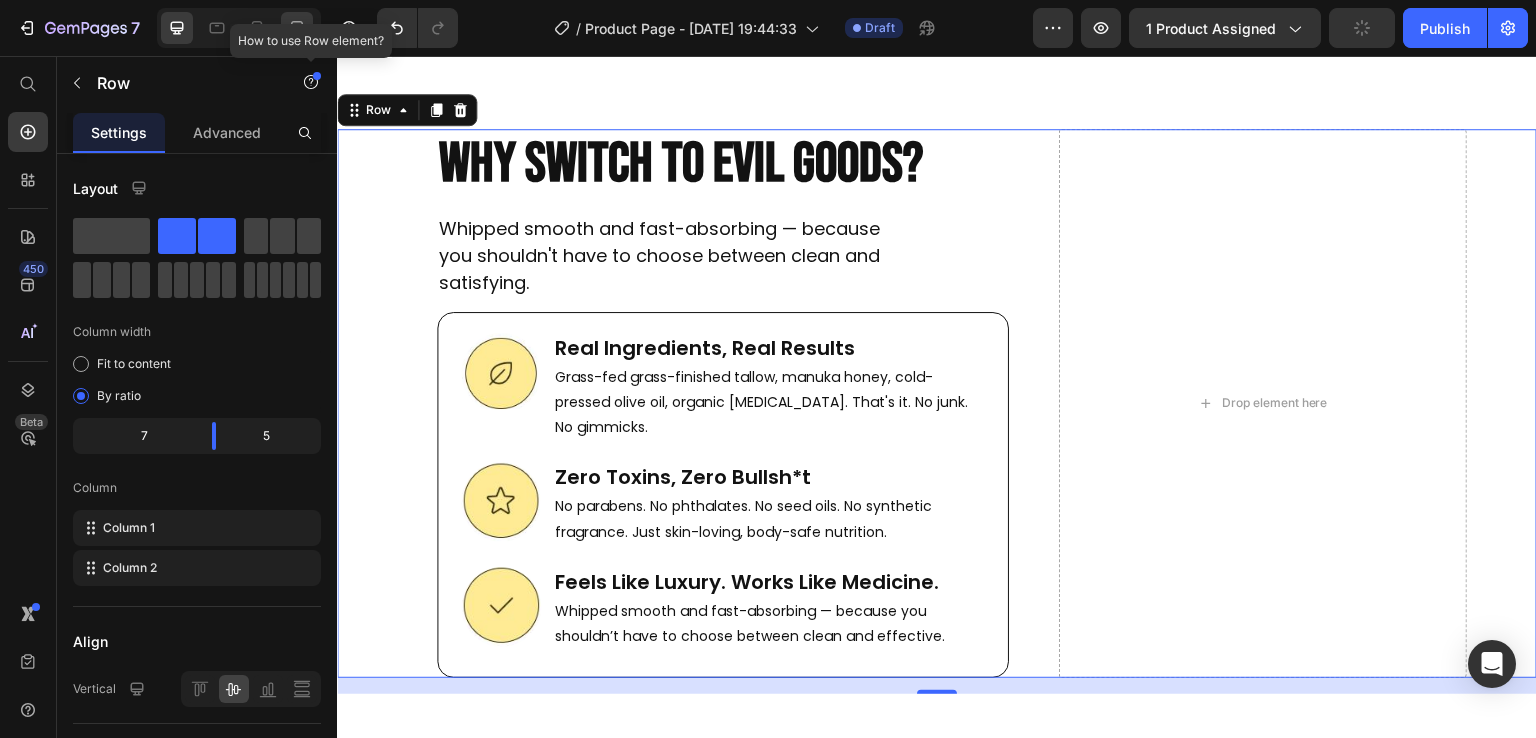click 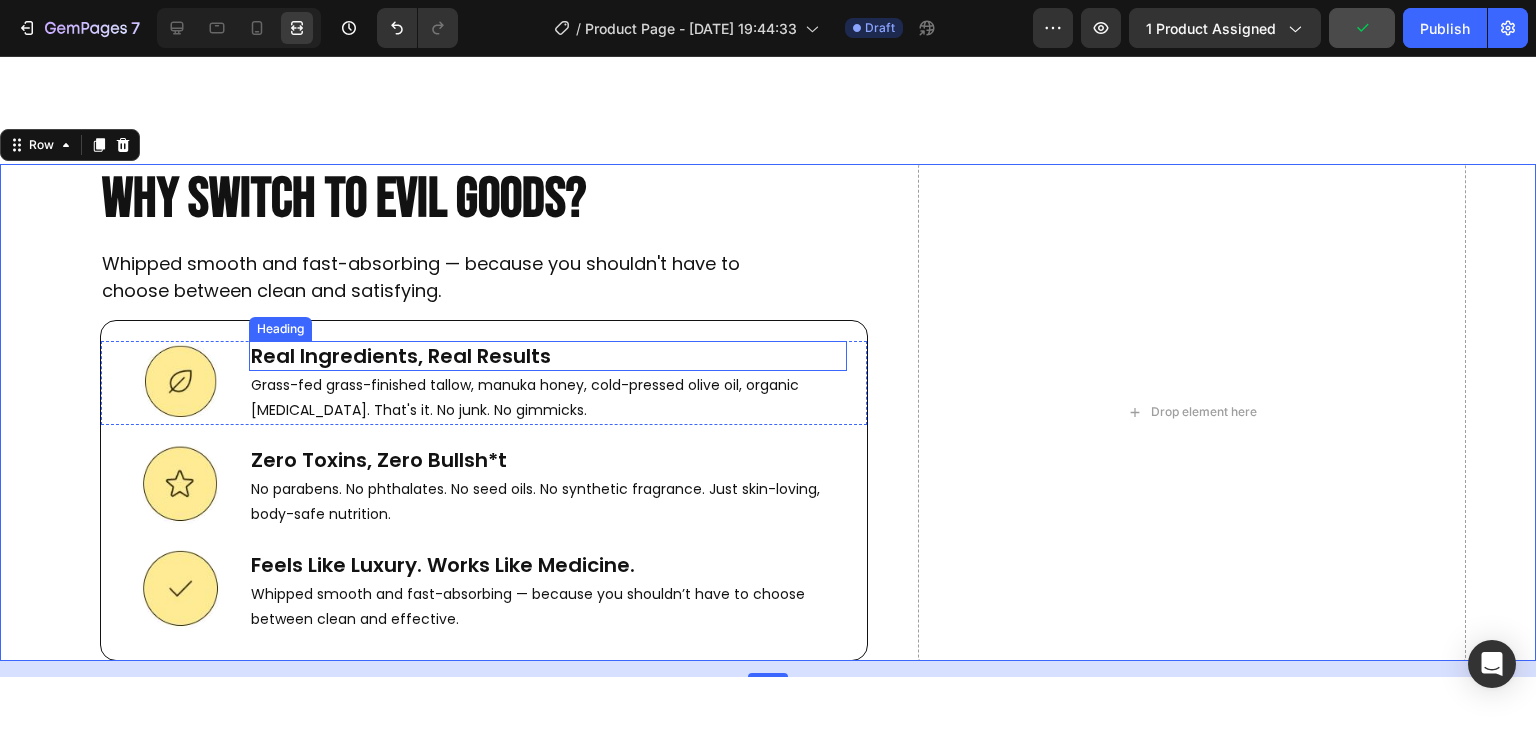 scroll, scrollTop: 7483, scrollLeft: 0, axis: vertical 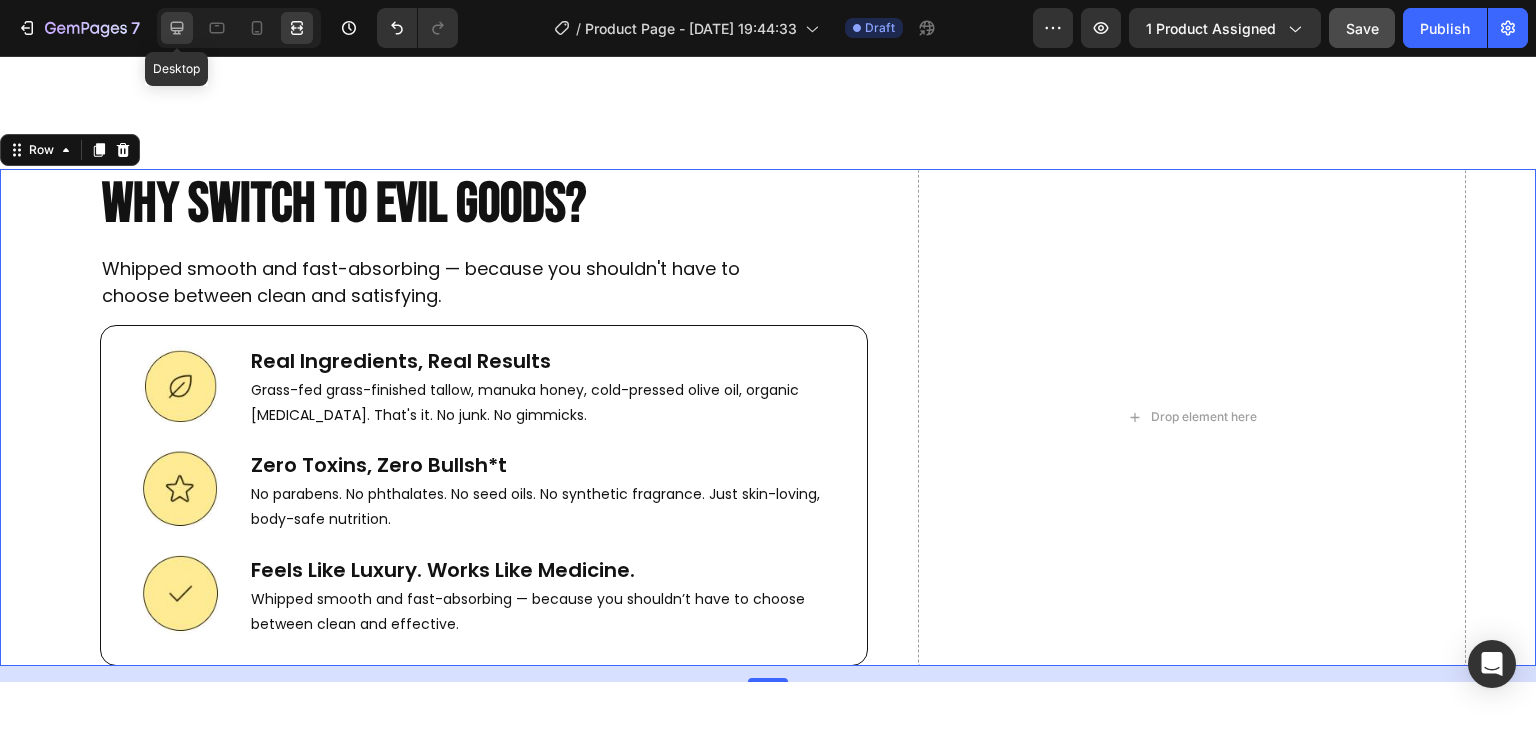 click 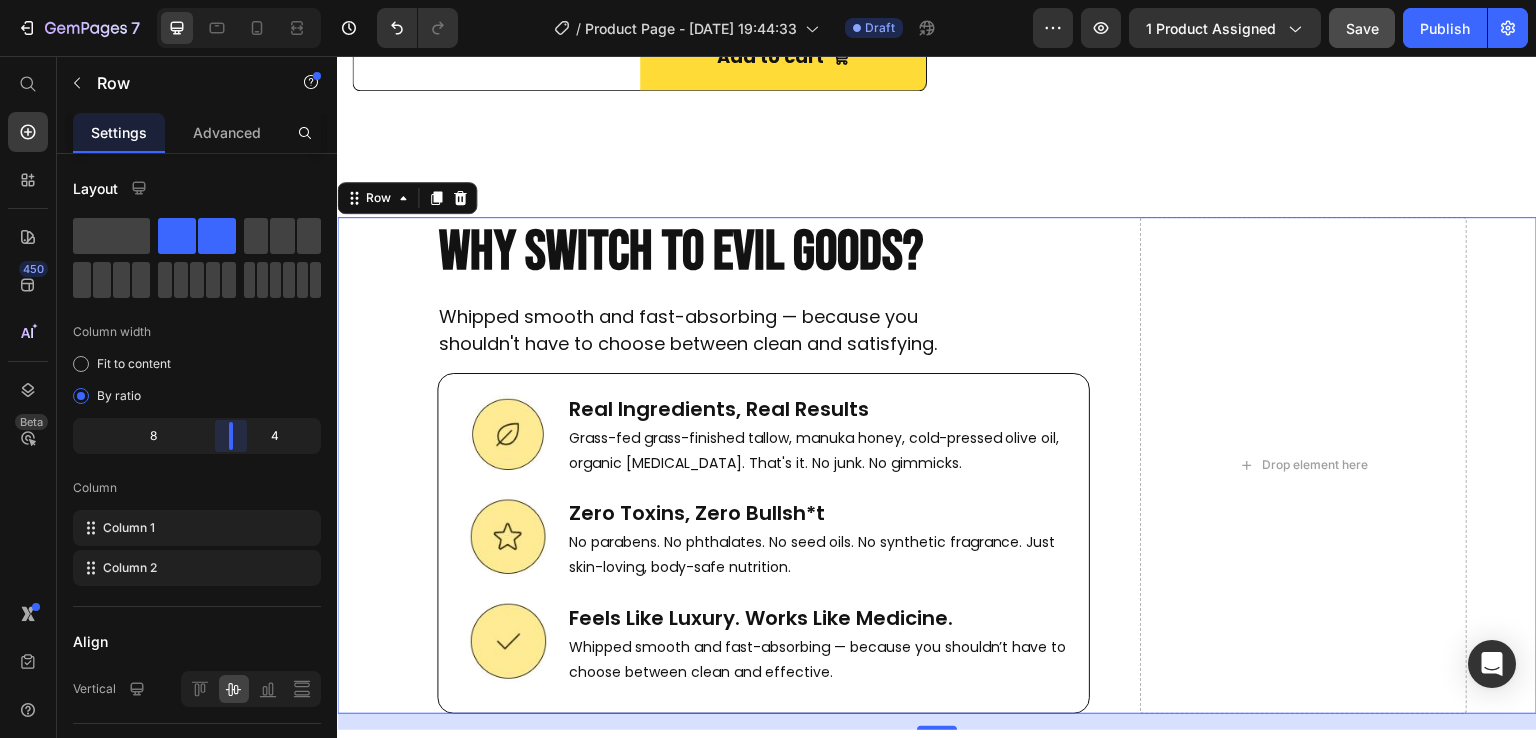 drag, startPoint x: 208, startPoint y: 426, endPoint x: 248, endPoint y: 427, distance: 40.012497 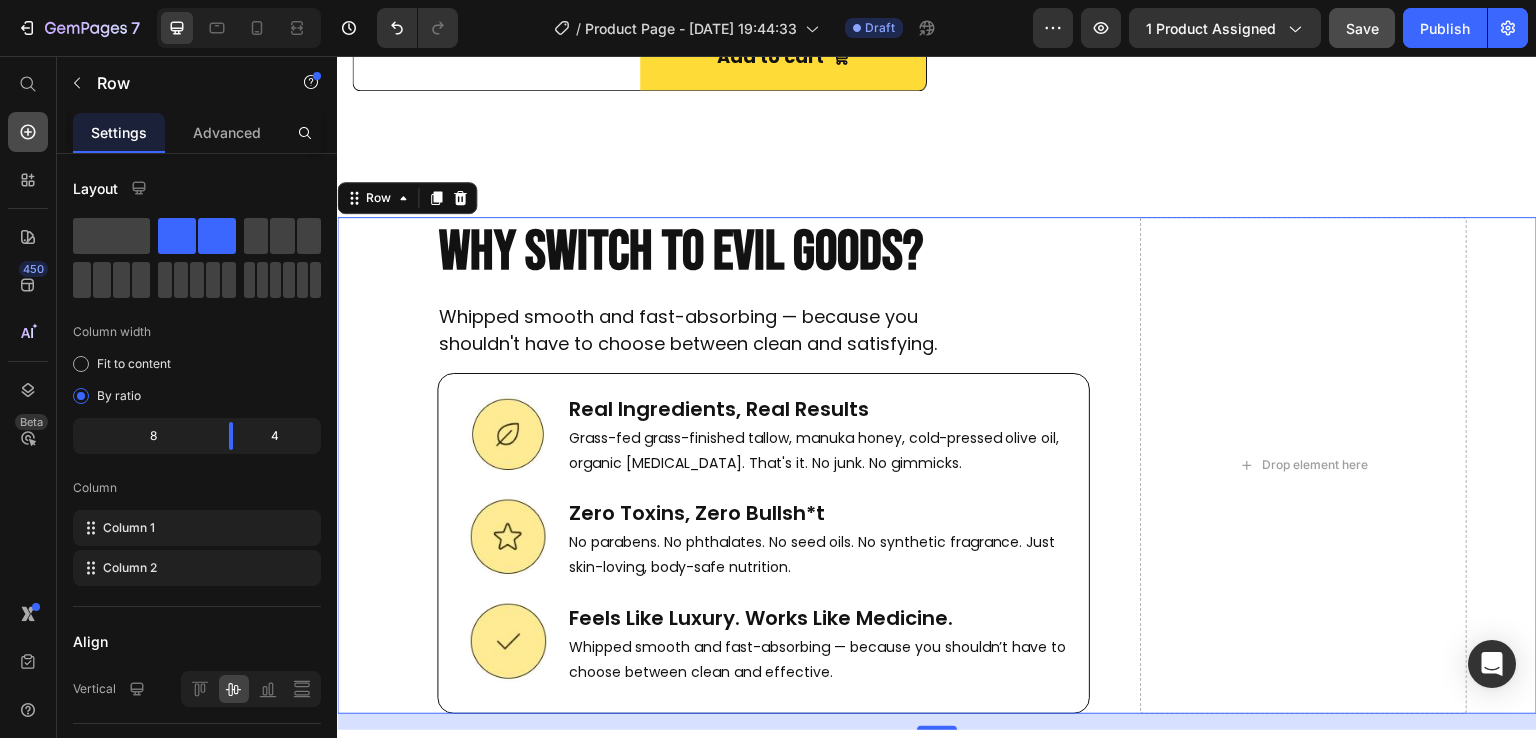 click 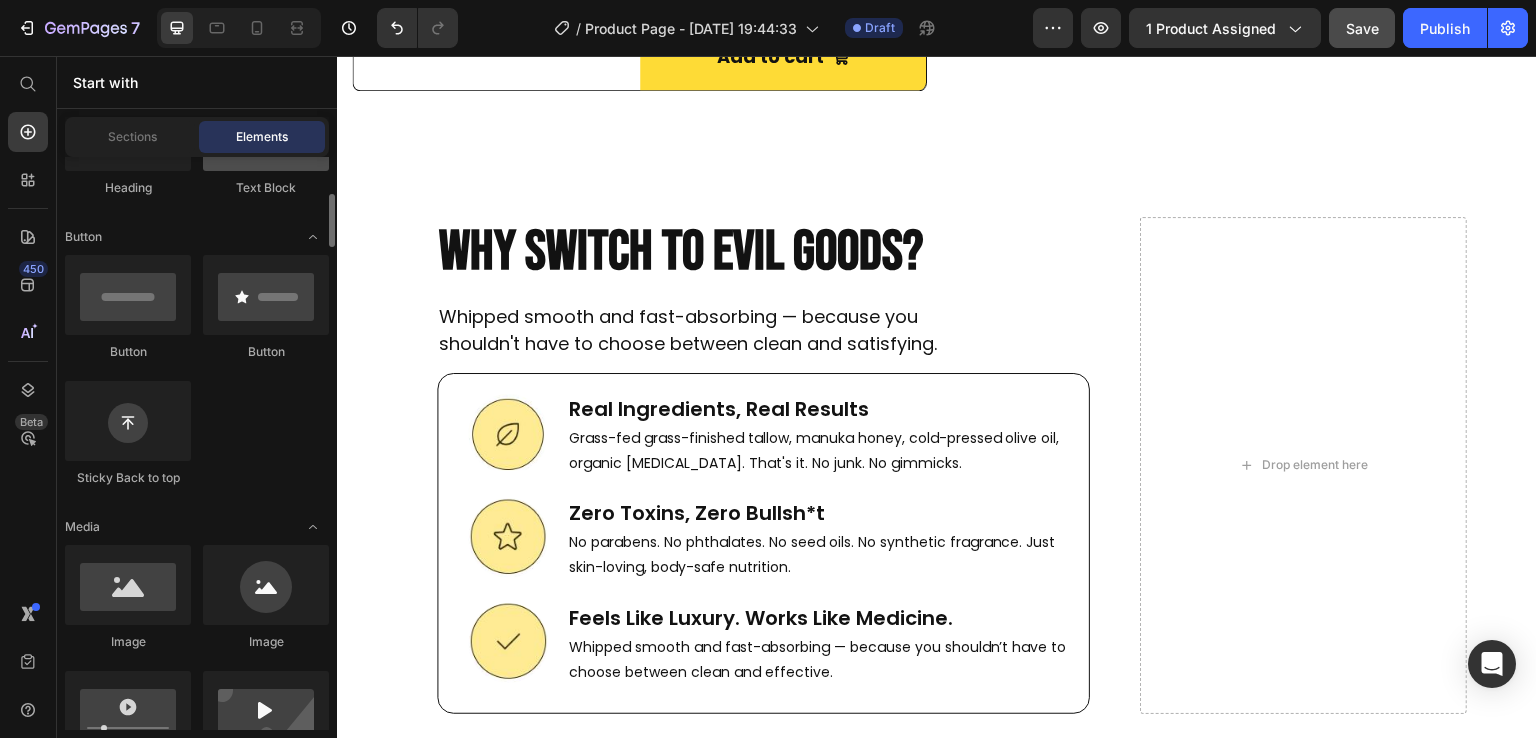 scroll, scrollTop: 400, scrollLeft: 0, axis: vertical 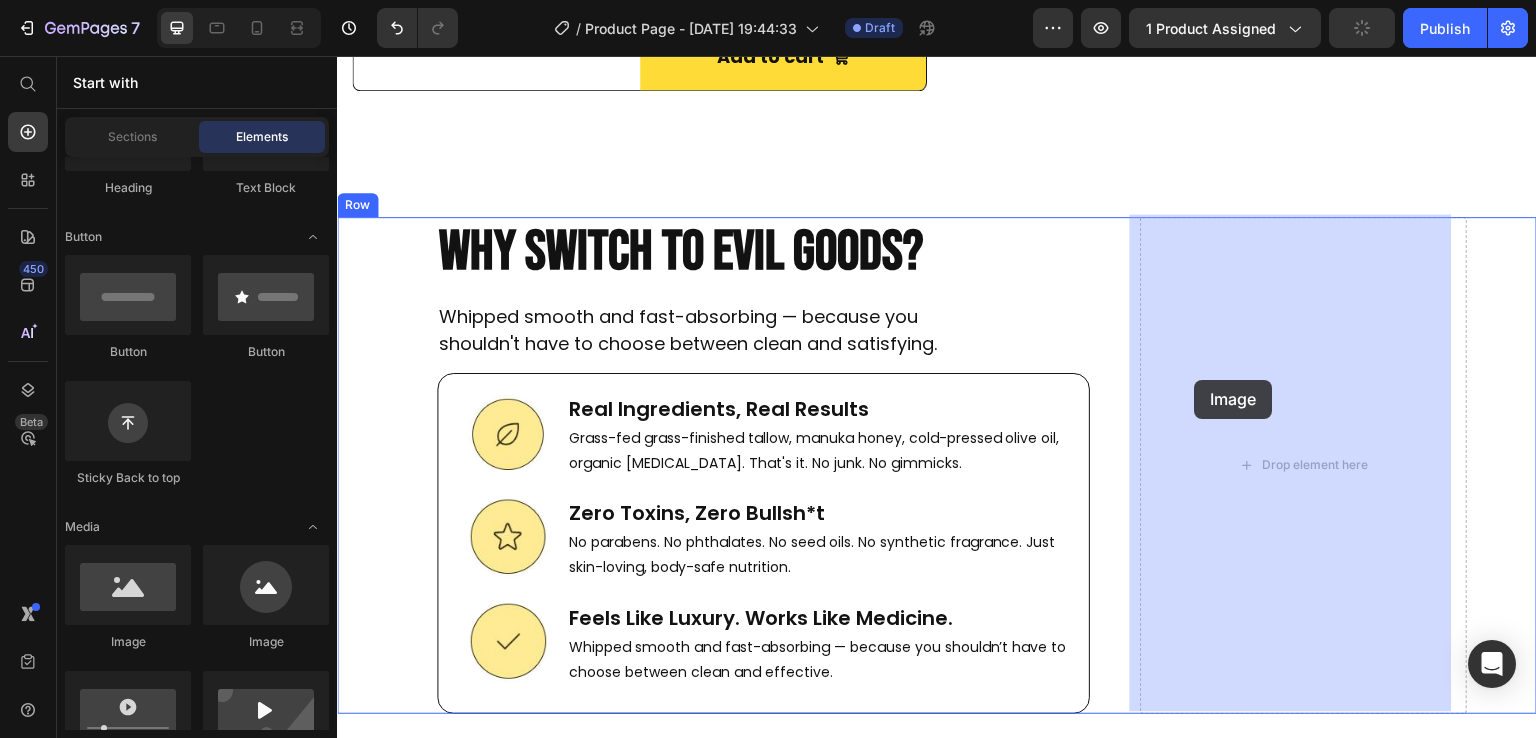 drag, startPoint x: 489, startPoint y: 629, endPoint x: 1195, endPoint y: 380, distance: 748.6234 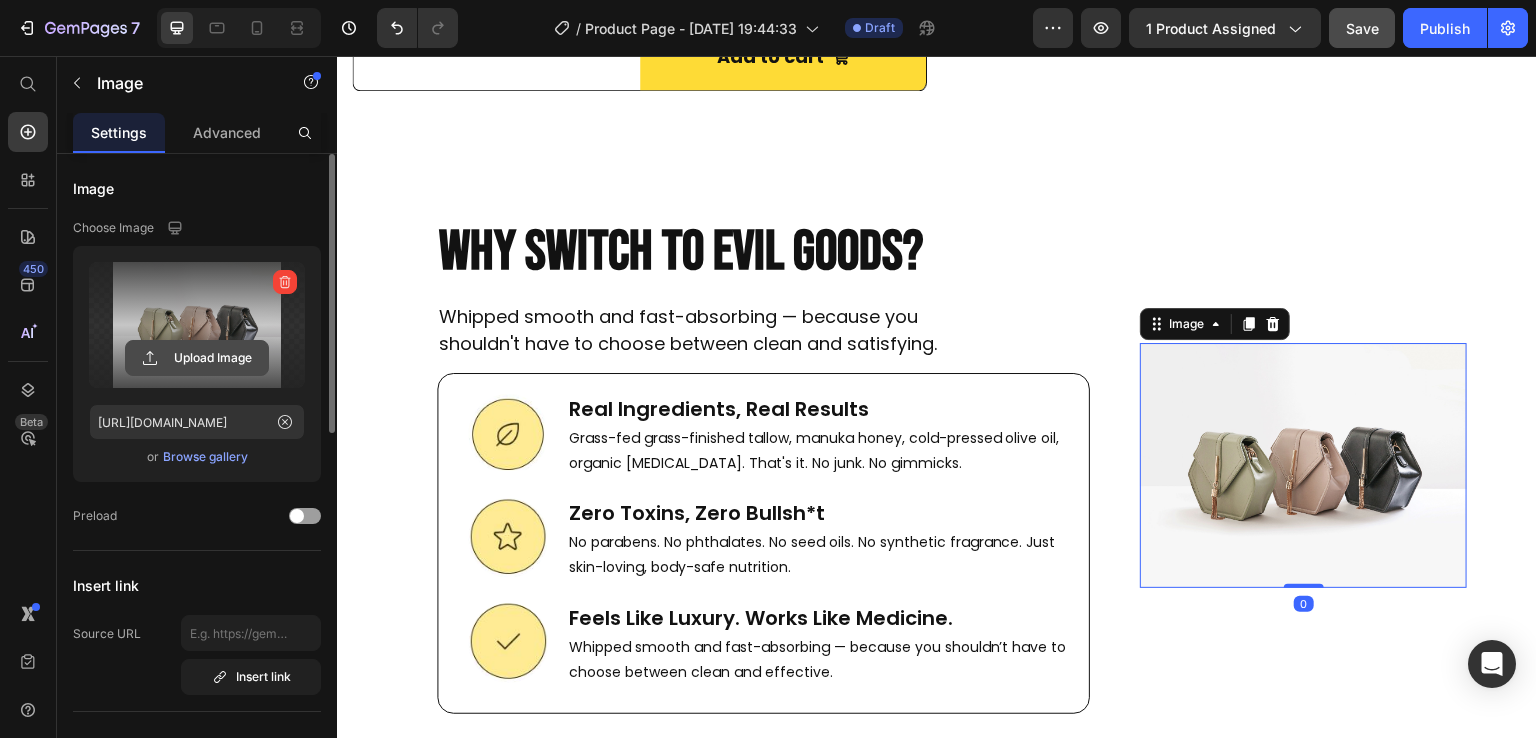 click 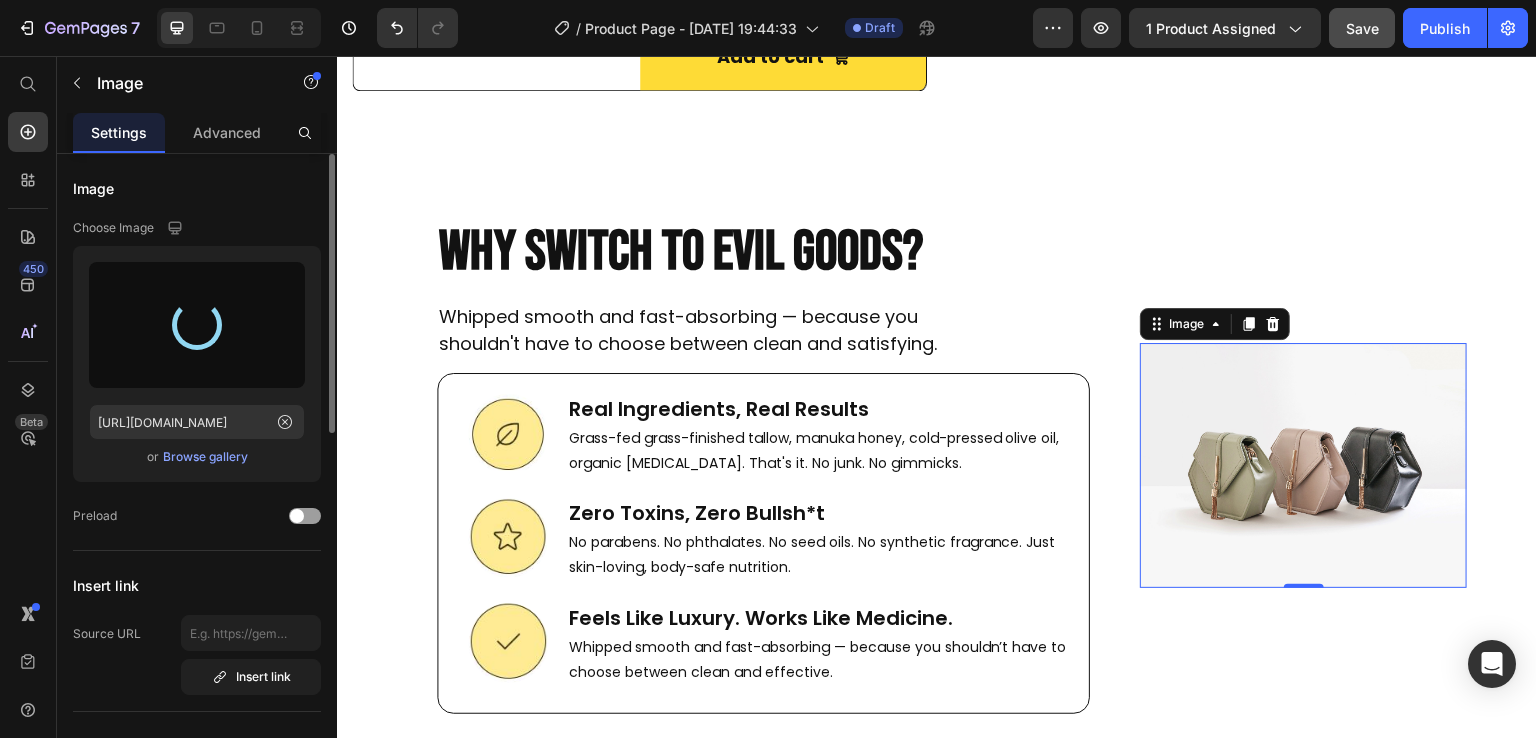 type on "[URL][DOMAIN_NAME]" 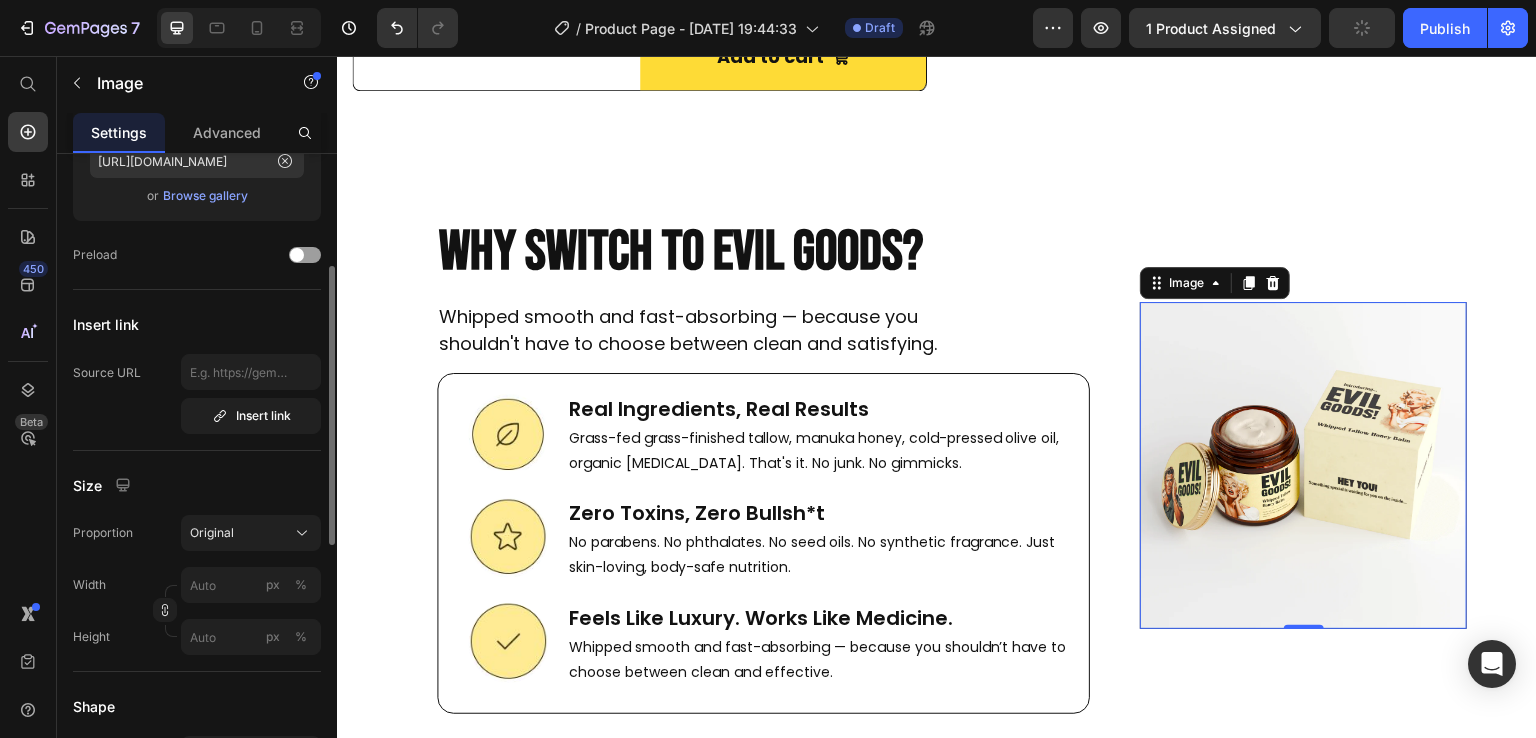 scroll, scrollTop: 260, scrollLeft: 0, axis: vertical 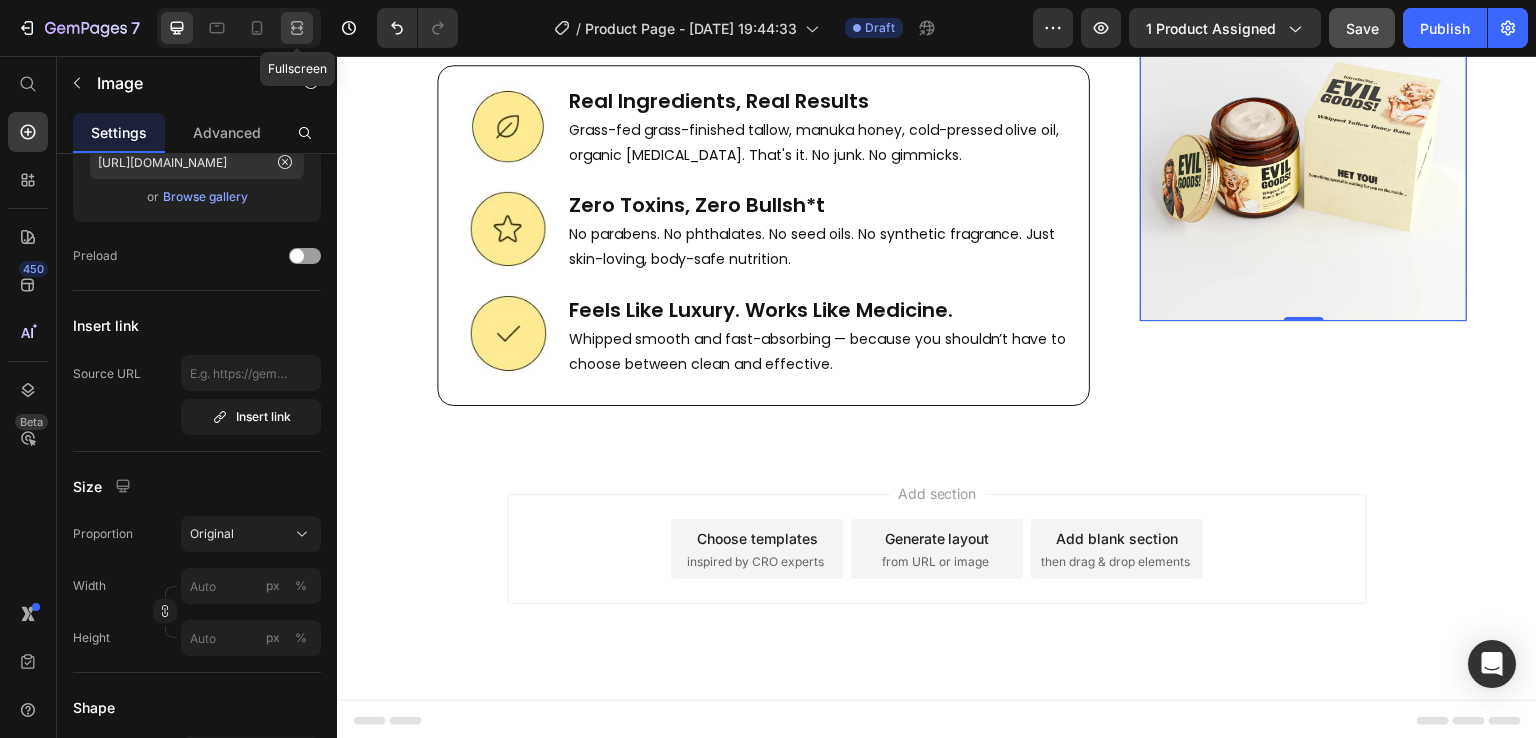 click 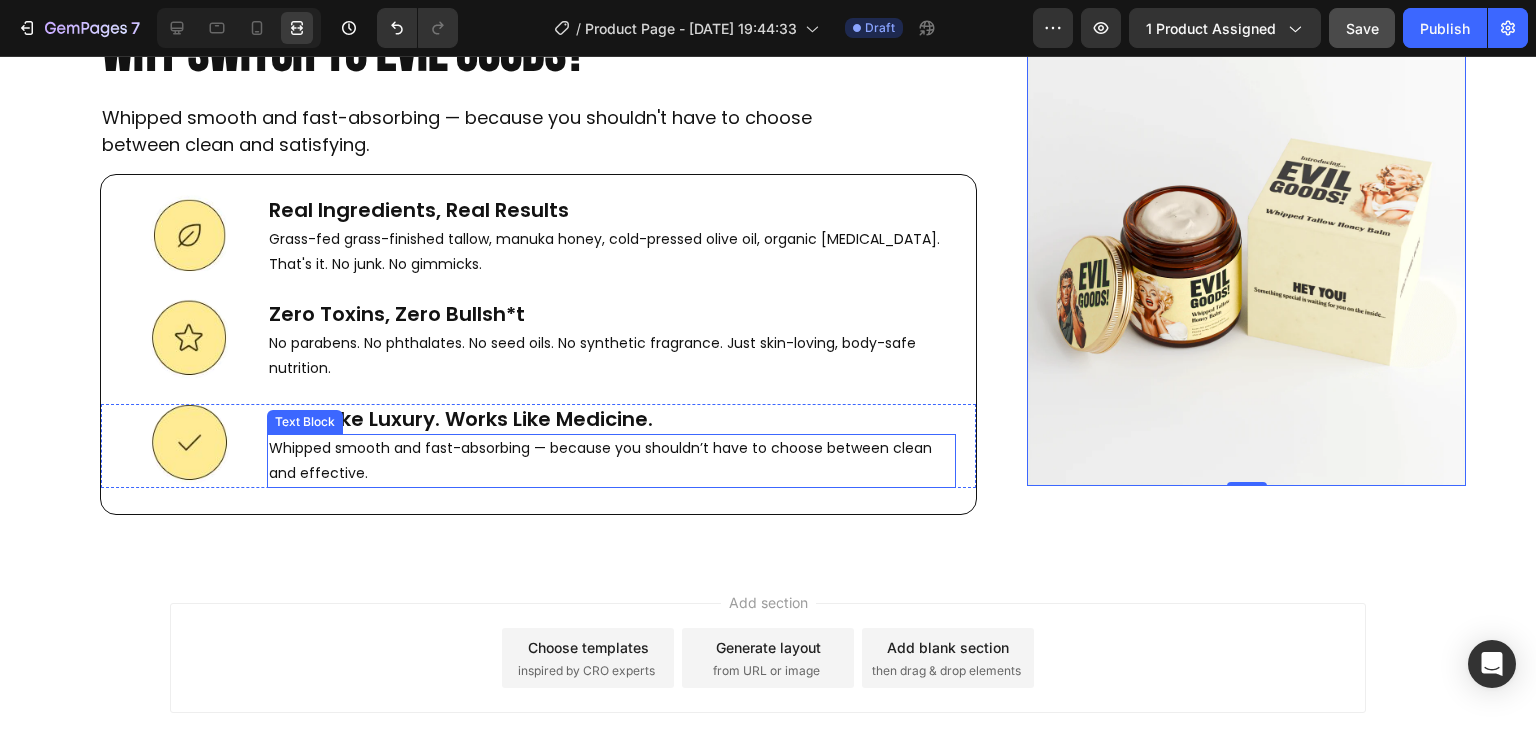 scroll, scrollTop: 7630, scrollLeft: 0, axis: vertical 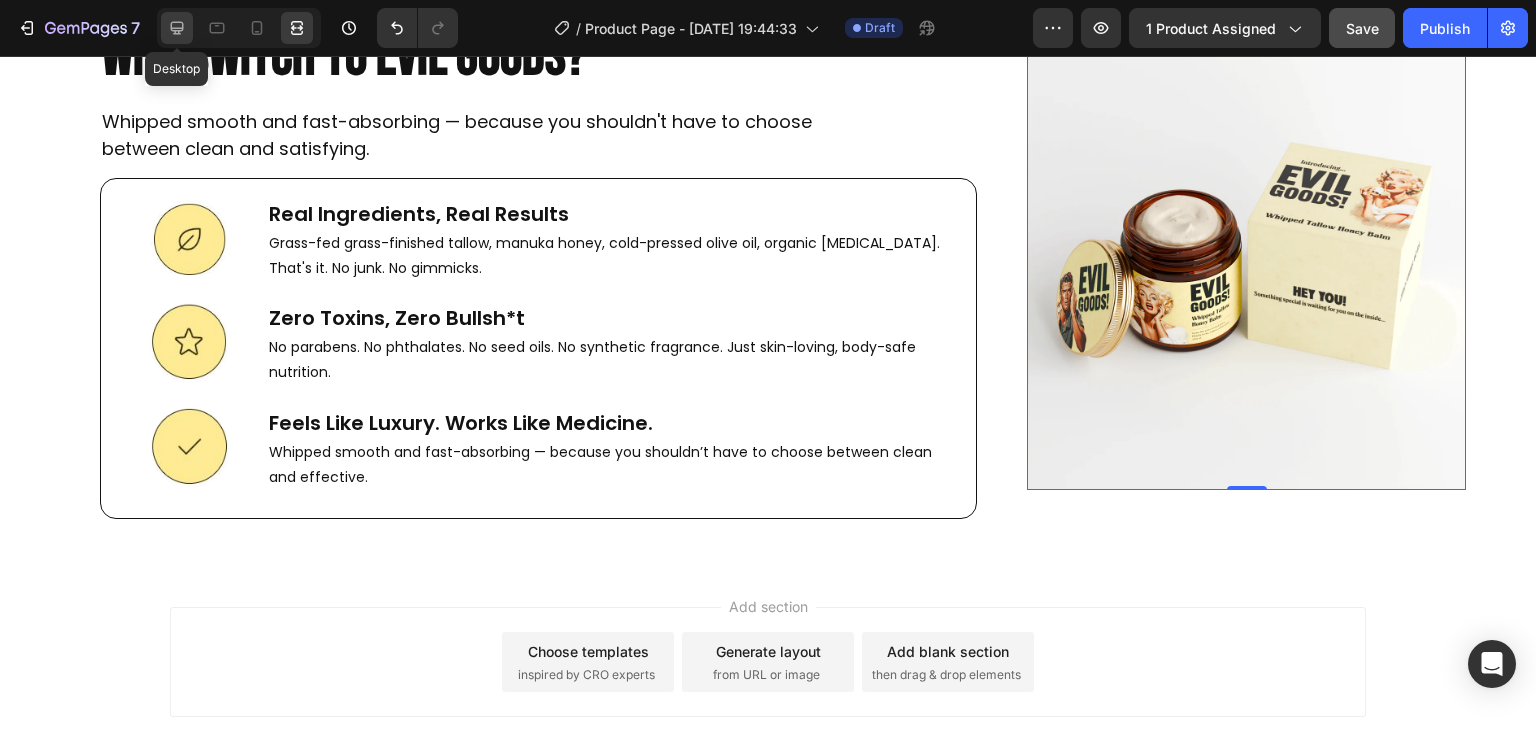 click 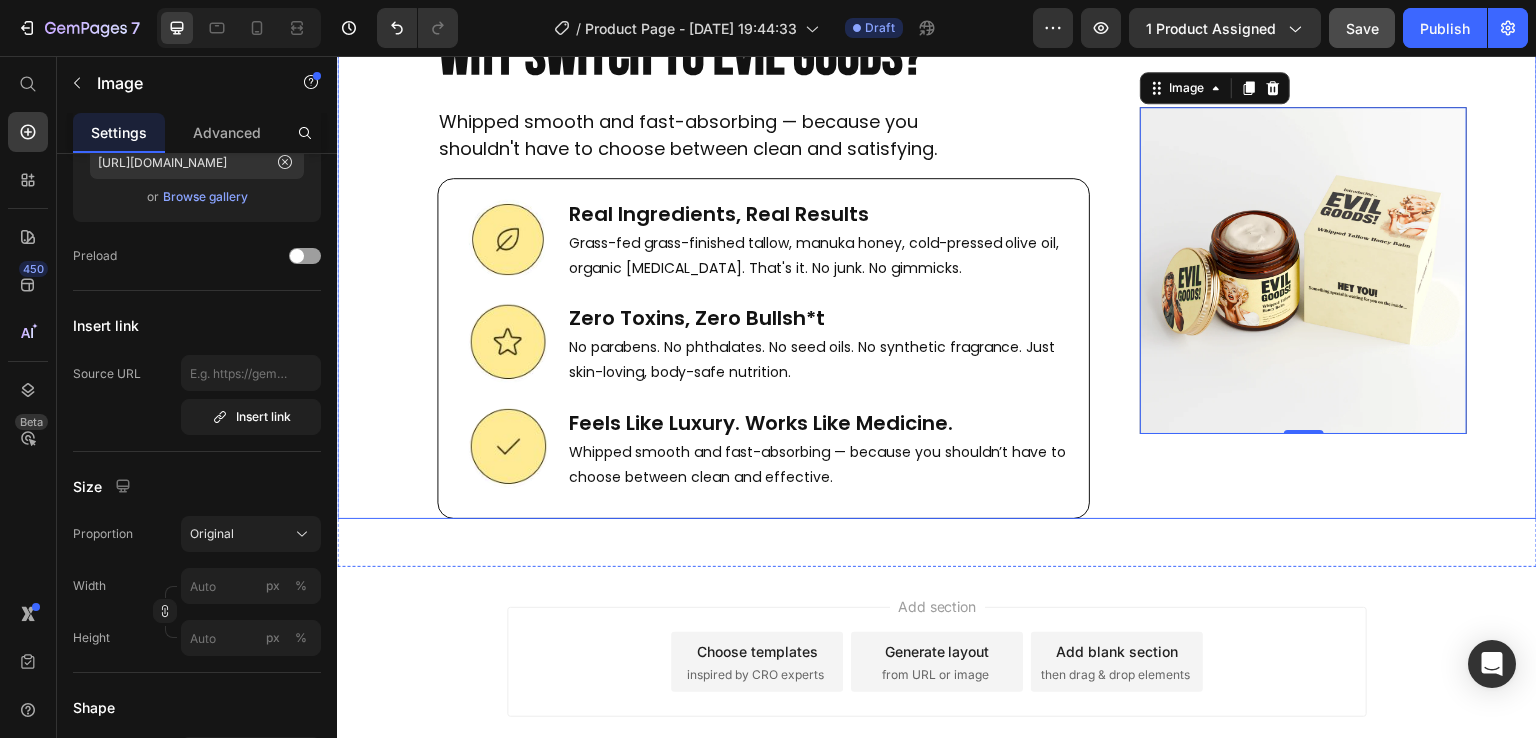 scroll, scrollTop: 7763, scrollLeft: 0, axis: vertical 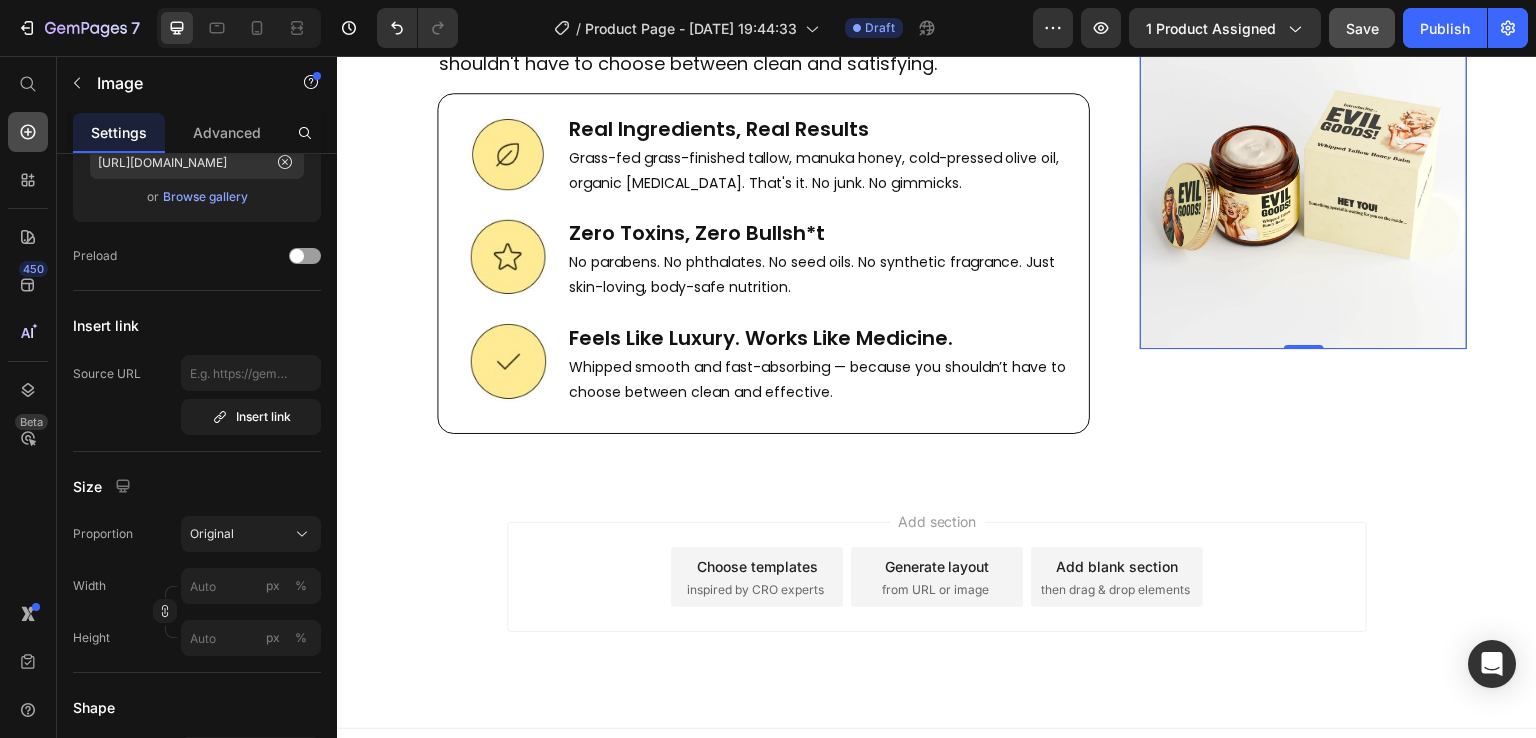 click 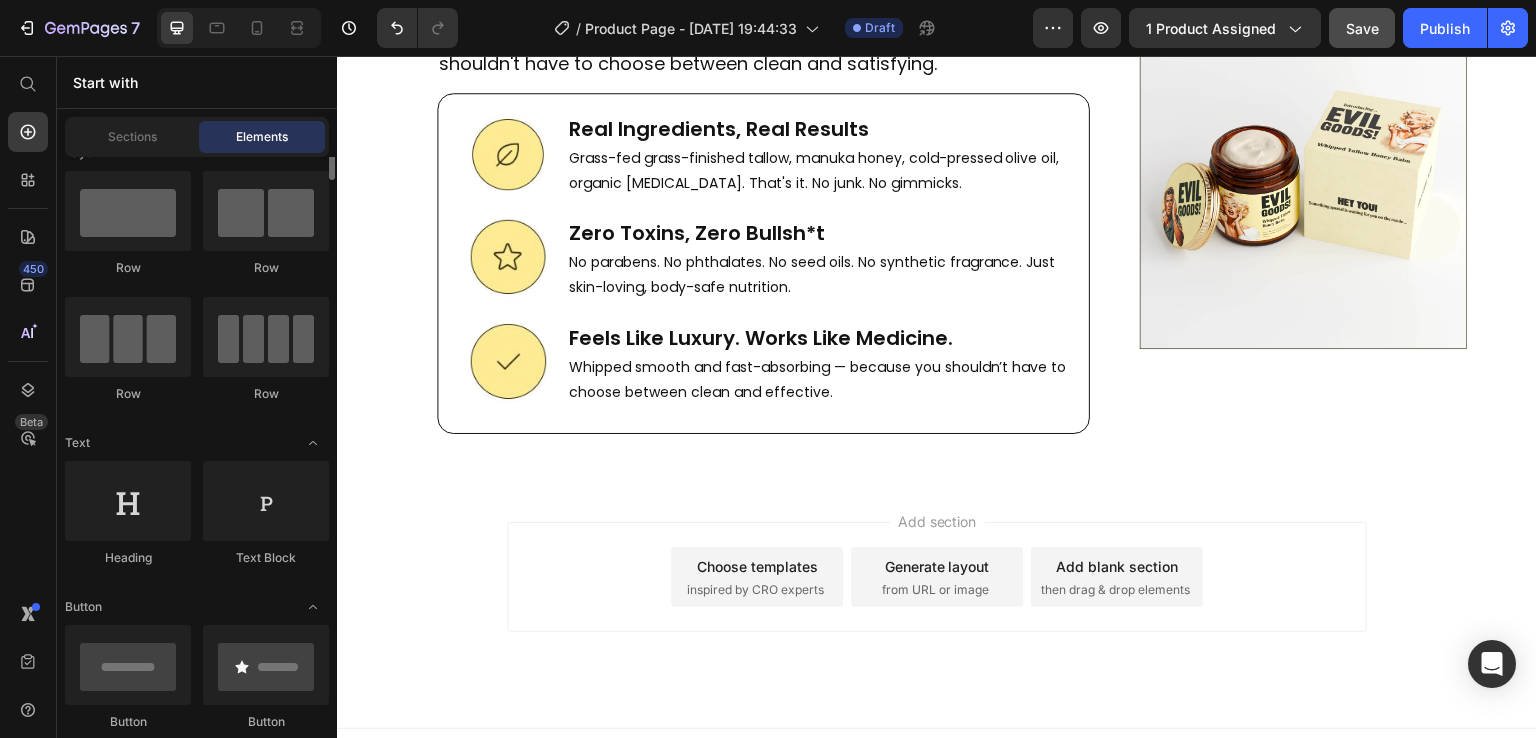 scroll, scrollTop: 0, scrollLeft: 0, axis: both 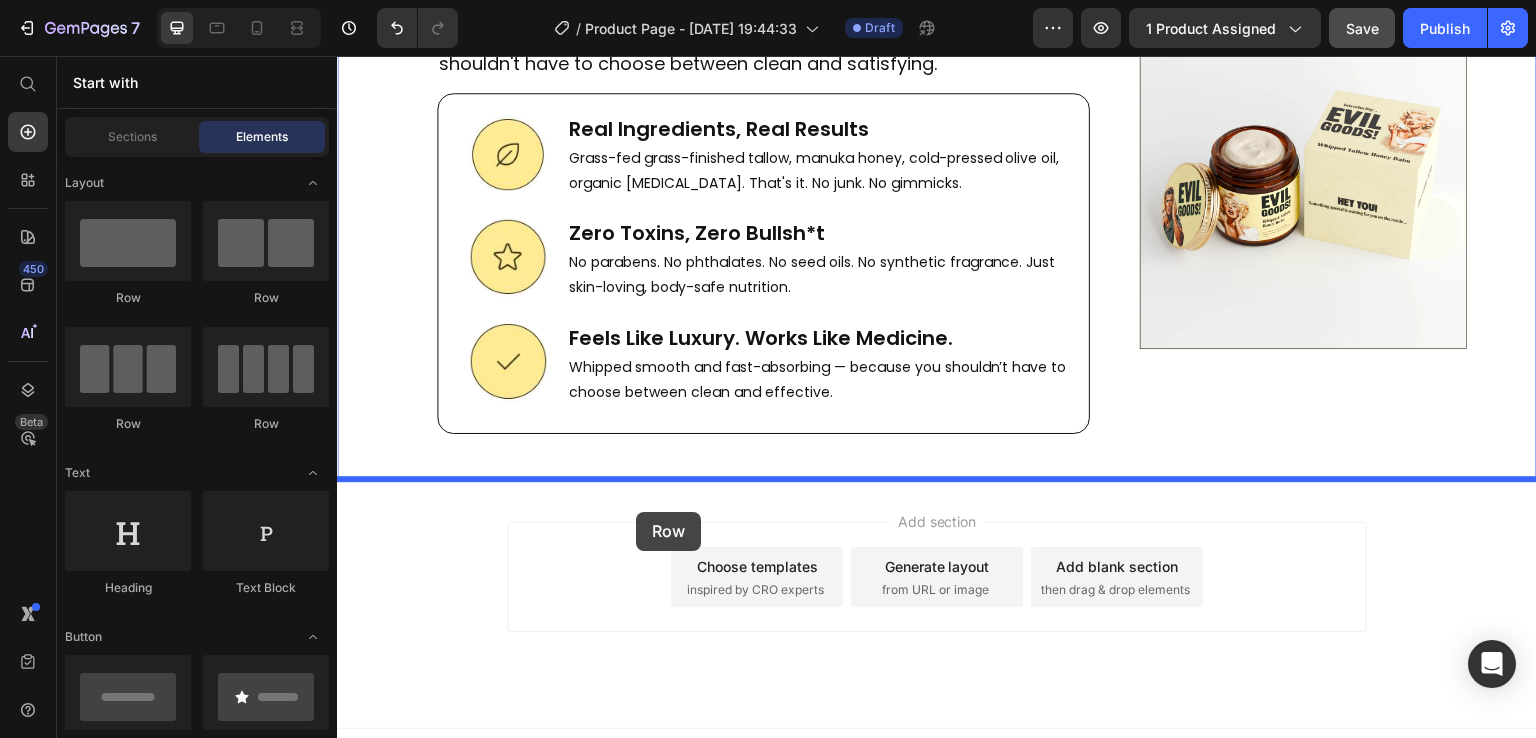 drag, startPoint x: 436, startPoint y: 466, endPoint x: 636, endPoint y: 512, distance: 205.22183 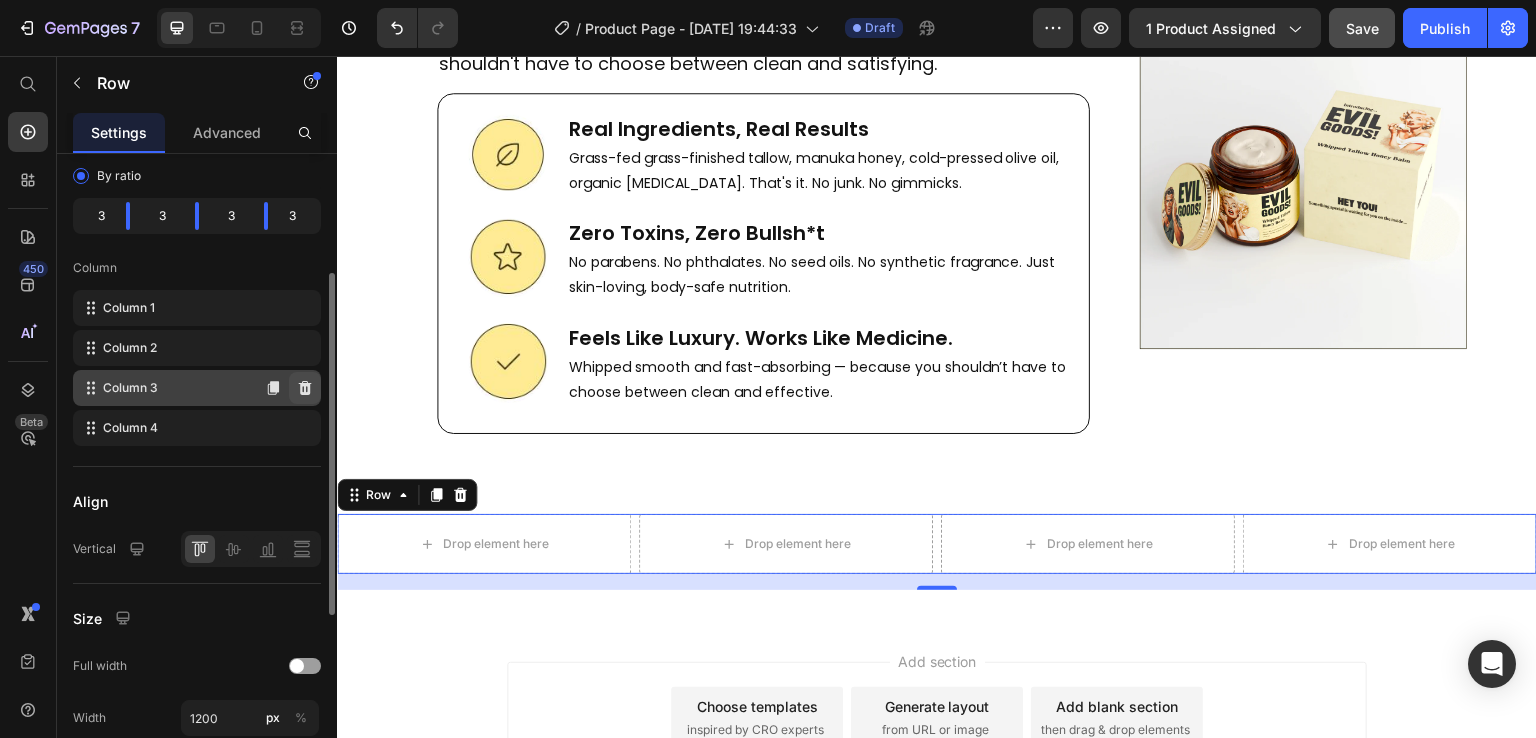 scroll, scrollTop: 221, scrollLeft: 0, axis: vertical 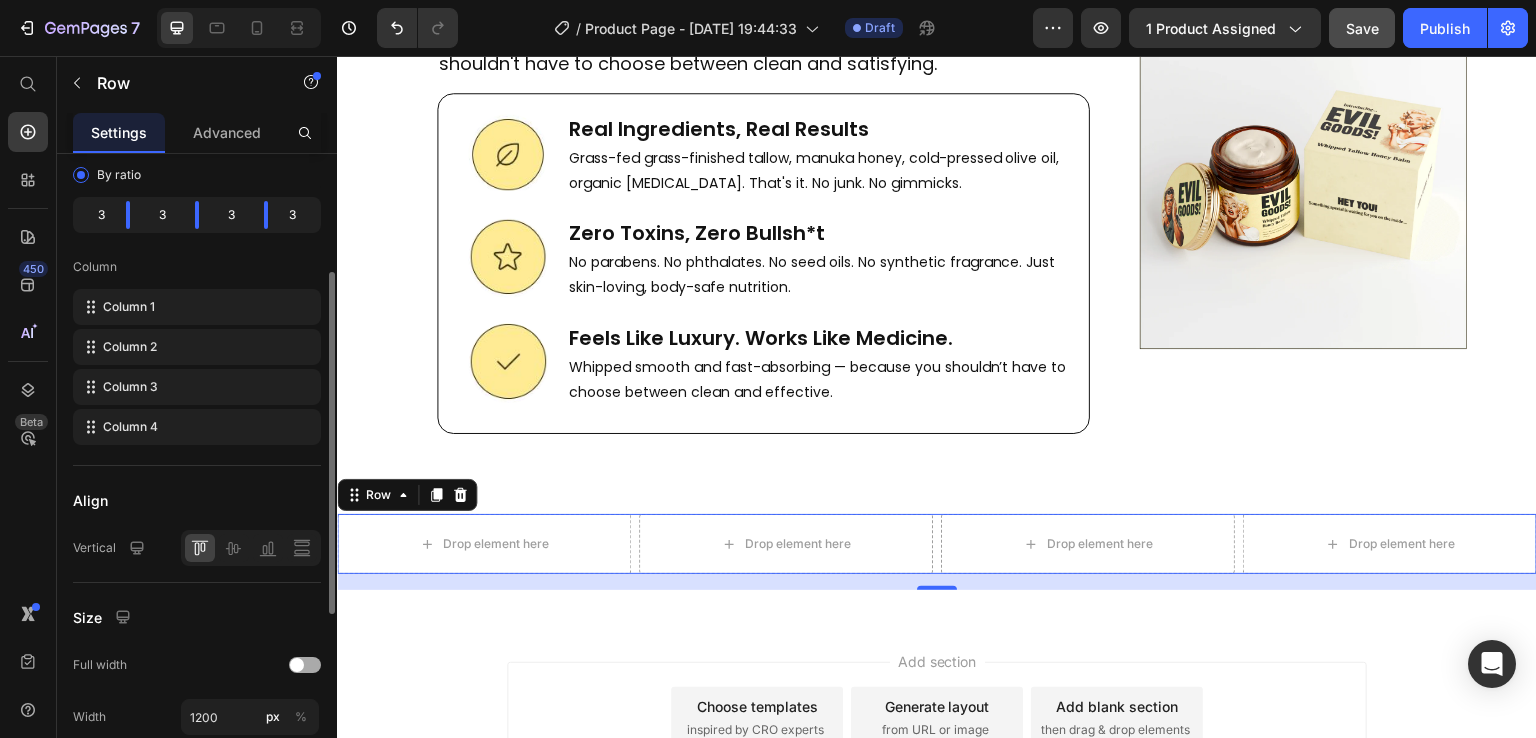 click at bounding box center [297, 665] 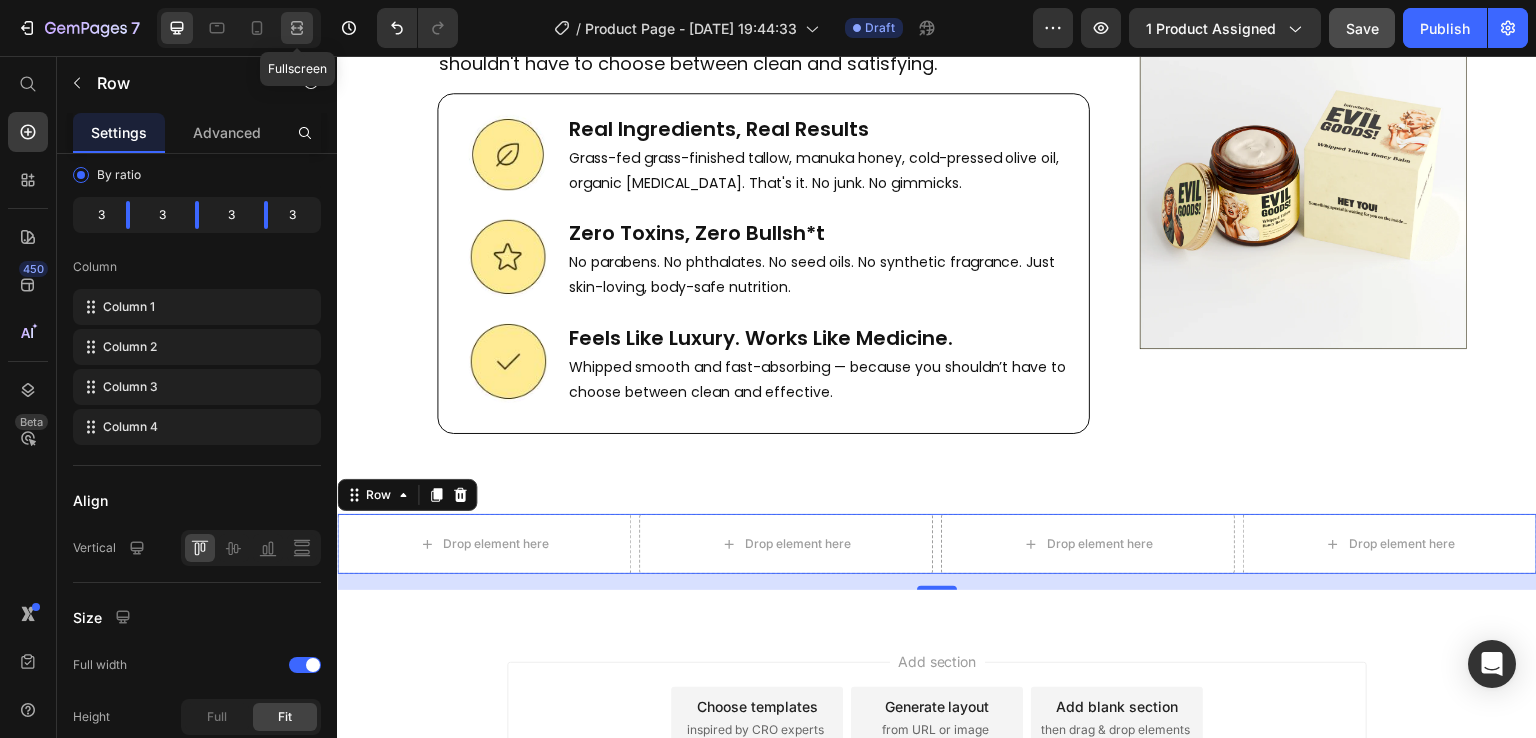 click 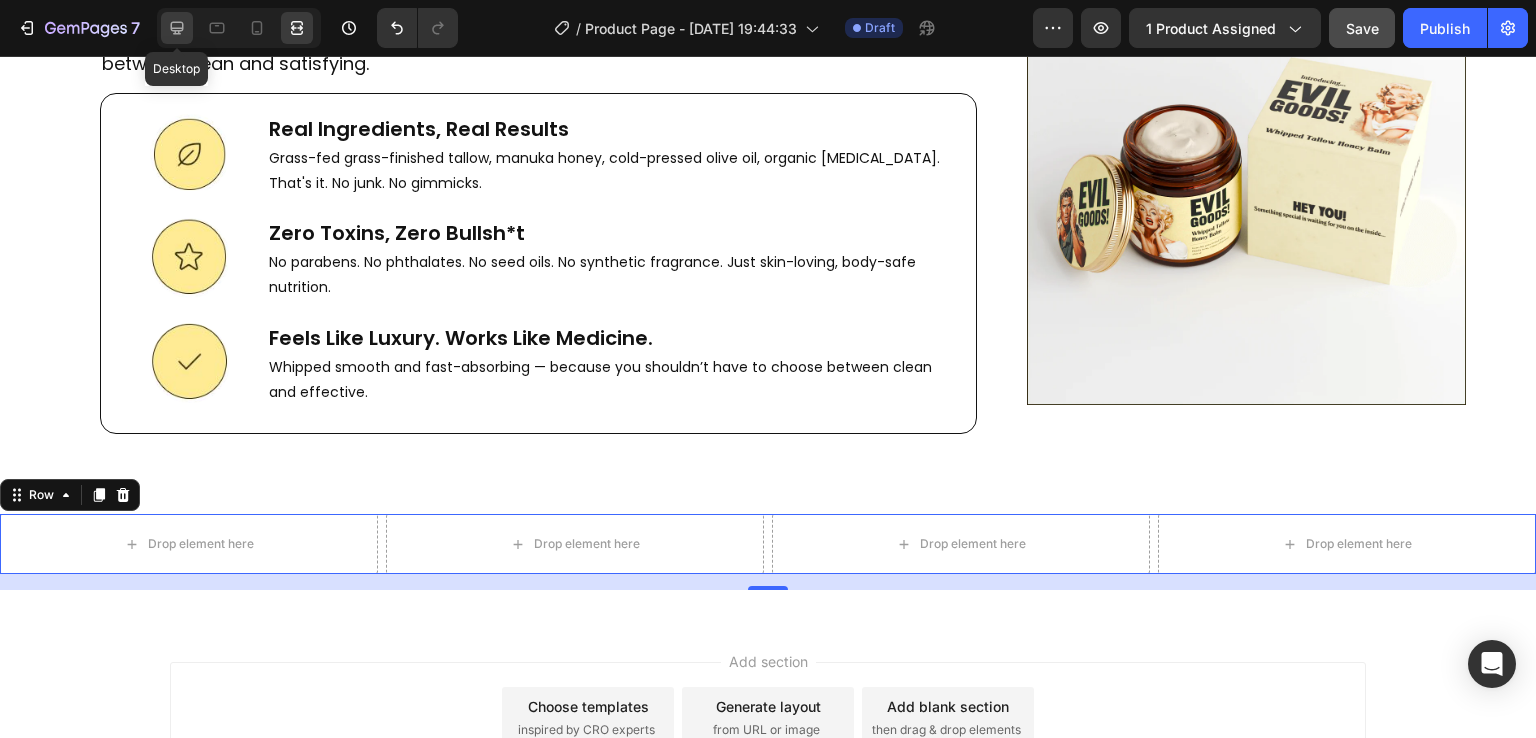 click 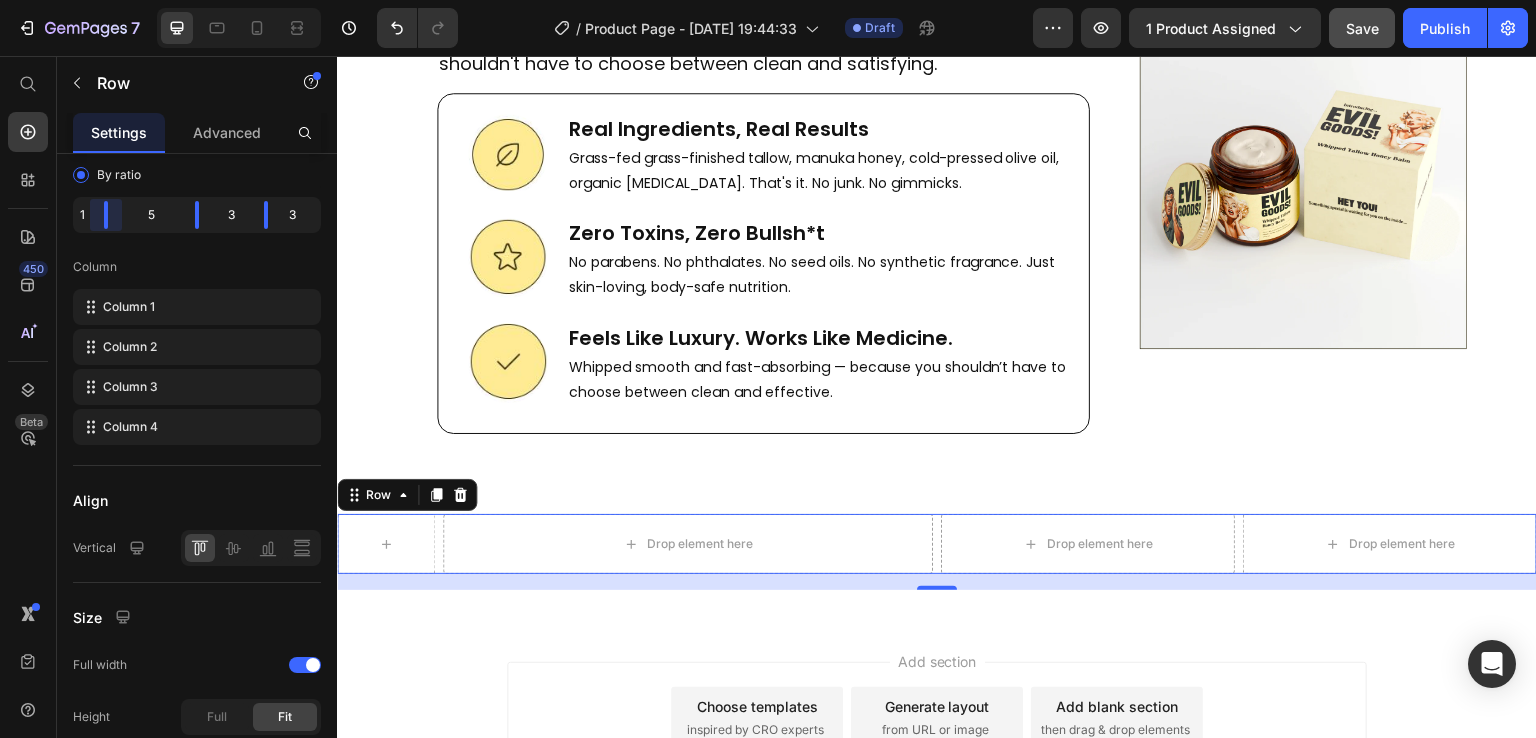 drag, startPoint x: 135, startPoint y: 216, endPoint x: 83, endPoint y: 216, distance: 52 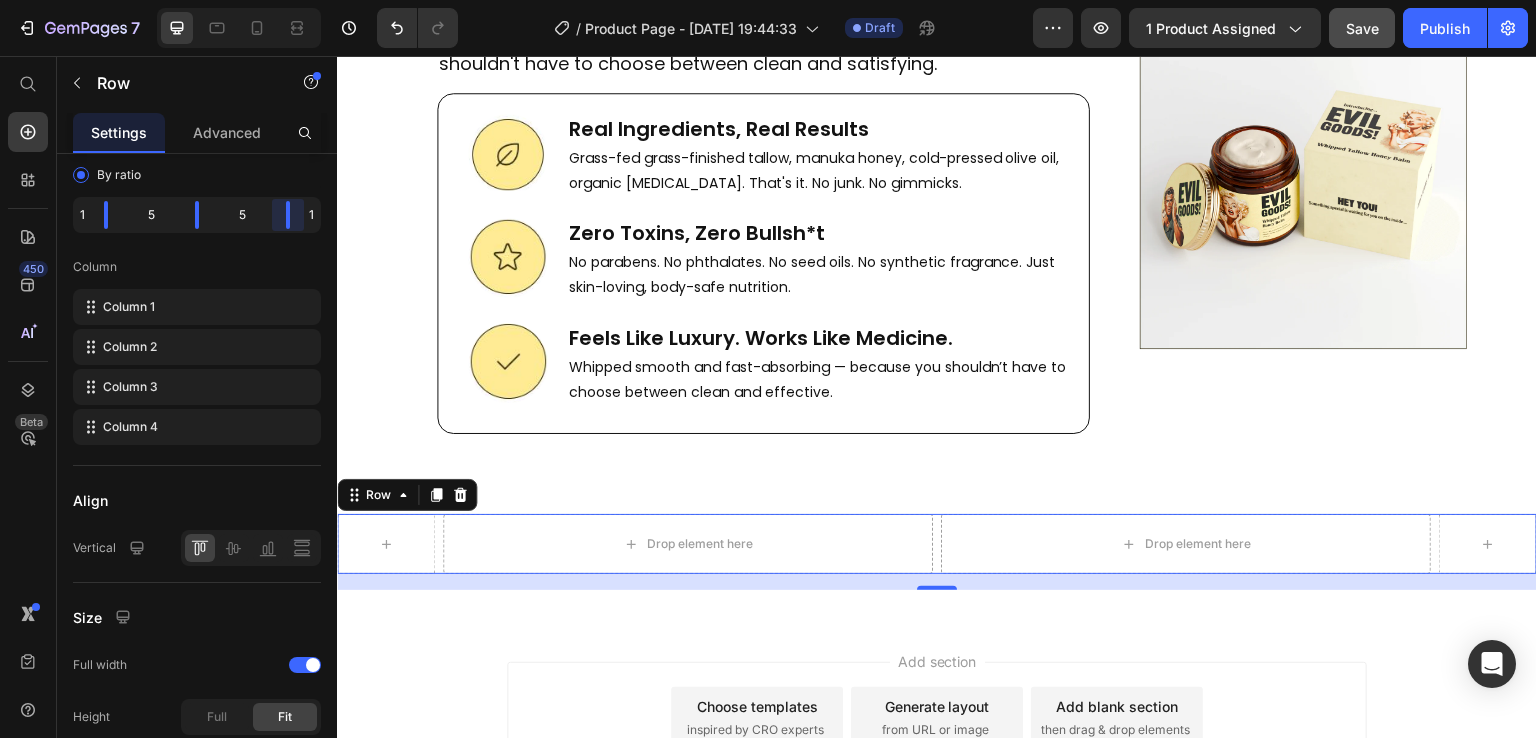 drag, startPoint x: 256, startPoint y: 217, endPoint x: 302, endPoint y: 213, distance: 46.173584 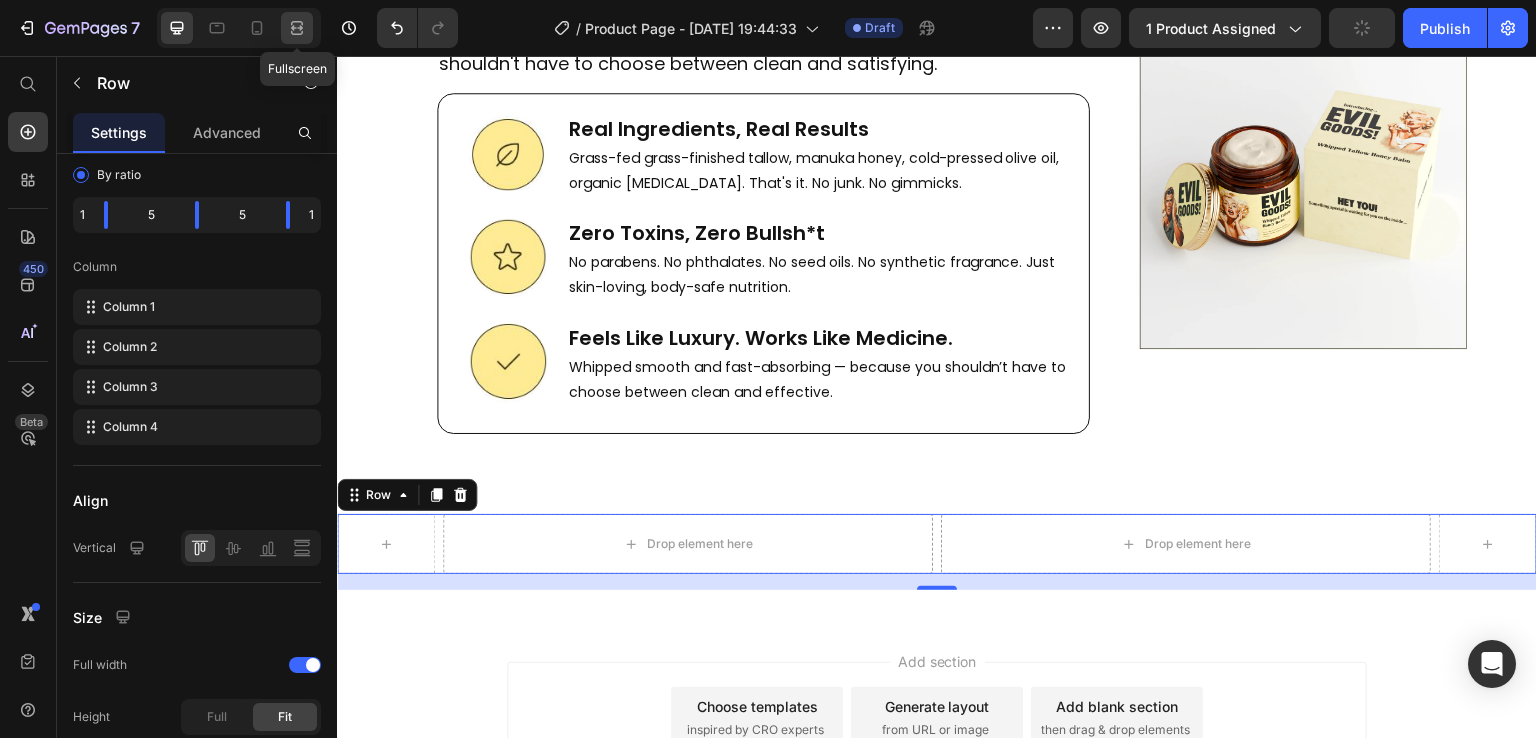 click 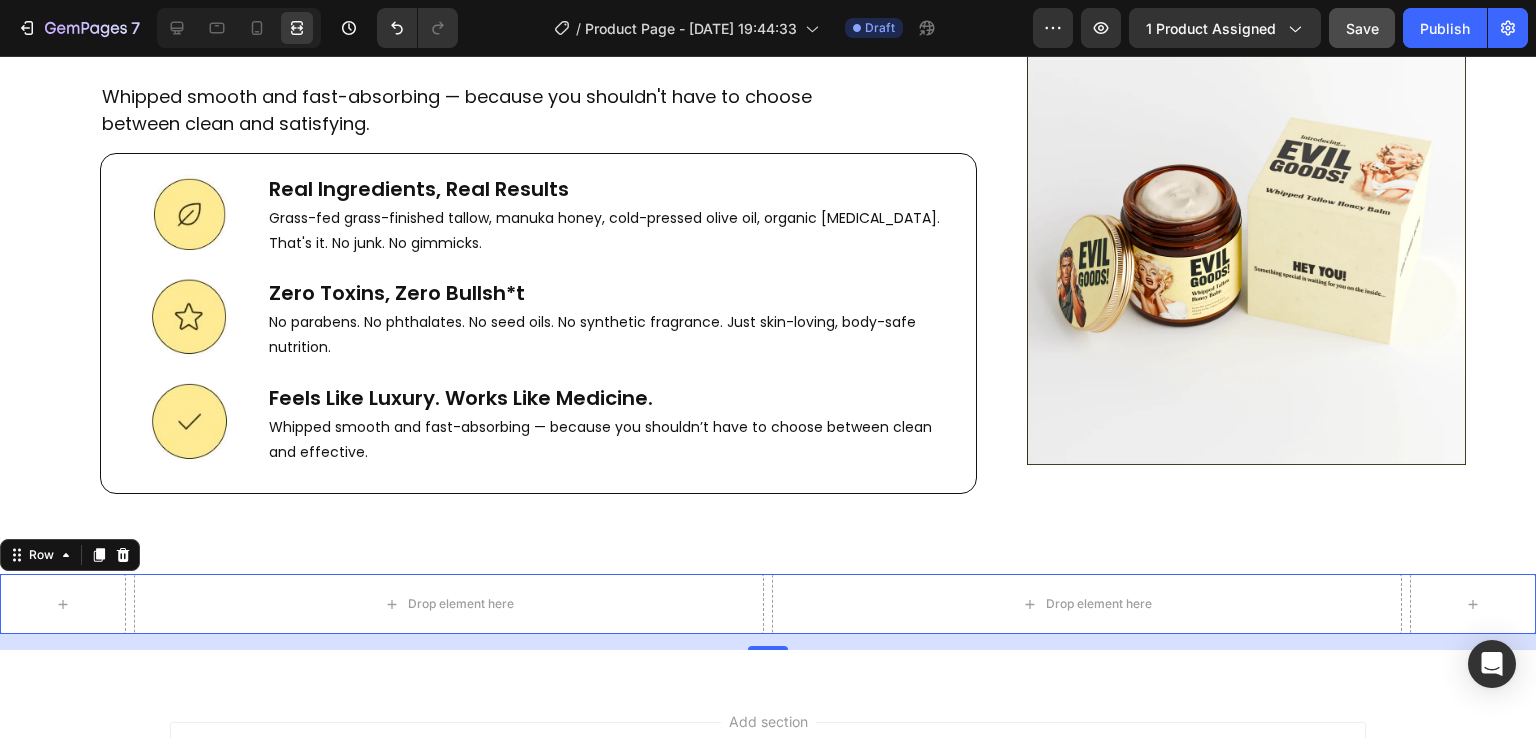 scroll, scrollTop: 7656, scrollLeft: 0, axis: vertical 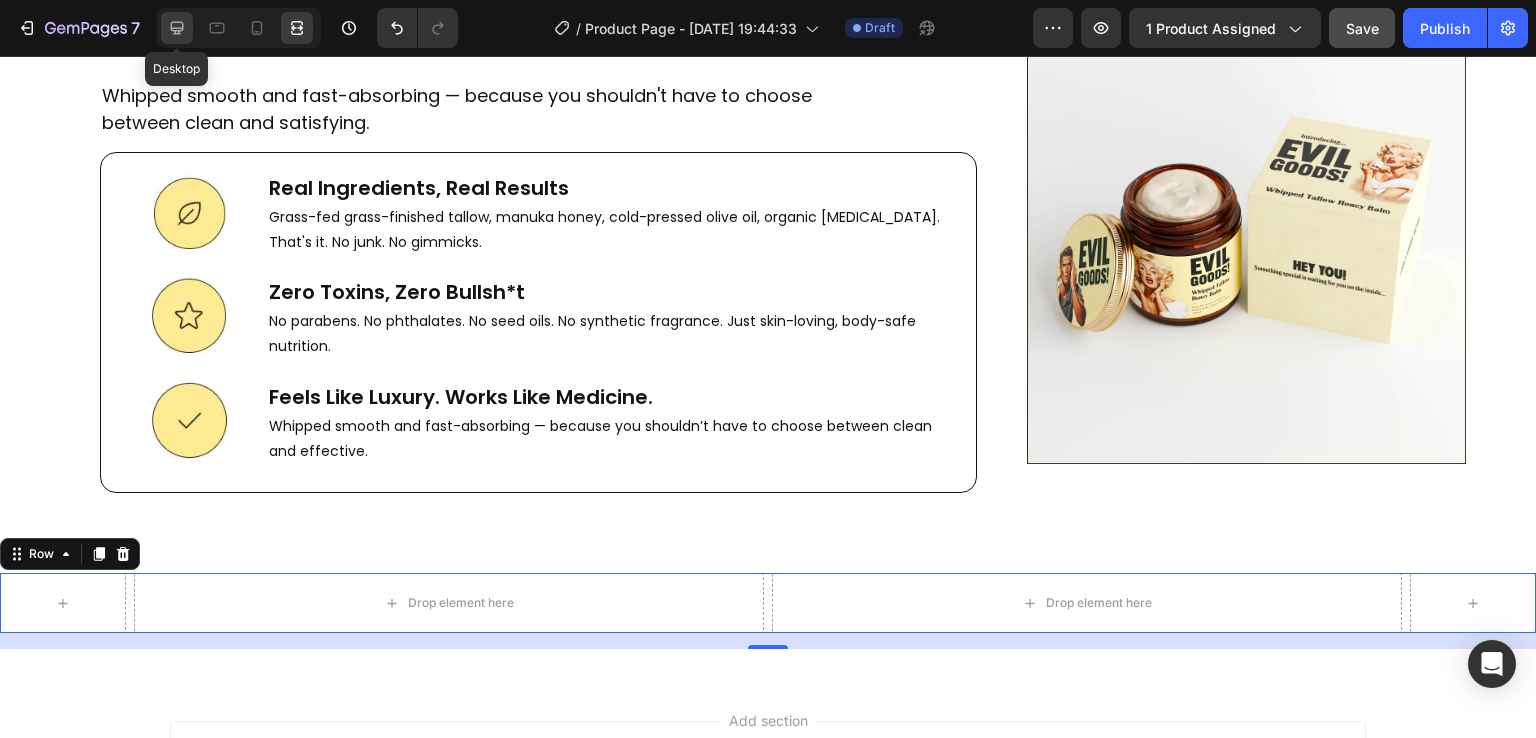 click 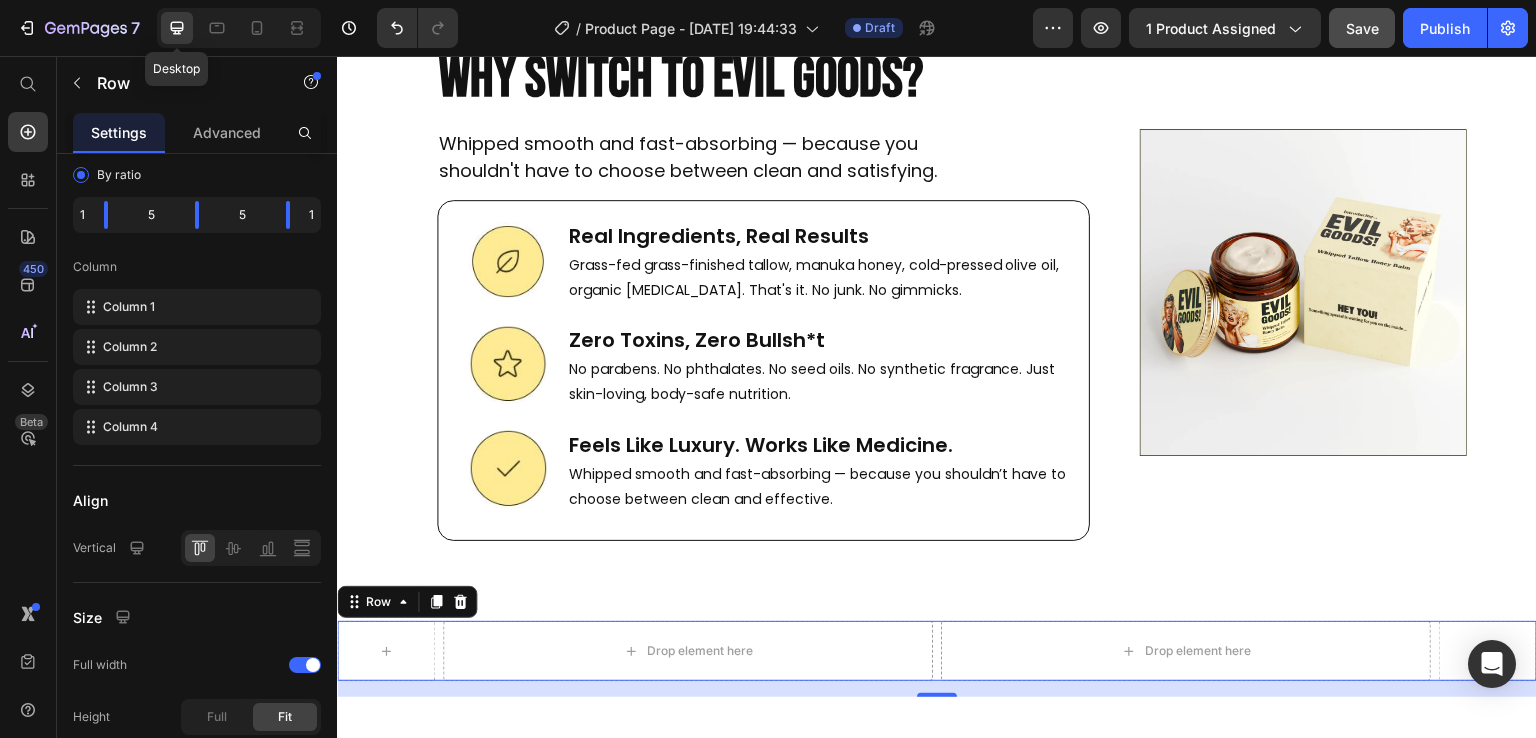 scroll, scrollTop: 7704, scrollLeft: 0, axis: vertical 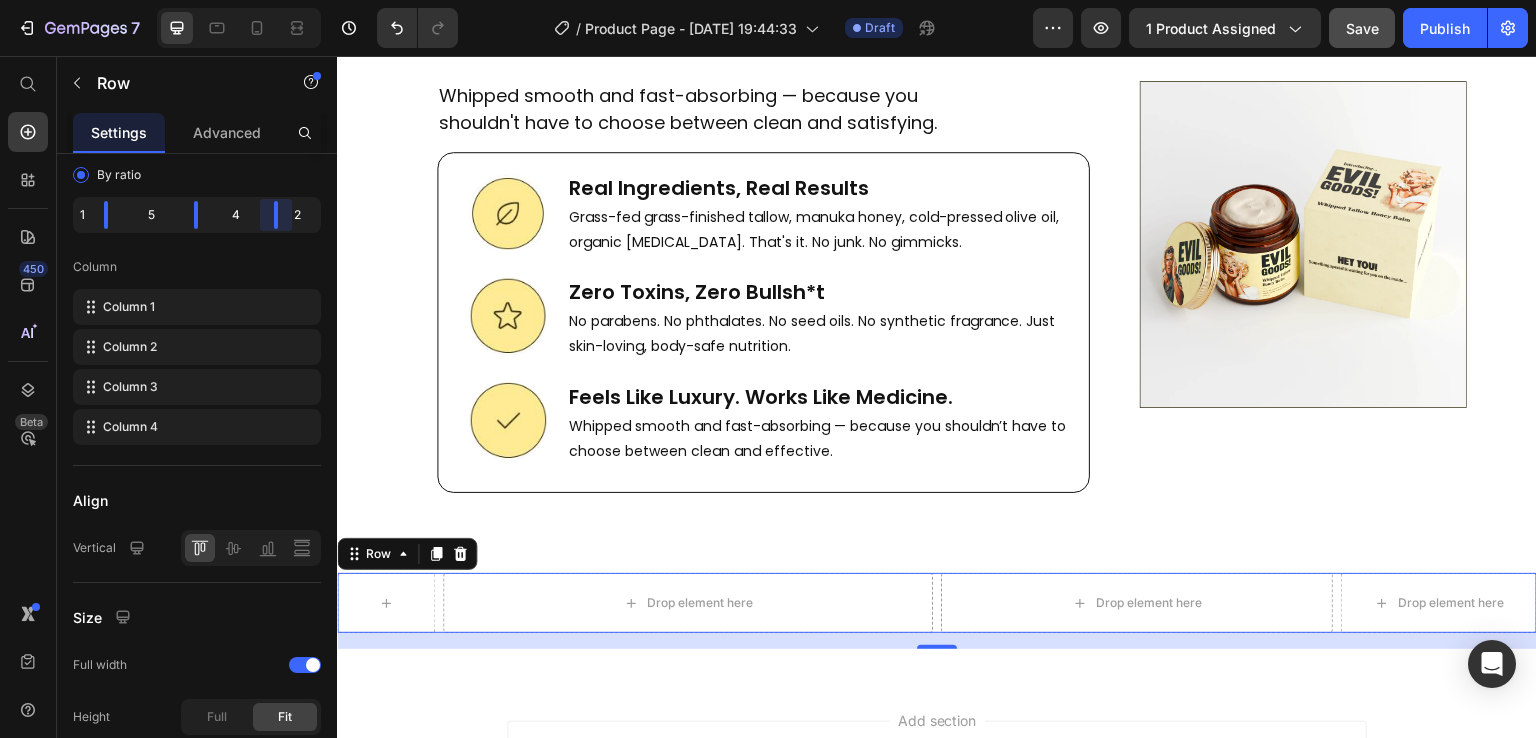 drag, startPoint x: 291, startPoint y: 215, endPoint x: 274, endPoint y: 221, distance: 18.027756 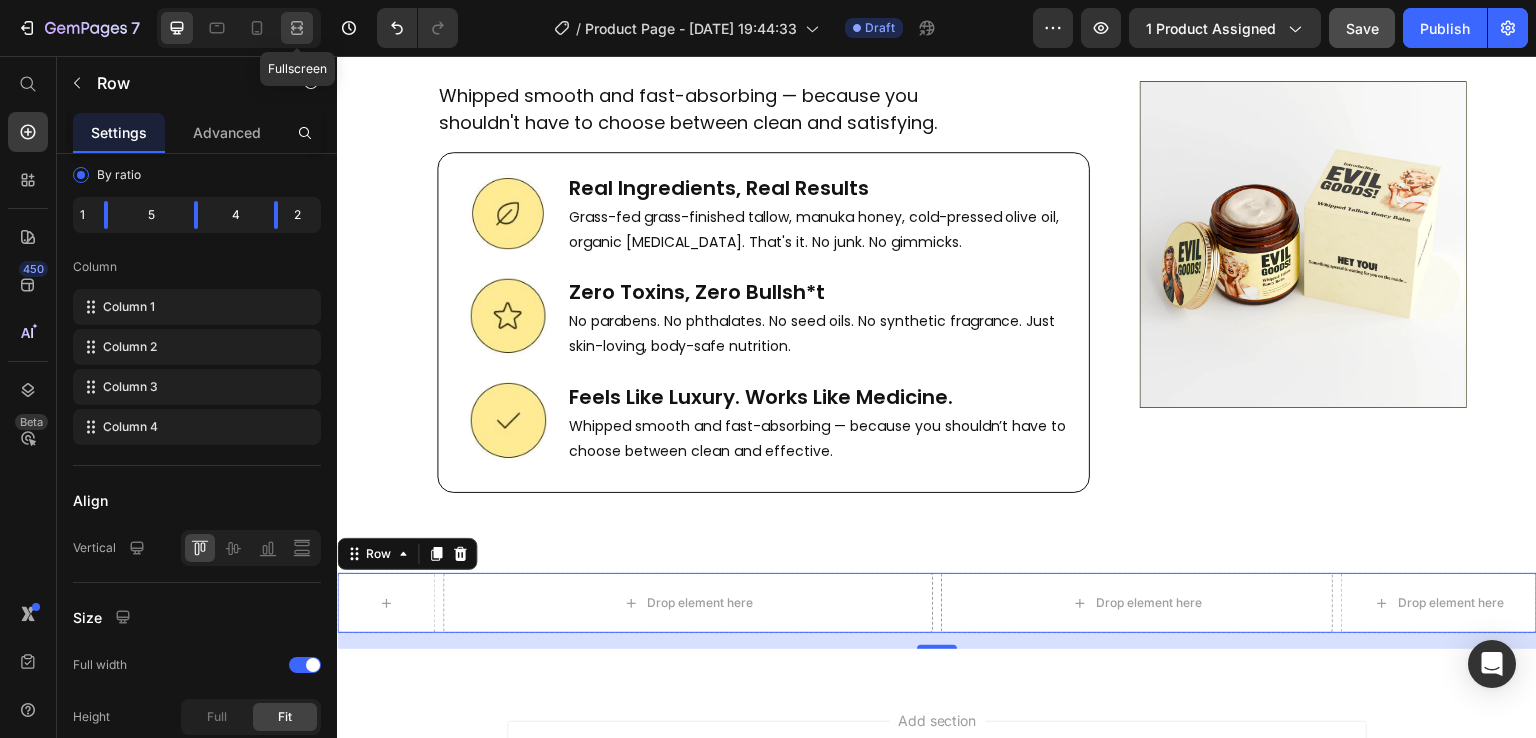 click 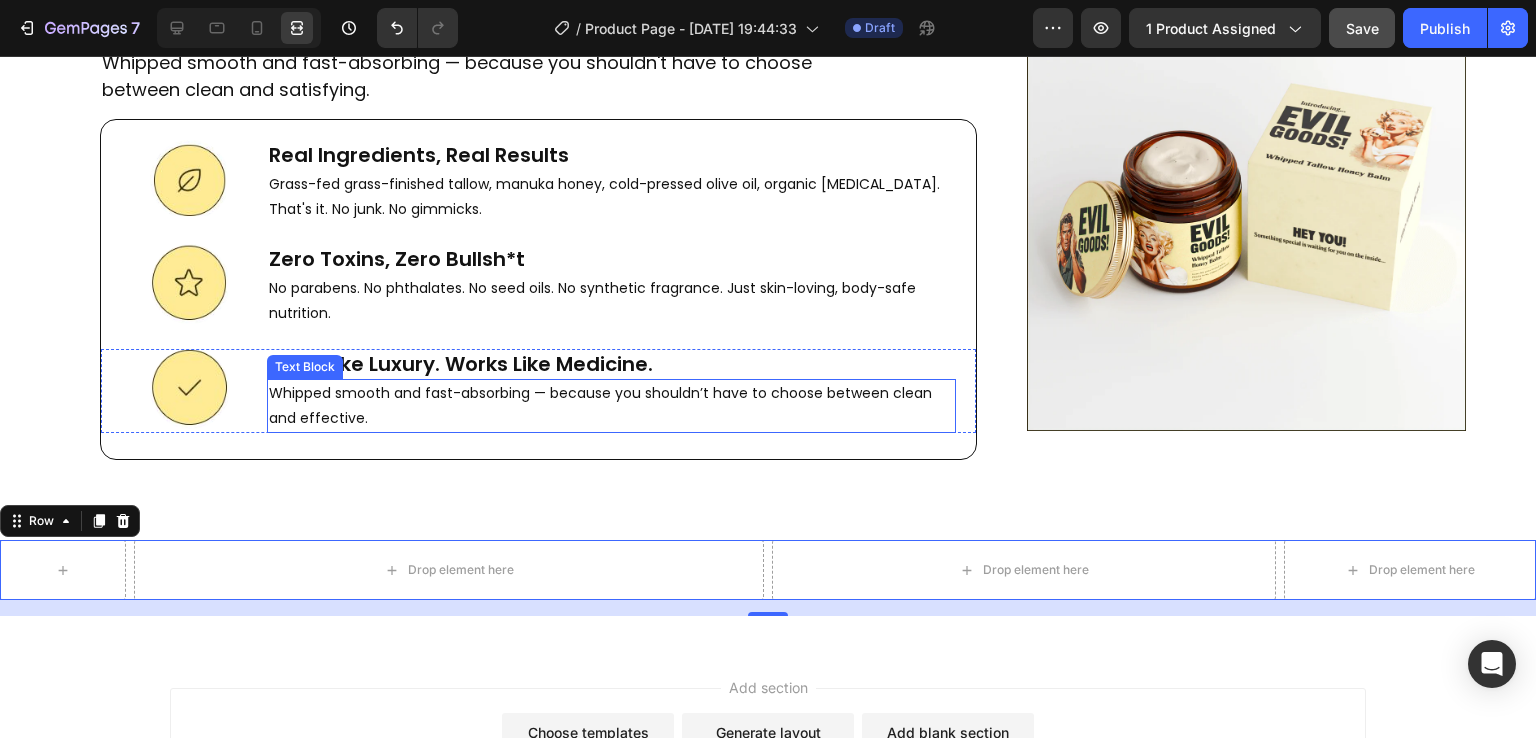 scroll, scrollTop: 7688, scrollLeft: 0, axis: vertical 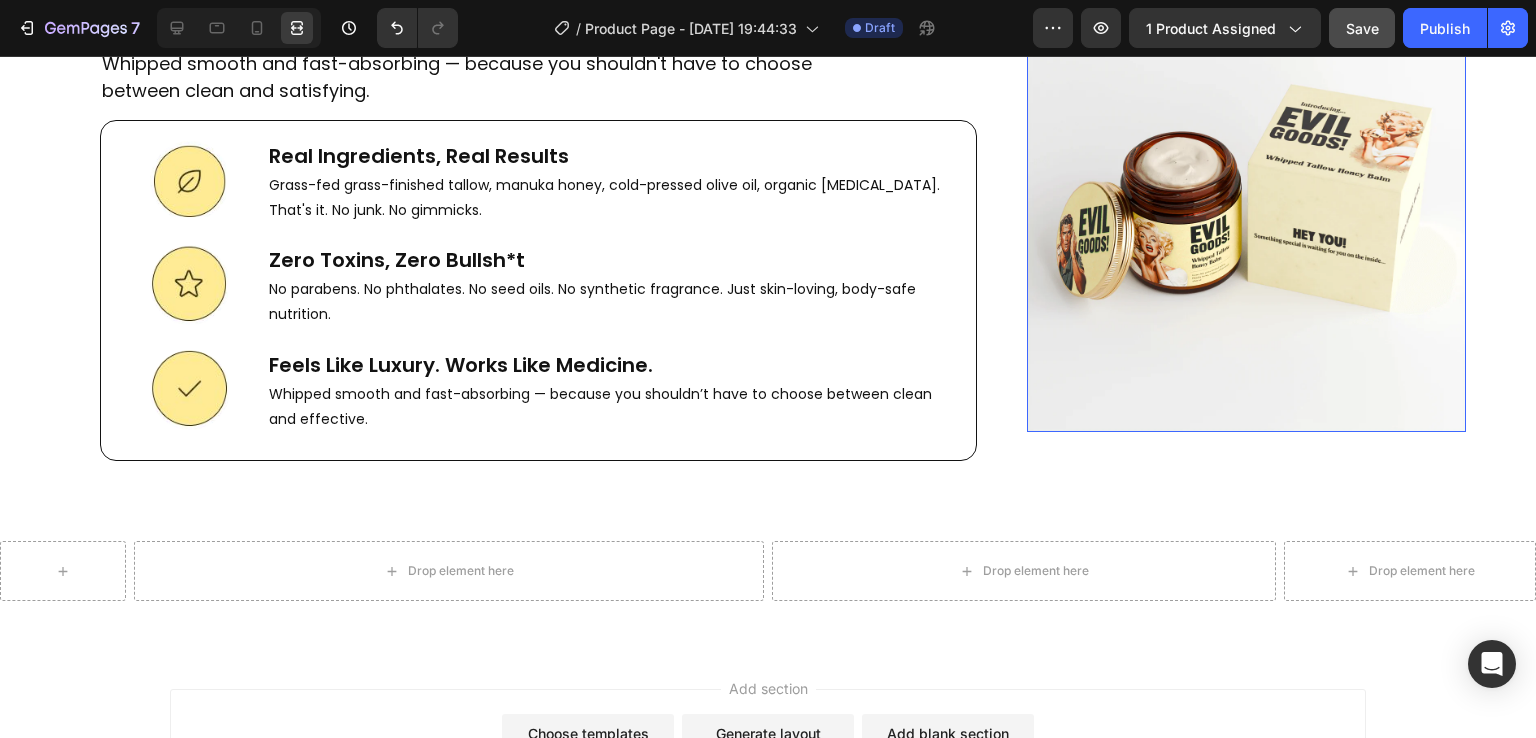 click at bounding box center [1246, 212] 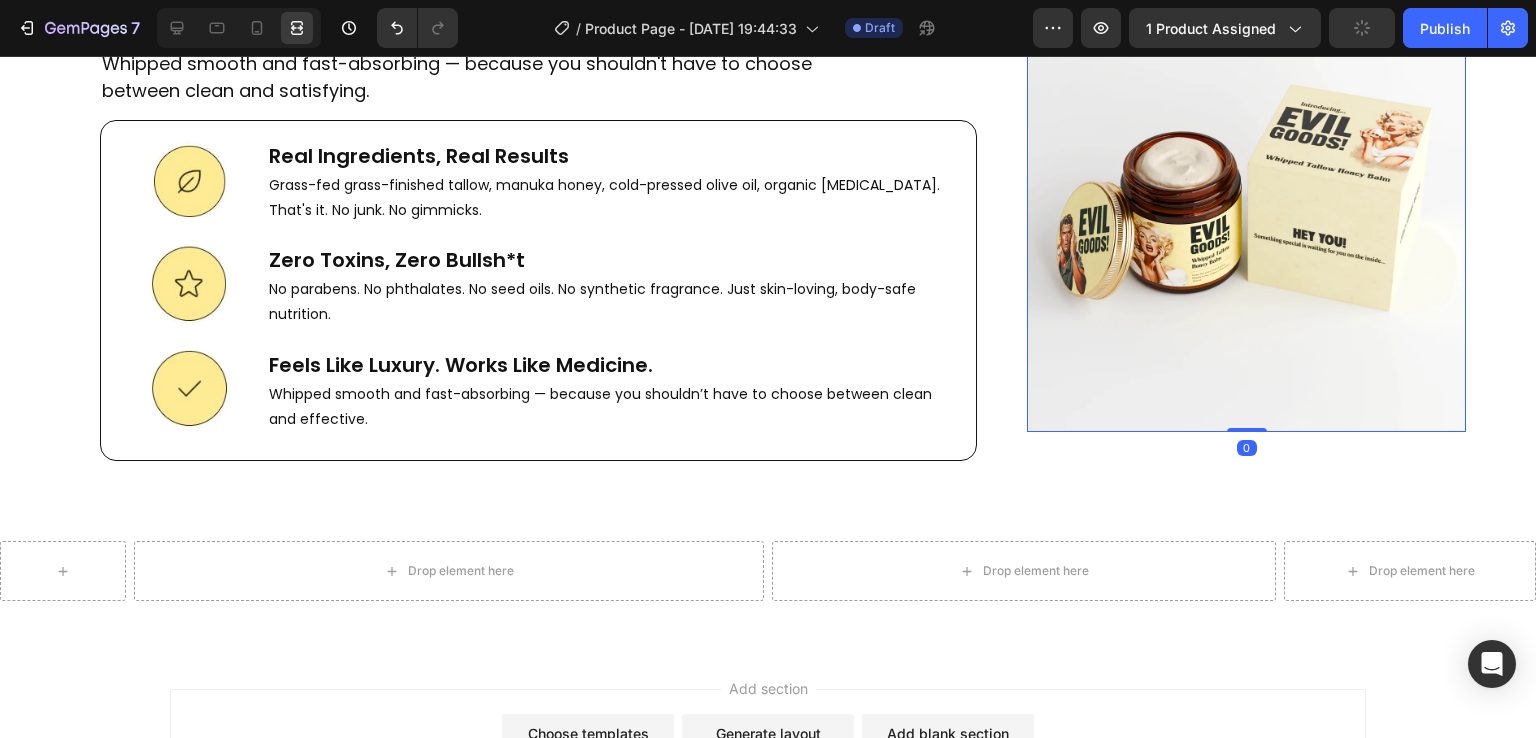 scroll, scrollTop: 0, scrollLeft: 0, axis: both 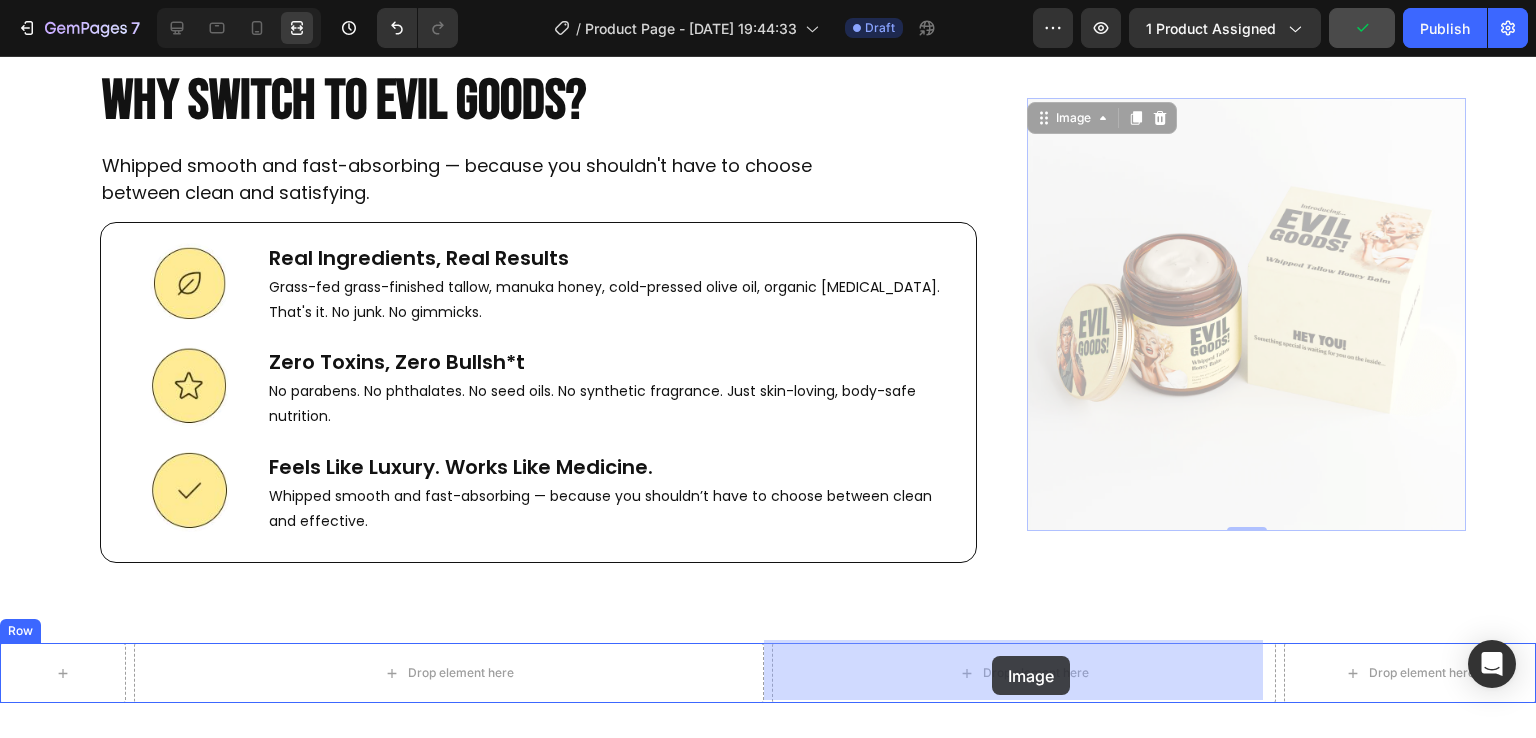 drag, startPoint x: 1070, startPoint y: 113, endPoint x: 992, endPoint y: 656, distance: 548.5736 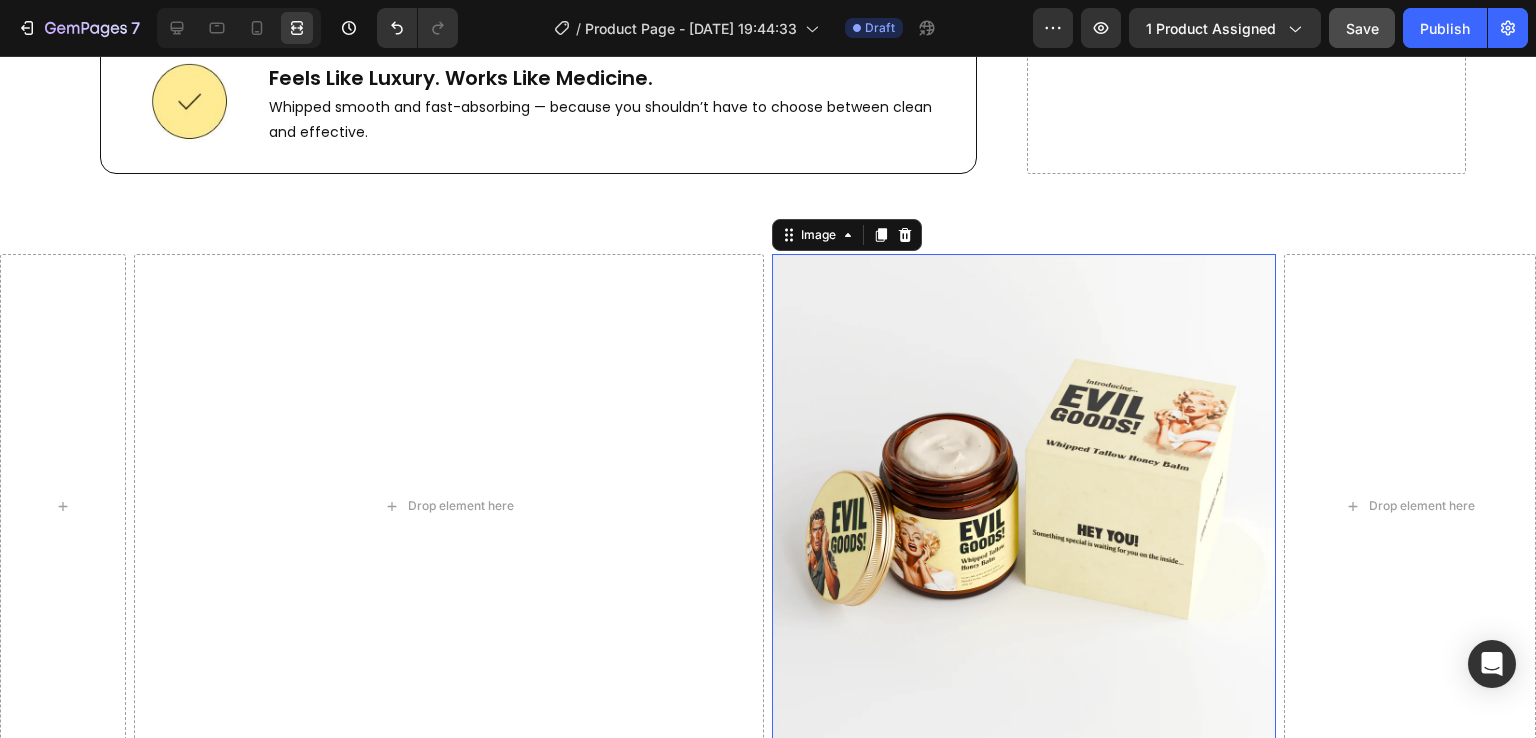 scroll, scrollTop: 8006, scrollLeft: 0, axis: vertical 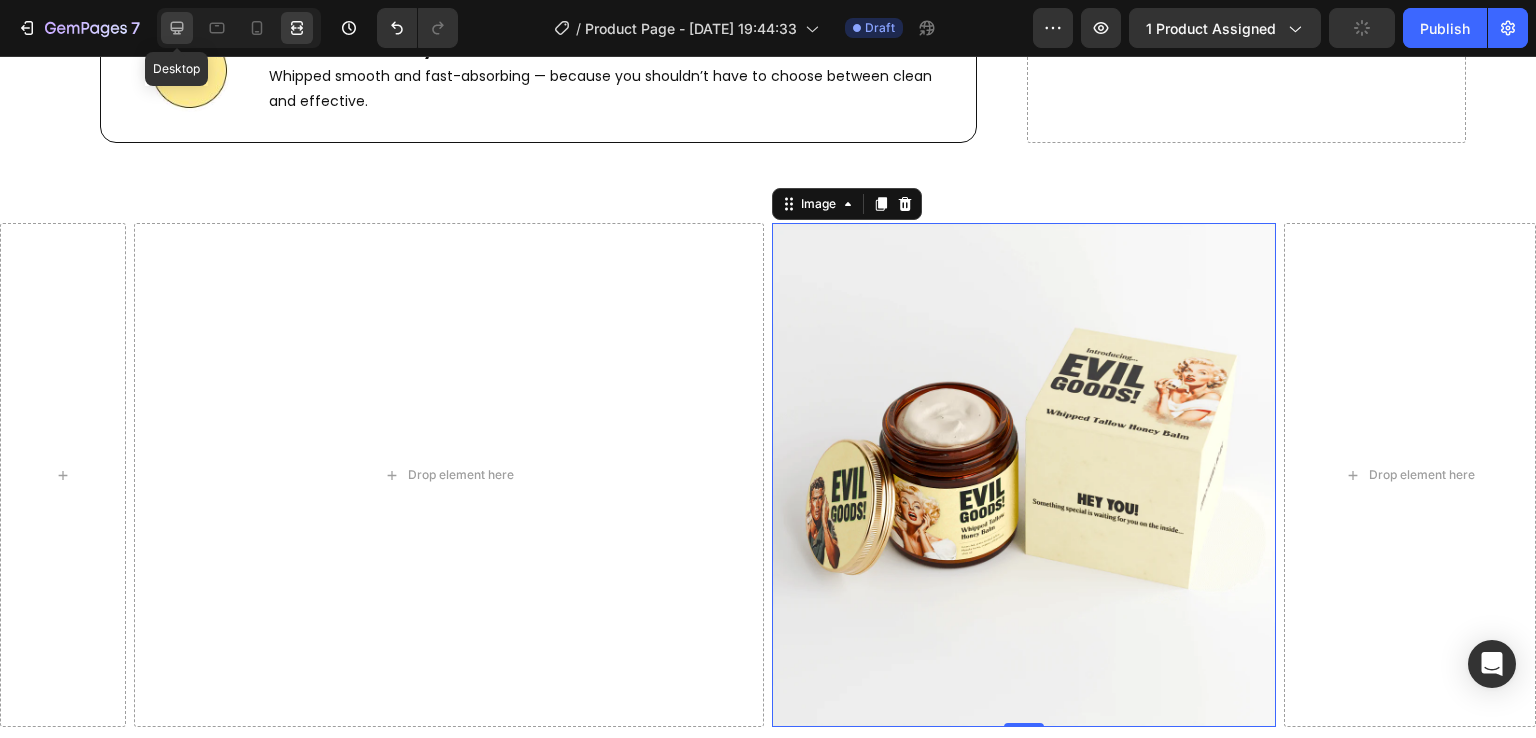 click 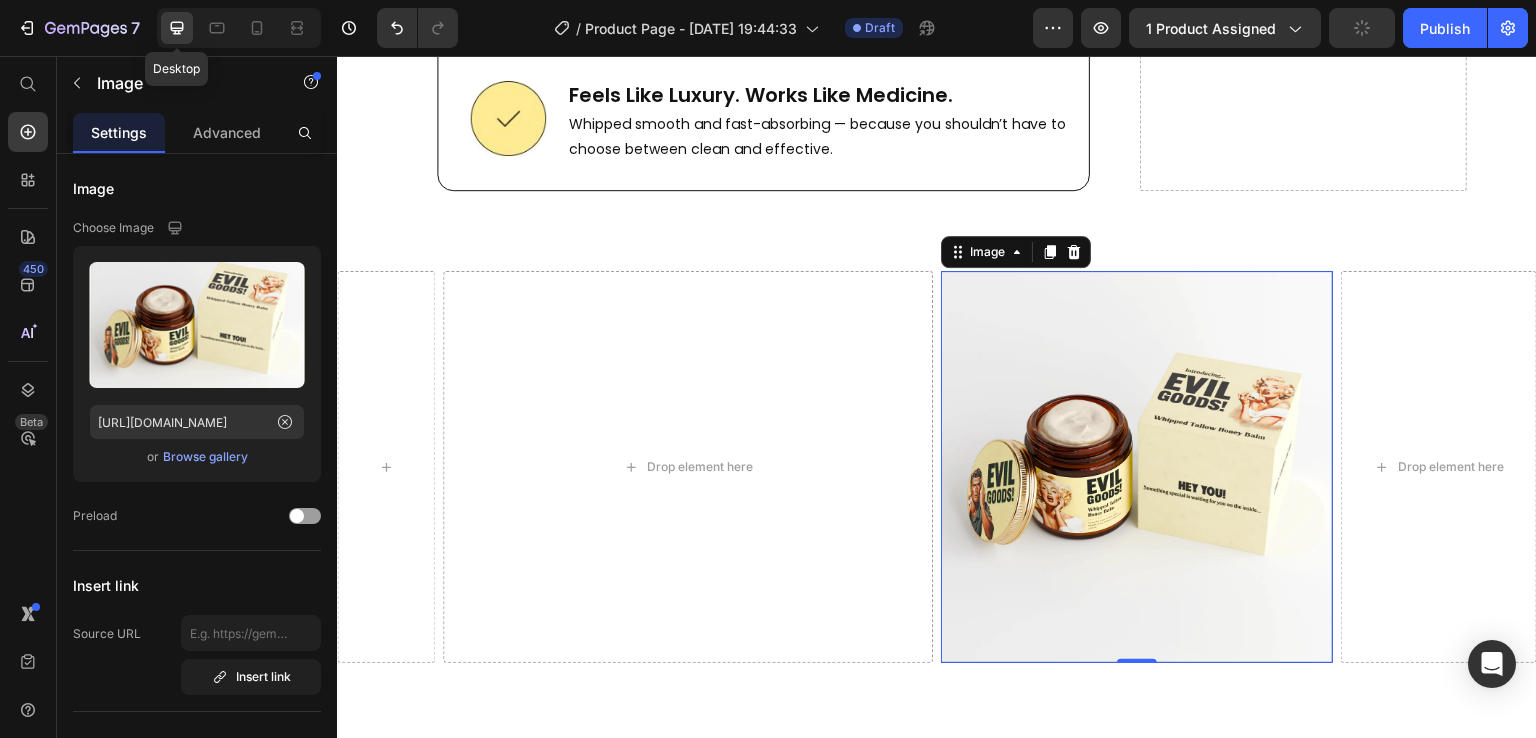 scroll, scrollTop: 8054, scrollLeft: 0, axis: vertical 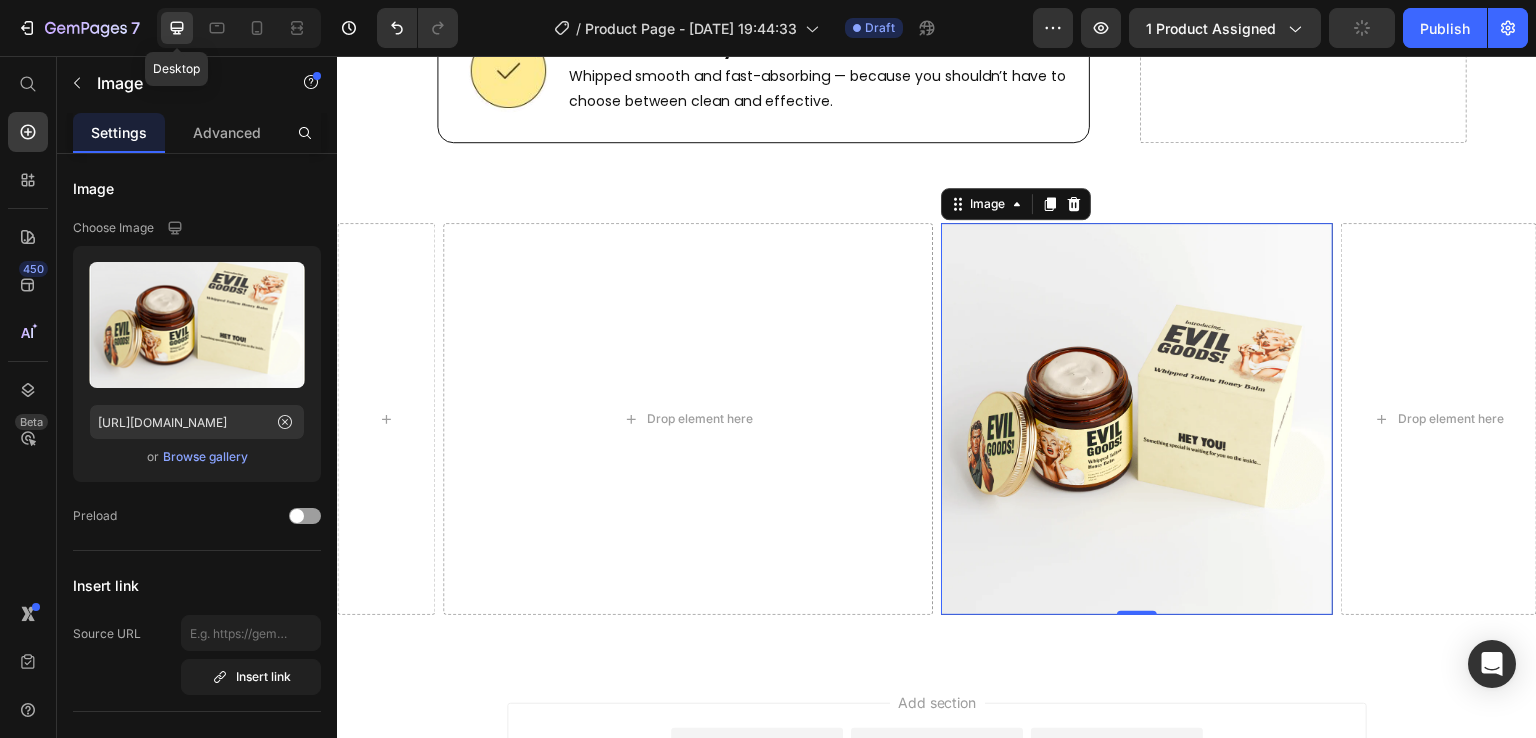 click 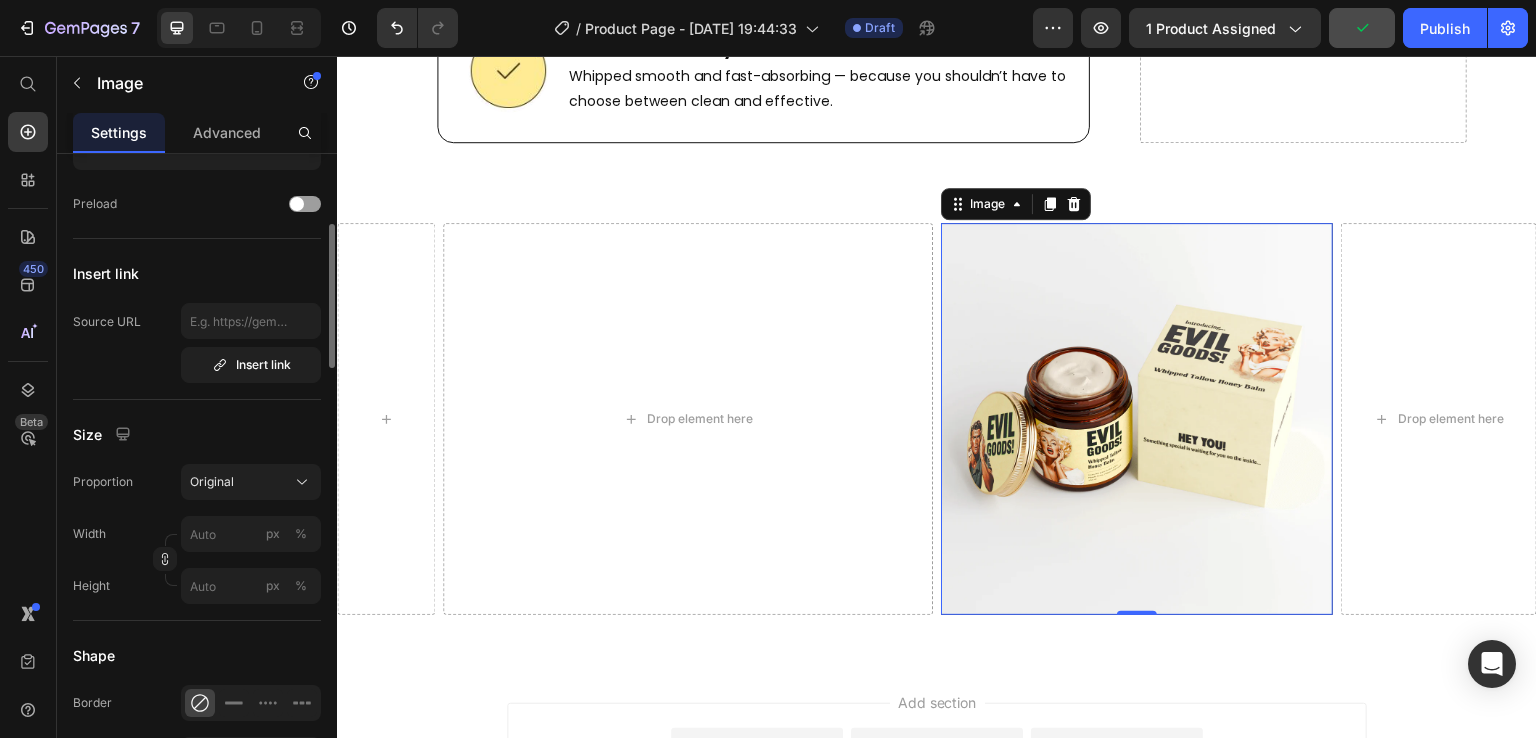 scroll, scrollTop: 312, scrollLeft: 0, axis: vertical 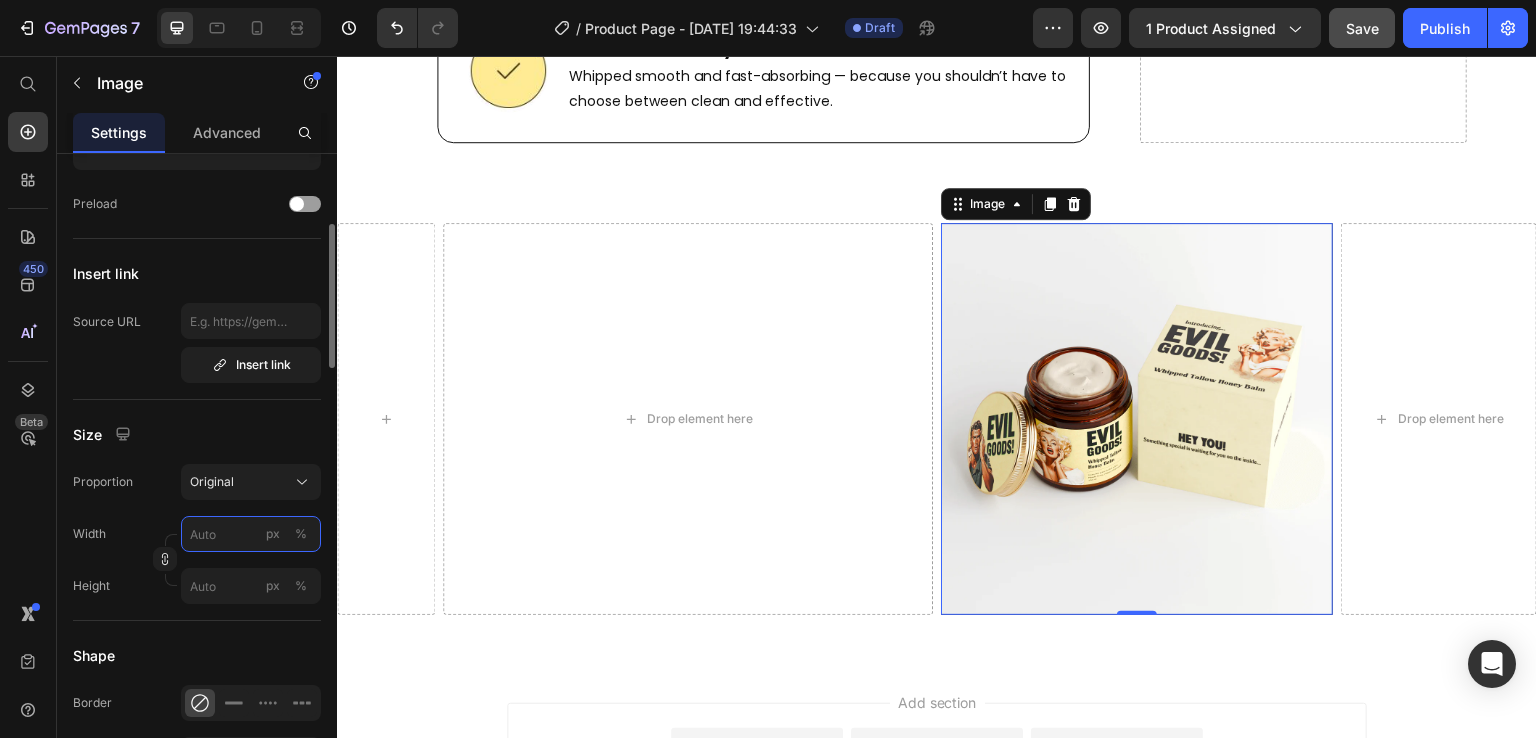 click on "px %" at bounding box center [251, 534] 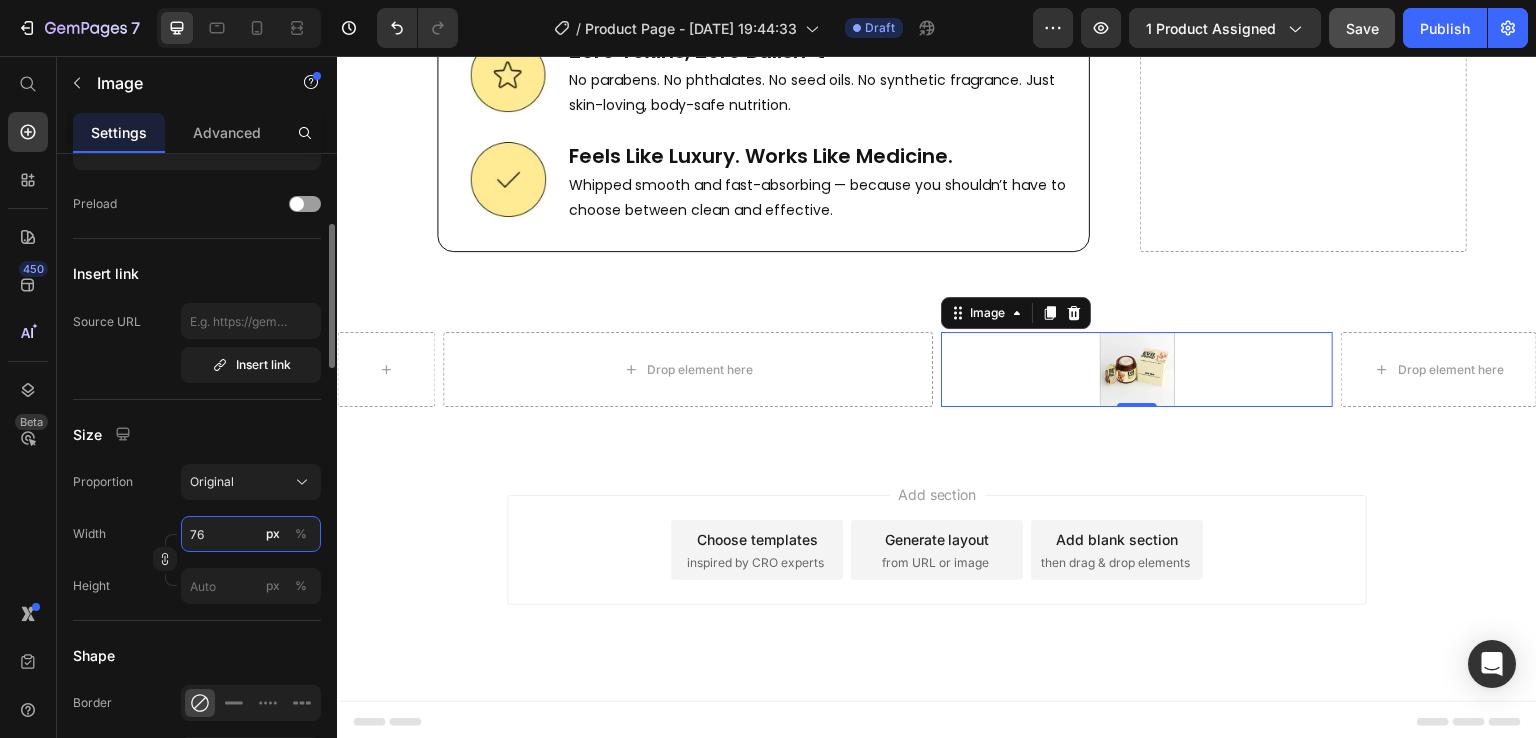 scroll, scrollTop: 7949, scrollLeft: 0, axis: vertical 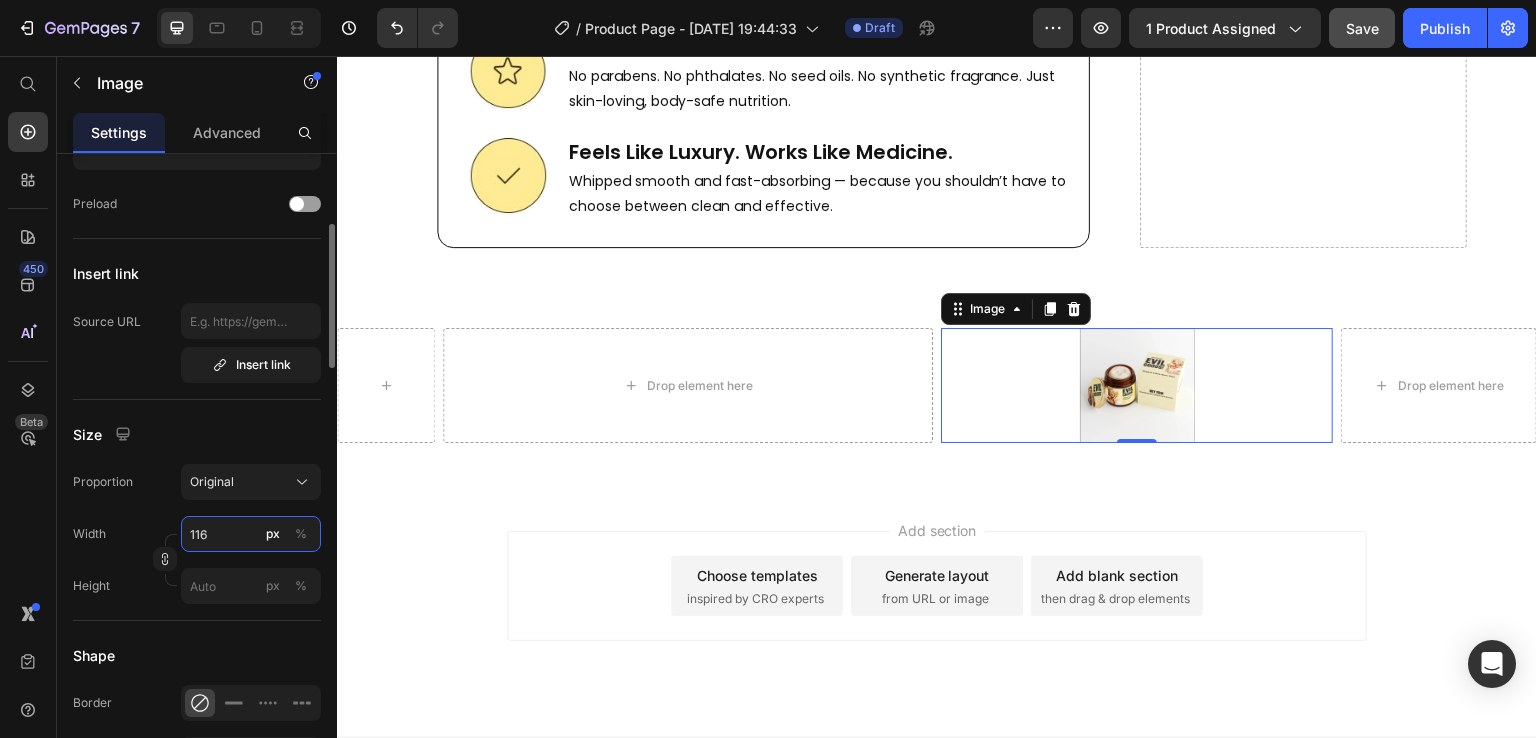 type on "117" 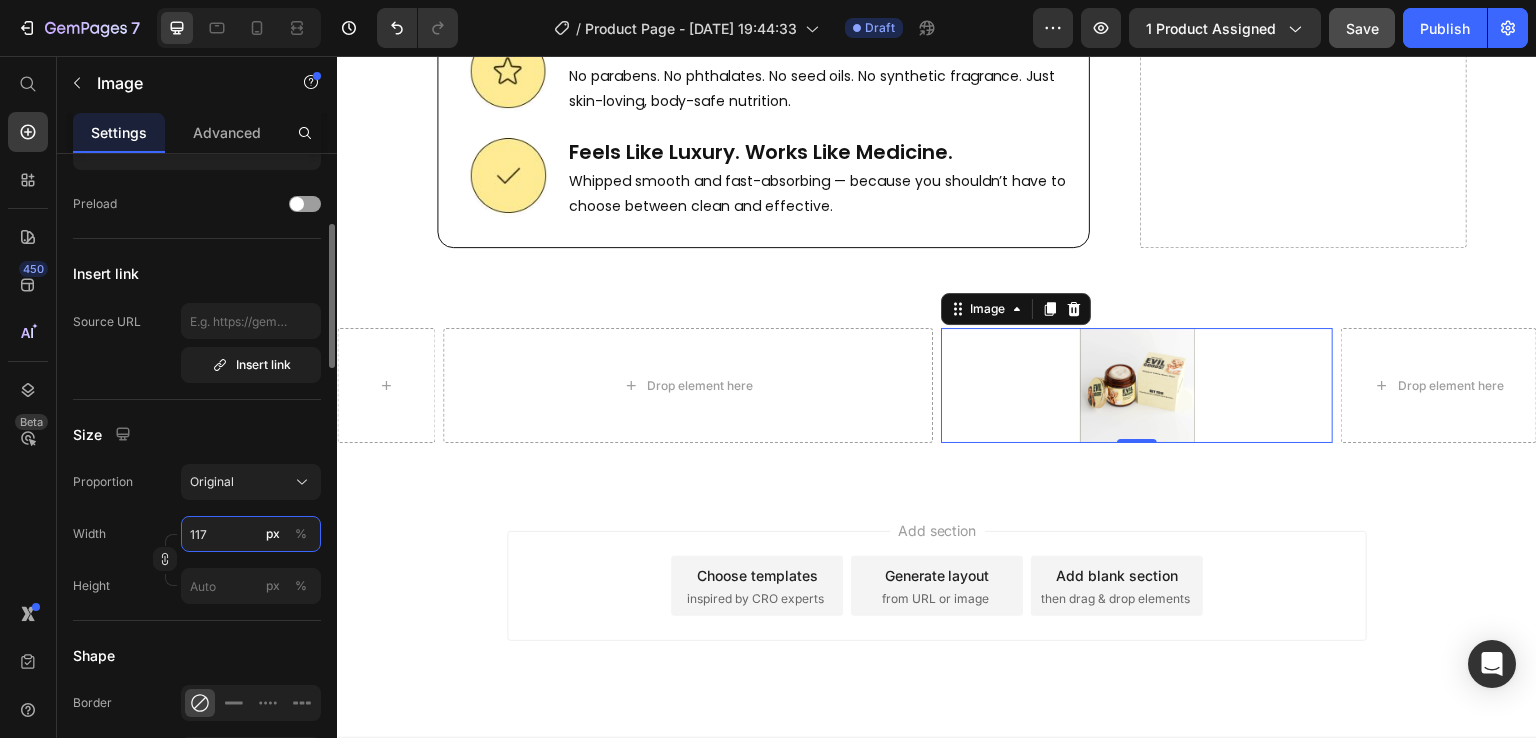 scroll, scrollTop: 7988, scrollLeft: 0, axis: vertical 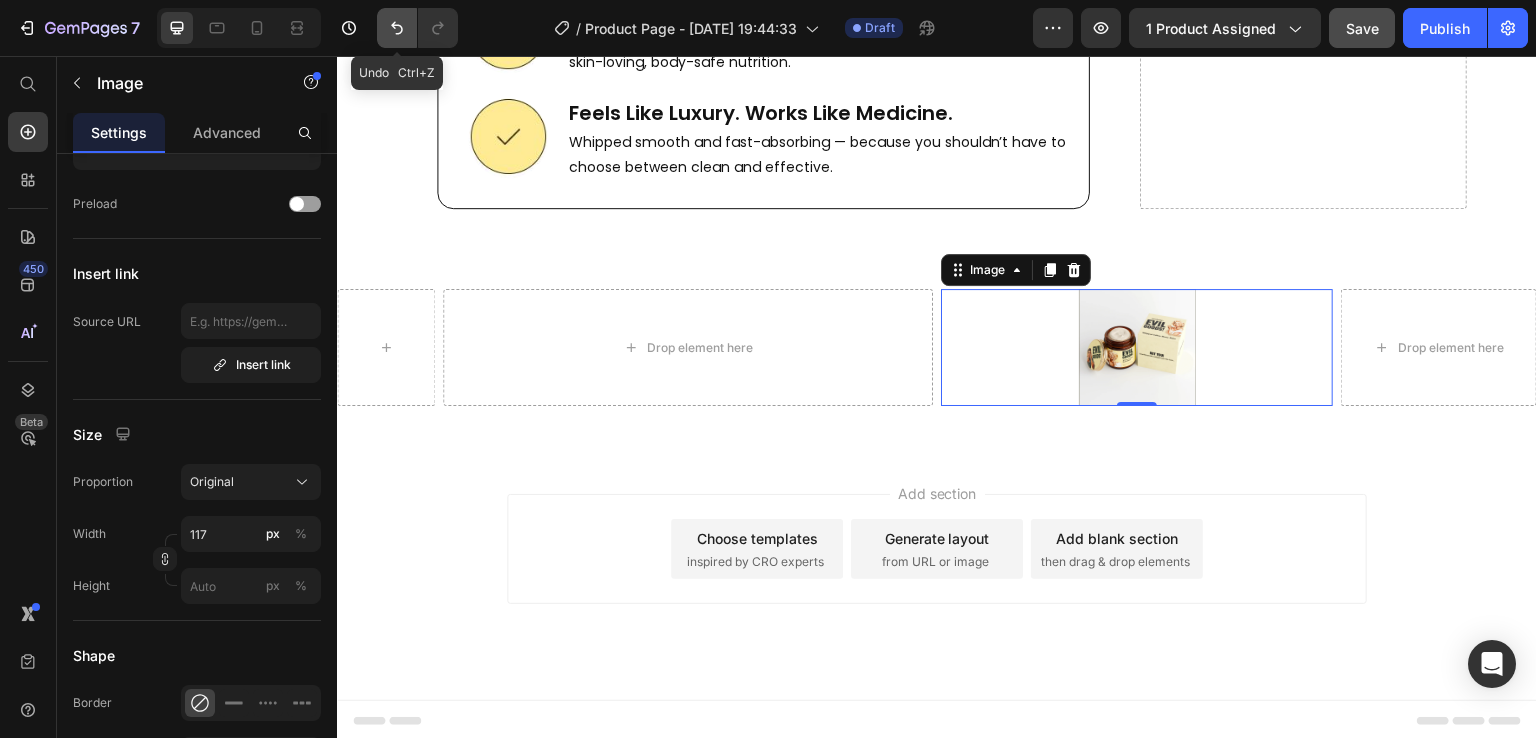 click 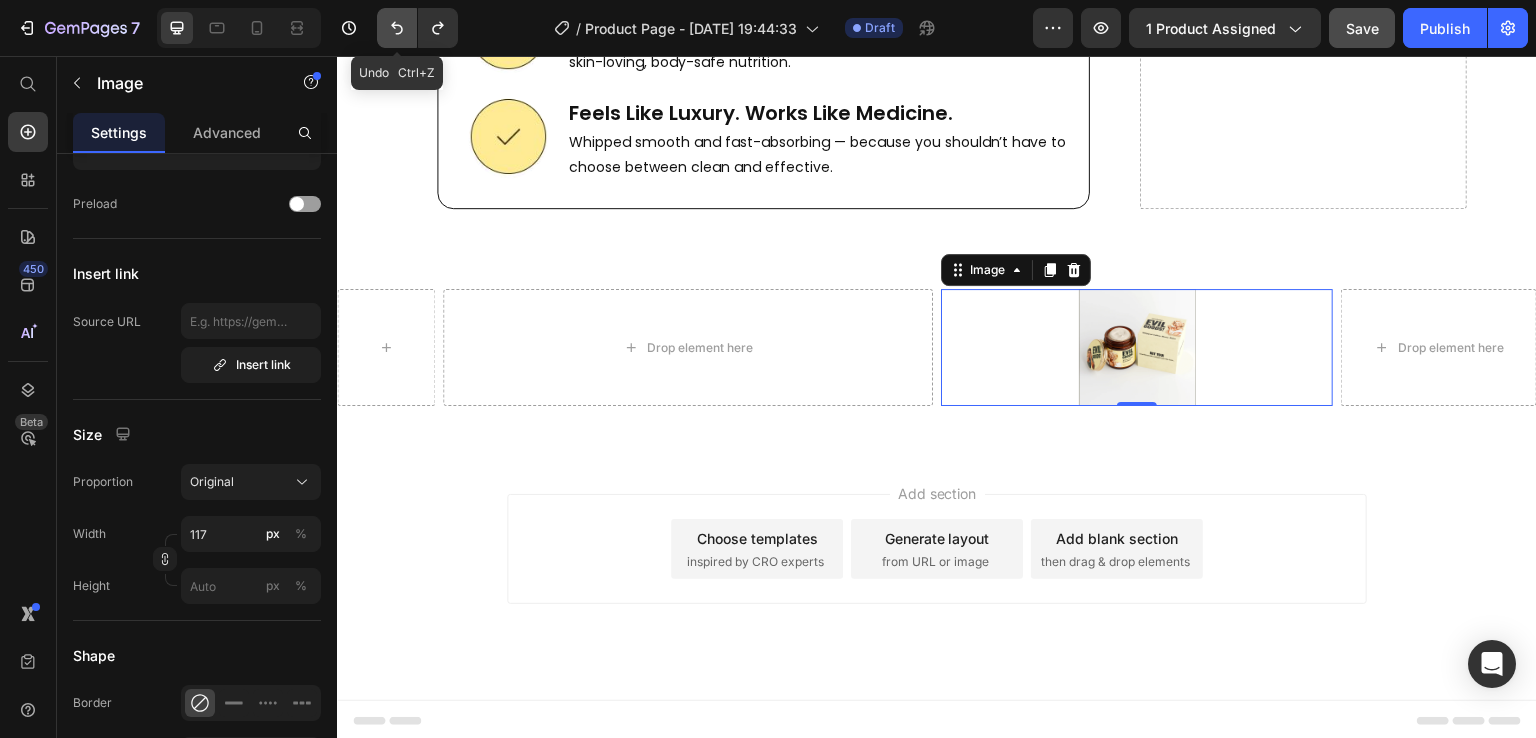 click 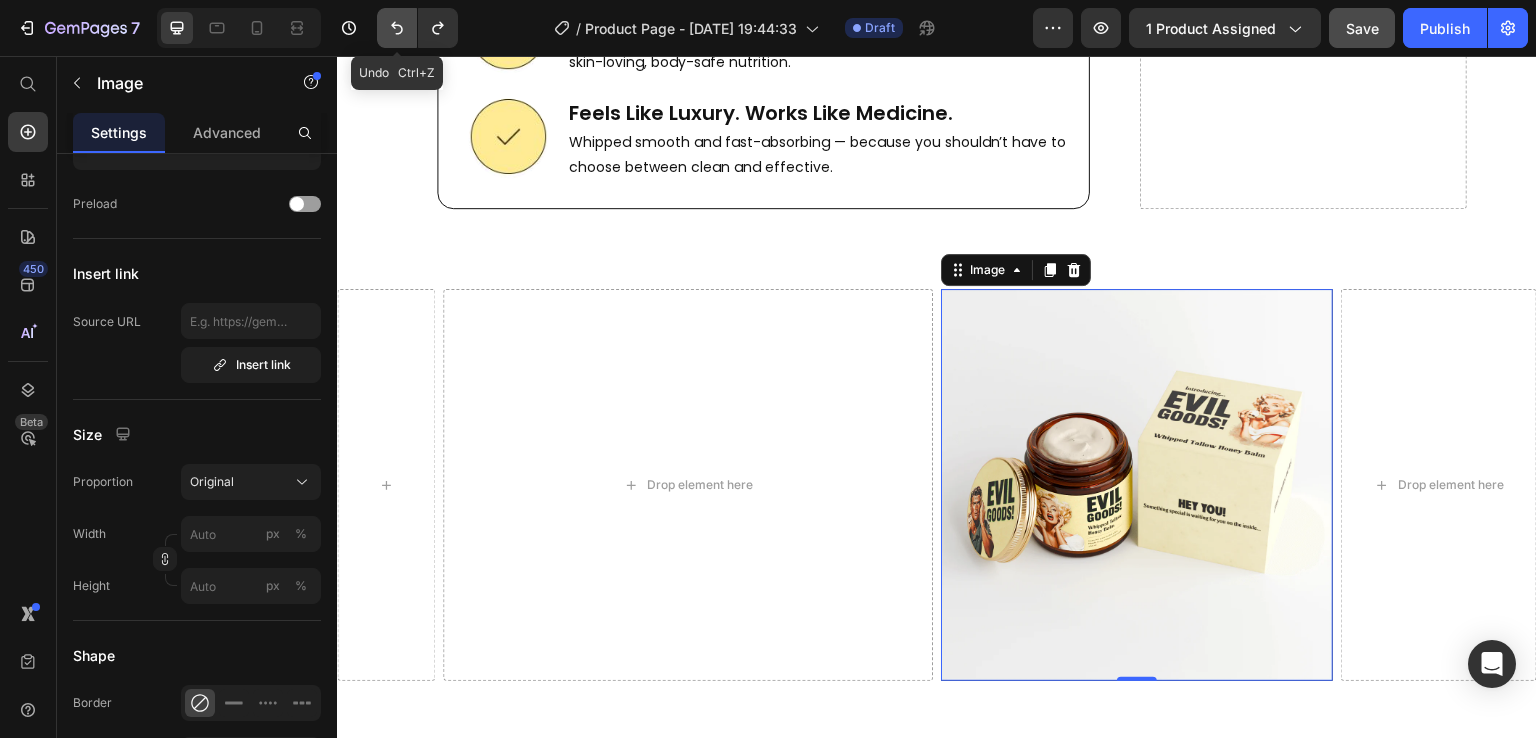 scroll, scrollTop: 8054, scrollLeft: 0, axis: vertical 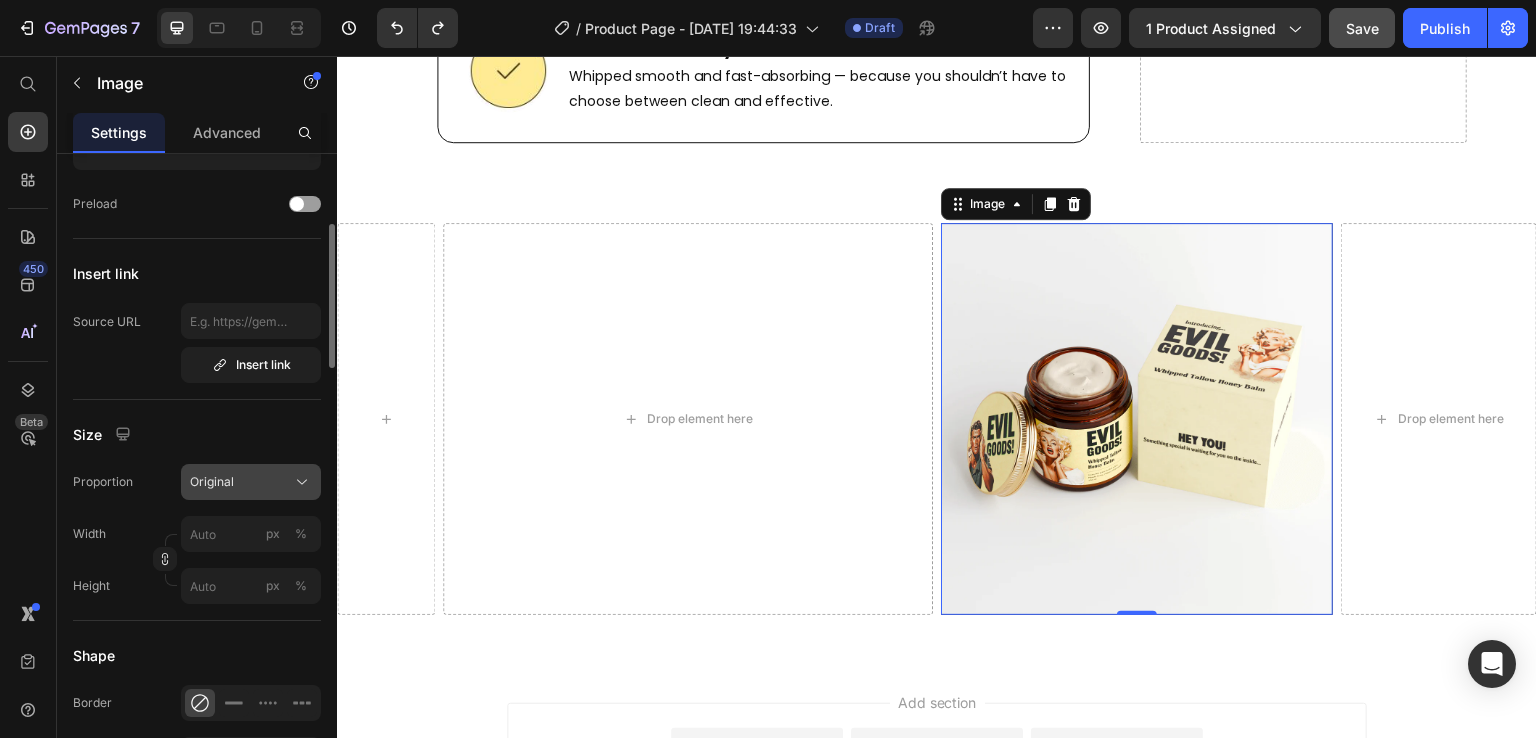 click on "Original" 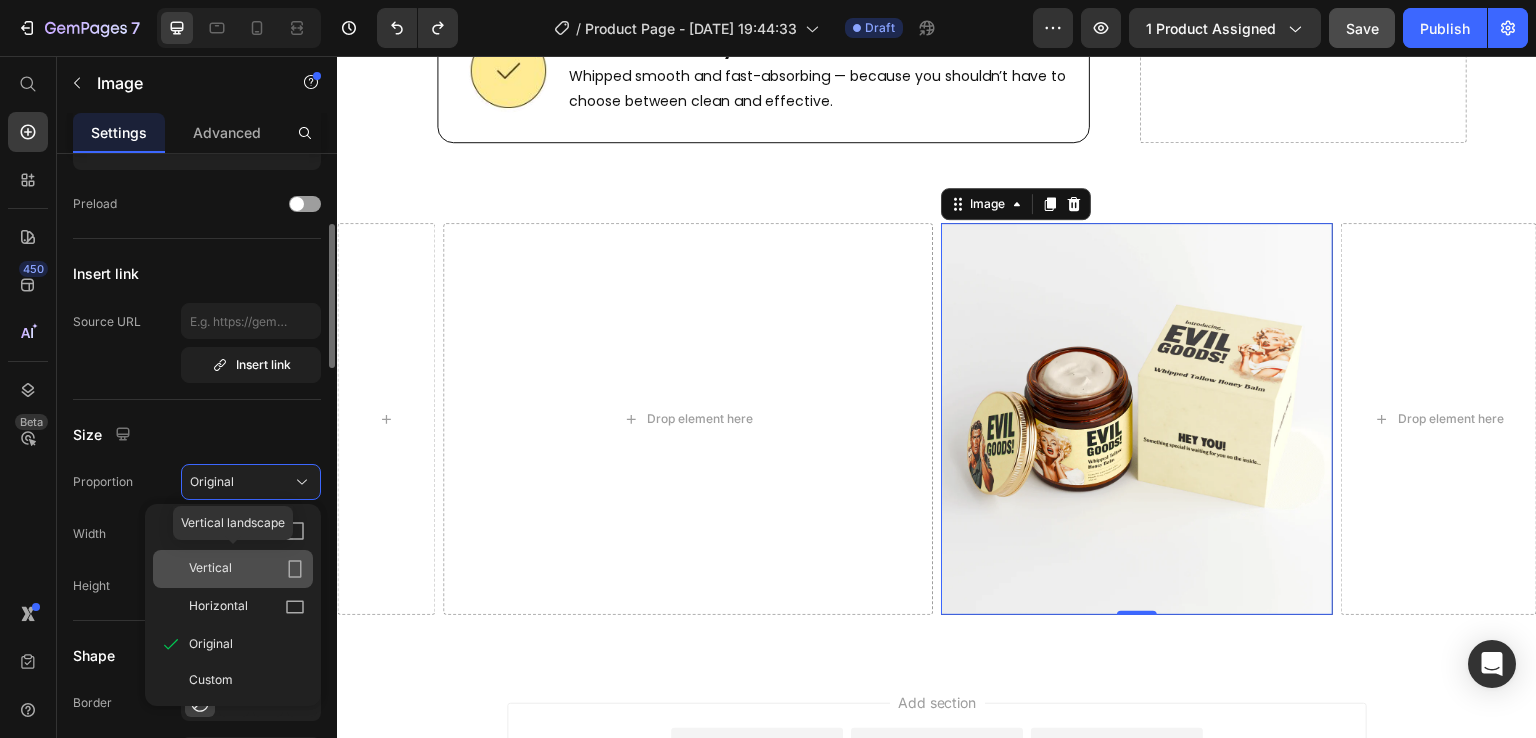 click on "Vertical" 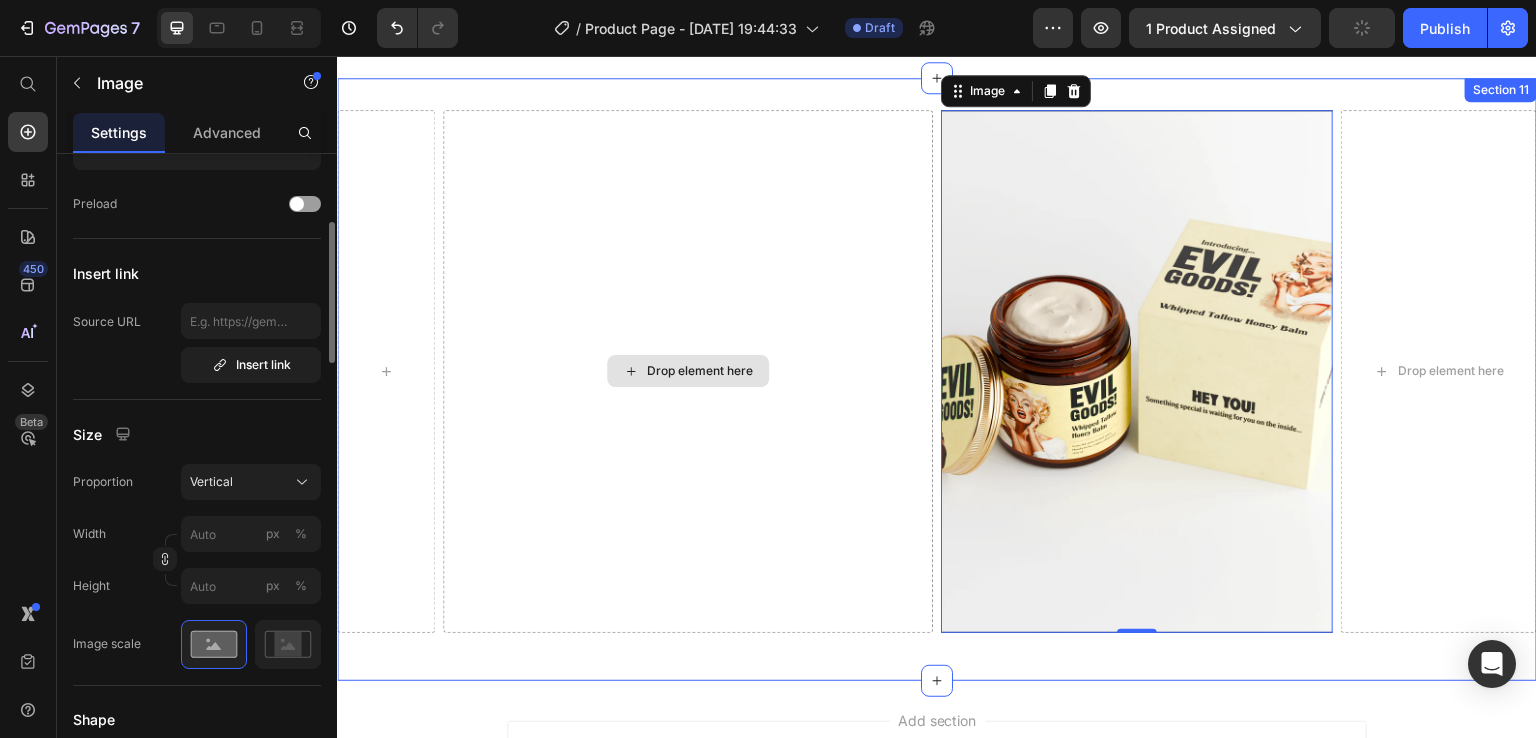 scroll, scrollTop: 8164, scrollLeft: 0, axis: vertical 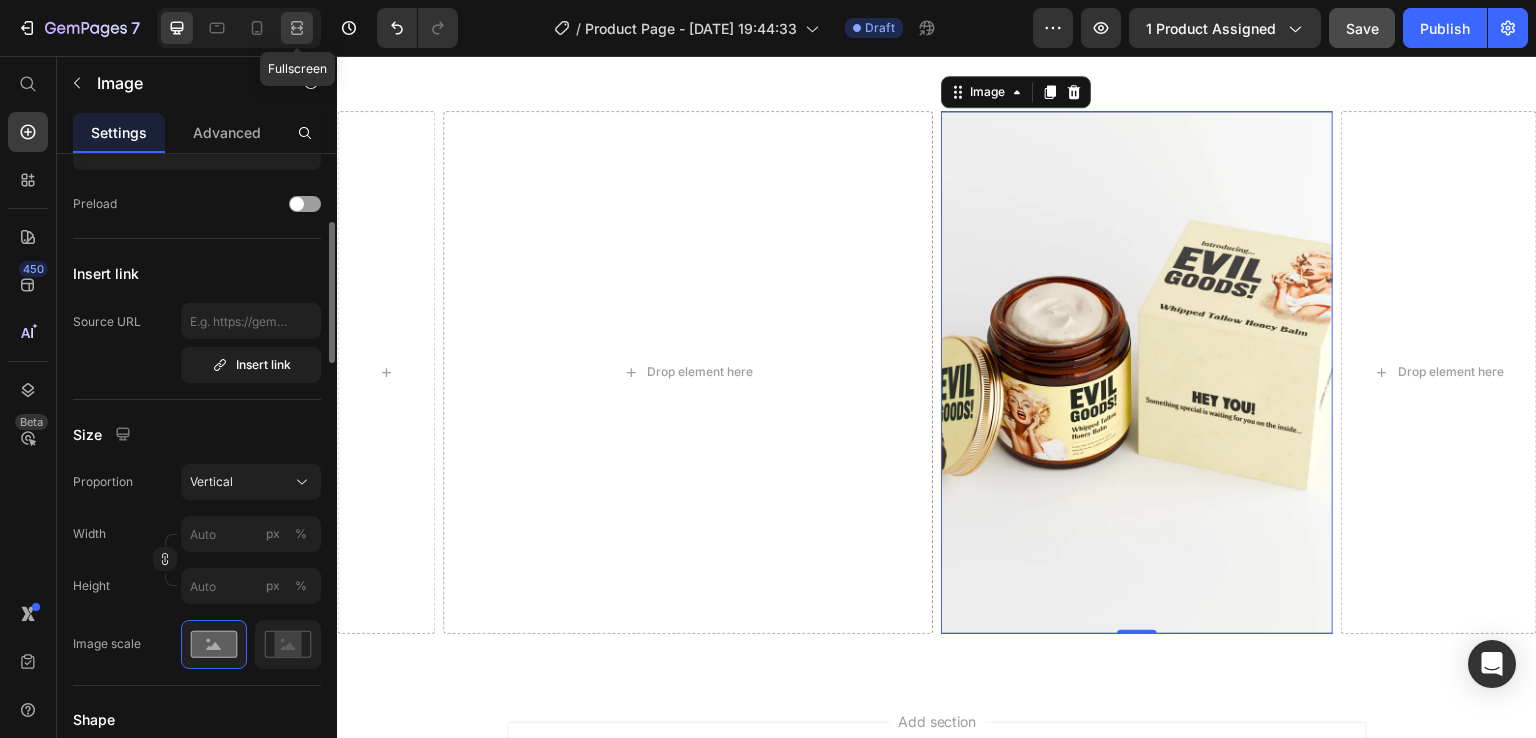 click 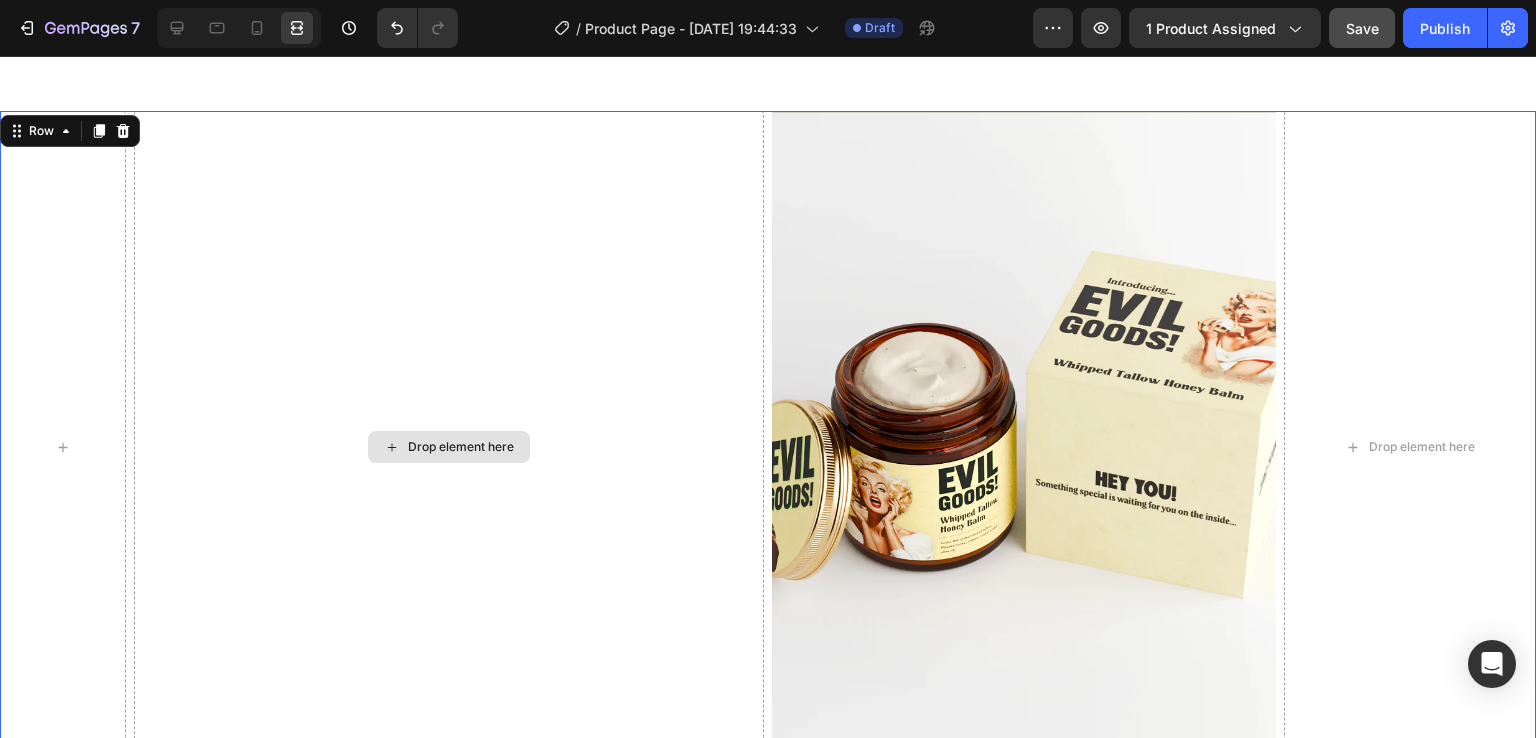 click on "Drop element here" at bounding box center [449, 447] 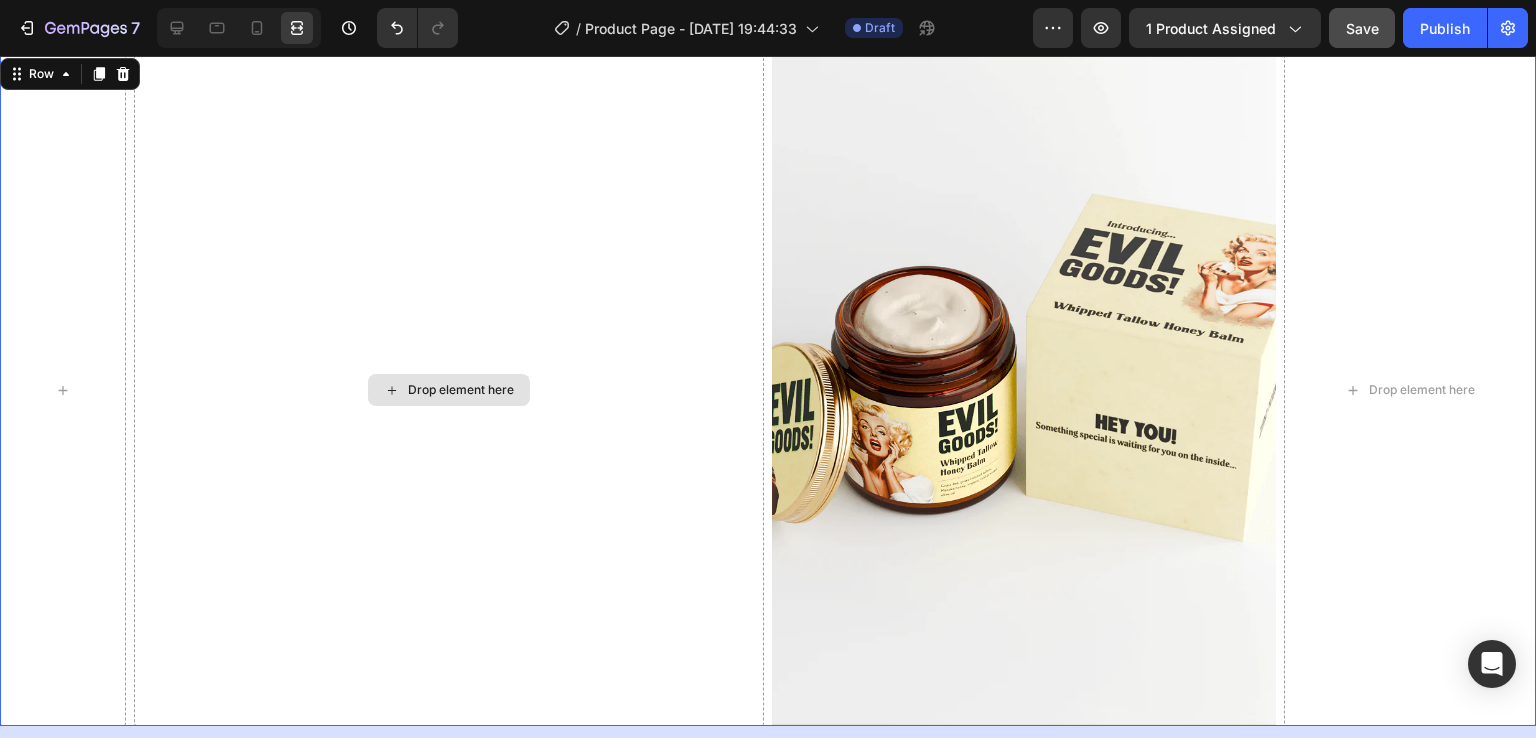 scroll, scrollTop: 8231, scrollLeft: 0, axis: vertical 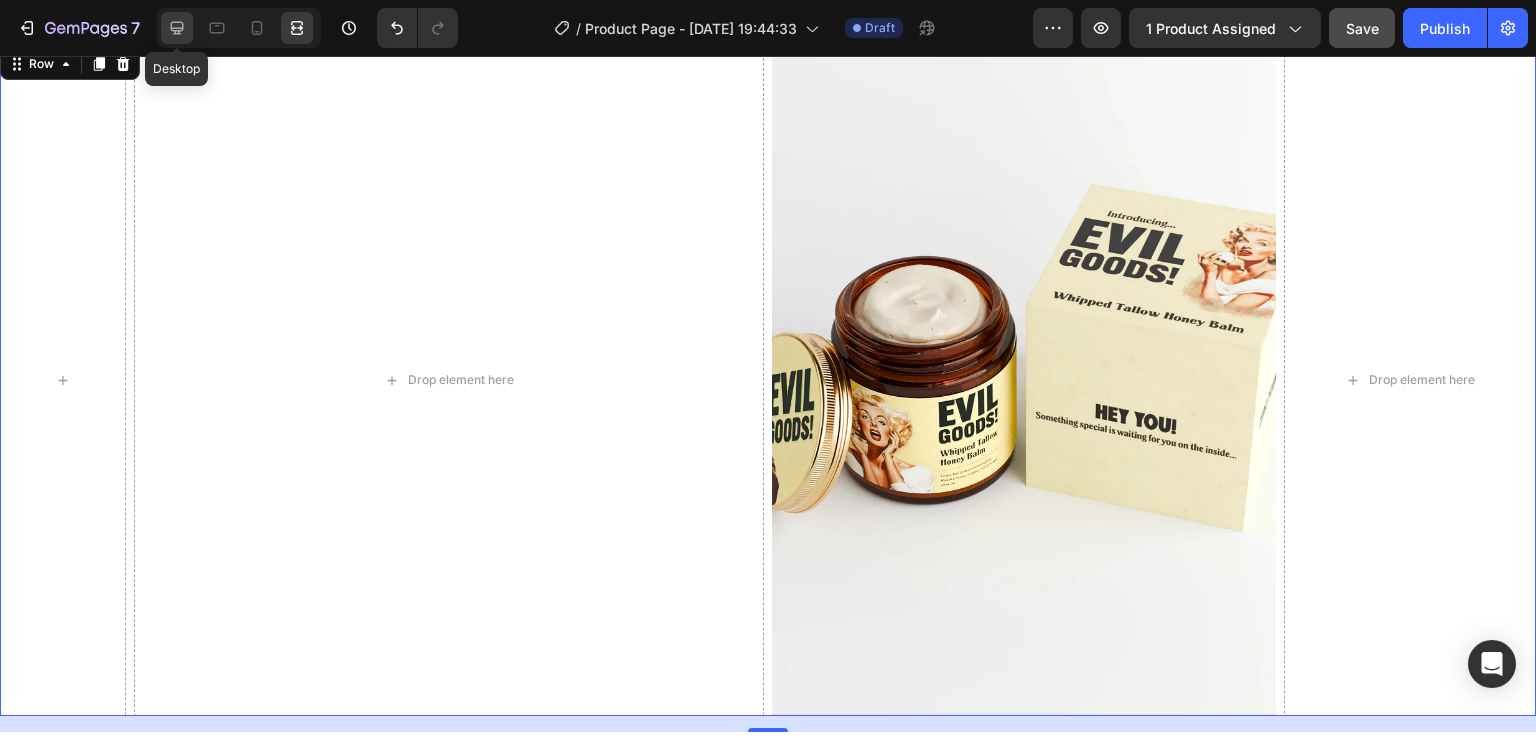 click 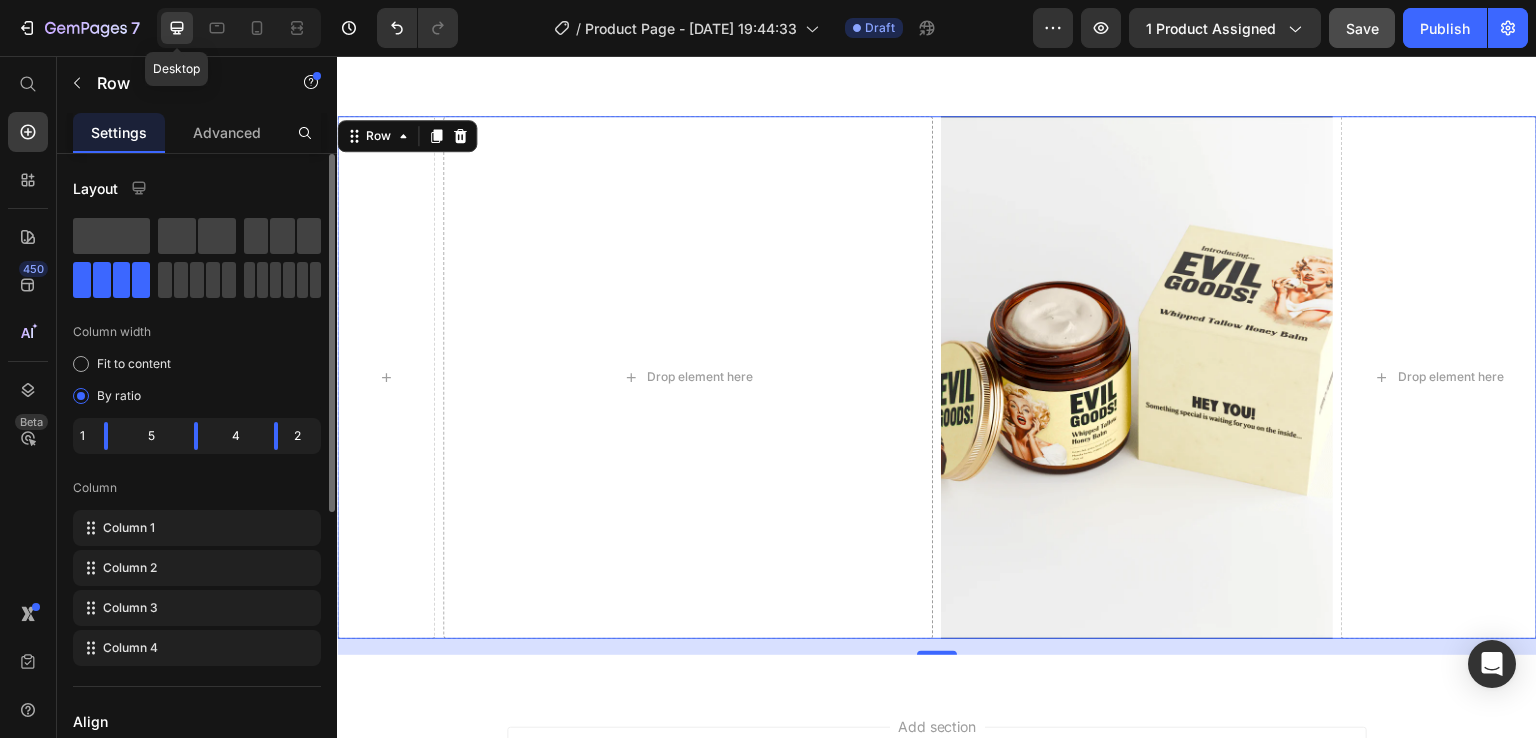 scroll, scrollTop: 8156, scrollLeft: 0, axis: vertical 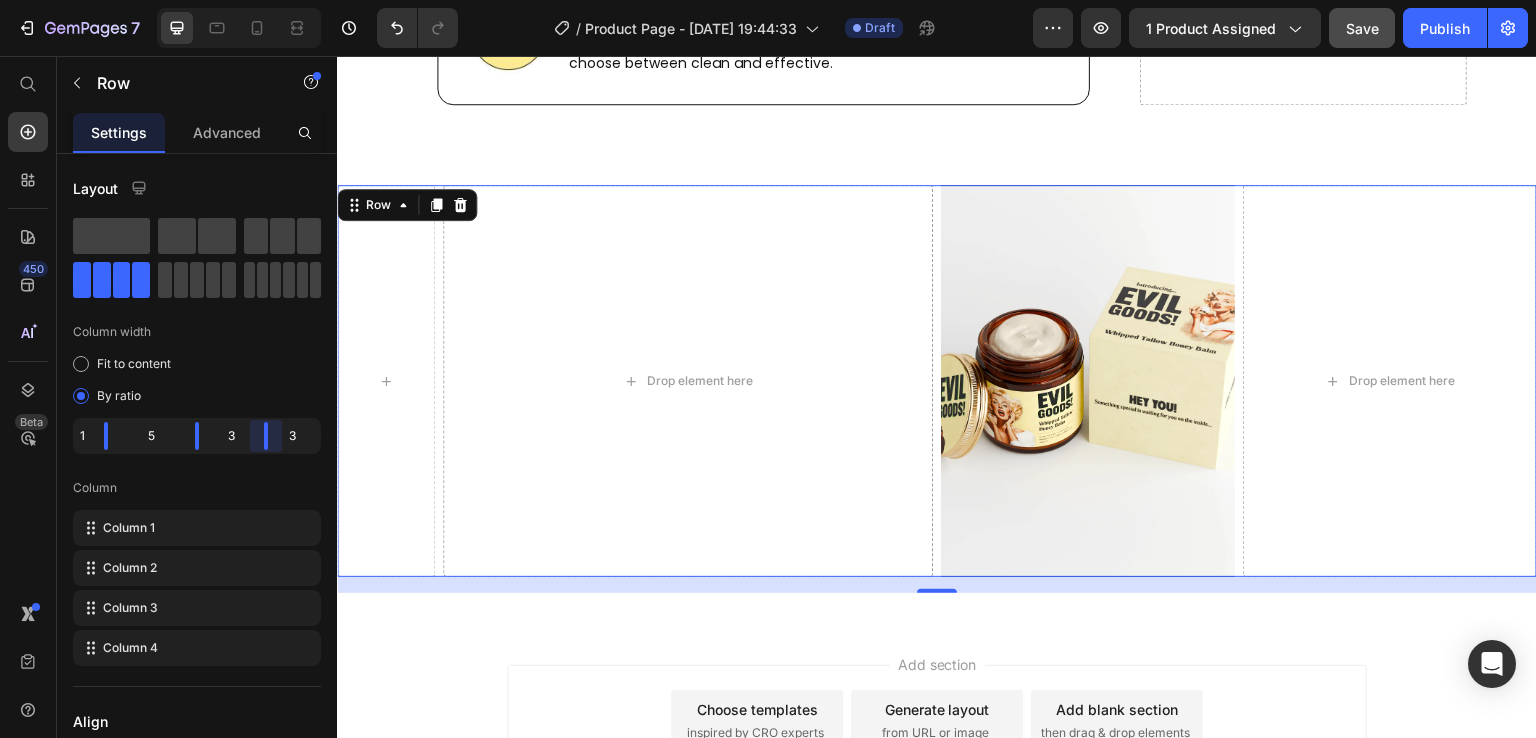 drag, startPoint x: 276, startPoint y: 437, endPoint x: 260, endPoint y: 441, distance: 16.492422 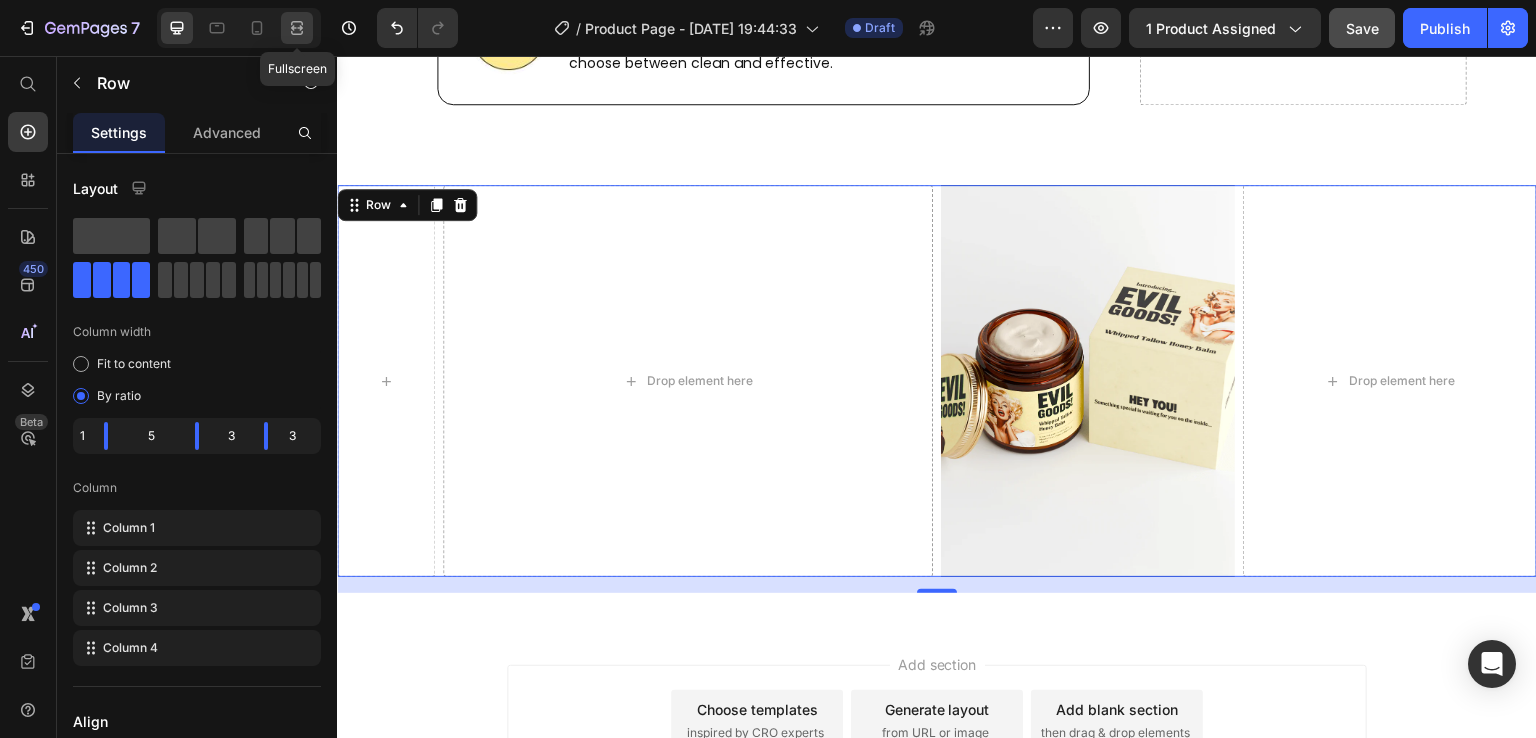 click 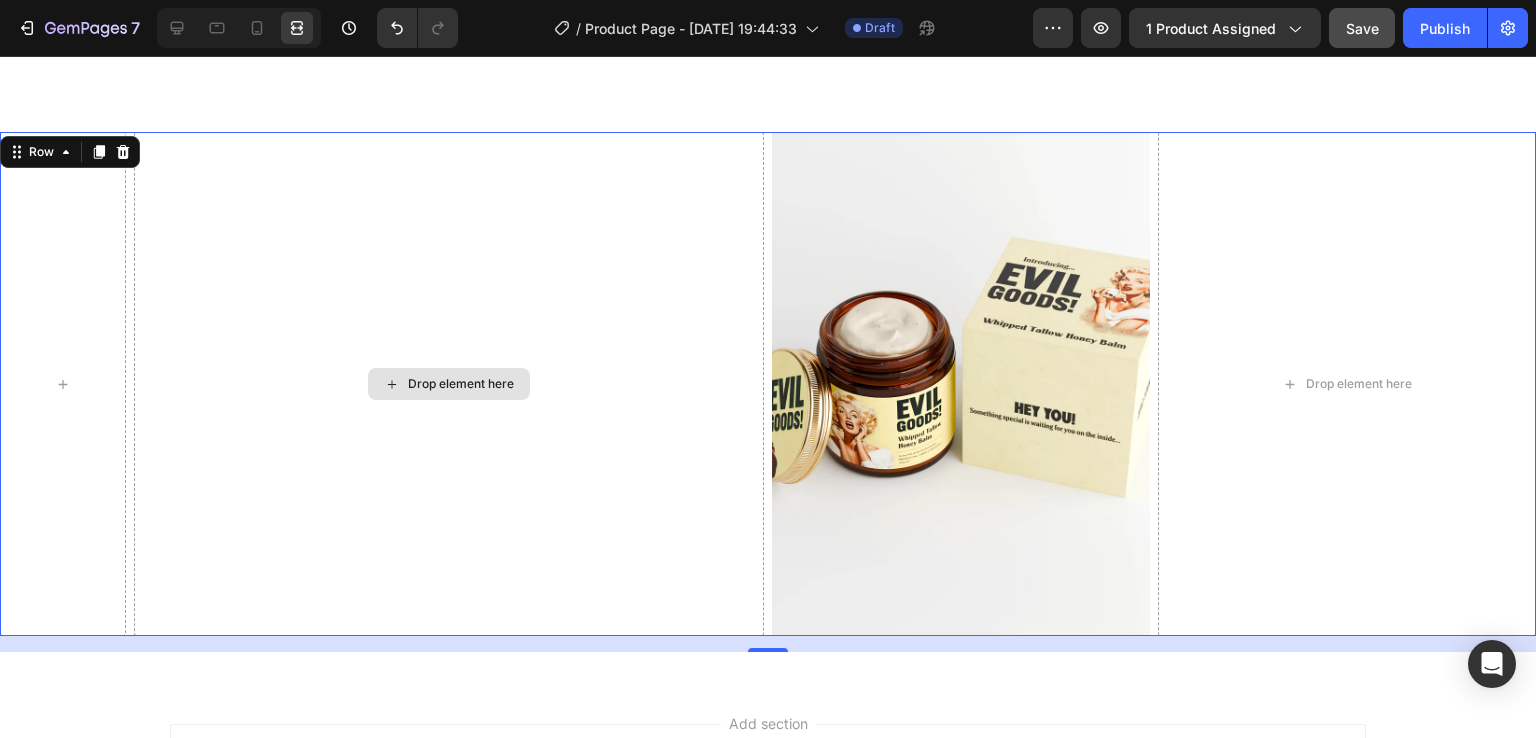 scroll, scrollTop: 8096, scrollLeft: 0, axis: vertical 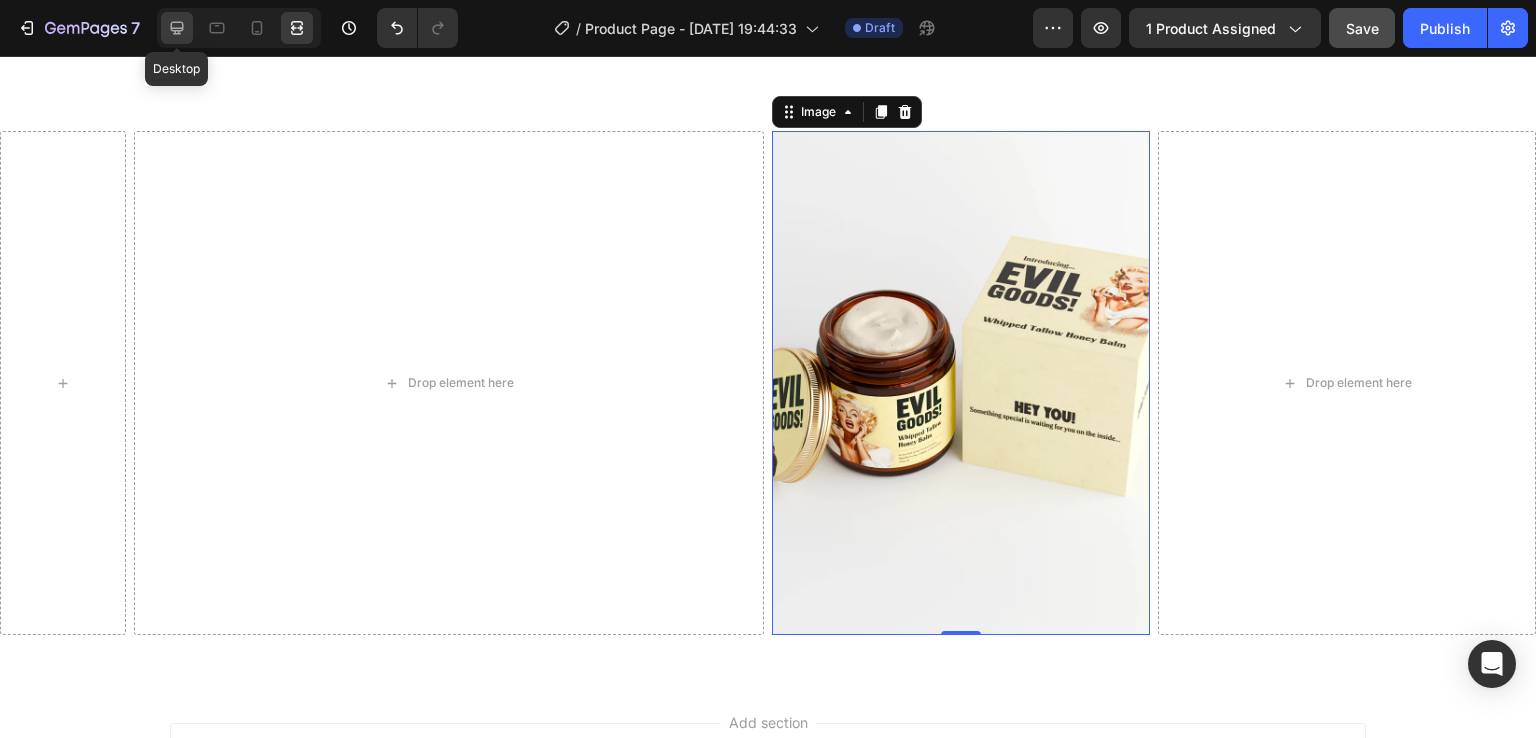 click 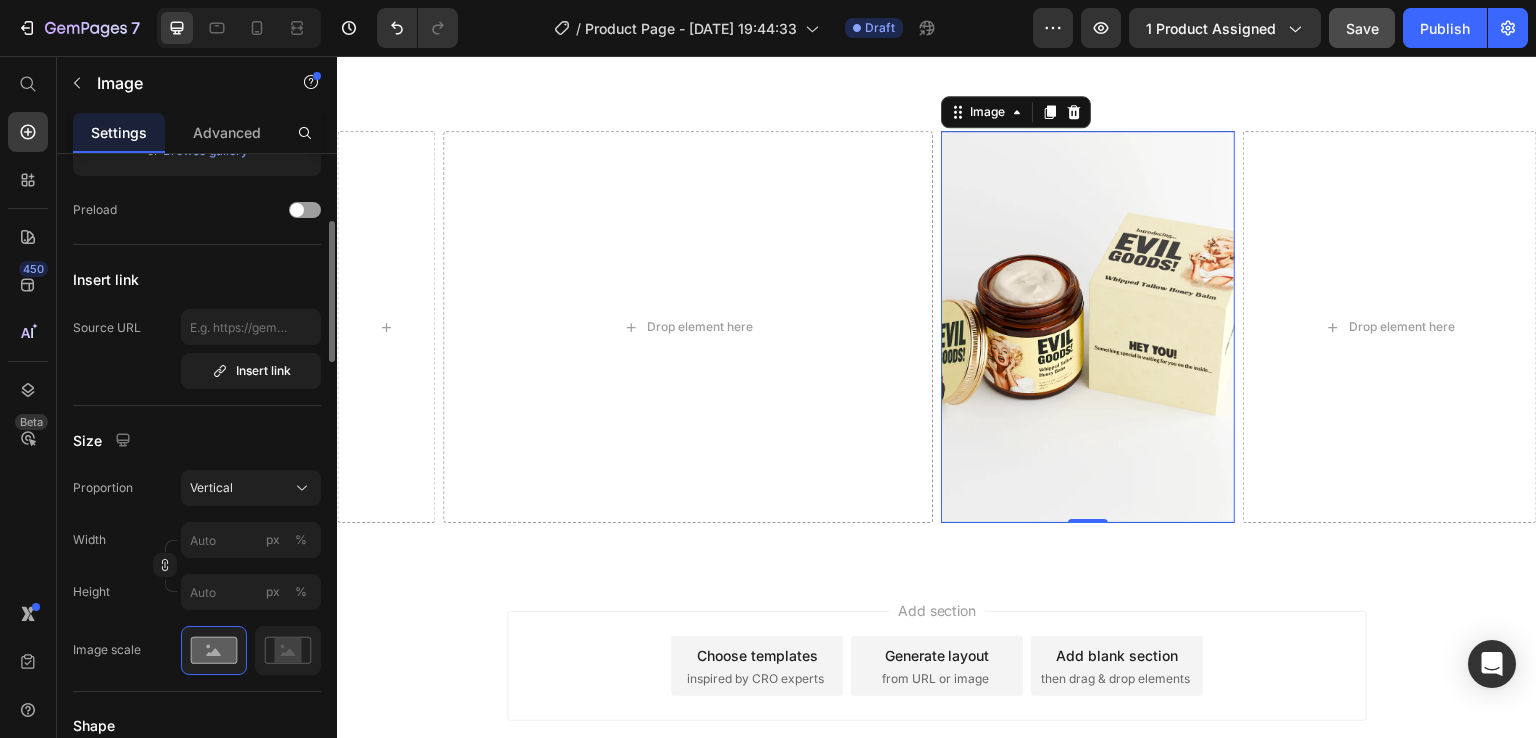 scroll, scrollTop: 307, scrollLeft: 0, axis: vertical 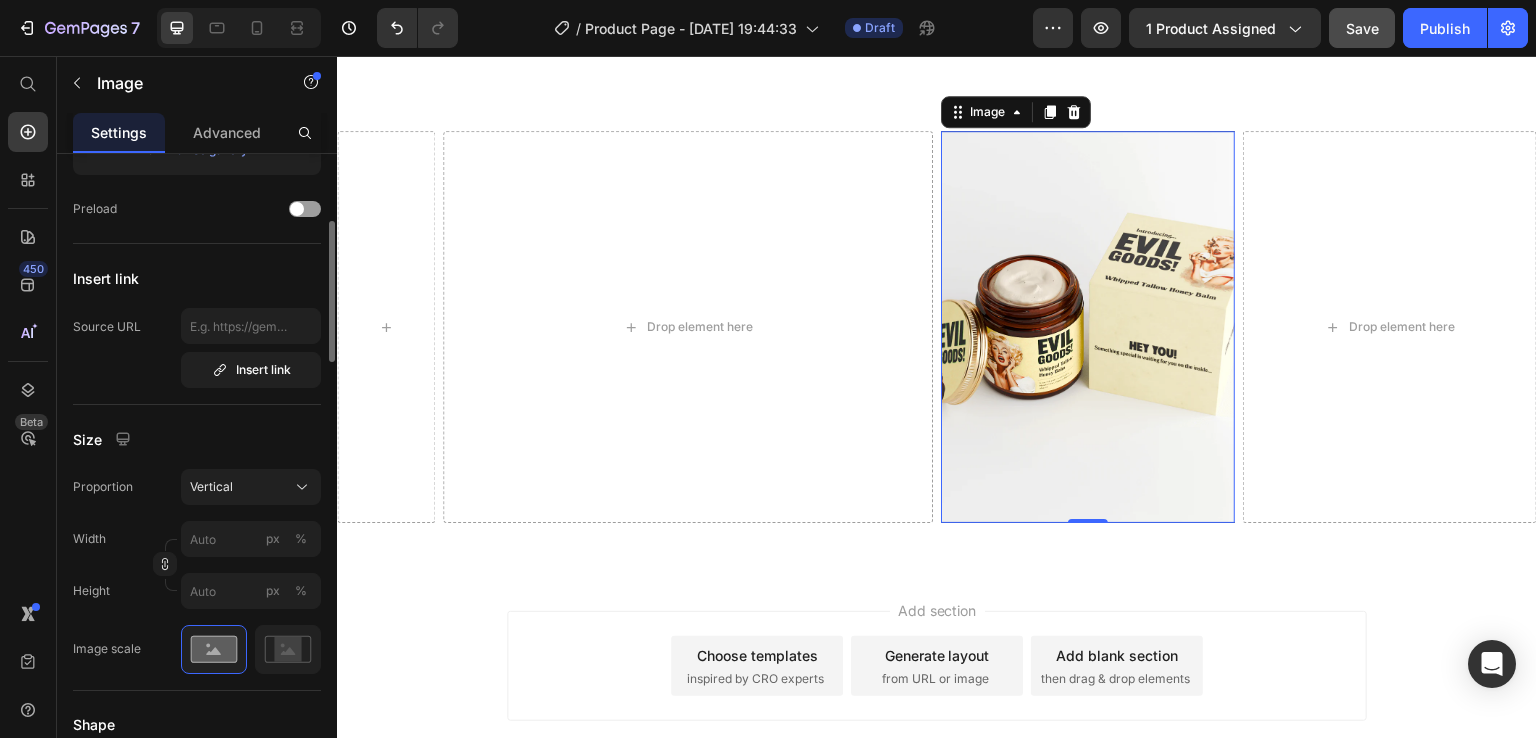 click on "Width px % Height px %" 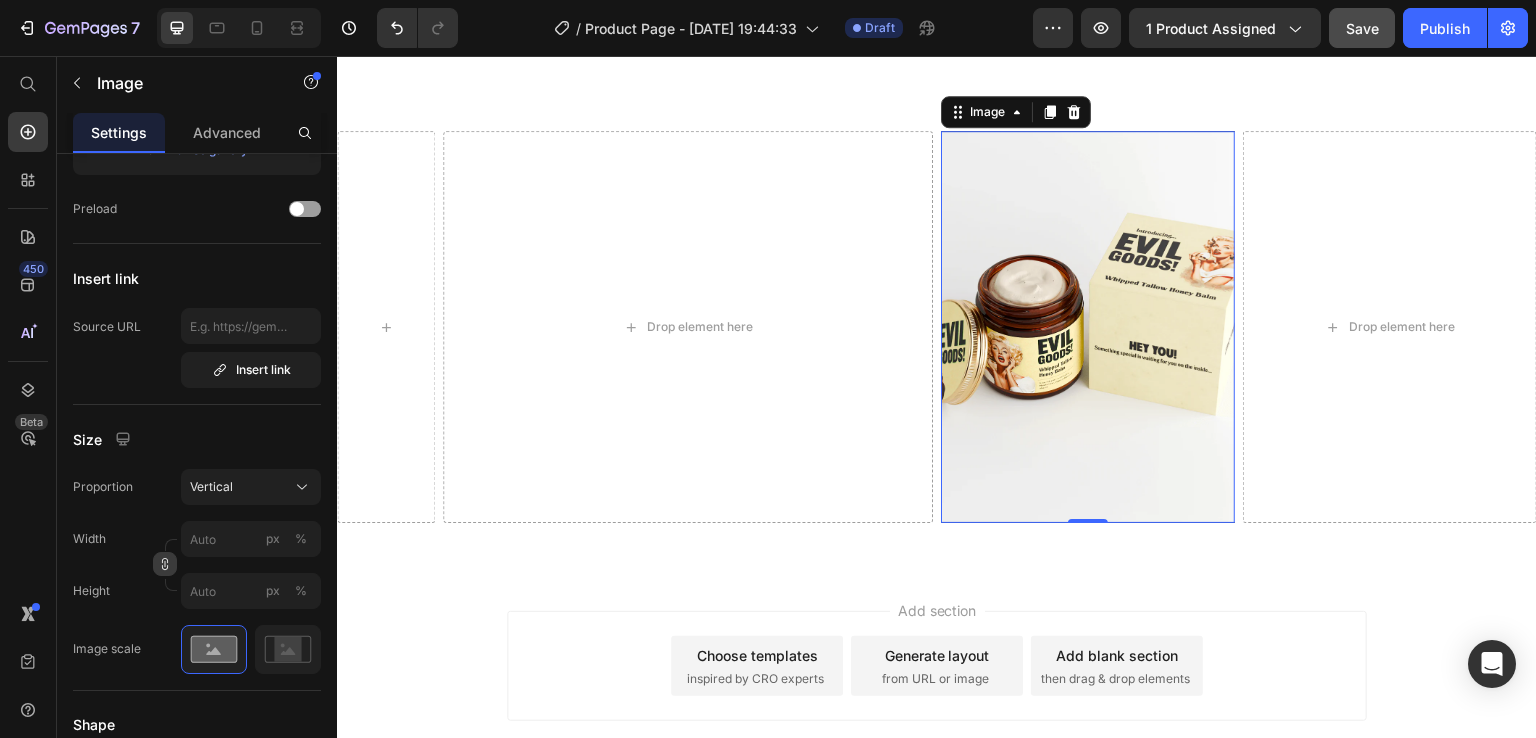 click 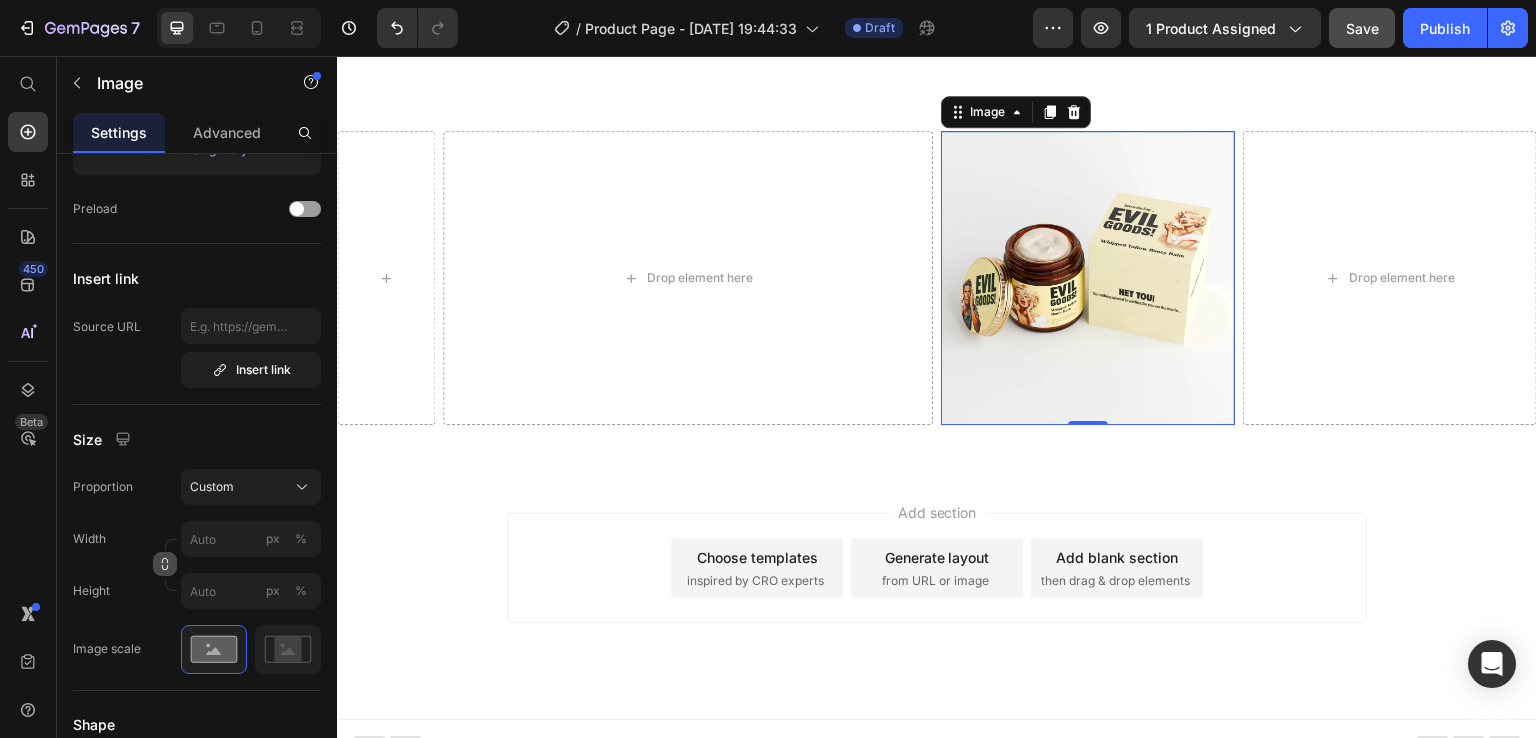 click 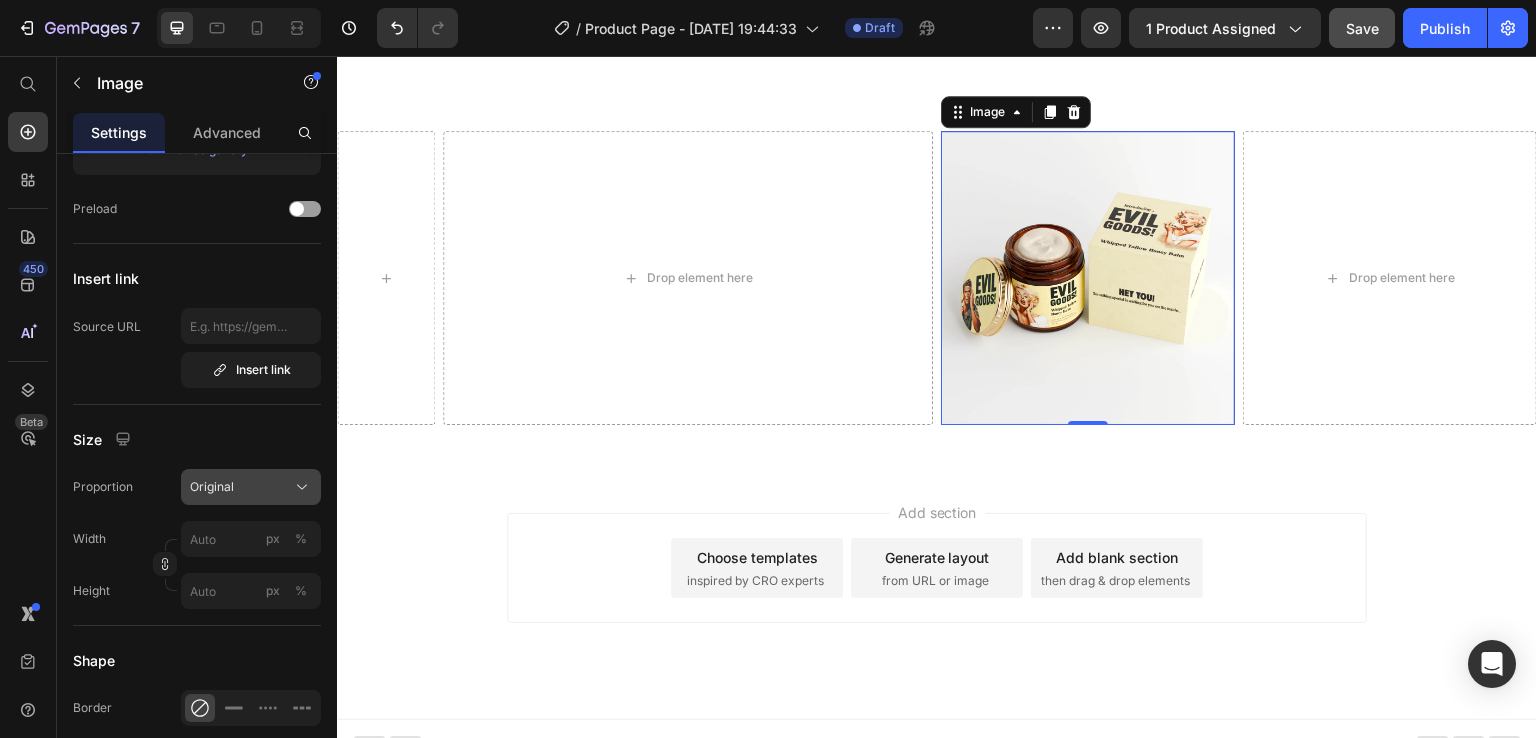 click on "Original" at bounding box center [251, 487] 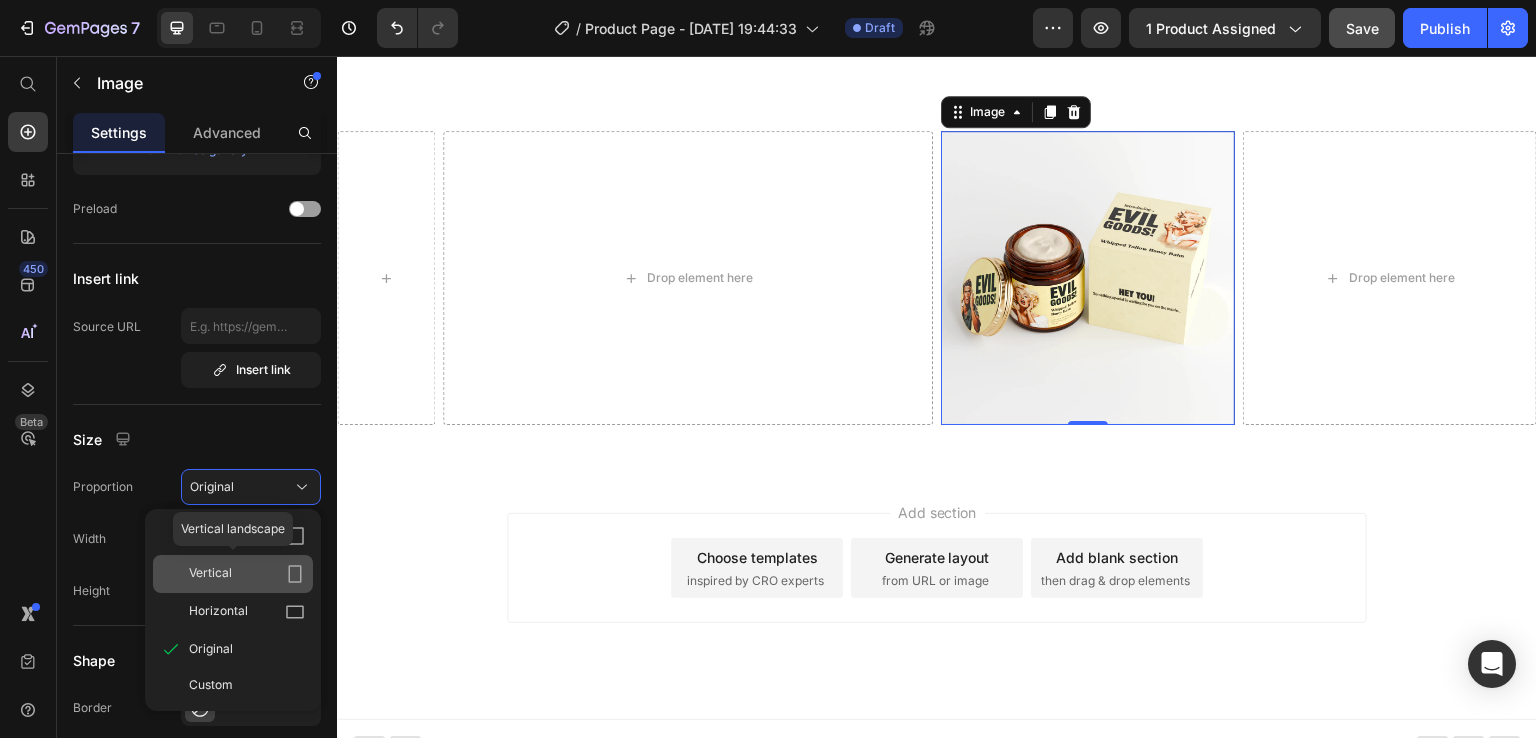 click on "Vertical" at bounding box center (247, 574) 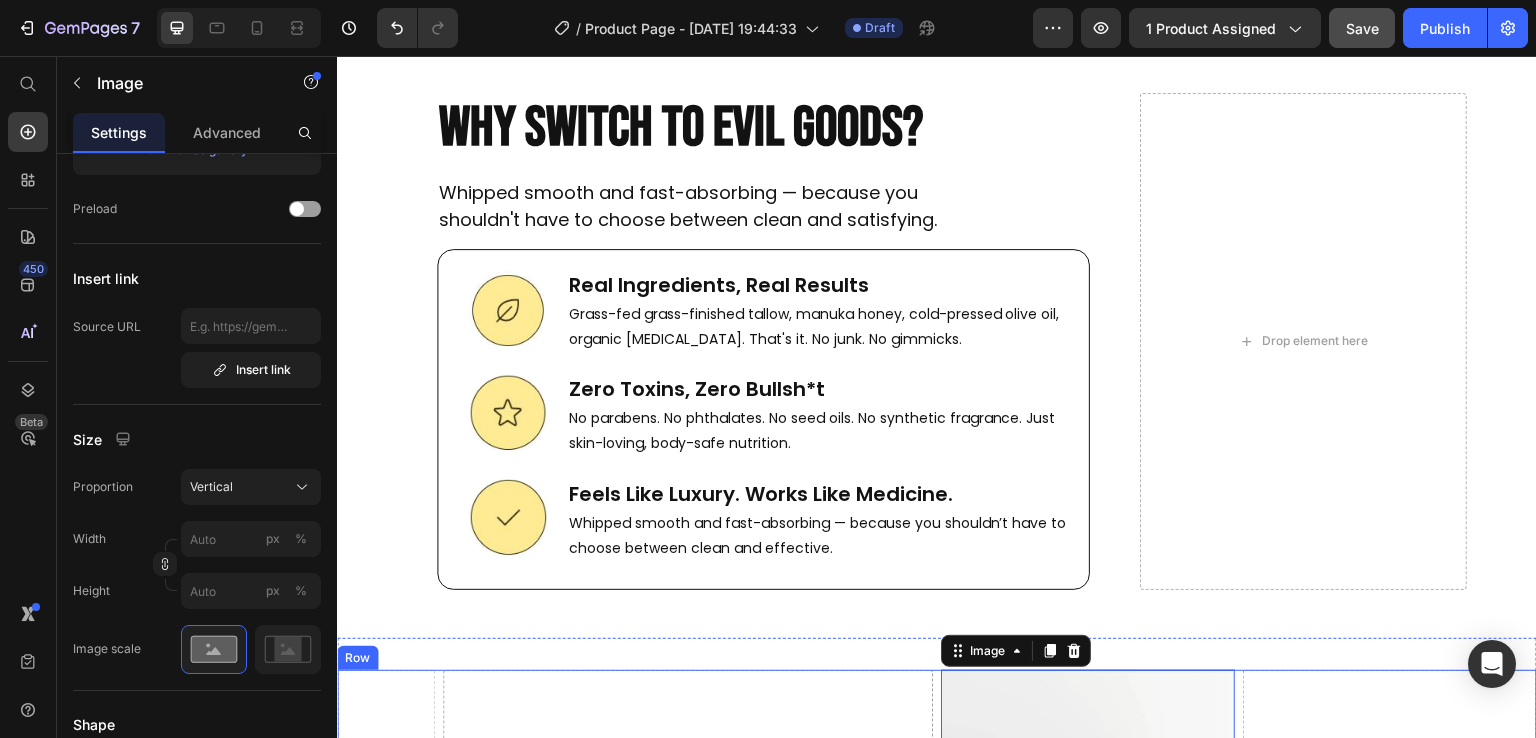 scroll, scrollTop: 7603, scrollLeft: 0, axis: vertical 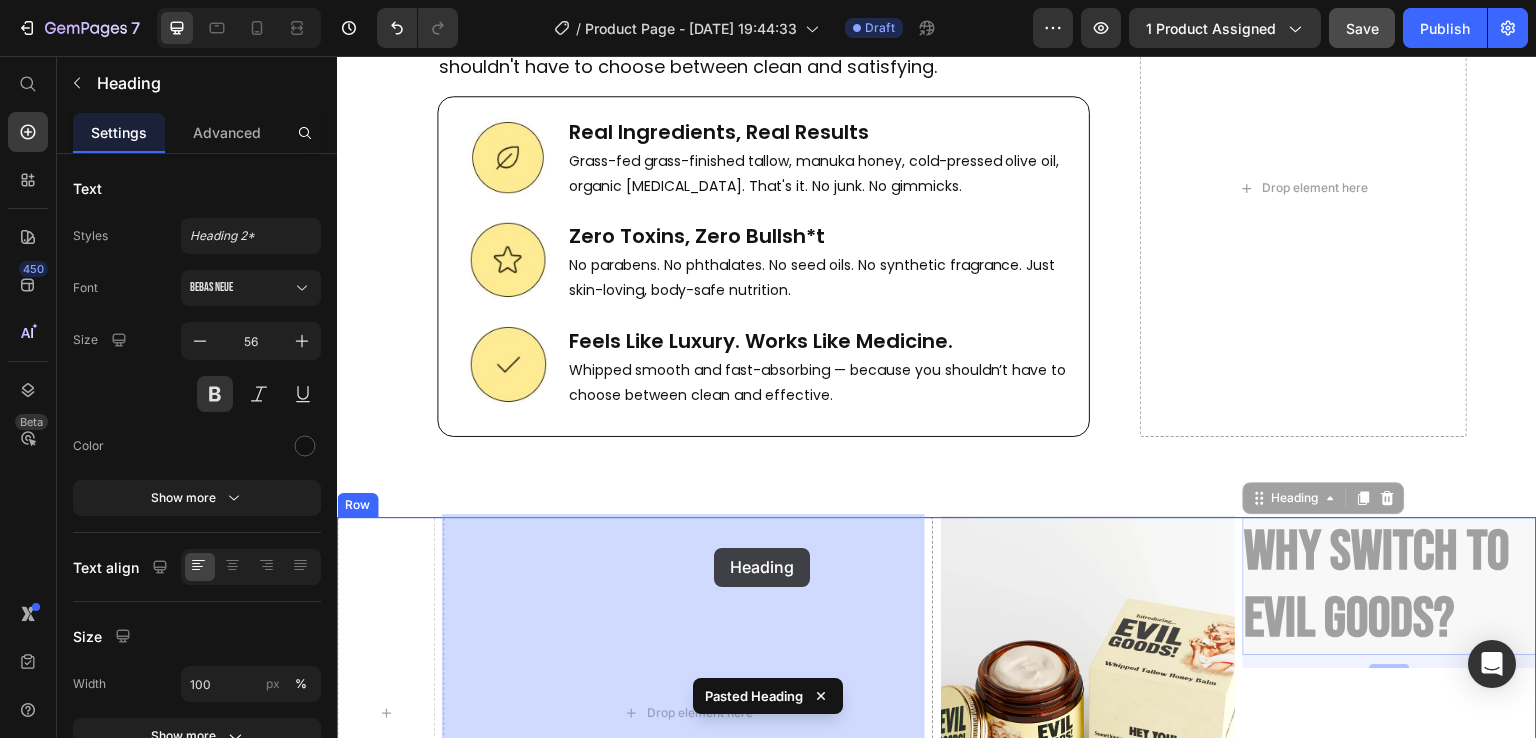 drag, startPoint x: 1273, startPoint y: 487, endPoint x: 714, endPoint y: 548, distance: 562.3184 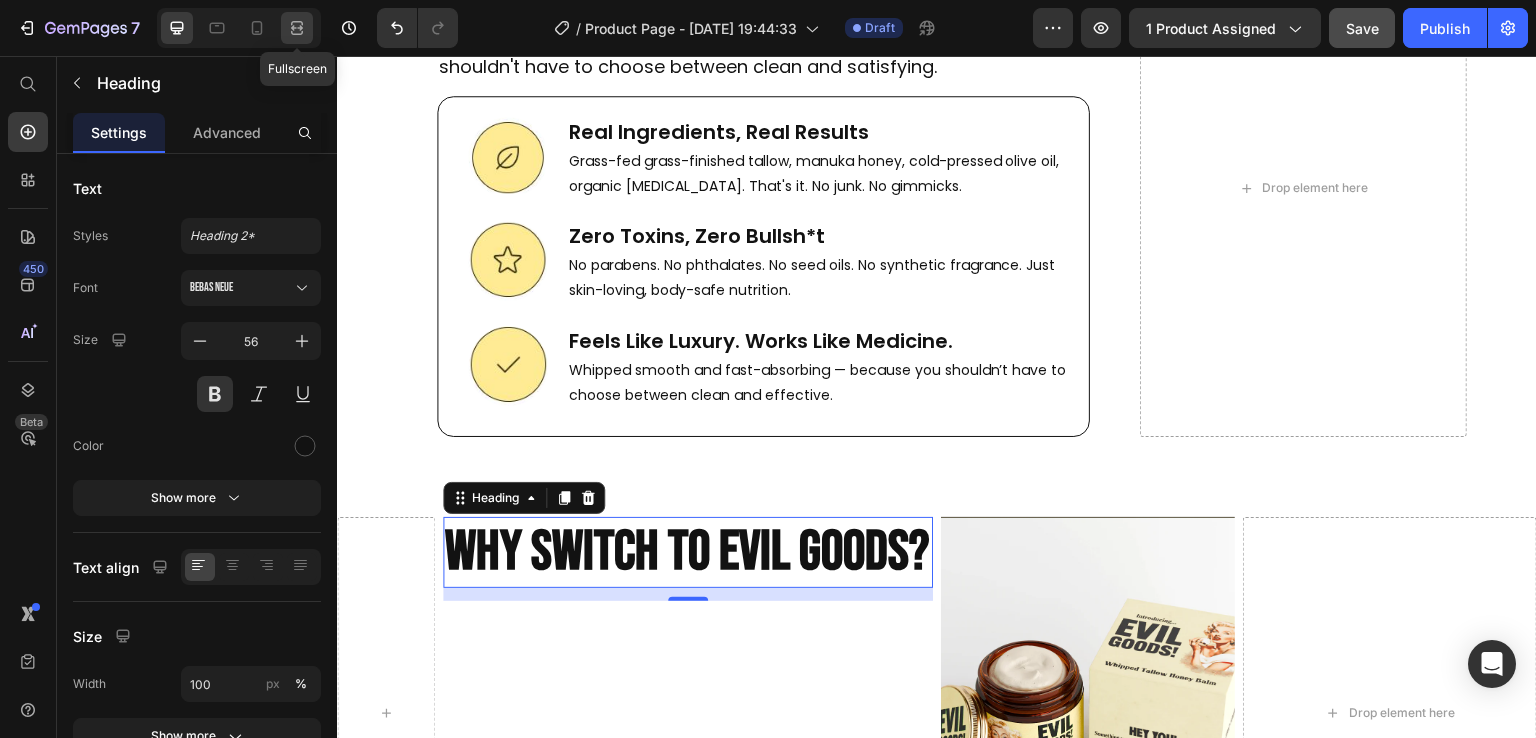 click 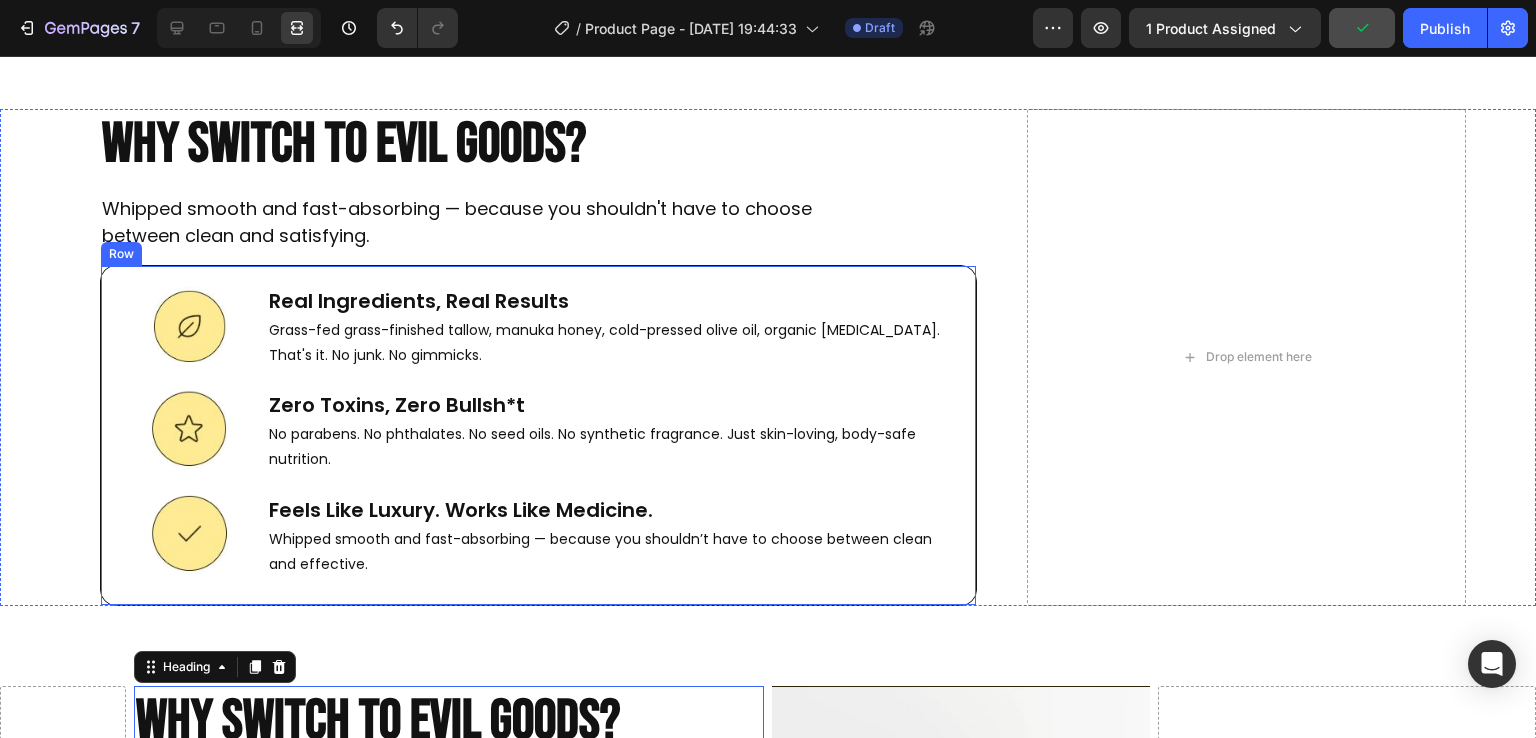 scroll, scrollTop: 7540, scrollLeft: 0, axis: vertical 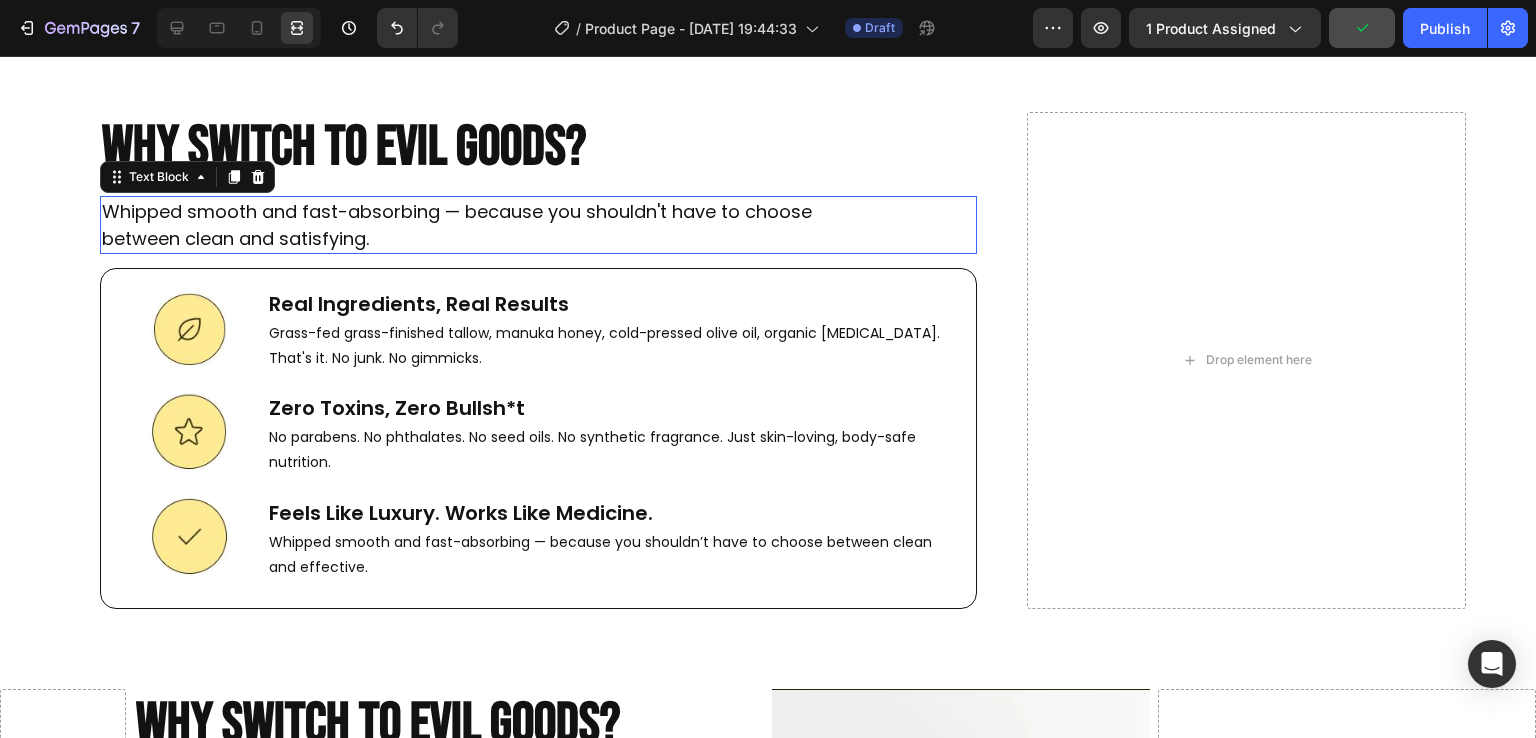 click on "Whipped smooth and fast-absorbing — because you shouldn't have to choose between clean and satisfying." at bounding box center (472, 225) 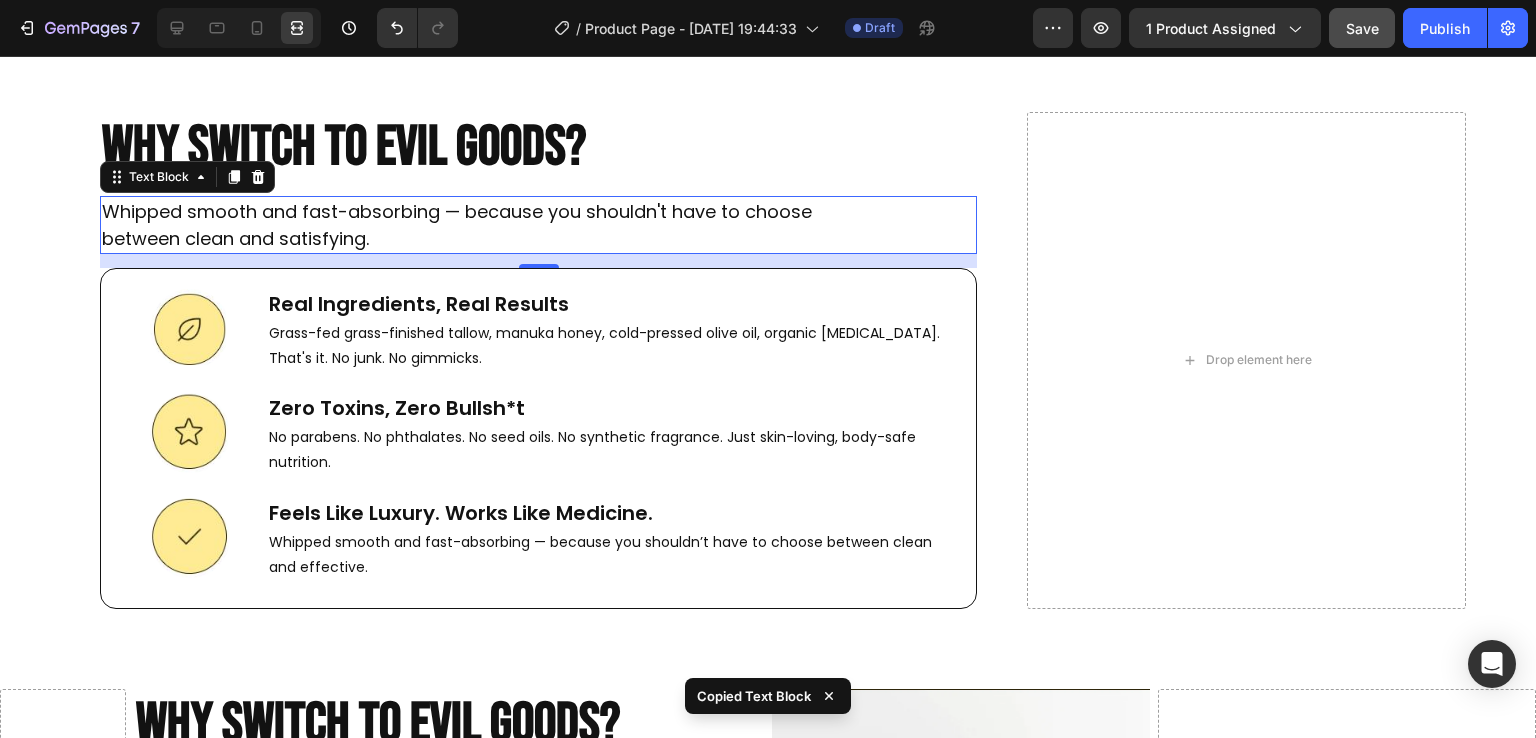 scroll, scrollTop: 7814, scrollLeft: 0, axis: vertical 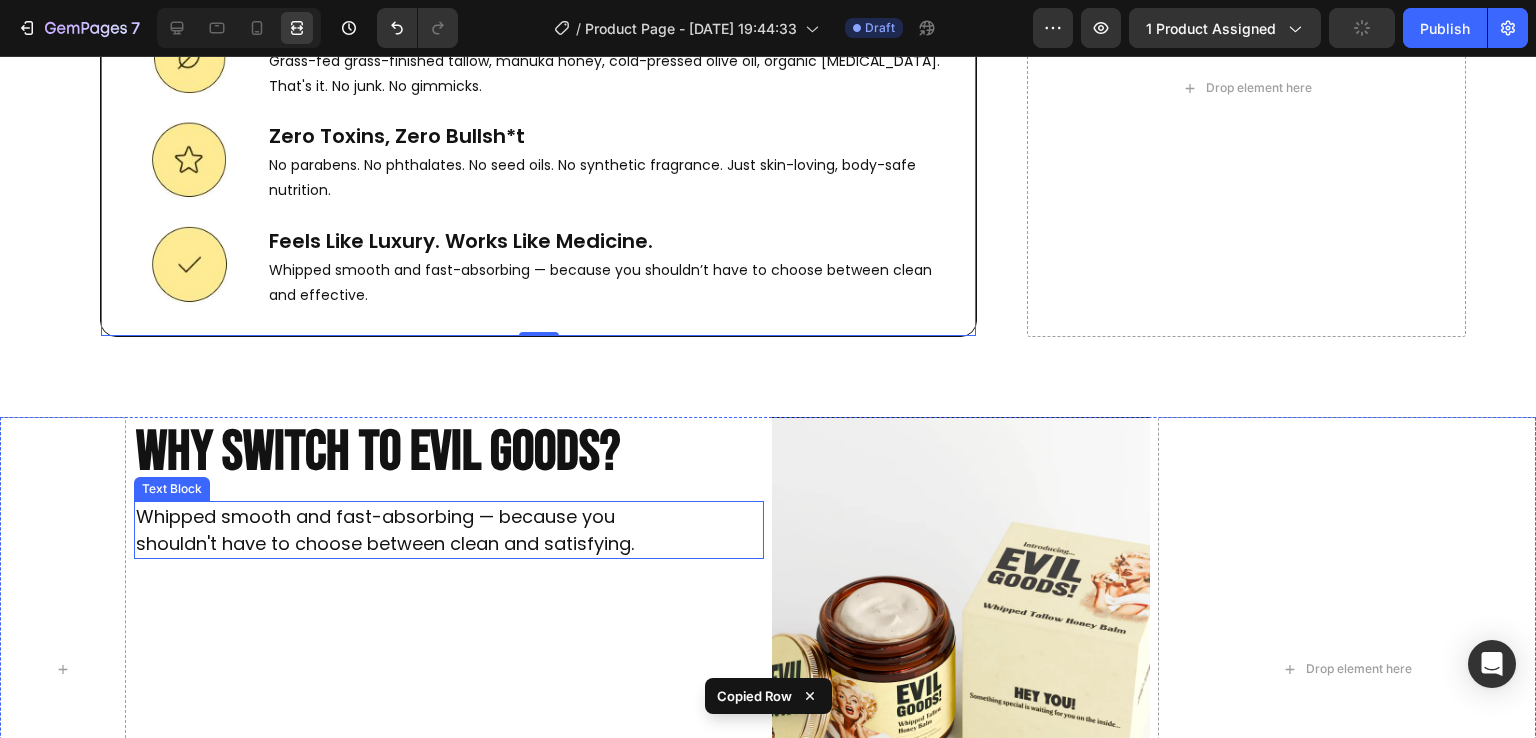 click on "Whipped smooth and fast-absorbing — because you shouldn't have to choose between clean and satisfying." at bounding box center [395, 530] 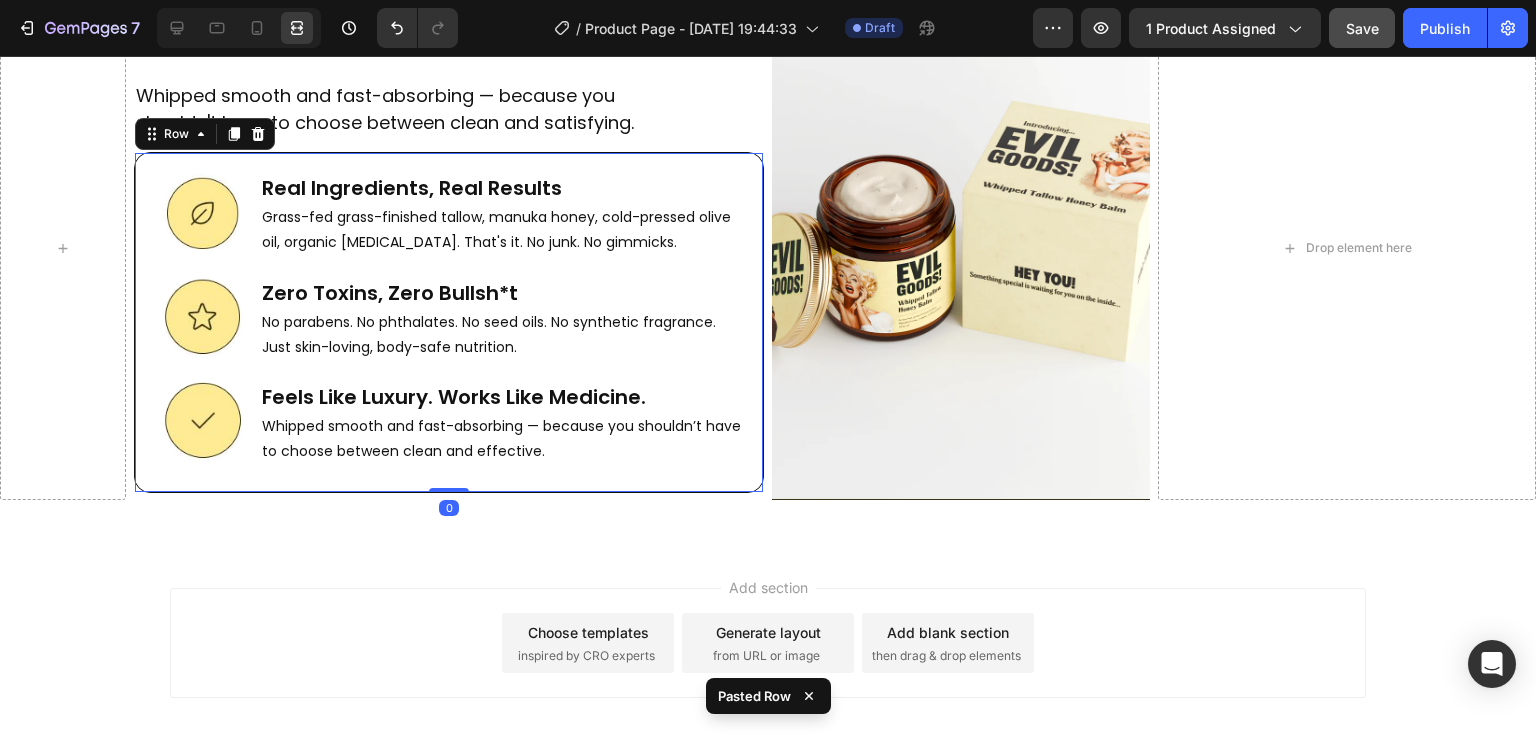 scroll, scrollTop: 8228, scrollLeft: 0, axis: vertical 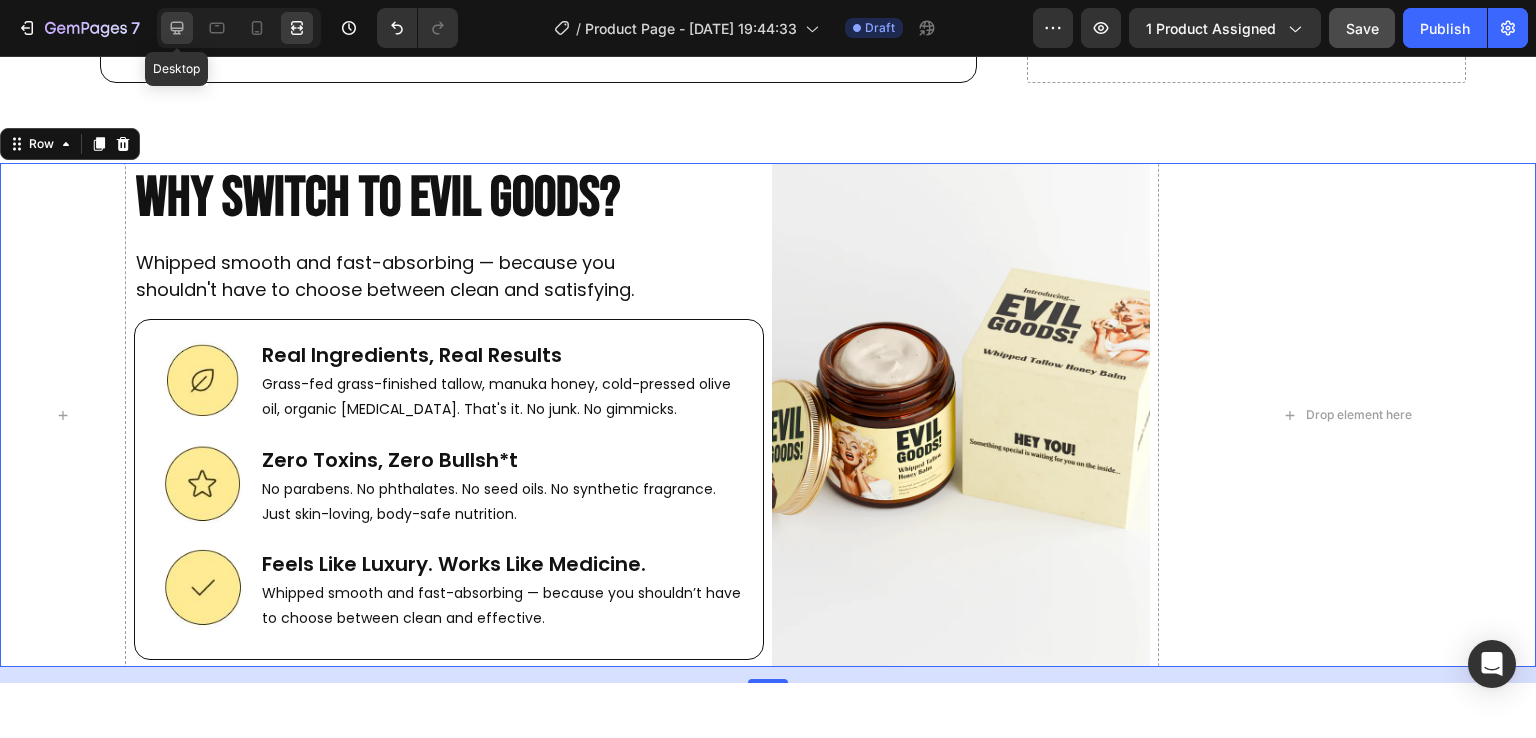 click 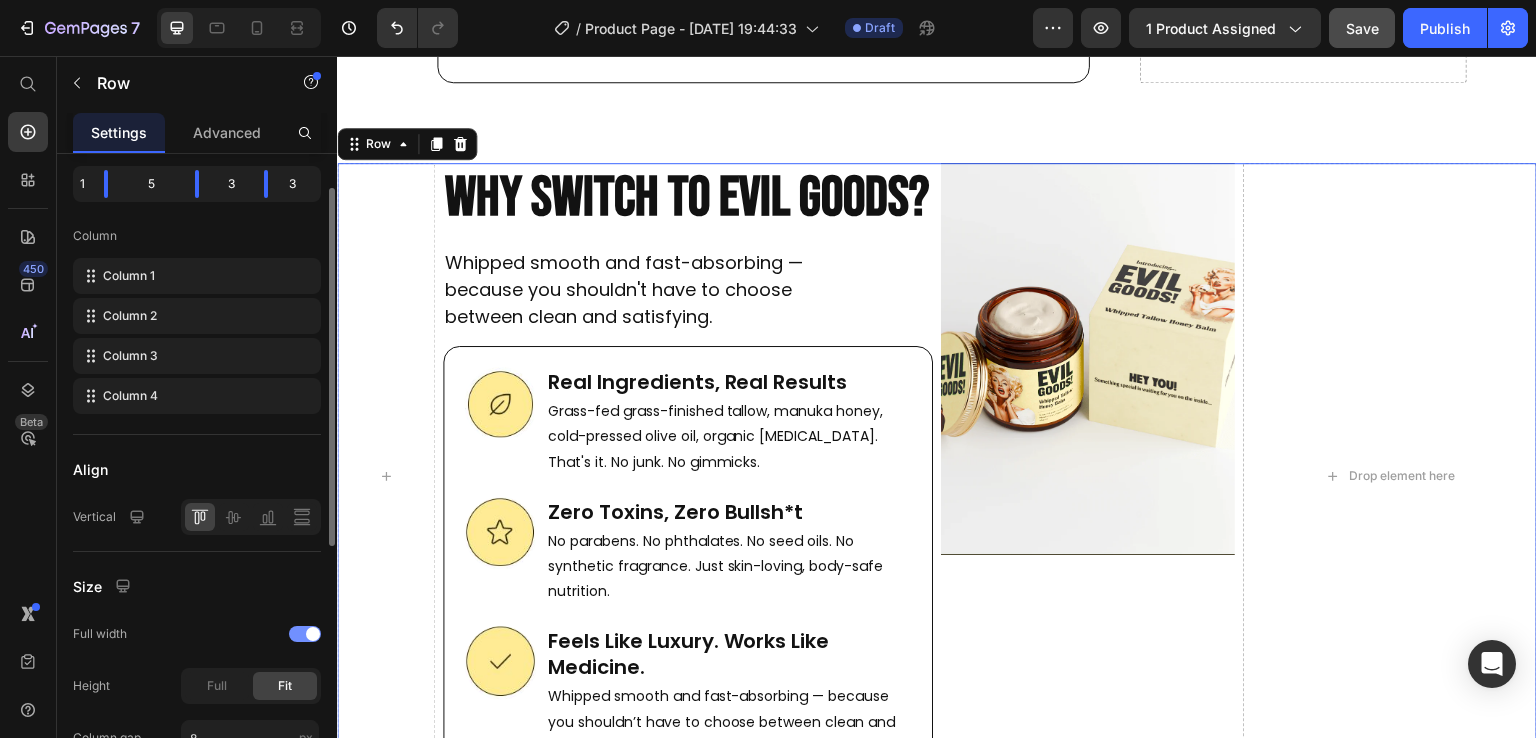 scroll, scrollTop: 270, scrollLeft: 0, axis: vertical 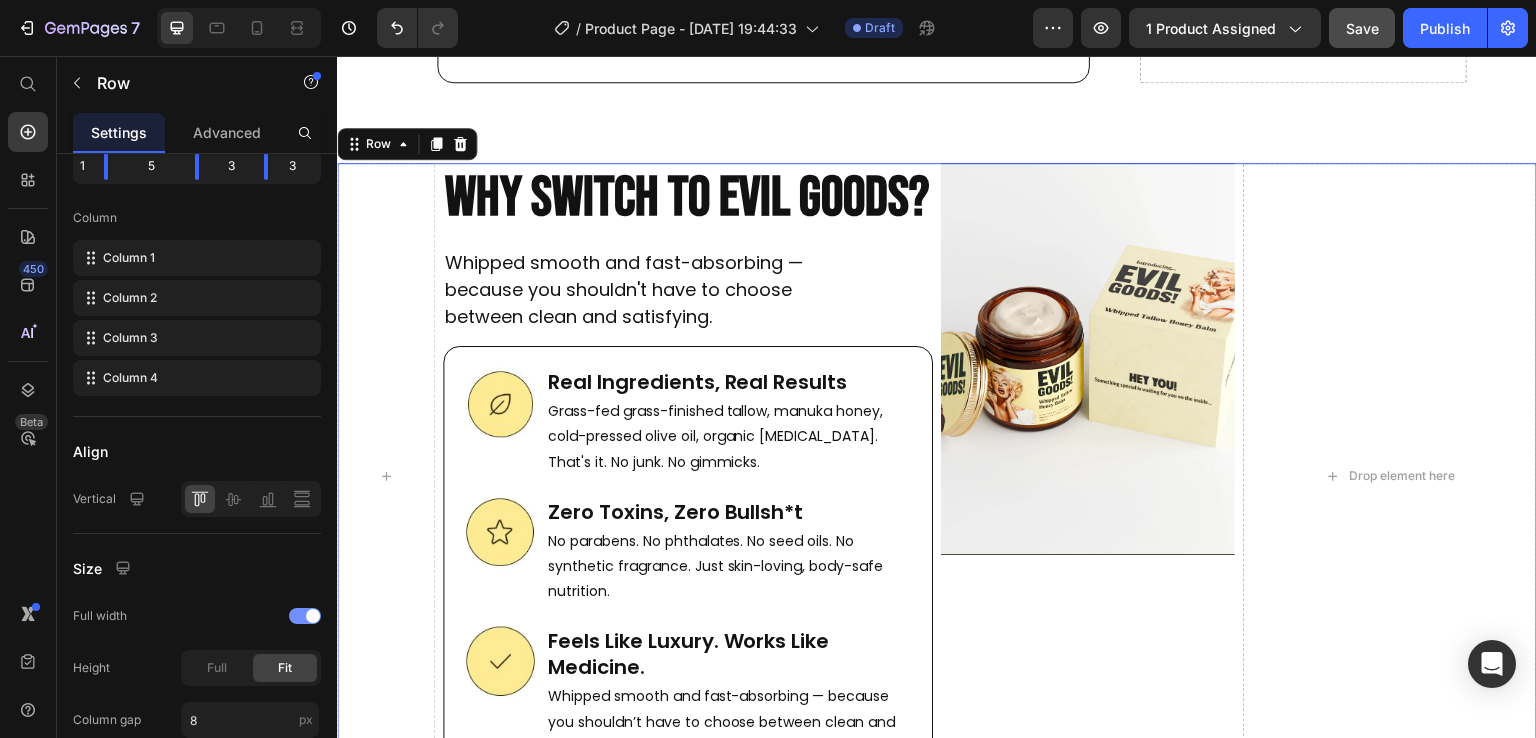 click on "Size Full width Height Full Fit Column gap 8 px" 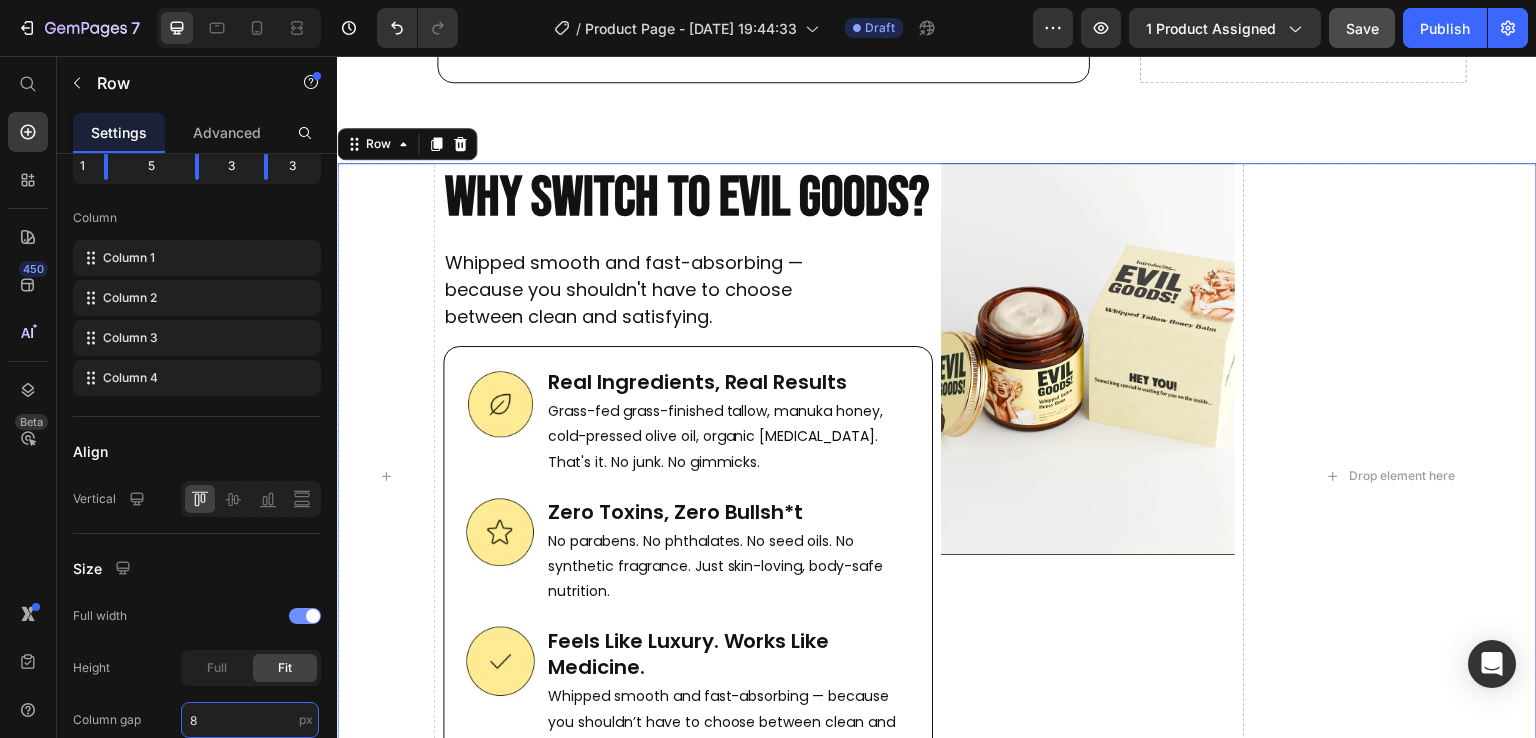 click on "8" at bounding box center (250, 720) 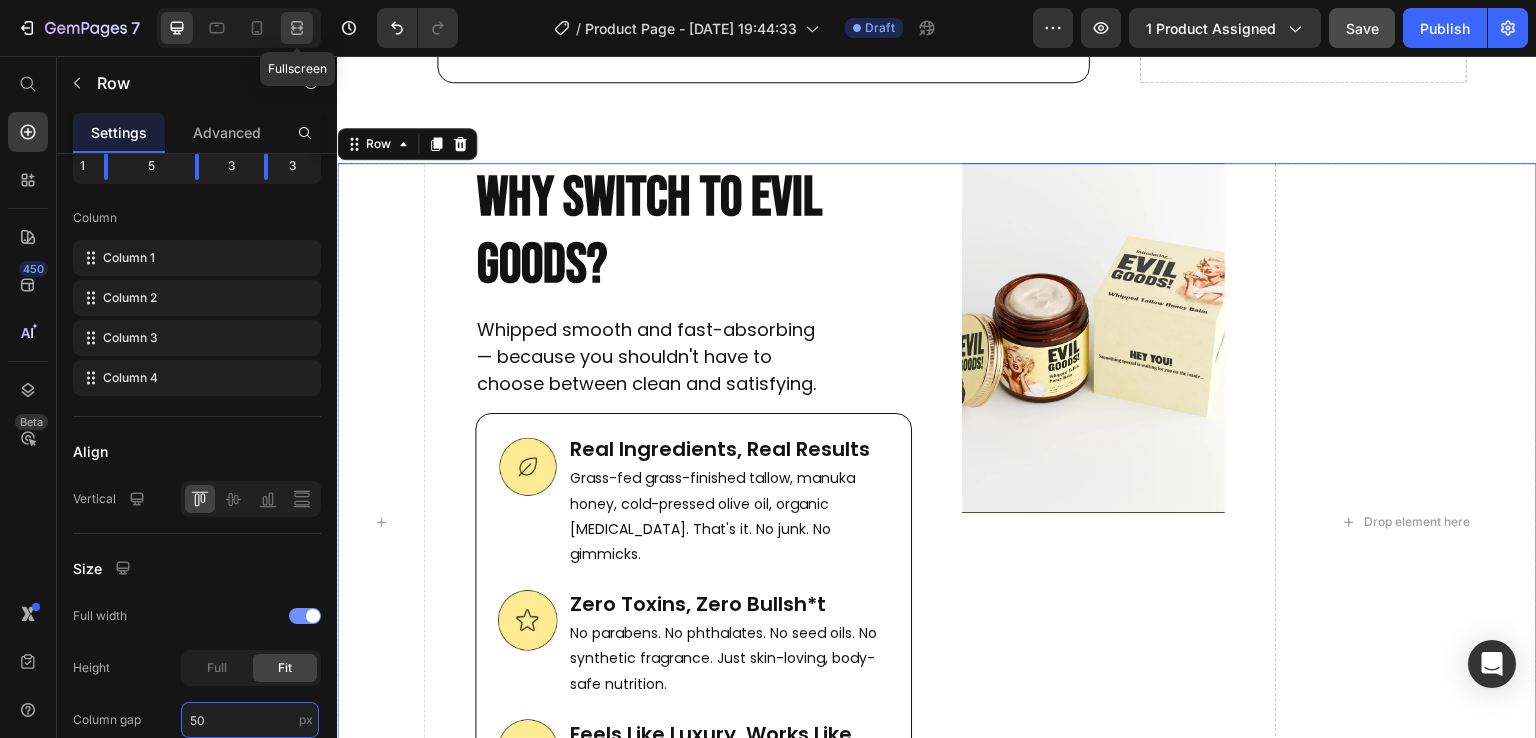 type on "50" 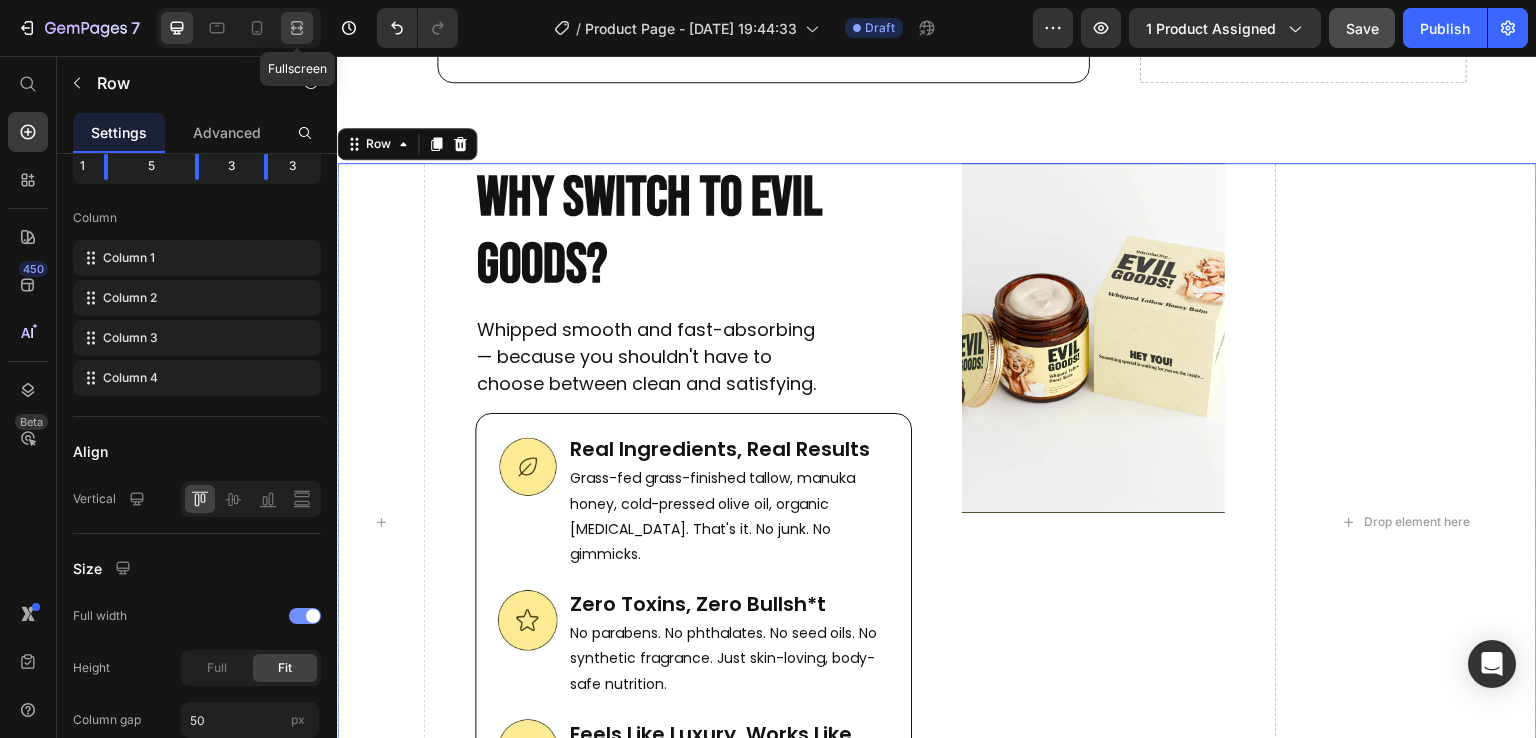 click 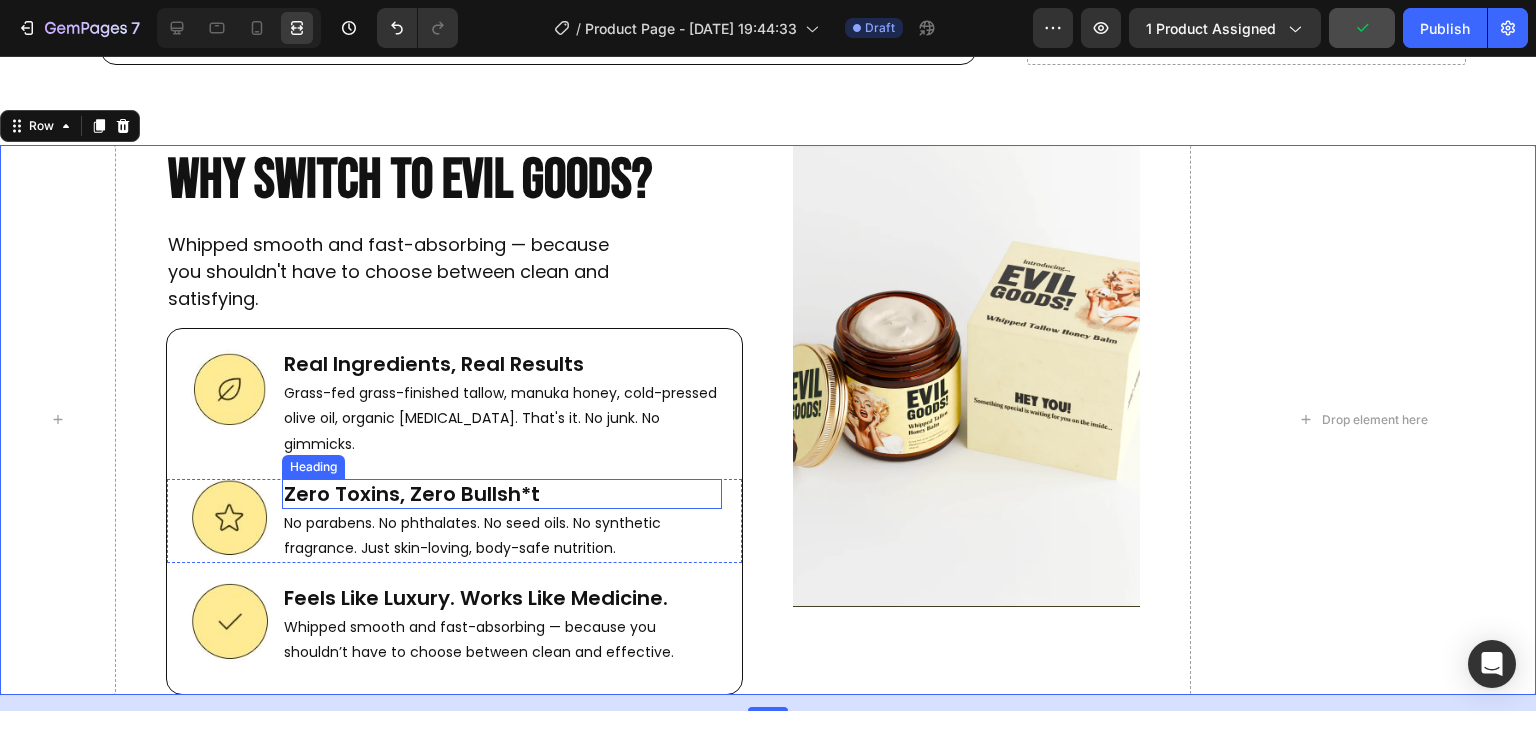 scroll, scrollTop: 7839, scrollLeft: 0, axis: vertical 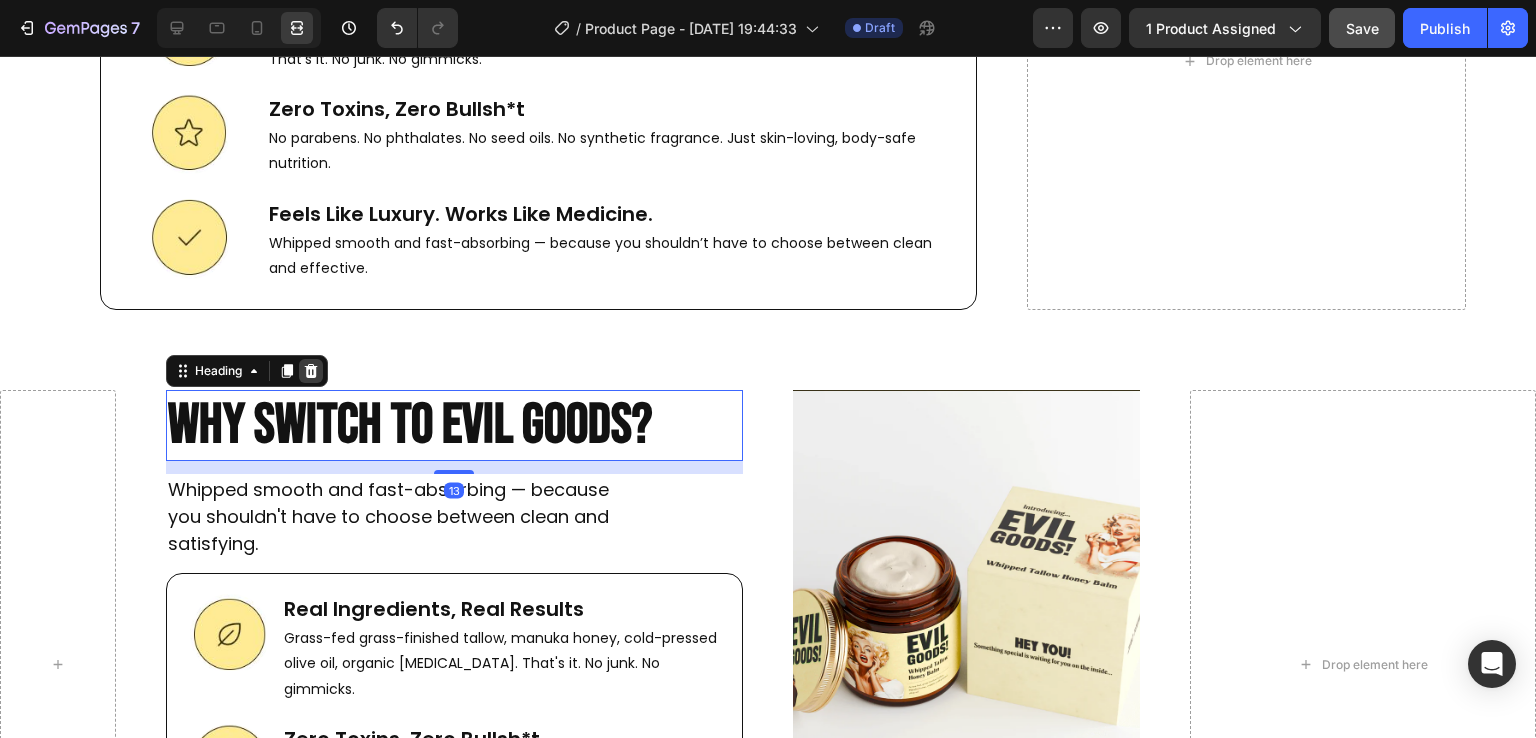 click 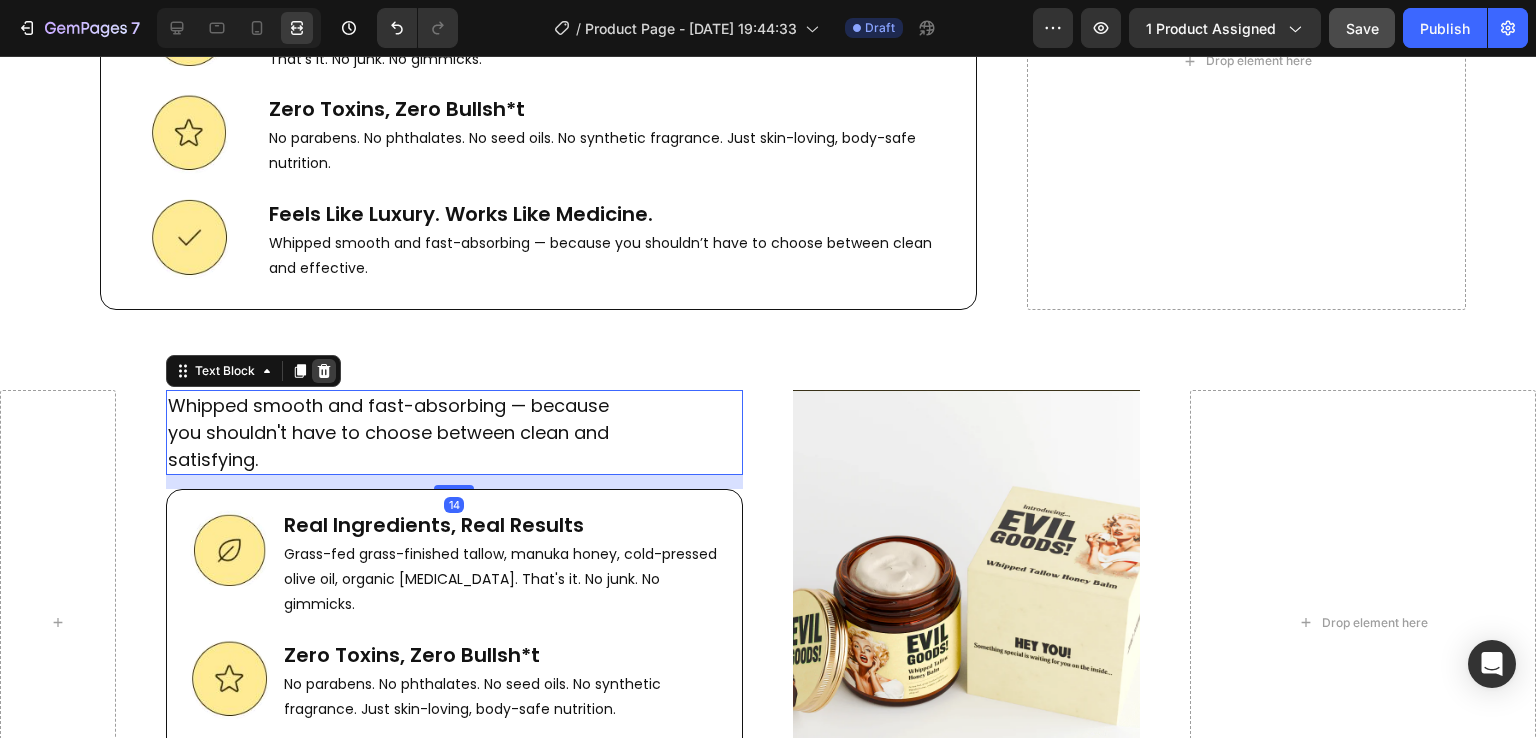 click 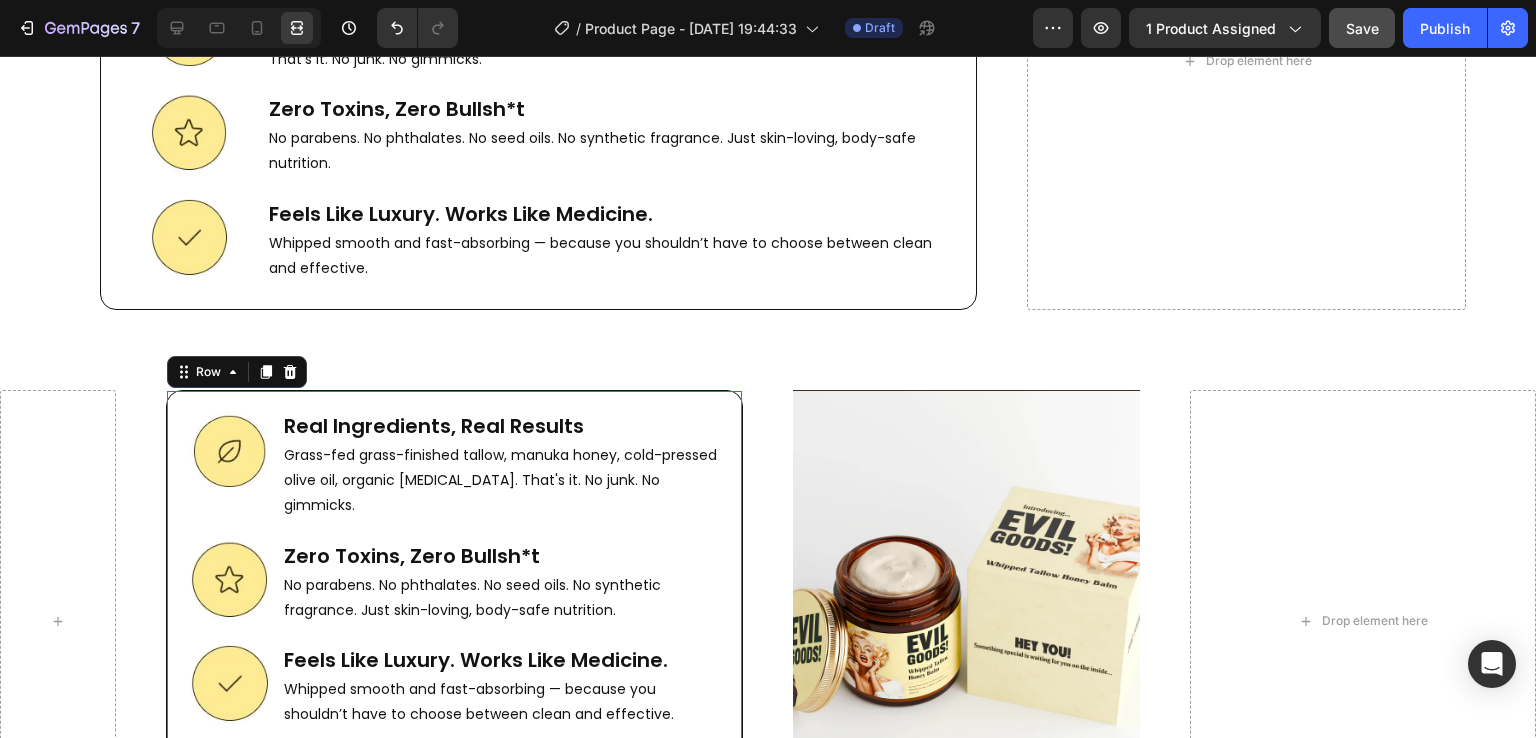 click on "Image Real Ingredients, Real Results Heading Grass-fed grass-finished tallow, manuka honey, cold-pressed olive oil, organic [MEDICAL_DATA]. That's it. No junk. No gimmicks. Text Block Row Image Zero Toxins, Zero Bullsh*t Heading No parabens. No phthalates. No seed oils. No synthetic fragrance. Just skin-loving, body-safe nutrition. Text Block Row Image Feels Like Luxury. Works Like Medicine. Heading Whipped smooth and fast-absorbing — because you shouldn’t have to choose between clean and effective. Text Block Row Row   0" at bounding box center [455, 573] 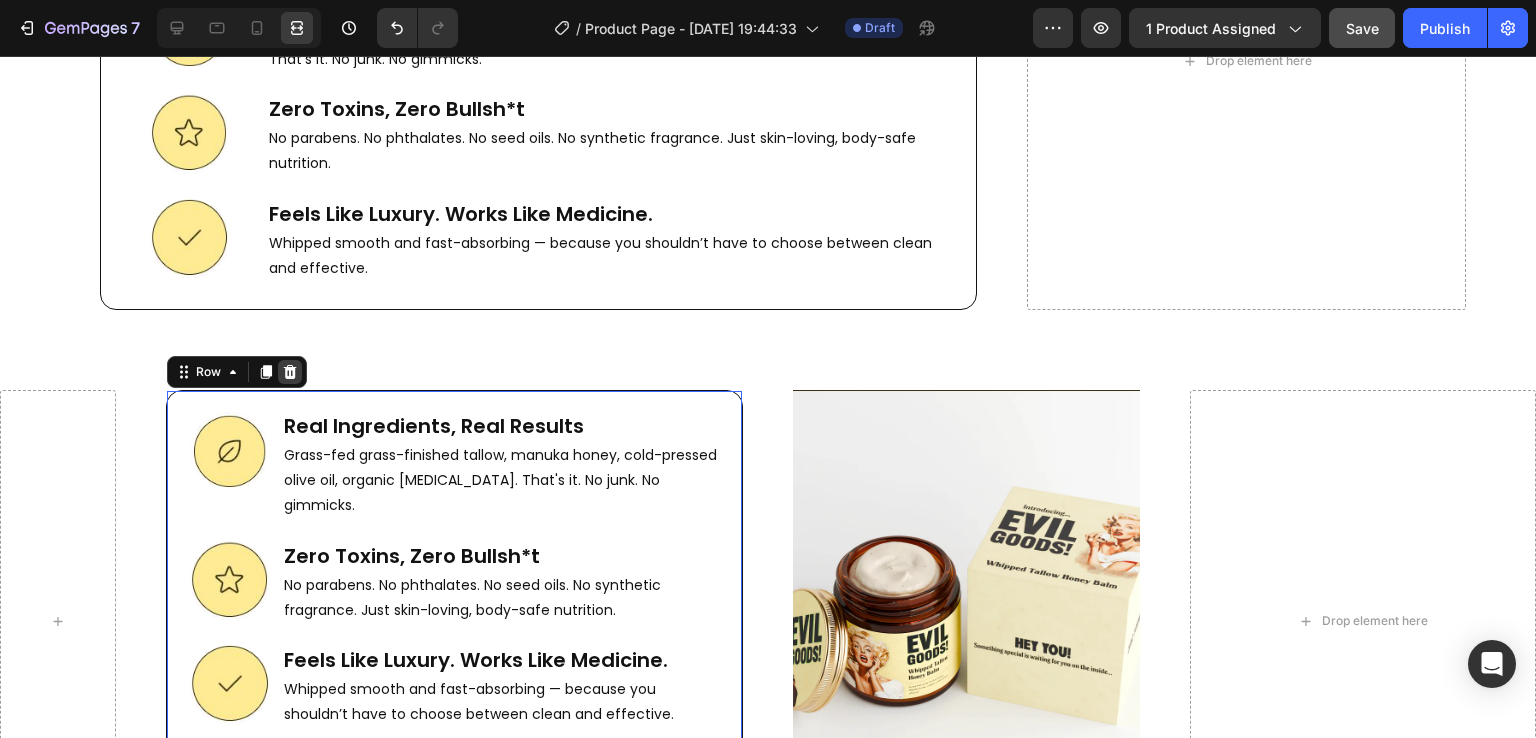 click 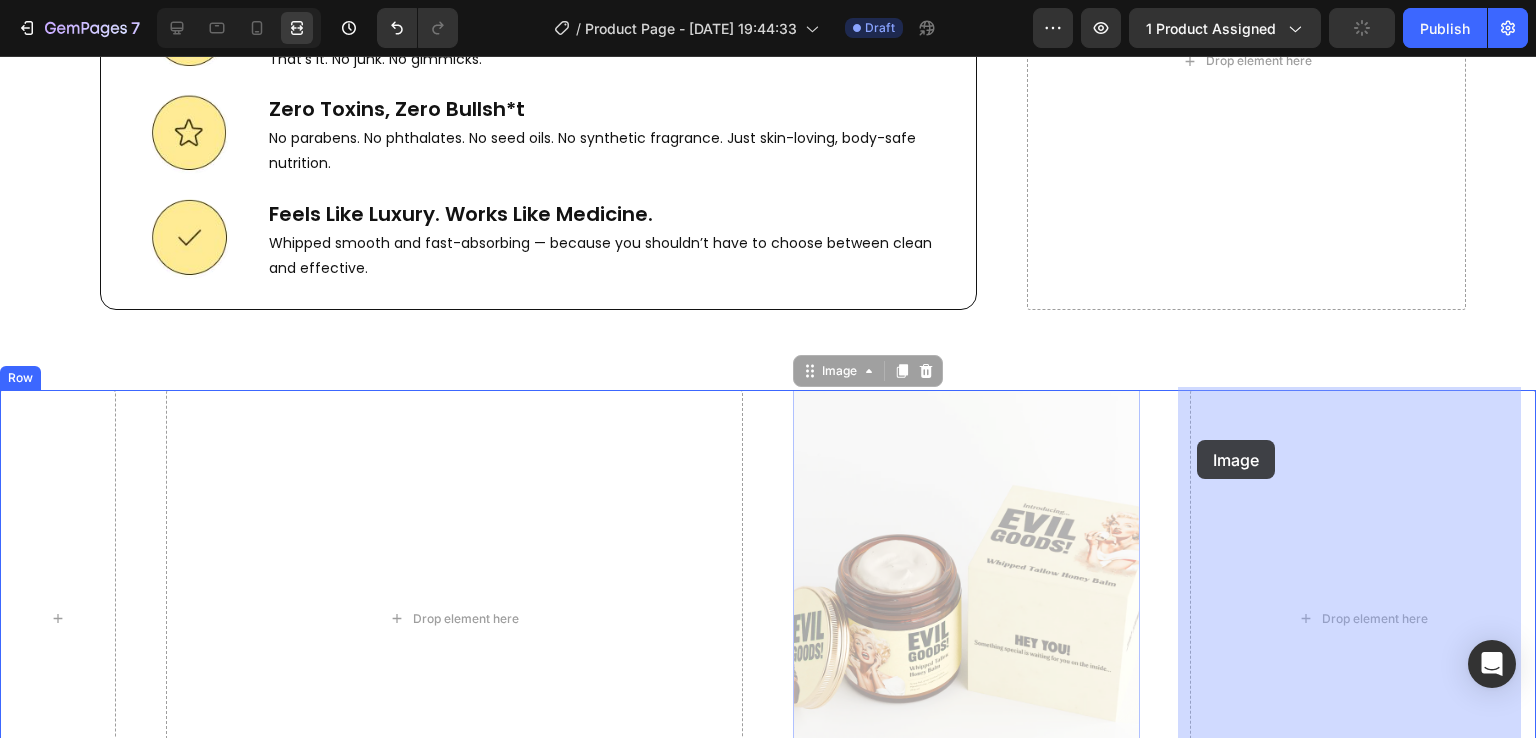 drag, startPoint x: 821, startPoint y: 367, endPoint x: 1197, endPoint y: 440, distance: 383.02087 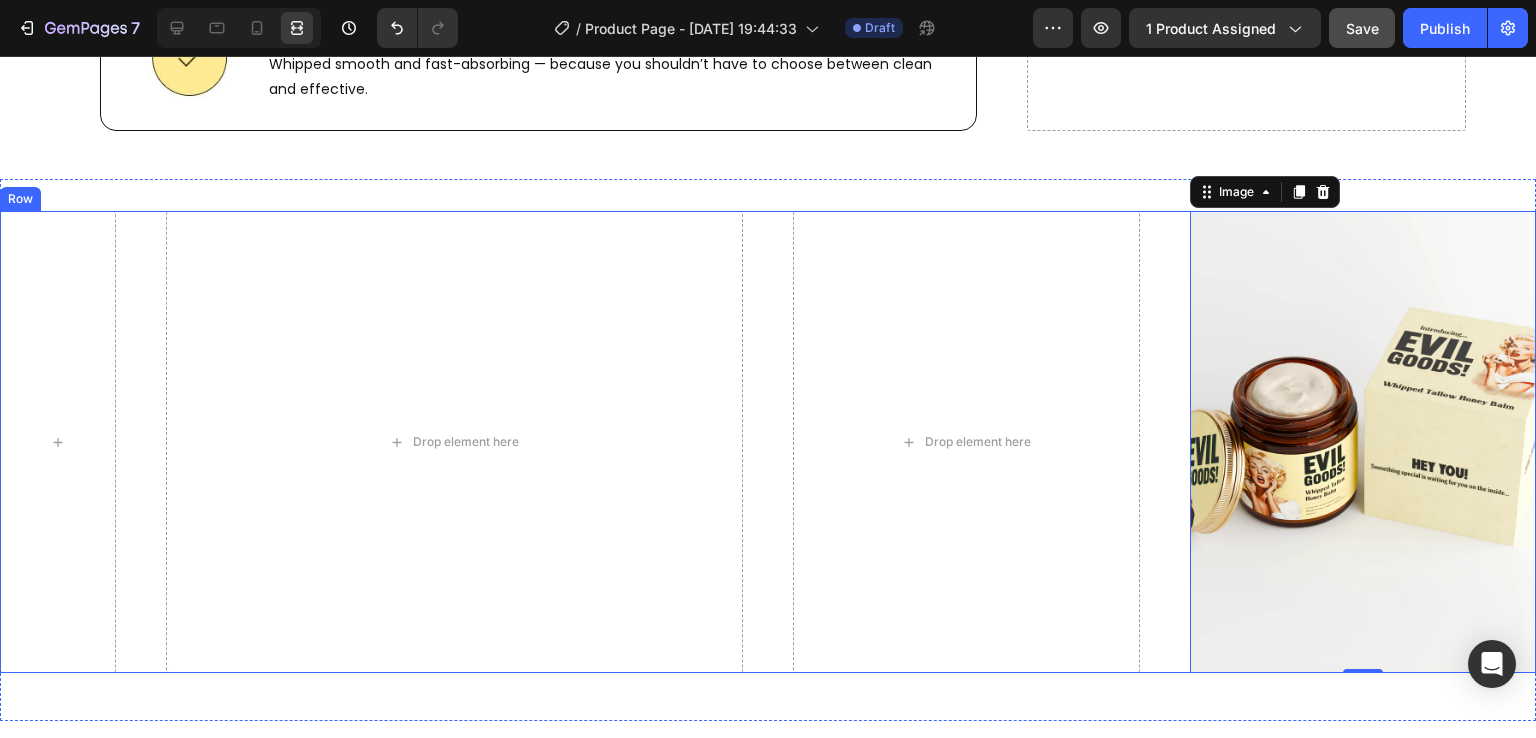 scroll, scrollTop: 7988, scrollLeft: 0, axis: vertical 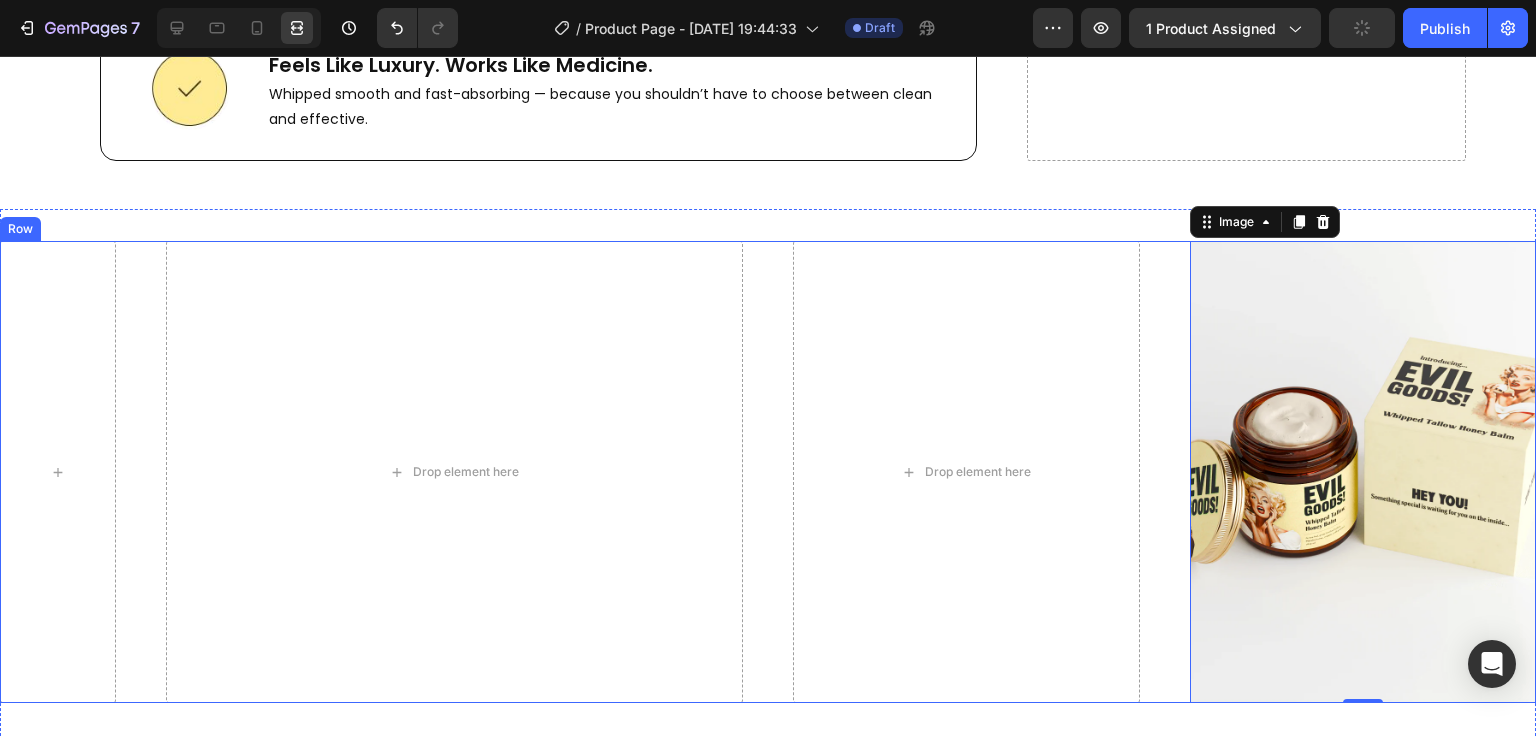 click on "Drop element here" at bounding box center [455, 472] 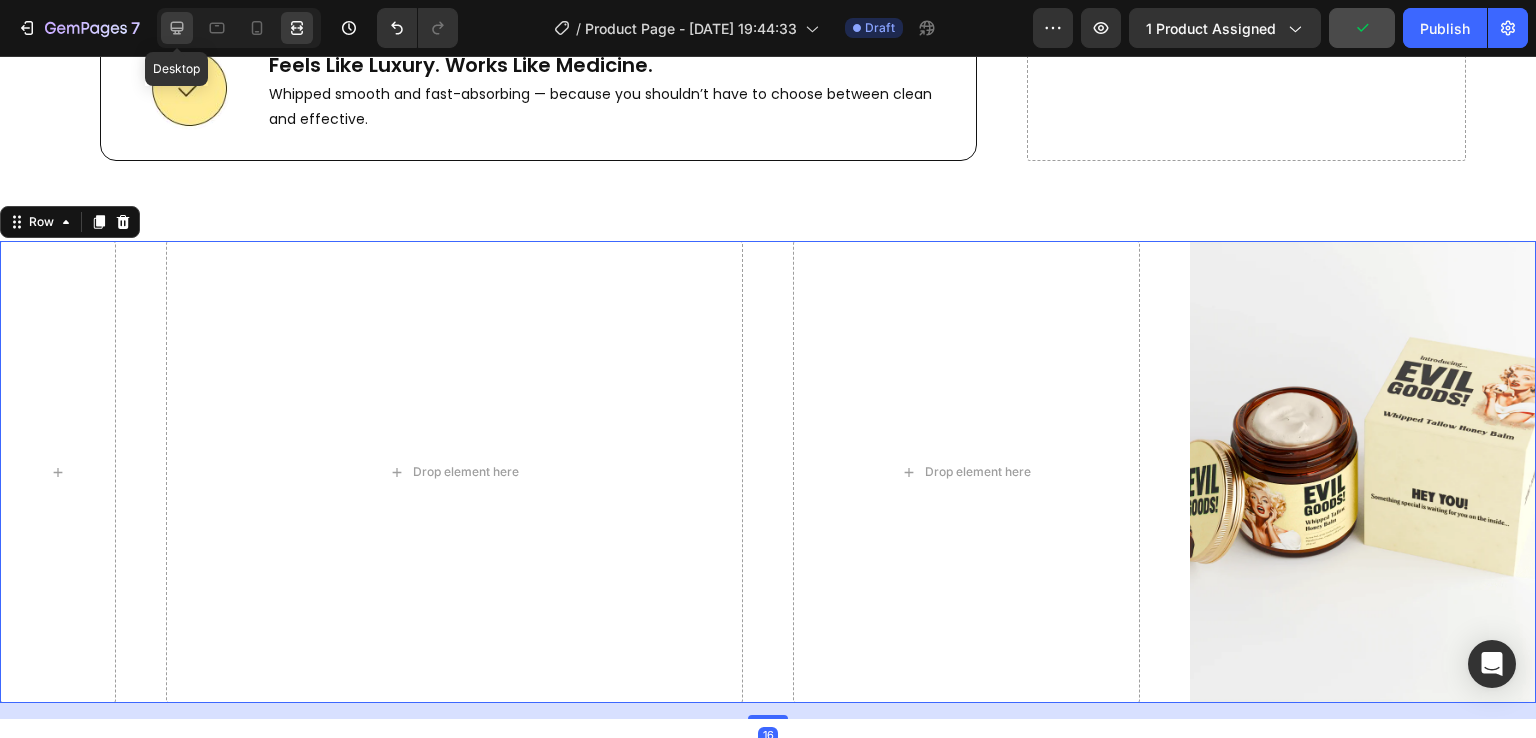 click 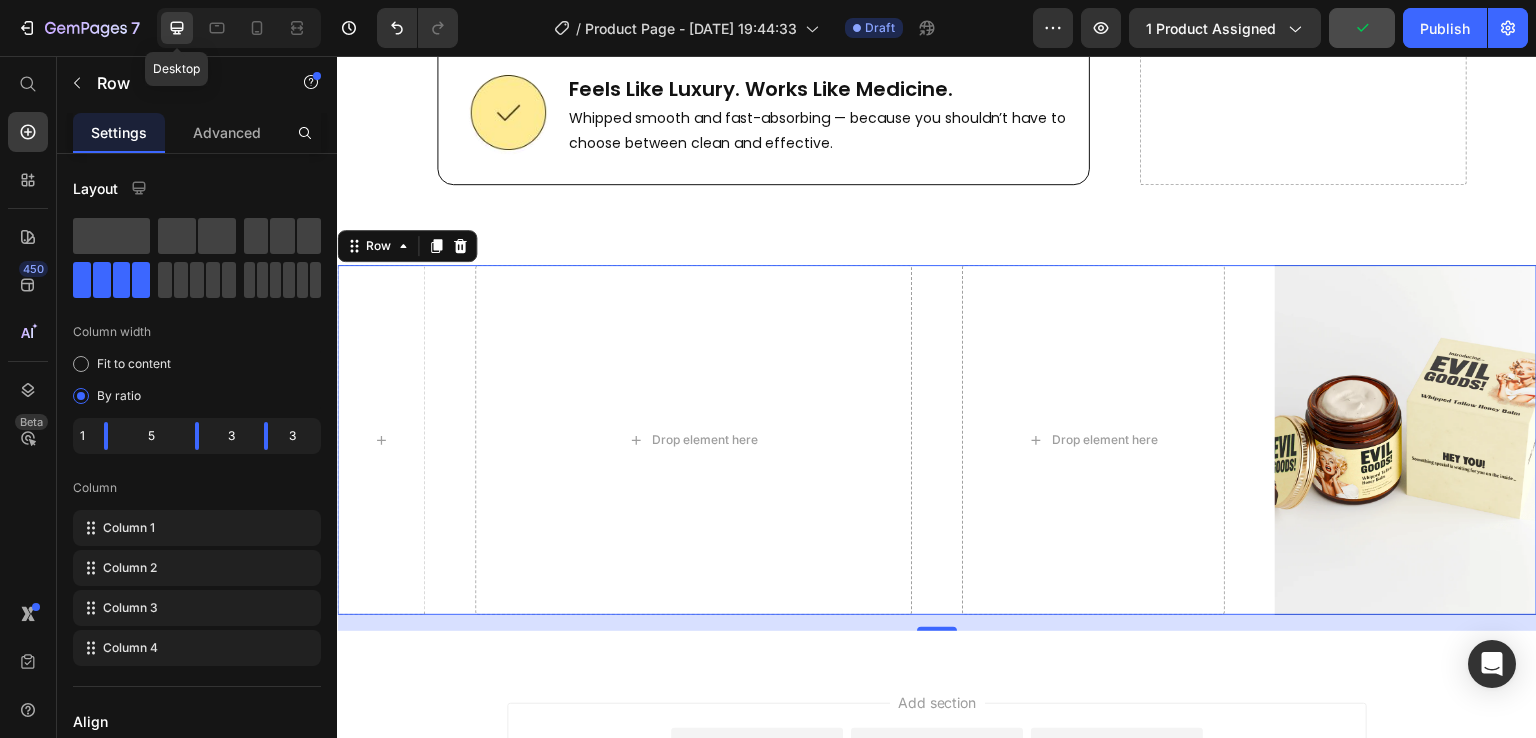 scroll, scrollTop: 8036, scrollLeft: 0, axis: vertical 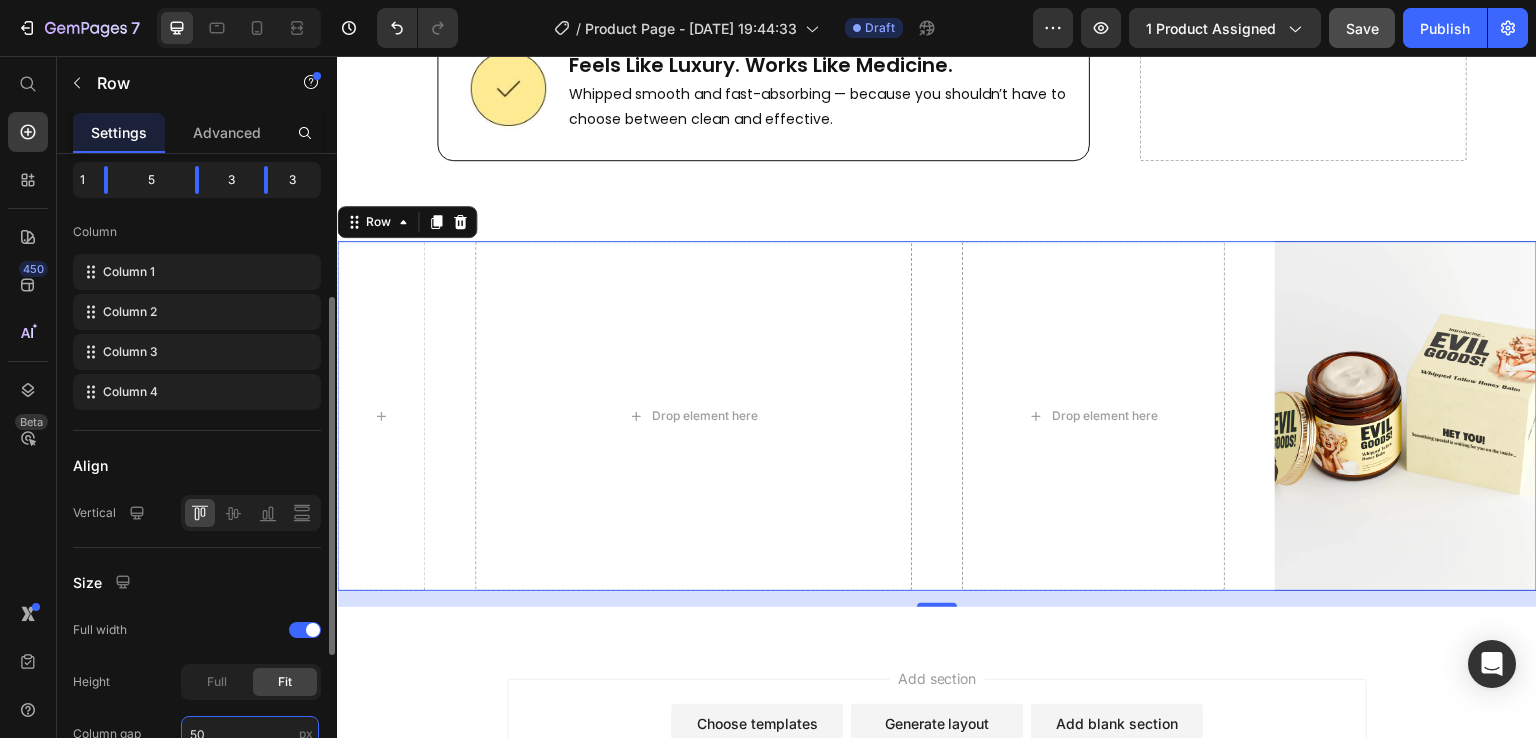 click on "50" at bounding box center [250, 734] 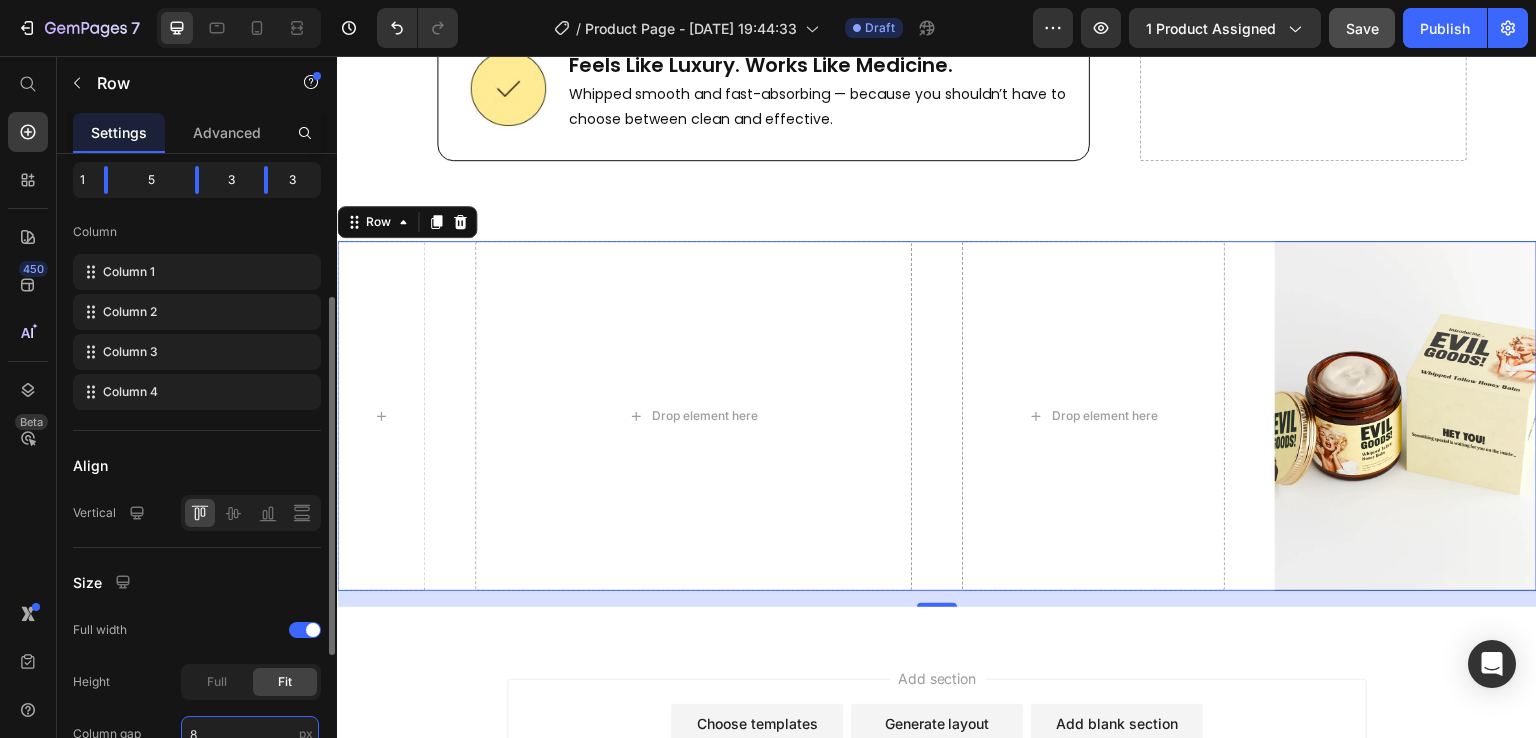 scroll, scrollTop: 3, scrollLeft: 0, axis: vertical 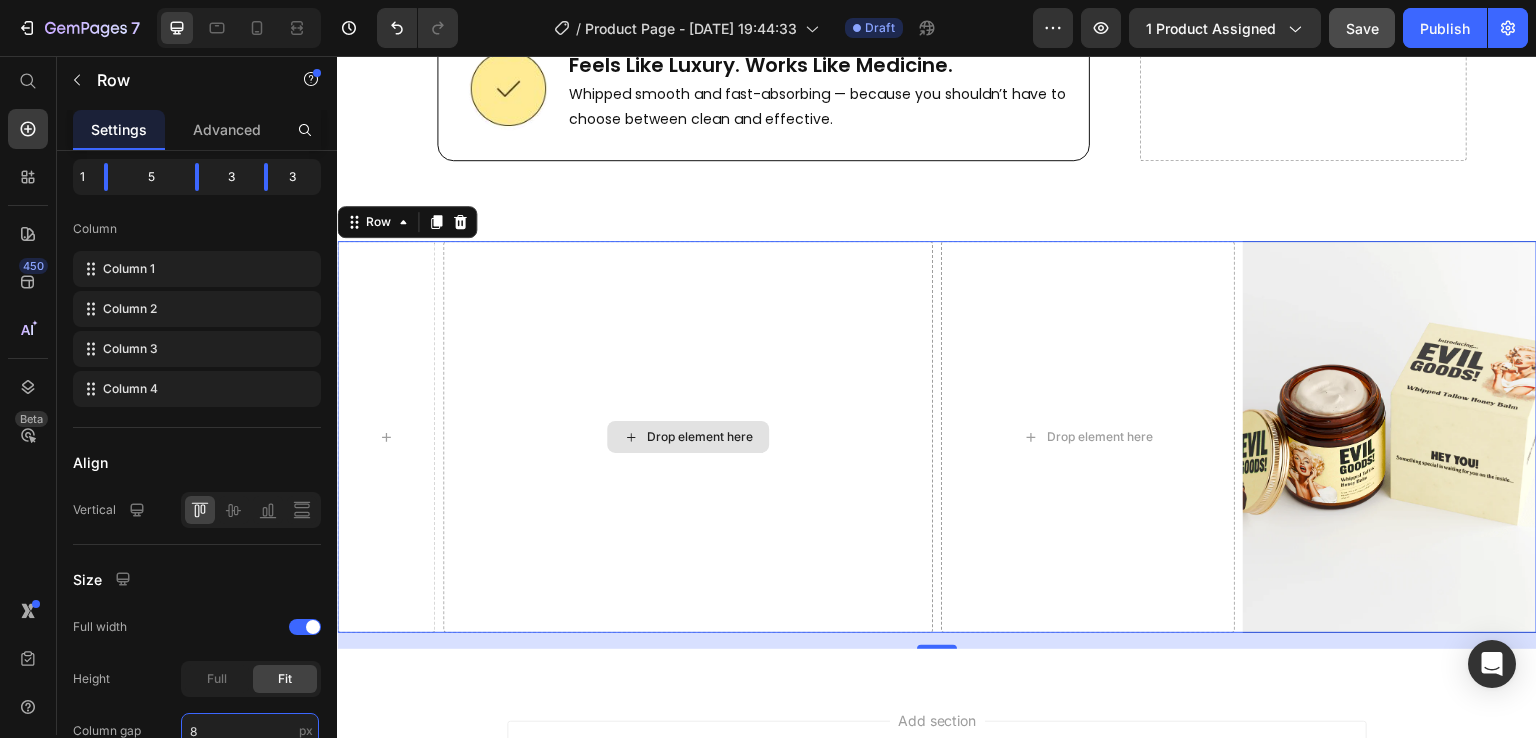 type on "8" 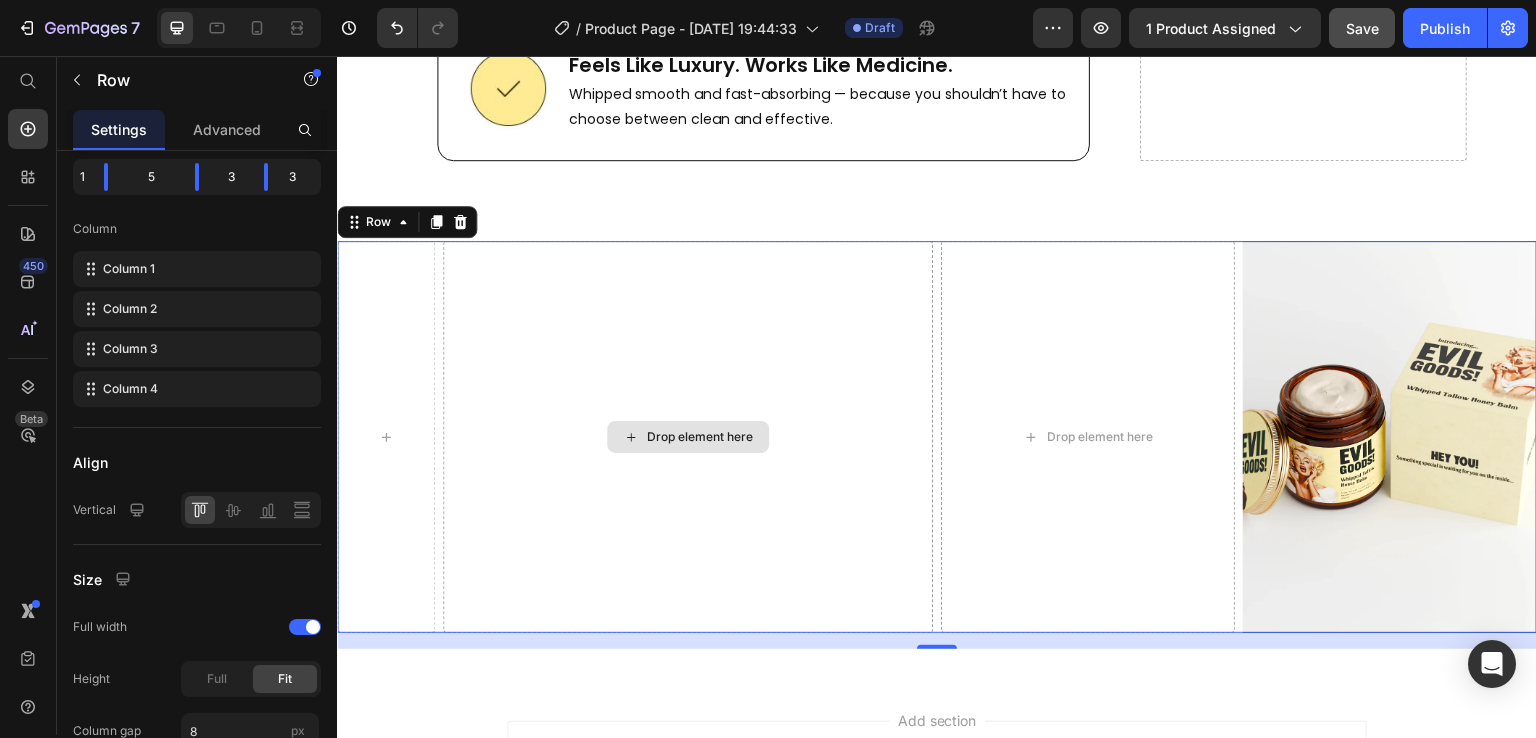 click on "Drop element here" at bounding box center (688, 437) 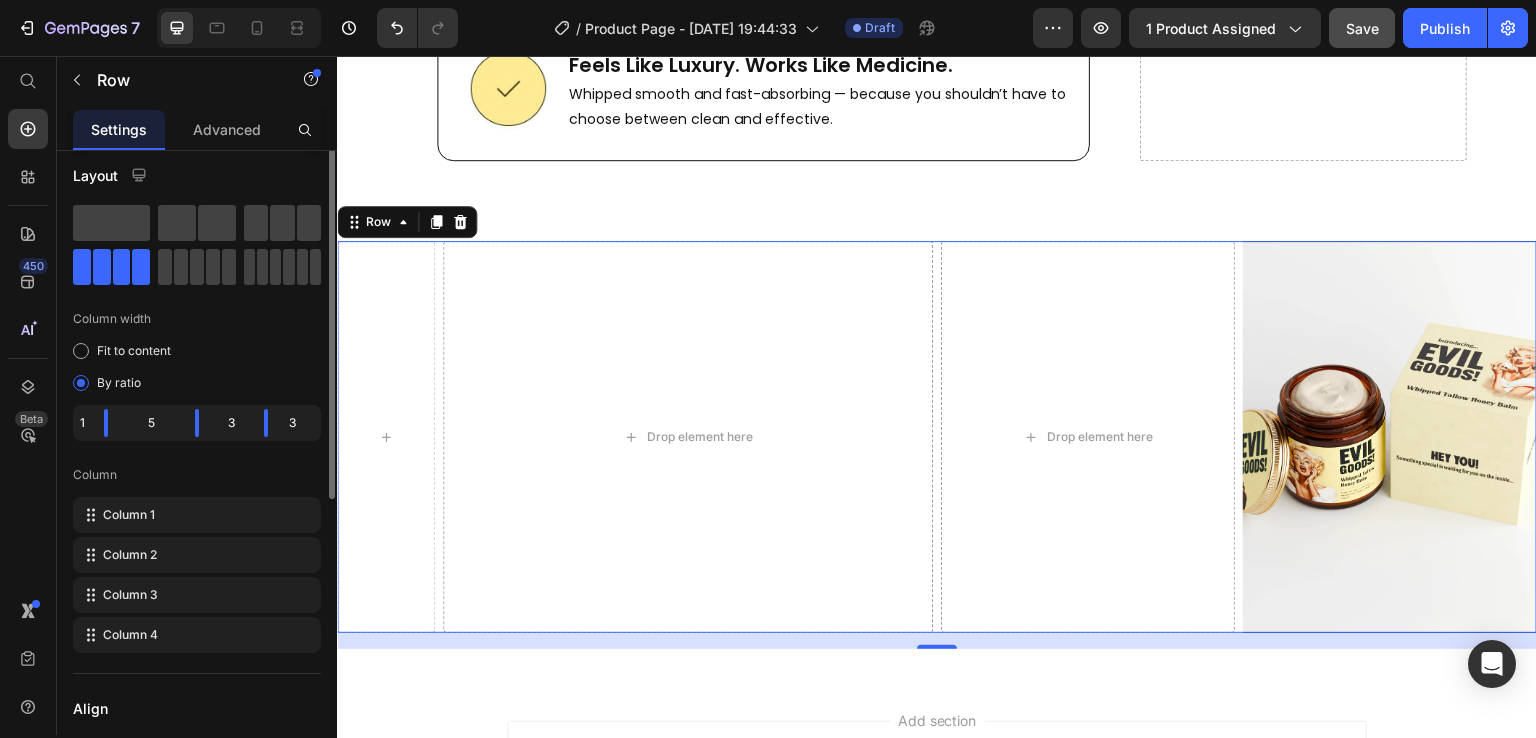 scroll, scrollTop: 0, scrollLeft: 0, axis: both 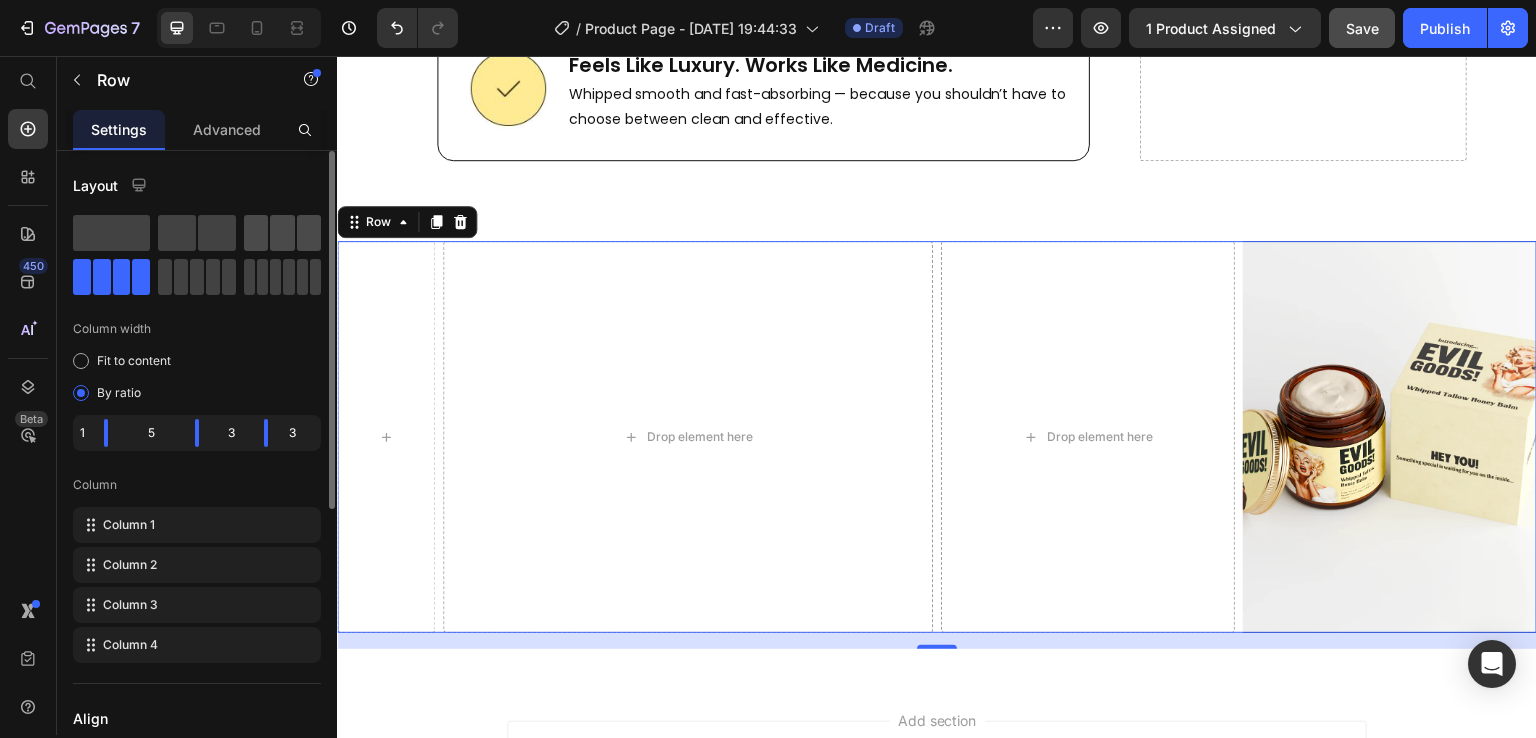 click 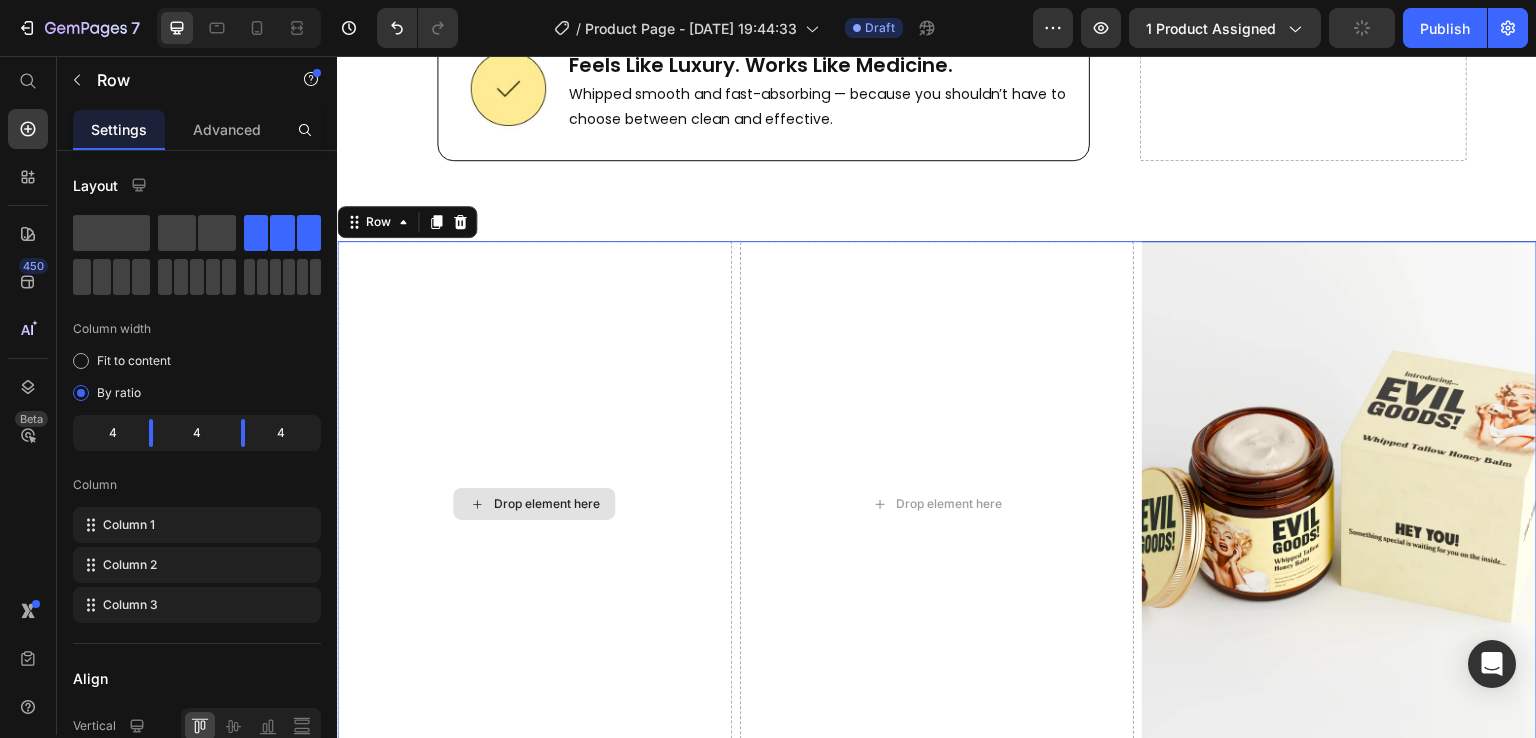 drag, startPoint x: 525, startPoint y: 285, endPoint x: 548, endPoint y: 348, distance: 67.06713 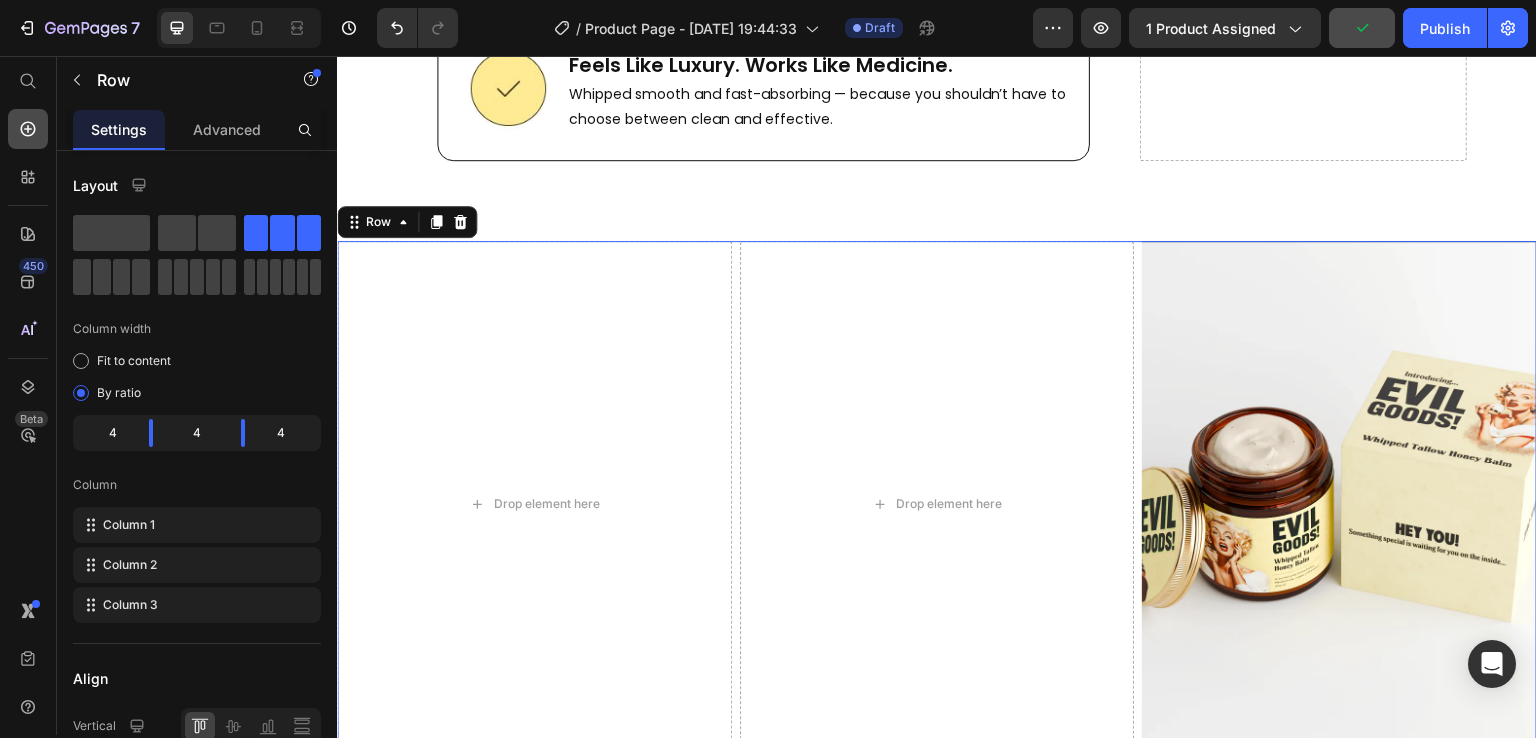click 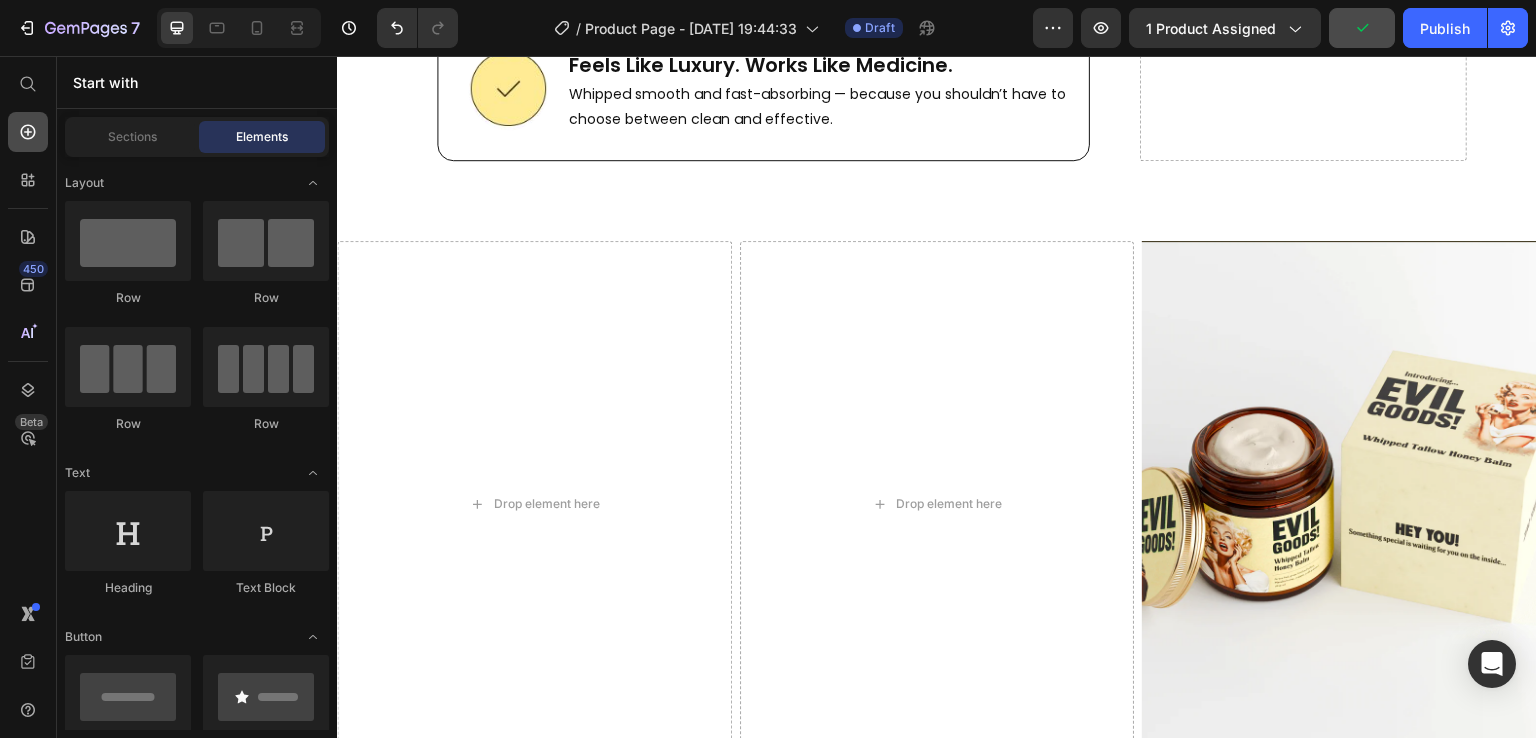 scroll, scrollTop: 0, scrollLeft: 0, axis: both 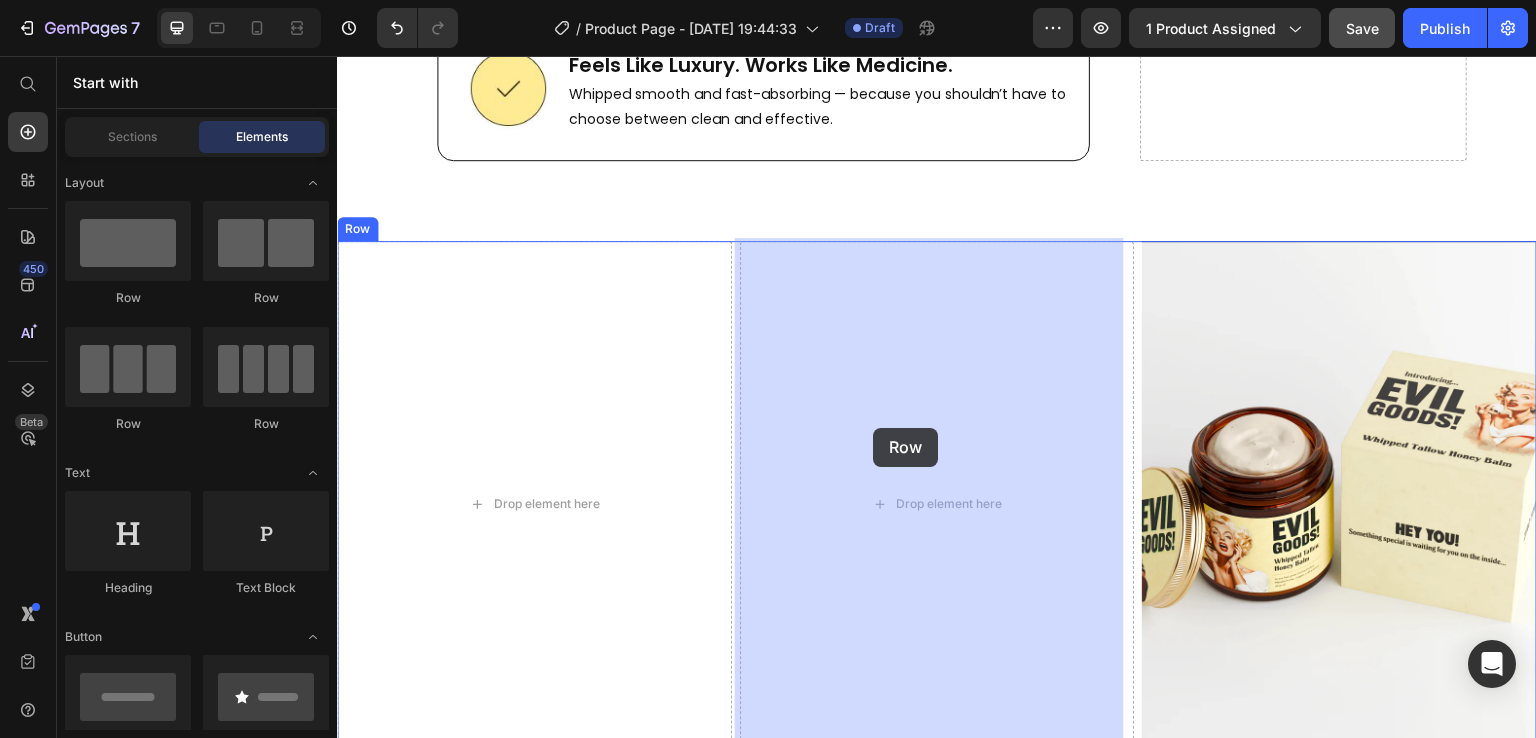 drag, startPoint x: 583, startPoint y: 313, endPoint x: 873, endPoint y: 428, distance: 311.96954 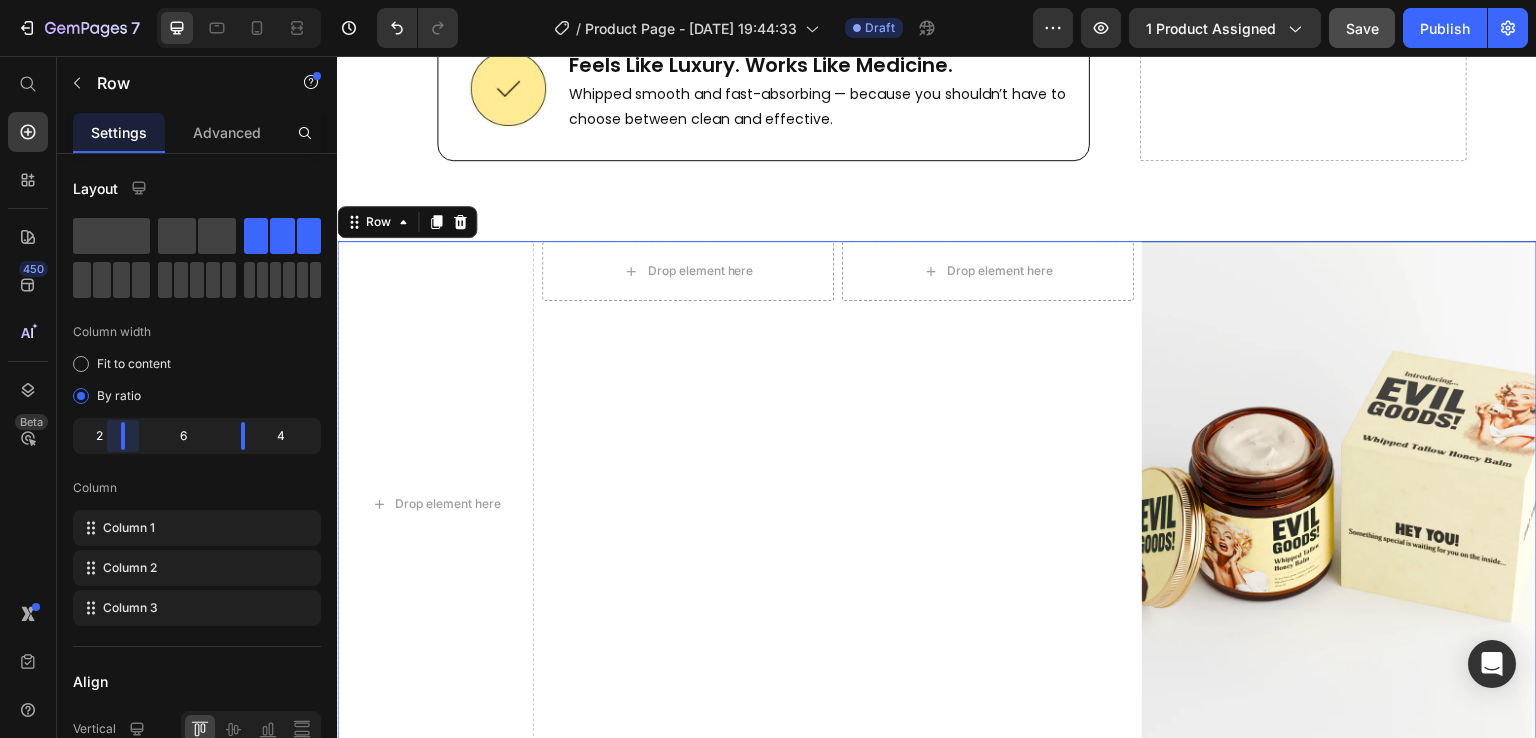 drag, startPoint x: 148, startPoint y: 432, endPoint x: 106, endPoint y: 436, distance: 42.190044 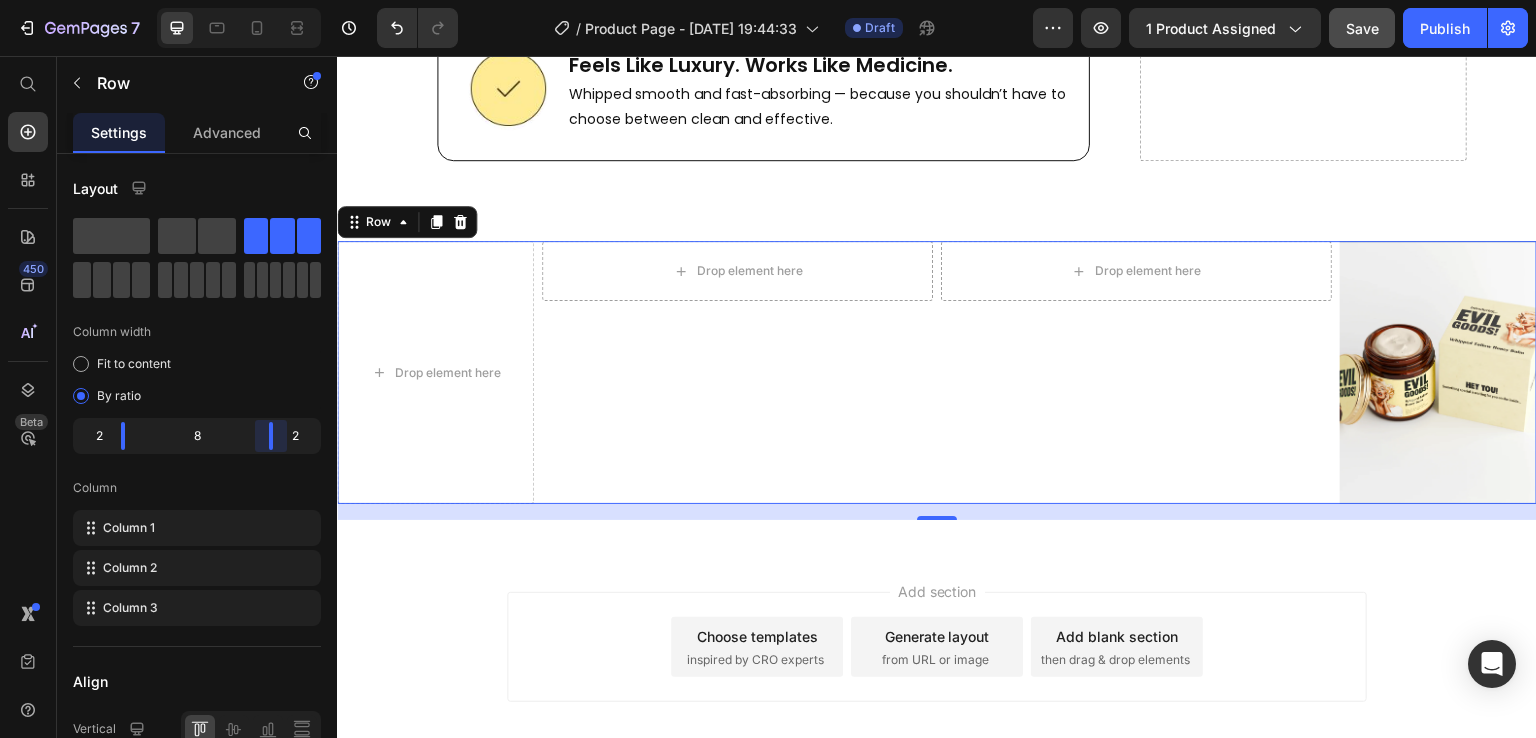 drag, startPoint x: 242, startPoint y: 439, endPoint x: 282, endPoint y: 437, distance: 40.04997 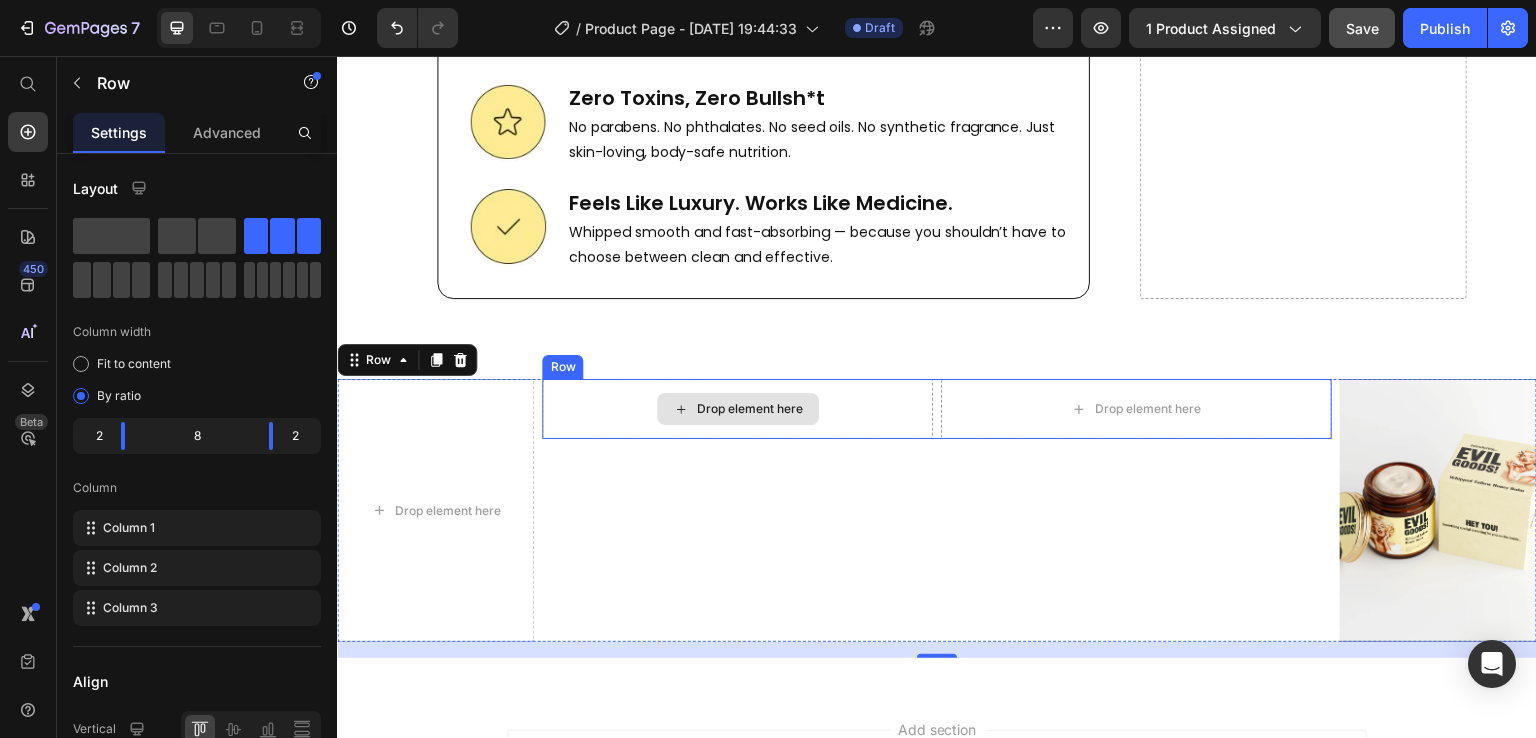 scroll, scrollTop: 7896, scrollLeft: 0, axis: vertical 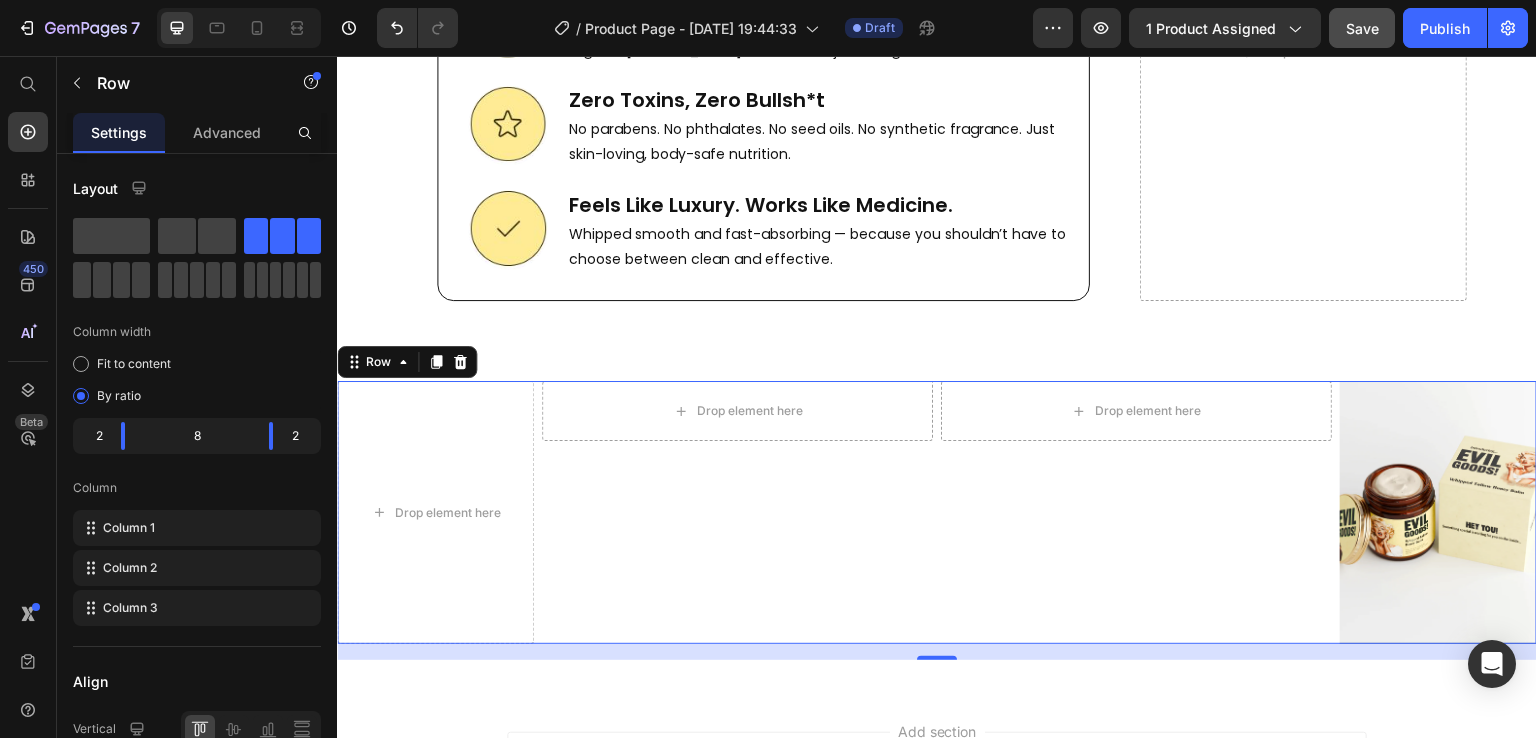 click on "Drop element here
Drop element here Row" at bounding box center (936, 512) 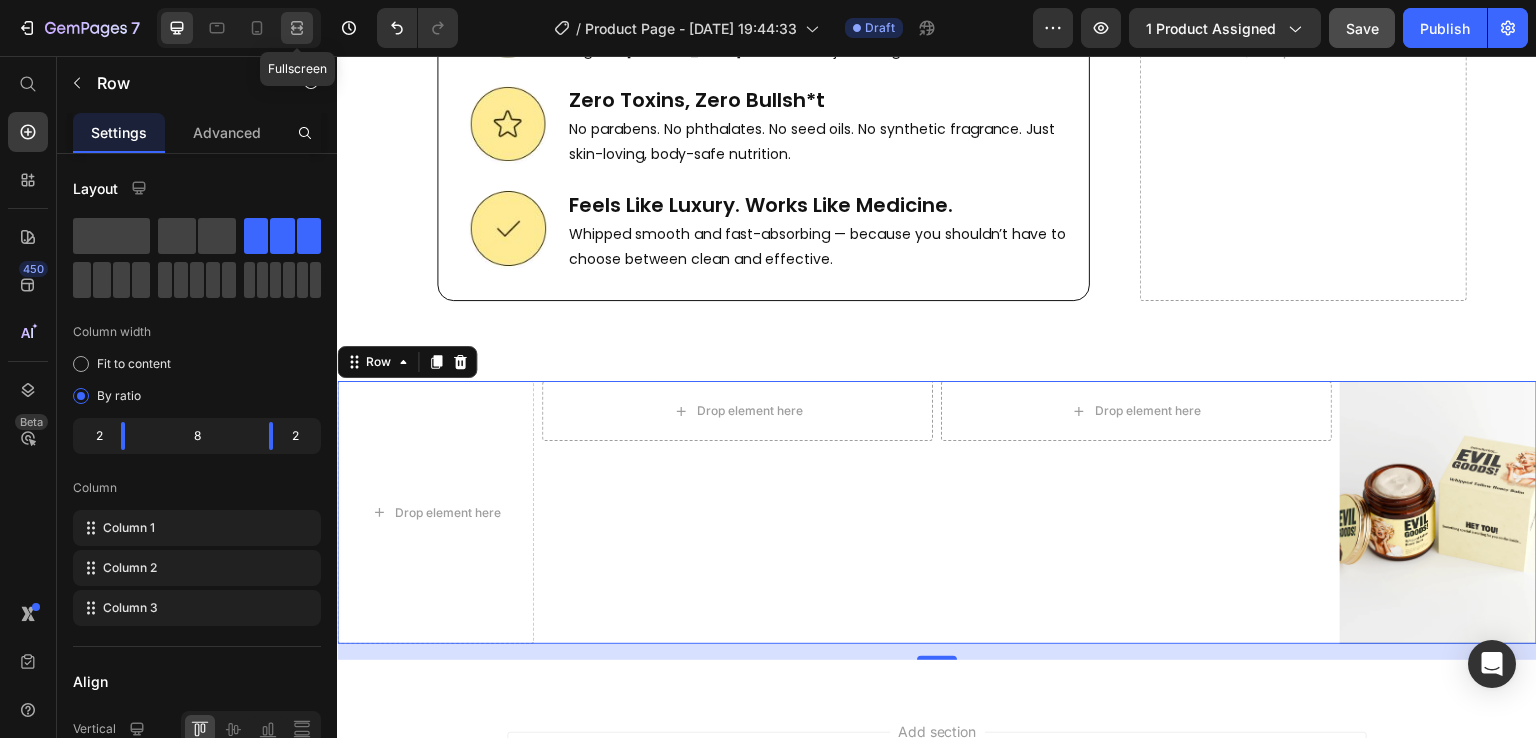 click 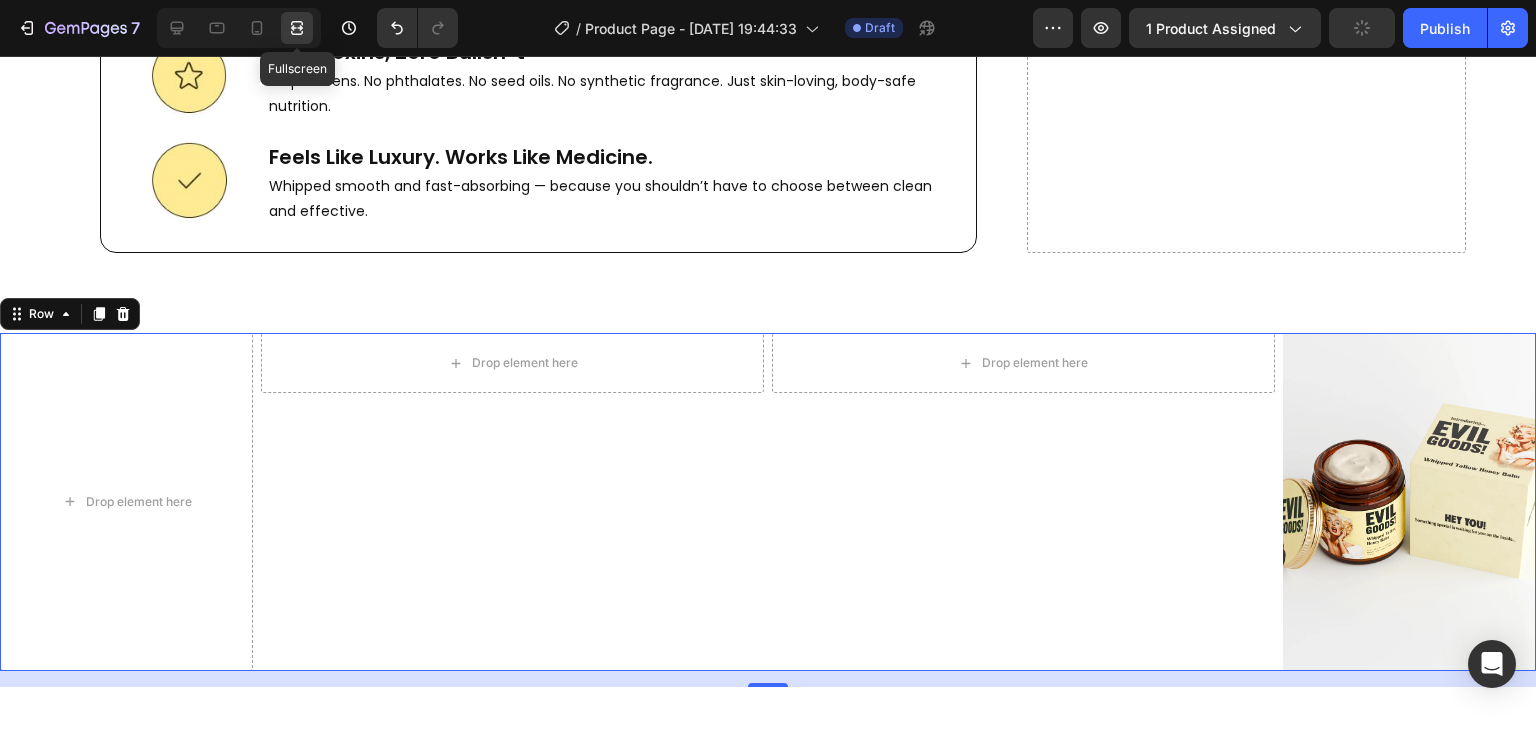 scroll, scrollTop: 7848, scrollLeft: 0, axis: vertical 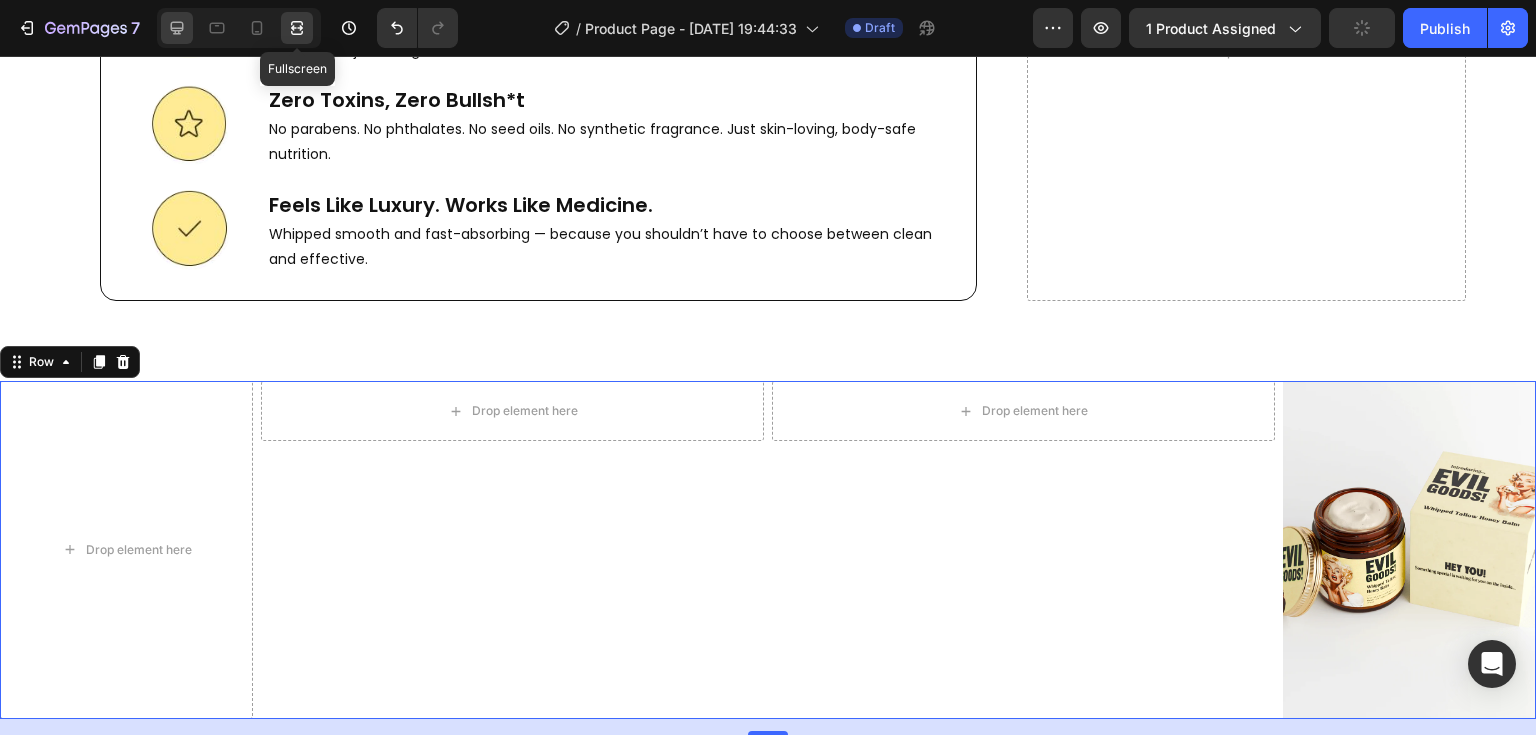 click 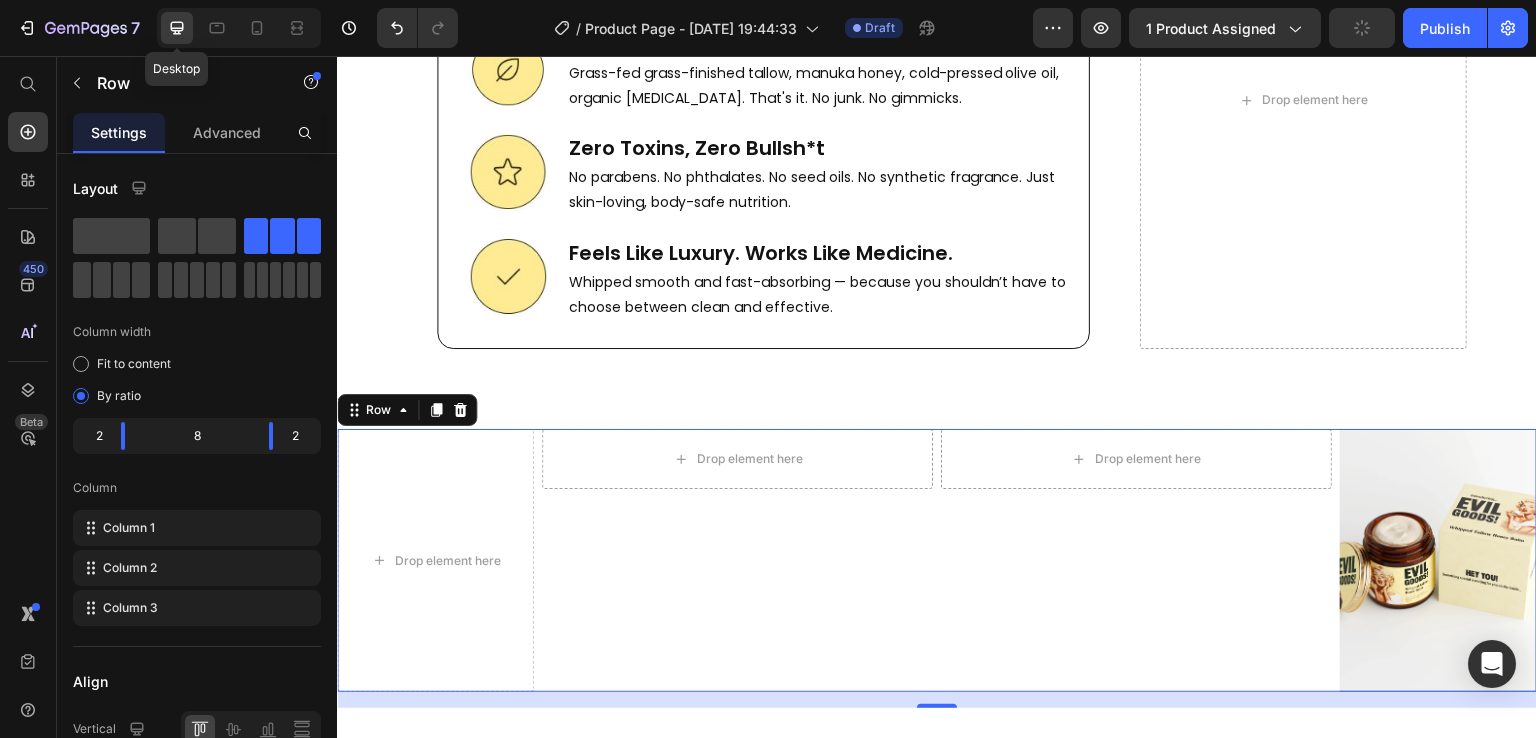 scroll, scrollTop: 7896, scrollLeft: 0, axis: vertical 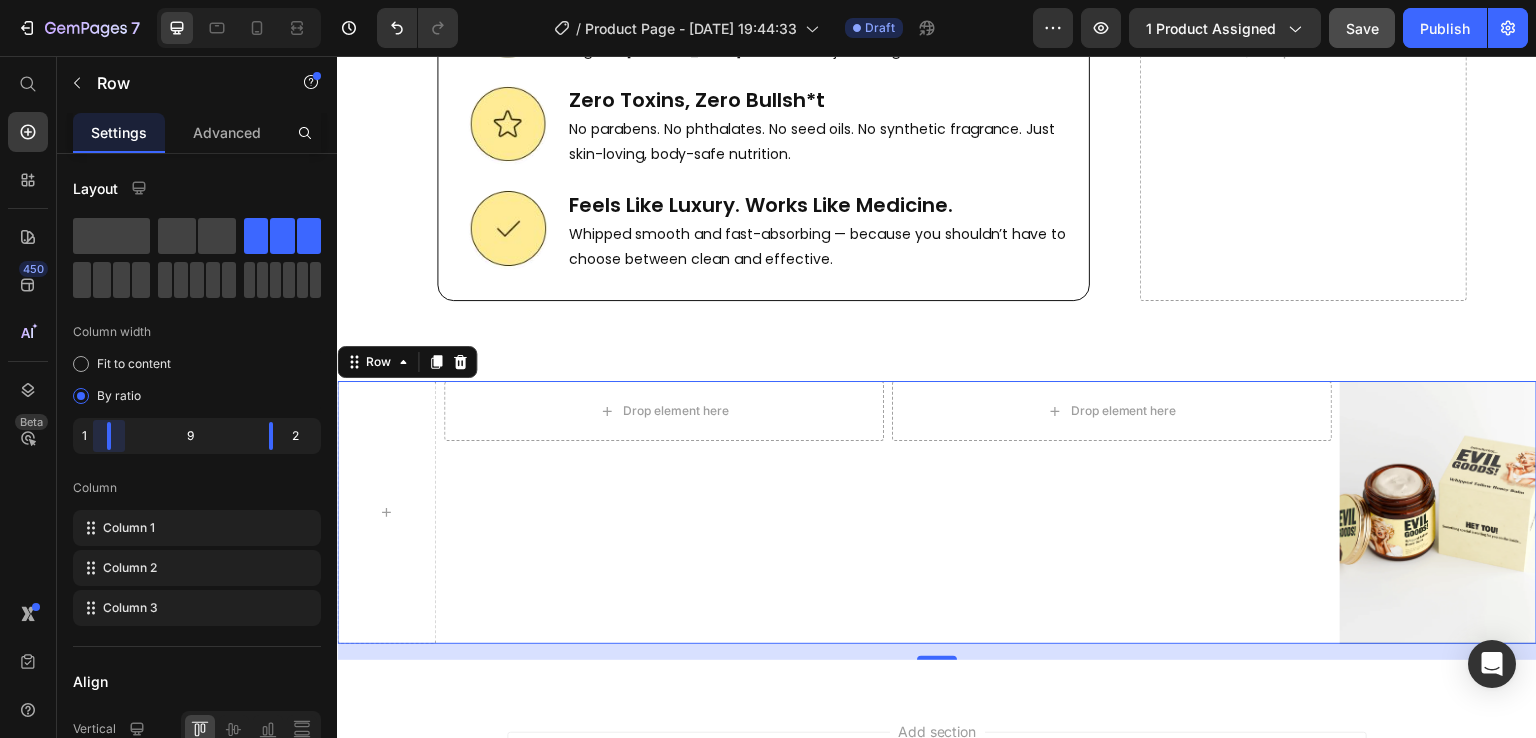 drag, startPoint x: 124, startPoint y: 432, endPoint x: 99, endPoint y: 431, distance: 25.019993 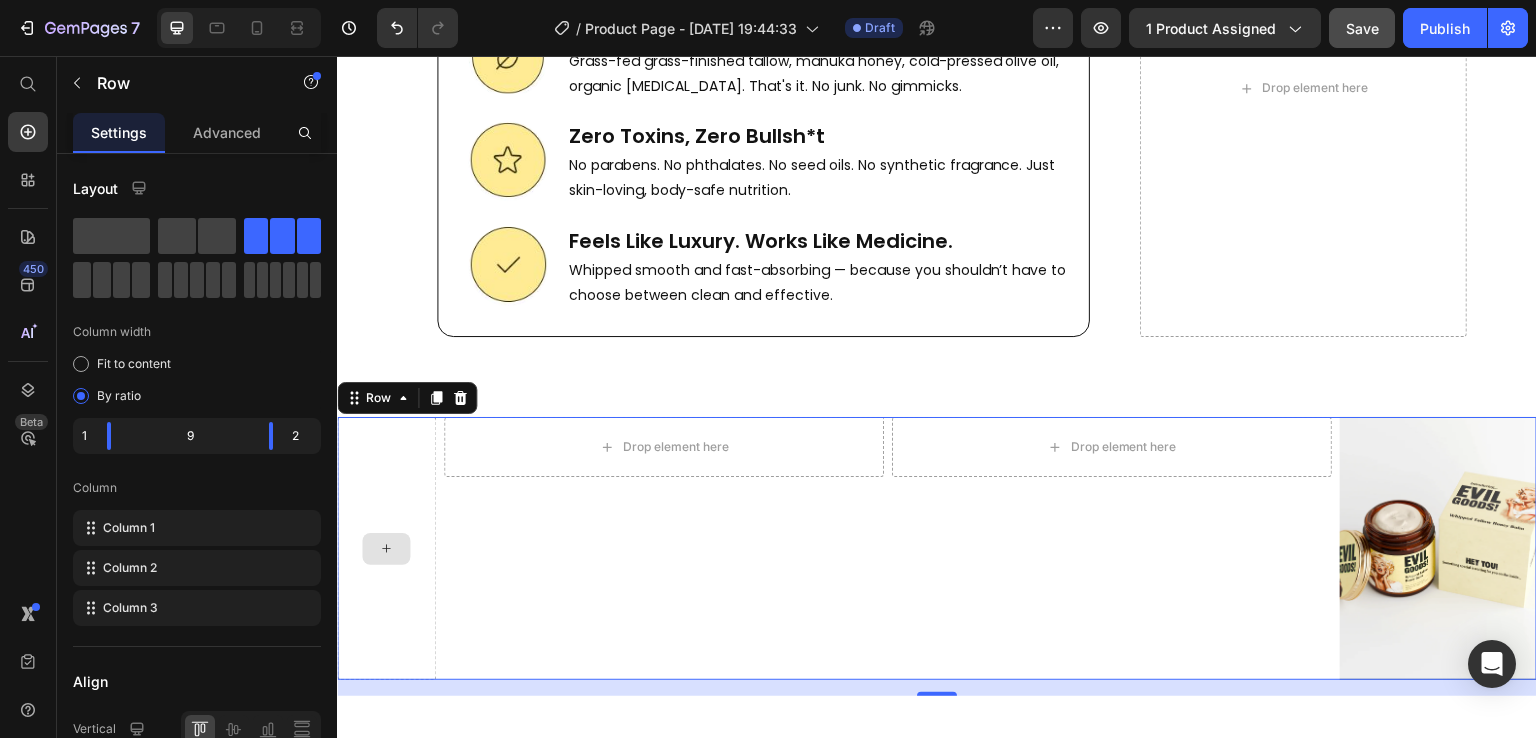 scroll, scrollTop: 7856, scrollLeft: 0, axis: vertical 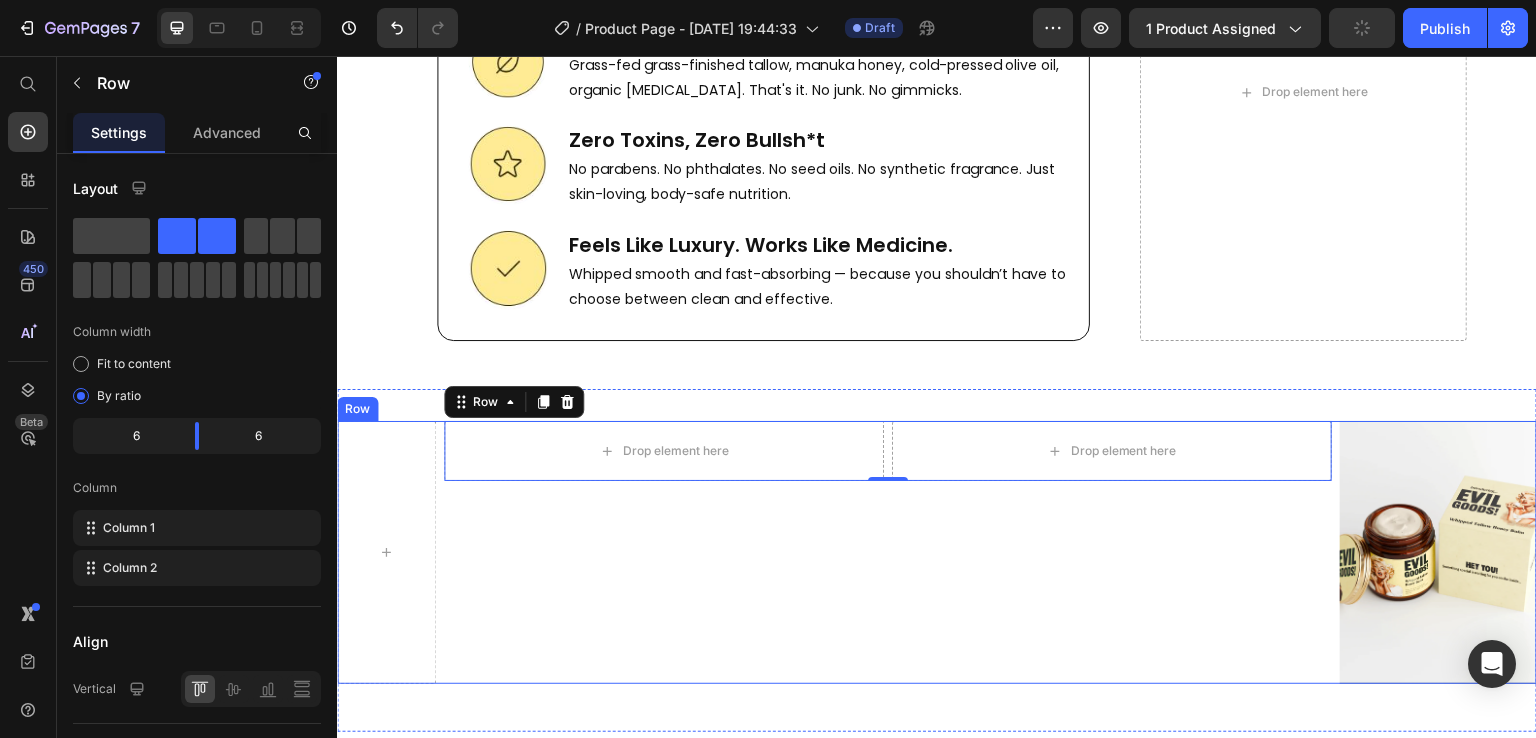 click at bounding box center (1438, 552) 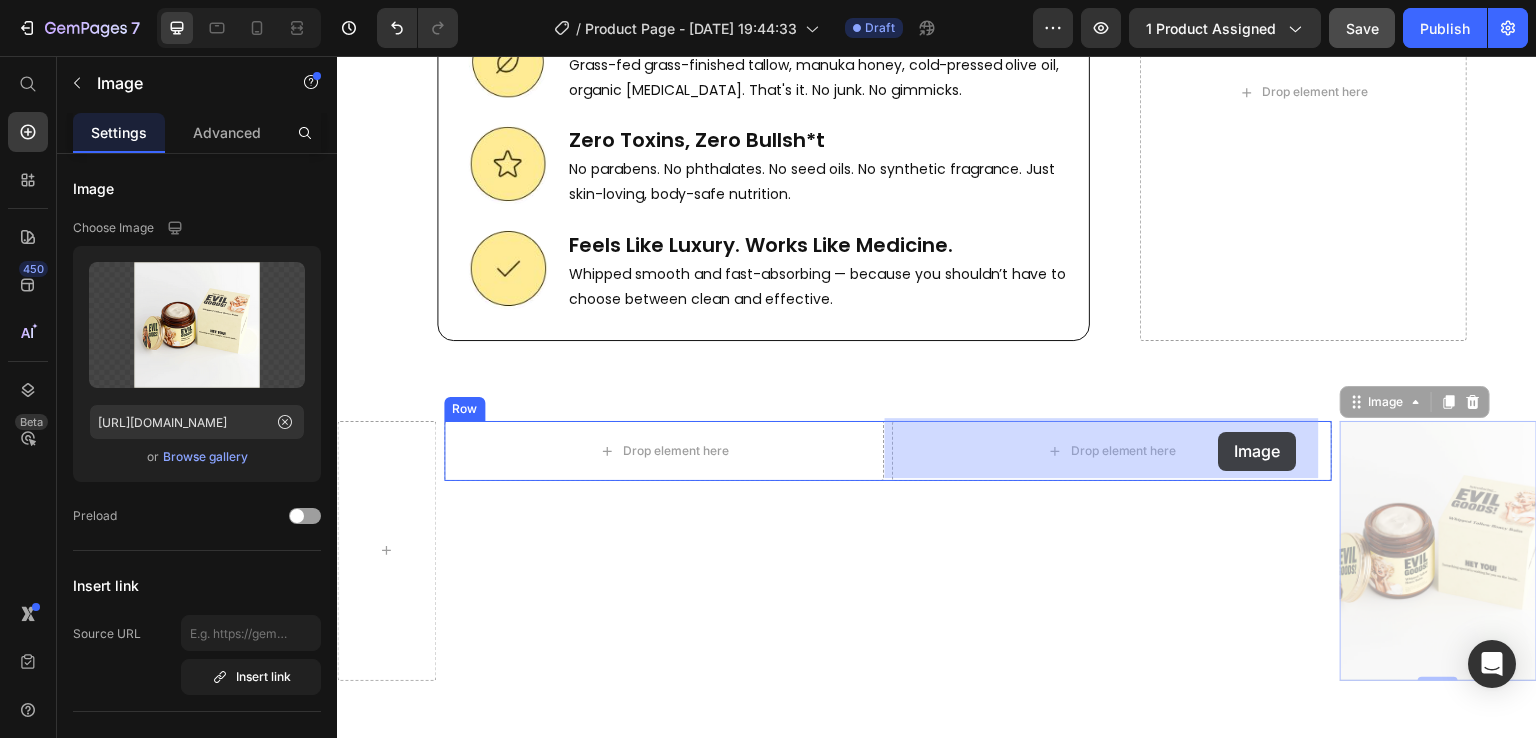 drag, startPoint x: 1379, startPoint y: 395, endPoint x: 1219, endPoint y: 432, distance: 164.22241 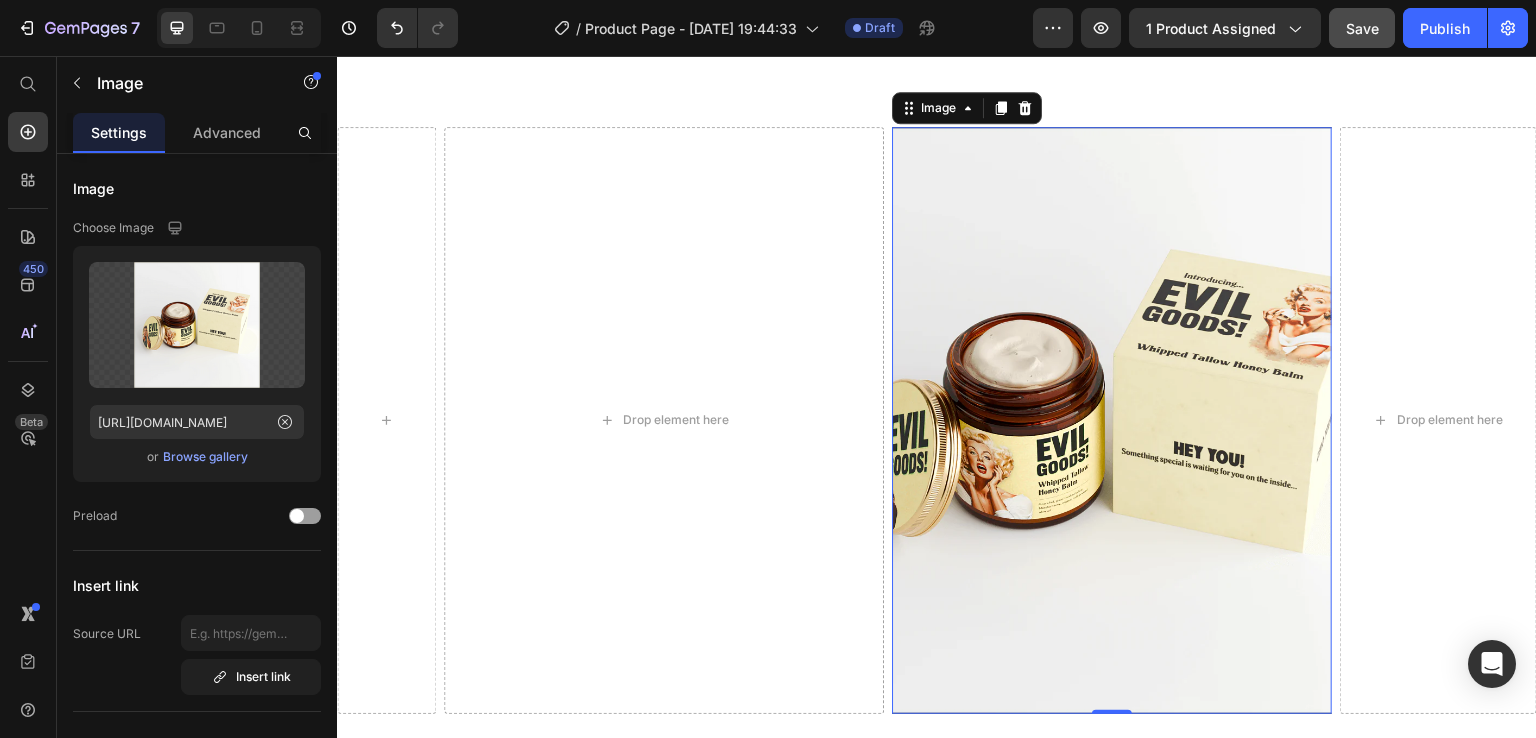 scroll, scrollTop: 8148, scrollLeft: 0, axis: vertical 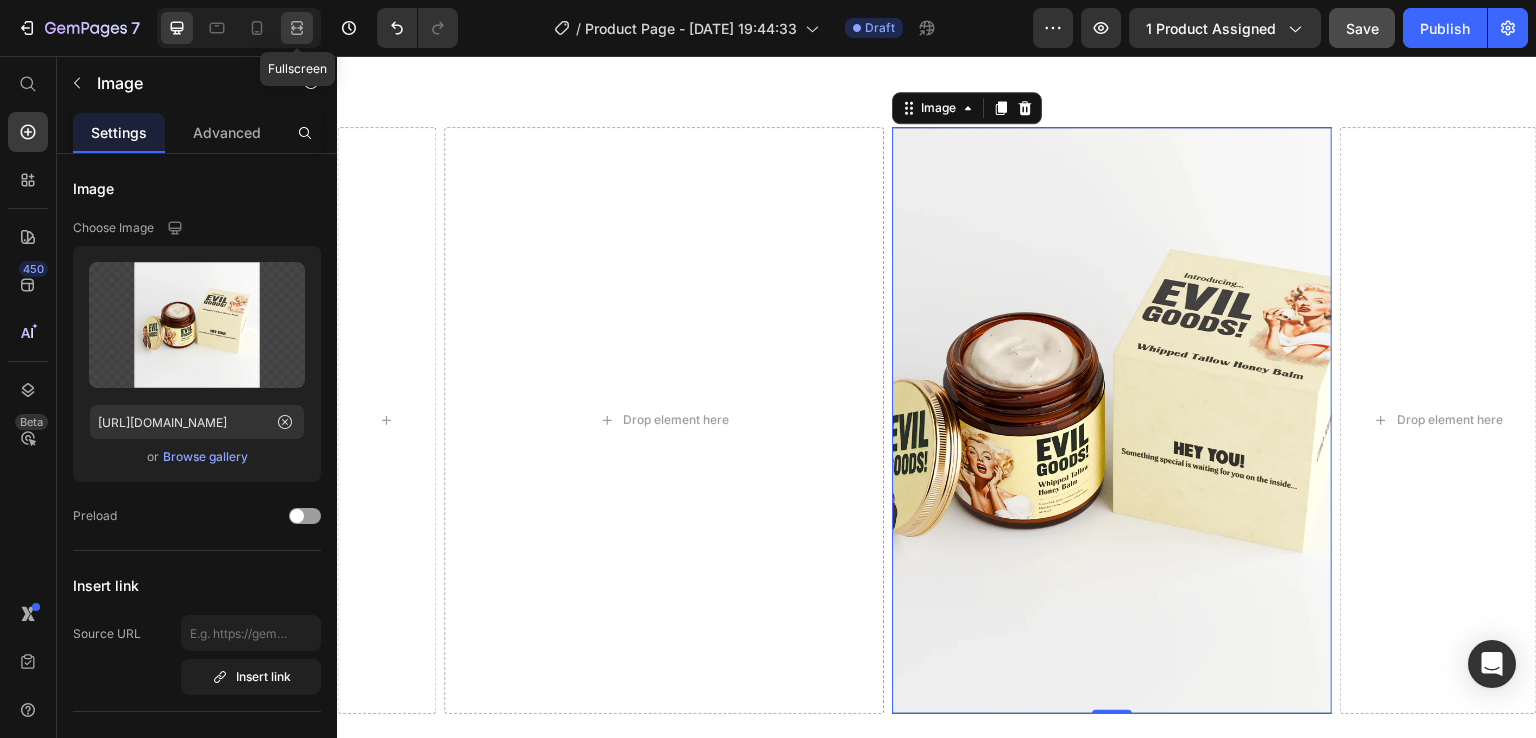 click 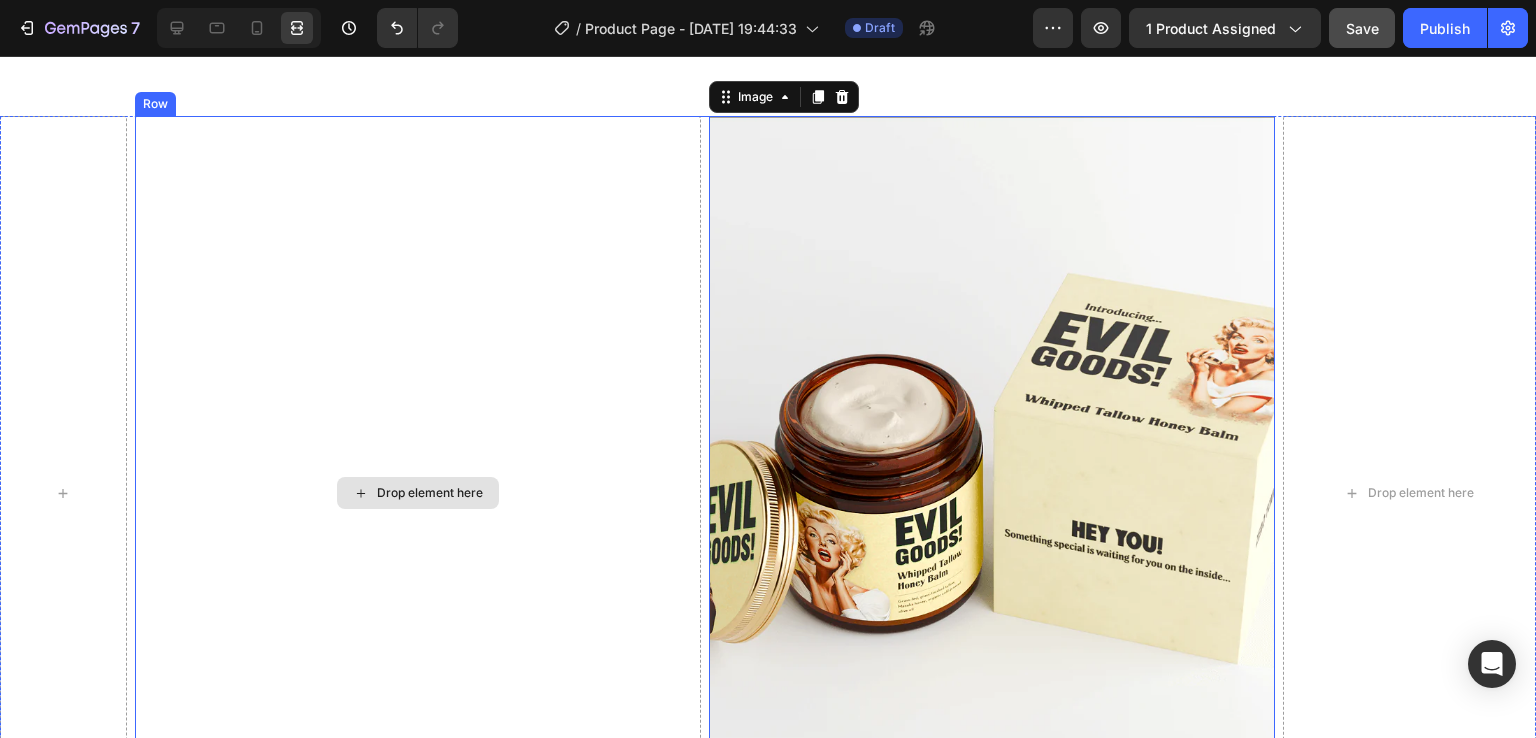 scroll, scrollTop: 8104, scrollLeft: 0, axis: vertical 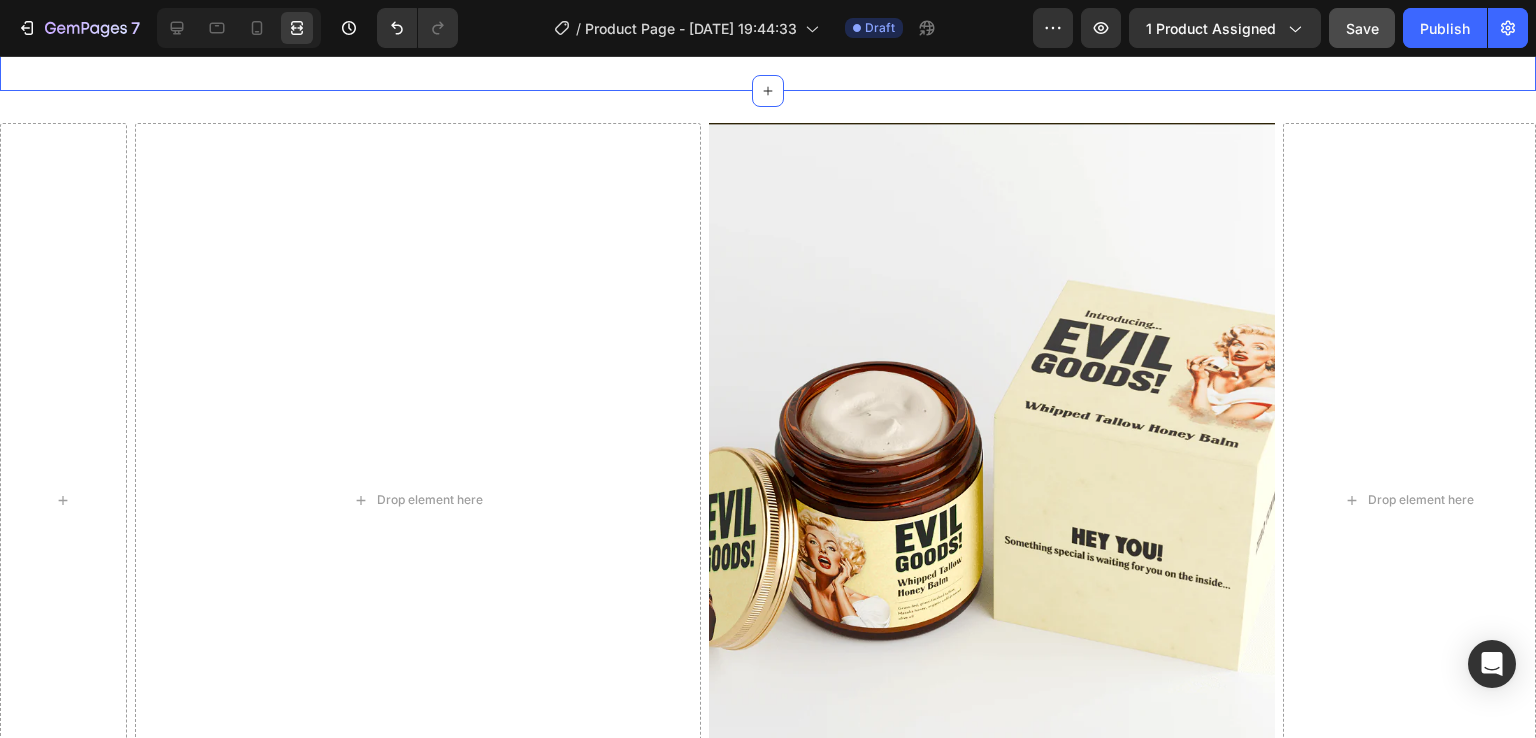click on "WHY SWITCH TO EVIL GOODS? Heading Whipped smooth and fast-absorbing — because you shouldn't have to choose between clean and satisfying. Text Block Image Real Ingredients, Real Results Heading Grass-fed grass-finished tallow, manuka honey, cold-pressed olive oil, organic [MEDICAL_DATA]. That's it. No junk. No gimmicks. Text Block Row Image Zero Toxins, Zero Bullsh*t Heading No parabens. No phthalates. No seed oils. No synthetic fragrance. Just skin-loving, body-safe nutrition. Text Block Row Image Feels Like Luxury. Works Like Medicine. Heading Whipped smooth and fast-absorbing — because you shouldn’t have to choose between clean and effective. Text Block Row Row
Drop element here Row Section 10   You can create reusable sections Create Theme Section AI Content Write with GemAI What would you like to describe here? Tone and Voice Persuasive Product Show more Generate" at bounding box center (768, -198) 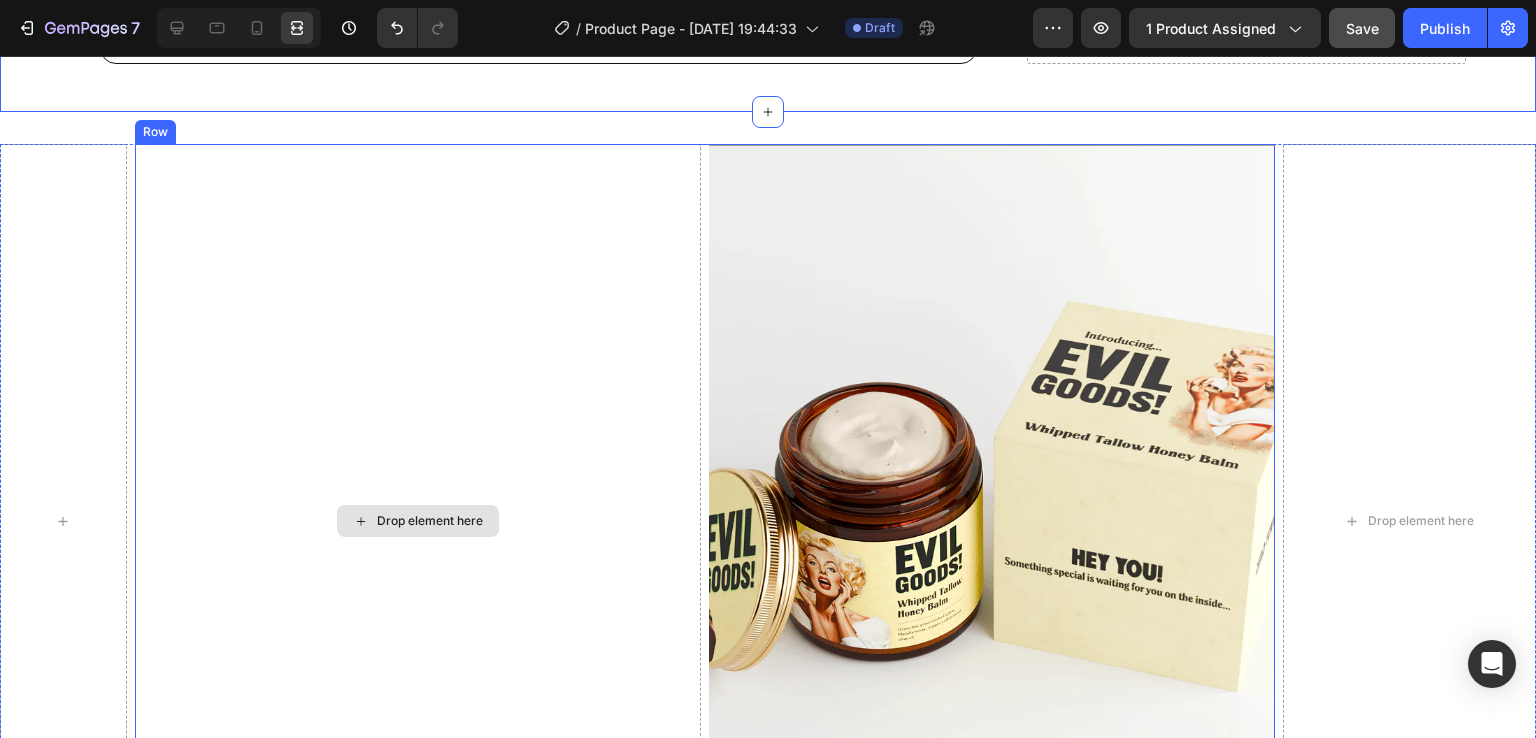 scroll, scrollTop: 8075, scrollLeft: 0, axis: vertical 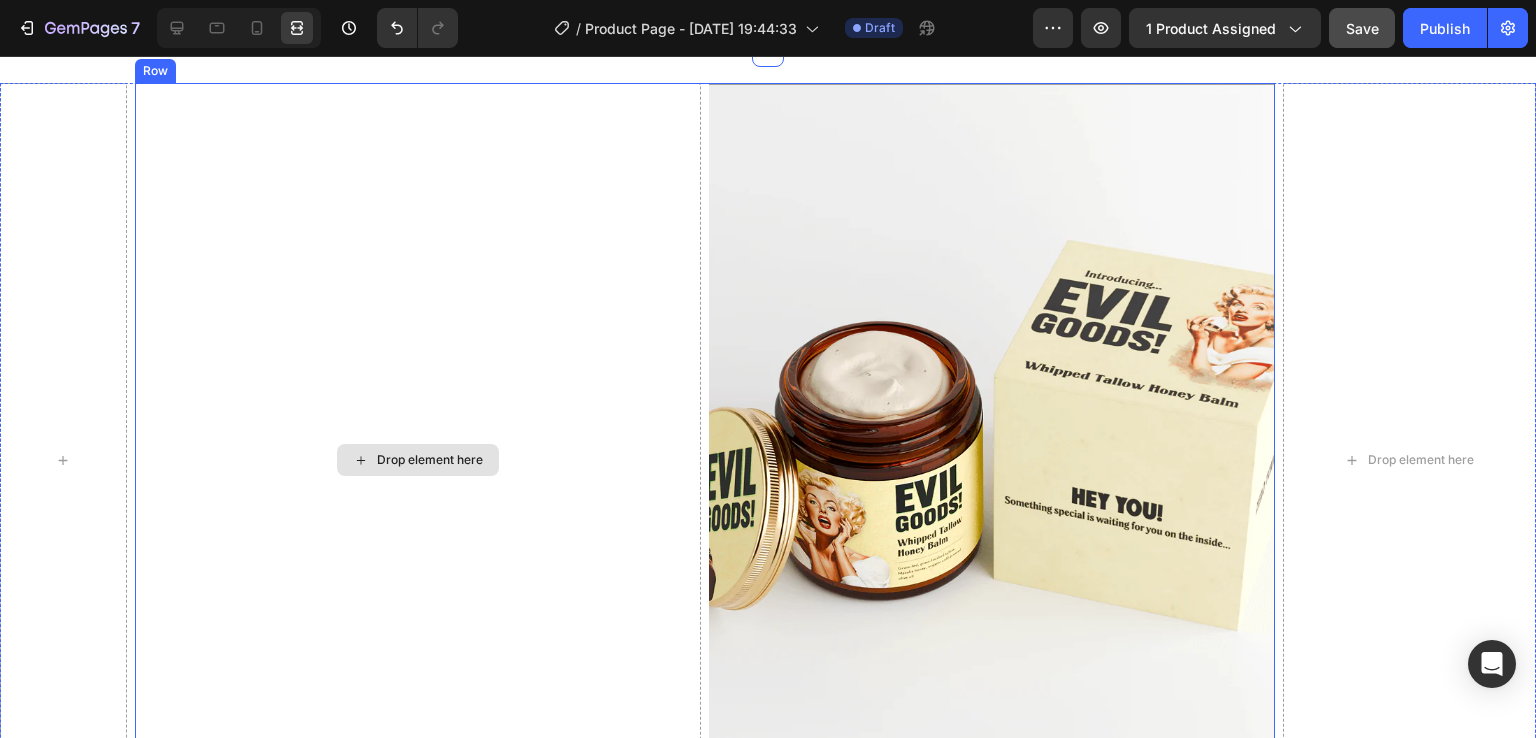 click on "Drop element here" at bounding box center (418, 460) 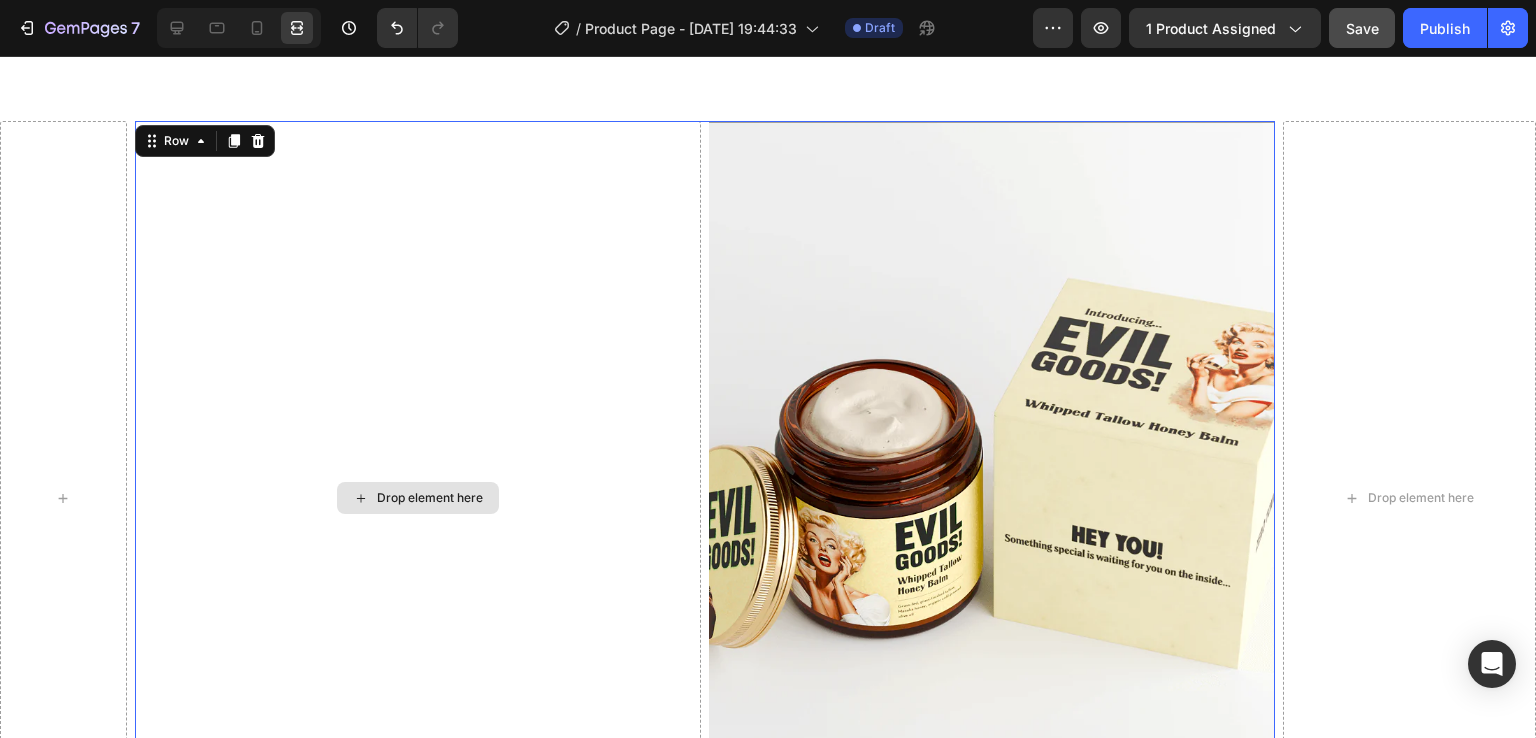 scroll, scrollTop: 8104, scrollLeft: 0, axis: vertical 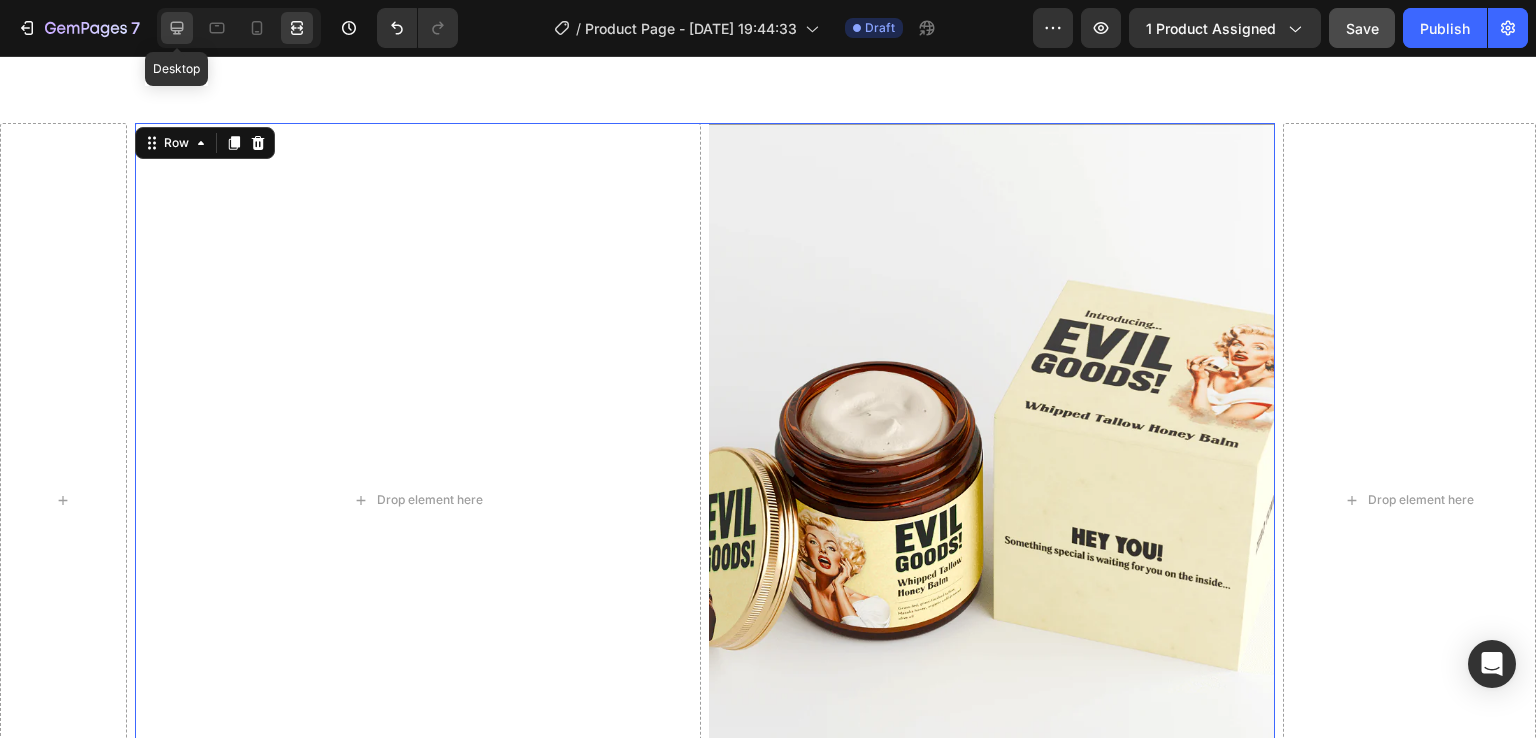 click 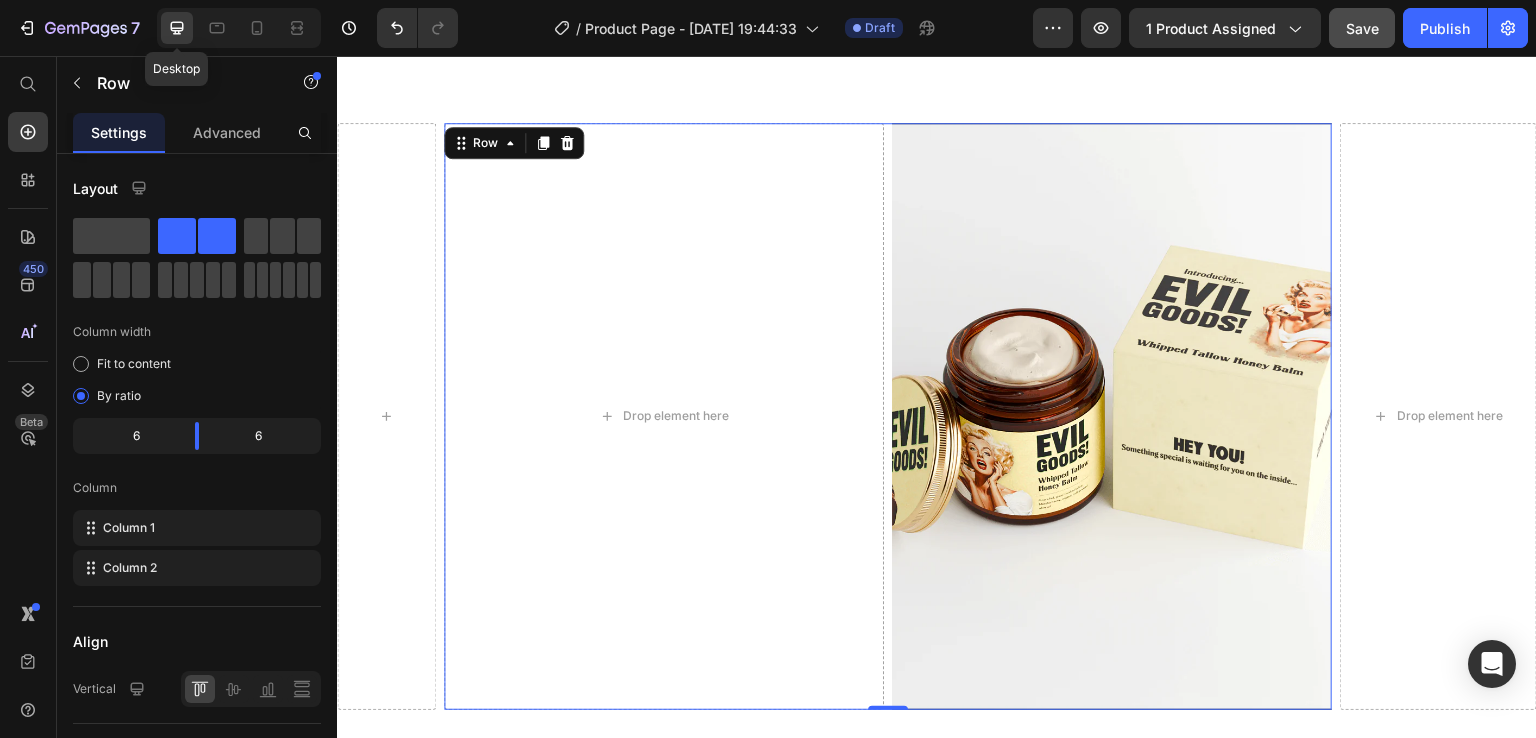 click 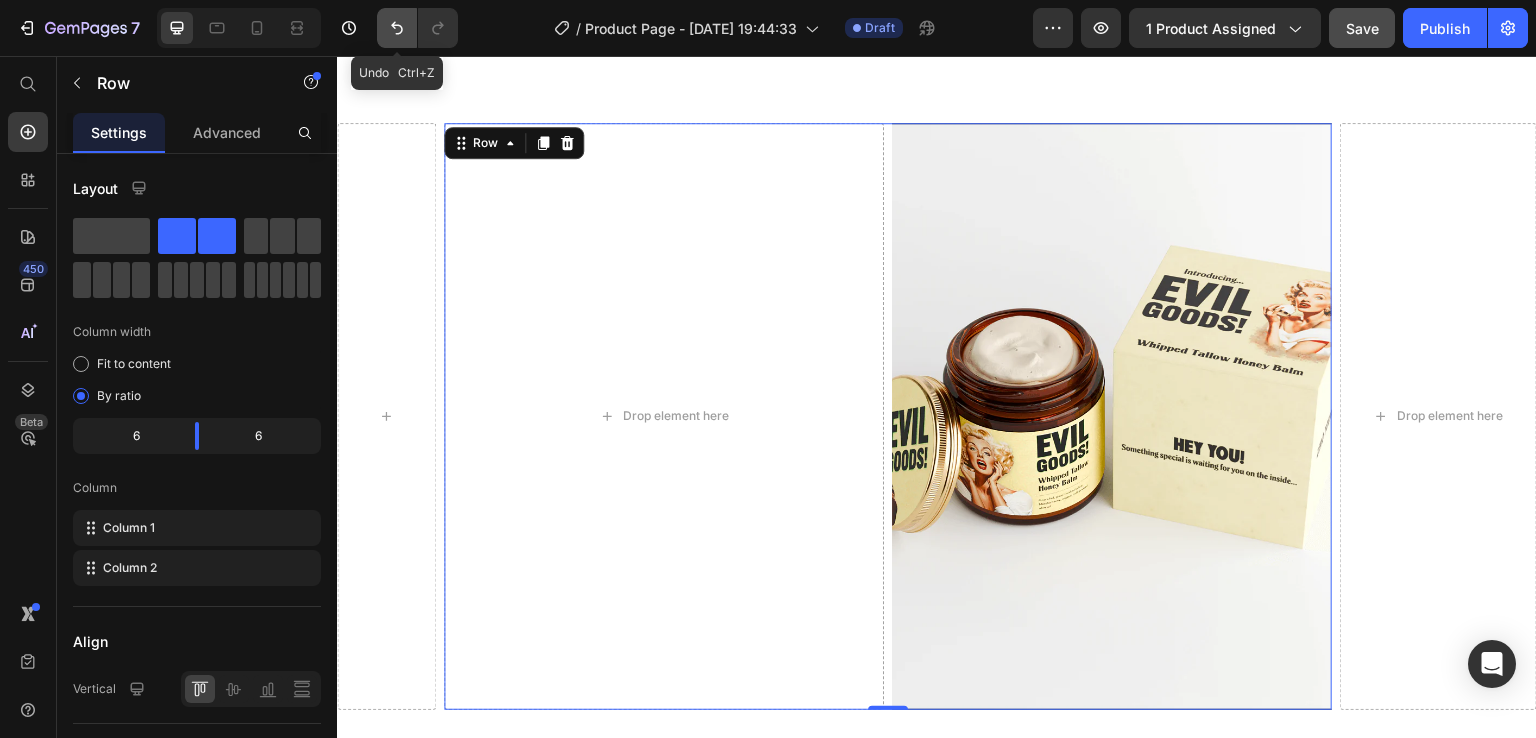 click 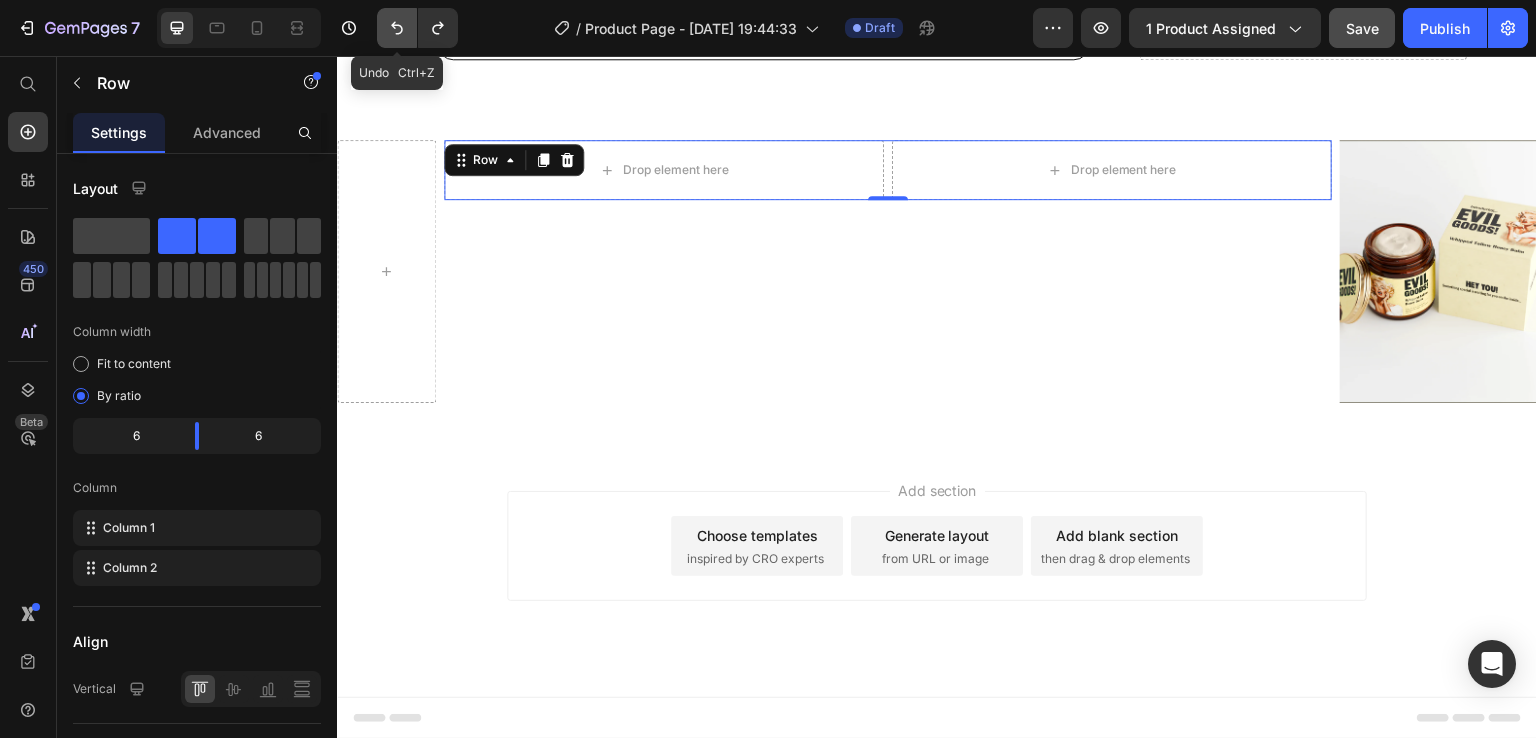scroll, scrollTop: 8083, scrollLeft: 0, axis: vertical 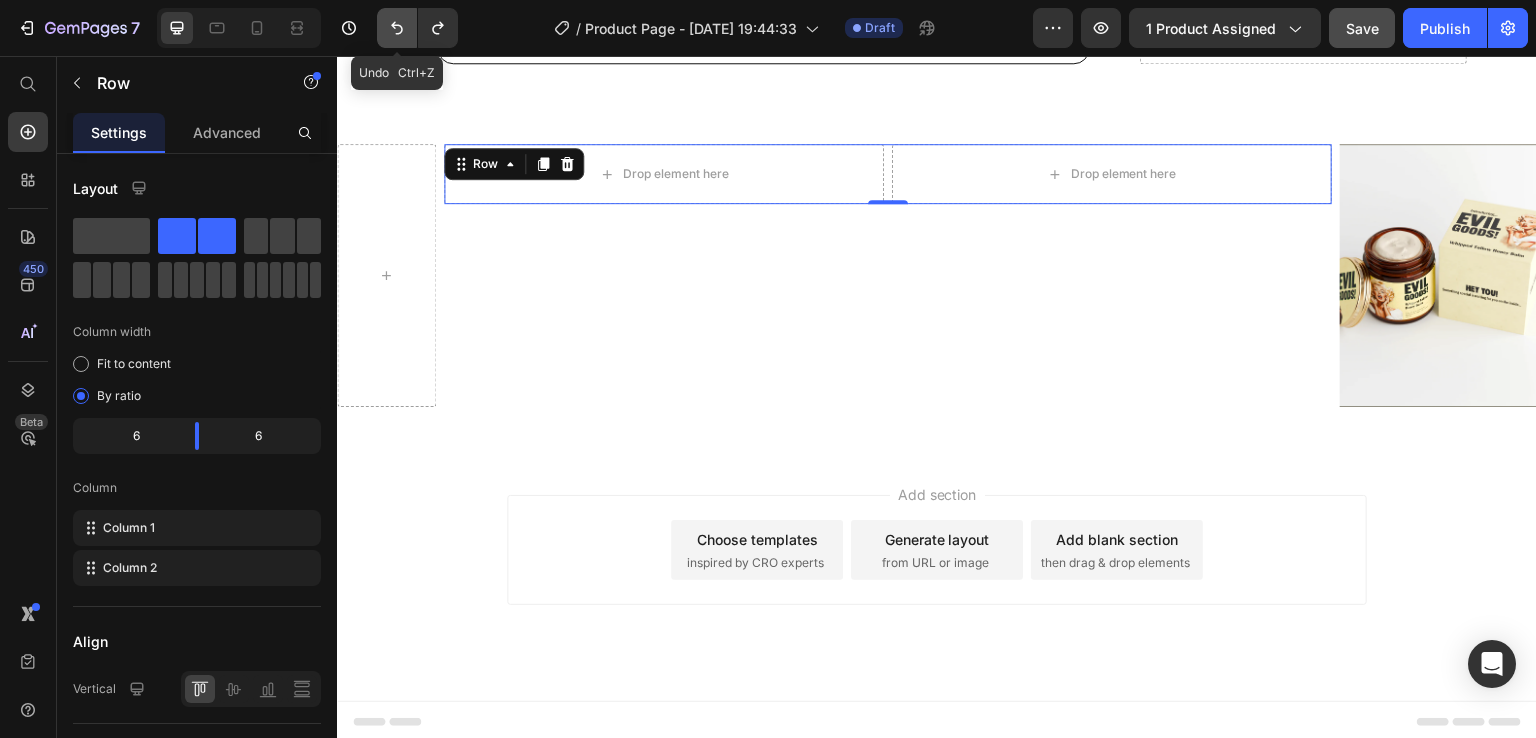 click 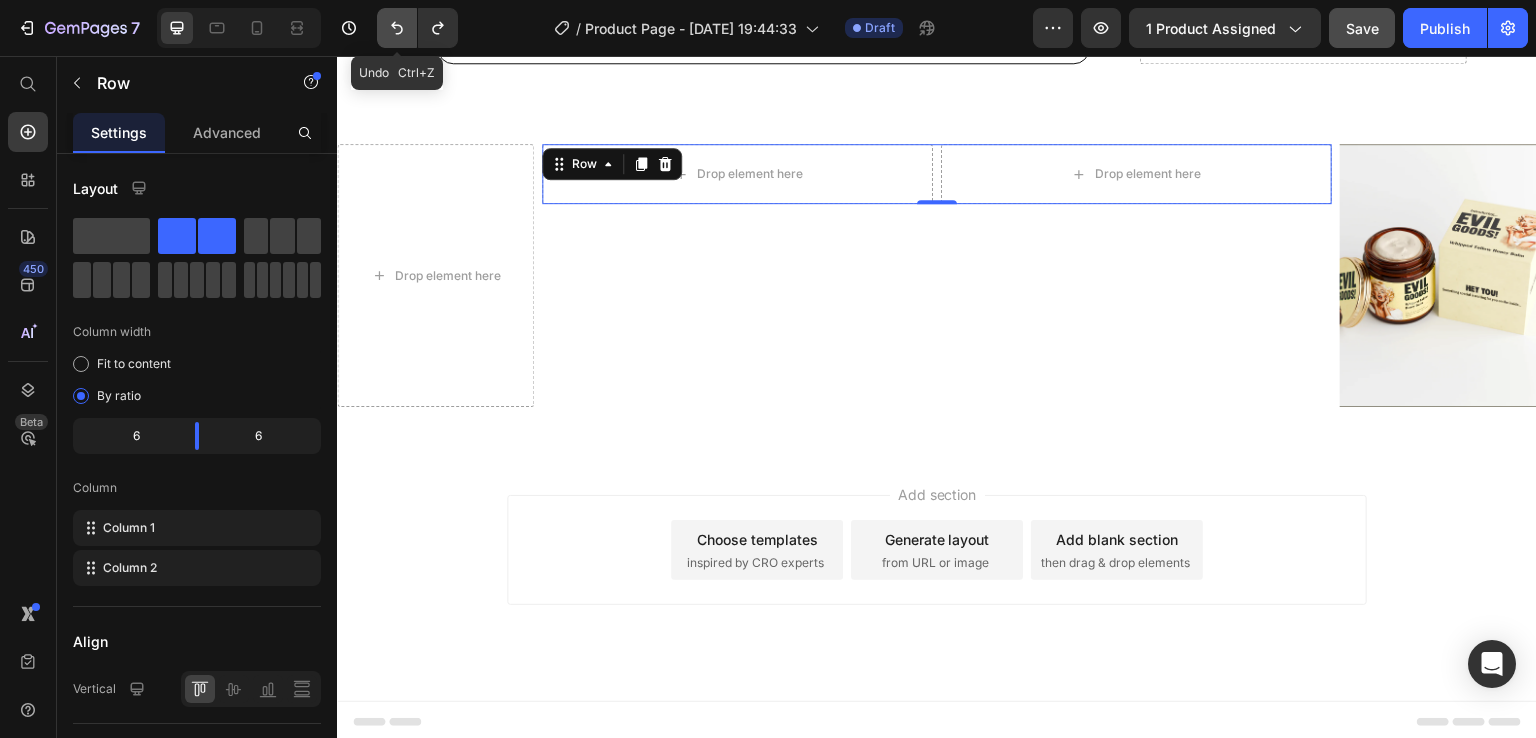 click 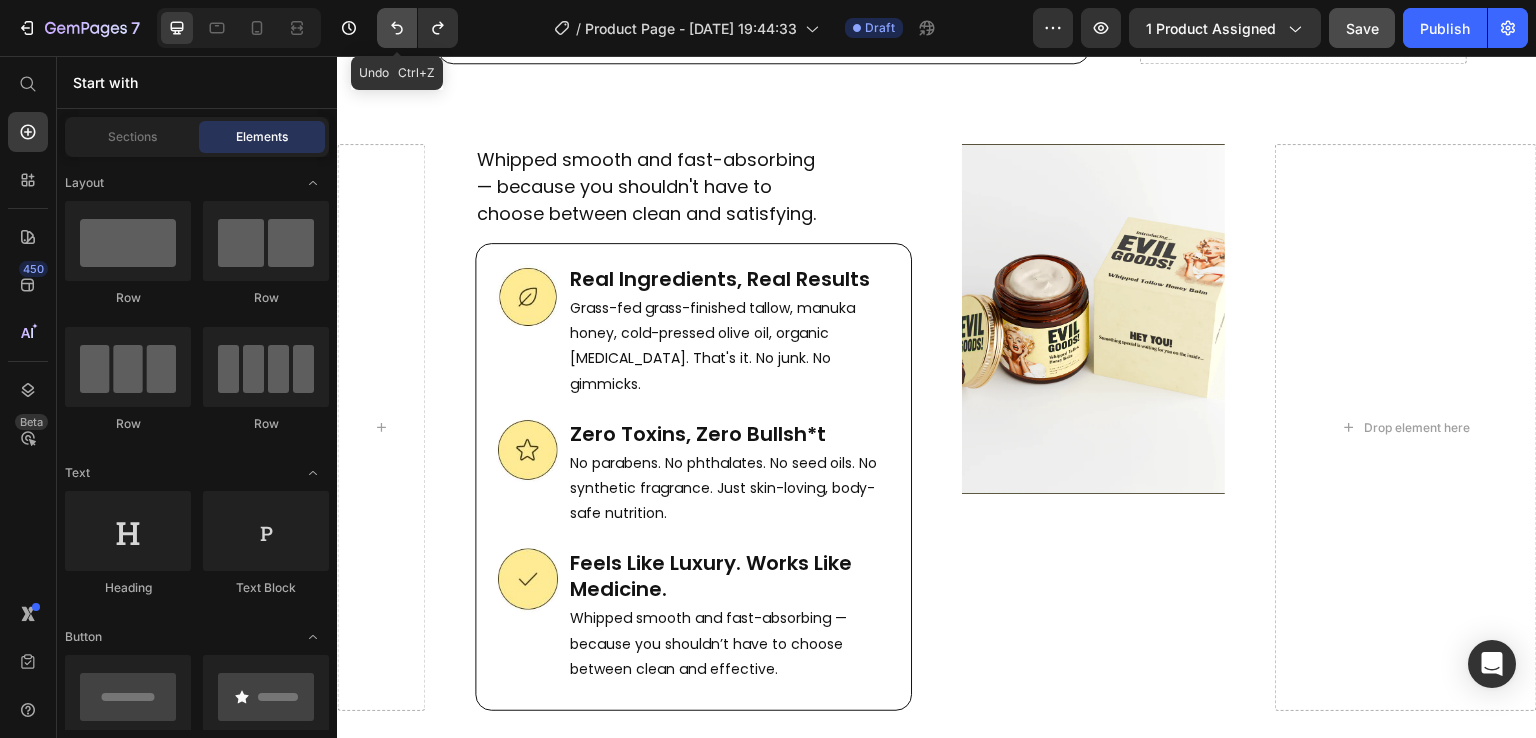 click 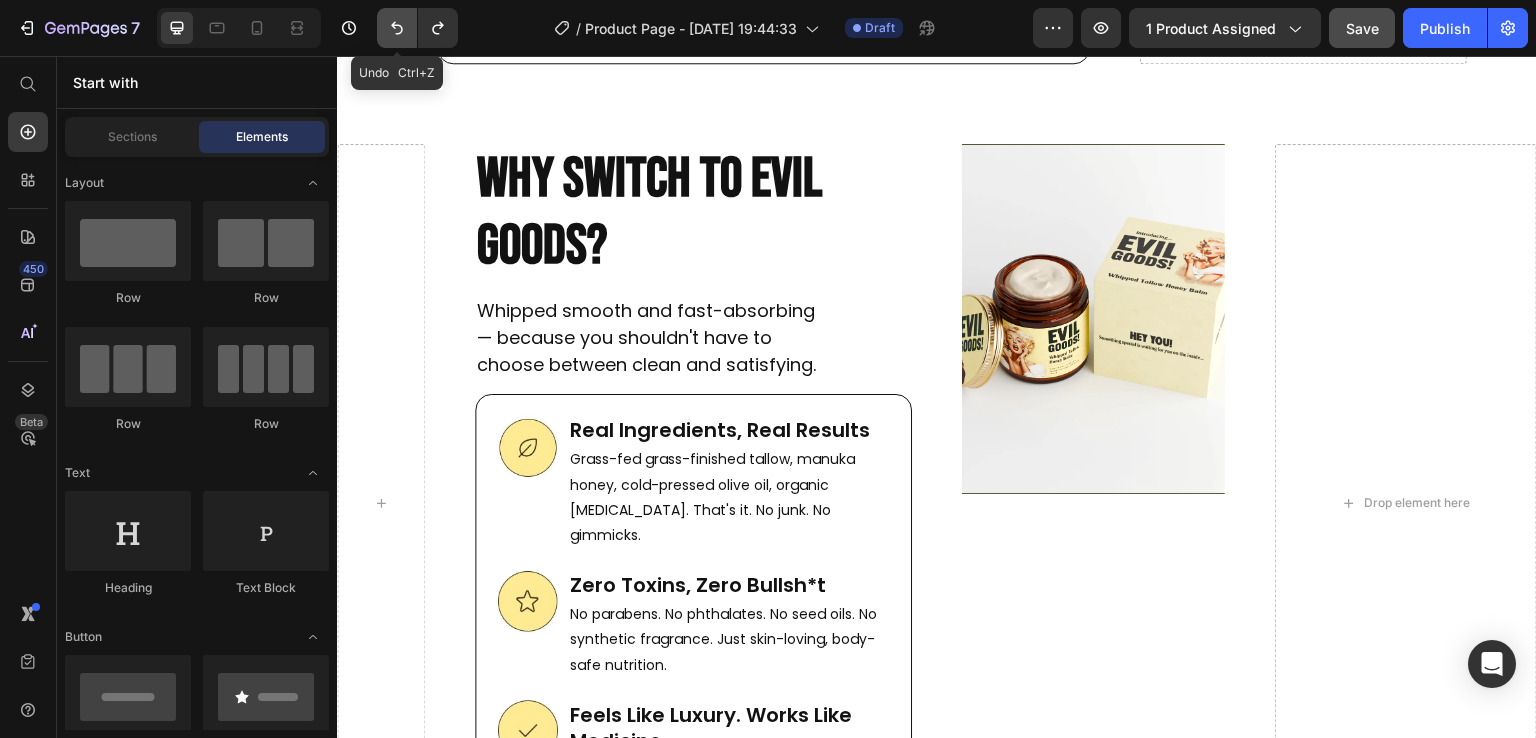 scroll, scrollTop: 8104, scrollLeft: 0, axis: vertical 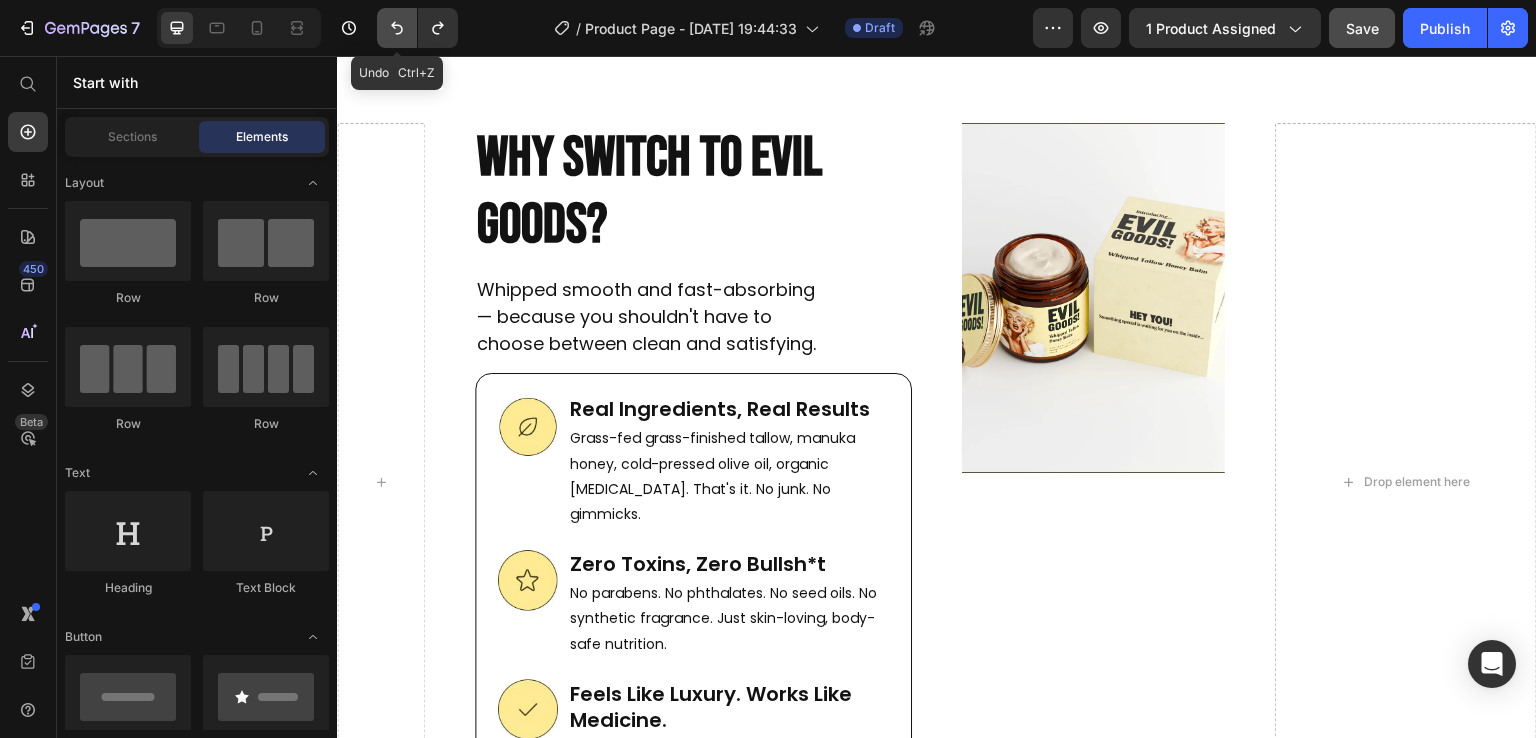 click 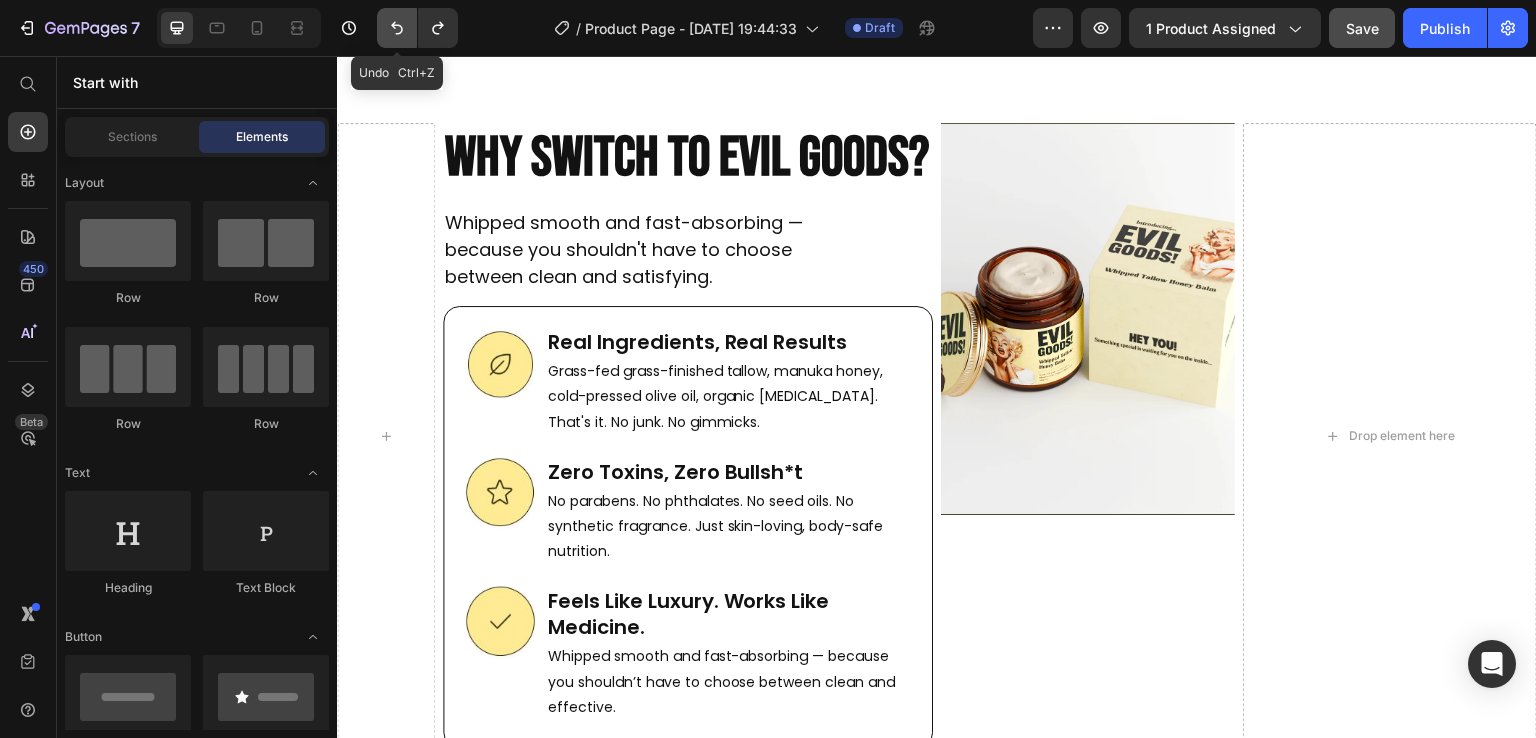 click 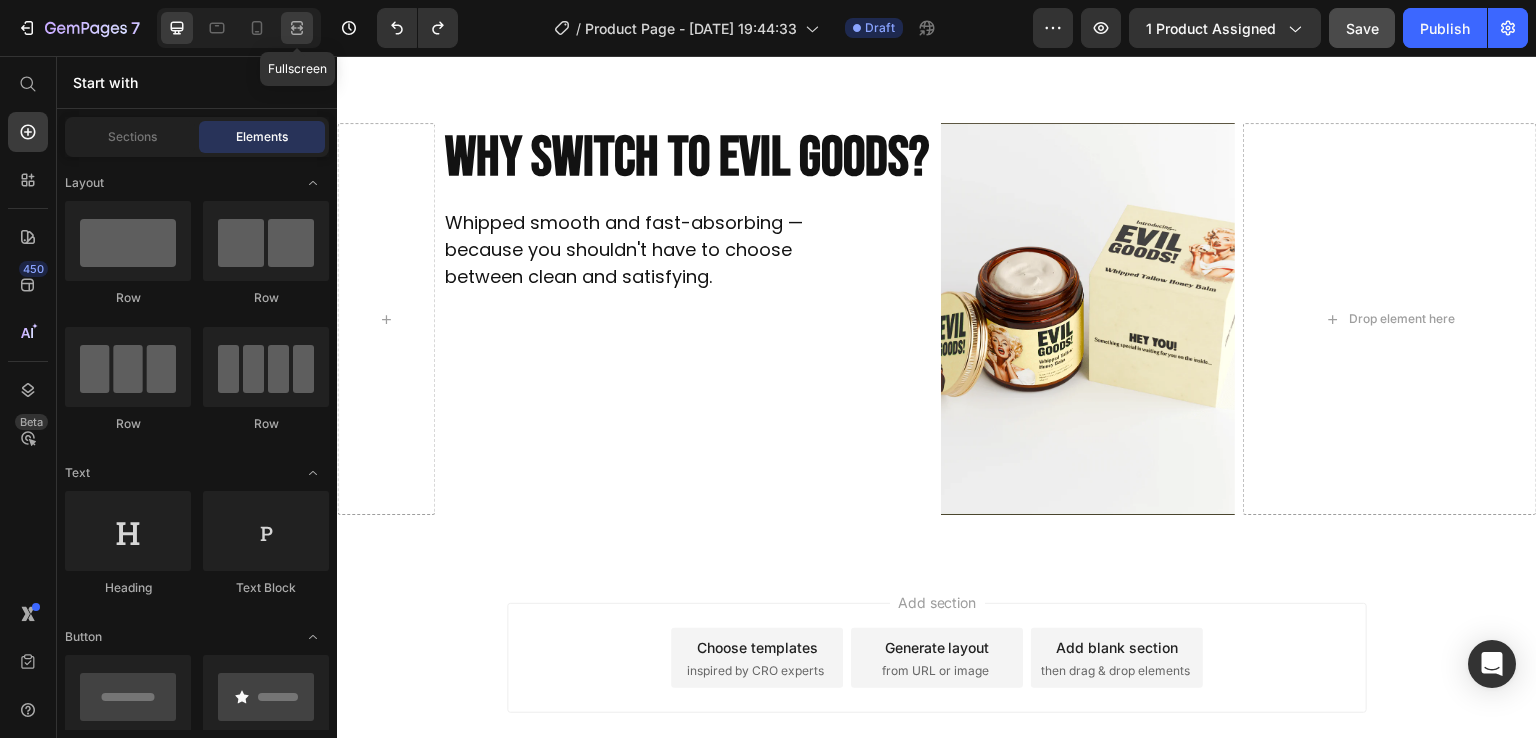click 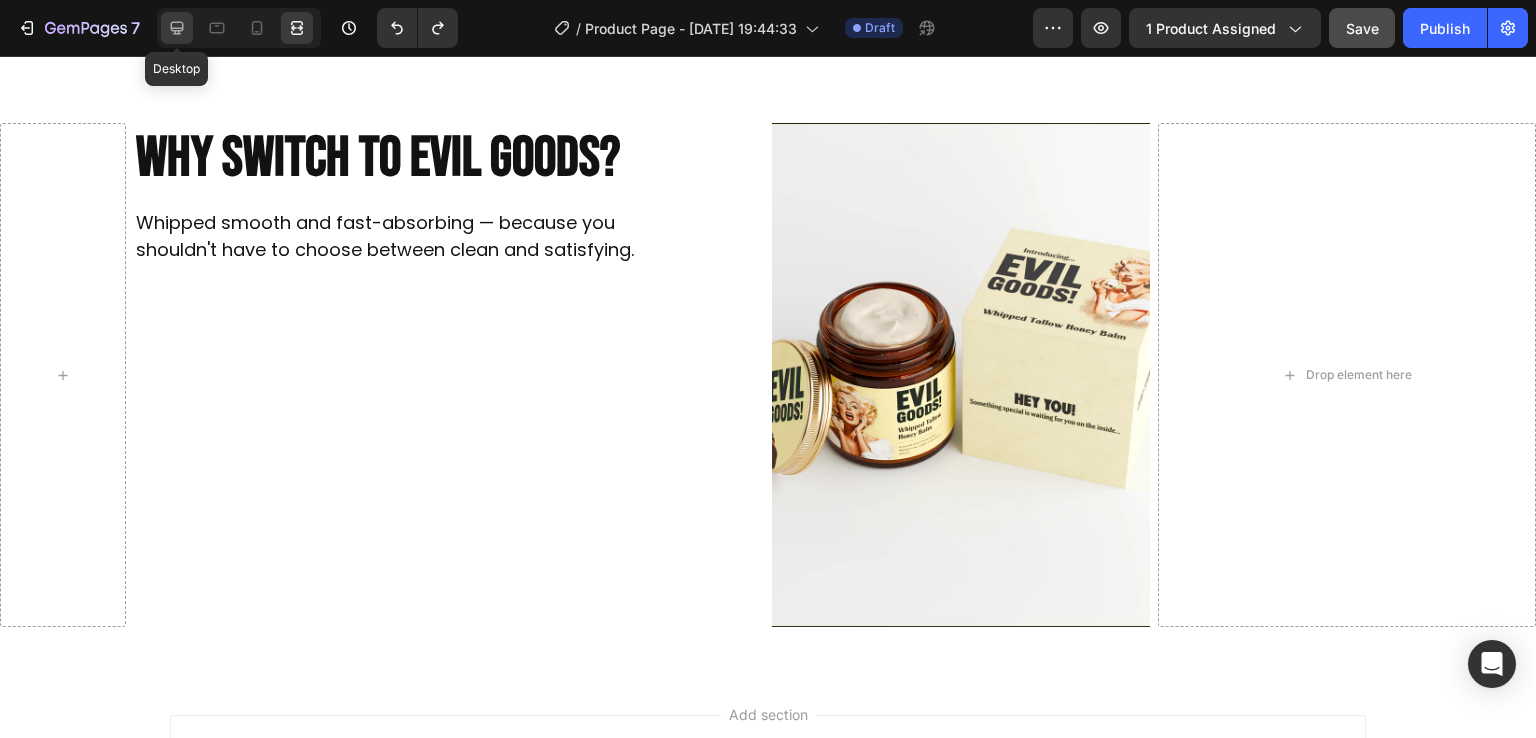 click 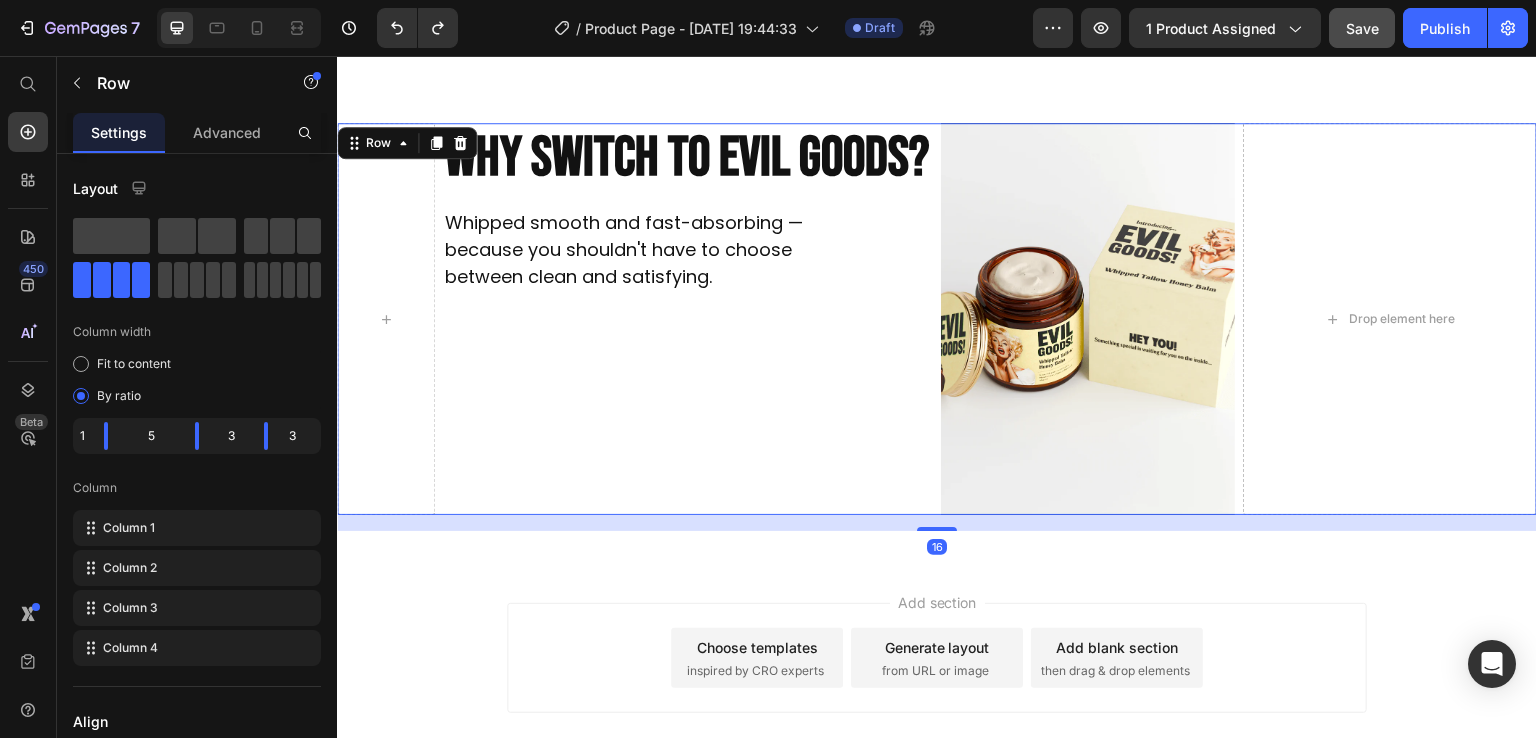 click on "WHY SWITCH TO EVIL GOODS? Heading Whipped smooth and fast-absorbing — because you shouldn't have to choose between clean and satisfying. Text Block" at bounding box center [688, 319] 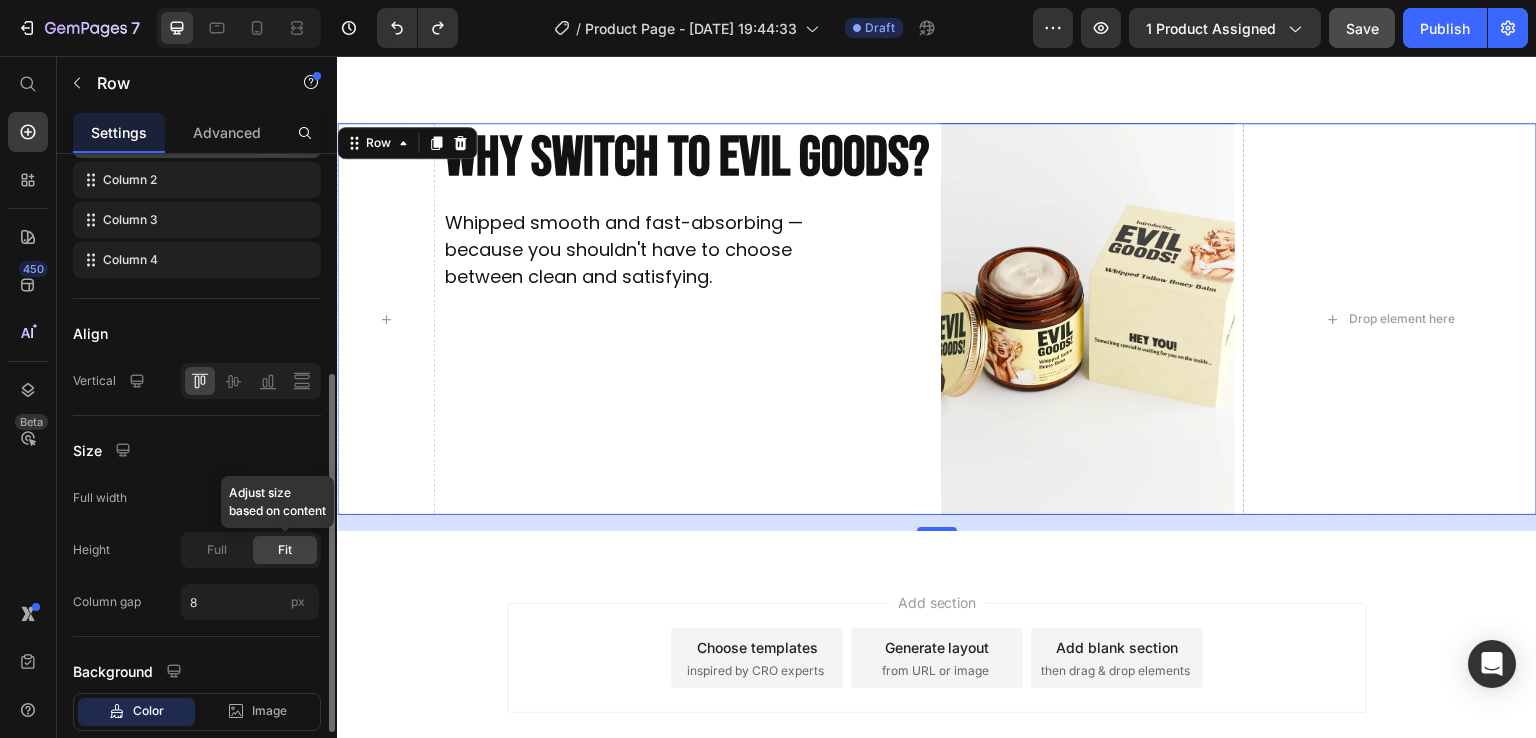 scroll, scrollTop: 390, scrollLeft: 0, axis: vertical 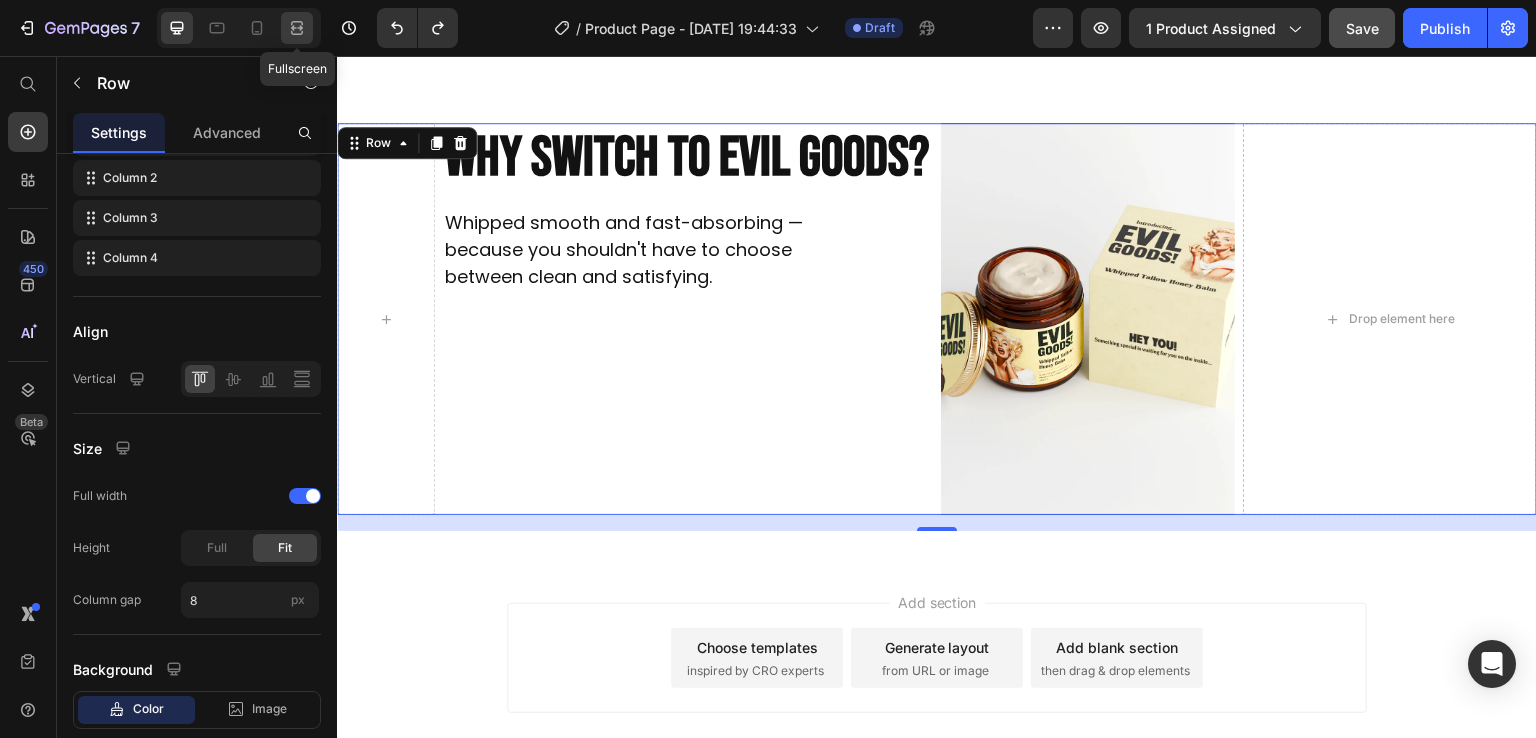click 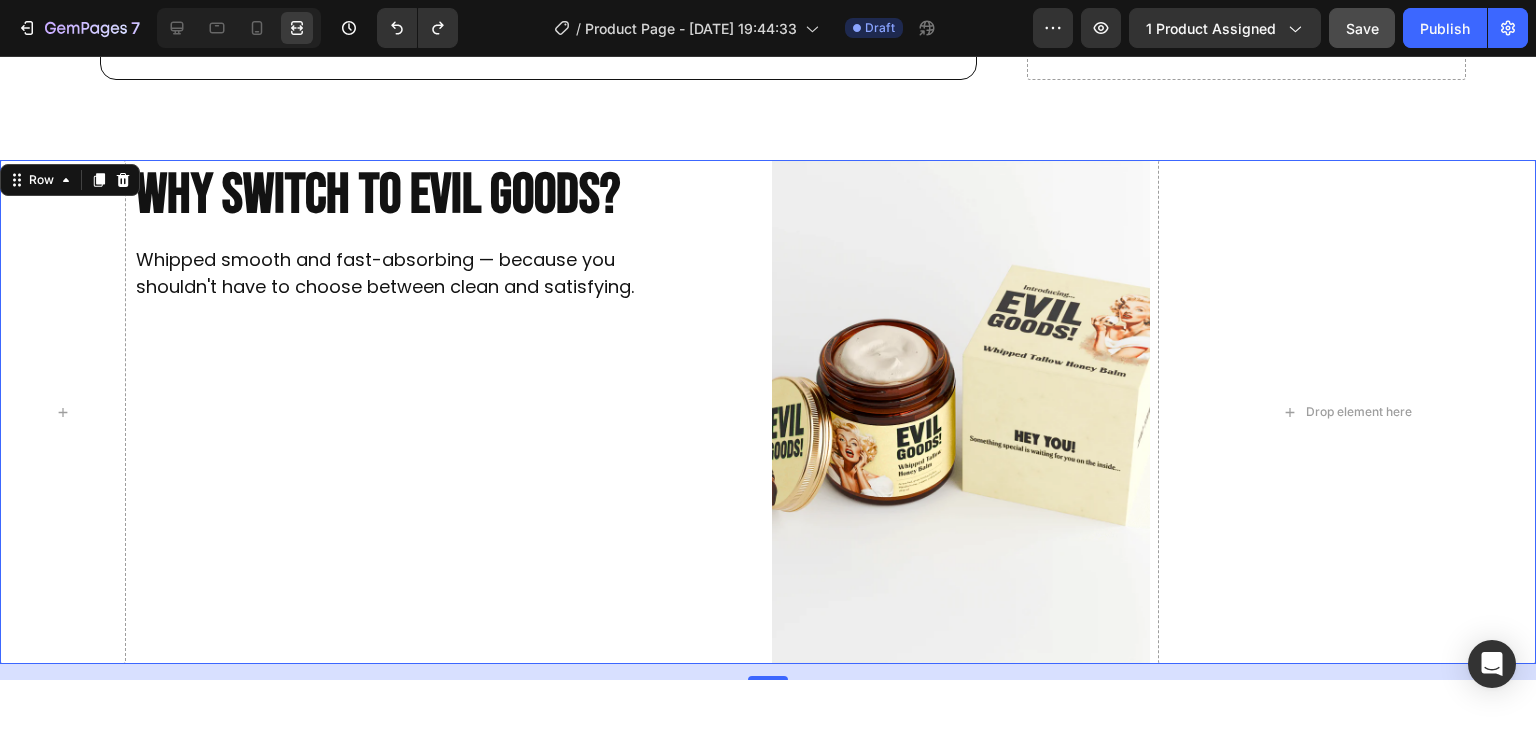 scroll, scrollTop: 8036, scrollLeft: 0, axis: vertical 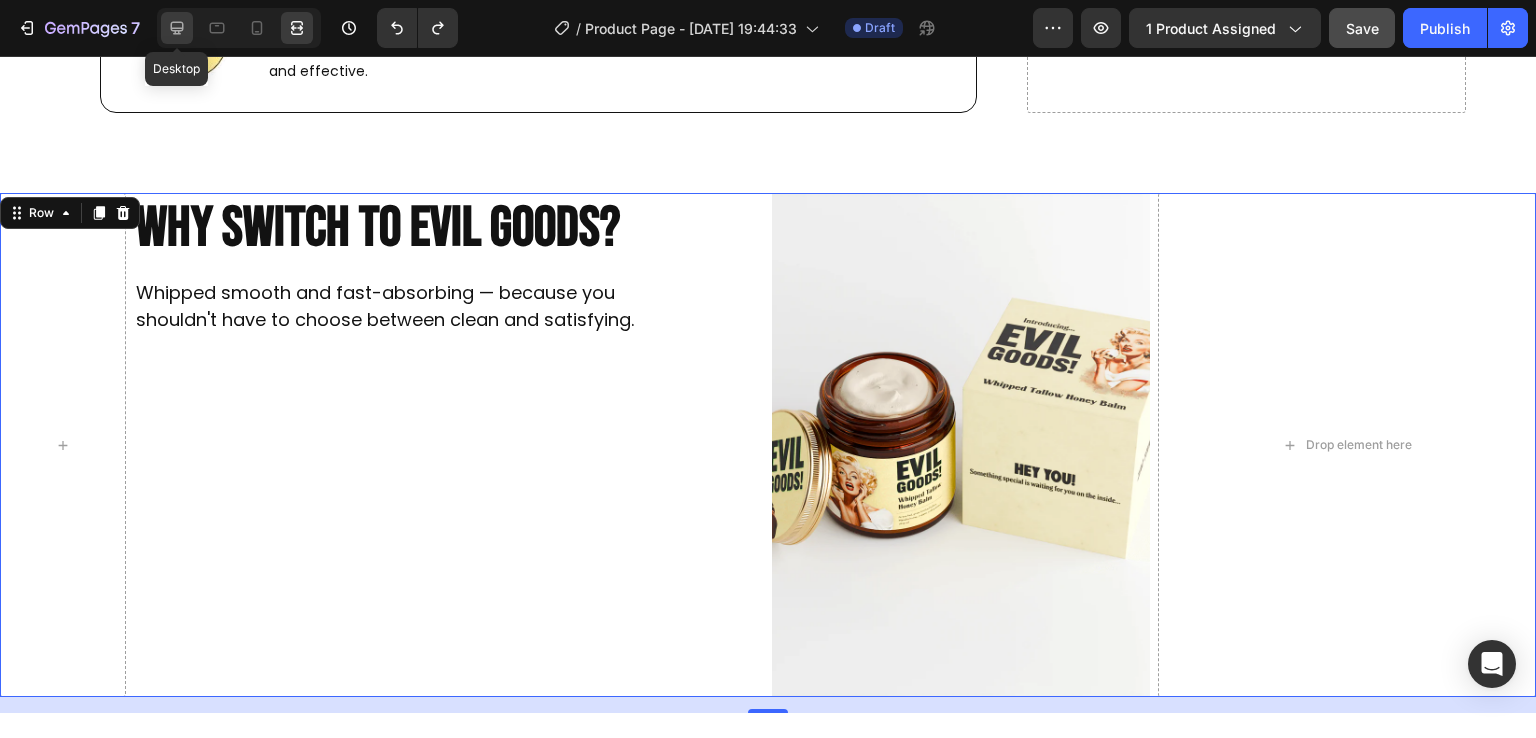 click 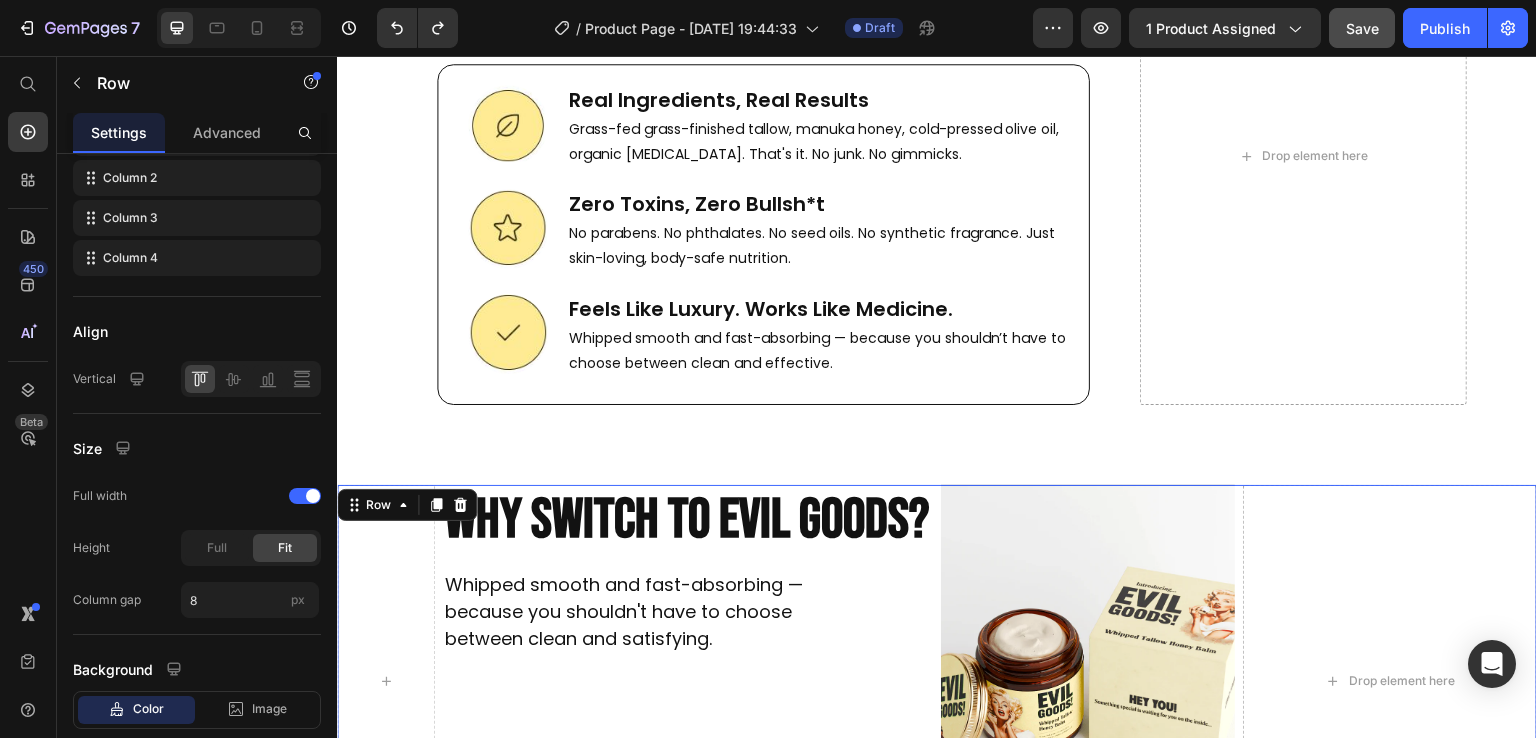 scroll, scrollTop: 7792, scrollLeft: 0, axis: vertical 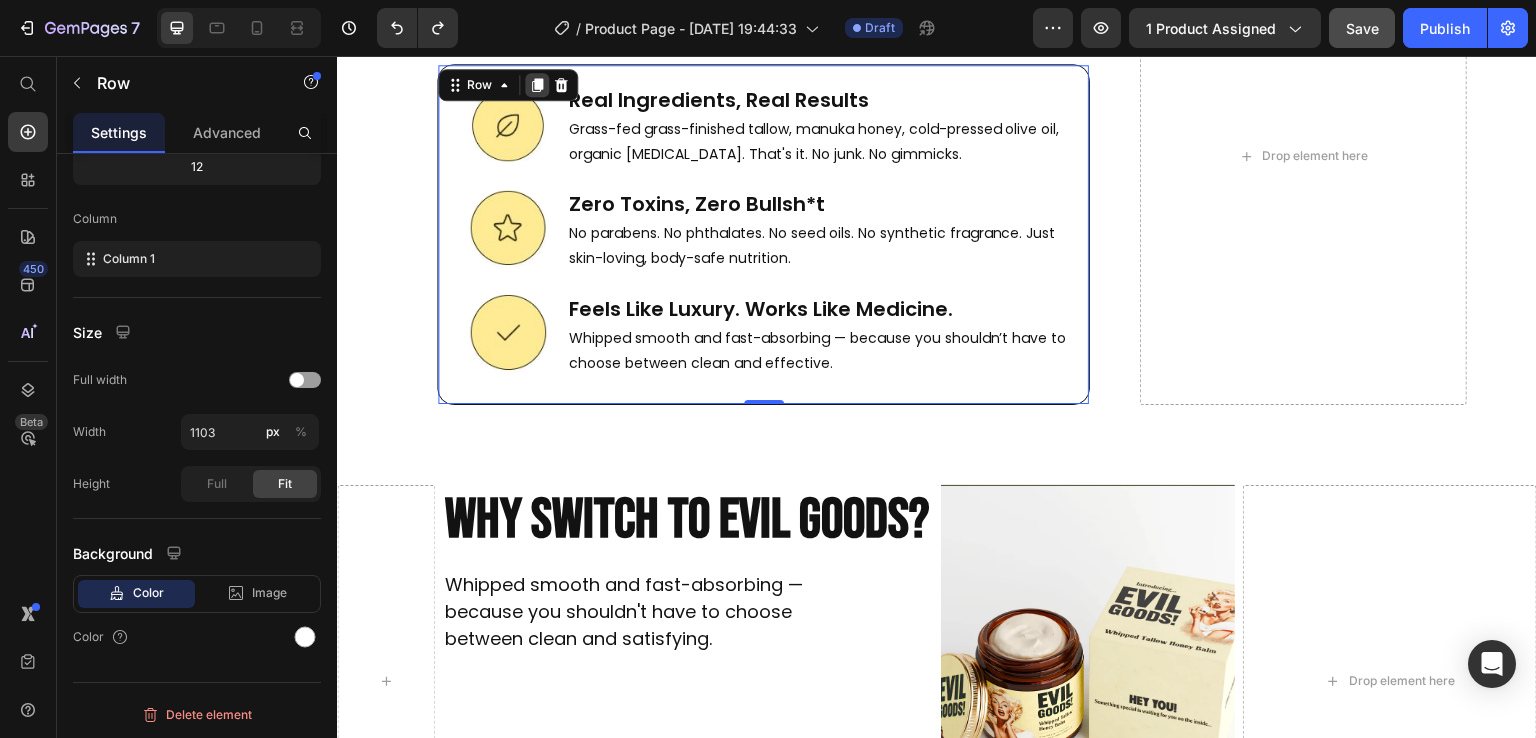 click 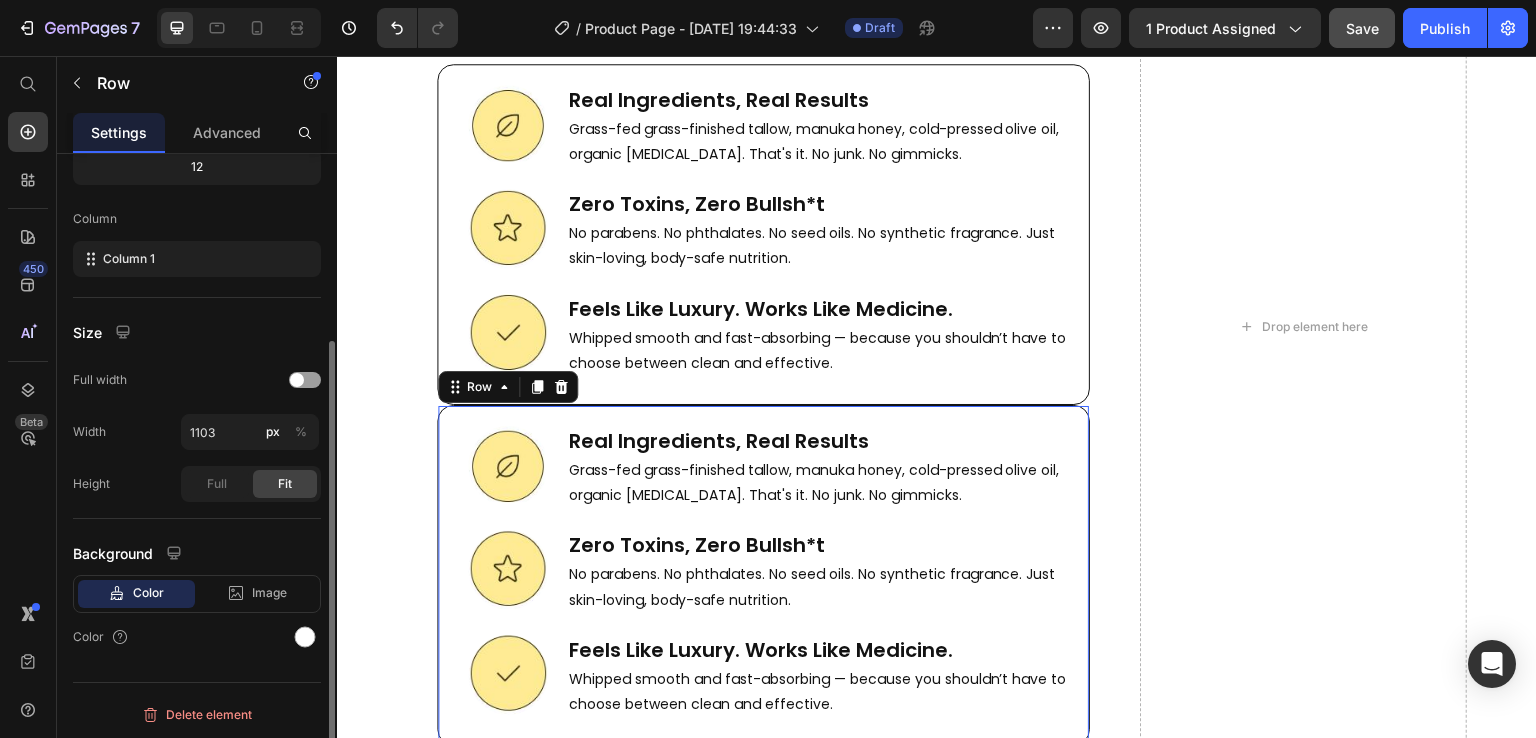 scroll, scrollTop: 268, scrollLeft: 0, axis: vertical 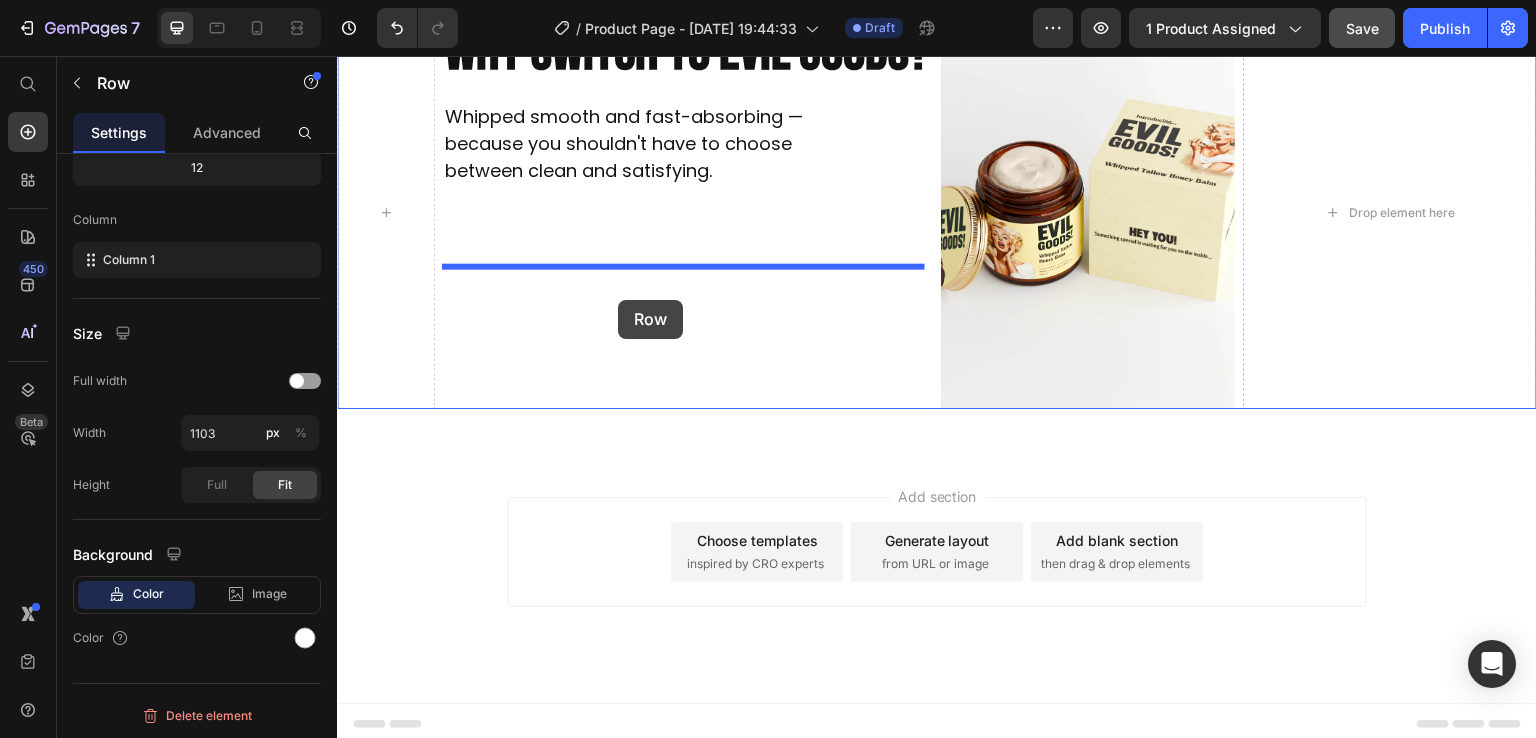 drag, startPoint x: 470, startPoint y: 390, endPoint x: 618, endPoint y: 300, distance: 173.21663 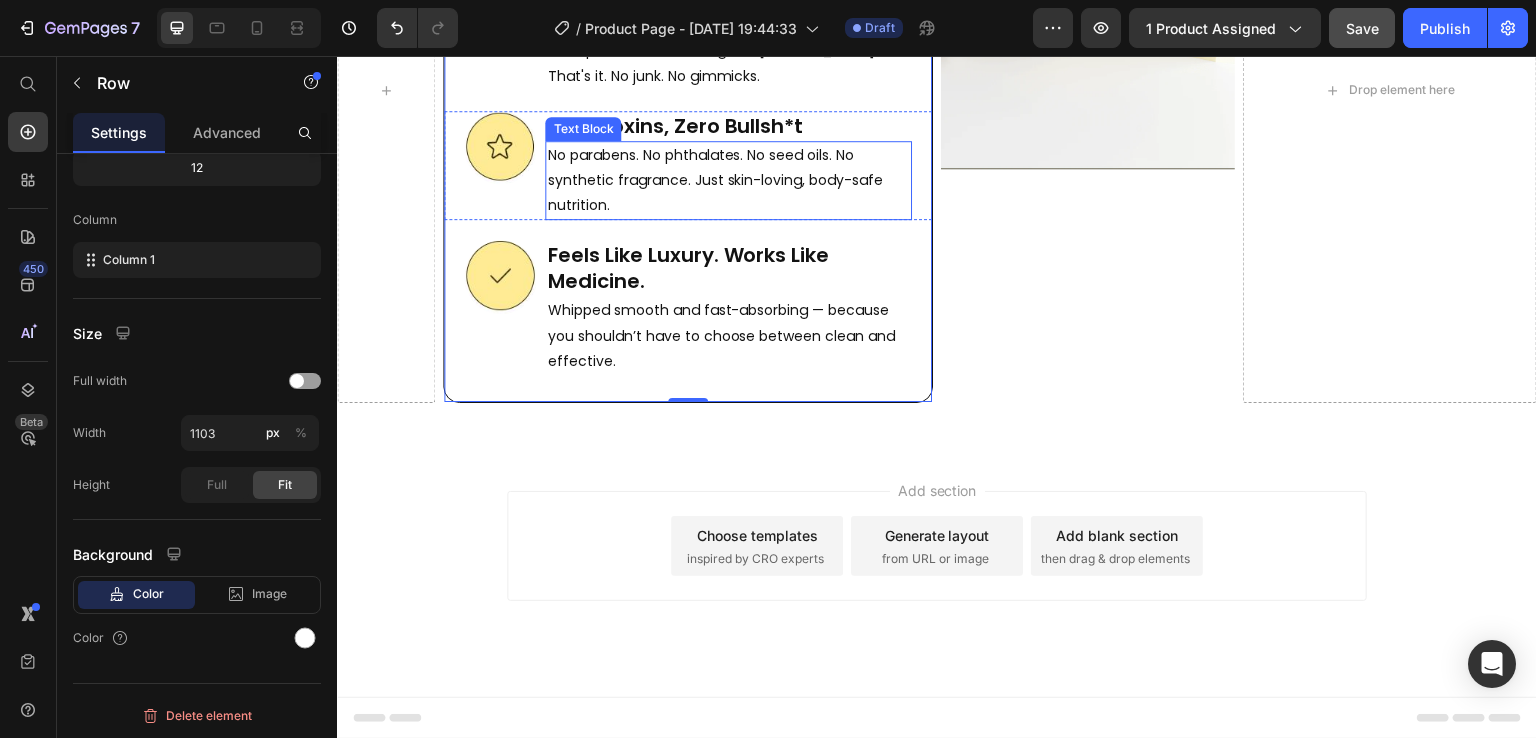 scroll, scrollTop: 8411, scrollLeft: 0, axis: vertical 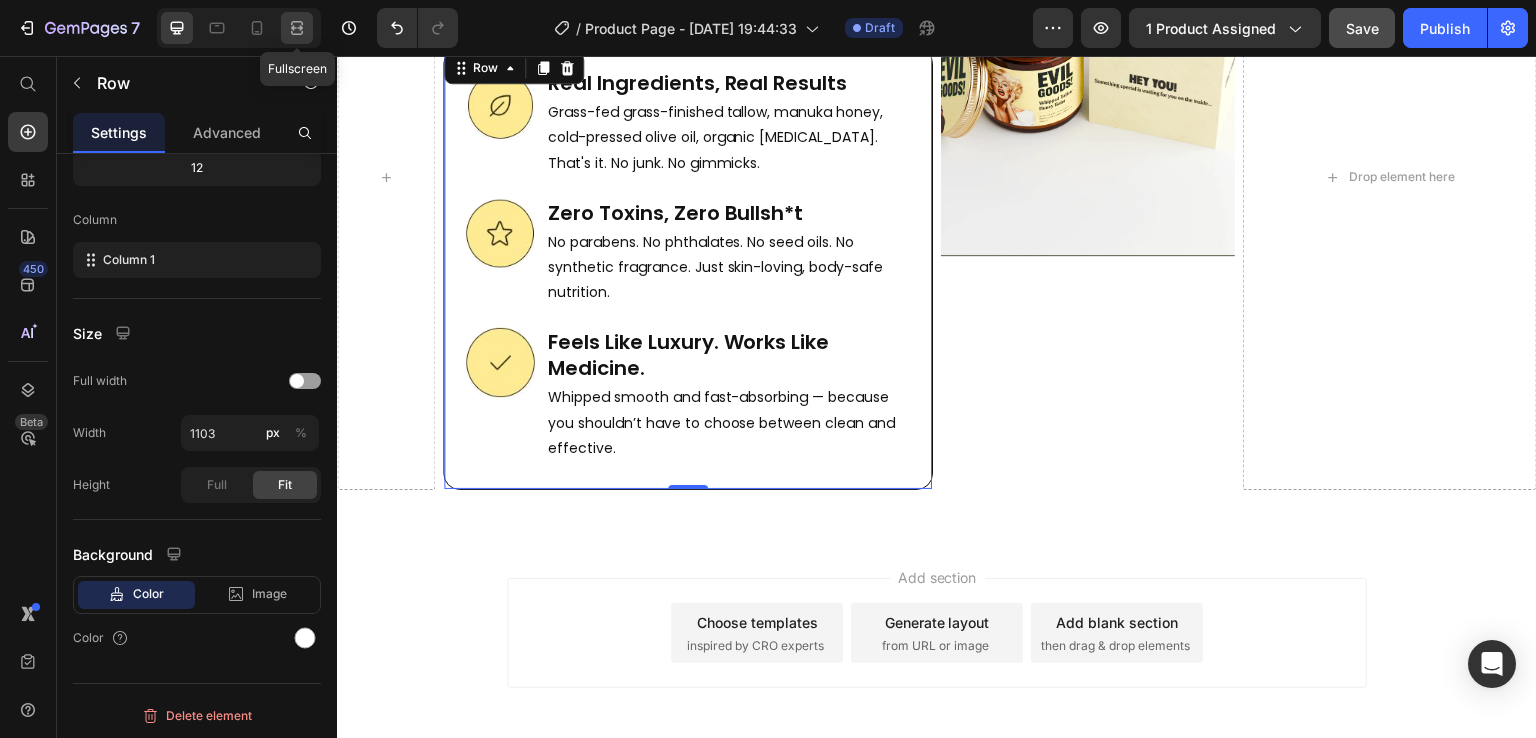 click 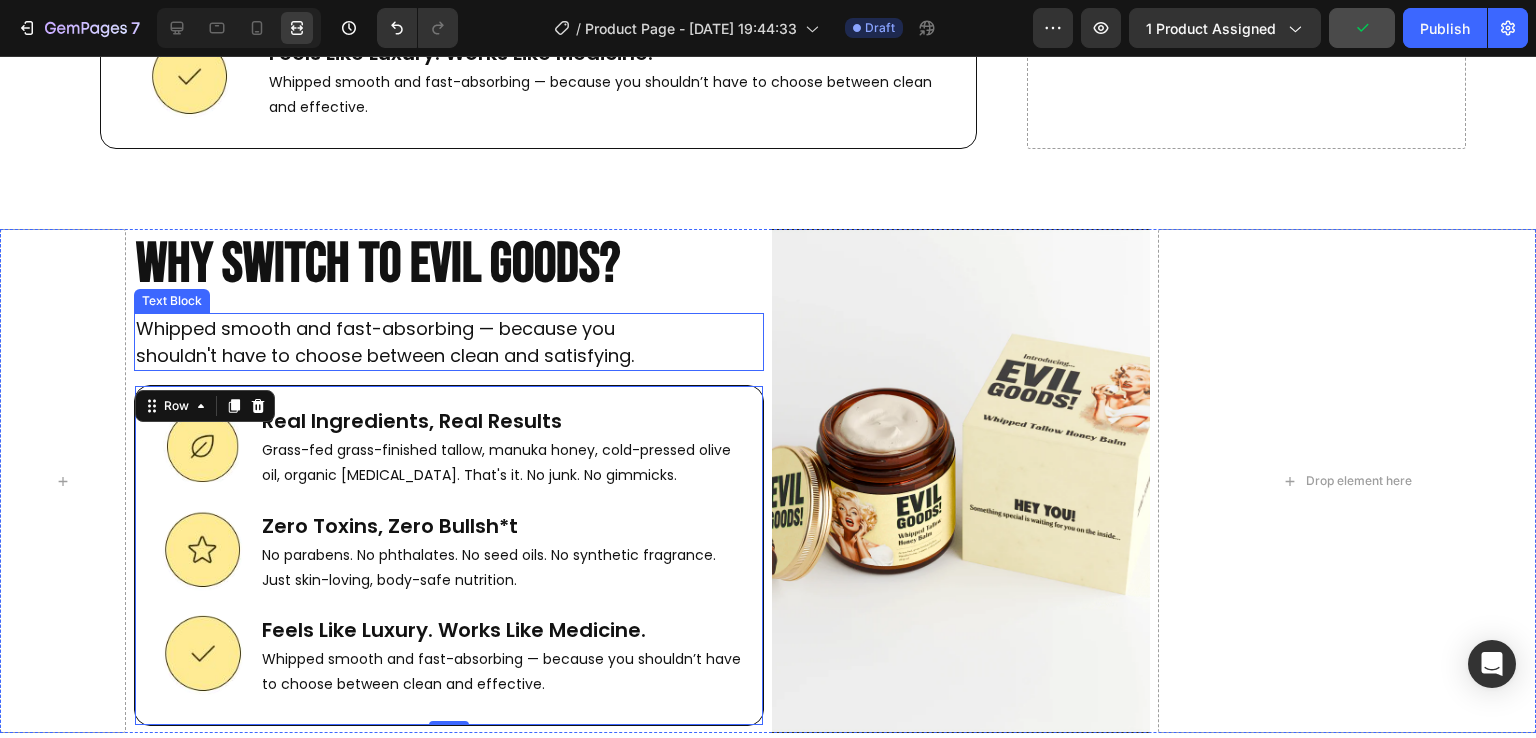 scroll, scrollTop: 8001, scrollLeft: 0, axis: vertical 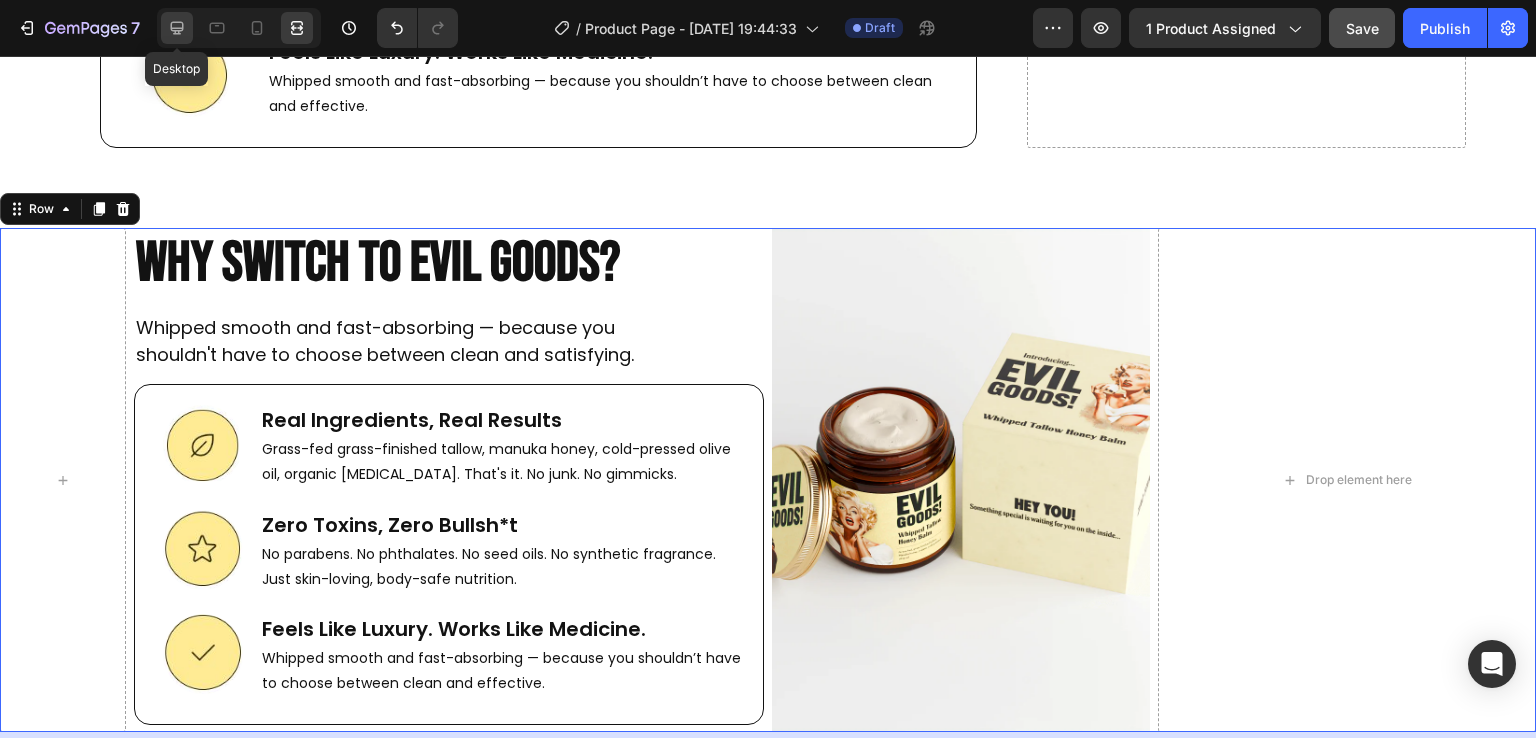 click 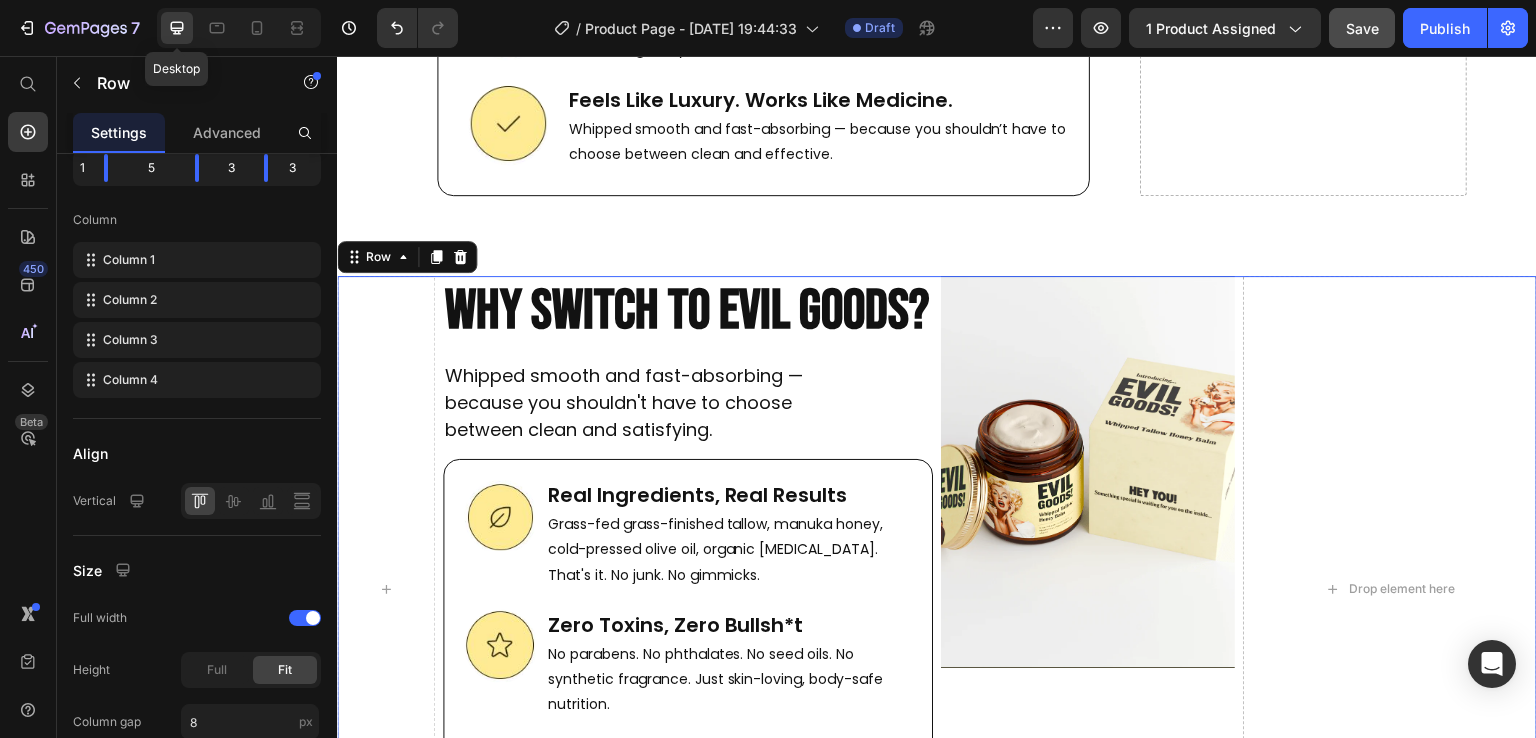 scroll, scrollTop: 8049, scrollLeft: 0, axis: vertical 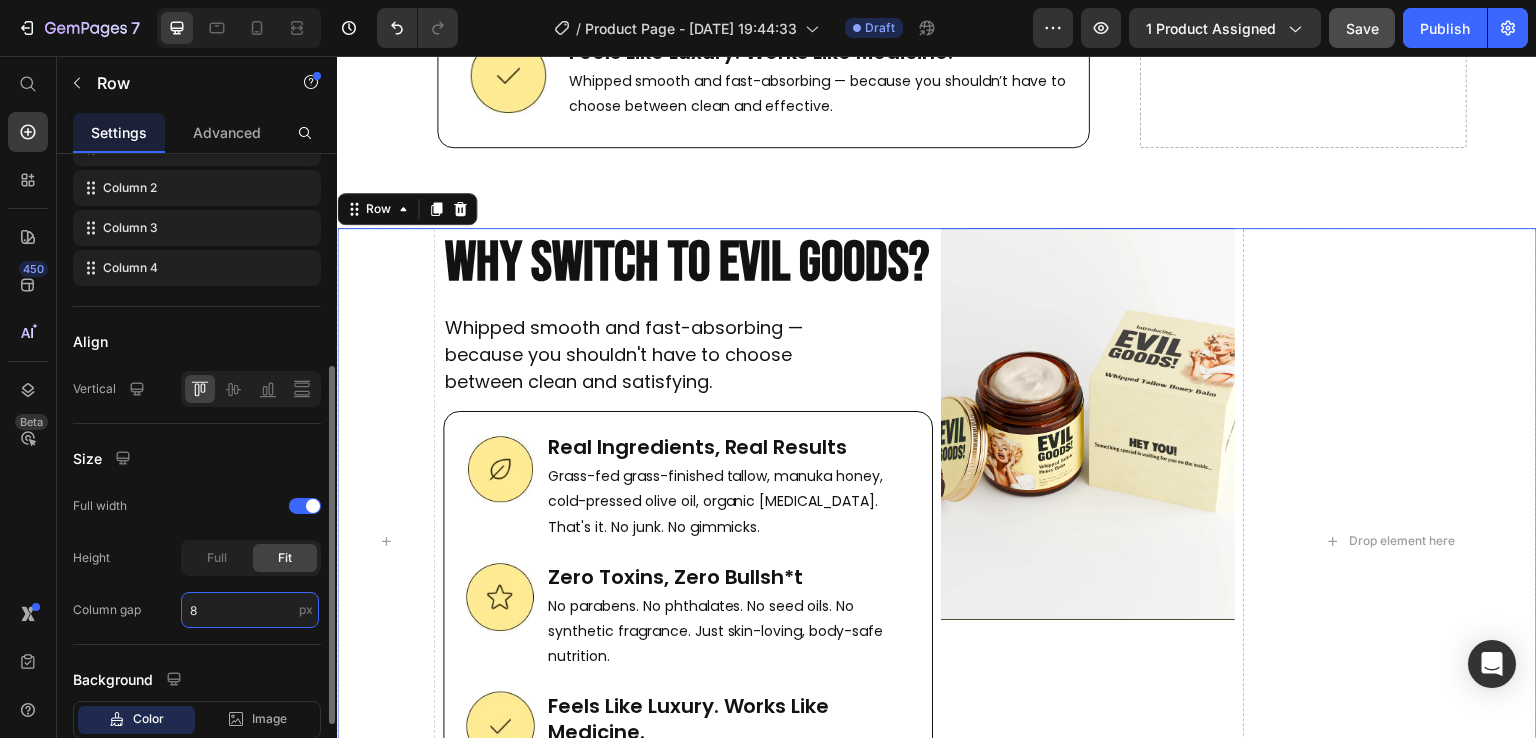 click on "8" at bounding box center (250, 610) 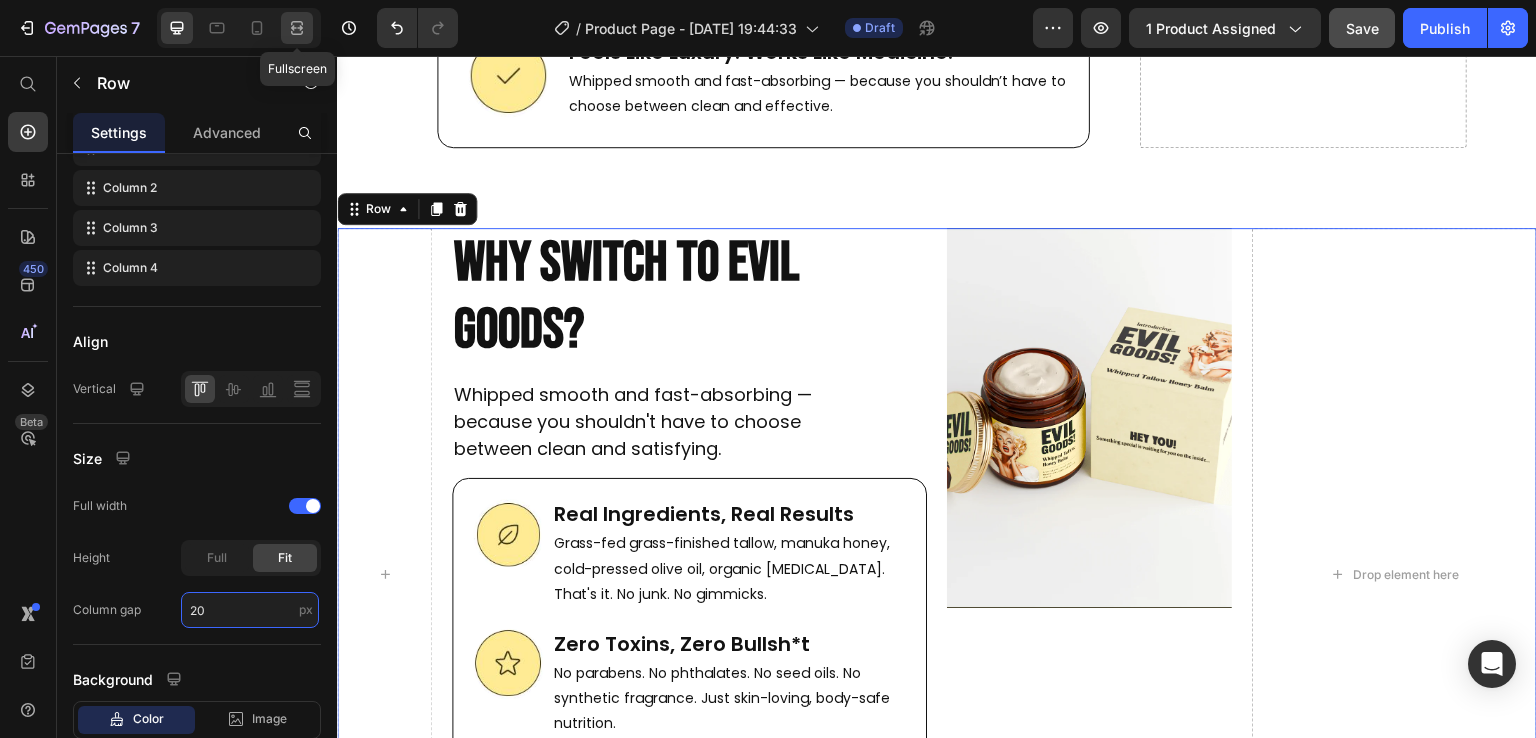 type on "20" 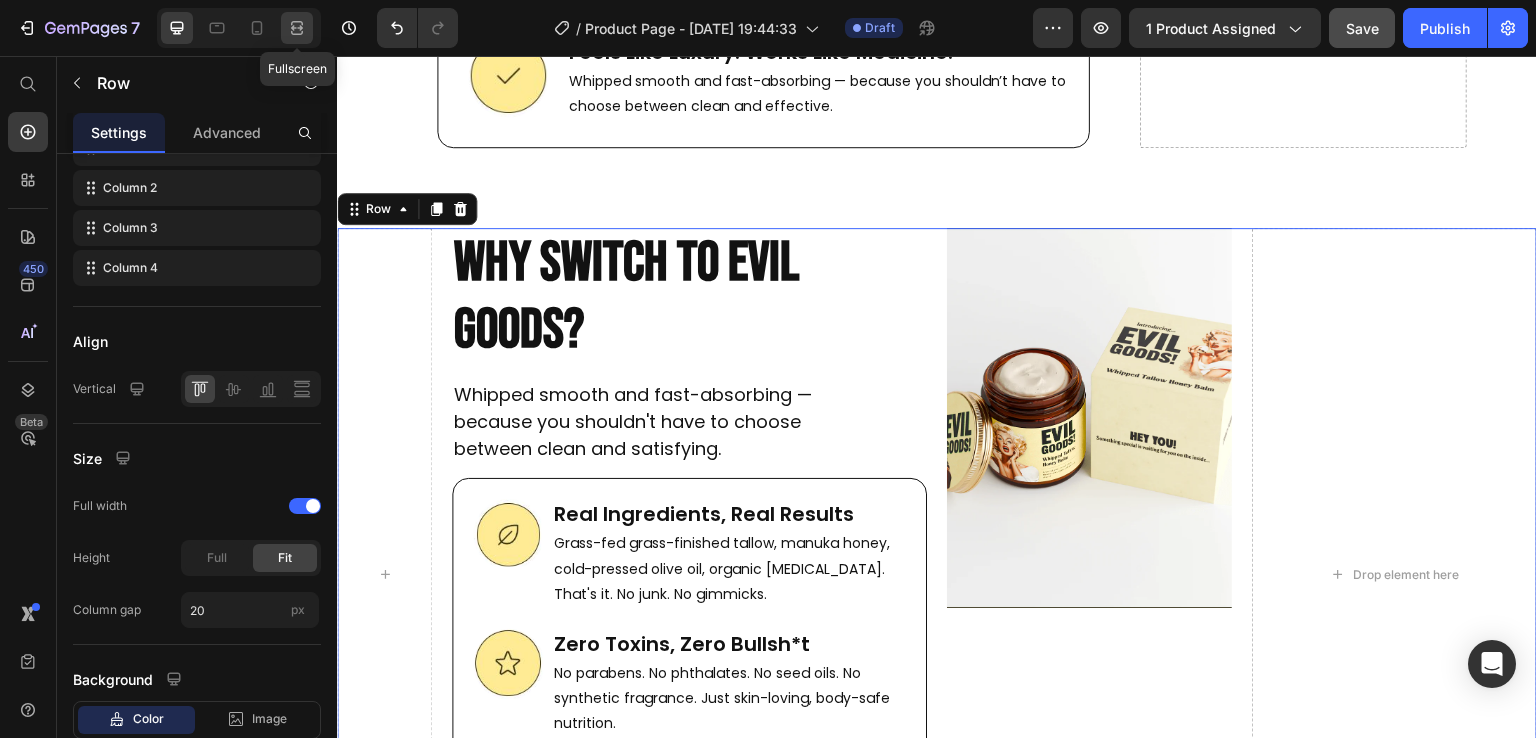 click 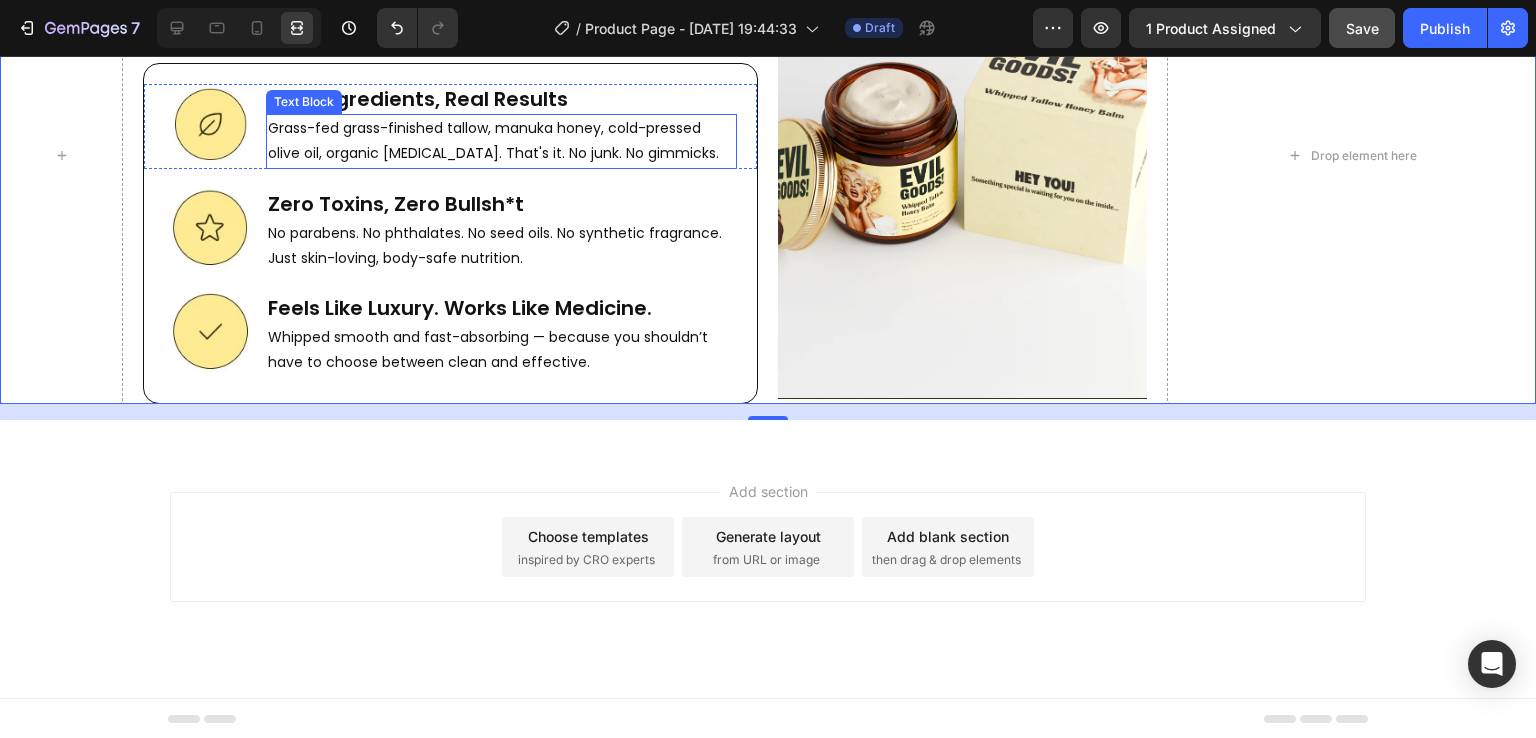 scroll, scrollTop: 8316, scrollLeft: 0, axis: vertical 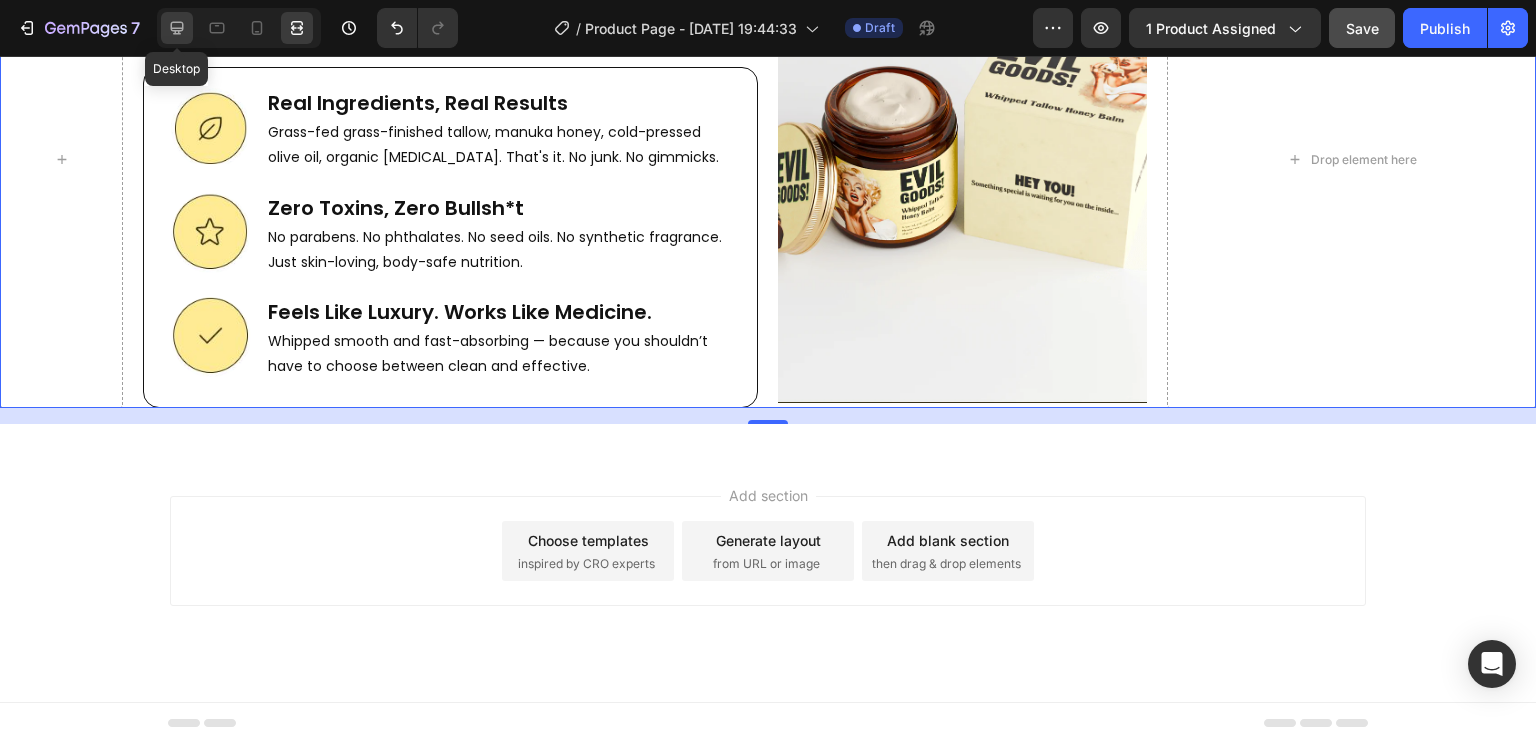 click 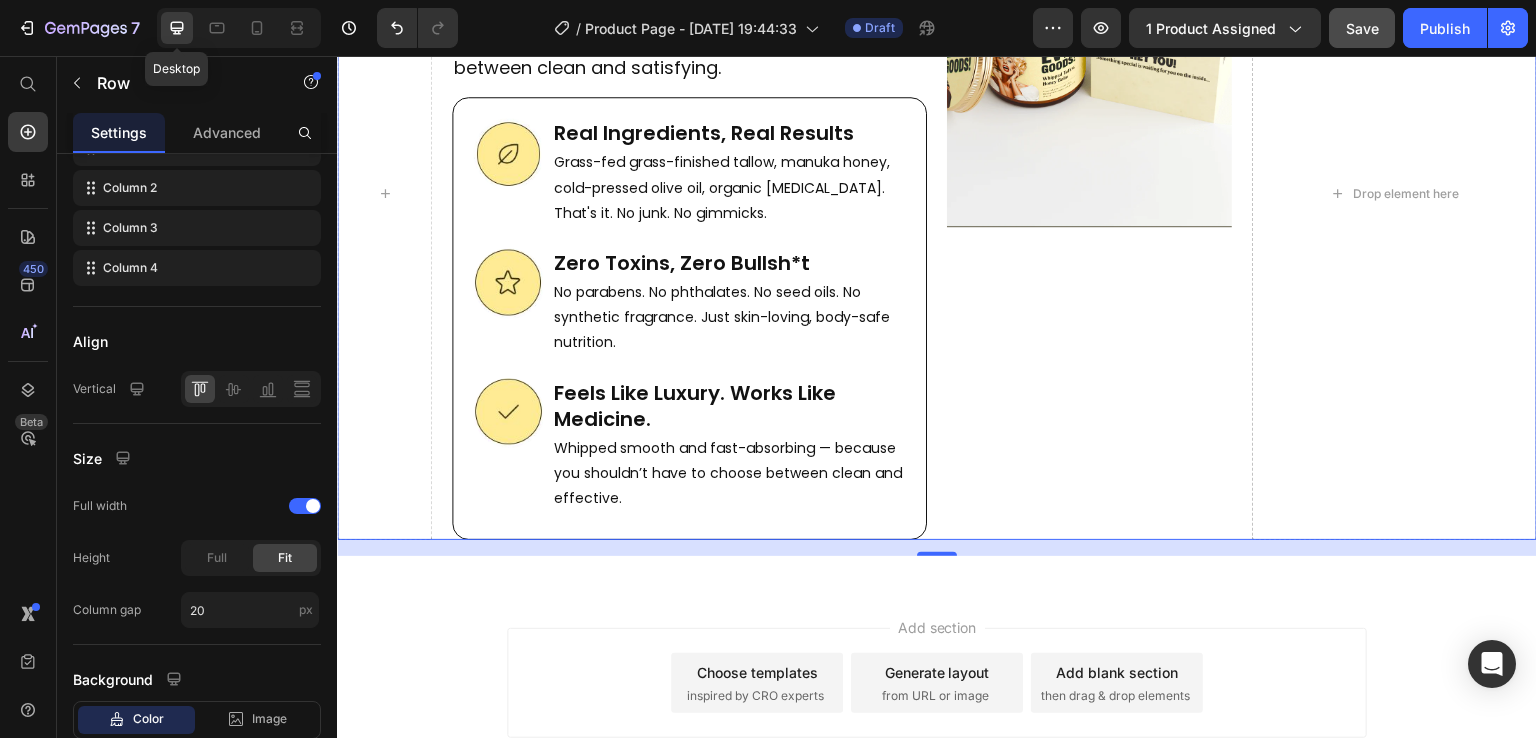 scroll, scrollTop: 8413, scrollLeft: 0, axis: vertical 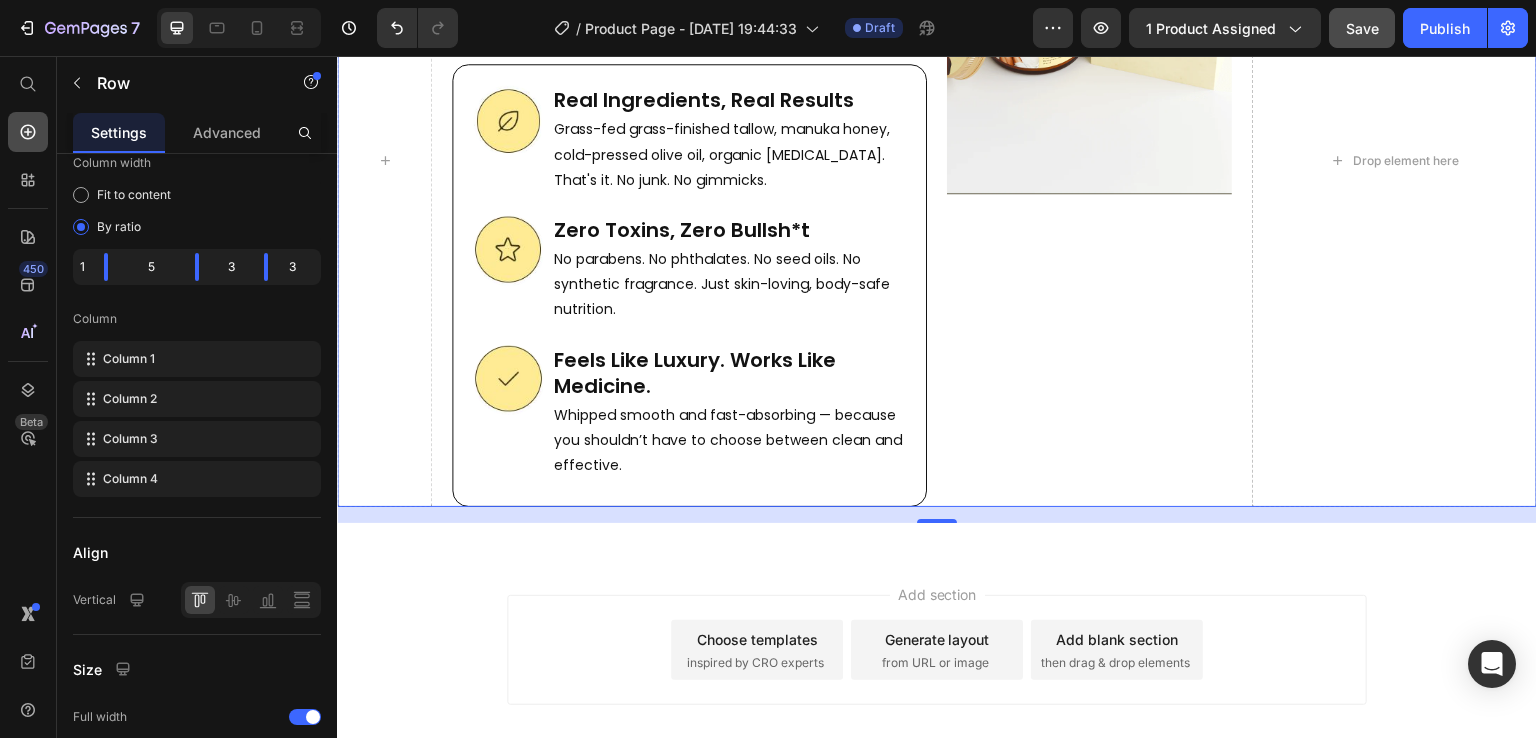 click 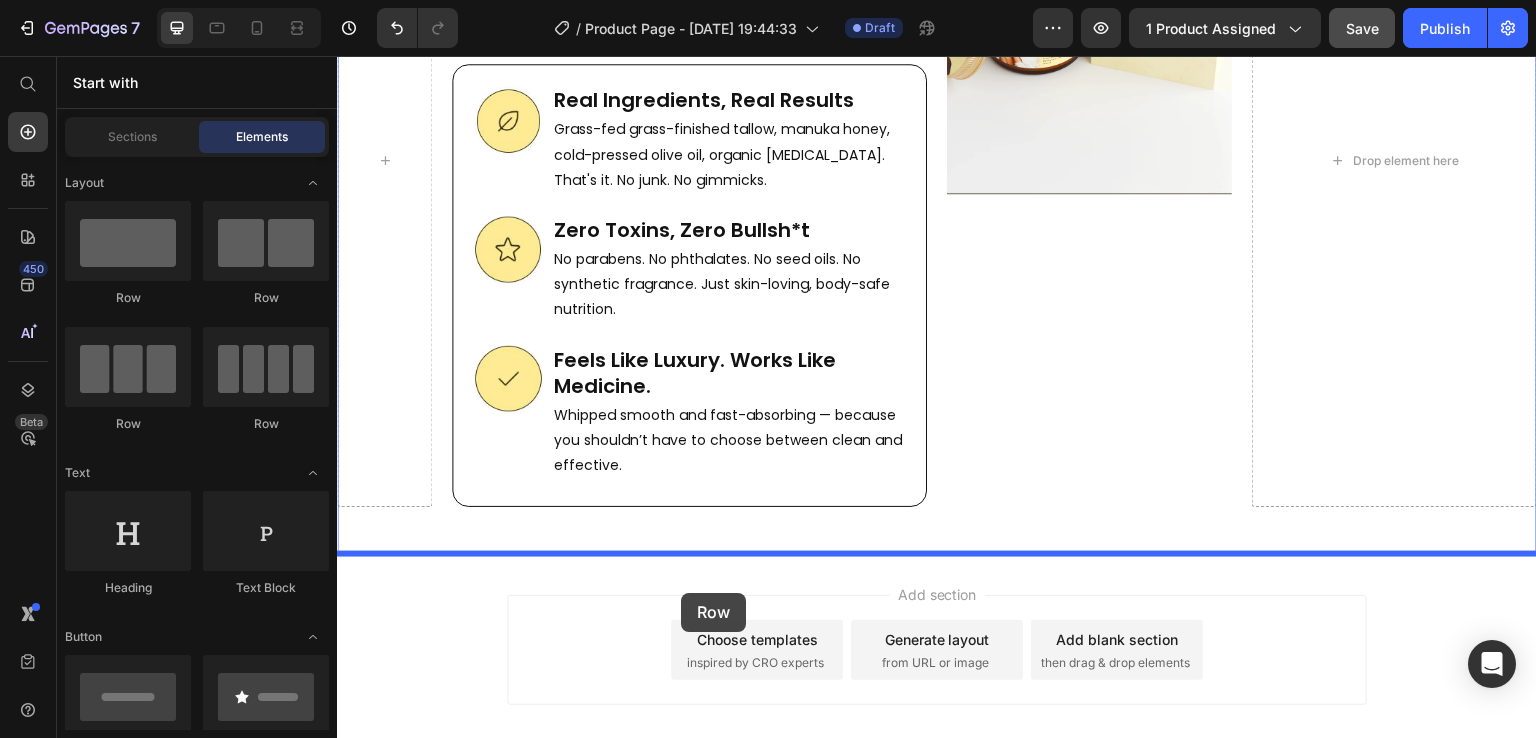 drag, startPoint x: 598, startPoint y: 300, endPoint x: 681, endPoint y: 593, distance: 304.52914 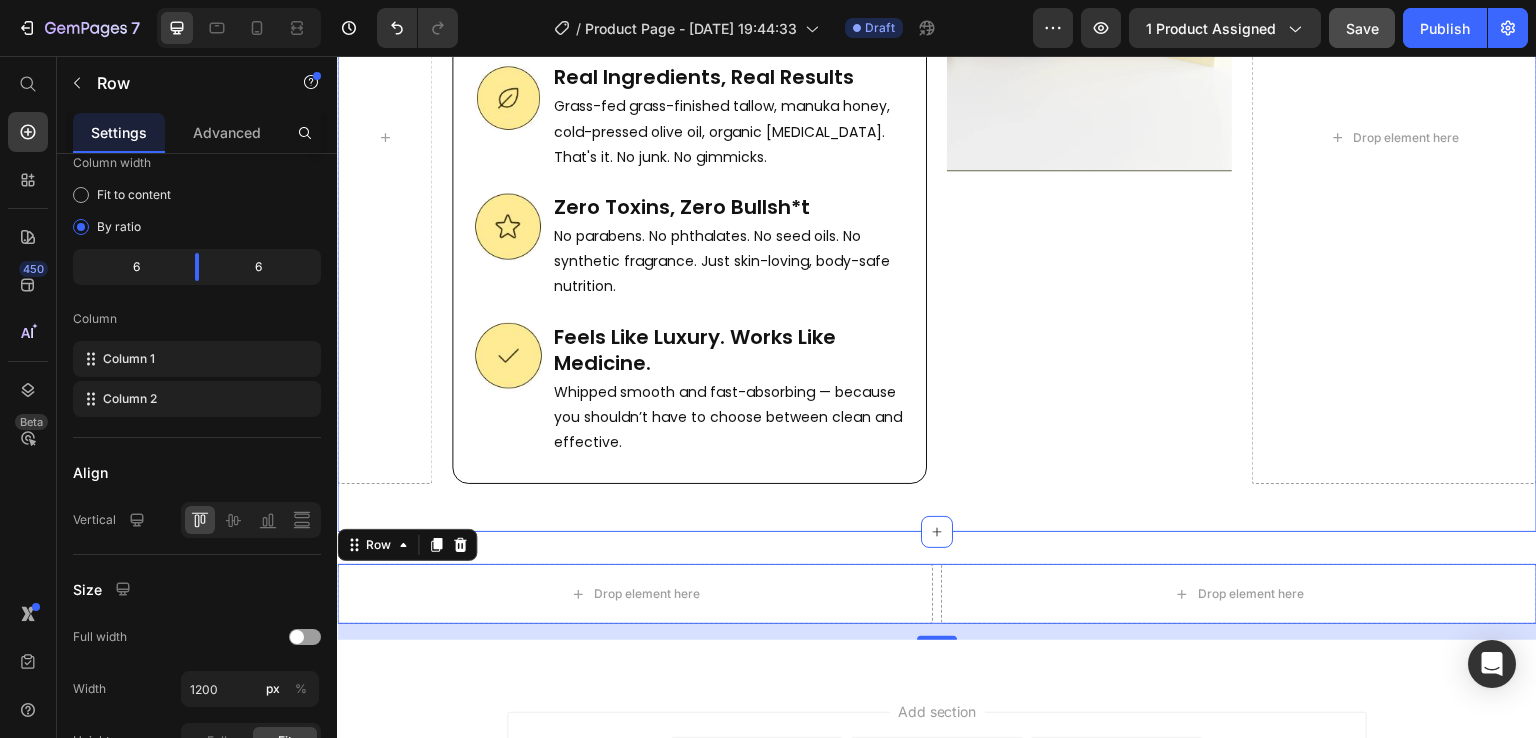 scroll, scrollTop: 8428, scrollLeft: 0, axis: vertical 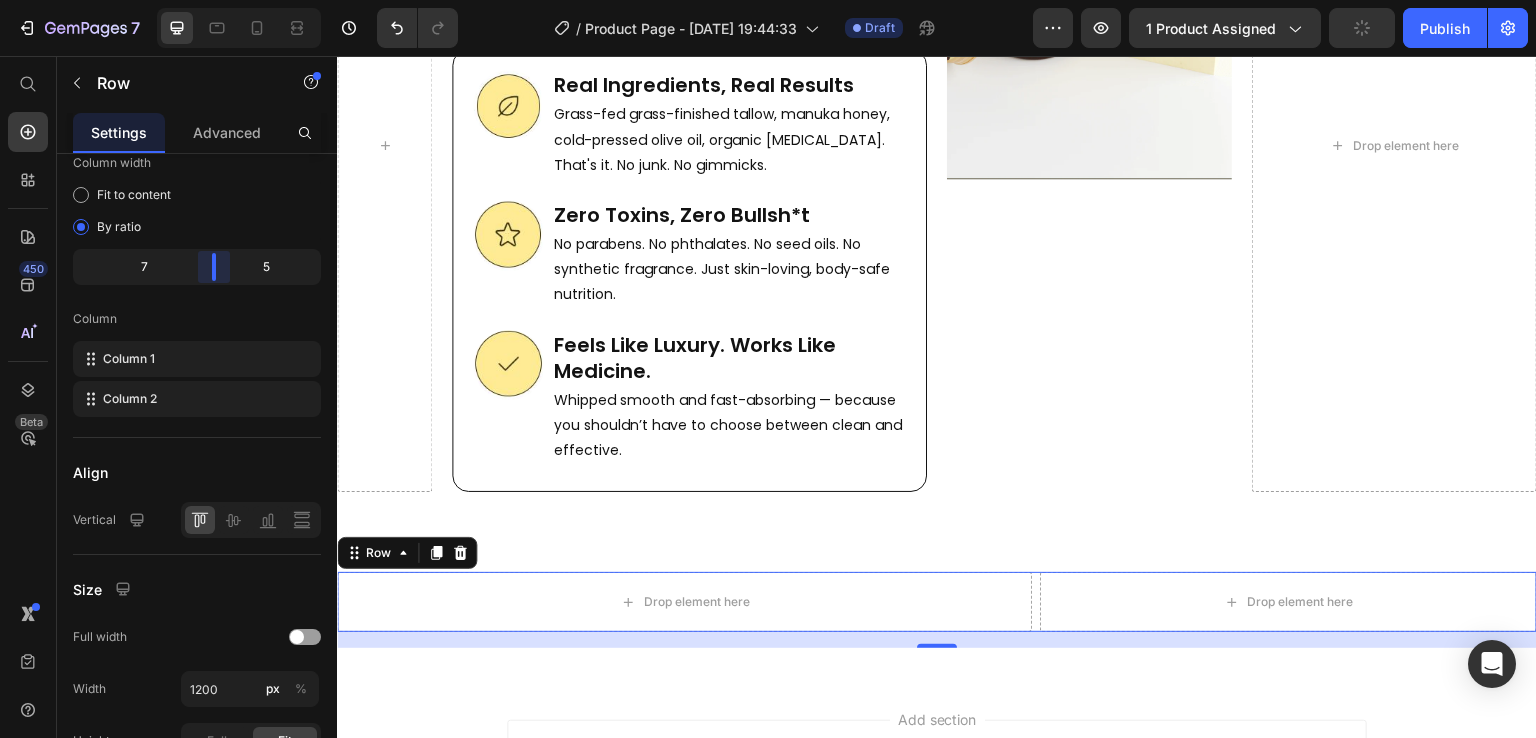 drag, startPoint x: 193, startPoint y: 265, endPoint x: 114, endPoint y: 205, distance: 99.20181 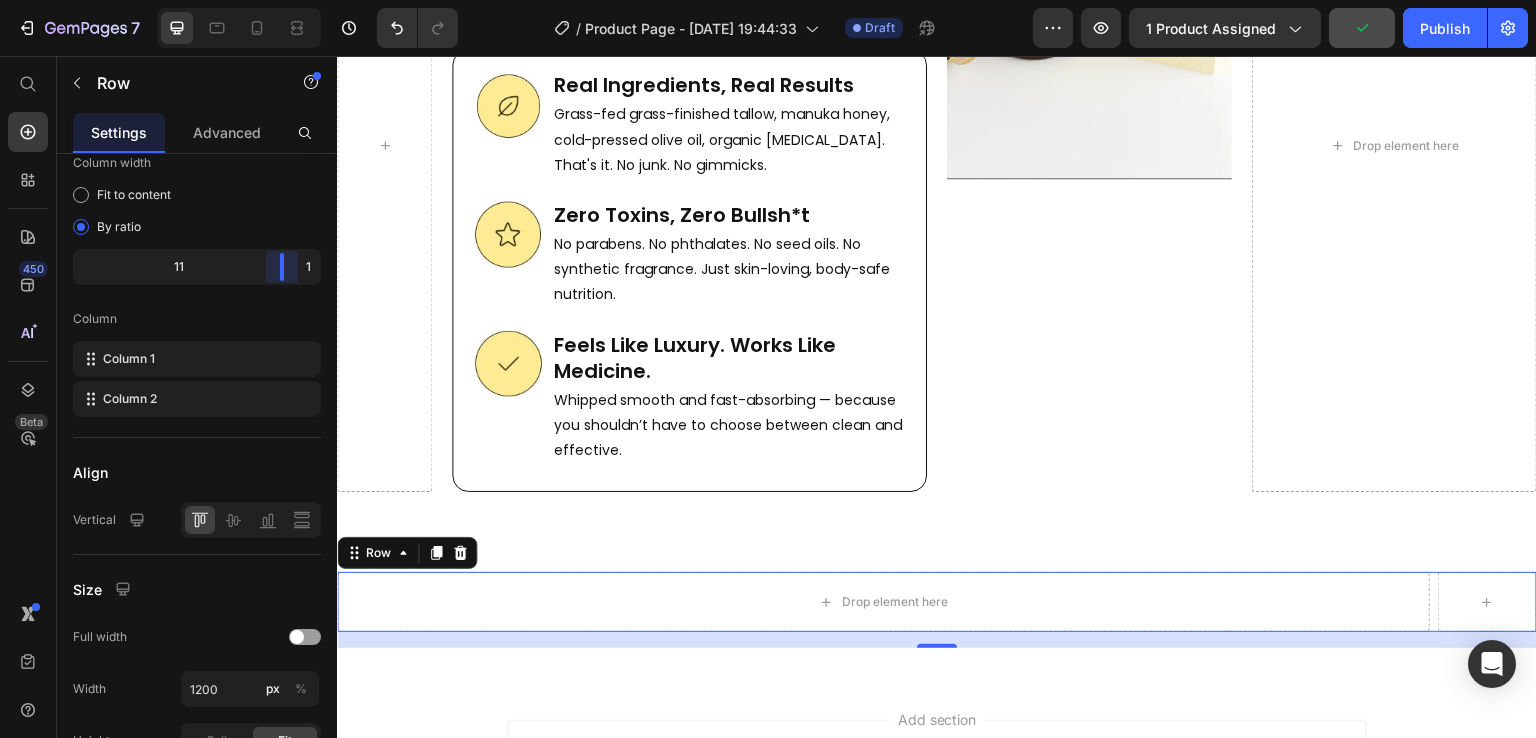drag, startPoint x: 213, startPoint y: 259, endPoint x: 324, endPoint y: 258, distance: 111.0045 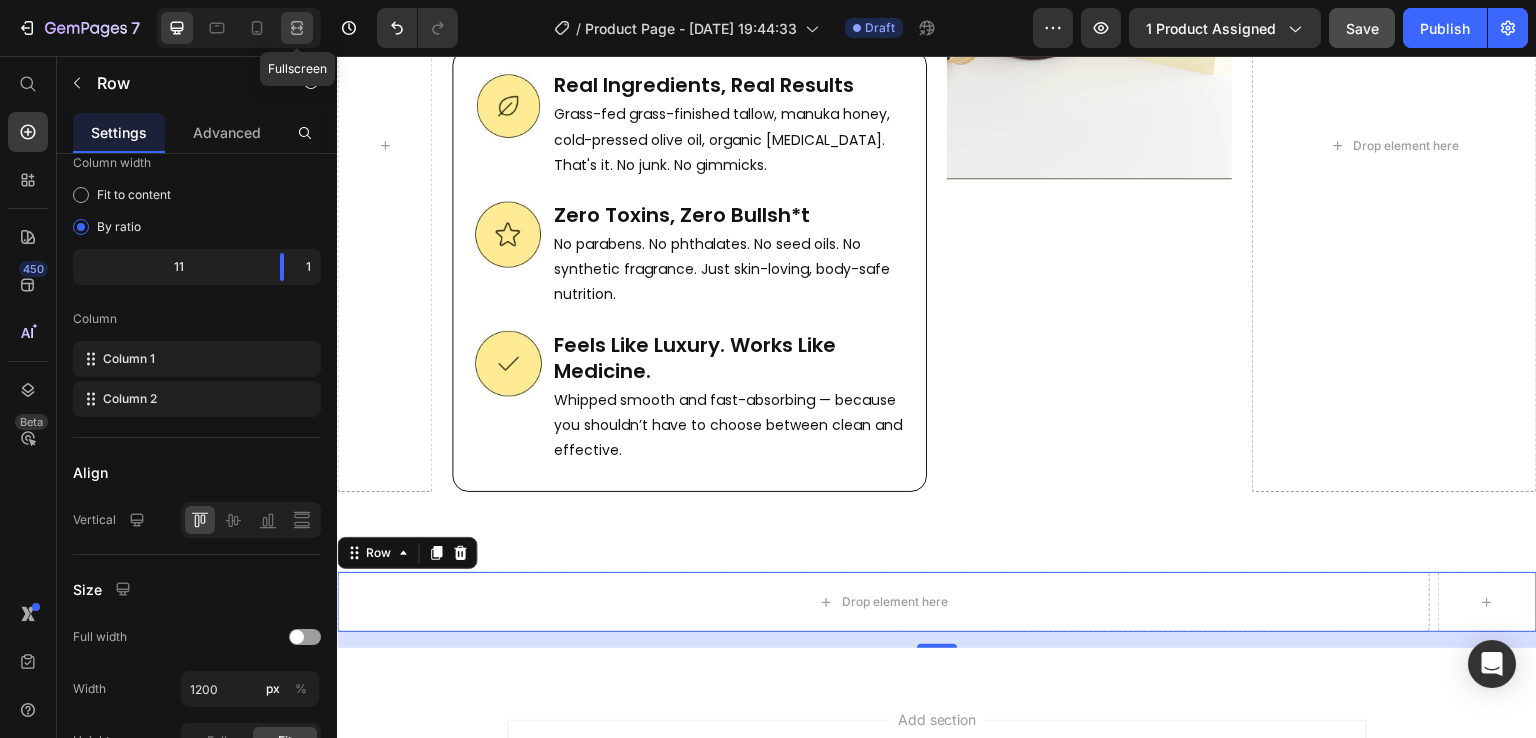 click 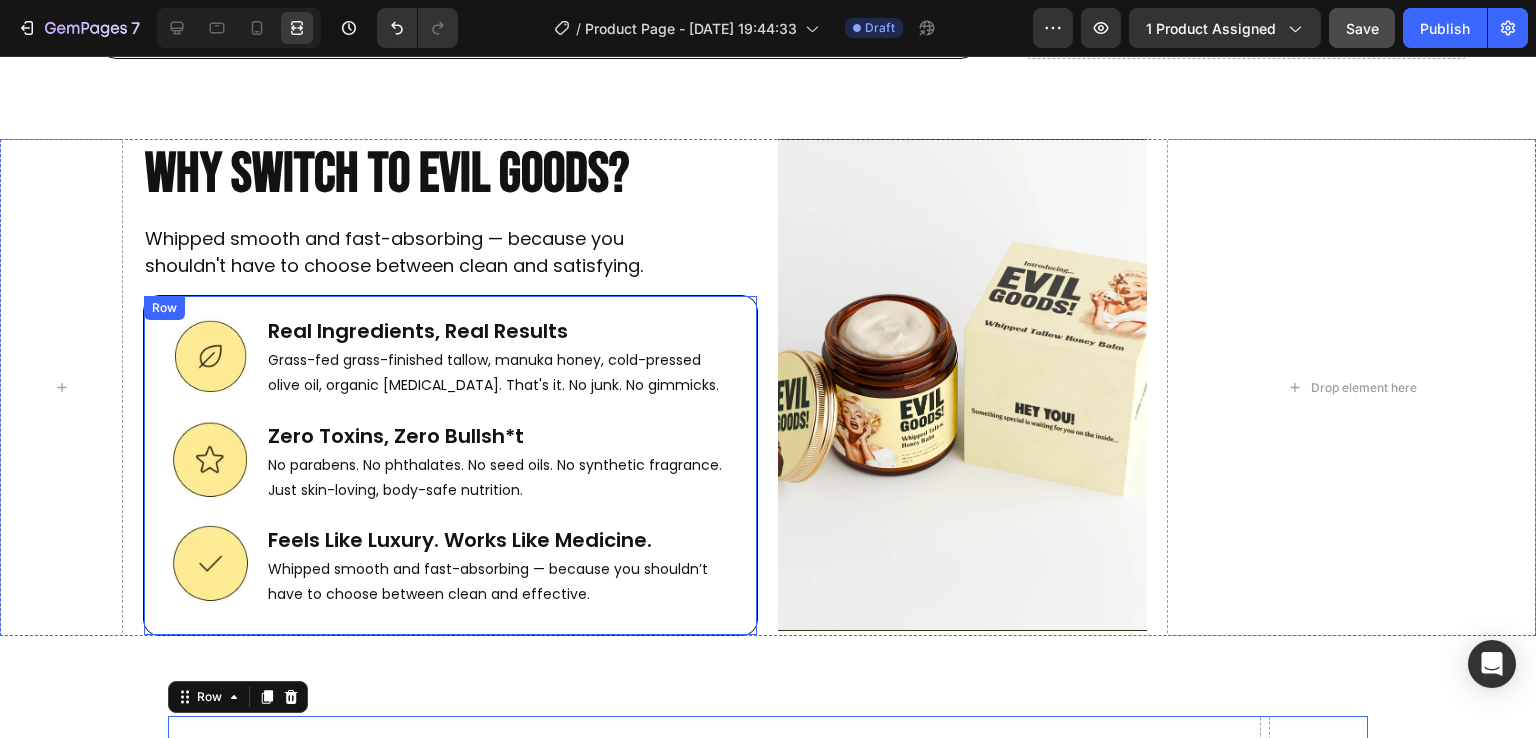 scroll, scrollTop: 8319, scrollLeft: 0, axis: vertical 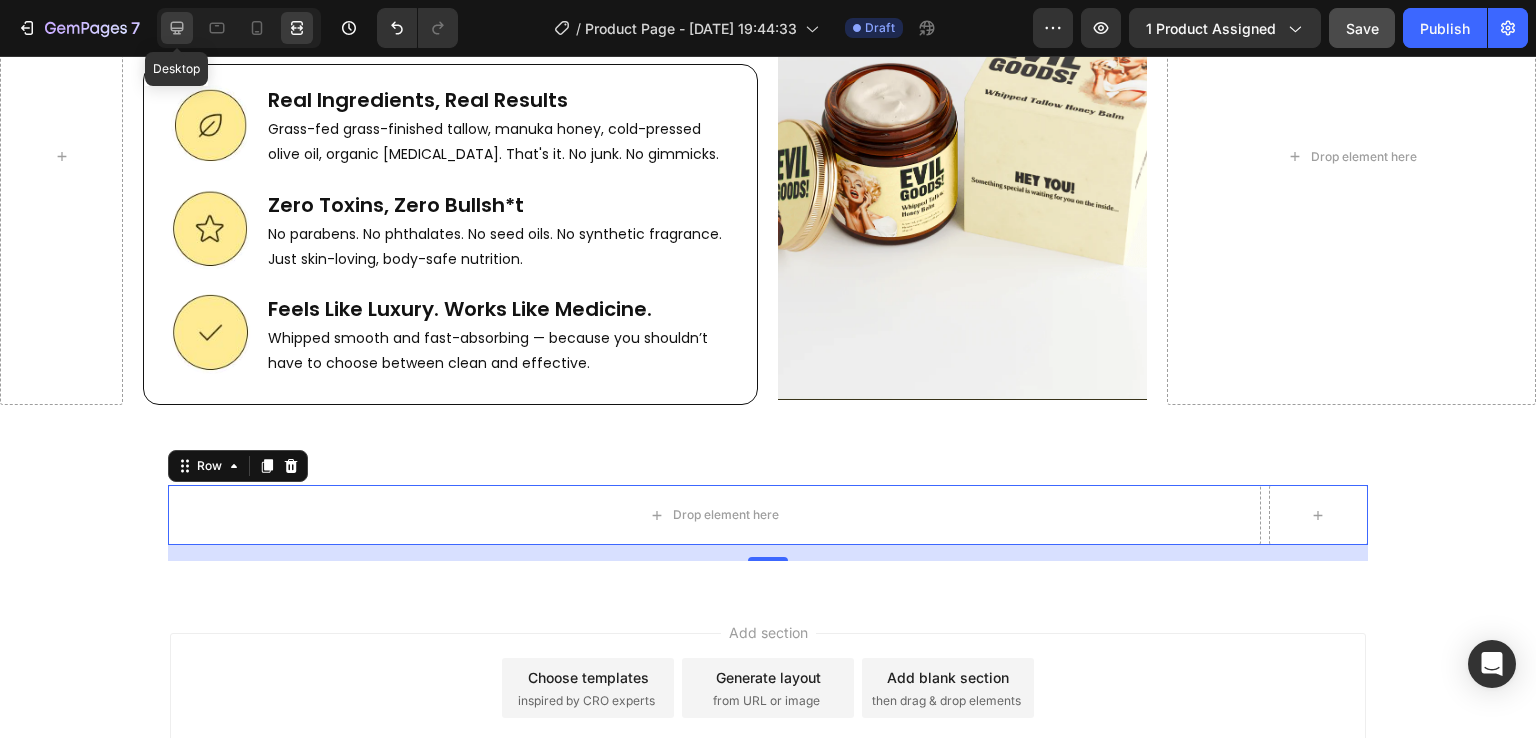 click 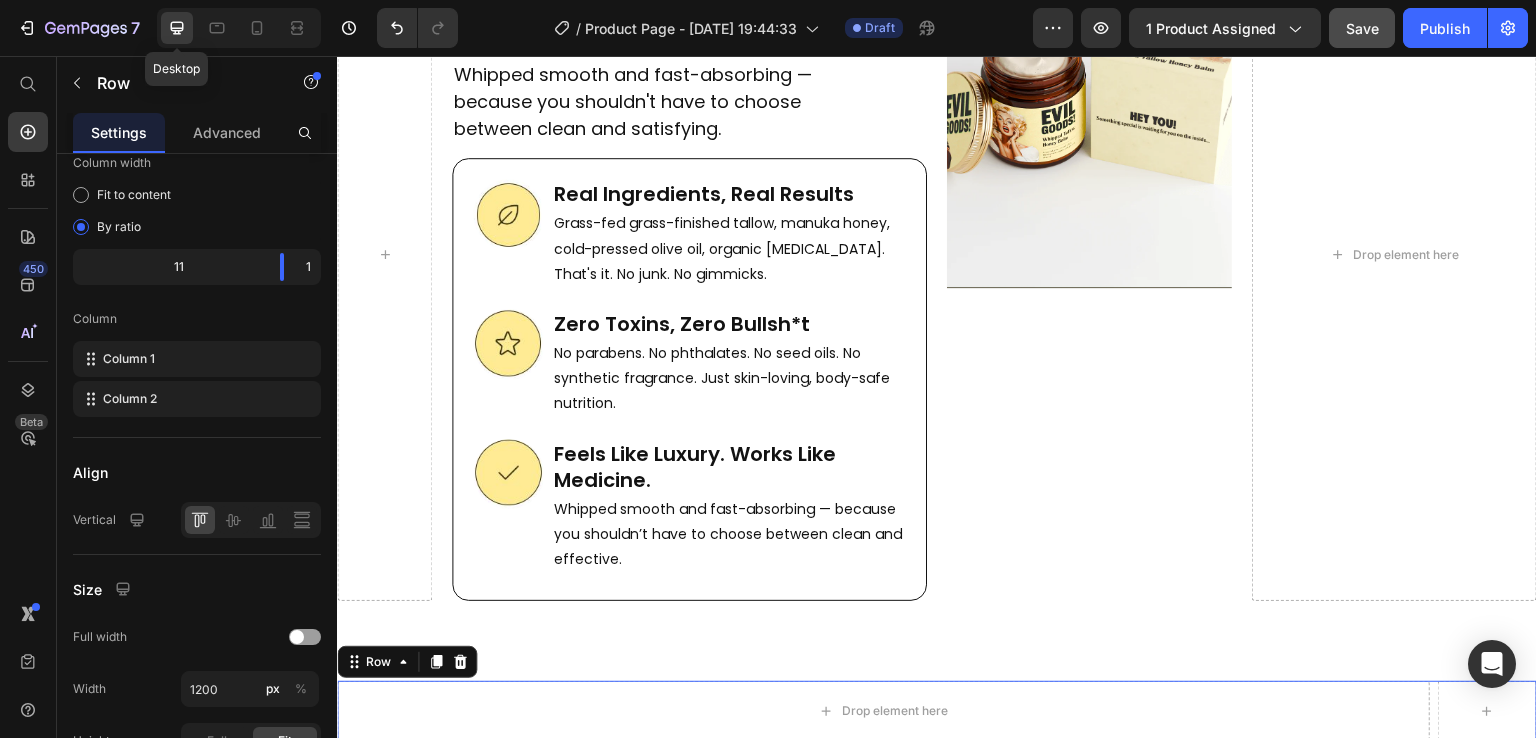 scroll, scrollTop: 8416, scrollLeft: 0, axis: vertical 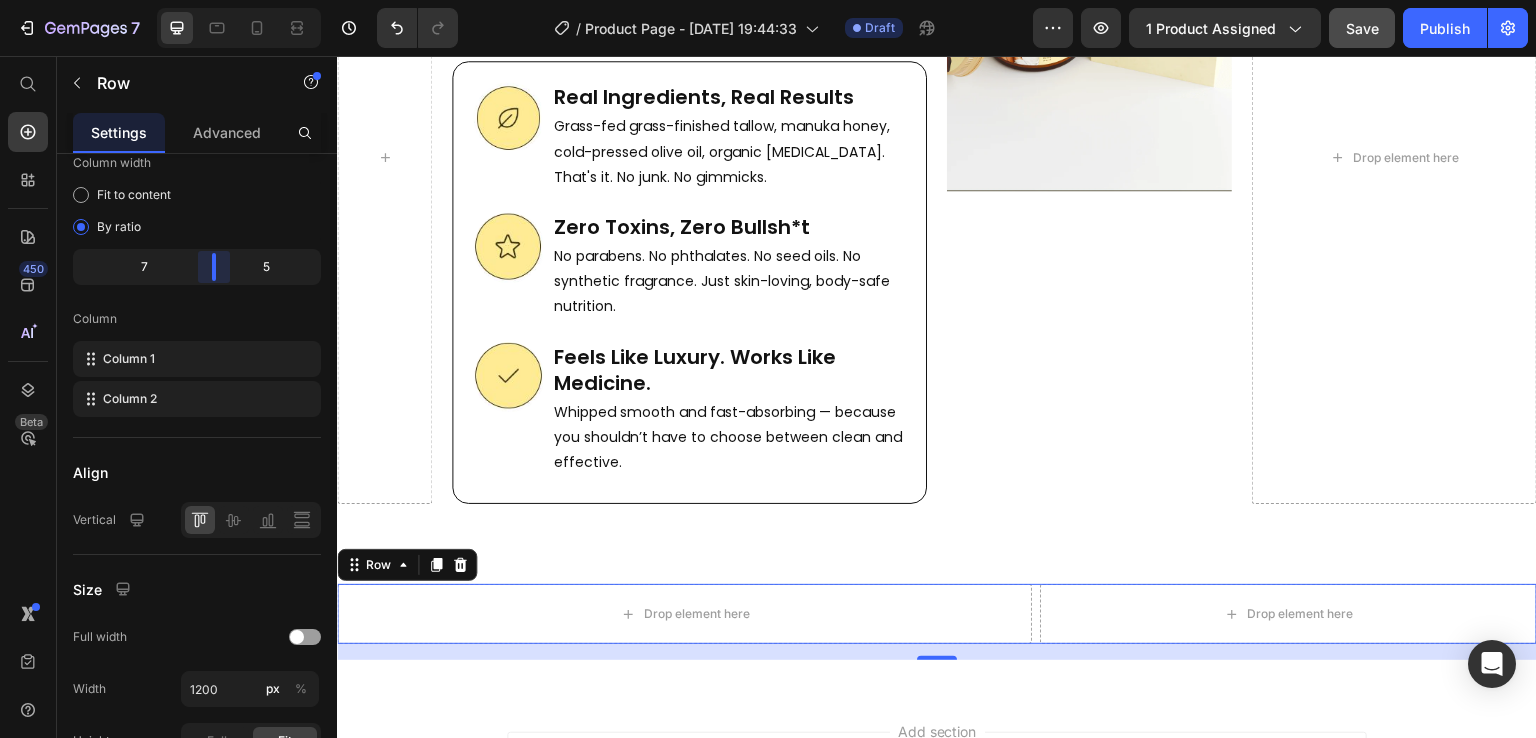 drag, startPoint x: 280, startPoint y: 263, endPoint x: 225, endPoint y: 258, distance: 55.226807 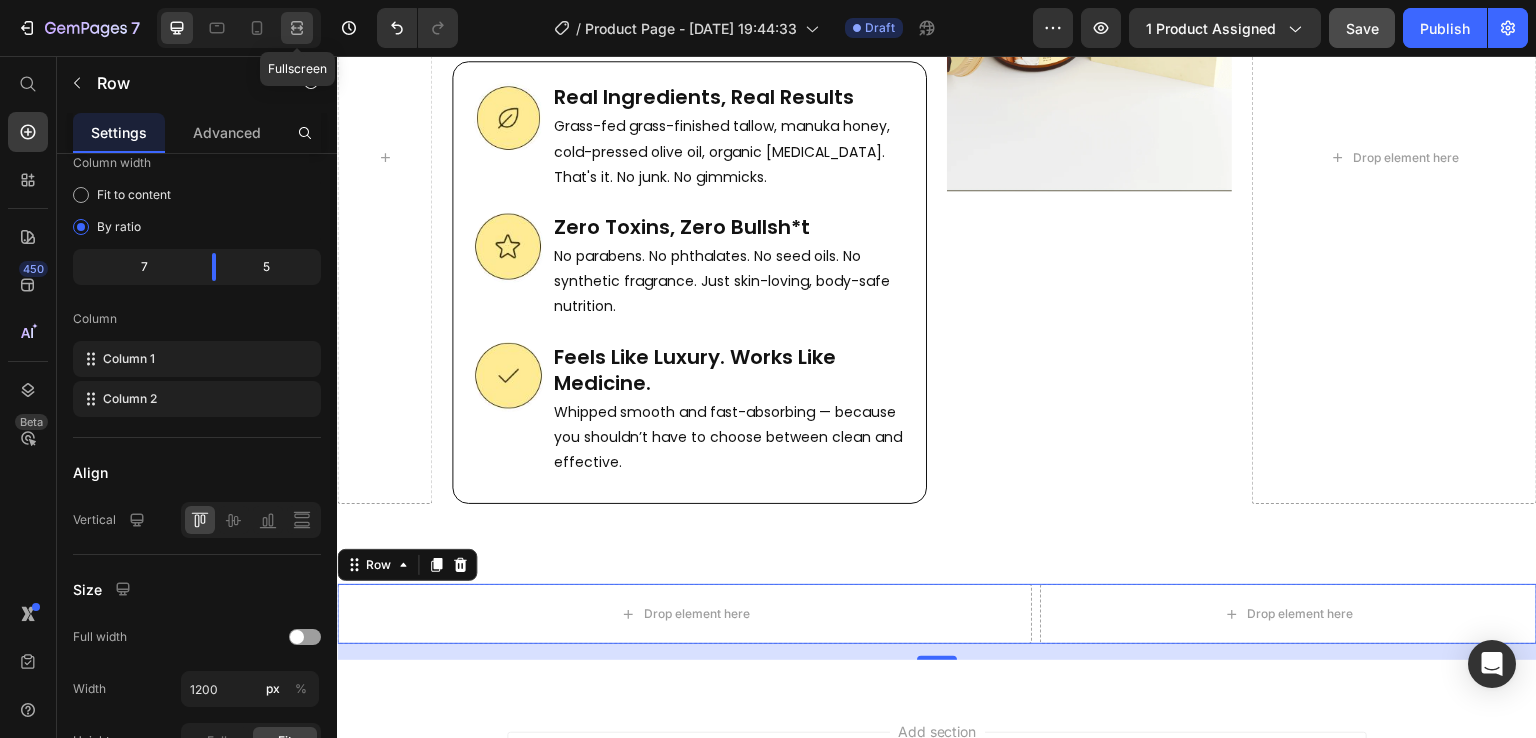 click 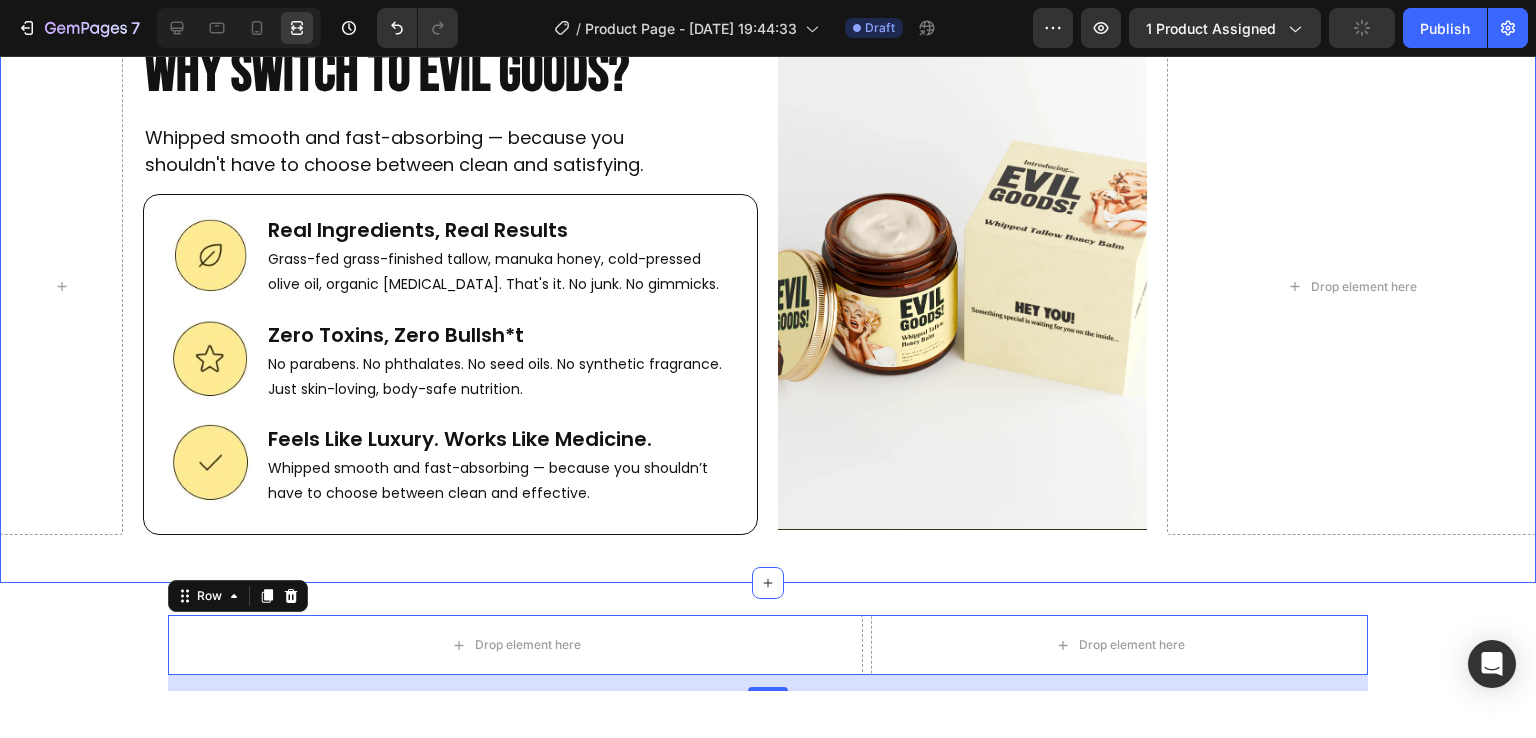 scroll, scrollTop: 8192, scrollLeft: 0, axis: vertical 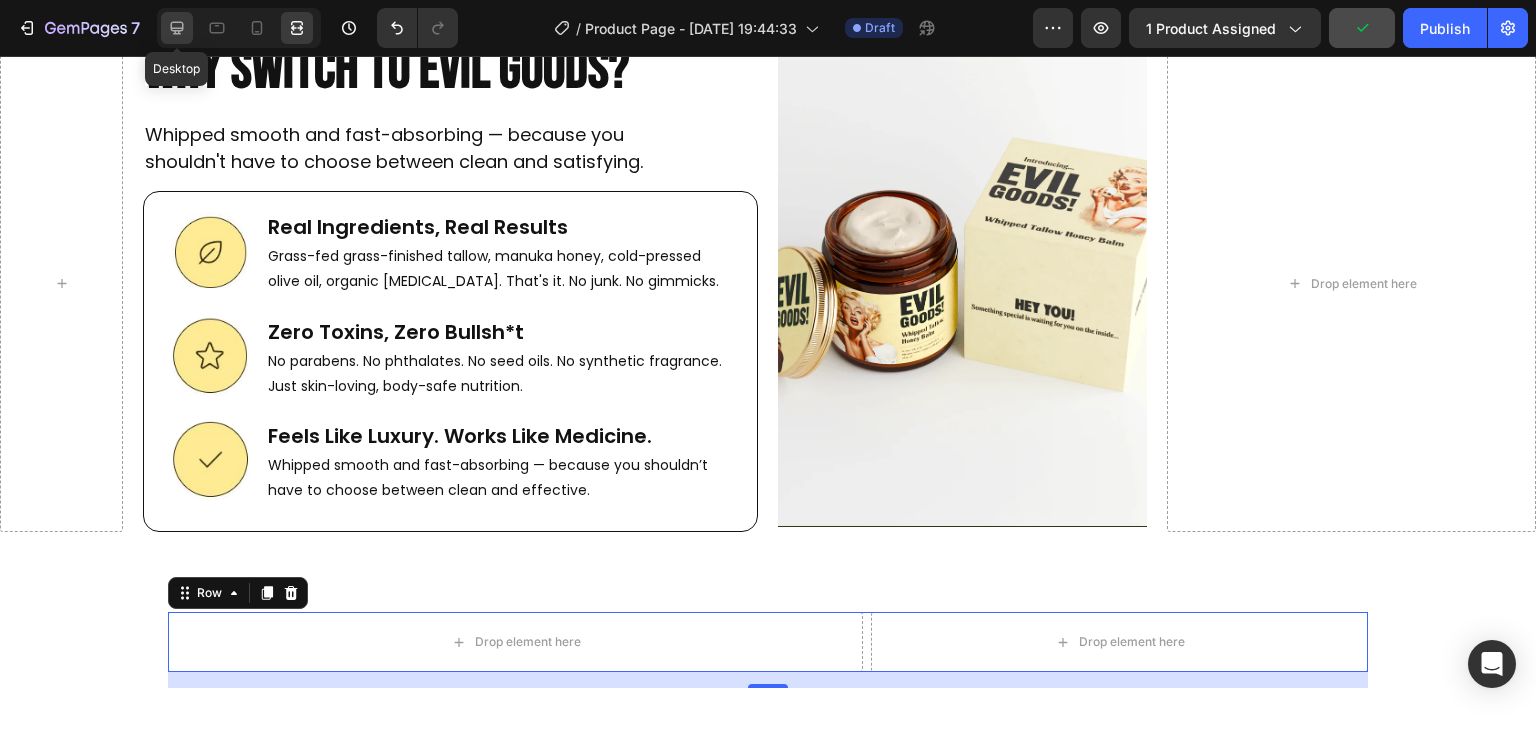 click 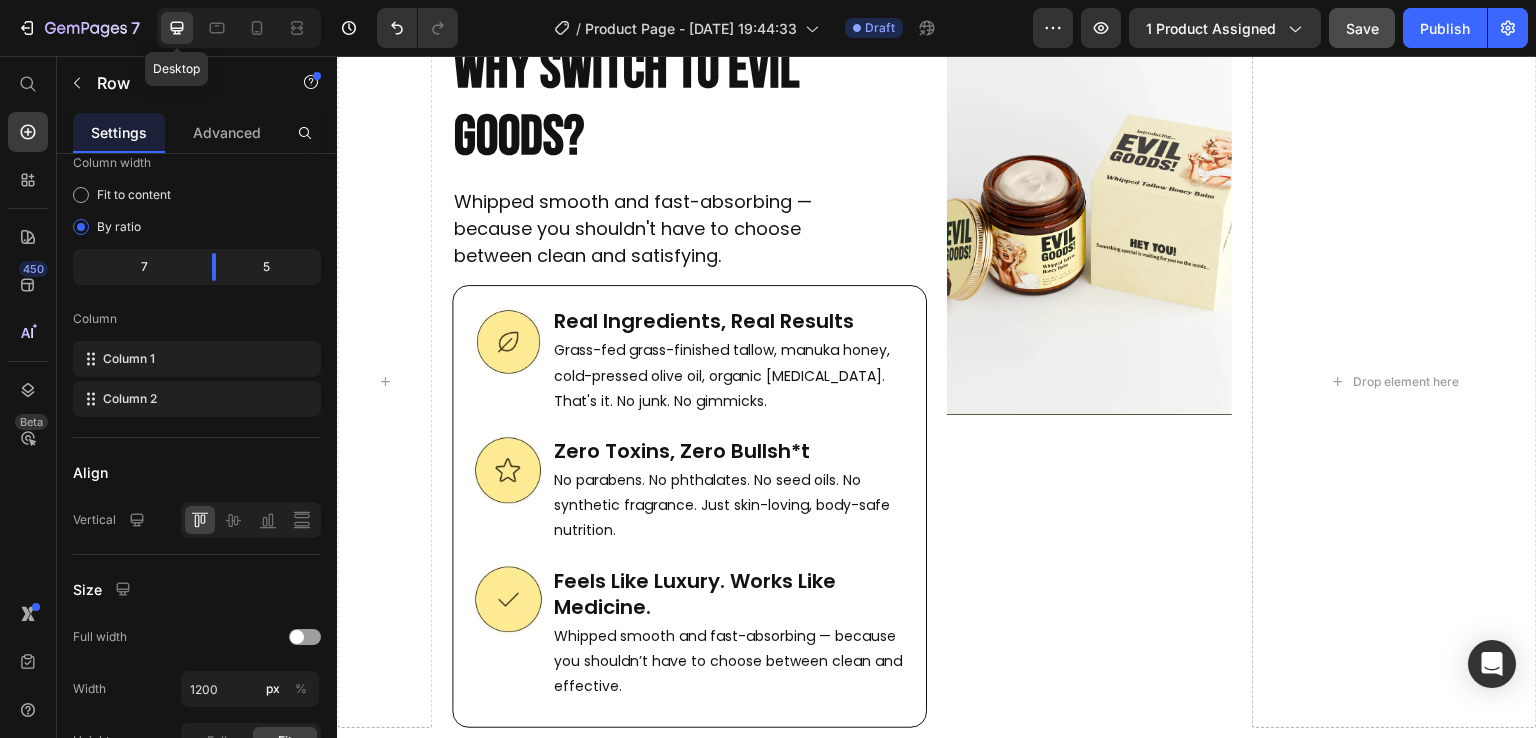 scroll, scrollTop: 8289, scrollLeft: 0, axis: vertical 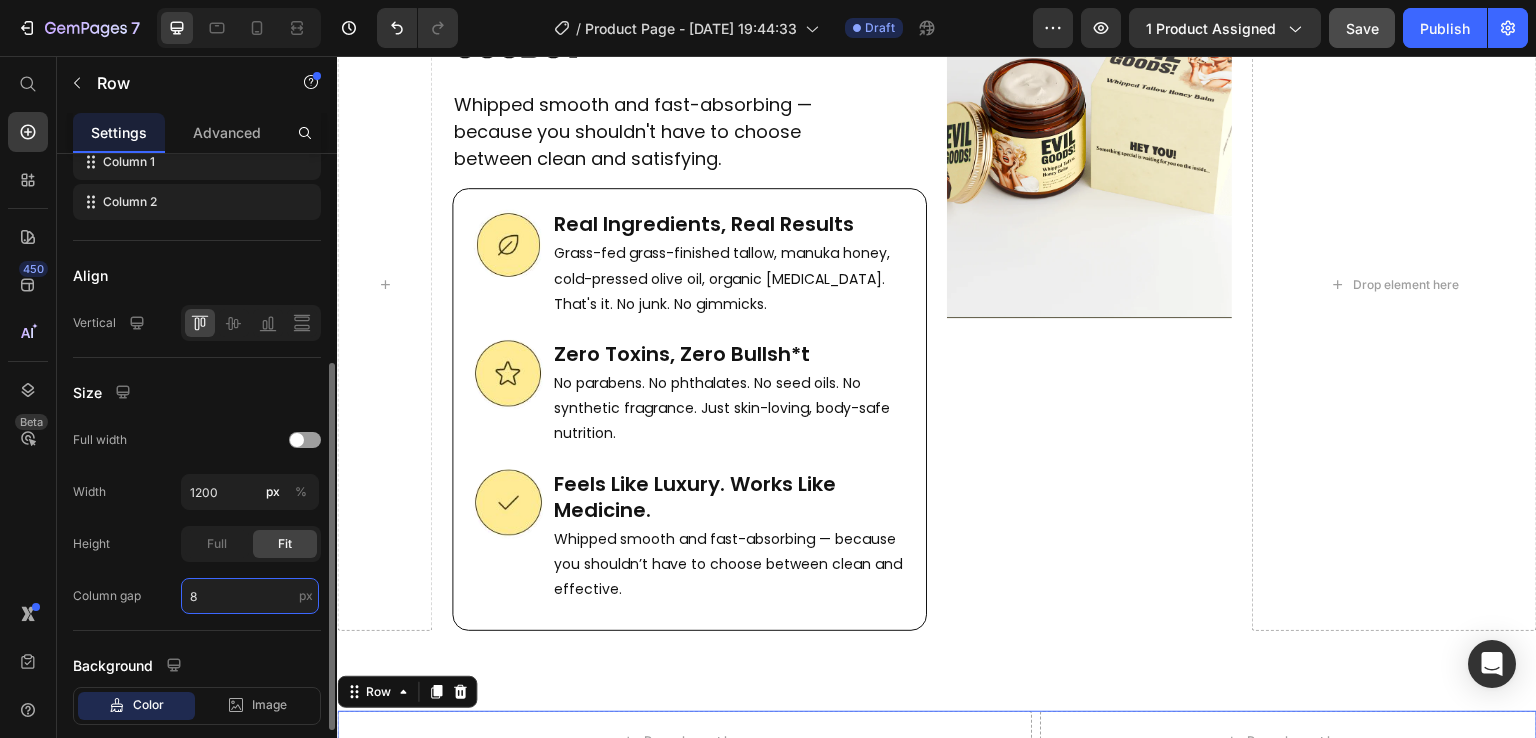 click on "8" at bounding box center [250, 596] 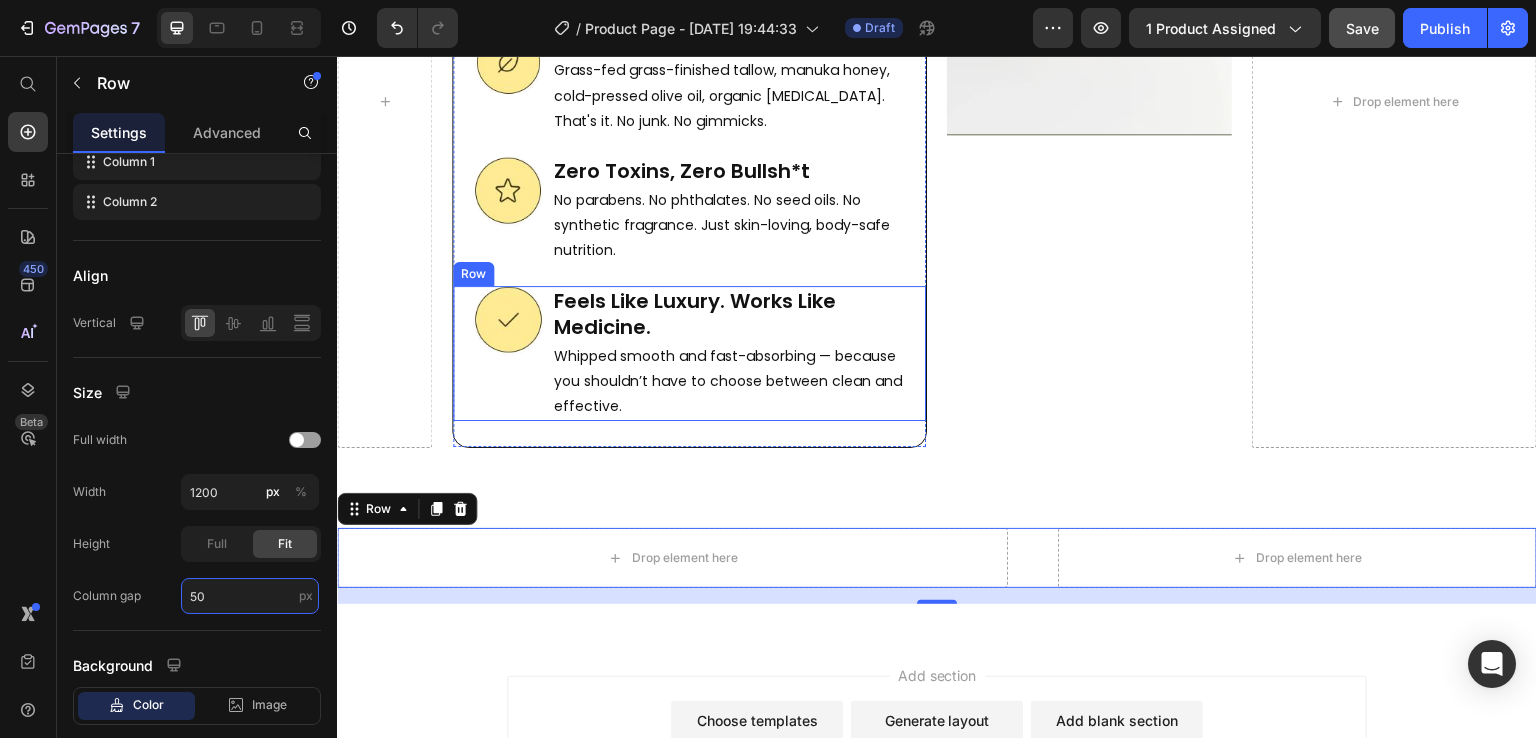 scroll, scrollTop: 8473, scrollLeft: 0, axis: vertical 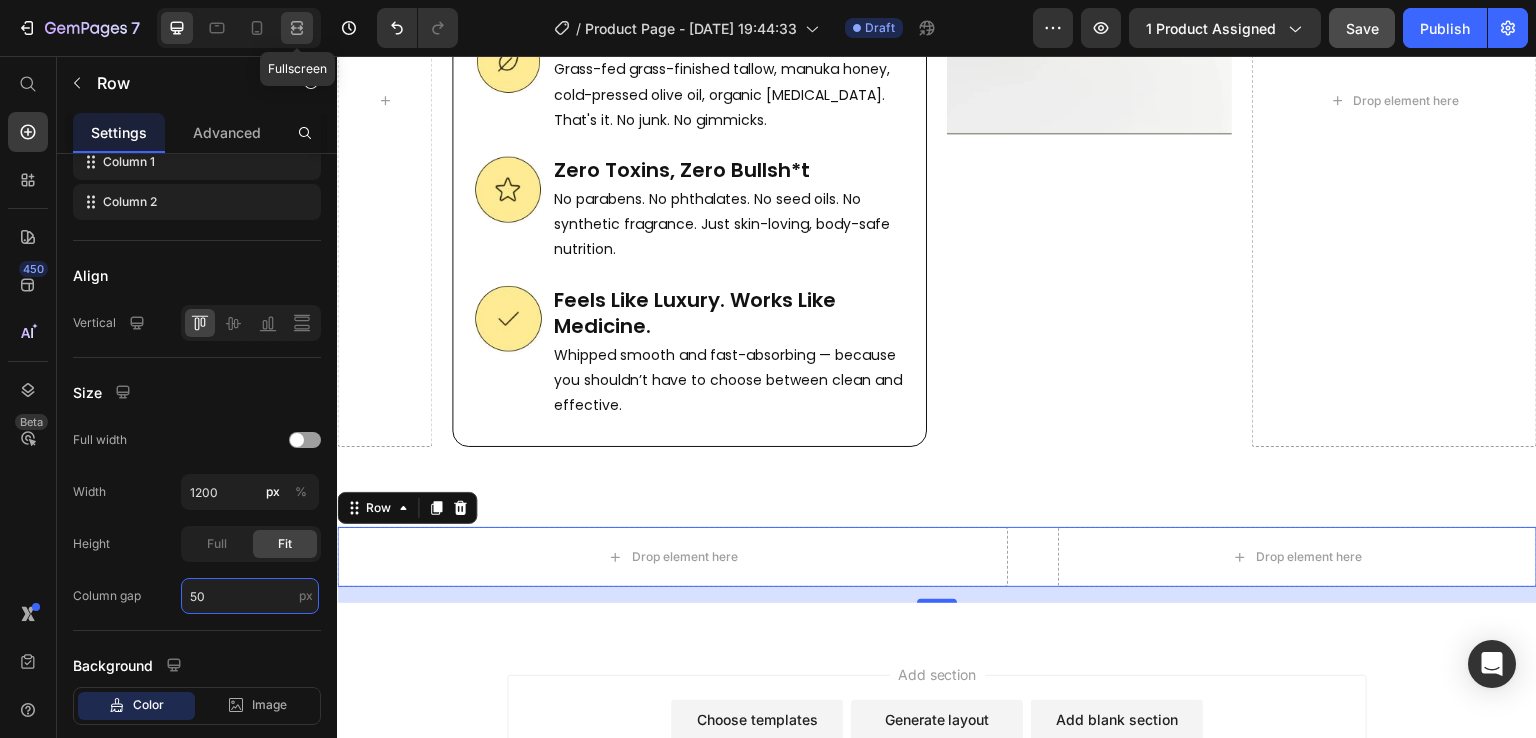 type on "50" 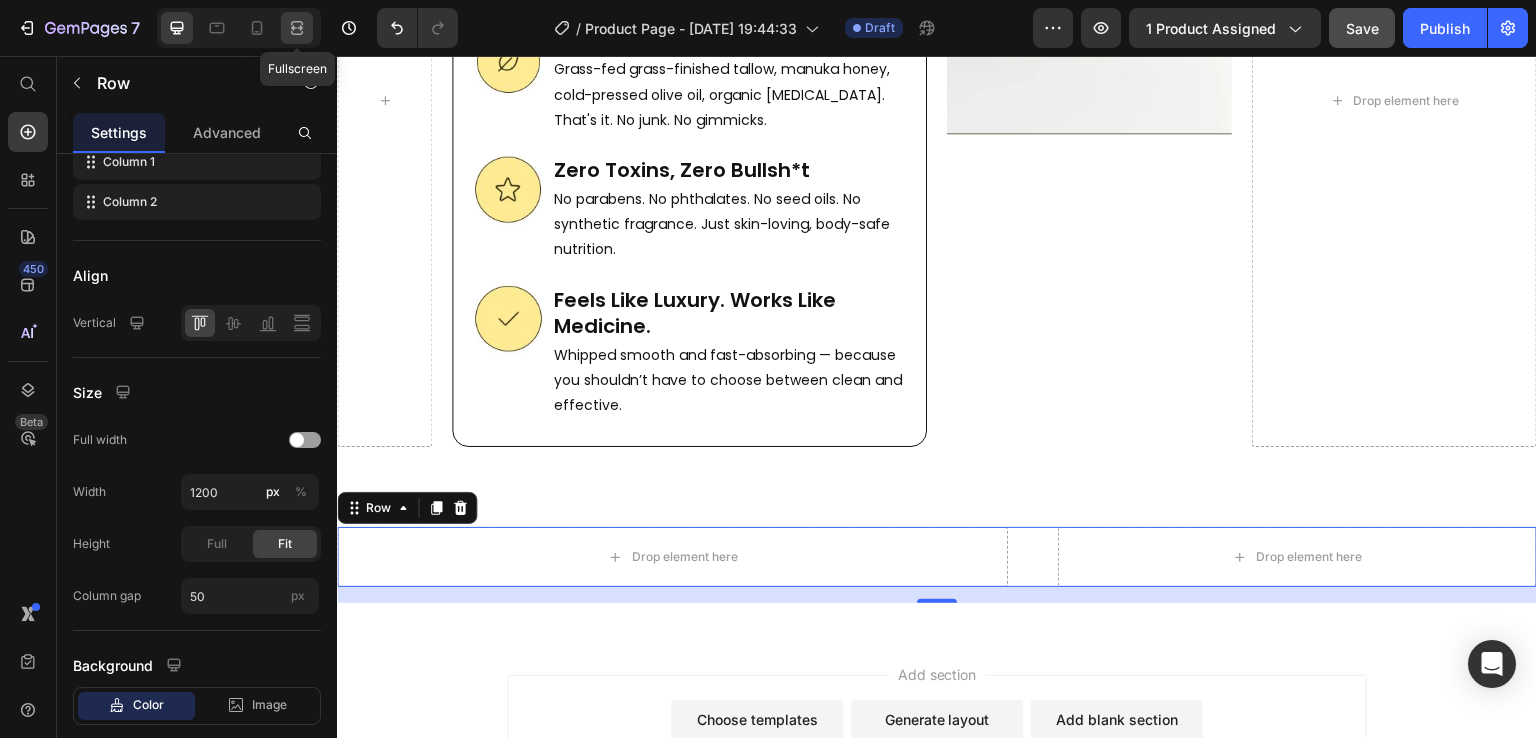 click 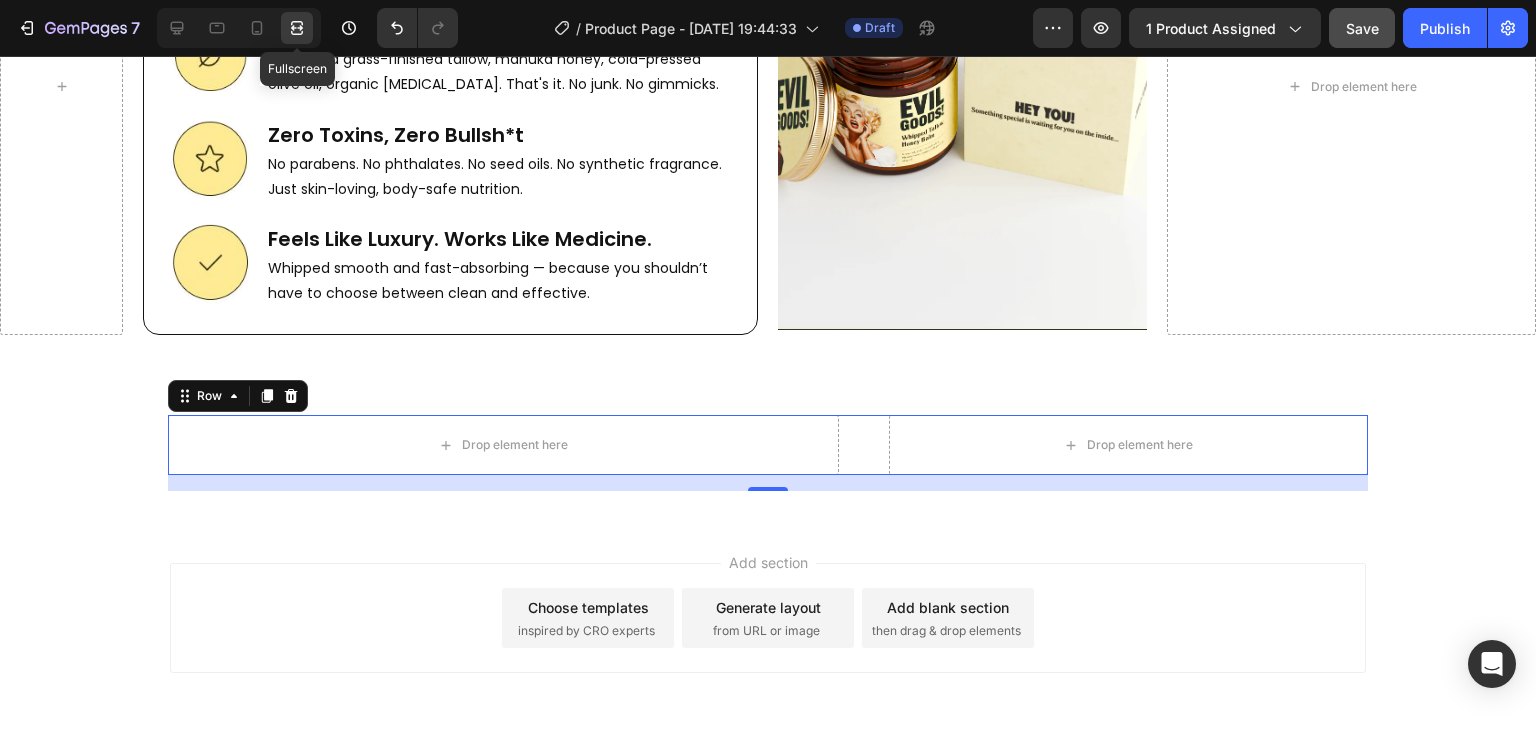 scroll, scrollTop: 8376, scrollLeft: 0, axis: vertical 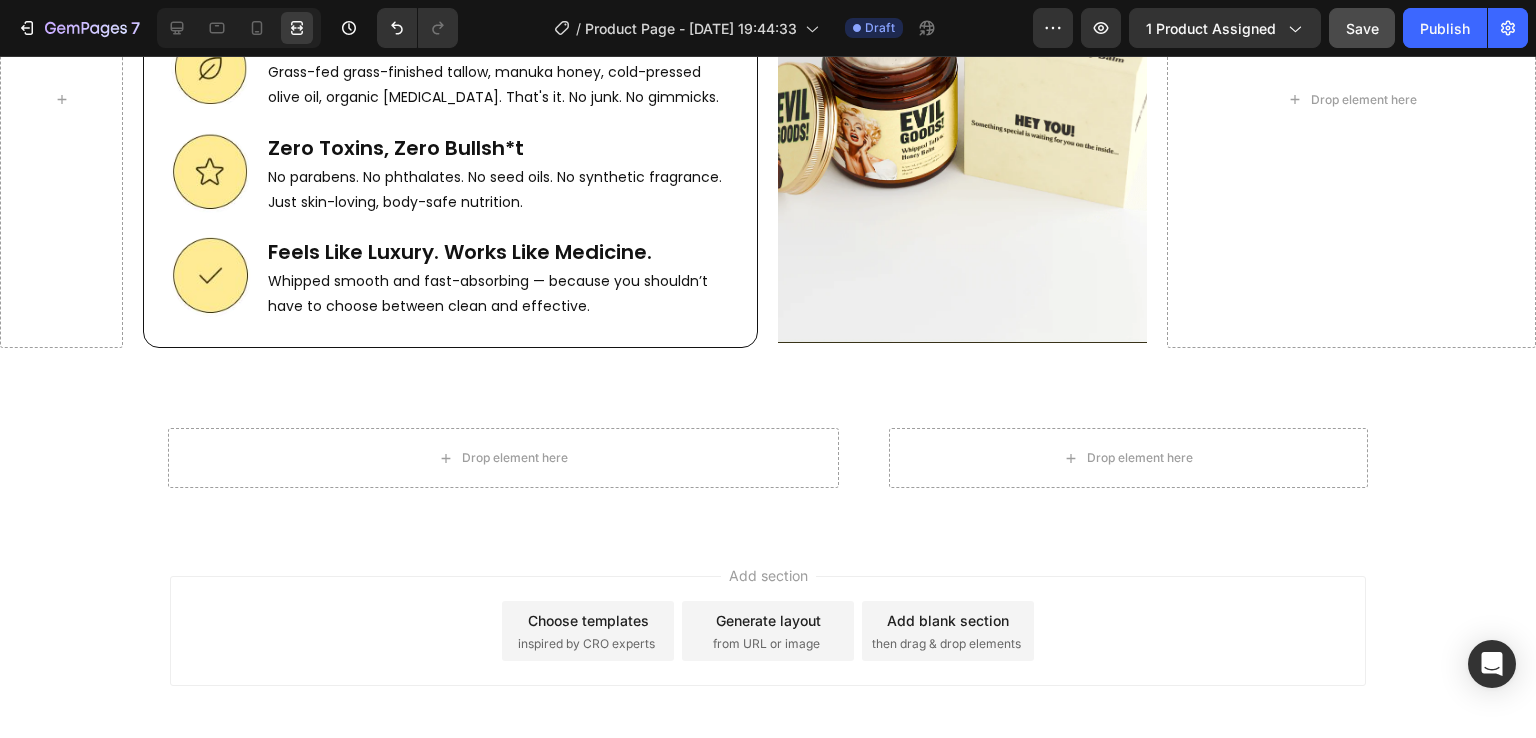 click on "Add section Choose templates inspired by CRO experts Generate layout from URL or image Add blank section then drag & drop elements" at bounding box center [768, 659] 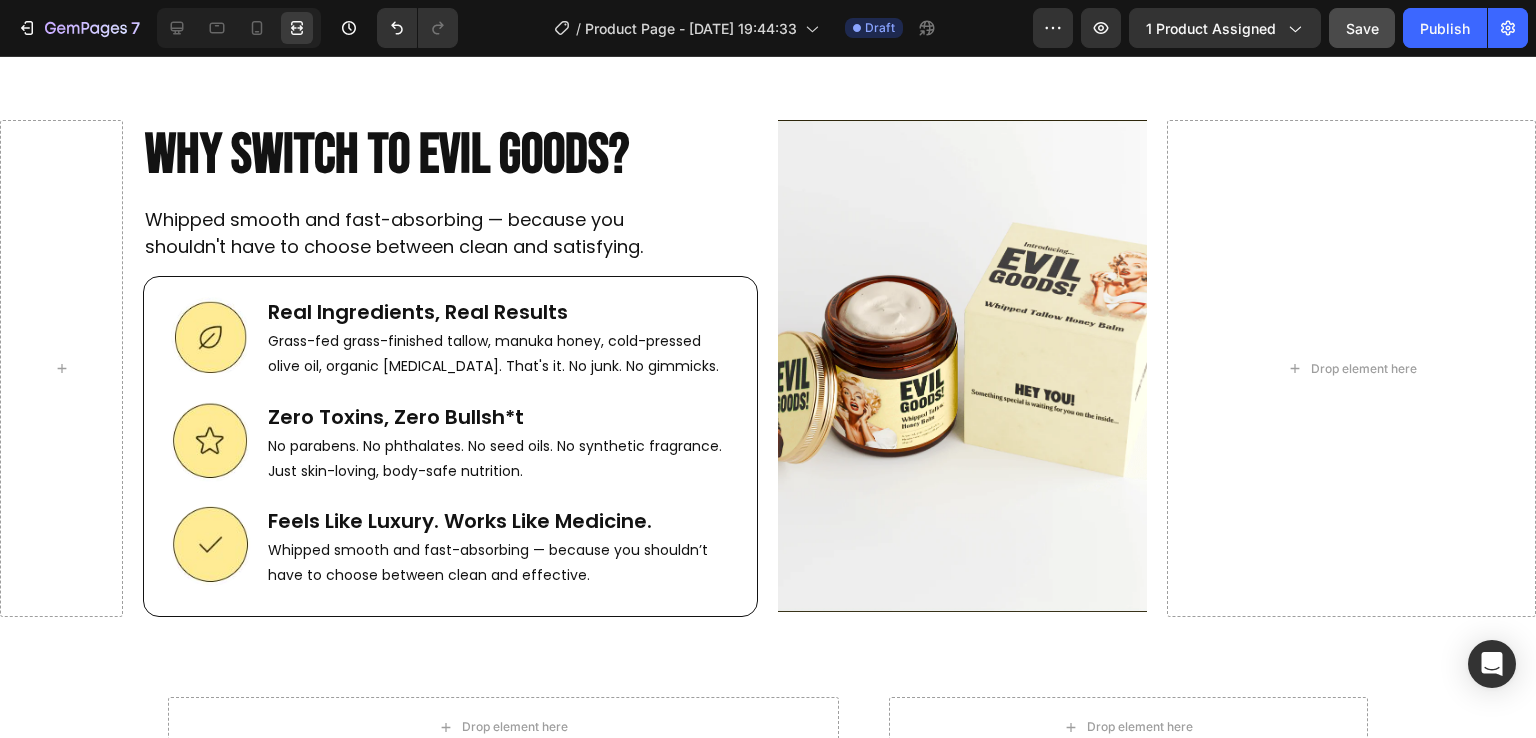 scroll, scrollTop: 8105, scrollLeft: 0, axis: vertical 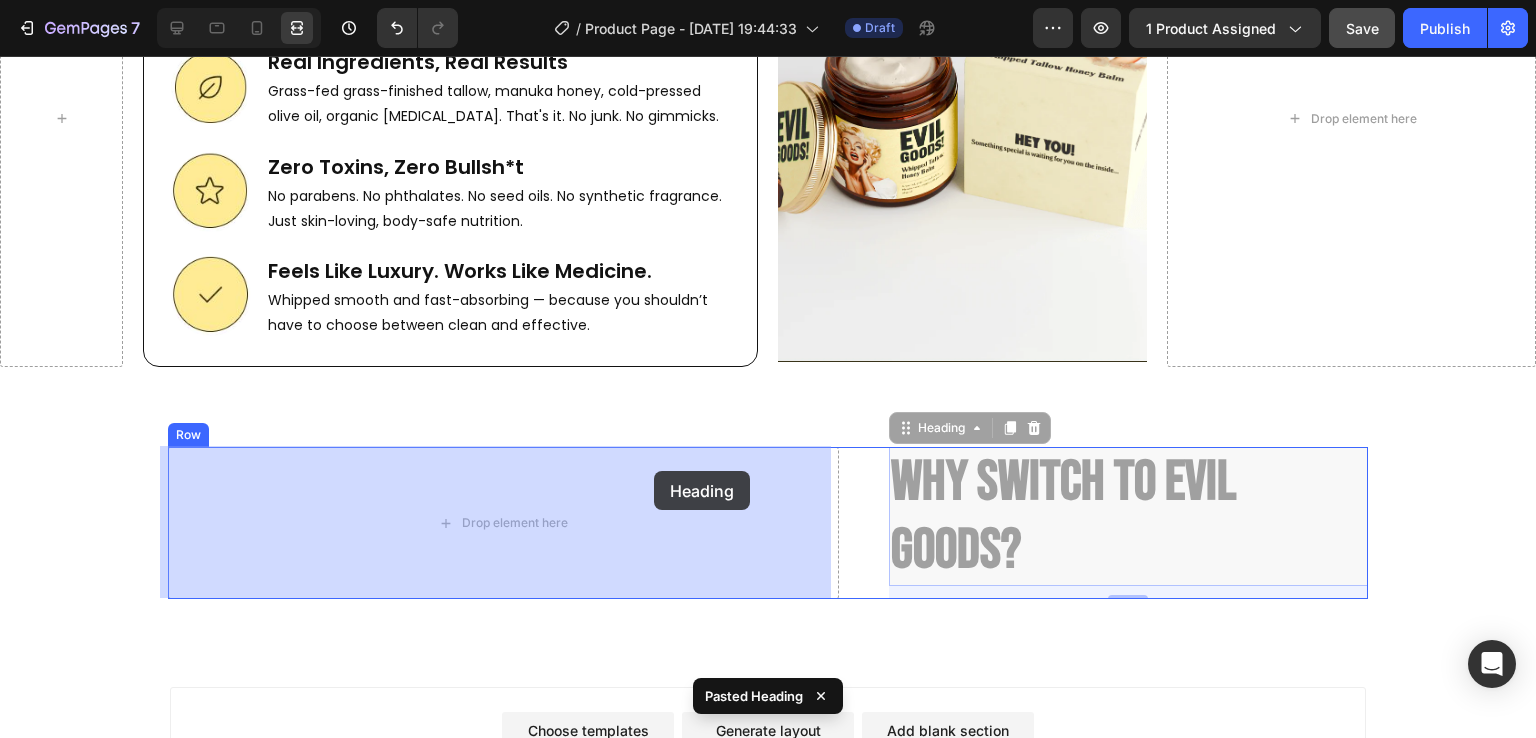 drag, startPoint x: 934, startPoint y: 433, endPoint x: 654, endPoint y: 471, distance: 282.5668 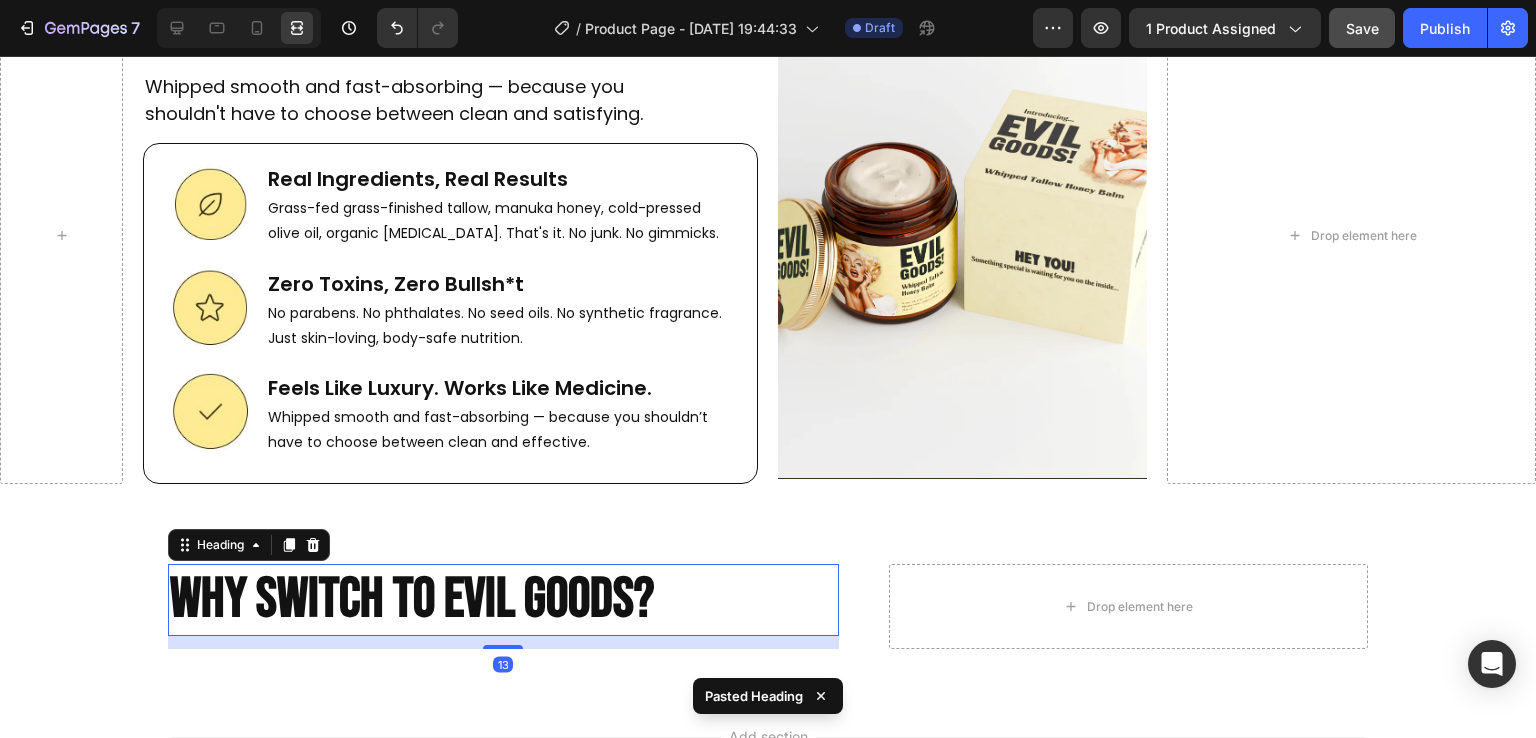 scroll, scrollTop: 8227, scrollLeft: 0, axis: vertical 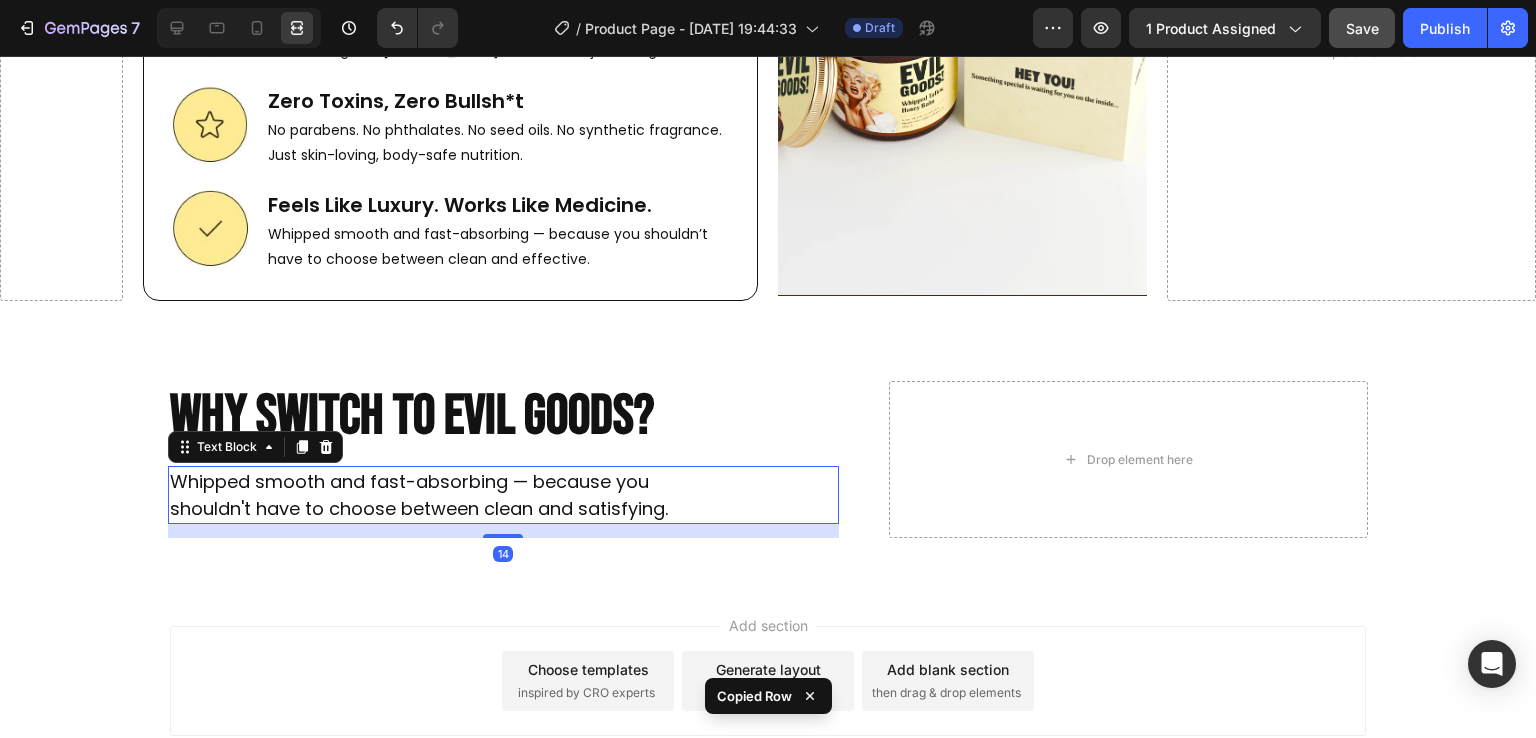 click on "Whipped smooth and fast-absorbing — because you shouldn't have to choose between clean and satisfying." at bounding box center (447, 495) 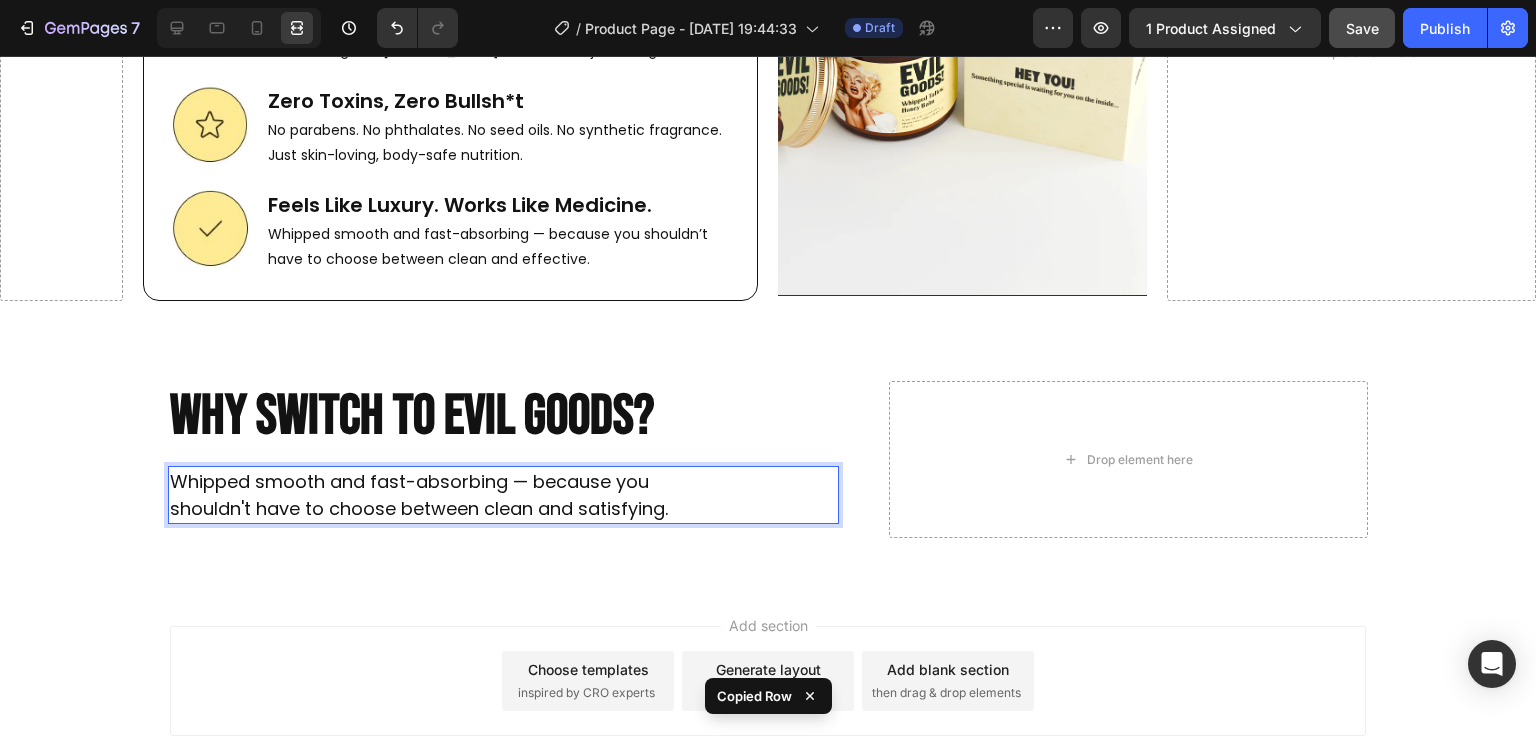 click on "Whipped smooth and fast-absorbing — because you shouldn't have to choose between clean and satisfying." at bounding box center [447, 495] 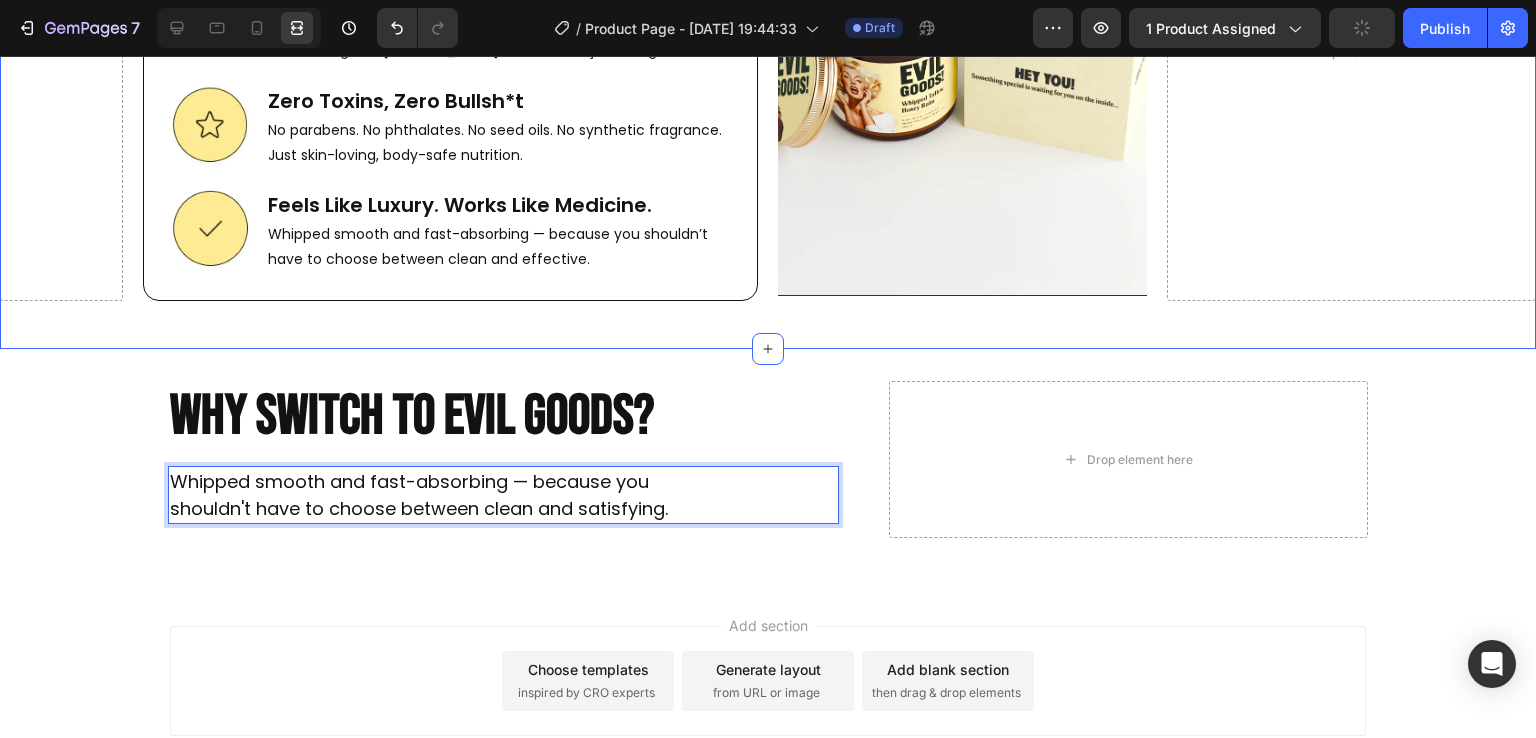 click on "Image Real Ingredients, Real Results Heading Grass-fed grass-finished tallow, manuka honey, cold-pressed olive oil, organic [MEDICAL_DATA]. That's it. No junk. No gimmicks. Text Block Row Image Zero Toxins, Zero Bullsh*t Heading No parabens. No phthalates. No seed oils. No synthetic fragrance. Just skin-loving, body-safe nutrition. Text Block Row Image Feels Like Luxury. Works Like Medicine. Heading Whipped smooth and fast-absorbing — because you shouldn’t have to choose between clean and effective. Text Block Row Row" at bounding box center [450, 130] 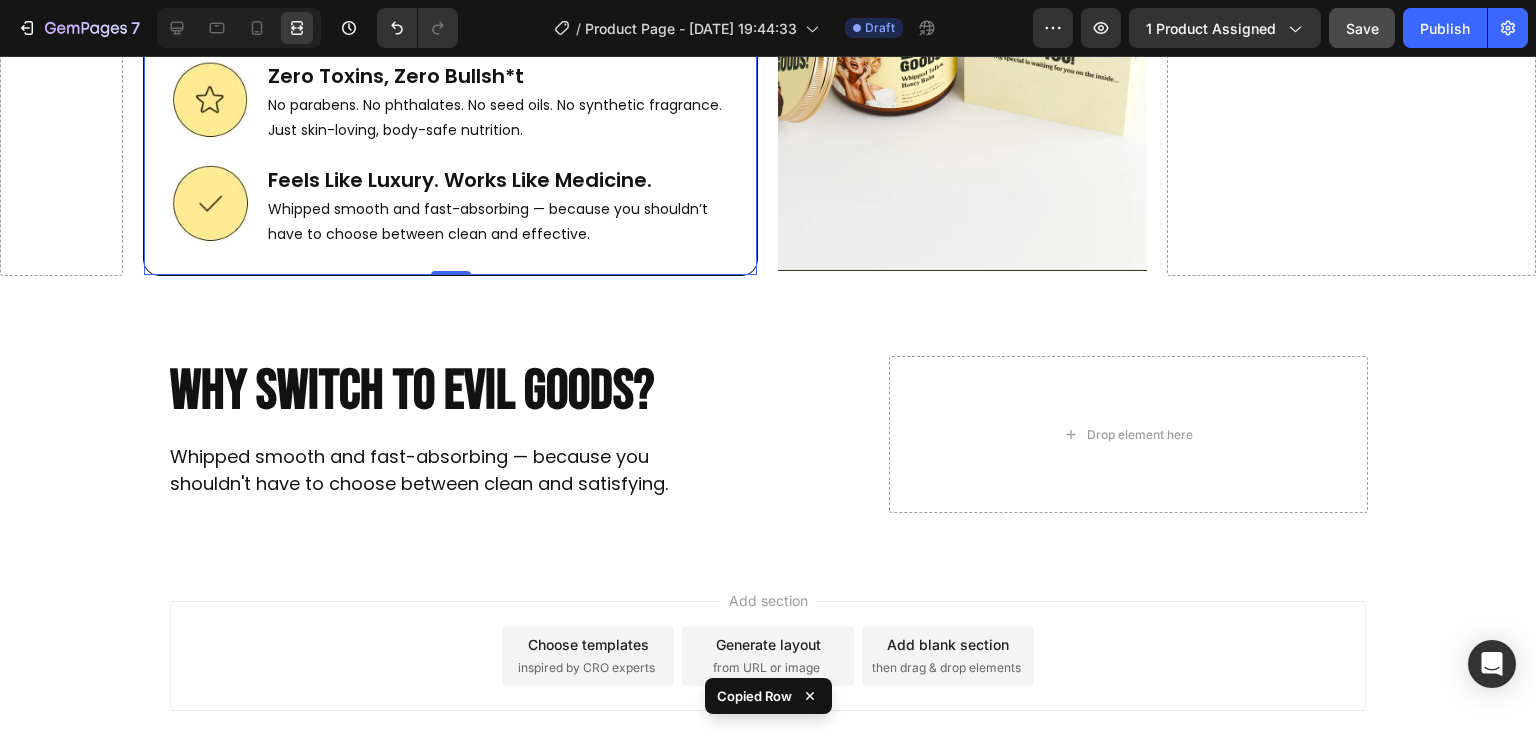 scroll, scrollTop: 8557, scrollLeft: 0, axis: vertical 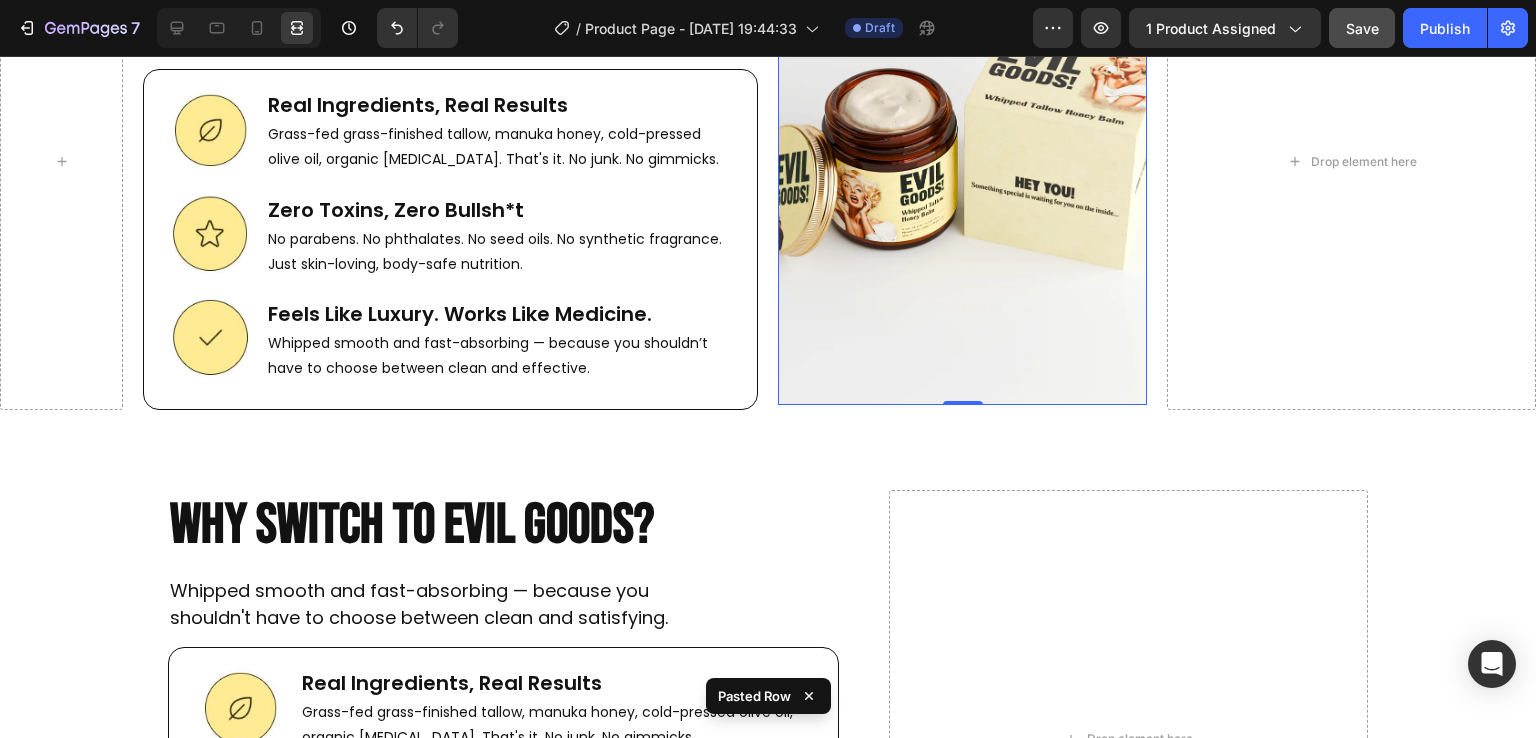click at bounding box center [962, 159] 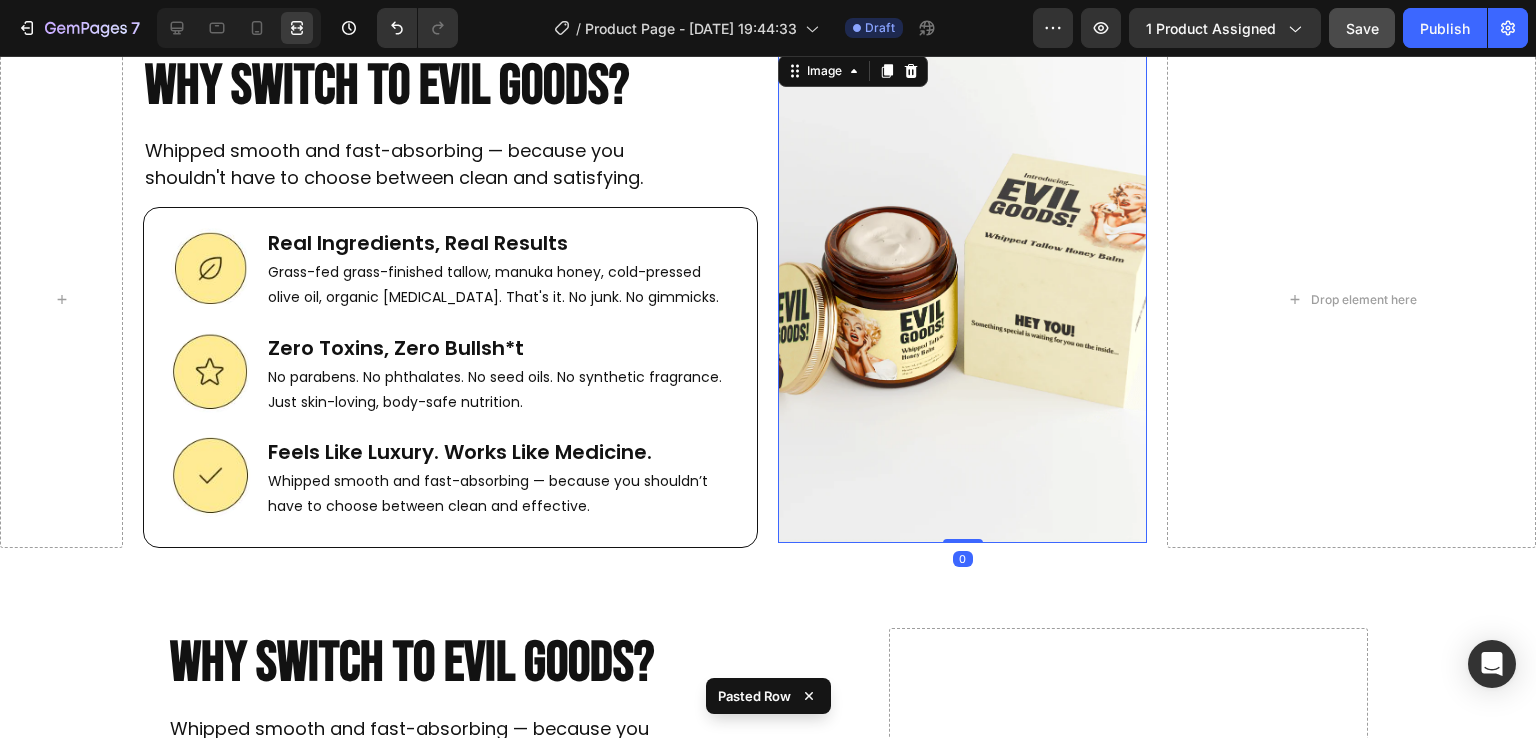 scroll, scrollTop: 8169, scrollLeft: 0, axis: vertical 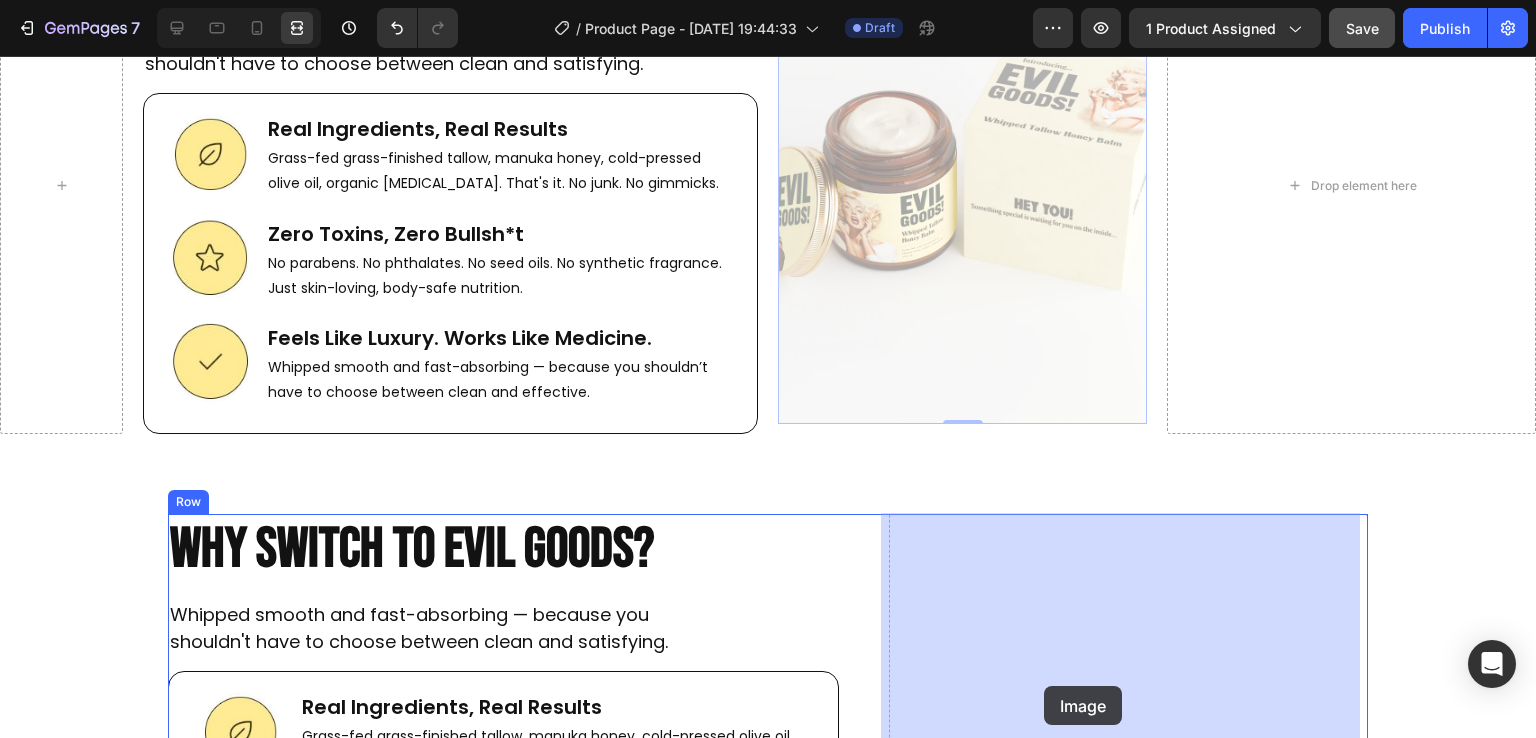 drag, startPoint x: 816, startPoint y: 69, endPoint x: 1044, endPoint y: 686, distance: 657.7788 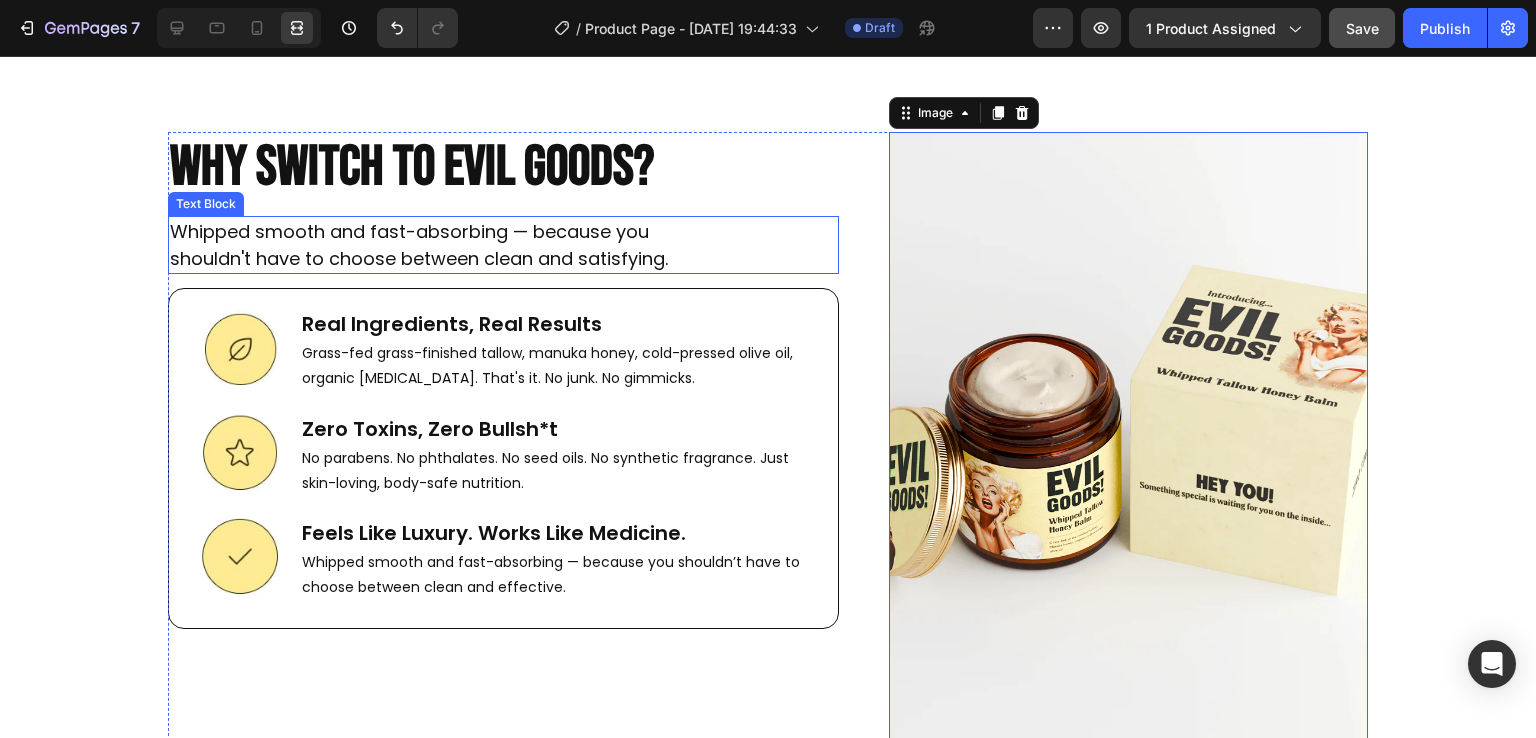 scroll, scrollTop: 8673, scrollLeft: 0, axis: vertical 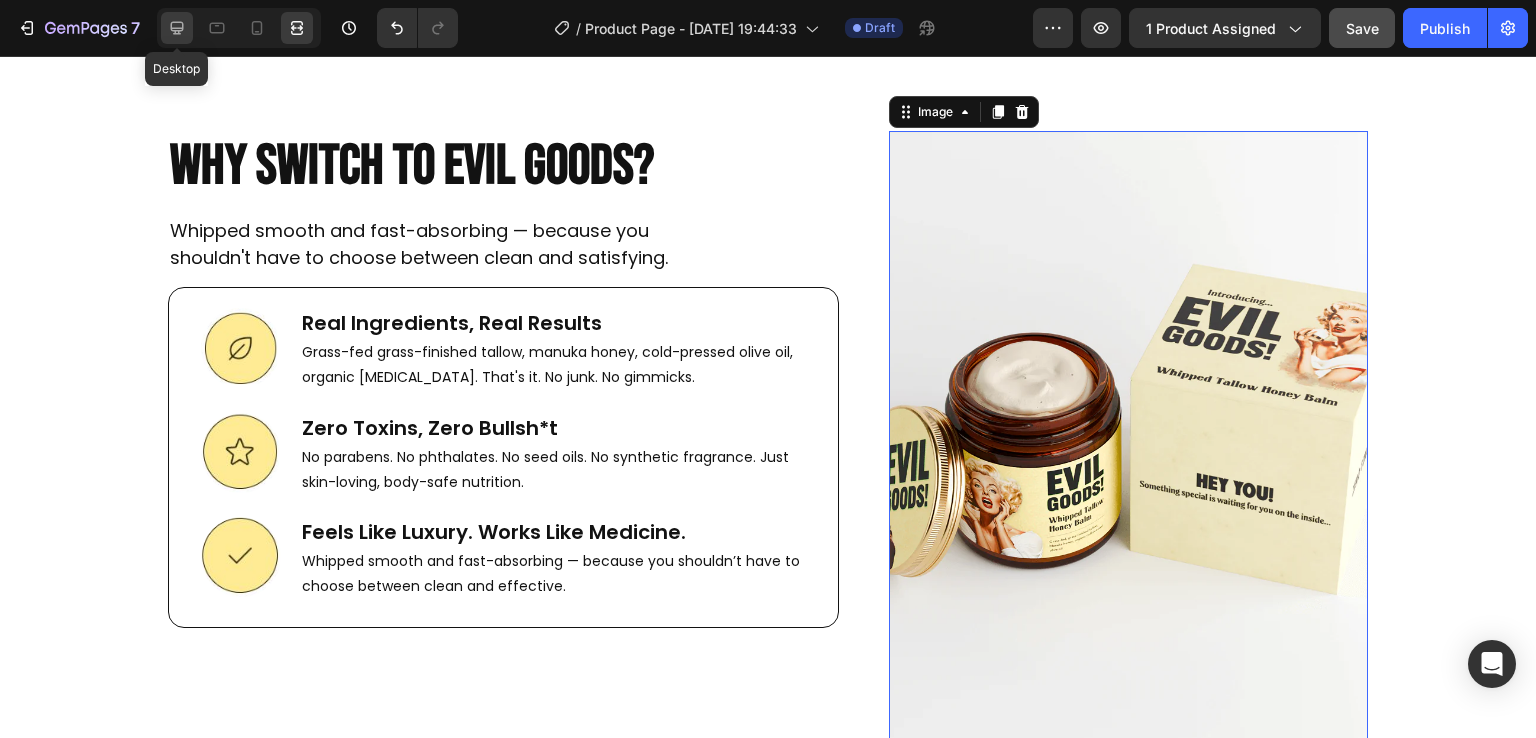 click 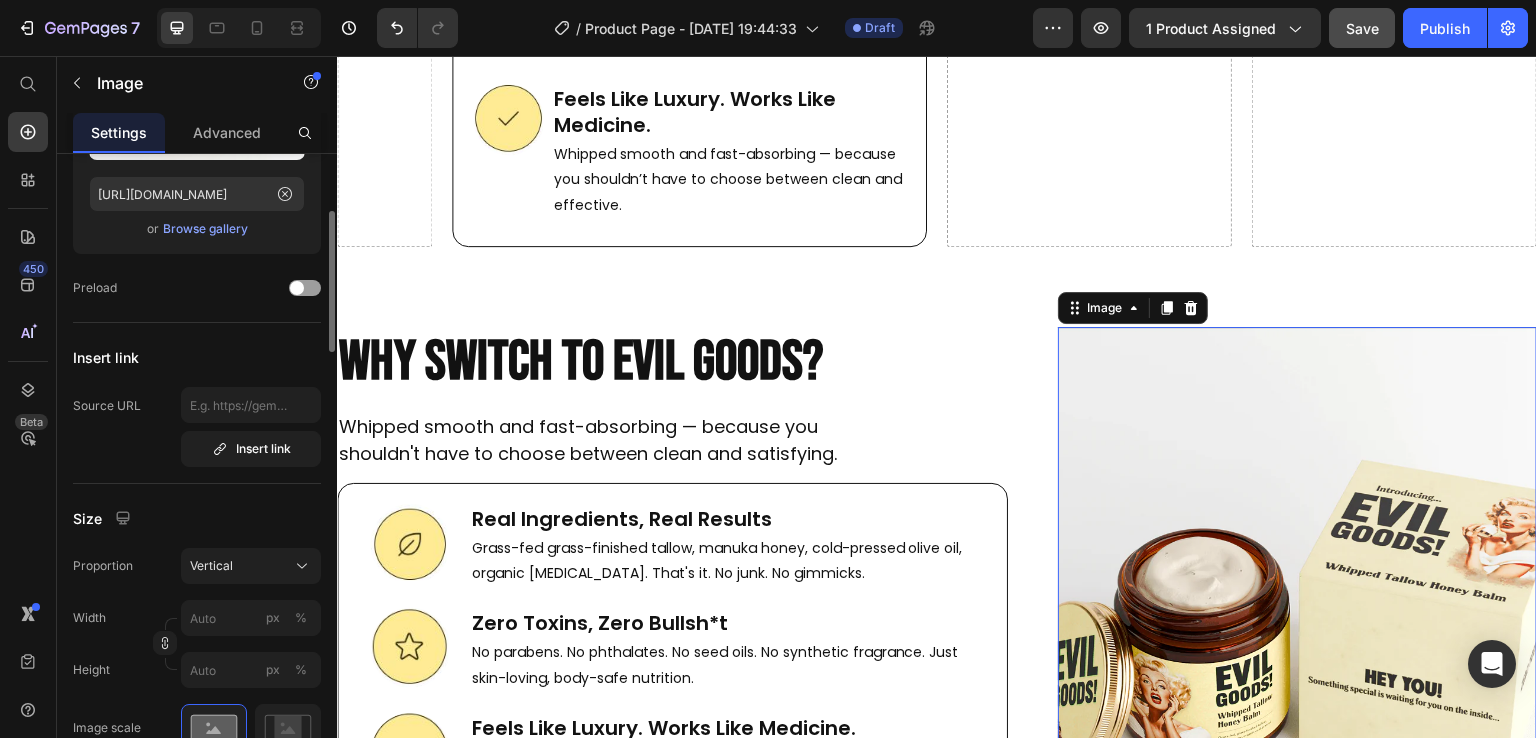 scroll, scrollTop: 234, scrollLeft: 0, axis: vertical 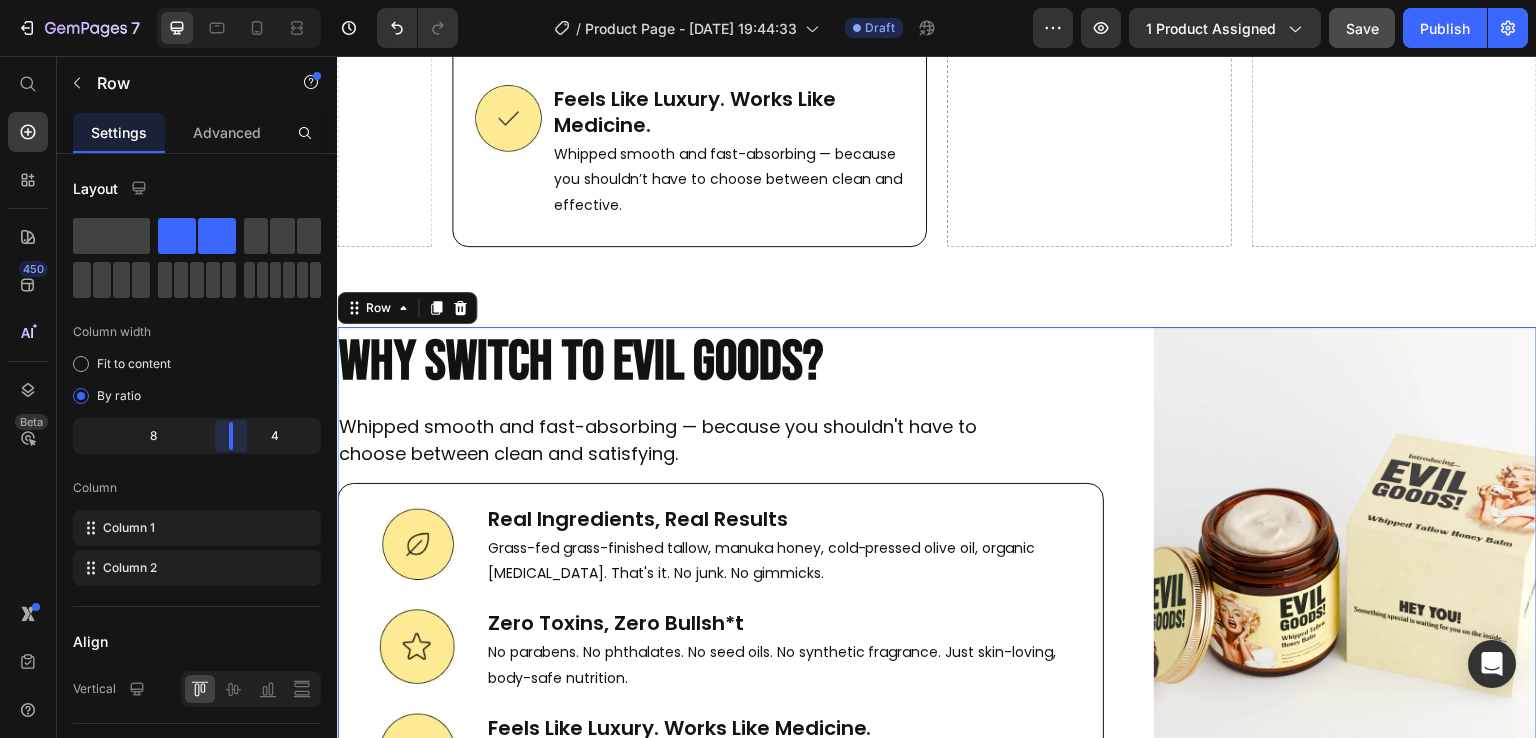 drag, startPoint x: 213, startPoint y: 428, endPoint x: 243, endPoint y: 428, distance: 30 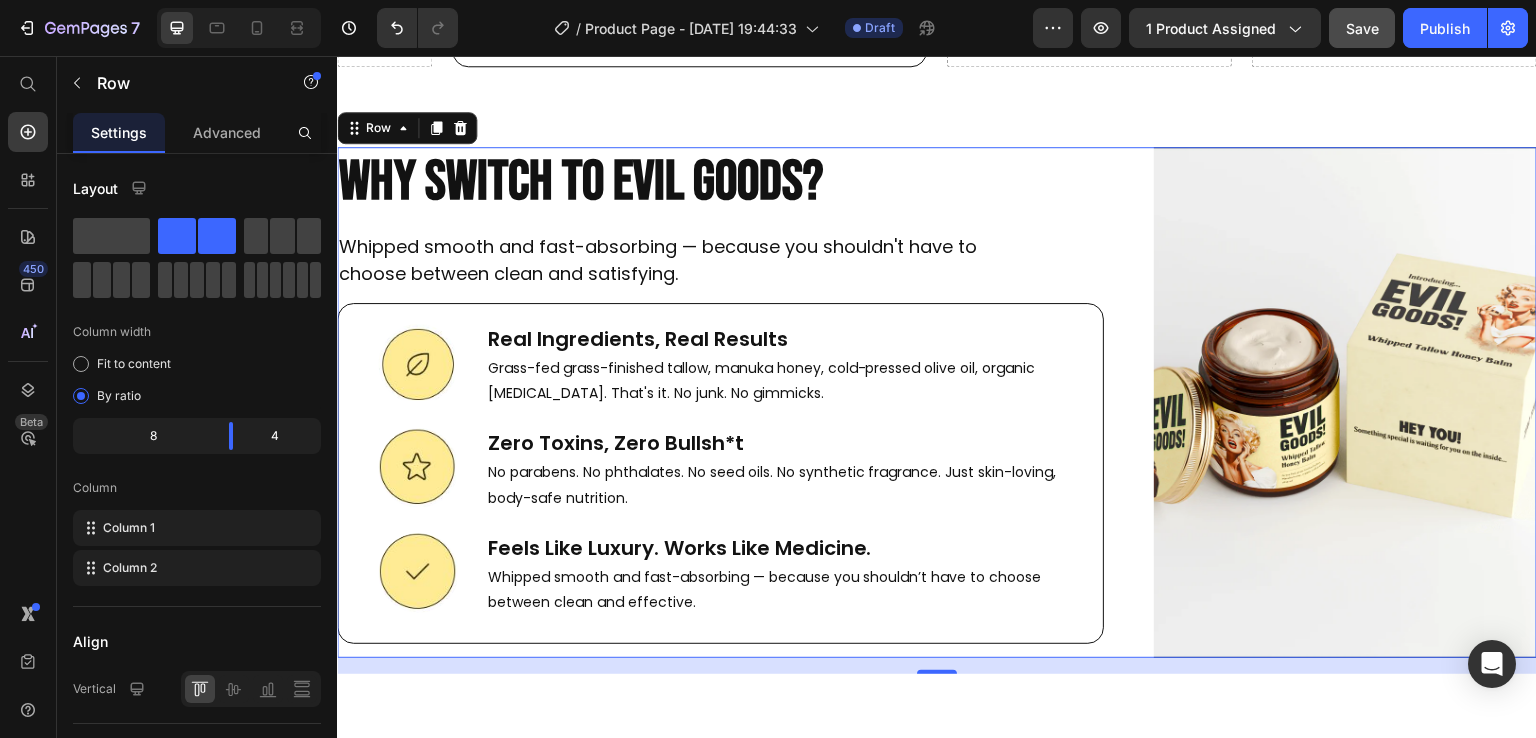 scroll, scrollTop: 8854, scrollLeft: 0, axis: vertical 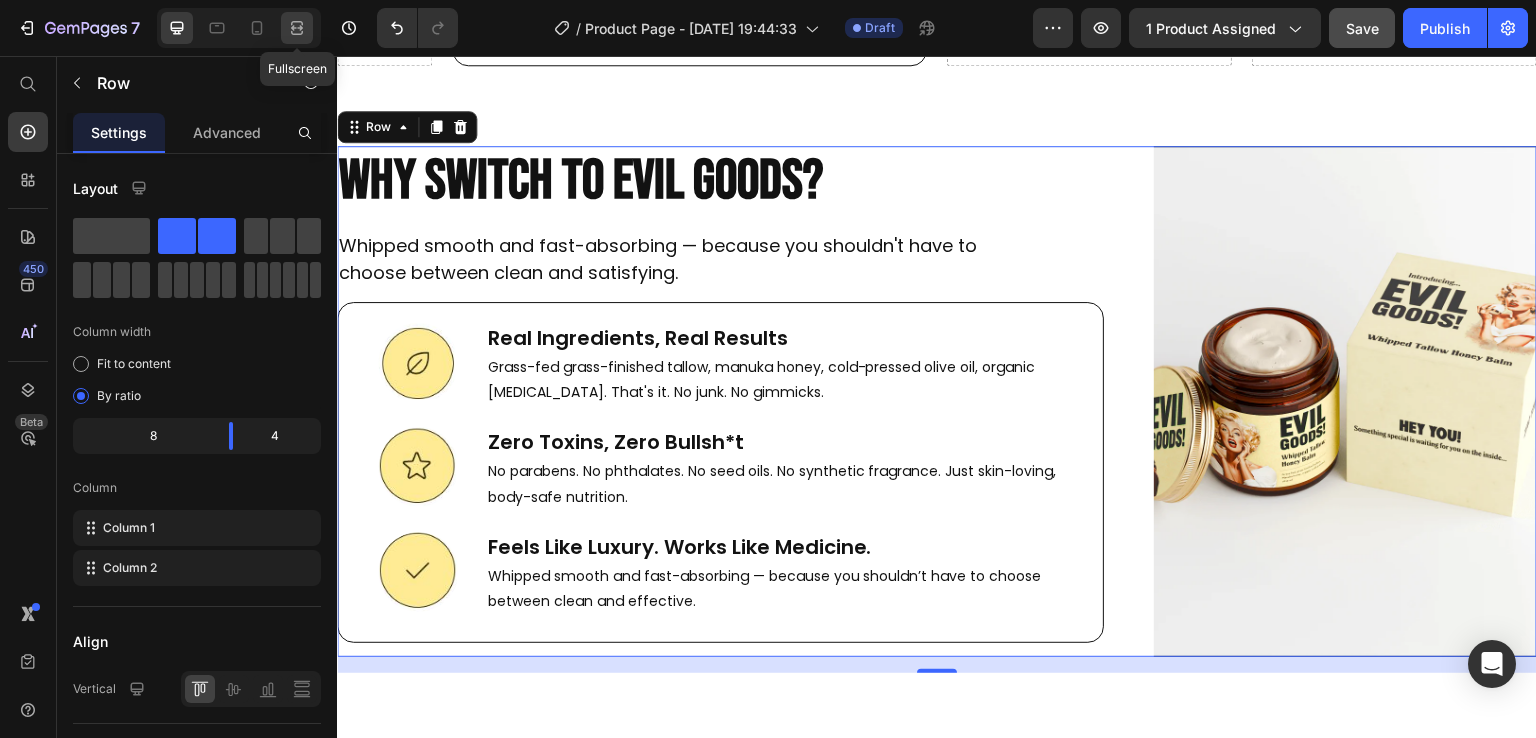 click 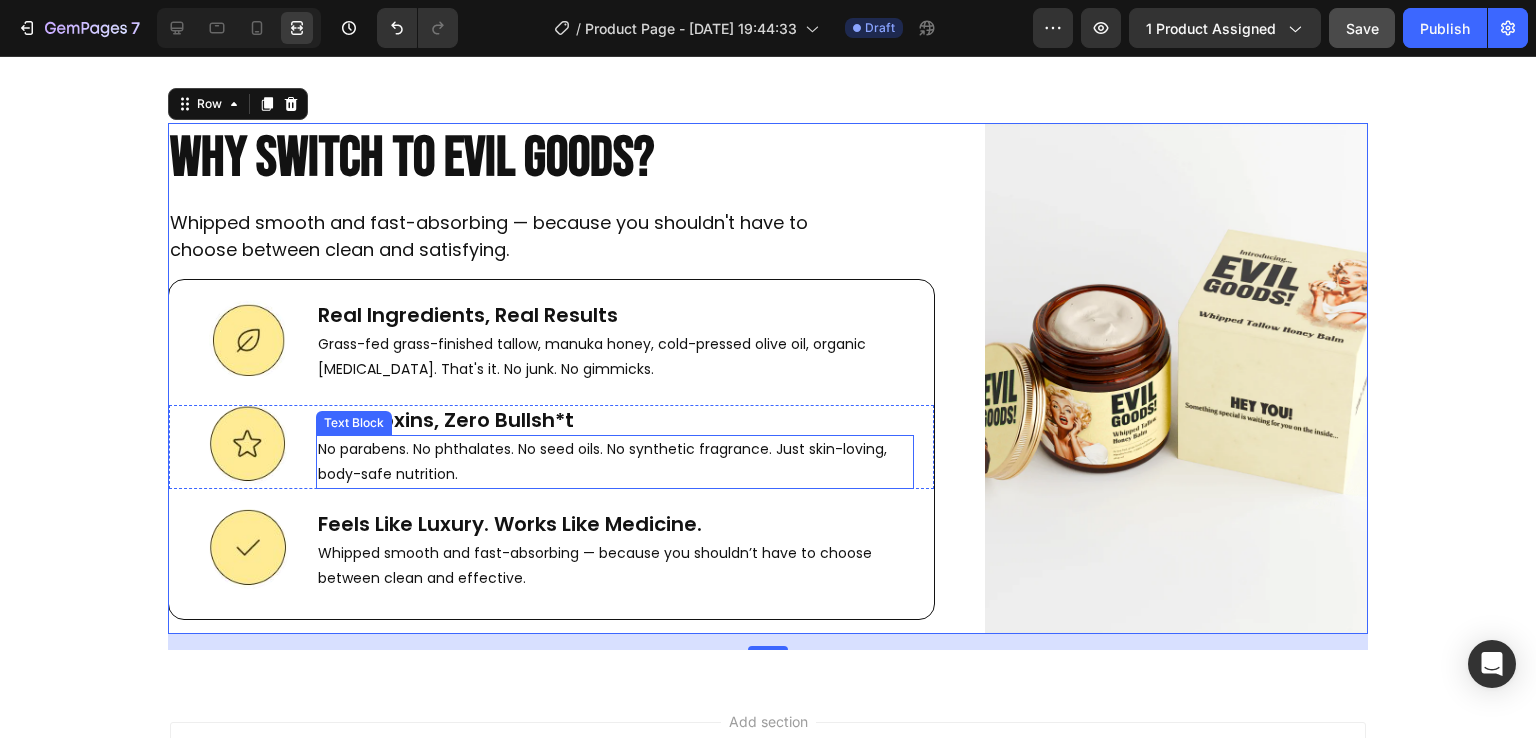 scroll, scrollTop: 8704, scrollLeft: 0, axis: vertical 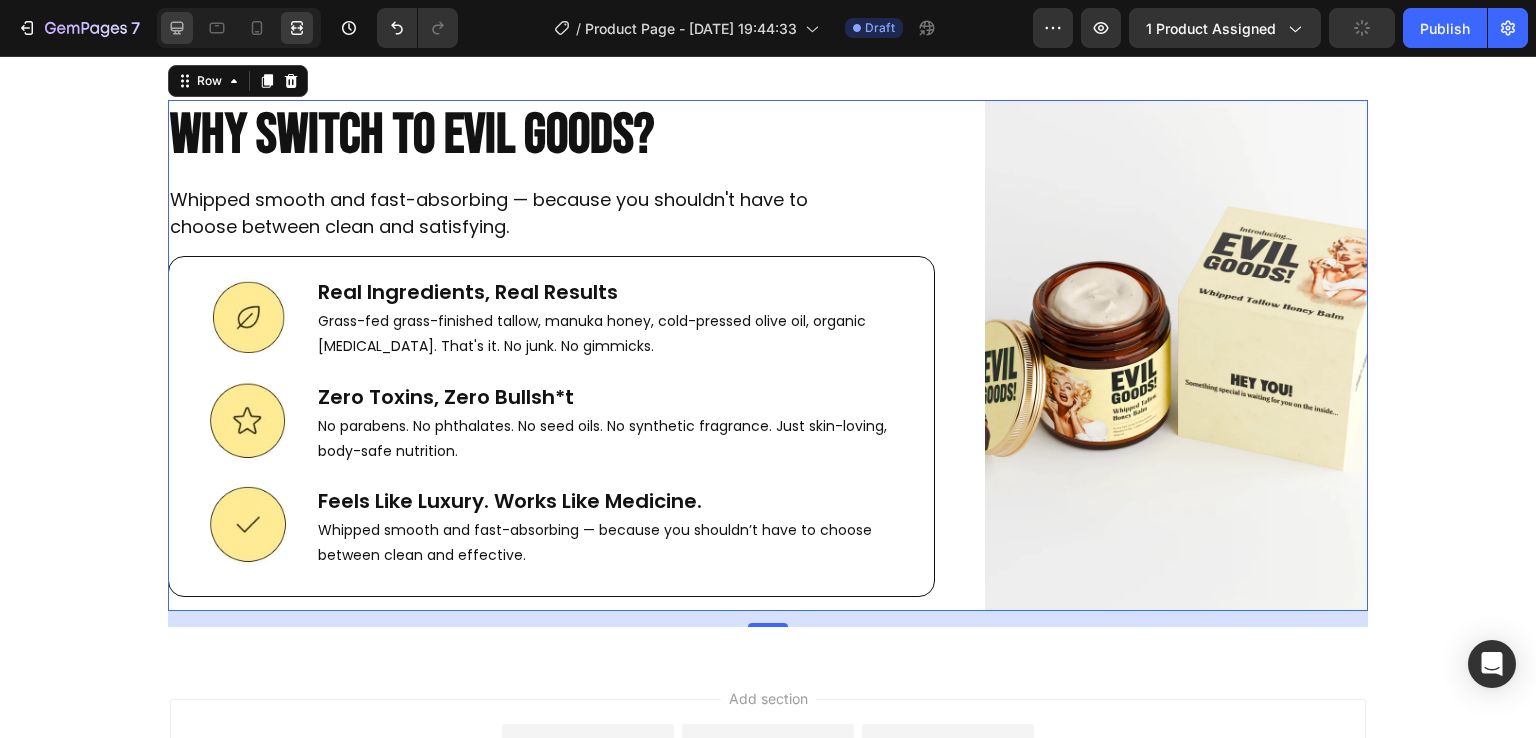 click 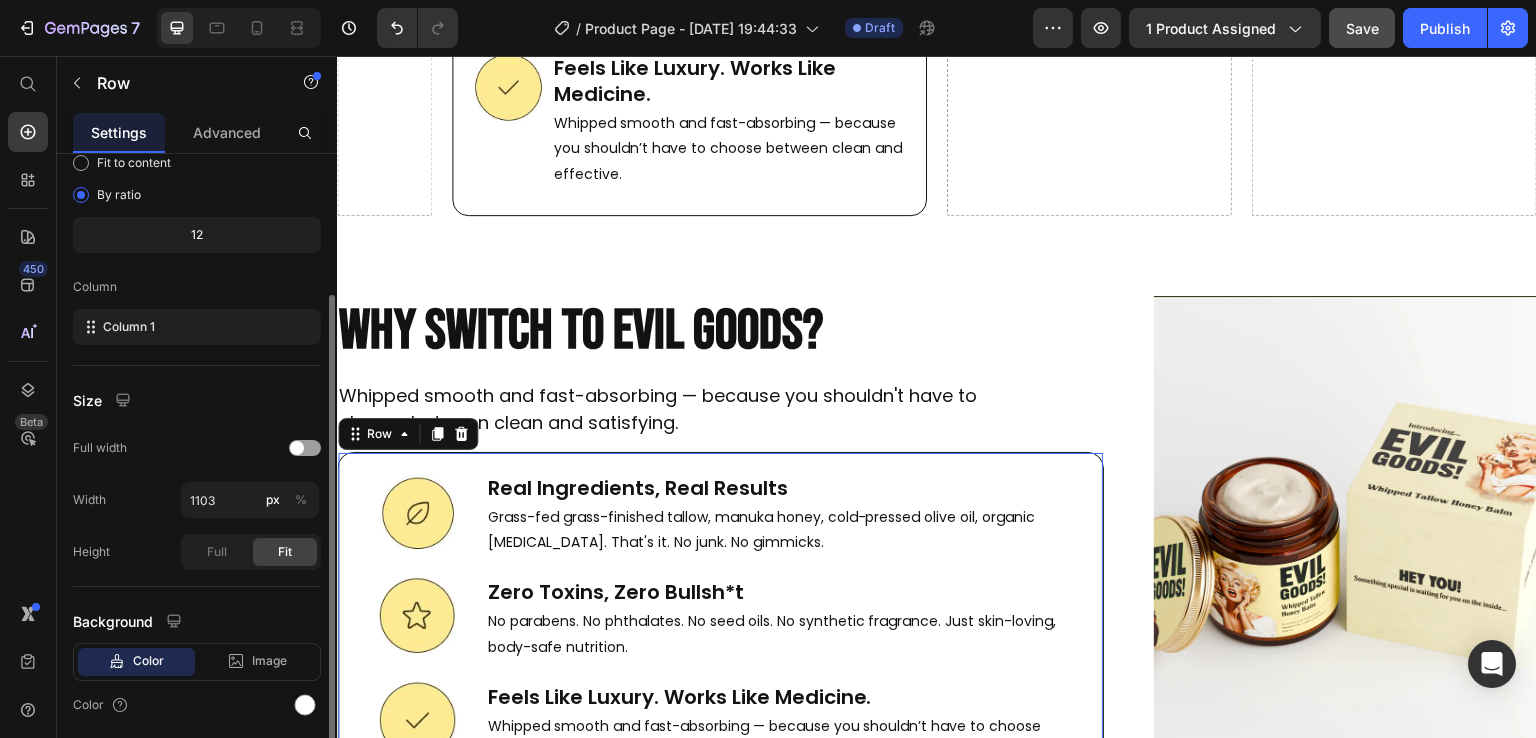 scroll, scrollTop: 269, scrollLeft: 0, axis: vertical 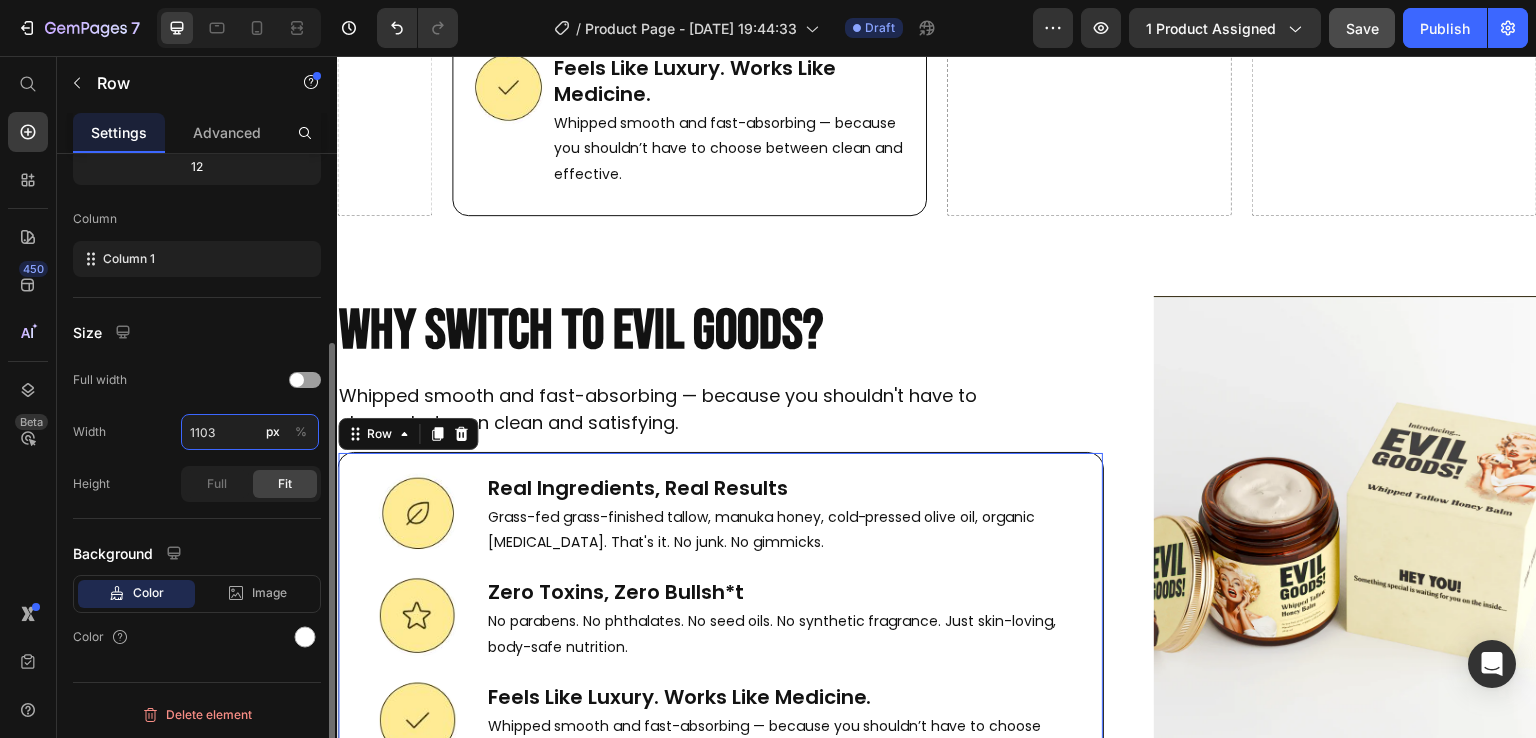 click on "1103" at bounding box center [250, 432] 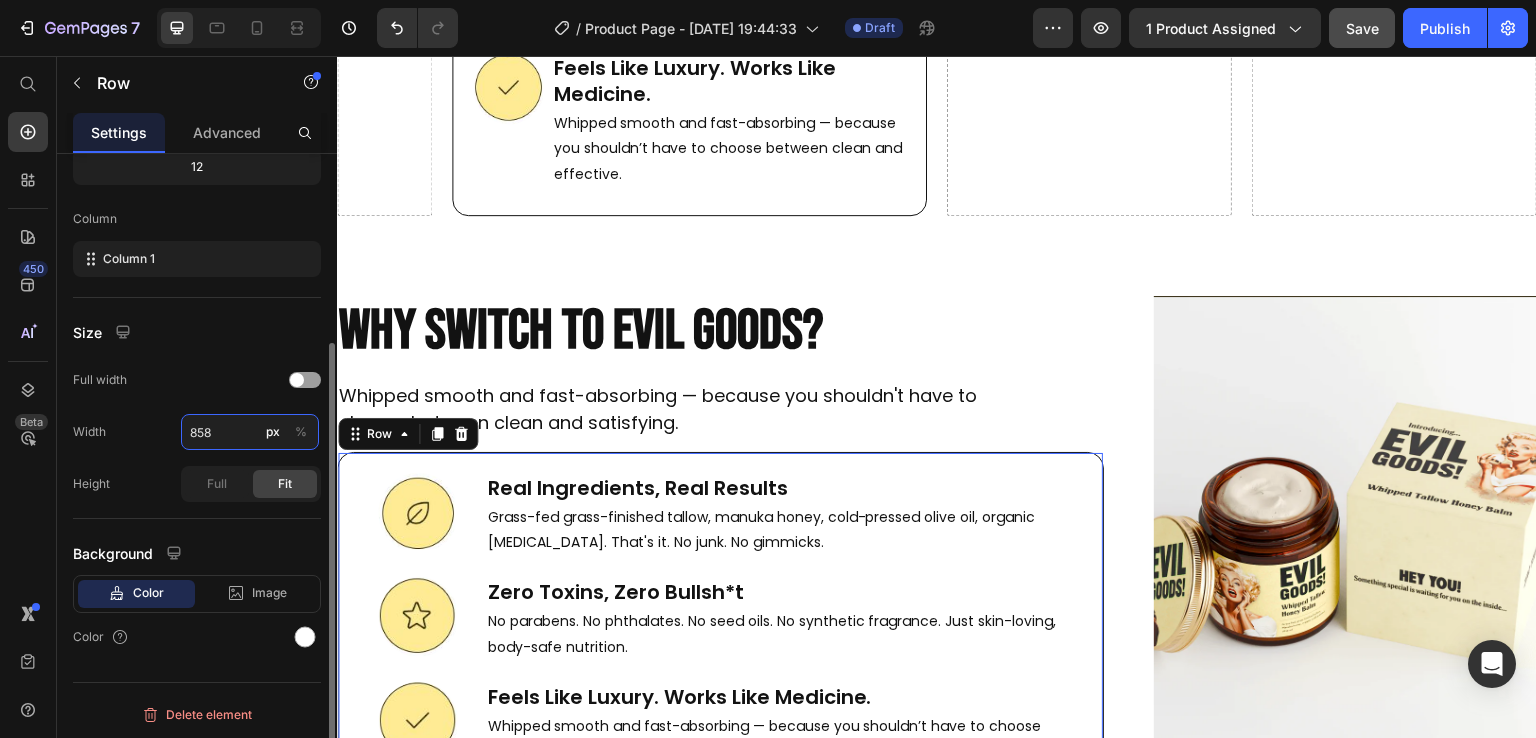 type on "857" 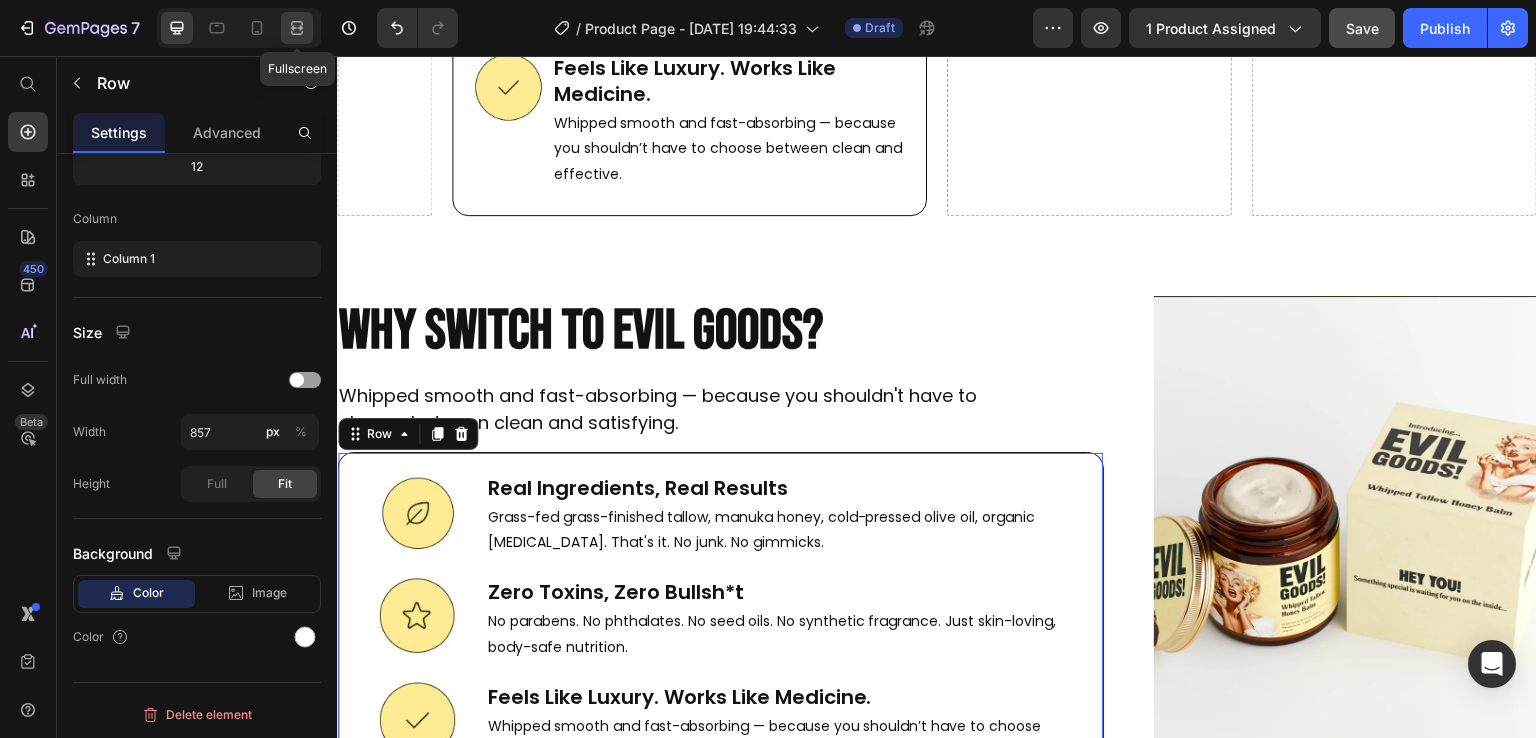click 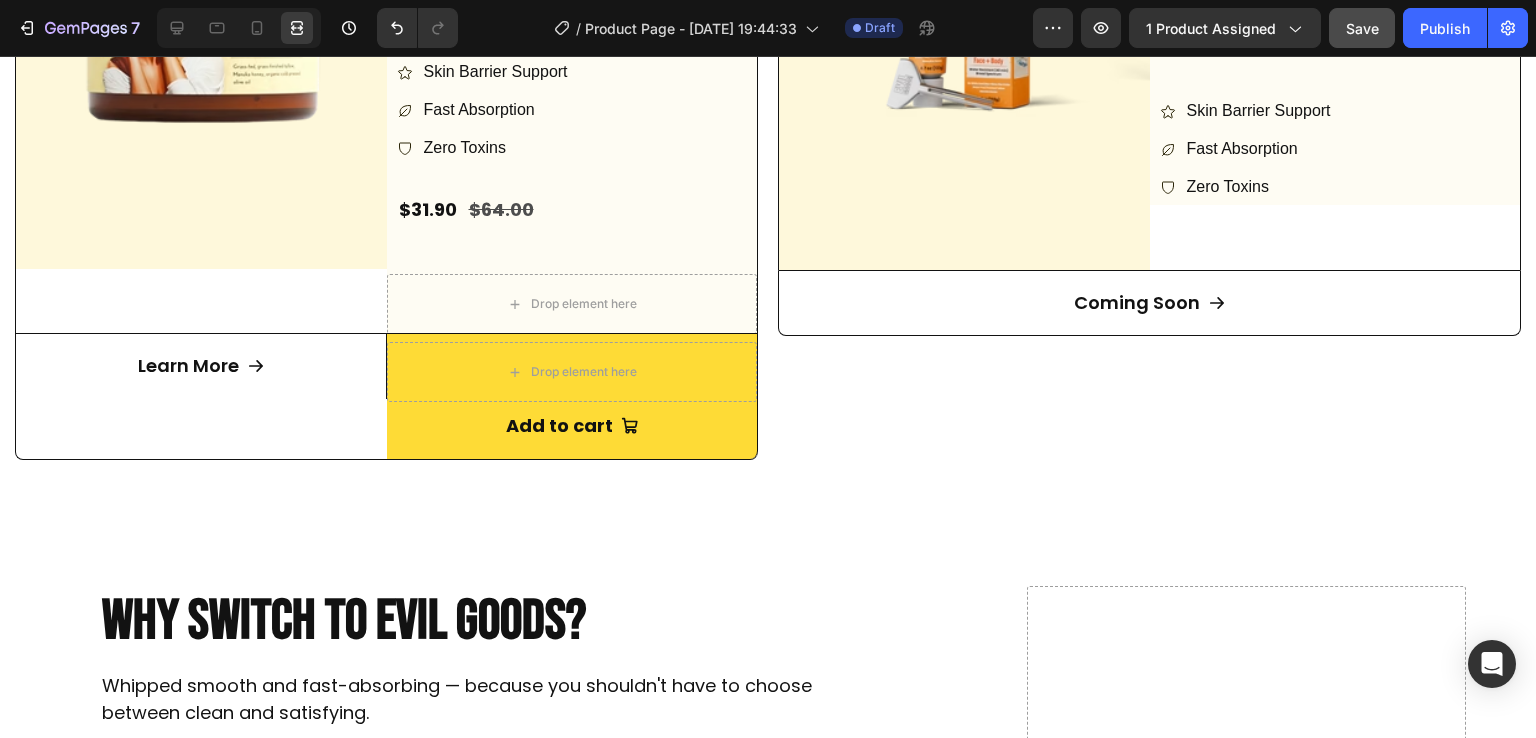 scroll, scrollTop: 7422, scrollLeft: 0, axis: vertical 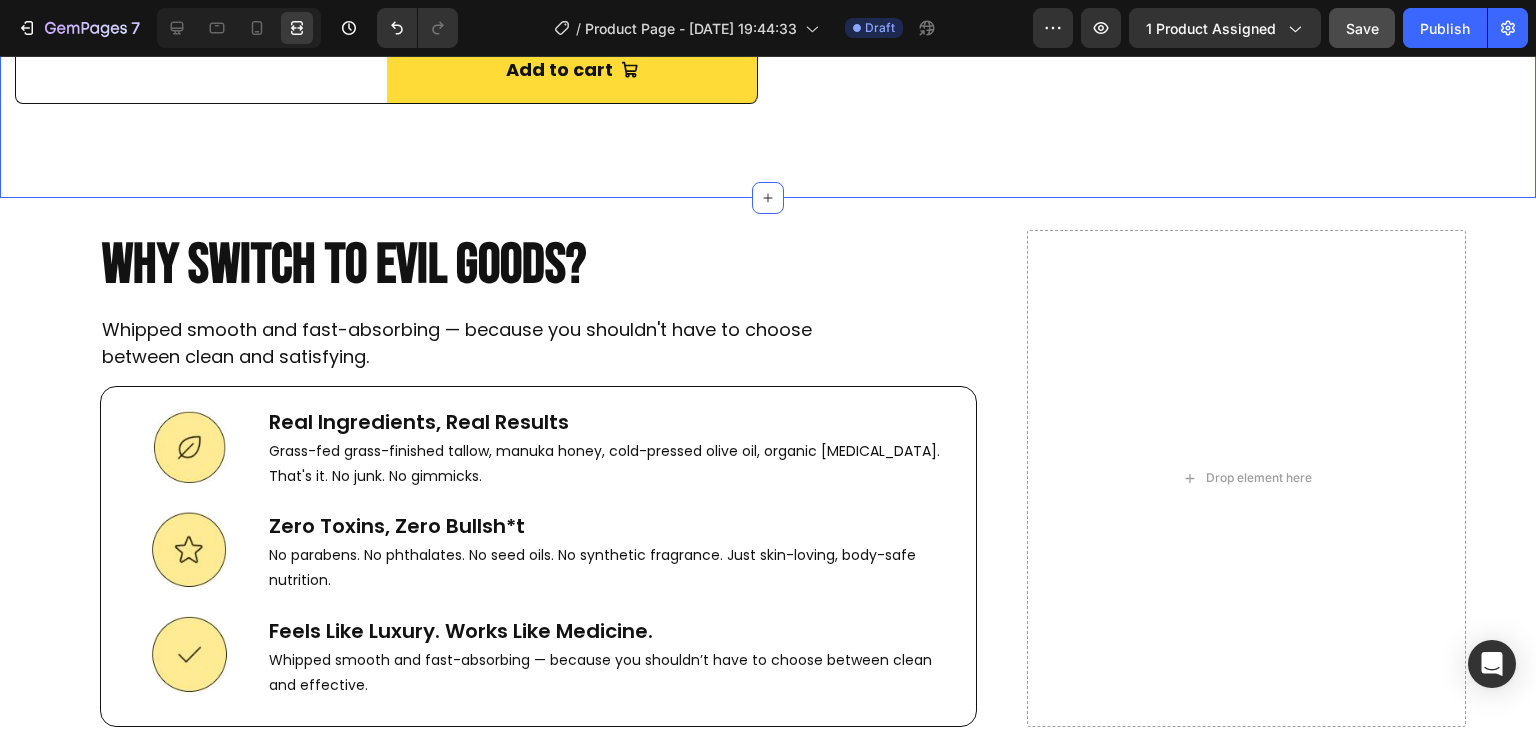click on "Image Row Whipped Tallow Honey Balm Heading Organic multipurpose balm that  deeply   moisturizes and nourishes  the face, body, and lips using  natural ingredients  like beef tallow and manuka honey. Text Block
Skin Barrier Support
Fast Absorption
Zero Toxins Item List $31.90 Product Price $64.00 Product Price Row
Drop element here Product
Drop element here Row Row Row Row
Learn More Button Row
Drop element here
Add to cart Add to Cart Product Row Row Image Row Sunscreen Heading Truly natural  sunscreen with [MEDICAL_DATA], grass-fed tallow, and organic botanicals  for clean, daily sun protection . Text Block
Skin Barrier Support
Zero Toxins" at bounding box center (768, -196) 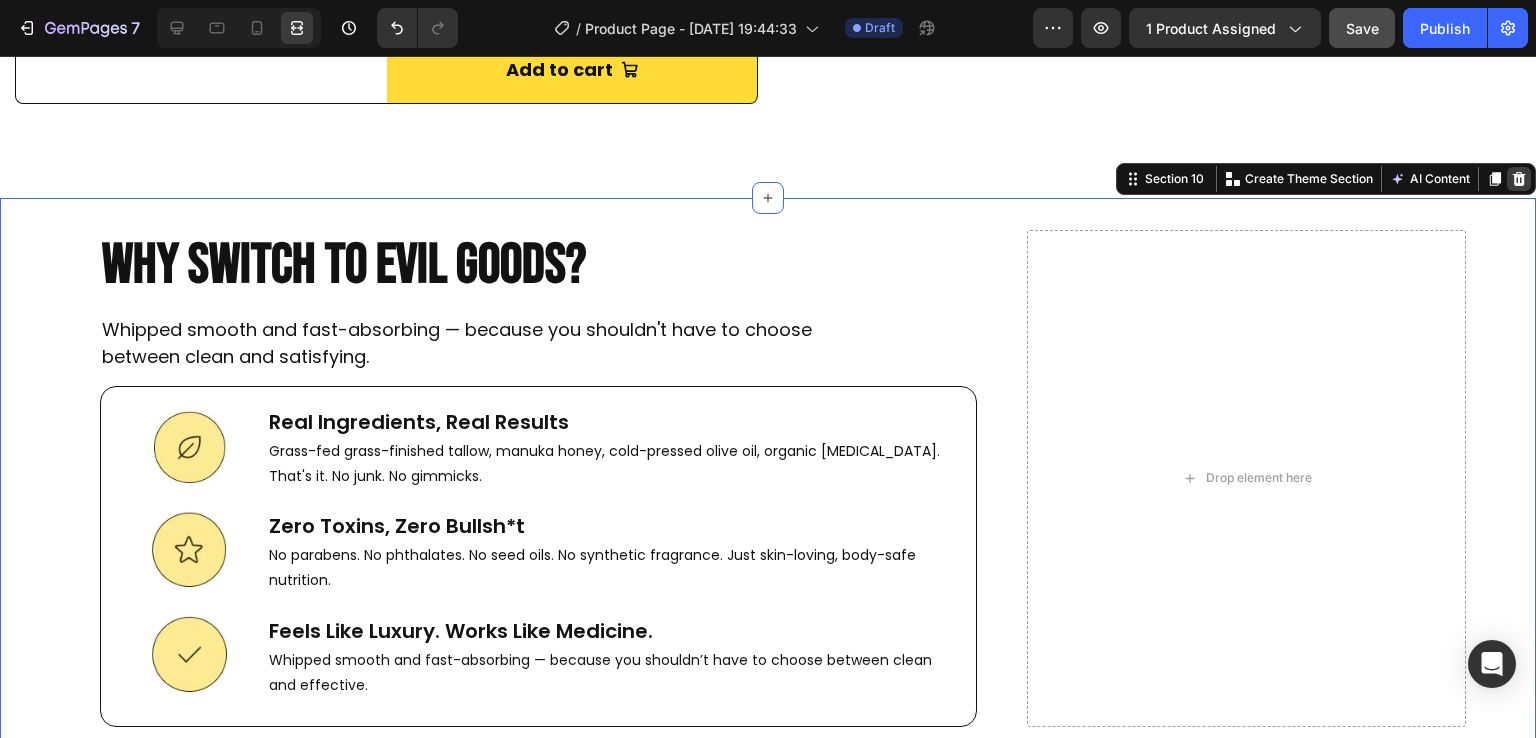 click 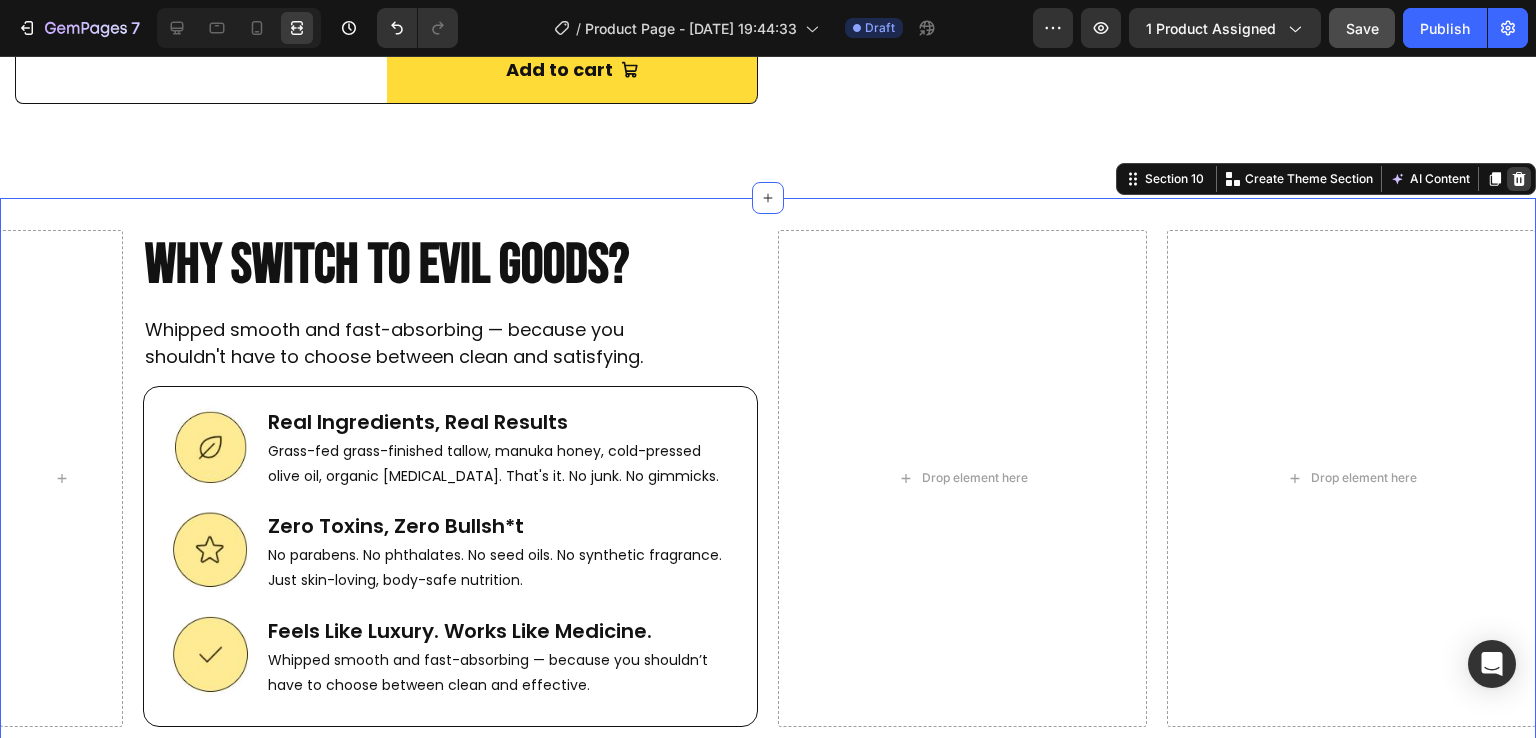 click at bounding box center [1519, 179] 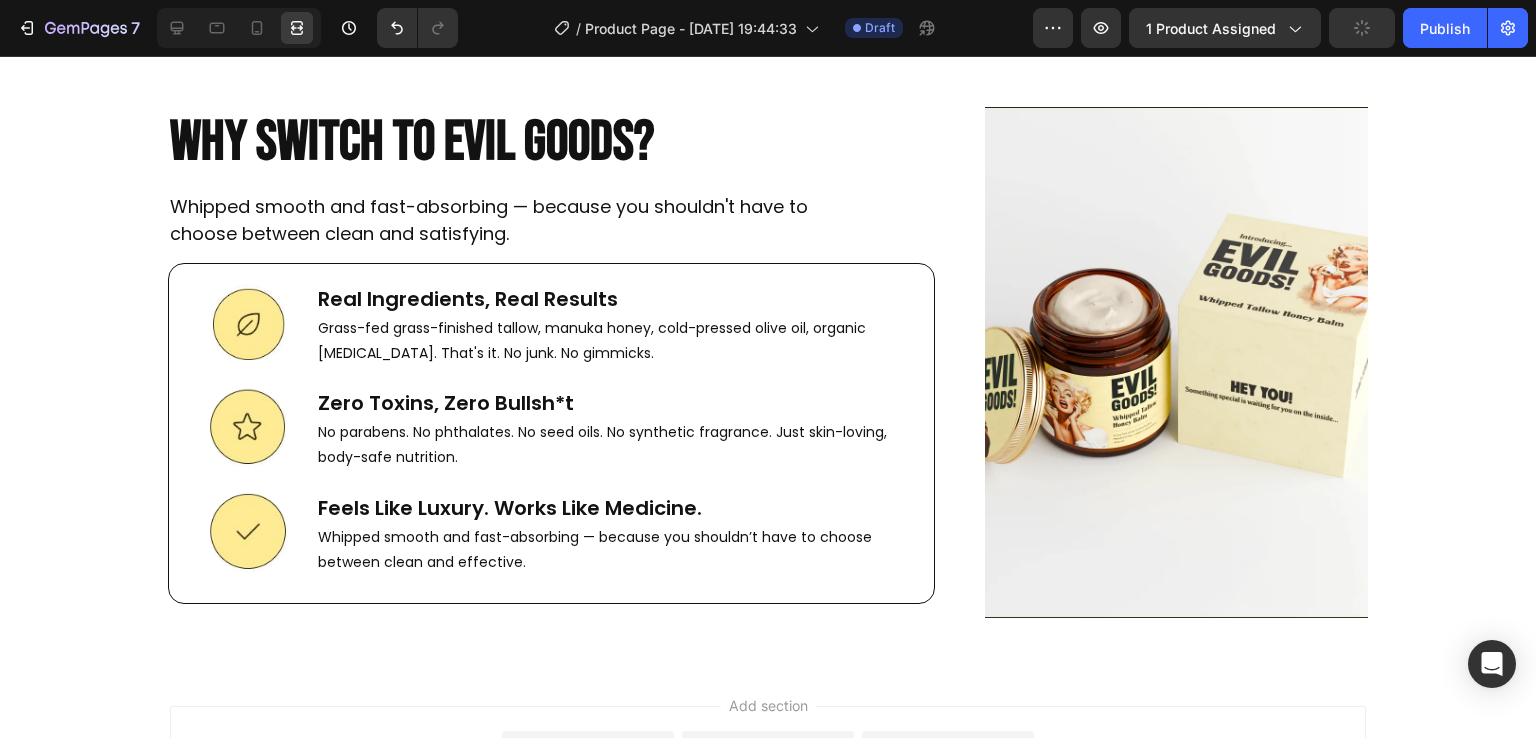 scroll, scrollTop: 7543, scrollLeft: 0, axis: vertical 